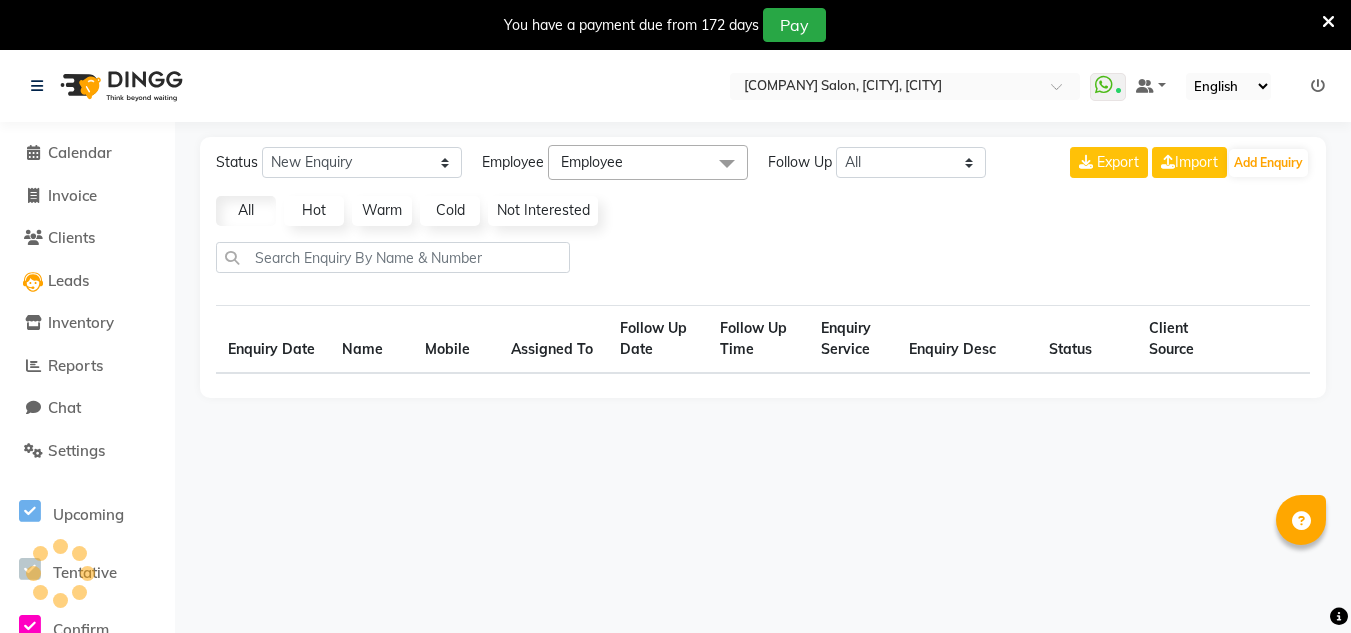 scroll, scrollTop: 0, scrollLeft: 0, axis: both 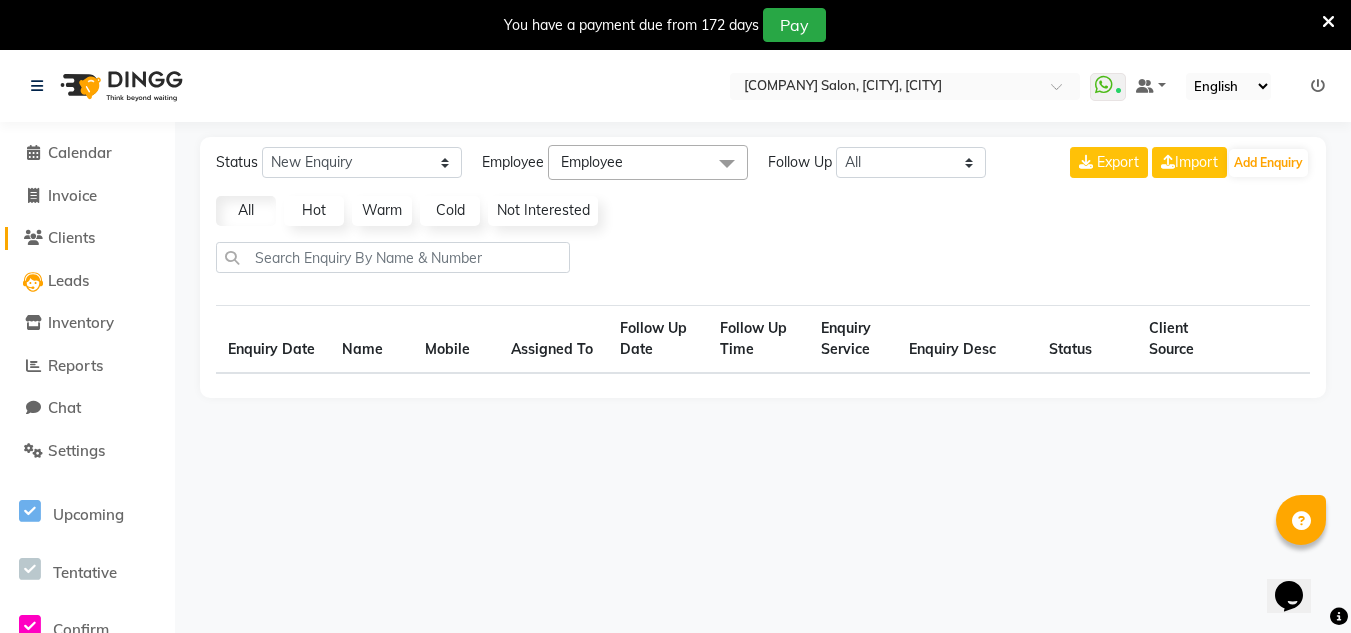 select on "10" 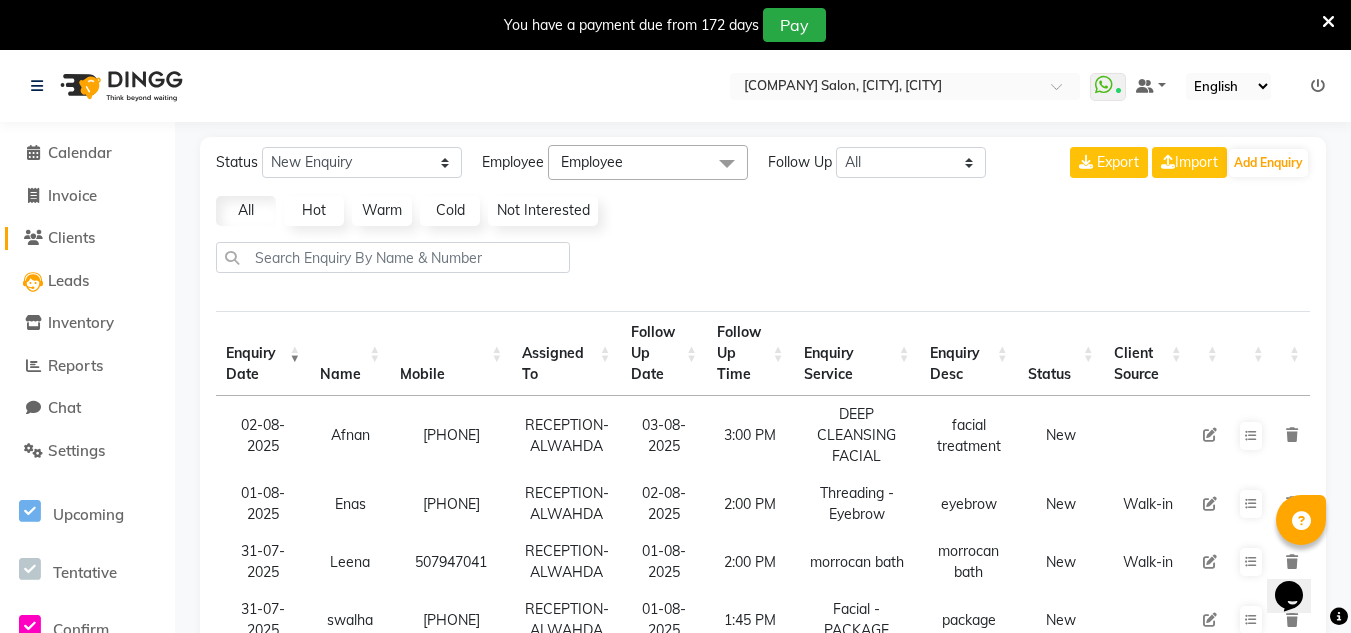 click on "Clients" 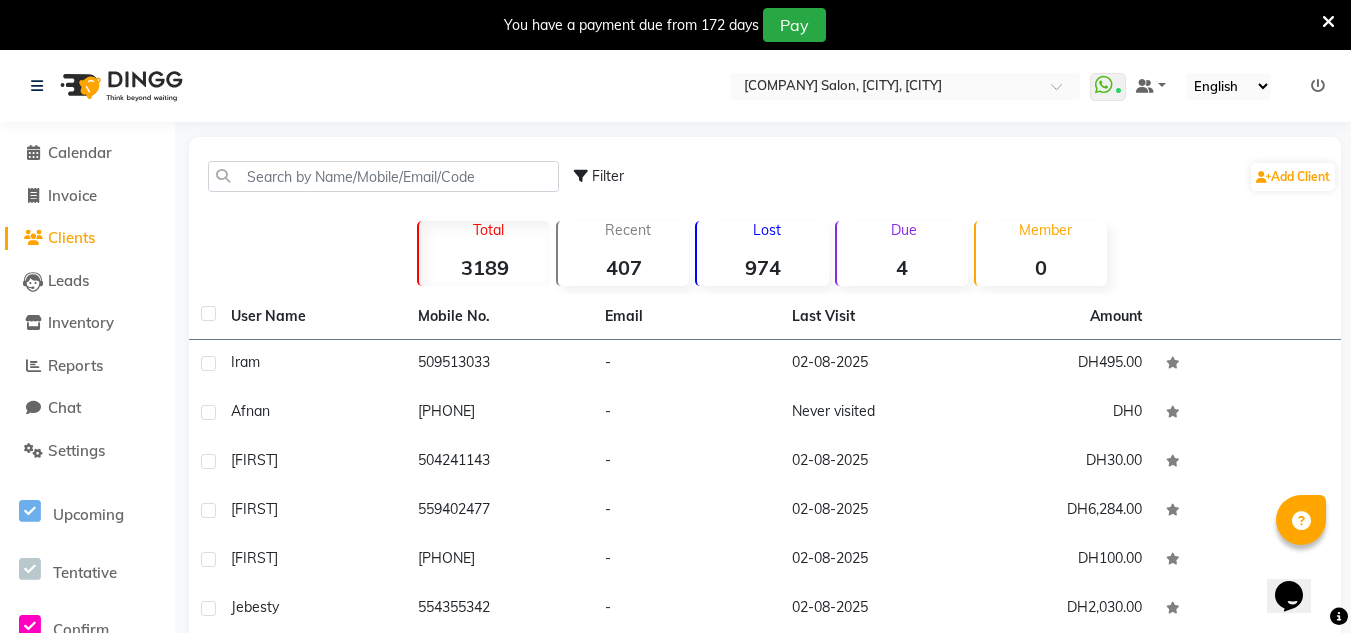 click on "974" 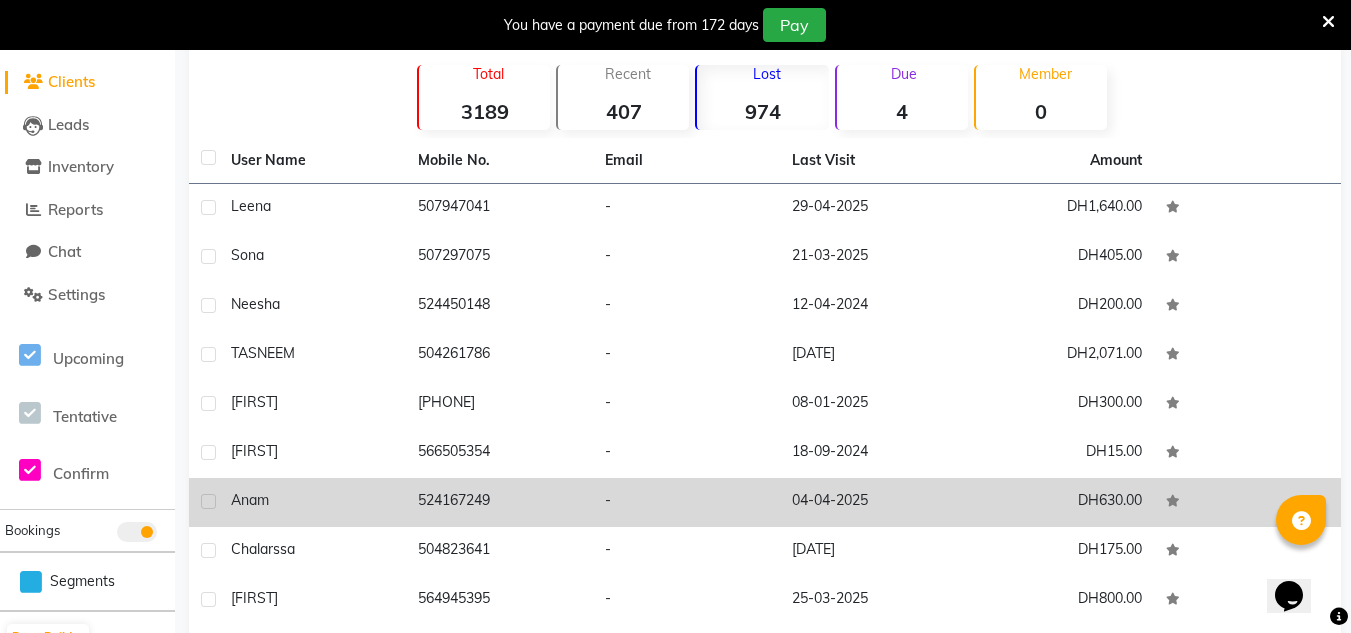 scroll, scrollTop: 283, scrollLeft: 0, axis: vertical 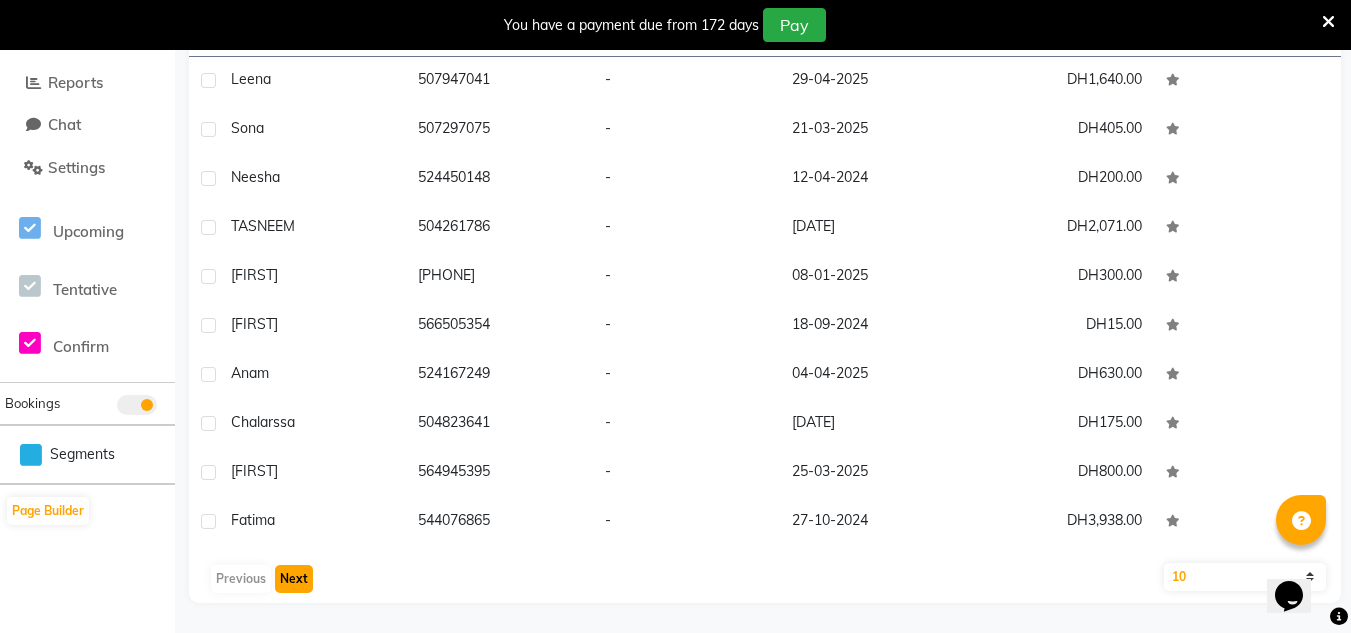 click on "Next" 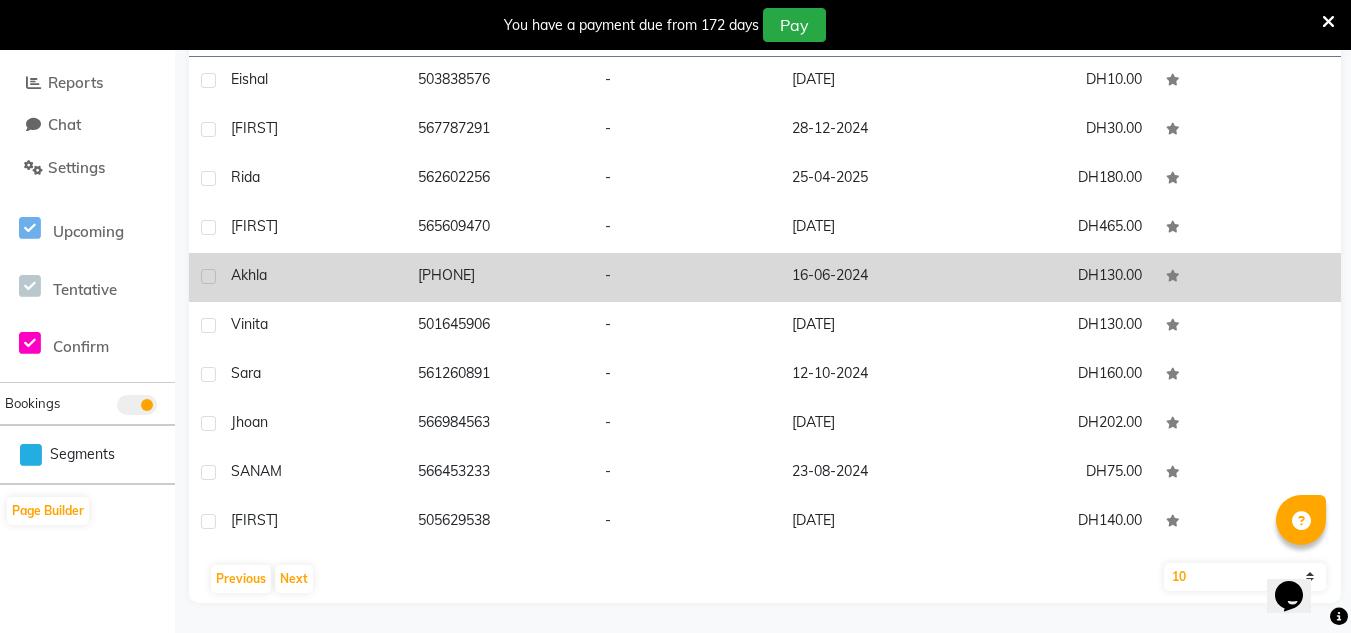 click on "[PHONE]" 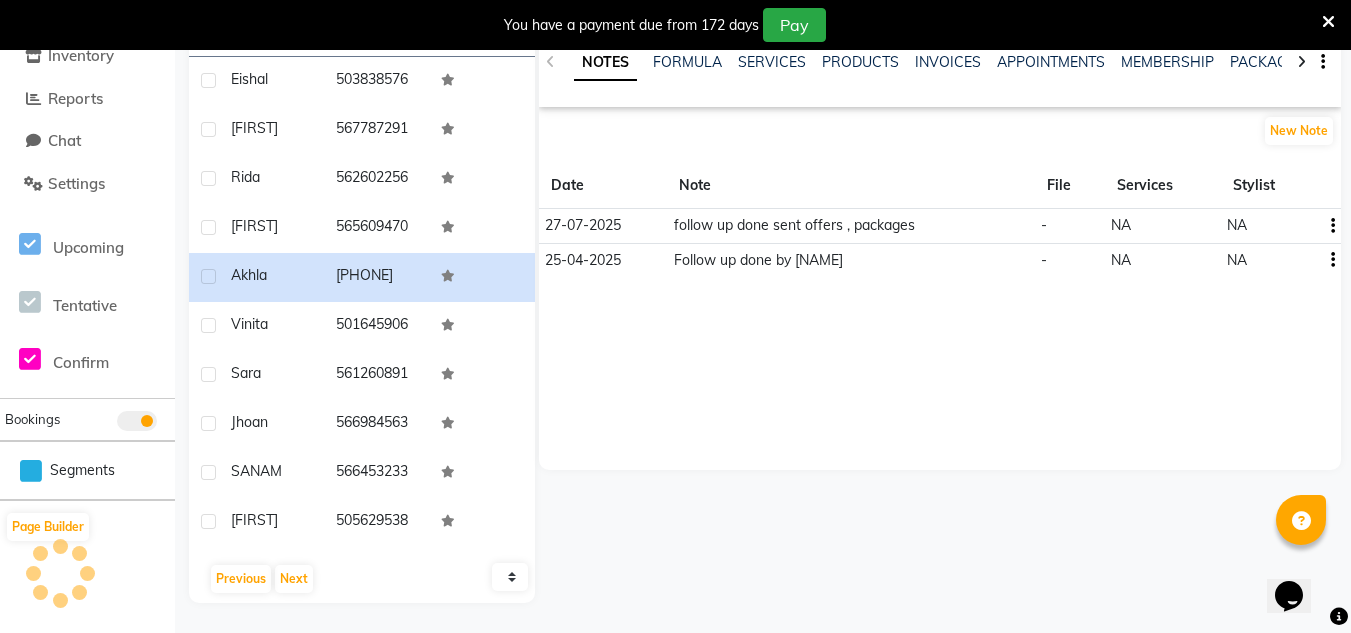 scroll, scrollTop: 305, scrollLeft: 0, axis: vertical 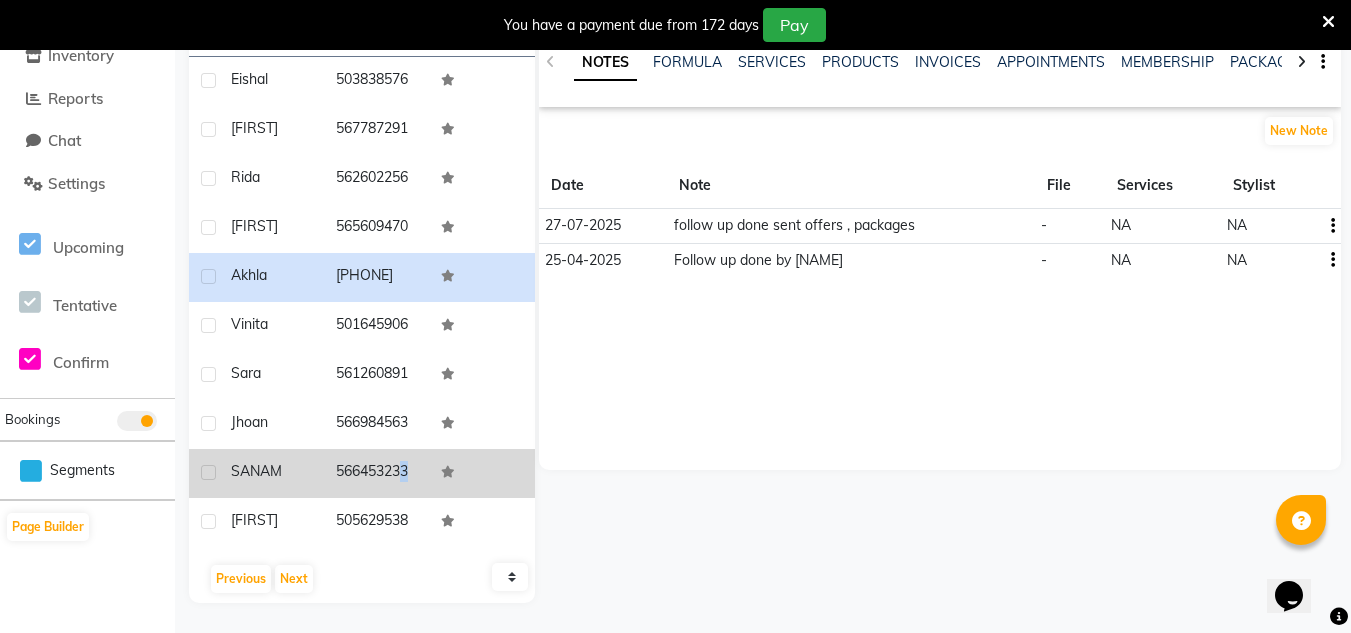 click on "566453233" 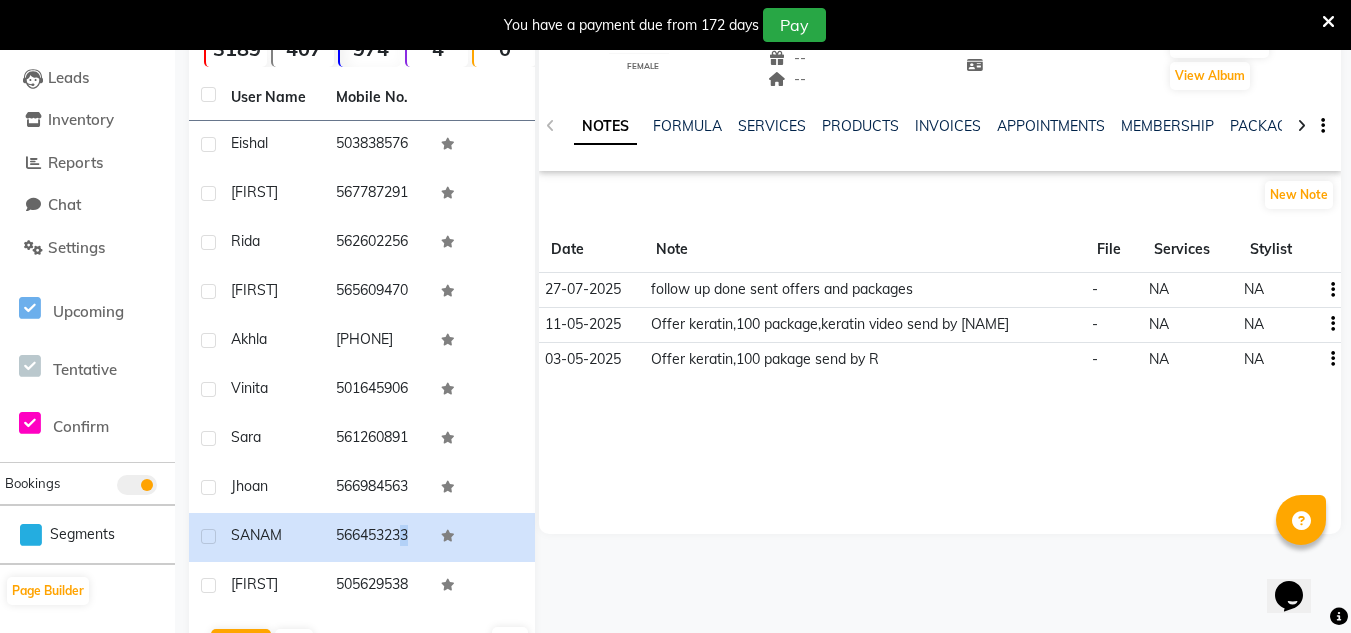 scroll, scrollTop: 305, scrollLeft: 0, axis: vertical 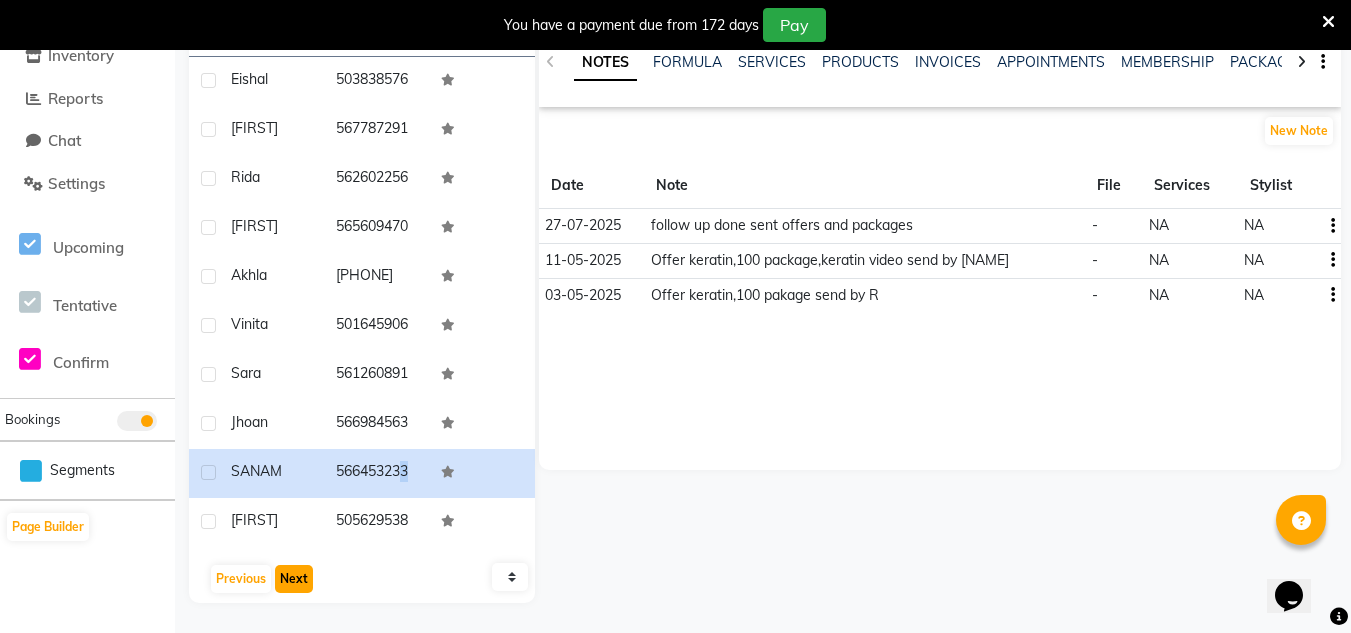 click on "Next" 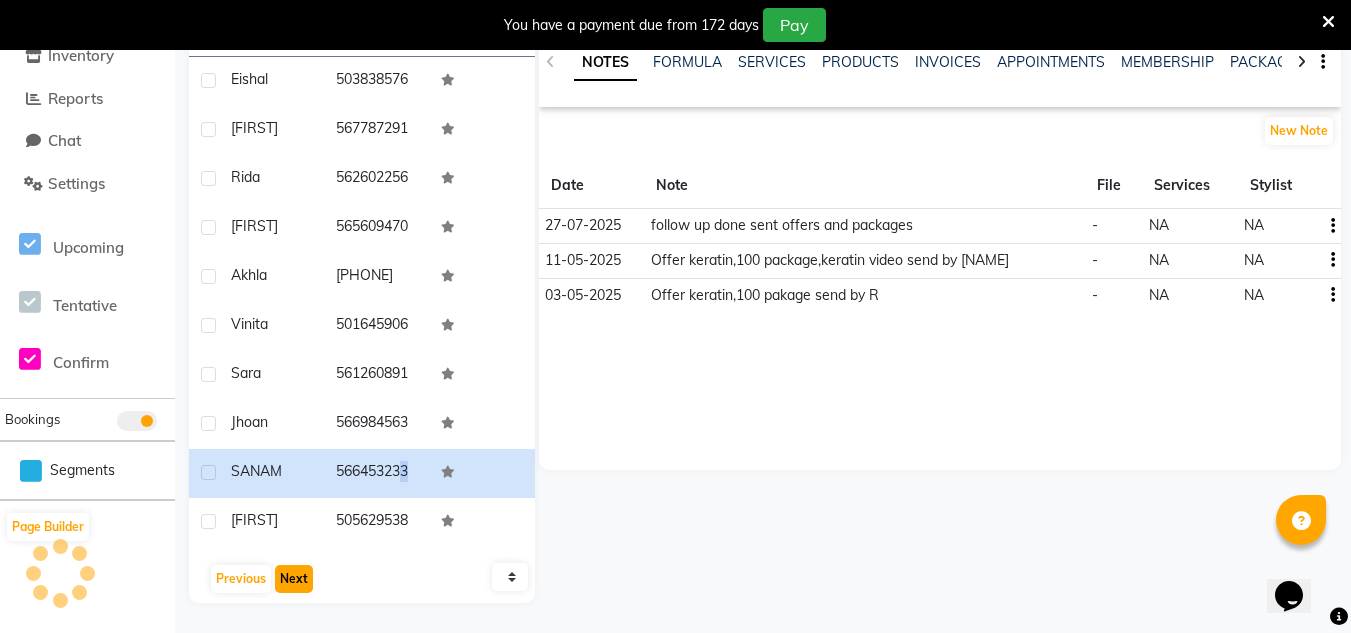 click on "Next" 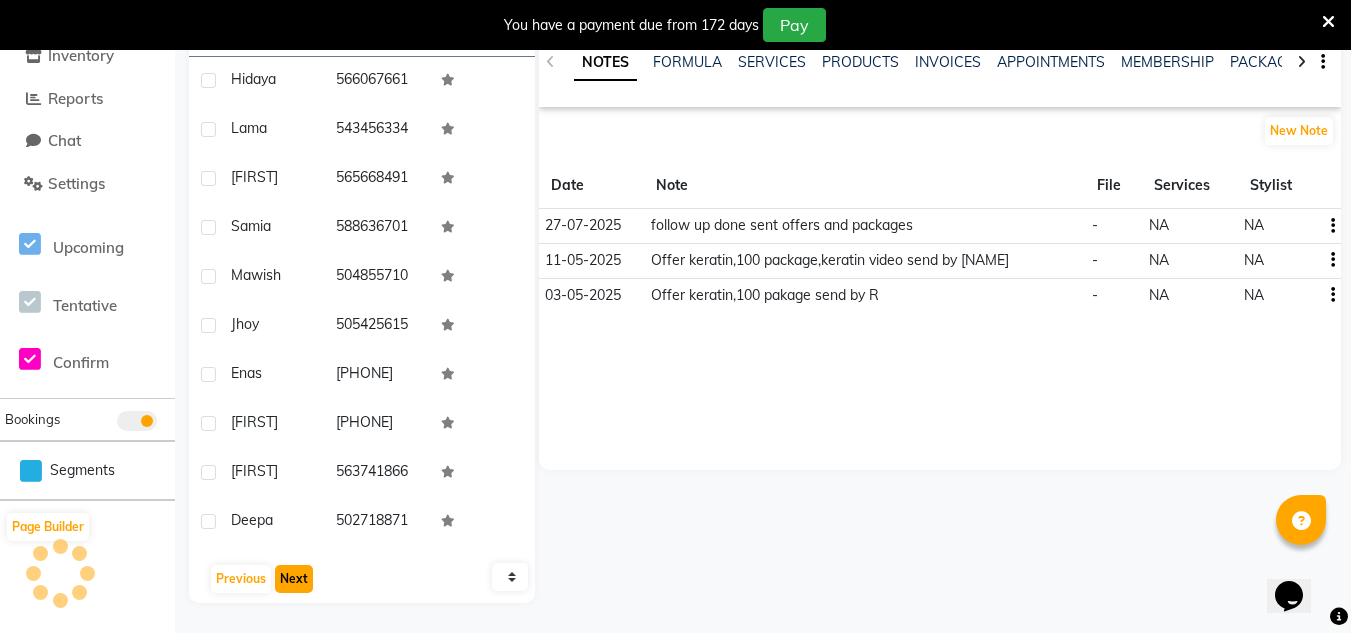 click on "Next" 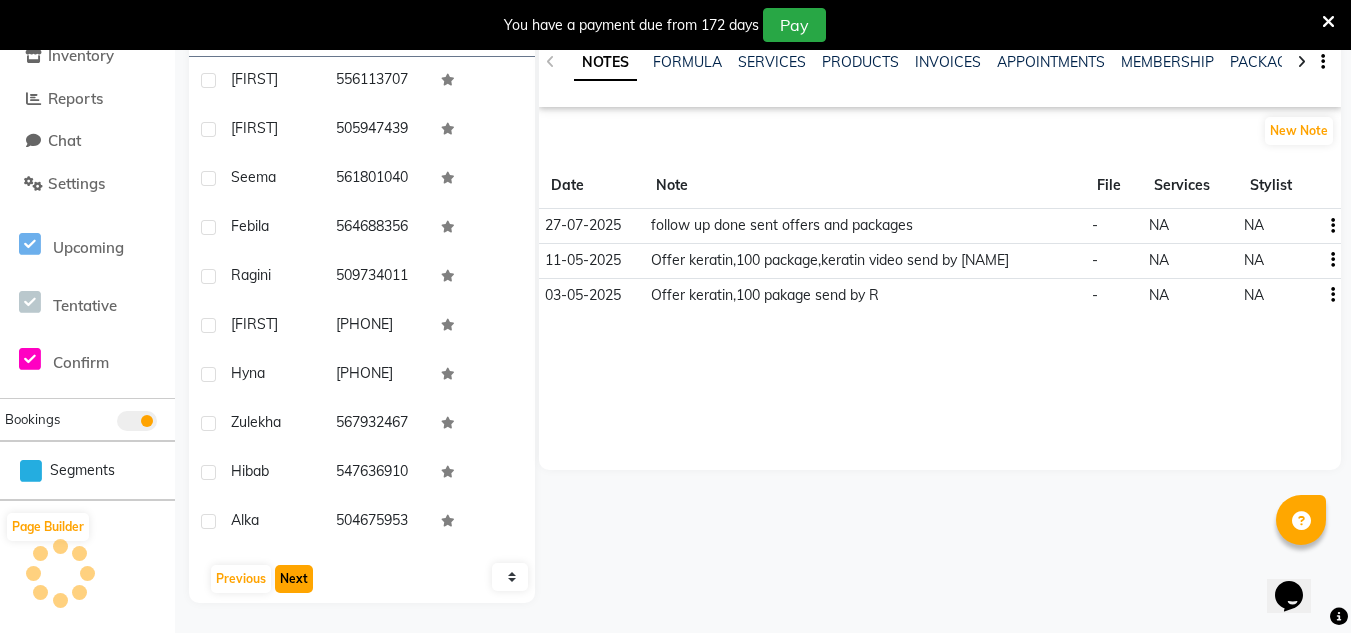 click on "Next" 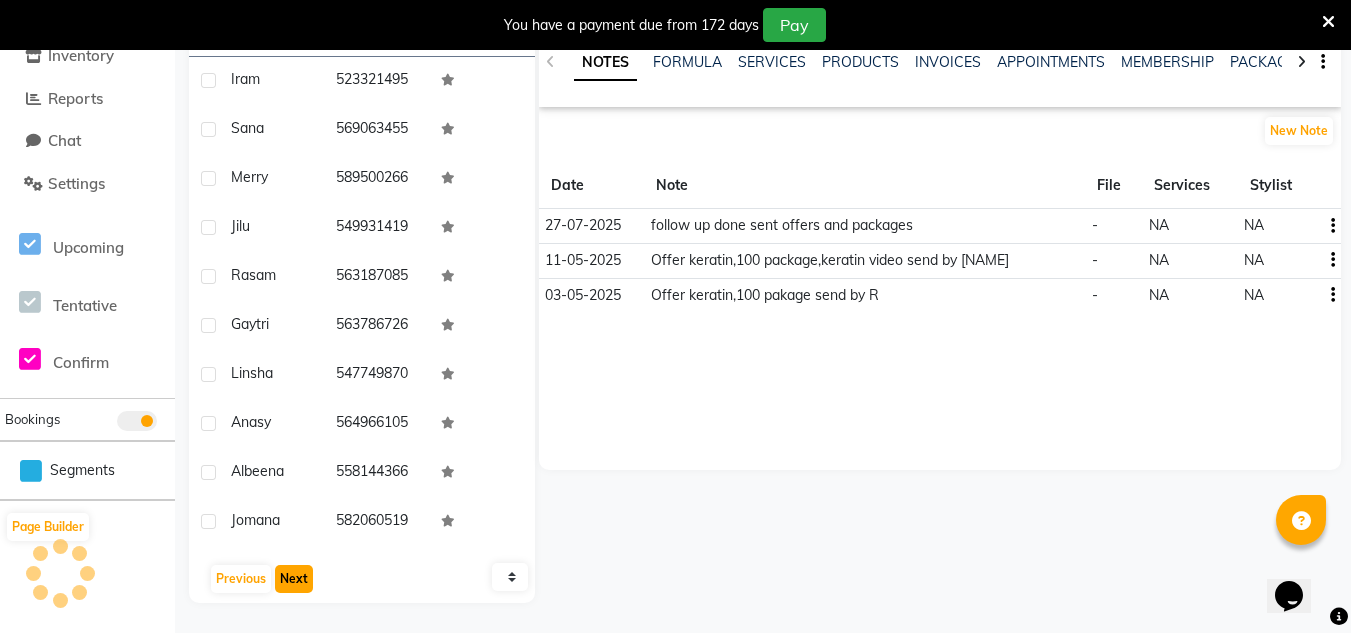 click on "Next" 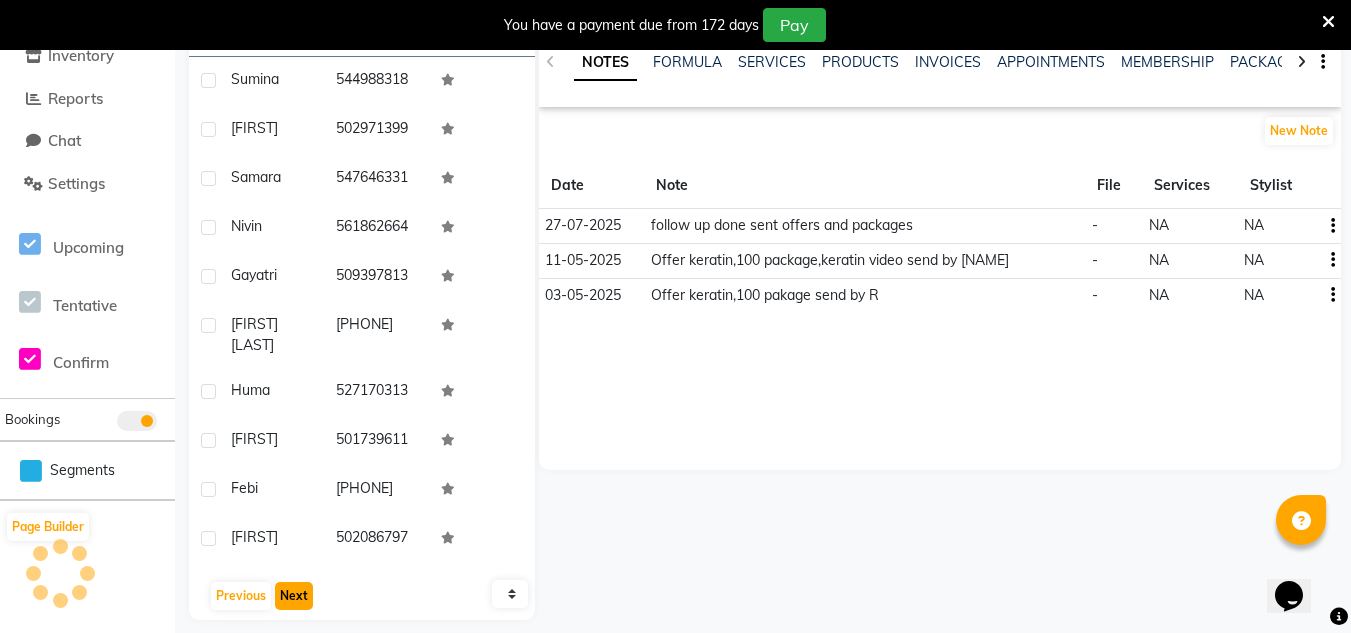 scroll, scrollTop: 305, scrollLeft: 0, axis: vertical 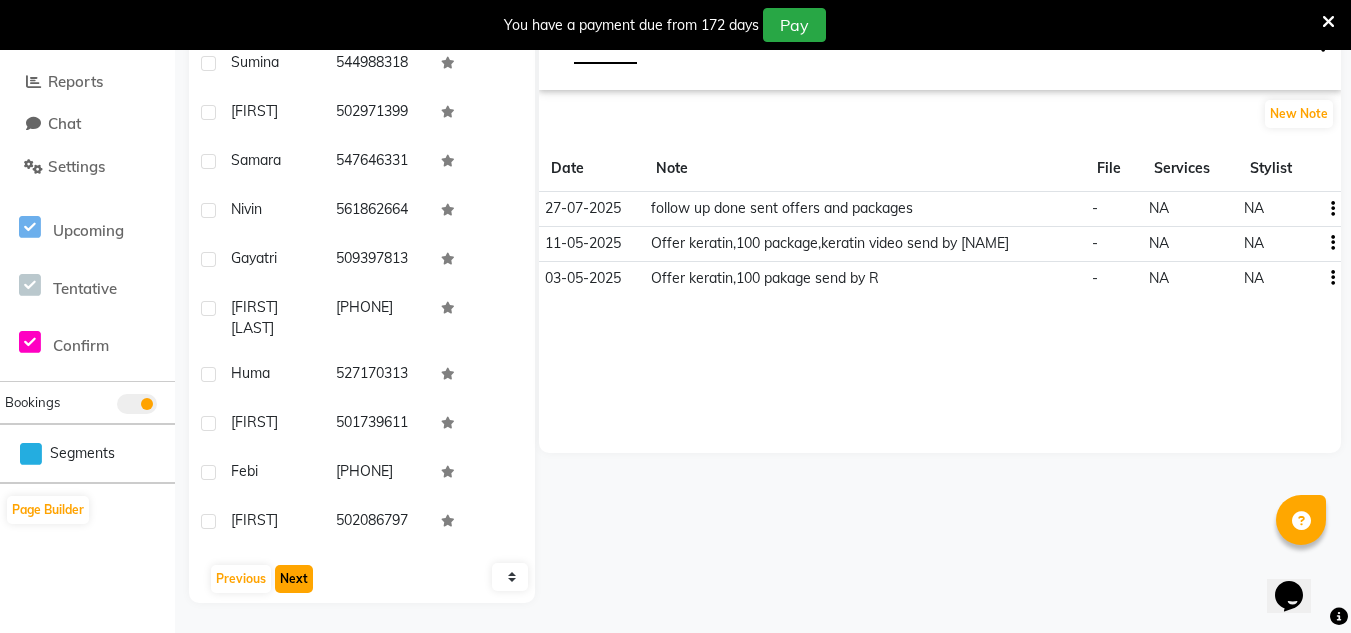 click on "Next" 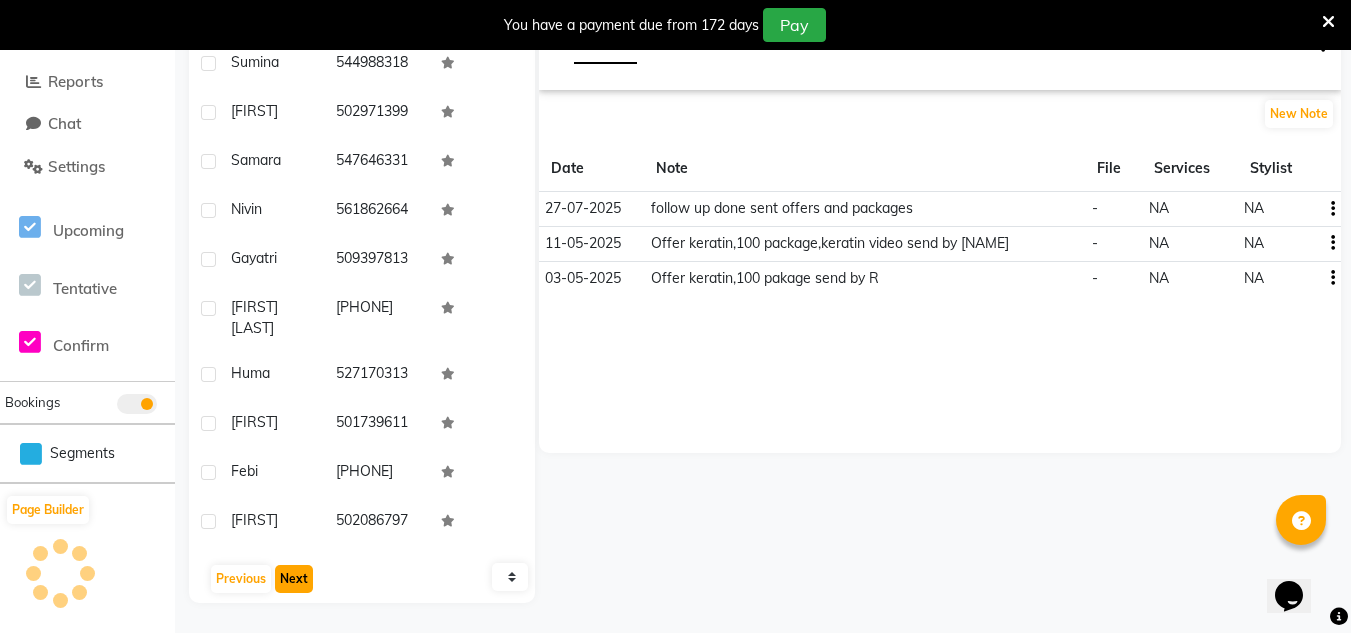 click on "User Name Mobile No. Sumina     544988318  Shiji     502971399  samara     547646331  Nivin     561862664  Gayatri     509397813  Jiji john    +91  9744093807  Huma     527170313  Cecille     501739611  Febi    +62  81268893827  Ruth     502086797   Previous   Next   10   50   100" 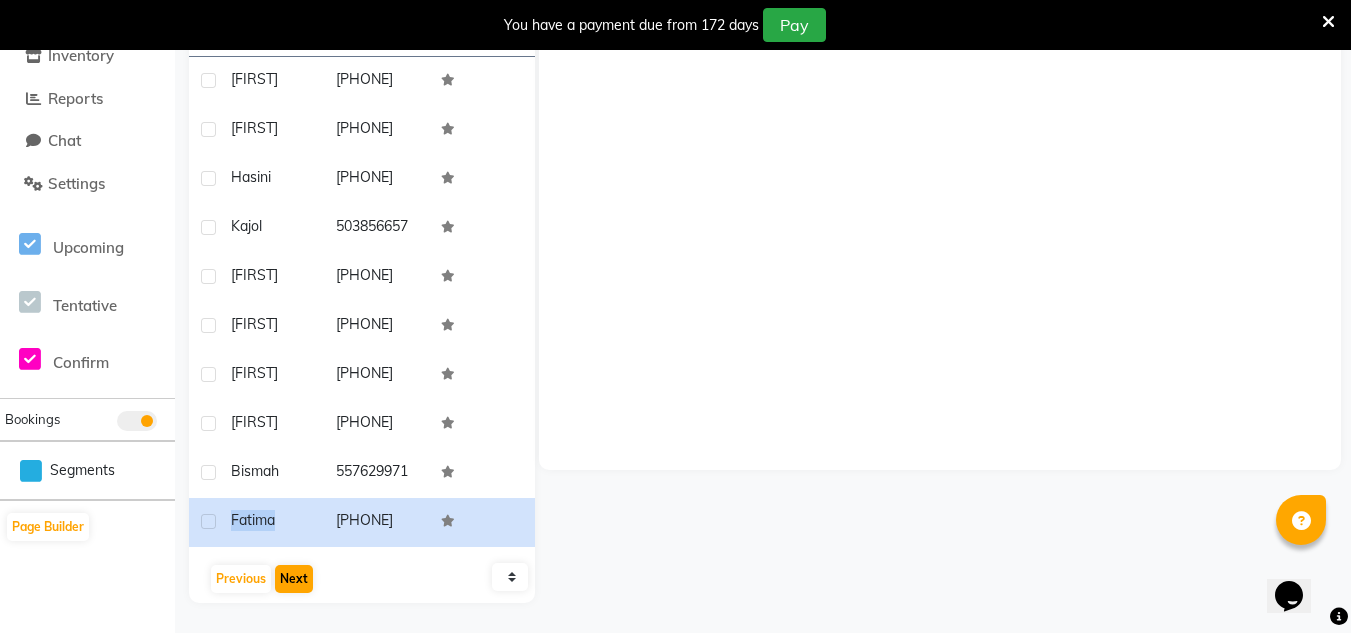 click on "fatima" 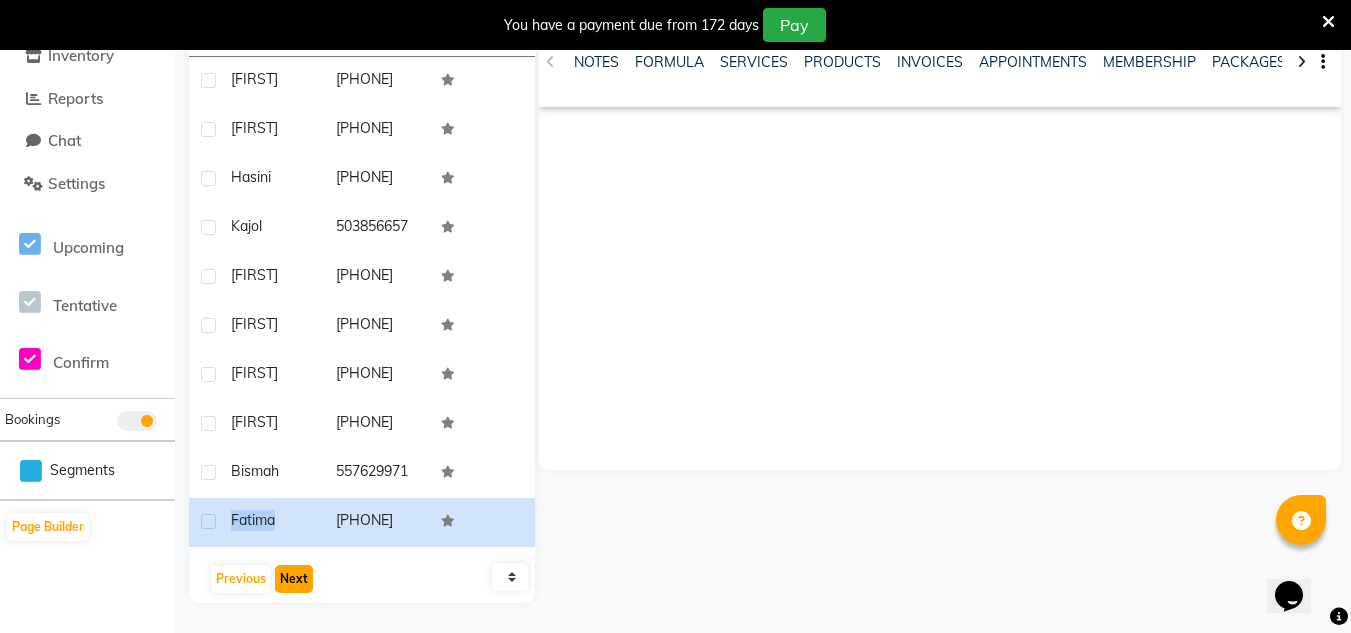 click on "Next" 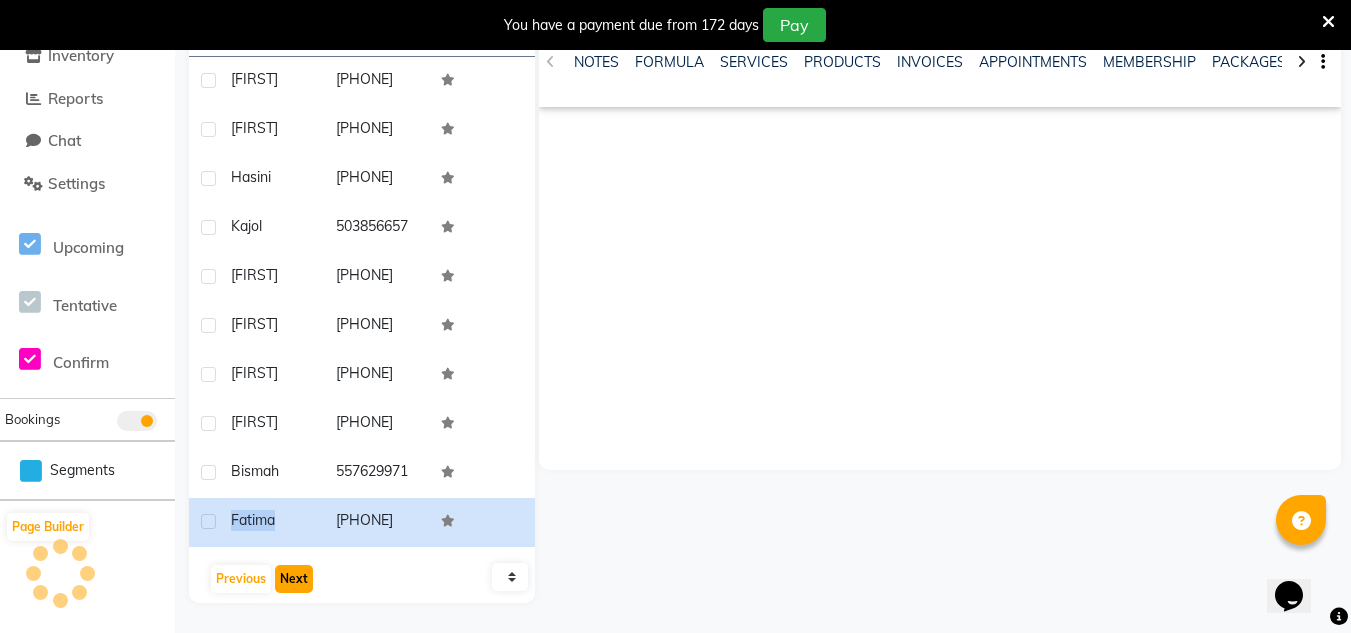 click on "Next" 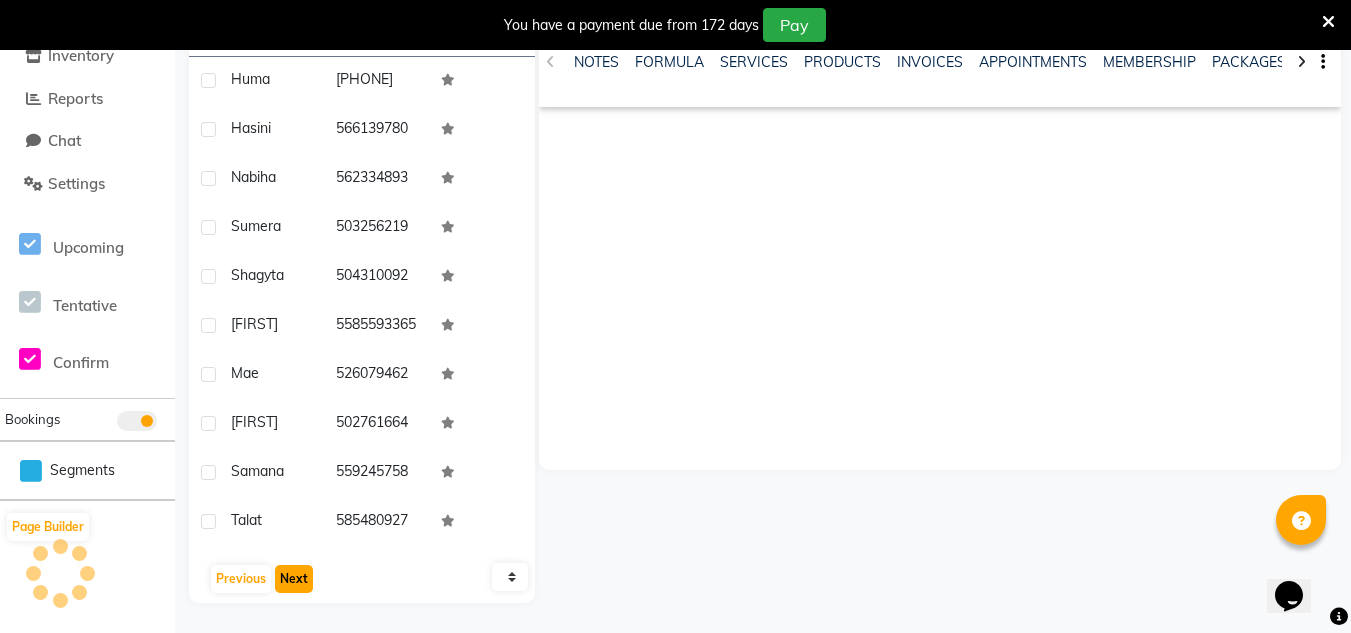 click on "Next" 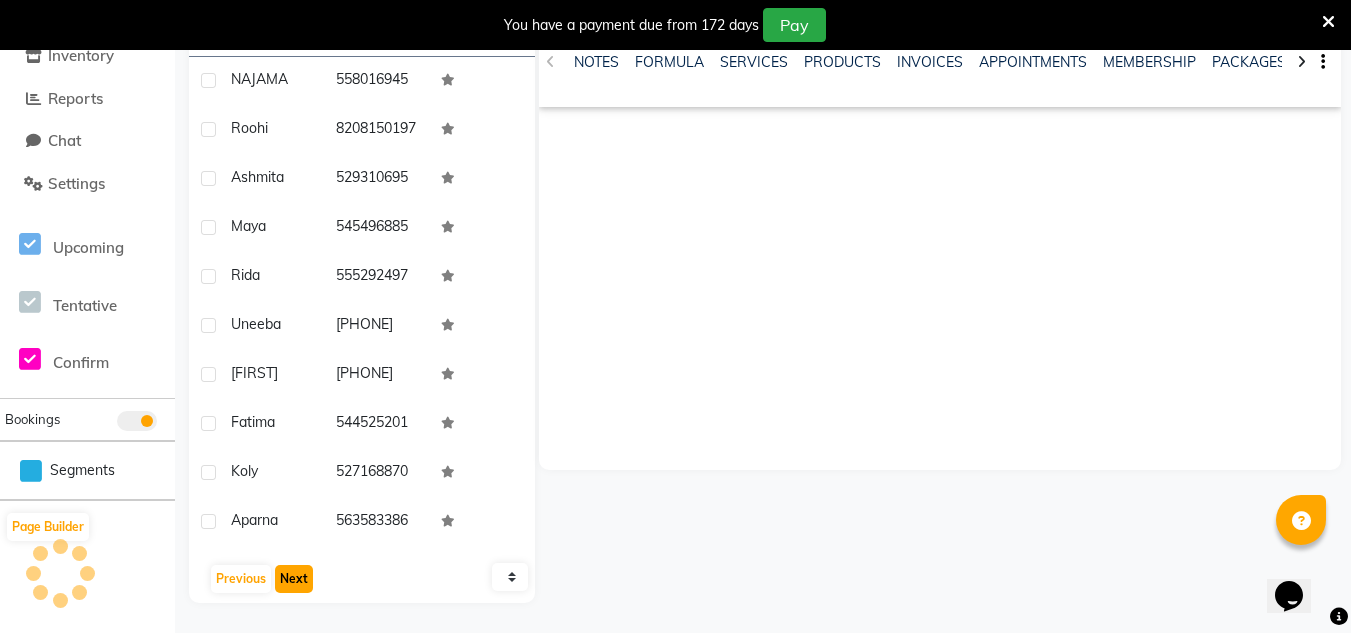 scroll, scrollTop: 339, scrollLeft: 0, axis: vertical 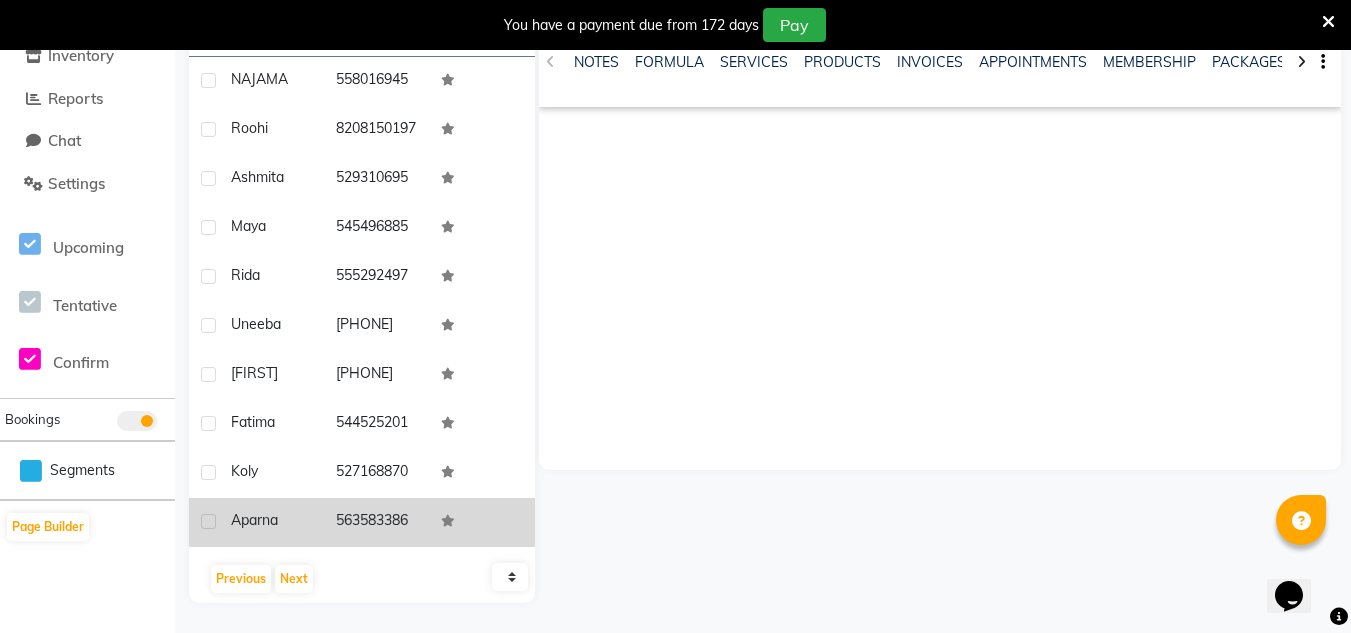 click on "563583386" 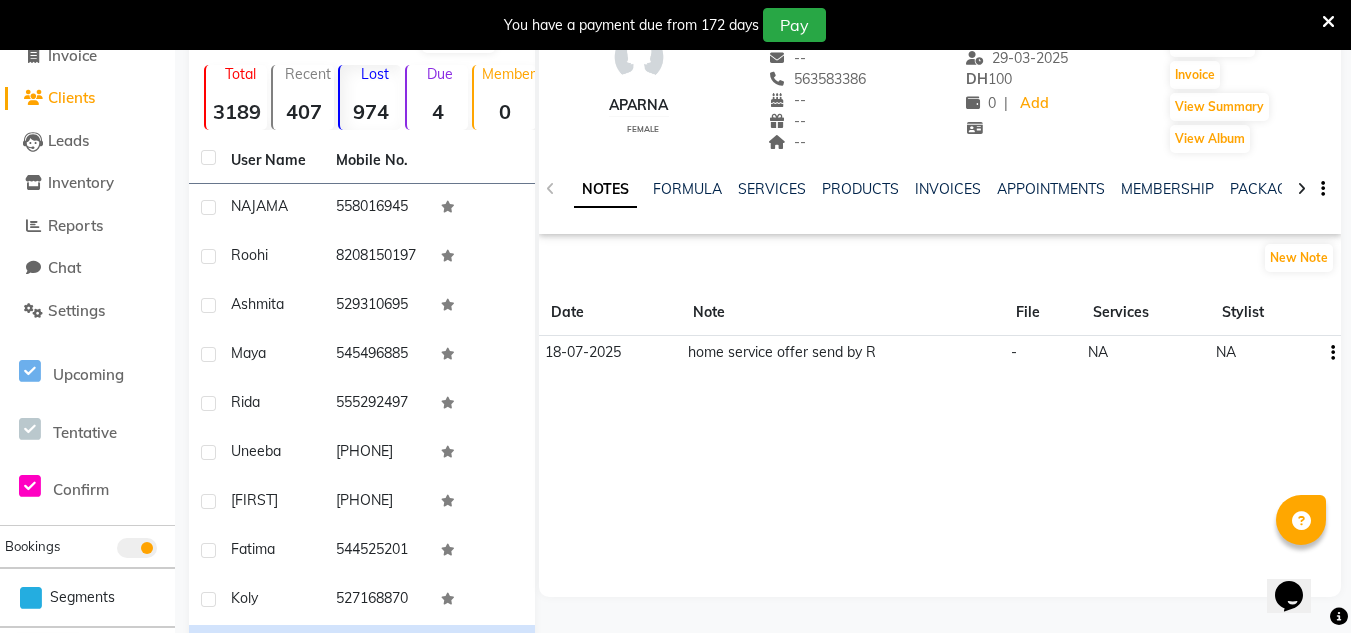 scroll, scrollTop: 139, scrollLeft: 0, axis: vertical 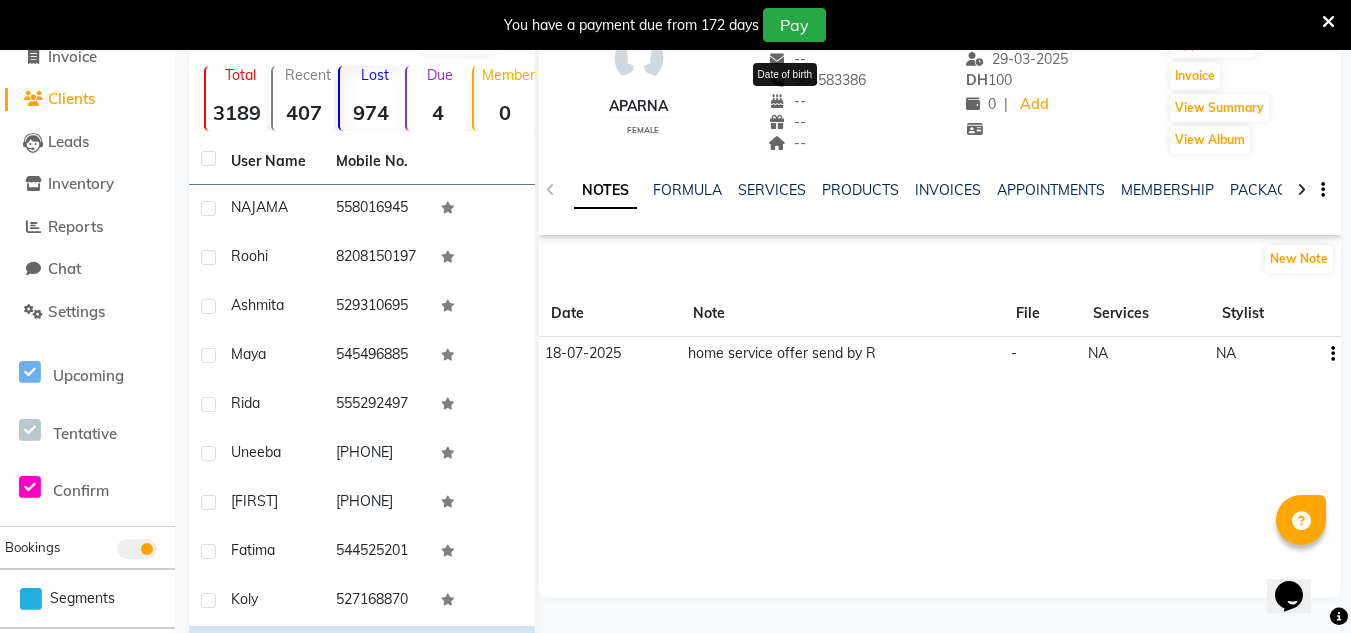 drag, startPoint x: 869, startPoint y: 78, endPoint x: 829, endPoint y: 87, distance: 41 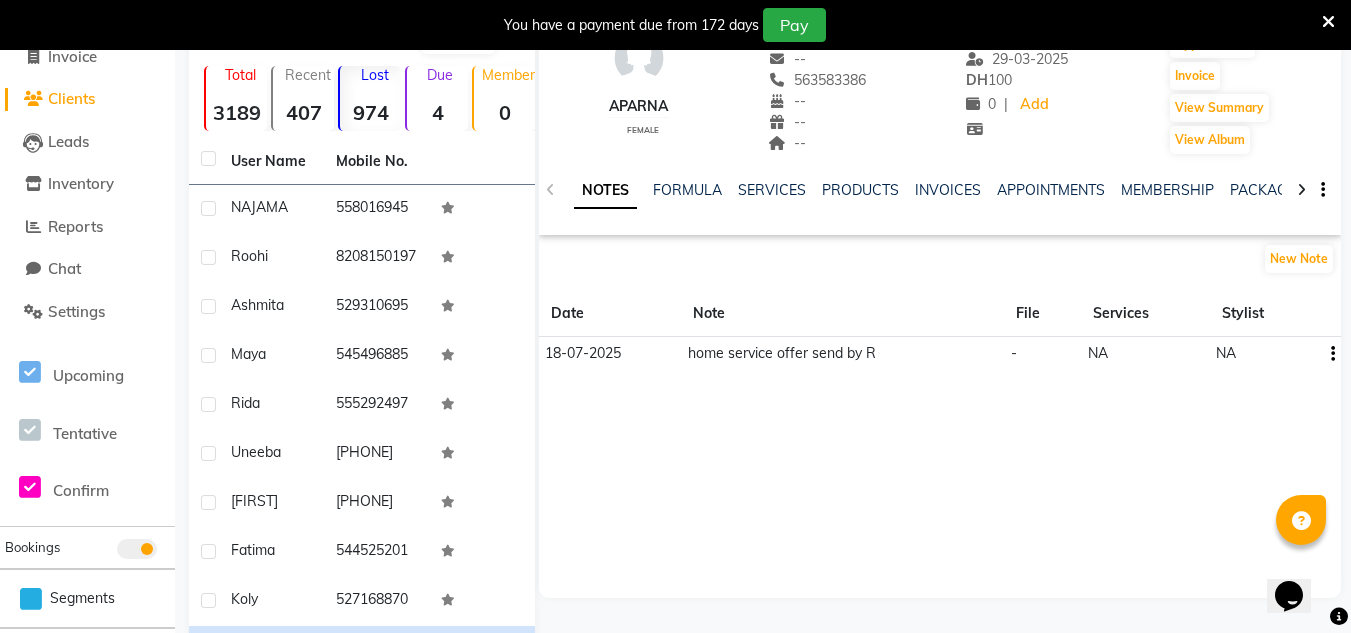 drag, startPoint x: 880, startPoint y: 79, endPoint x: 866, endPoint y: 76, distance: 14.3178215 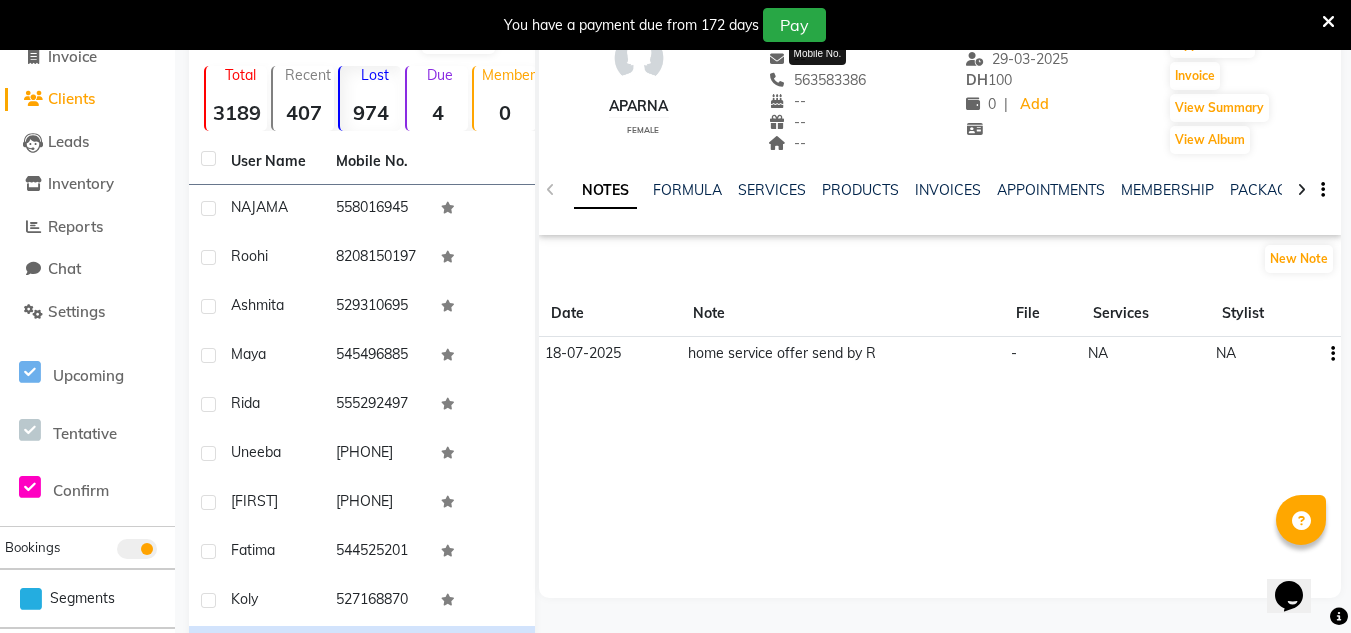 drag, startPoint x: 866, startPoint y: 79, endPoint x: 785, endPoint y: 86, distance: 81.3019 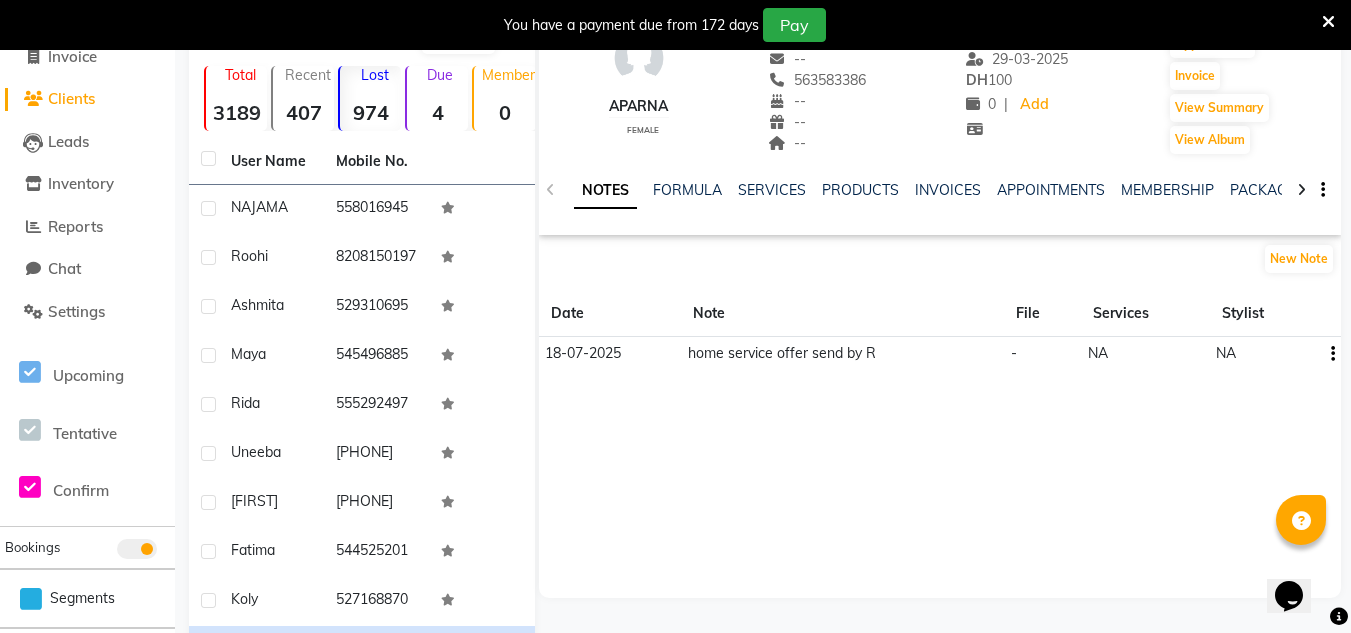 copy on "563583386" 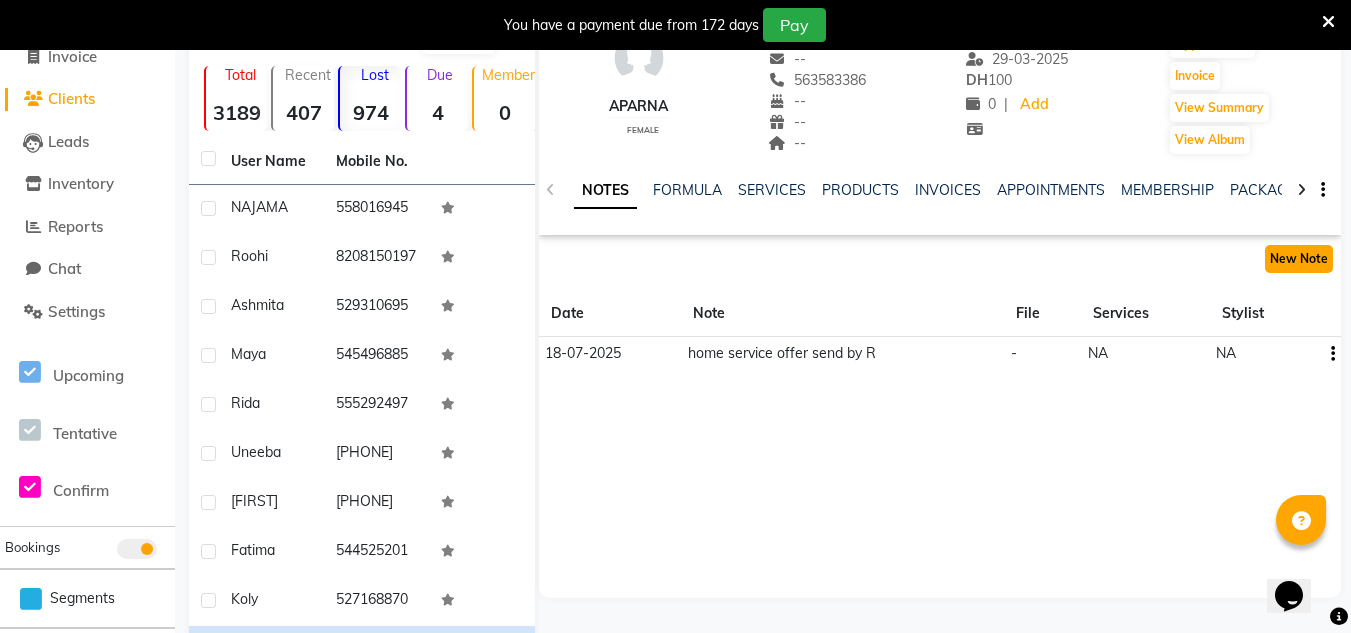 click on "New Note" 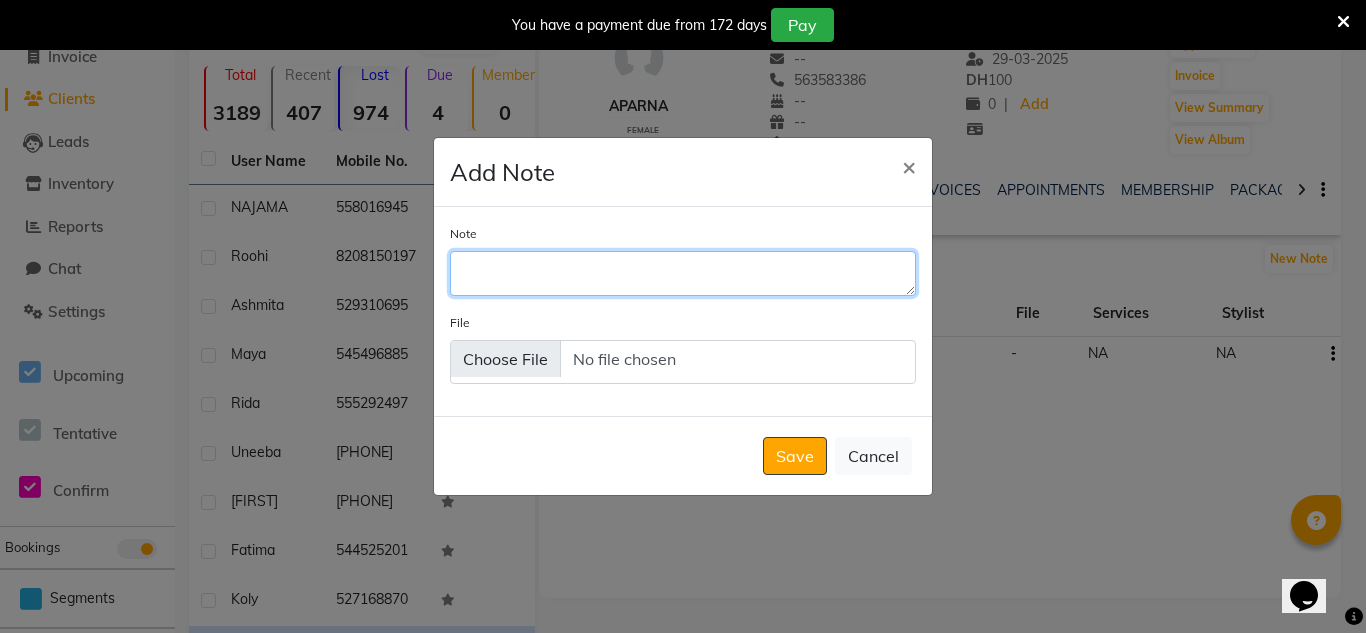 click on "Note" at bounding box center (683, 273) 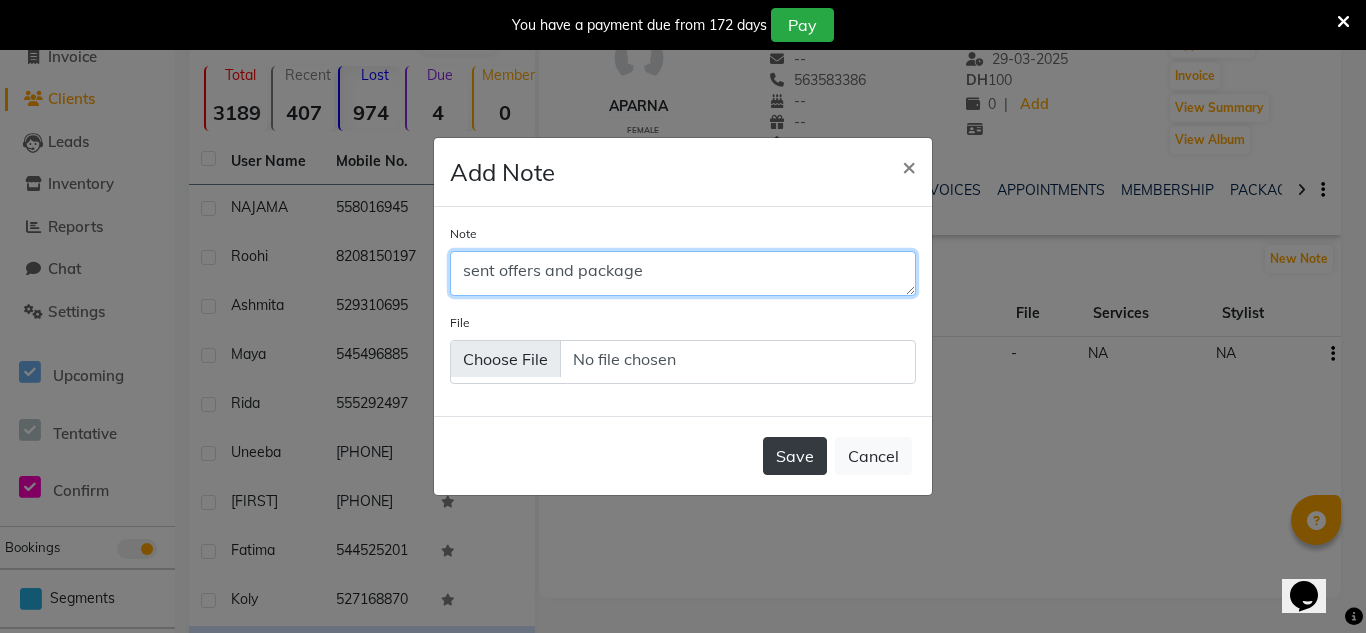 type on "sent offers and package" 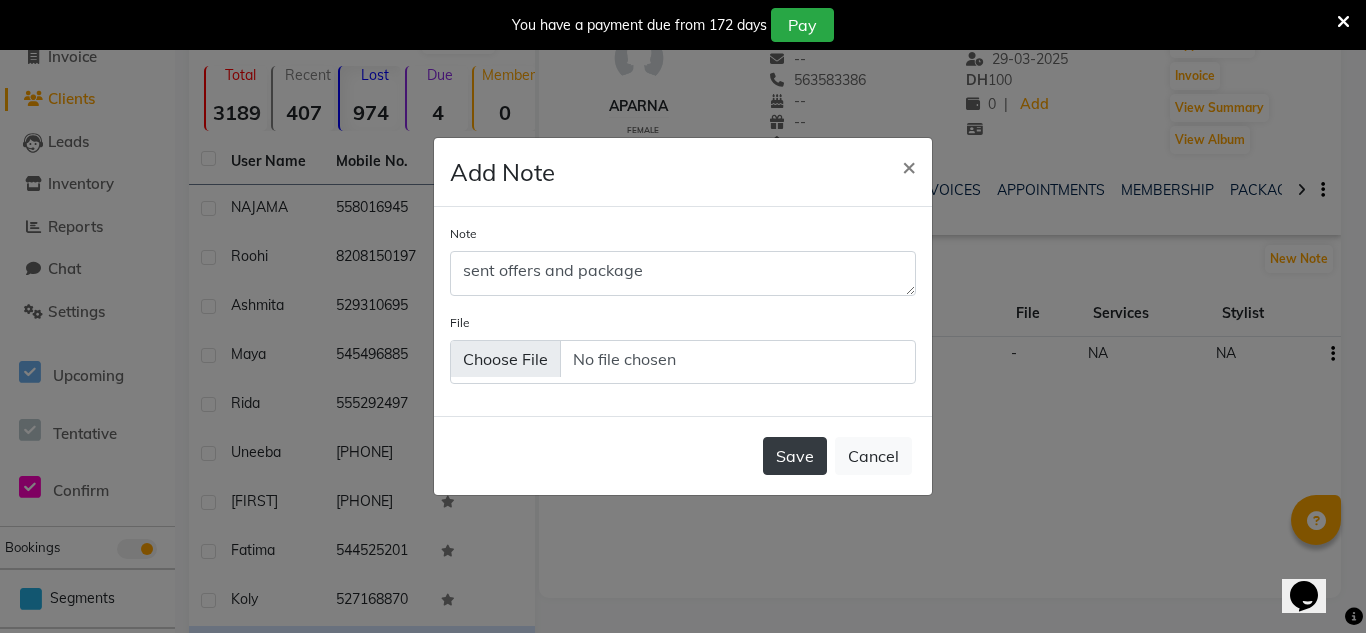 click on "Save" 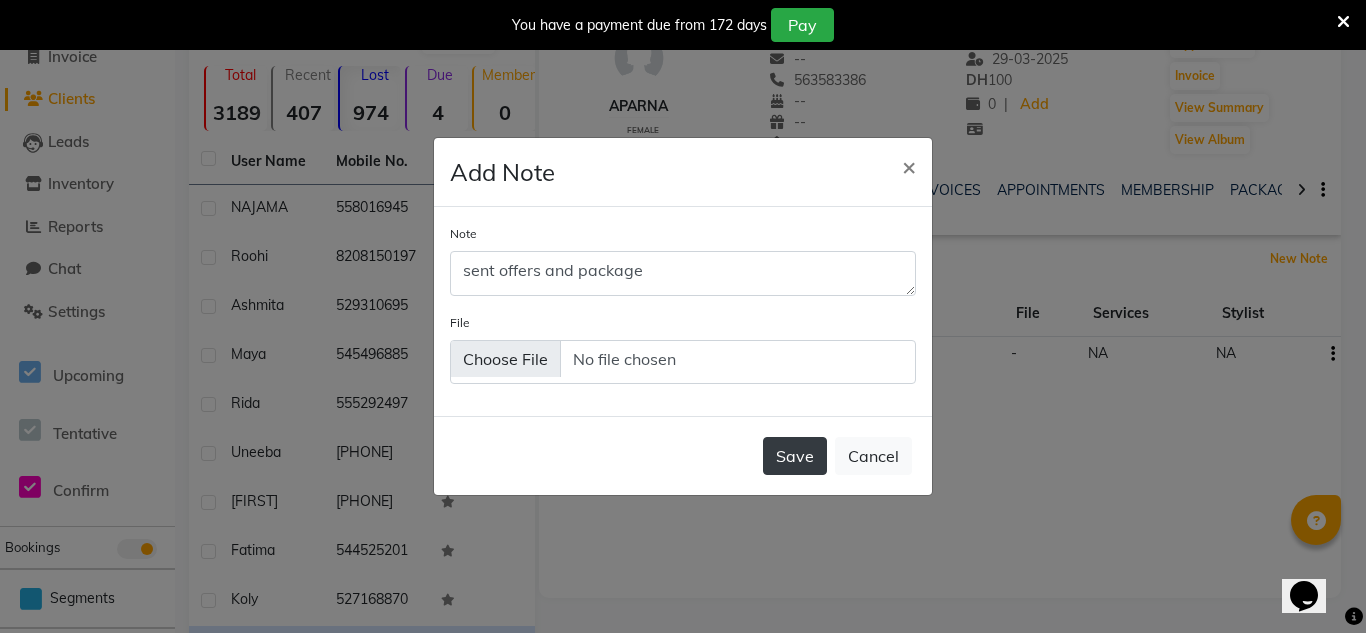 type 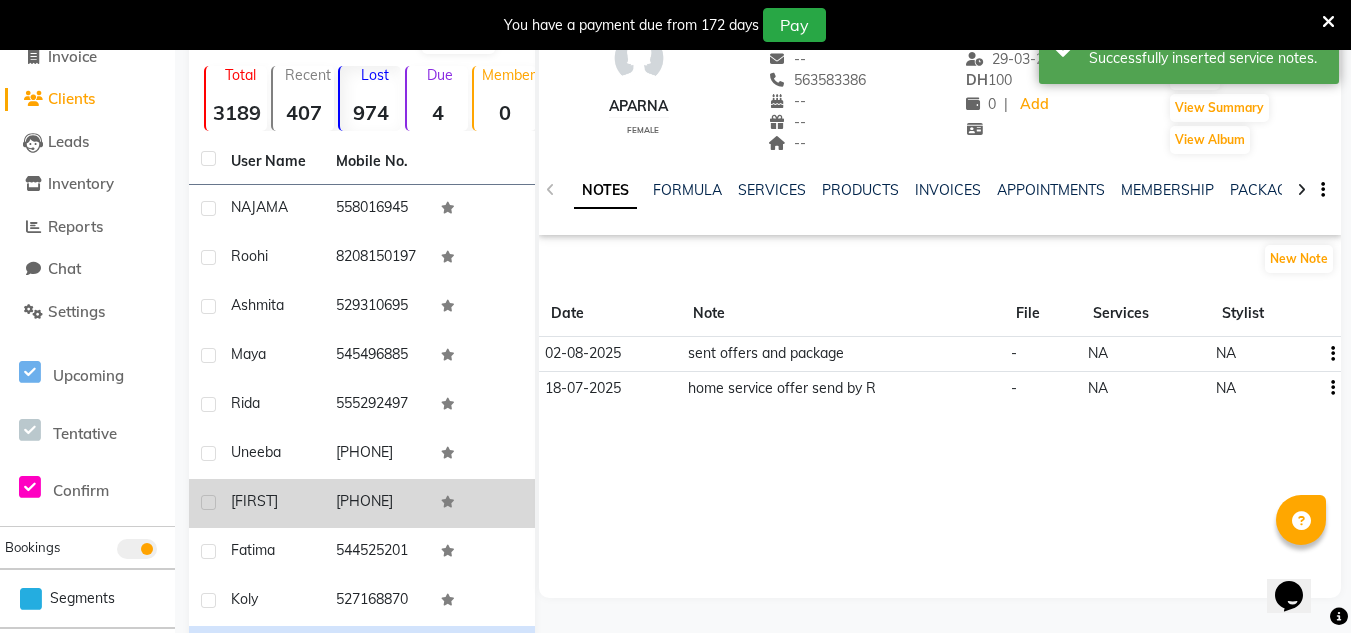 click on "+968  79993247" 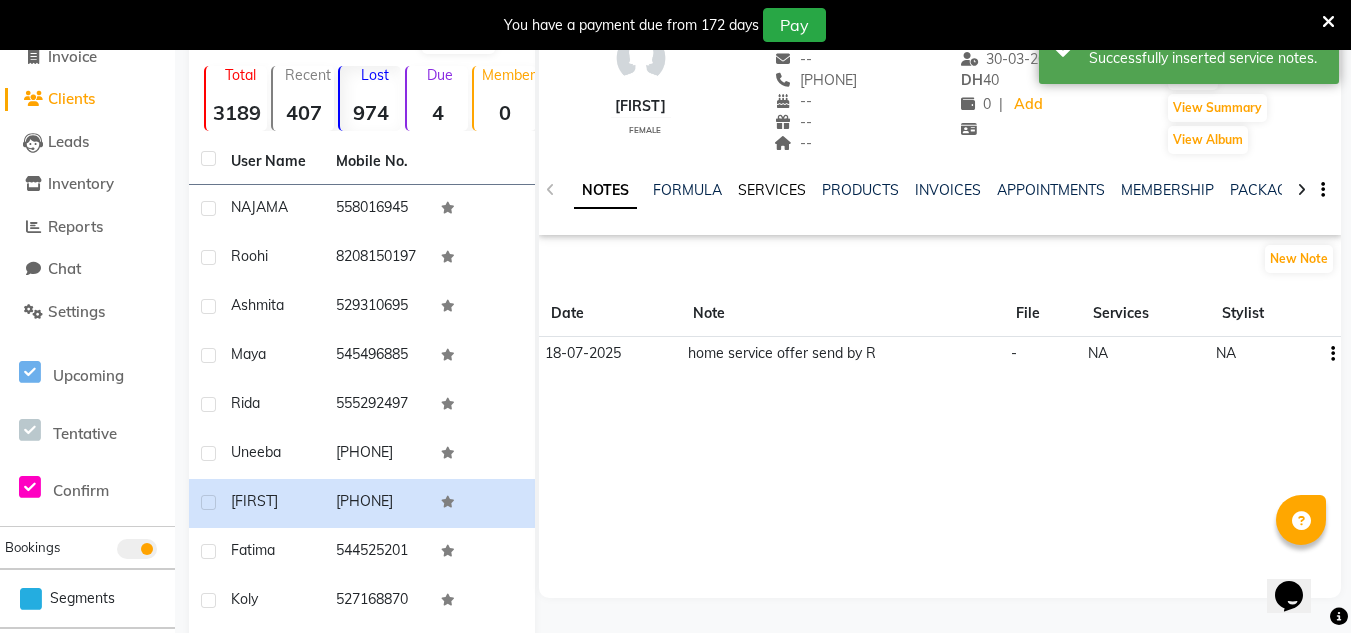 click on "SERVICES" 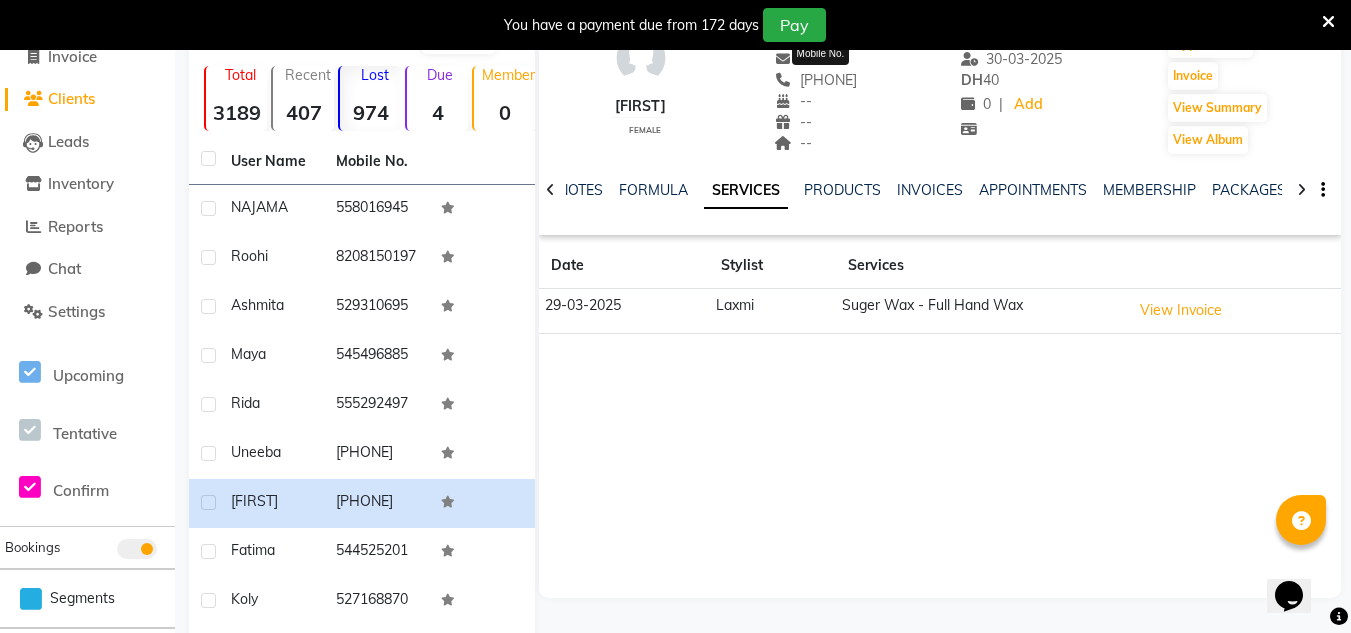 drag, startPoint x: 884, startPoint y: 74, endPoint x: 786, endPoint y: 84, distance: 98.50888 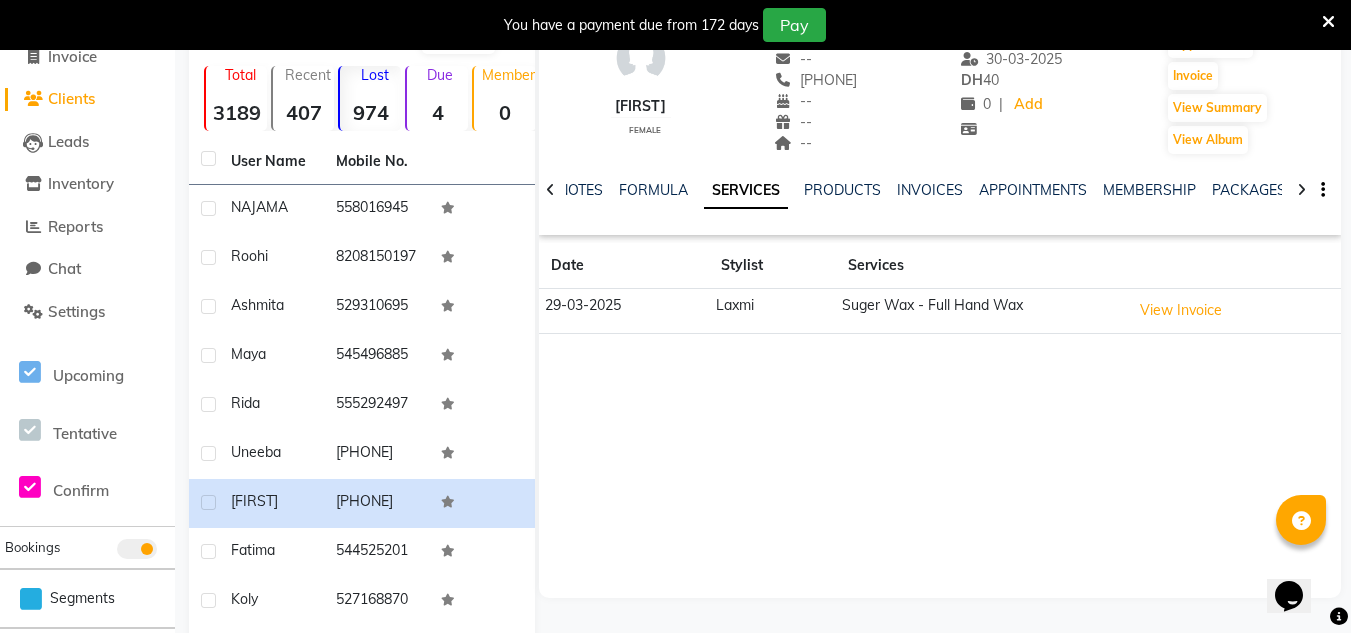 copy on "+968  79993247" 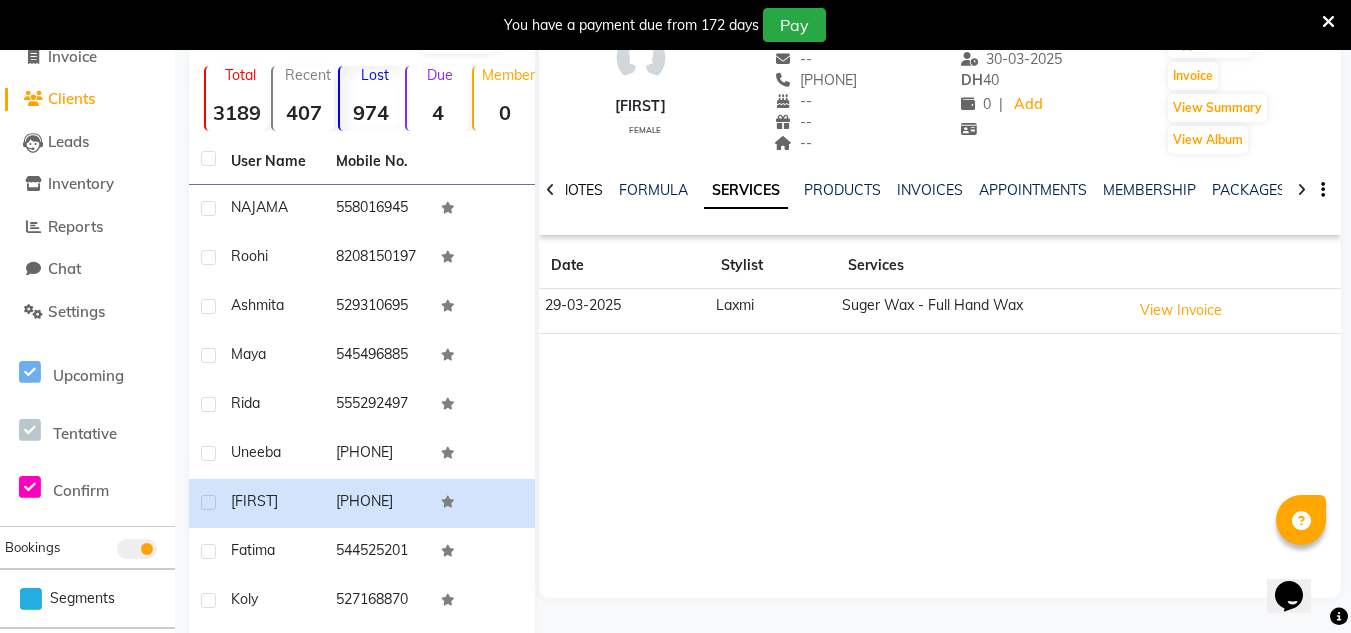 click on "NOTES" 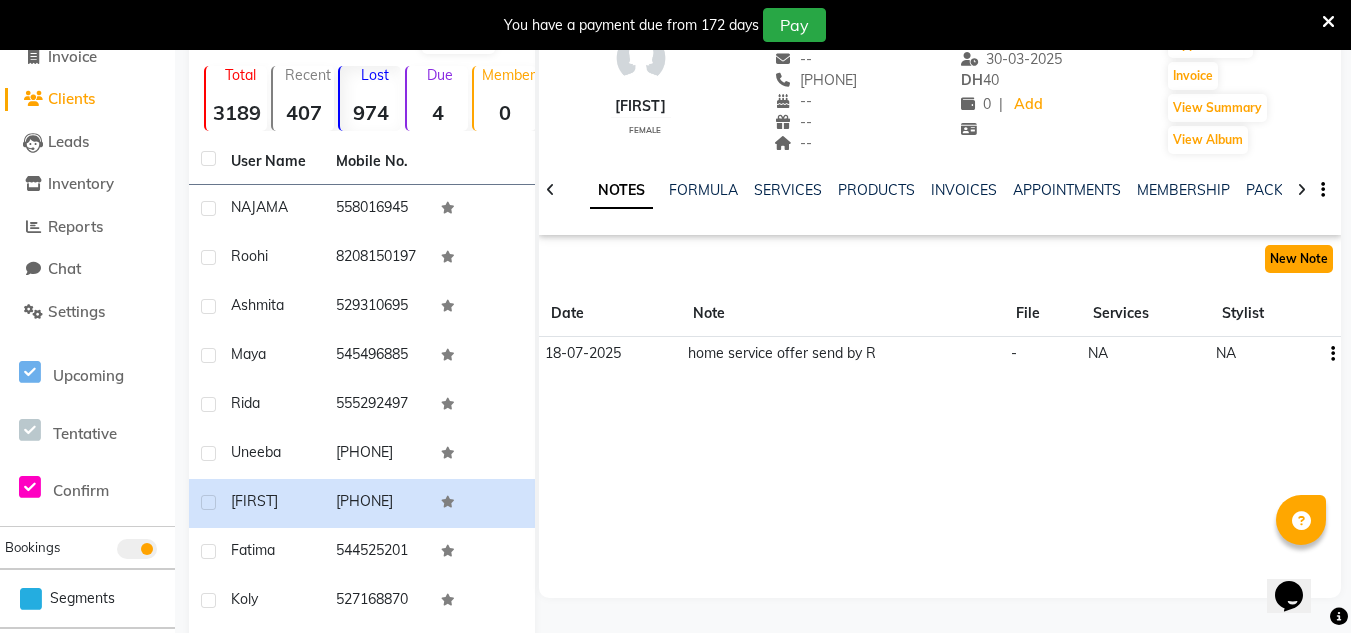 click on "New Note" 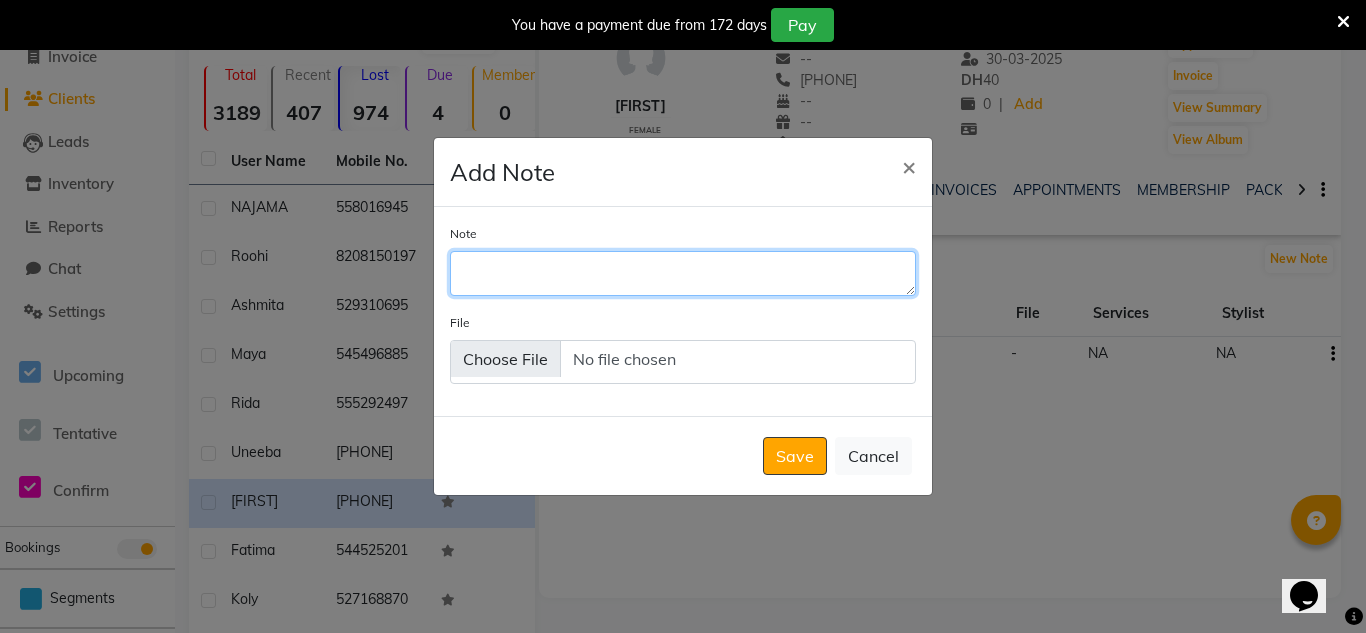 click on "Note" at bounding box center [683, 273] 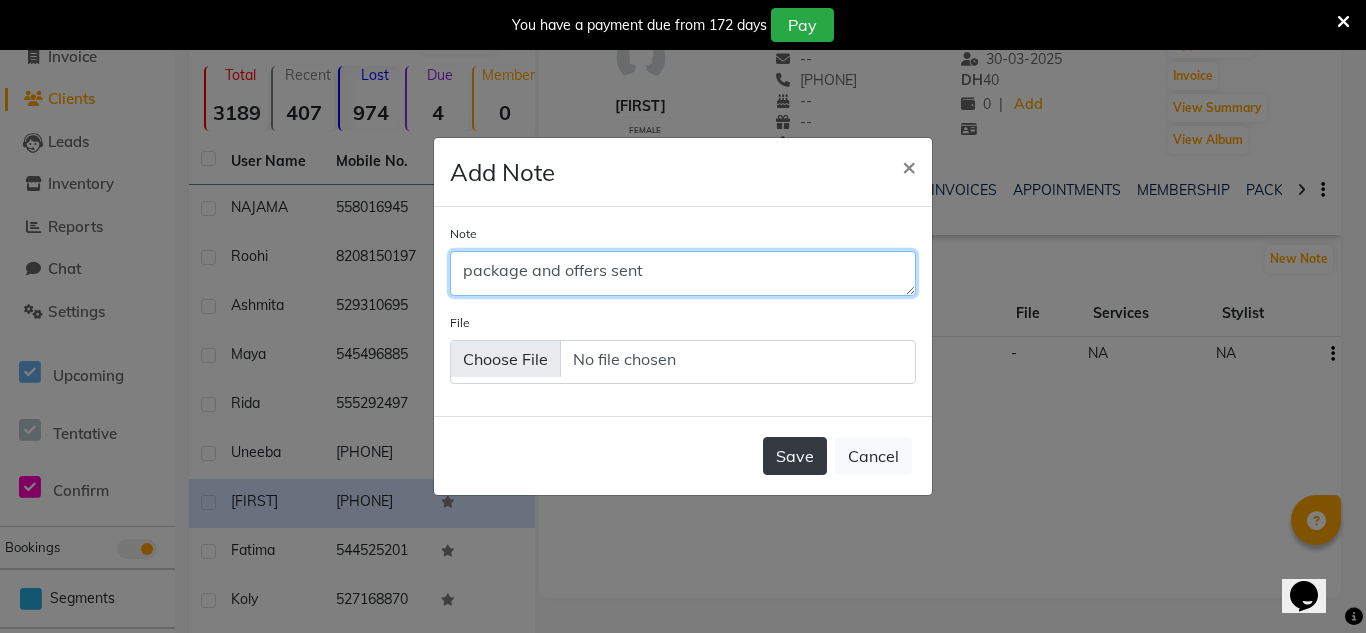 type on "package and offers sent" 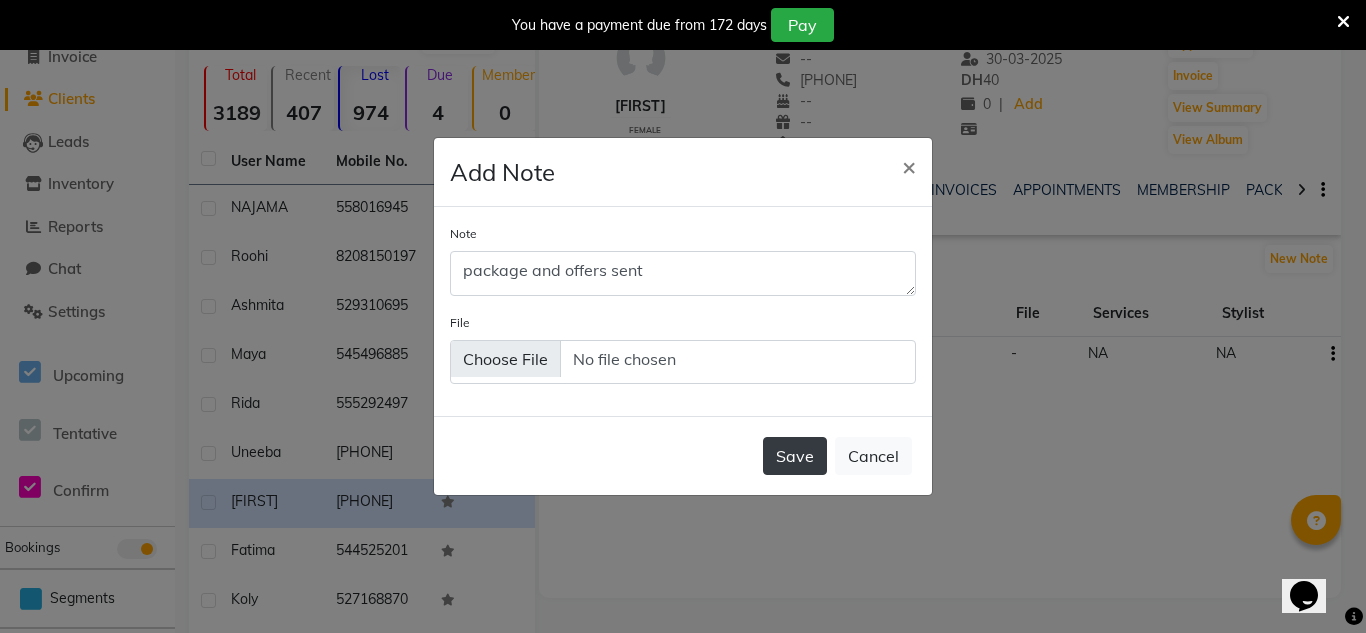 click on "Save" 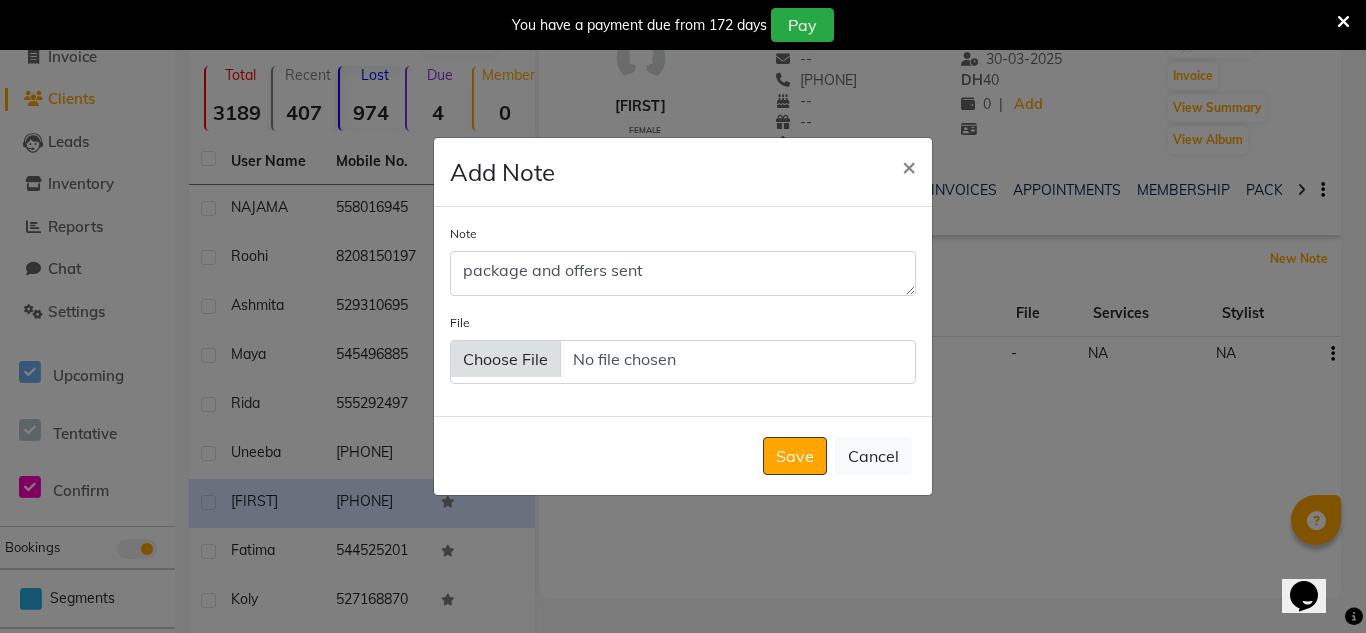 type 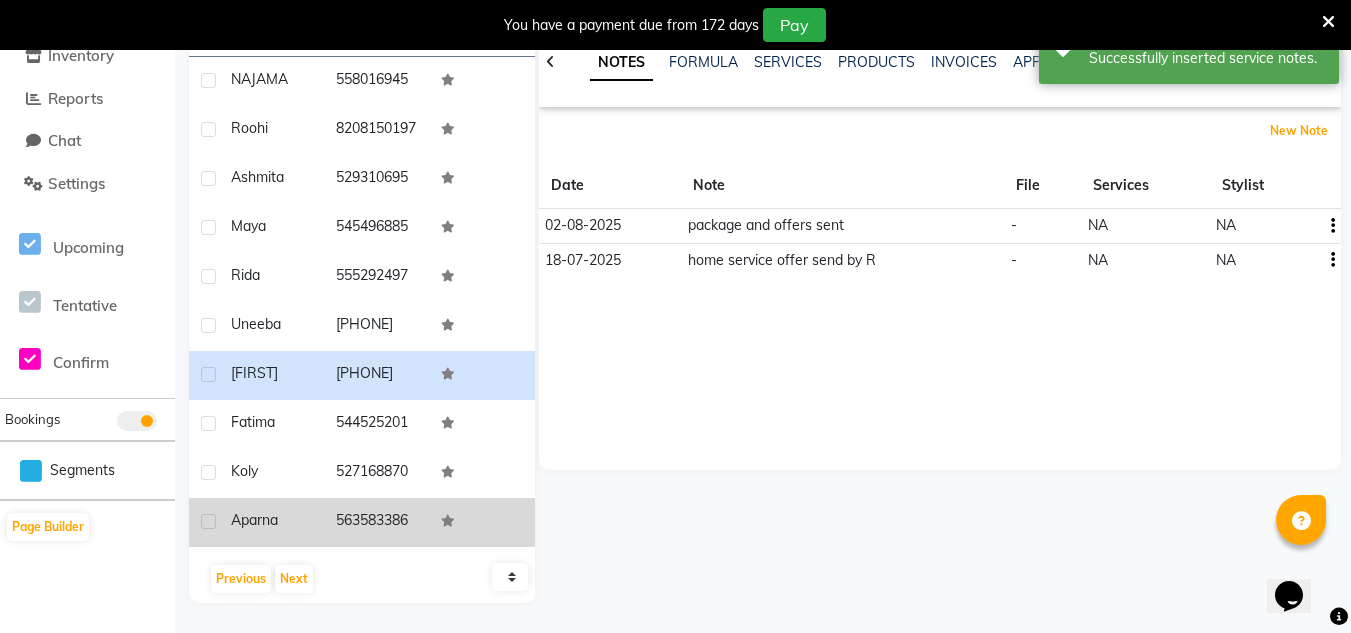 scroll, scrollTop: 339, scrollLeft: 0, axis: vertical 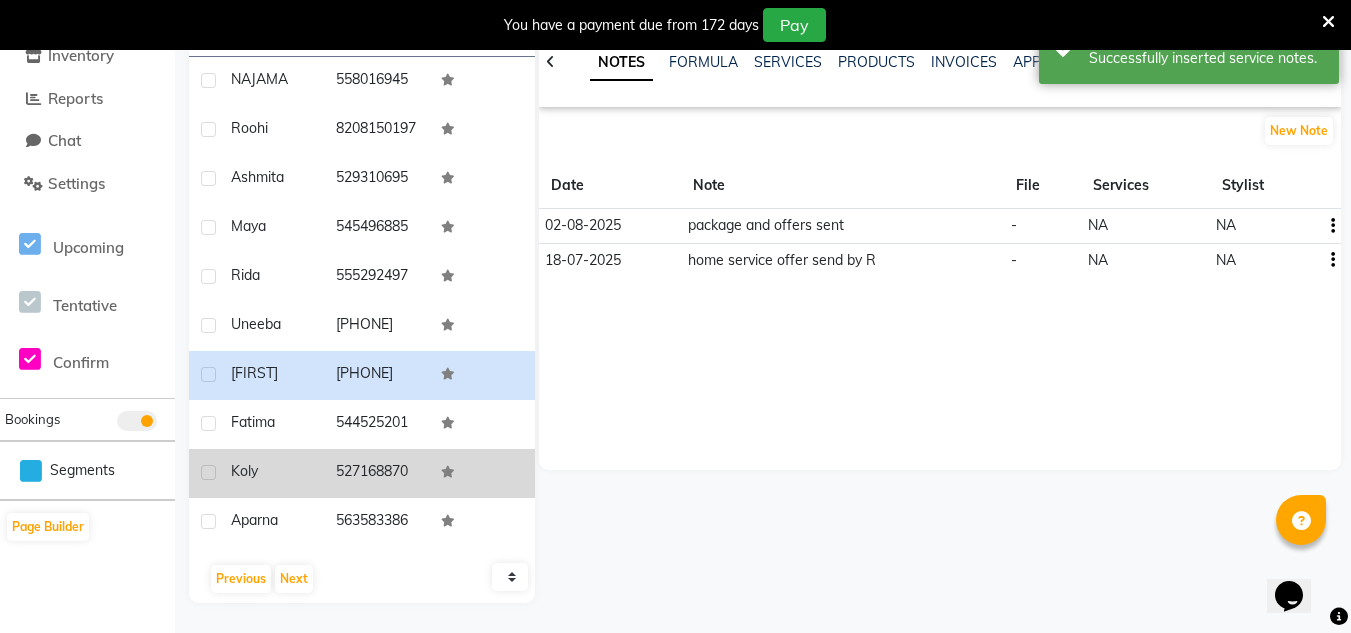 click on "527168870" 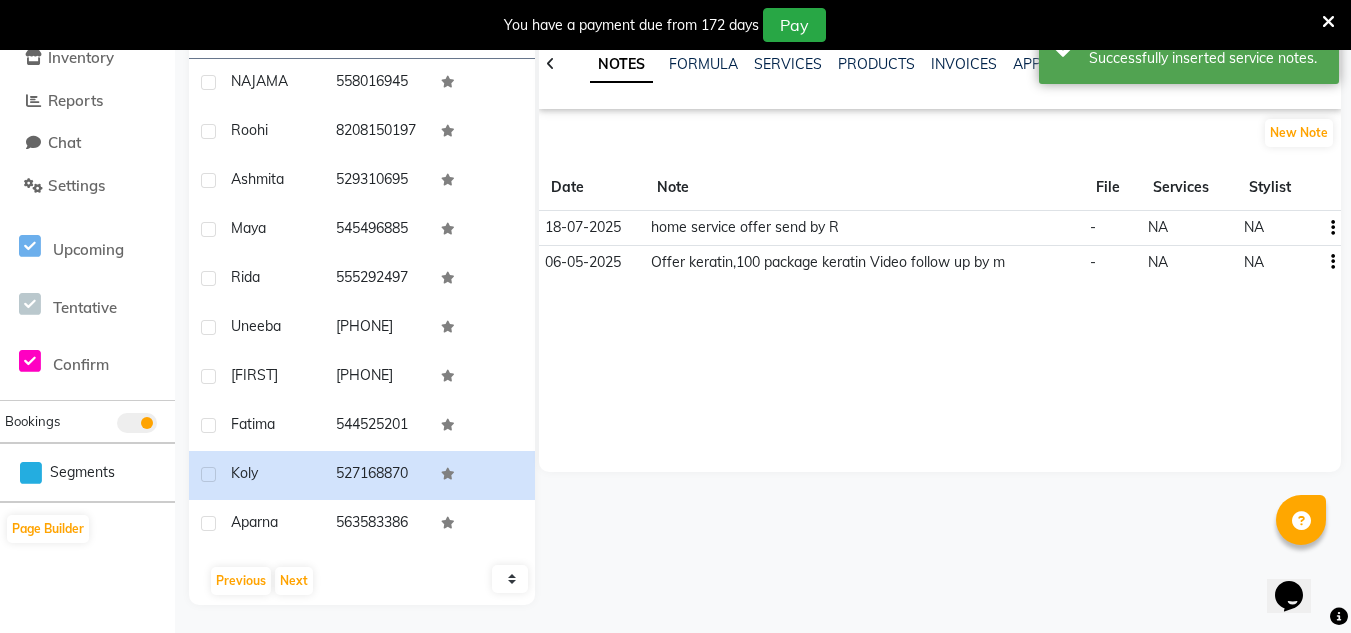 scroll, scrollTop: 339, scrollLeft: 0, axis: vertical 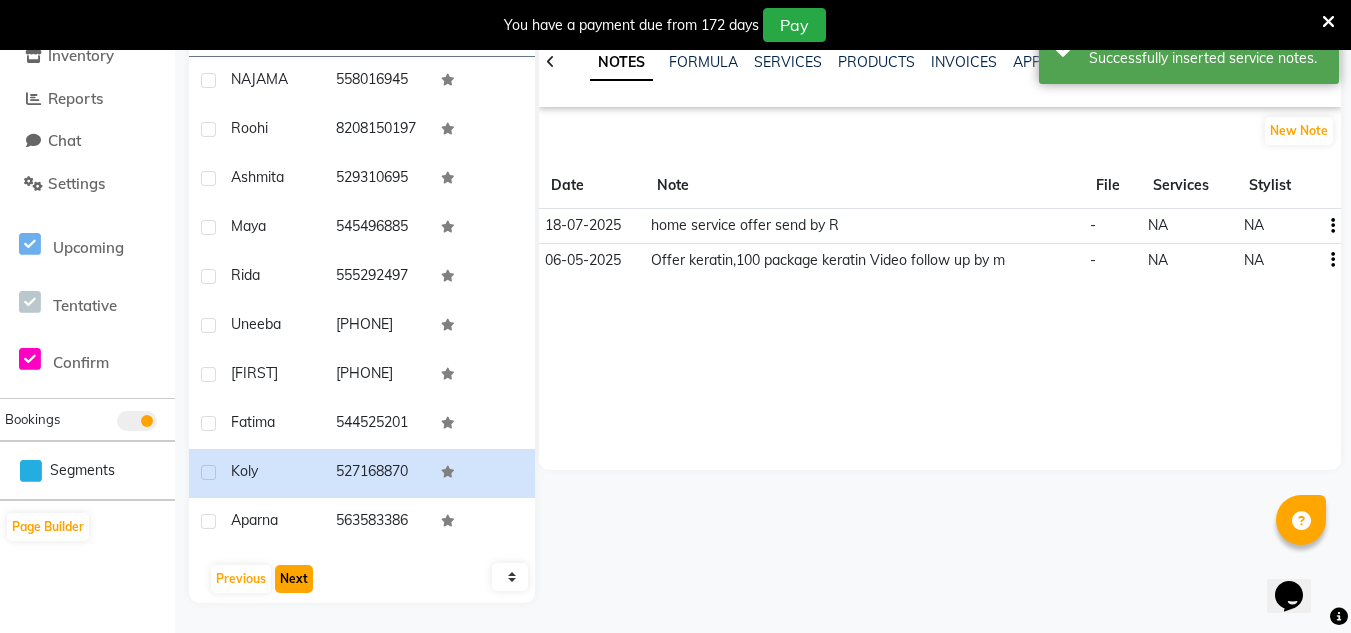 click on "Next" 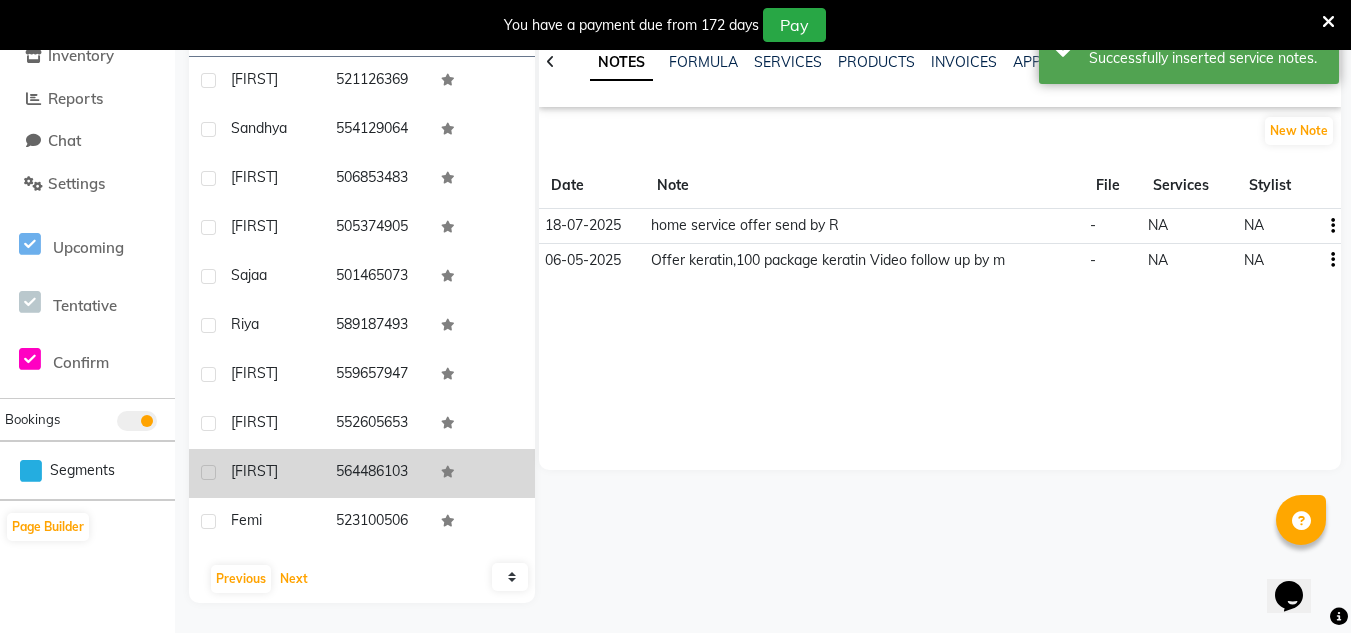 scroll, scrollTop: 267, scrollLeft: 0, axis: vertical 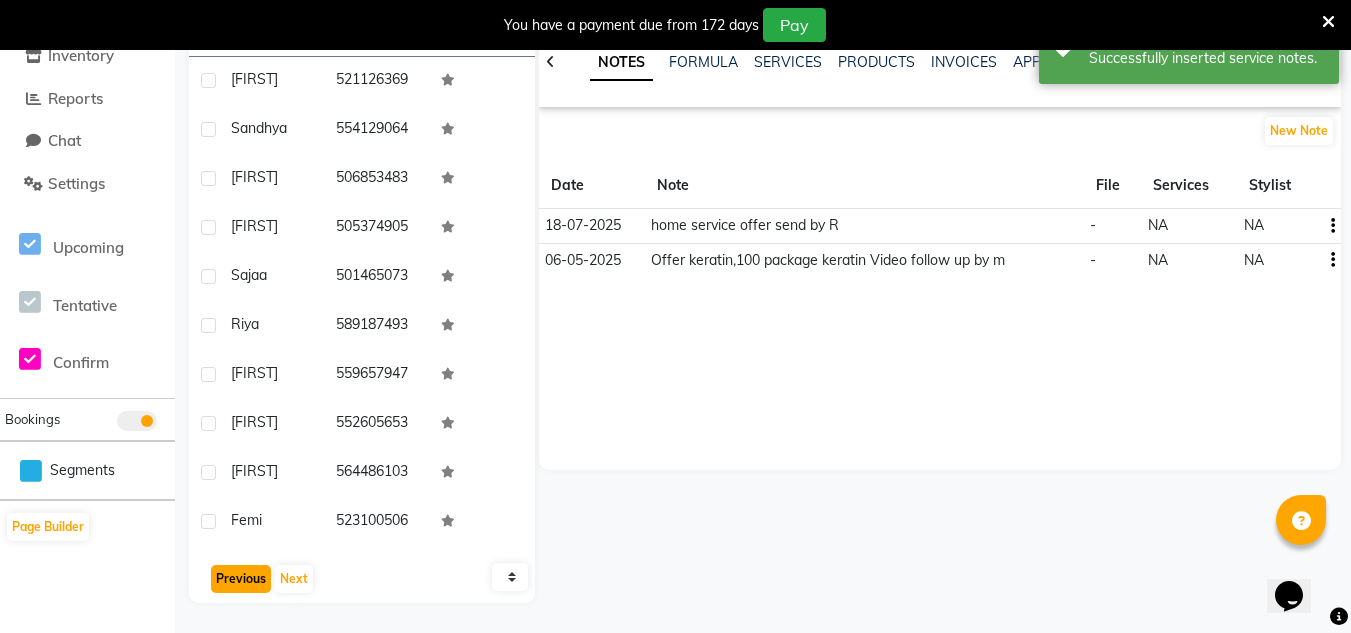 click on "Previous" 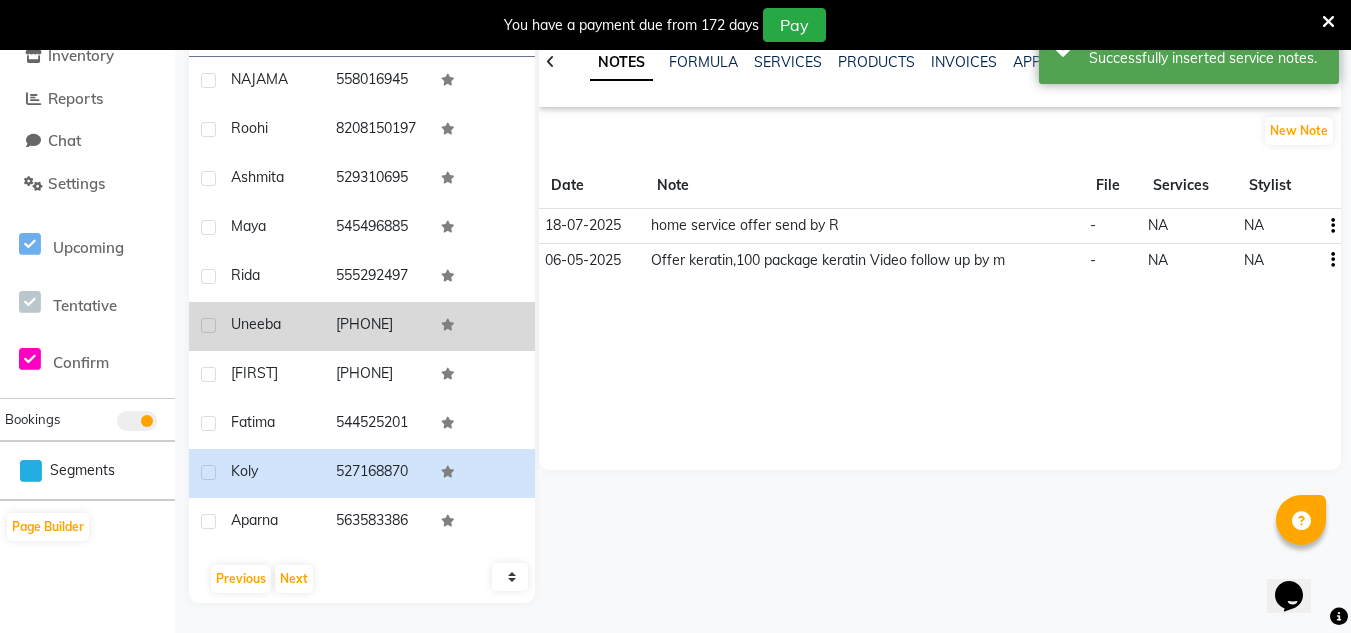 click on "+91  7906190492" 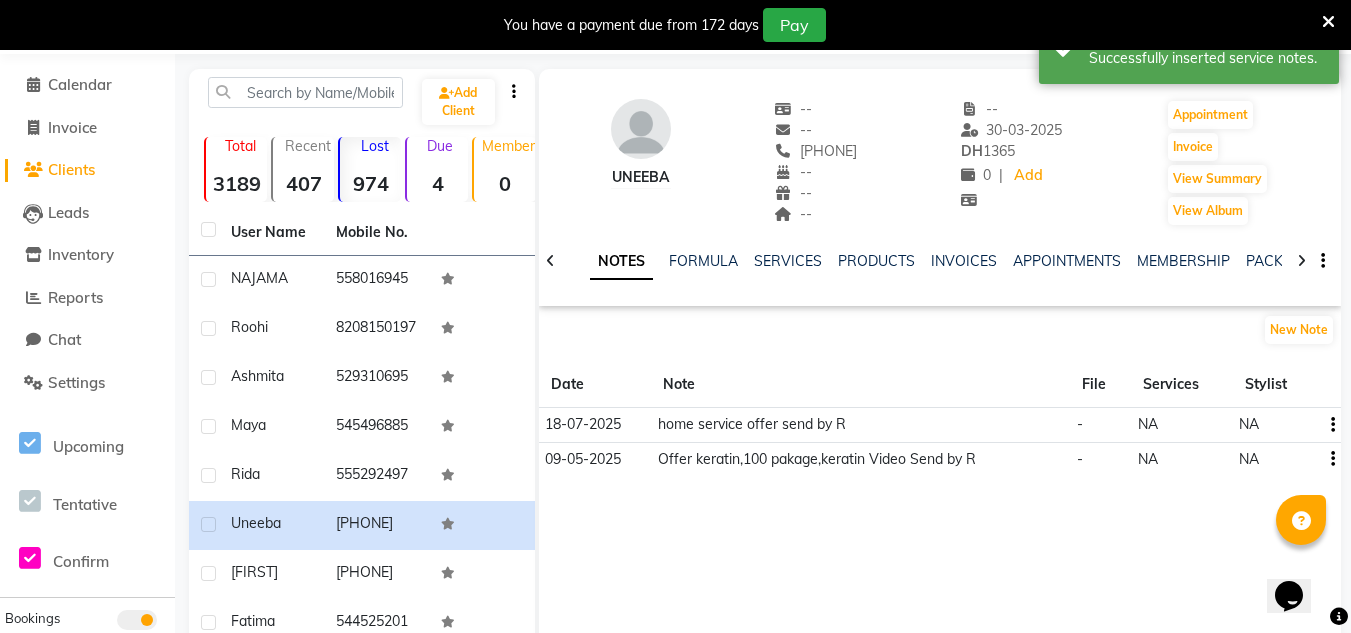 scroll, scrollTop: 67, scrollLeft: 0, axis: vertical 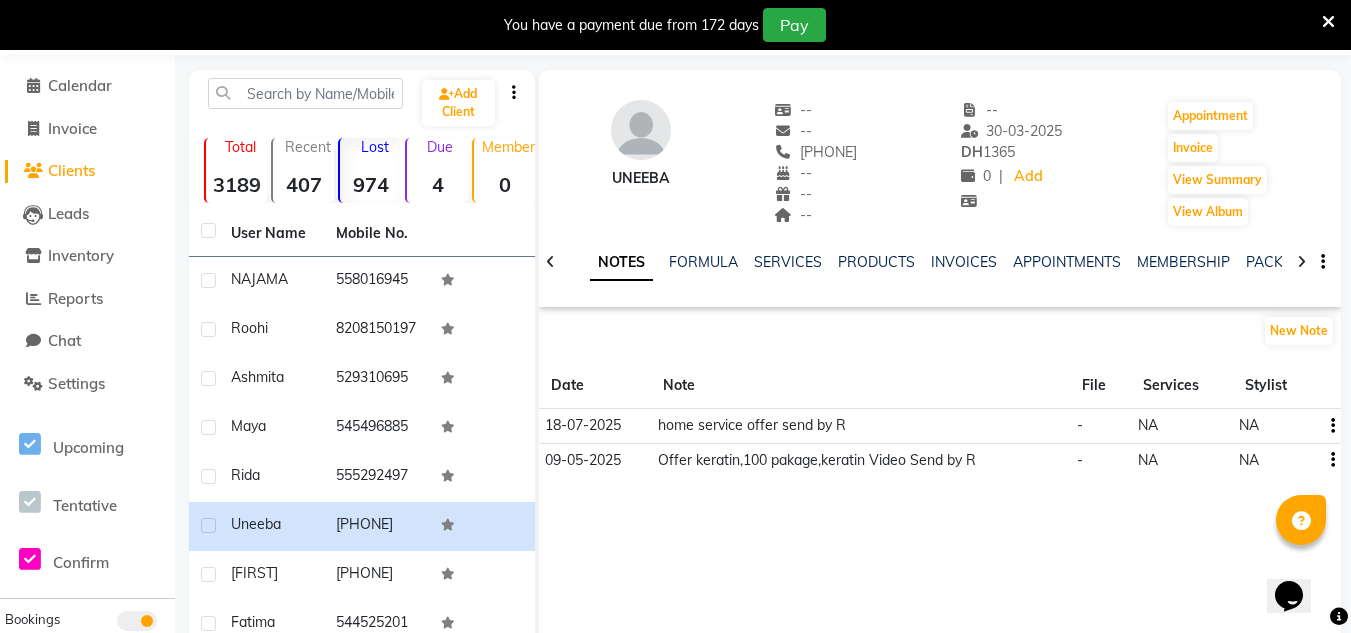 drag, startPoint x: 892, startPoint y: 147, endPoint x: 750, endPoint y: 149, distance: 142.01408 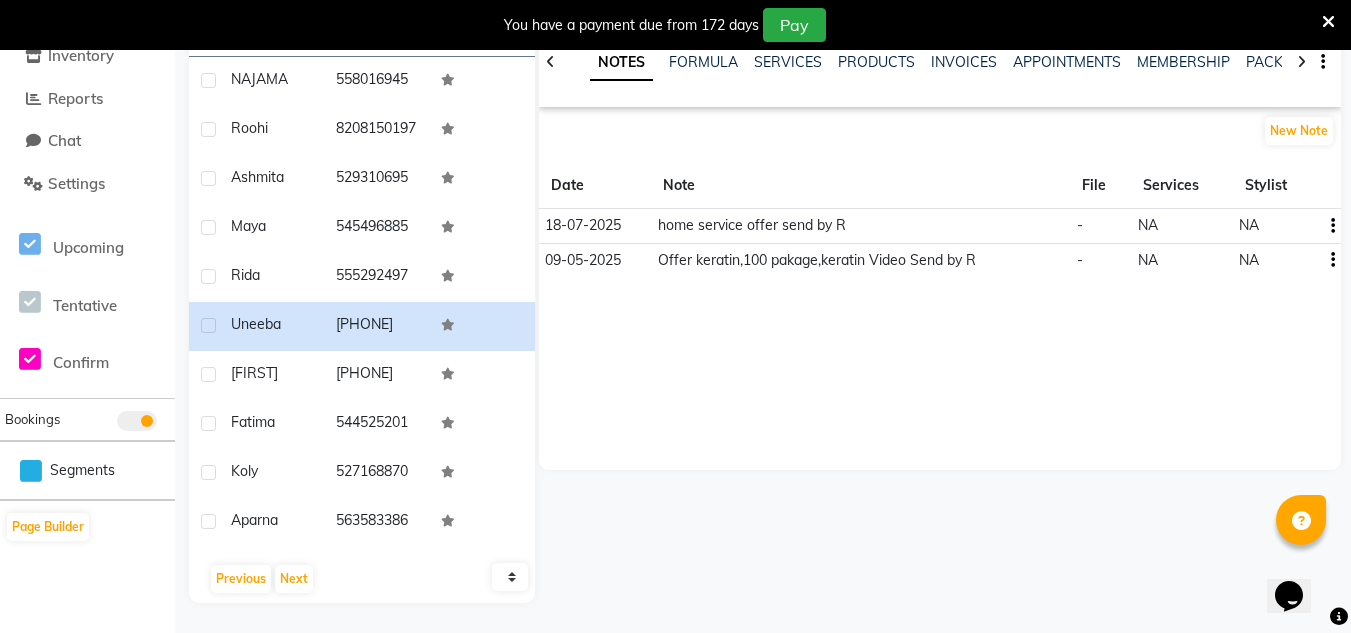 scroll, scrollTop: 139, scrollLeft: 0, axis: vertical 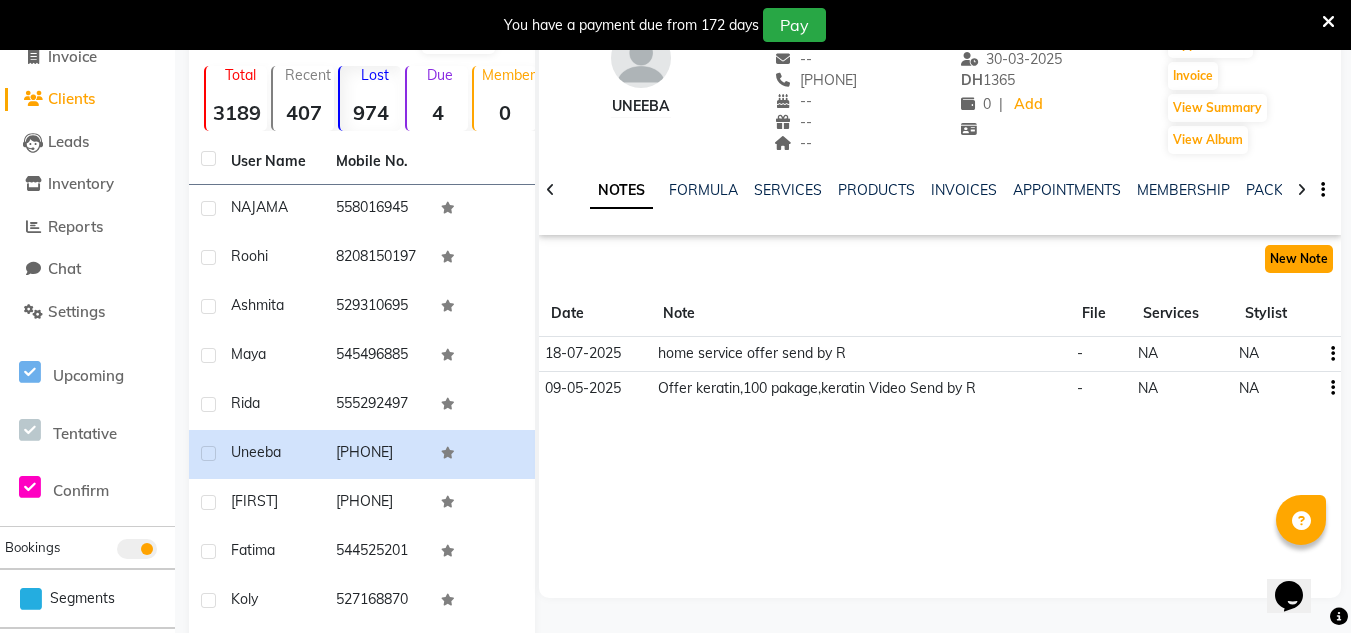 click on "New Note" 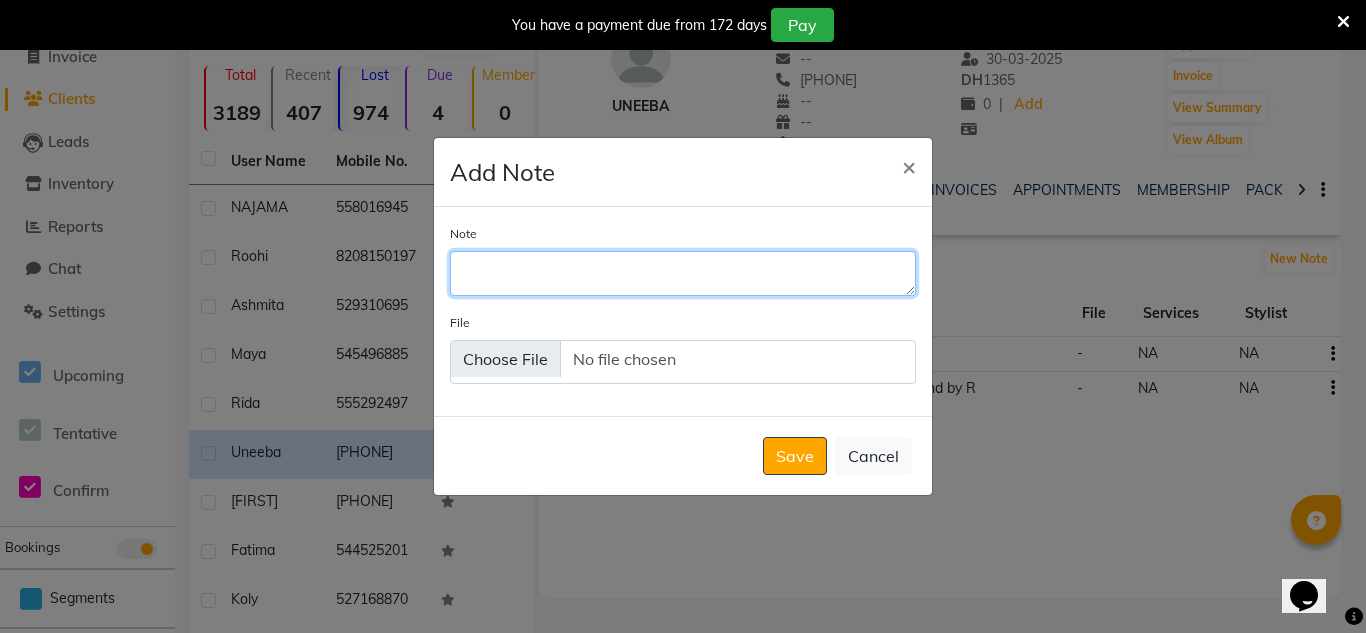 click on "Note" at bounding box center [683, 273] 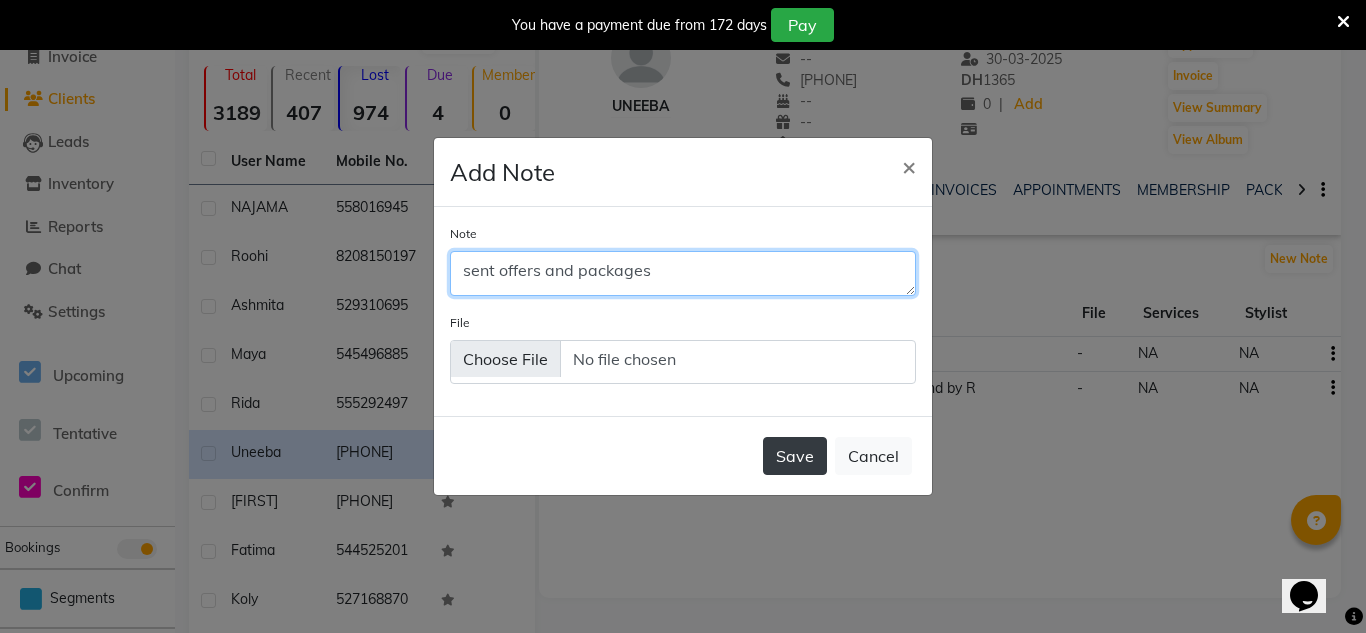 type on "sent offers and packages" 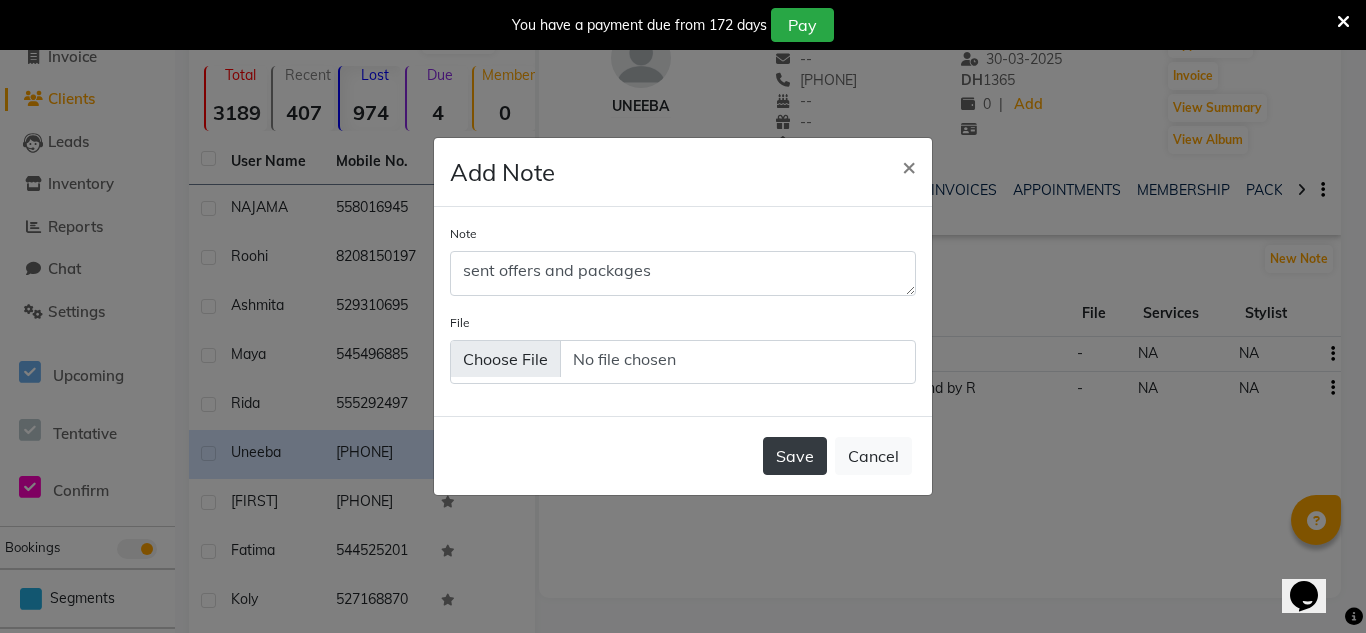 drag, startPoint x: 810, startPoint y: 459, endPoint x: 786, endPoint y: 401, distance: 62.76942 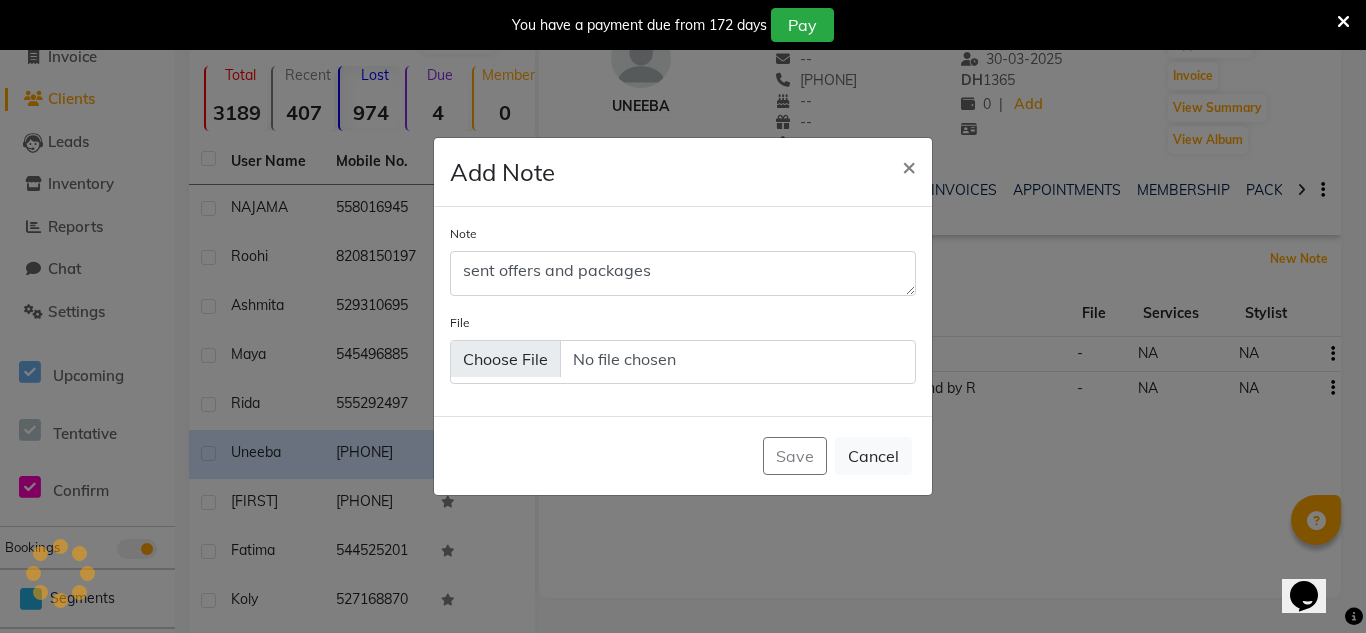 type 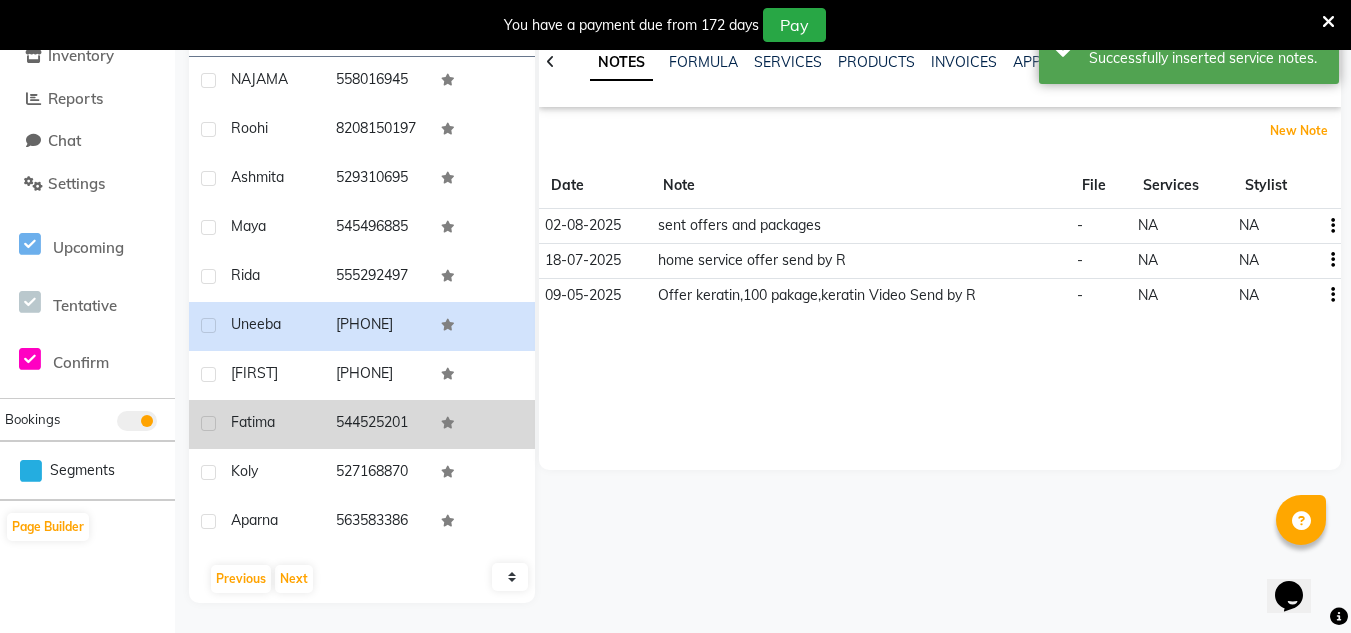scroll, scrollTop: 139, scrollLeft: 0, axis: vertical 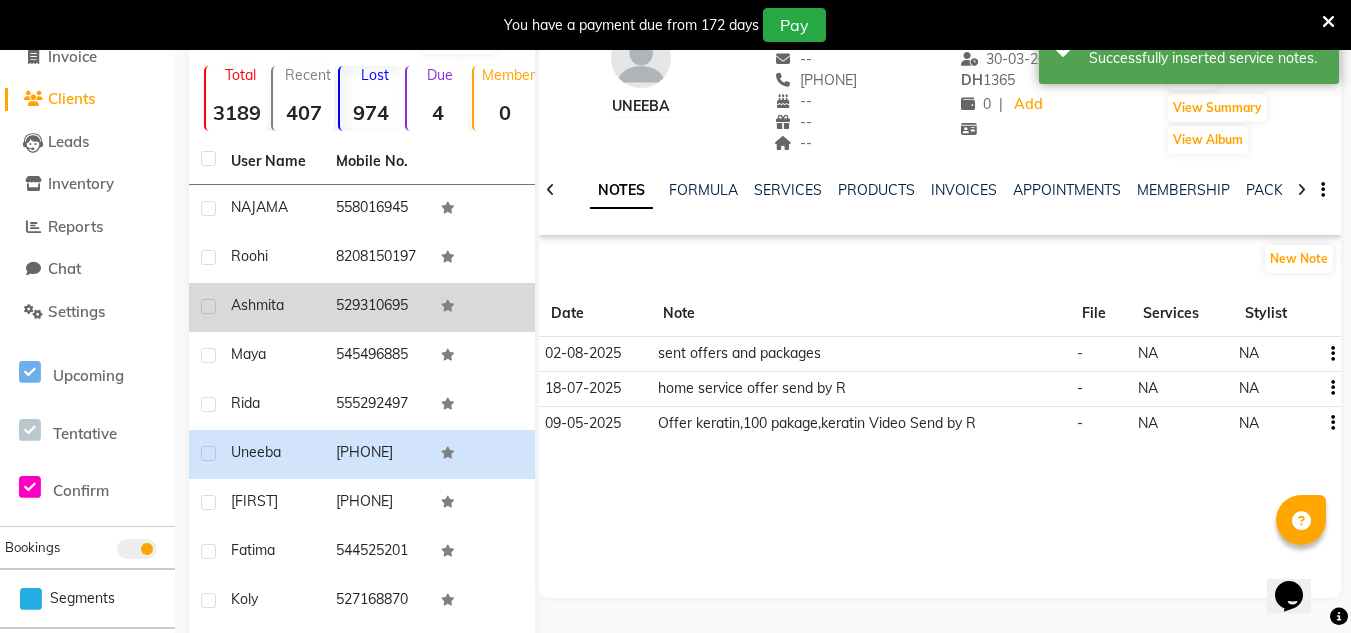 click on "Ashmita" 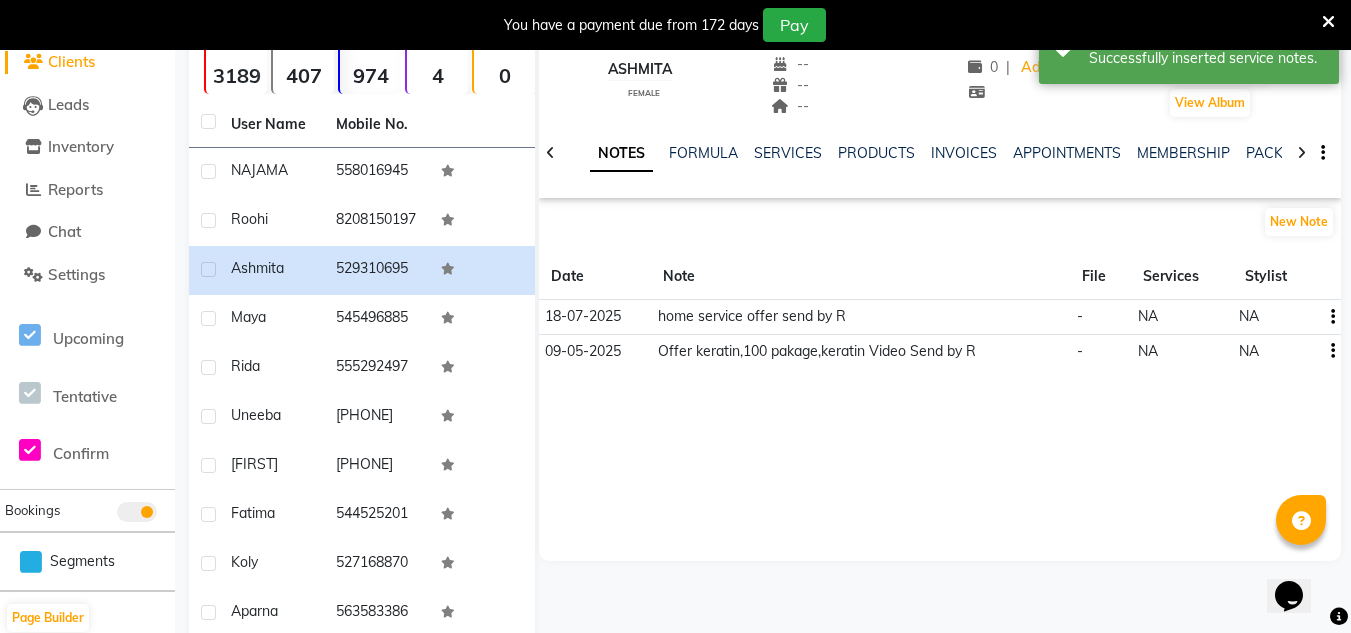 scroll, scrollTop: 339, scrollLeft: 0, axis: vertical 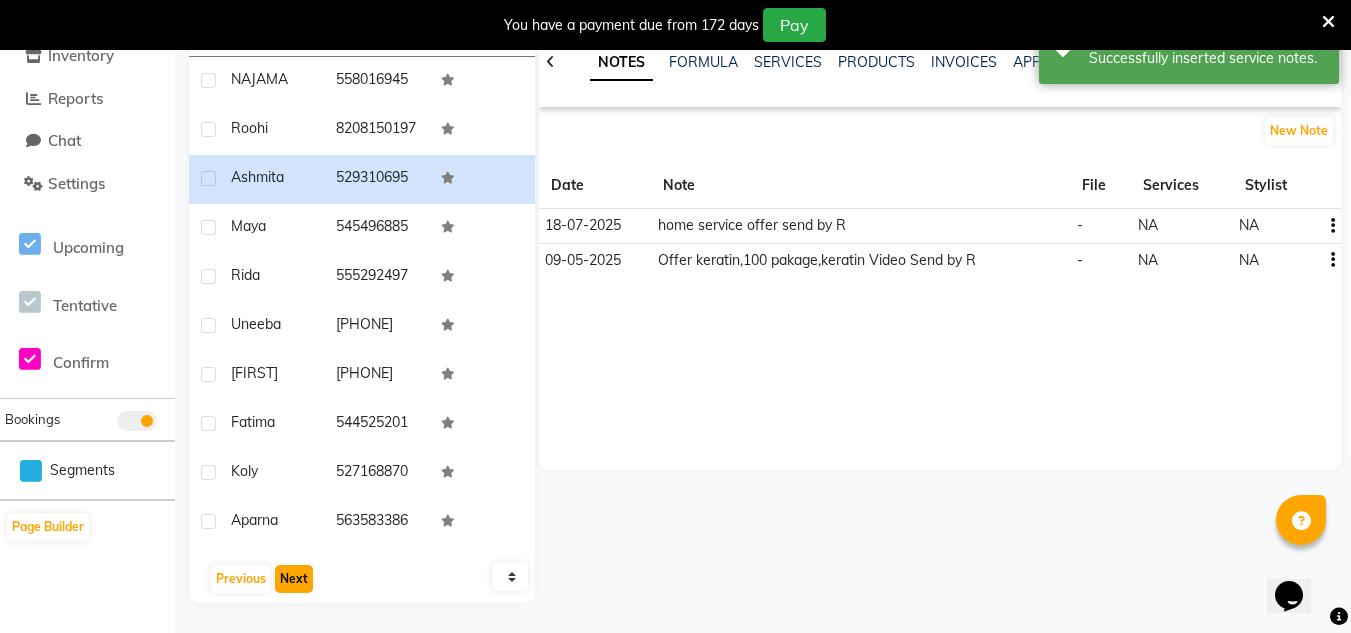 click on "Next" 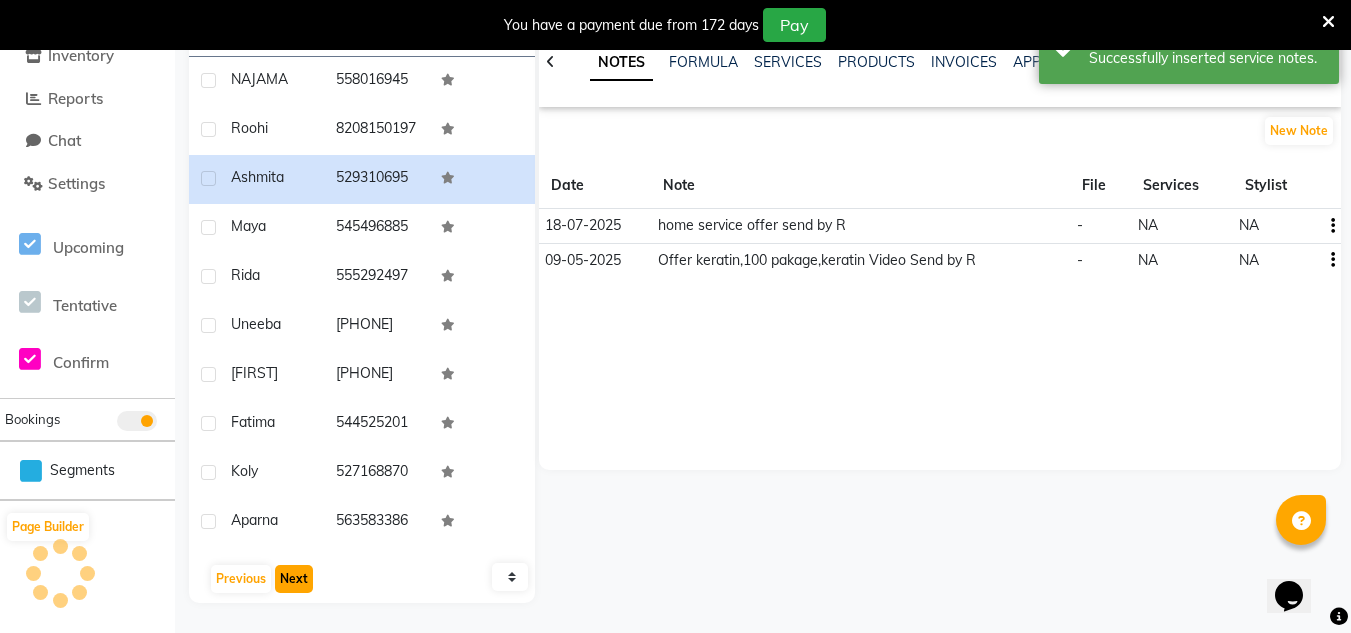 scroll, scrollTop: 267, scrollLeft: 0, axis: vertical 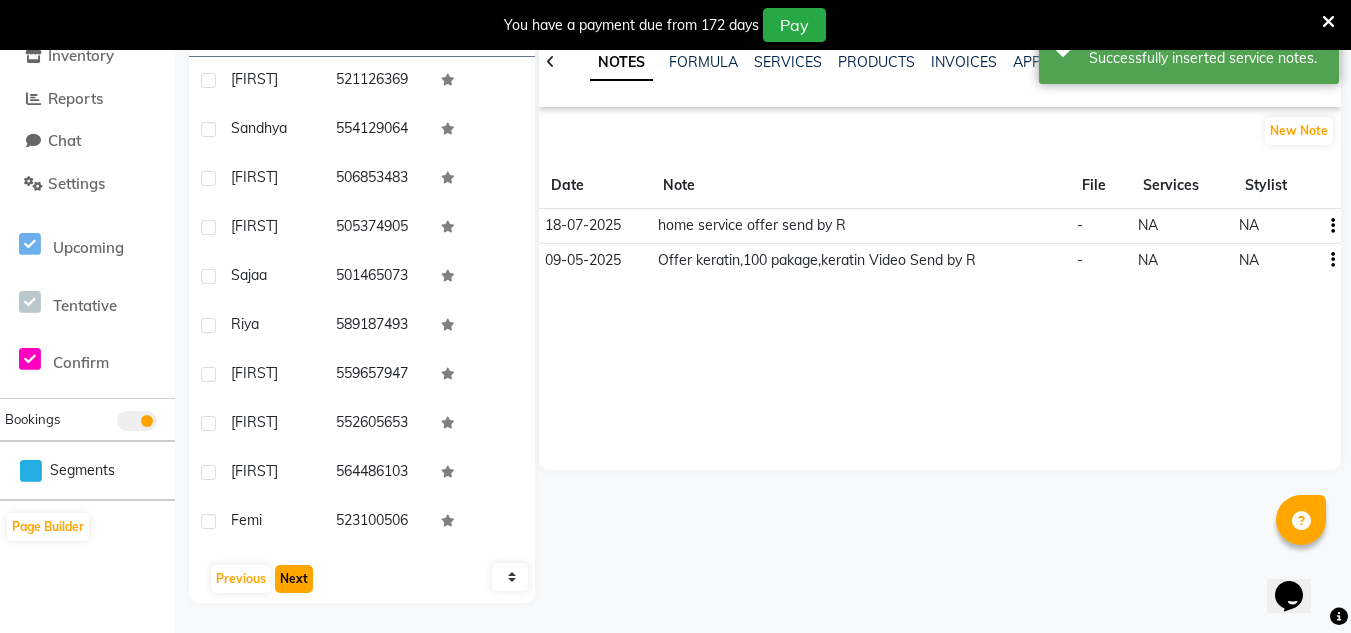 click on "Next" 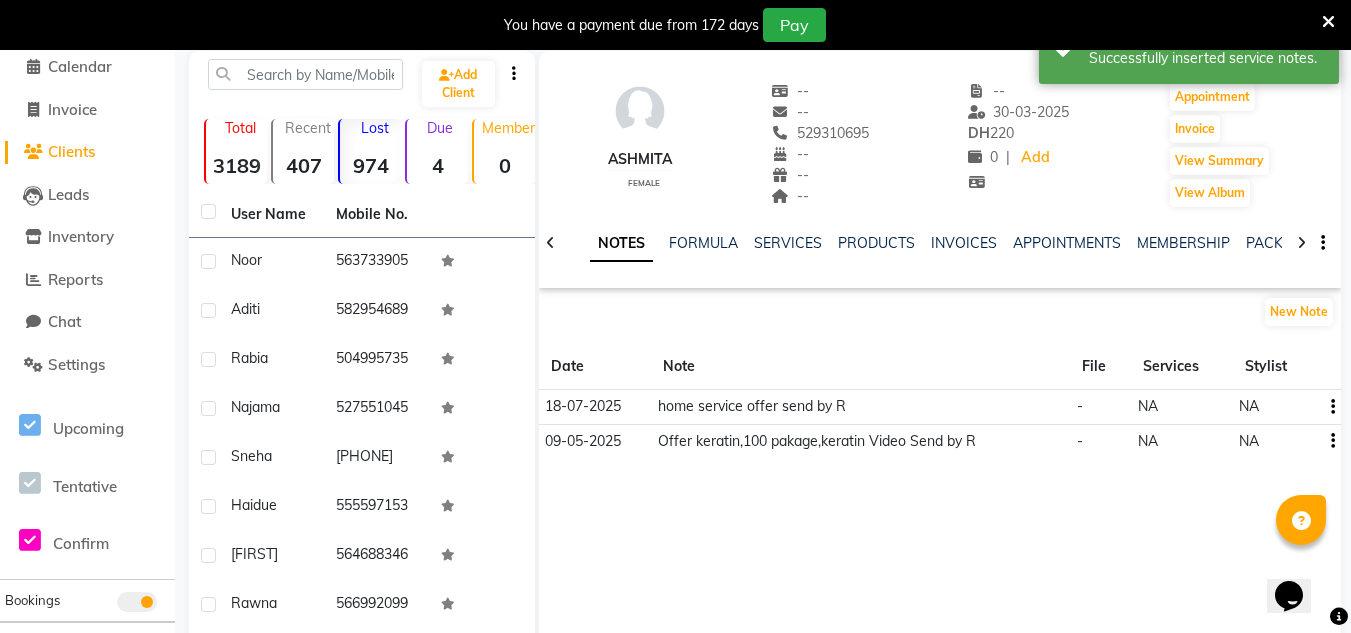 scroll, scrollTop: 5, scrollLeft: 0, axis: vertical 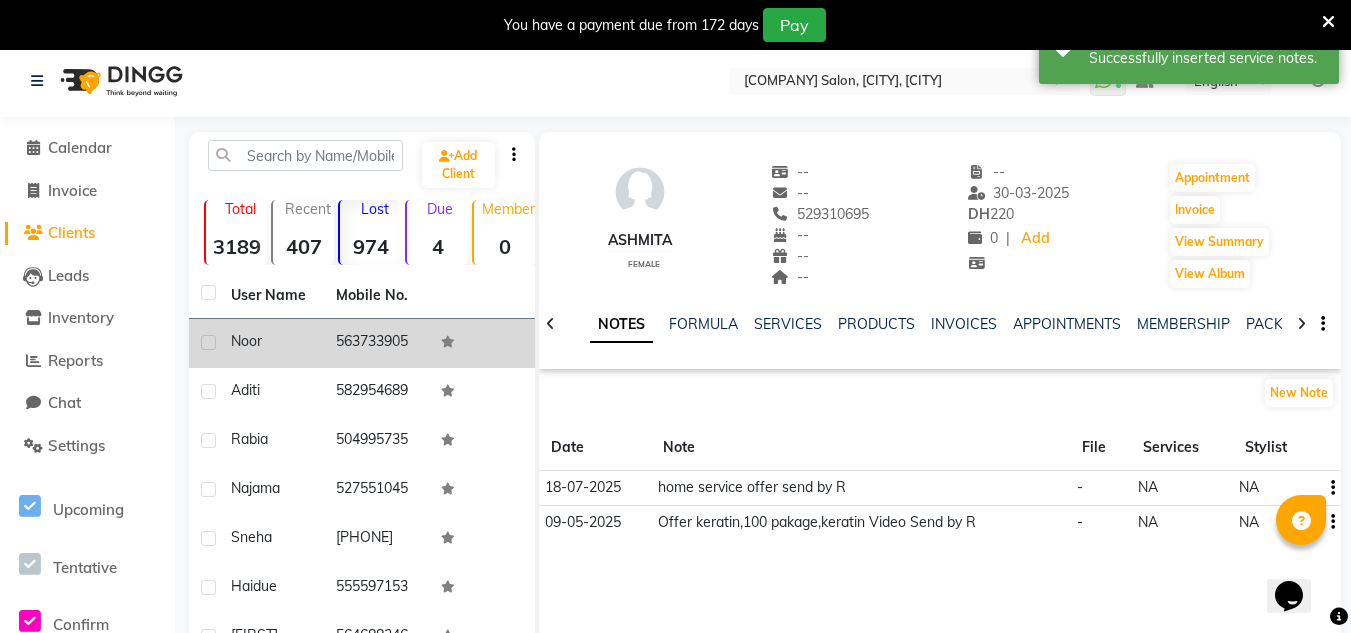 click on "563733905" 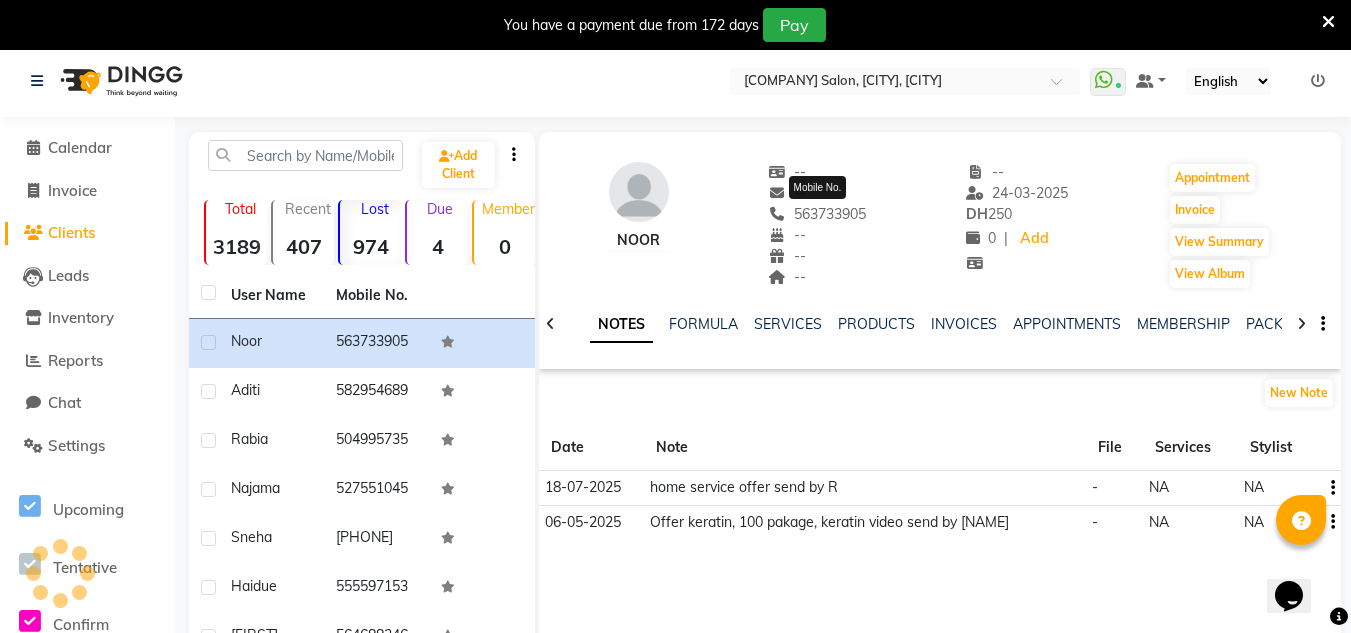 drag, startPoint x: 868, startPoint y: 214, endPoint x: 772, endPoint y: 212, distance: 96.02083 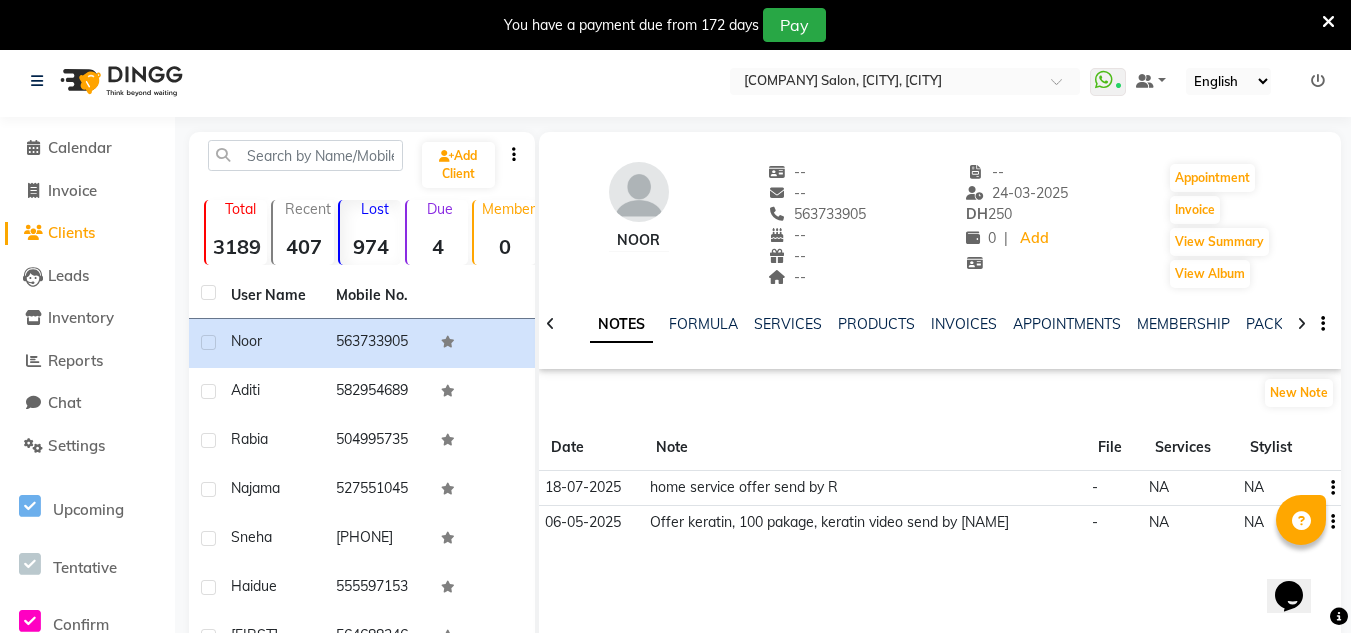 copy on "563733905" 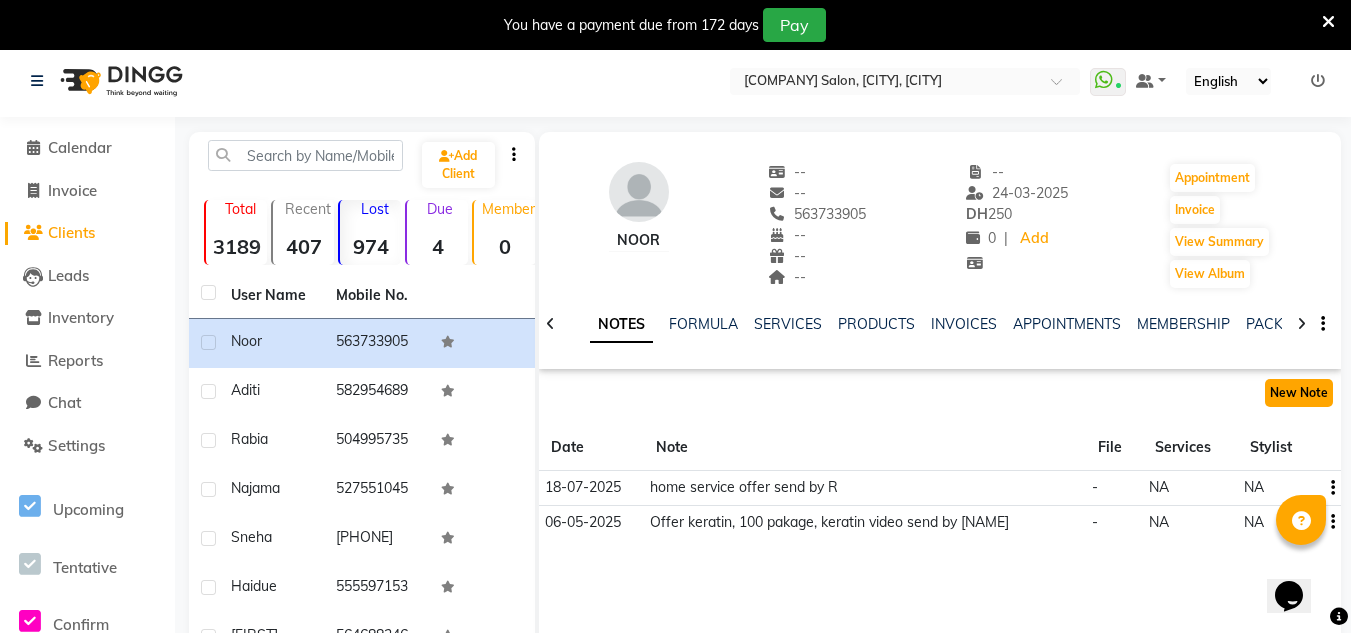 click on "New Note" 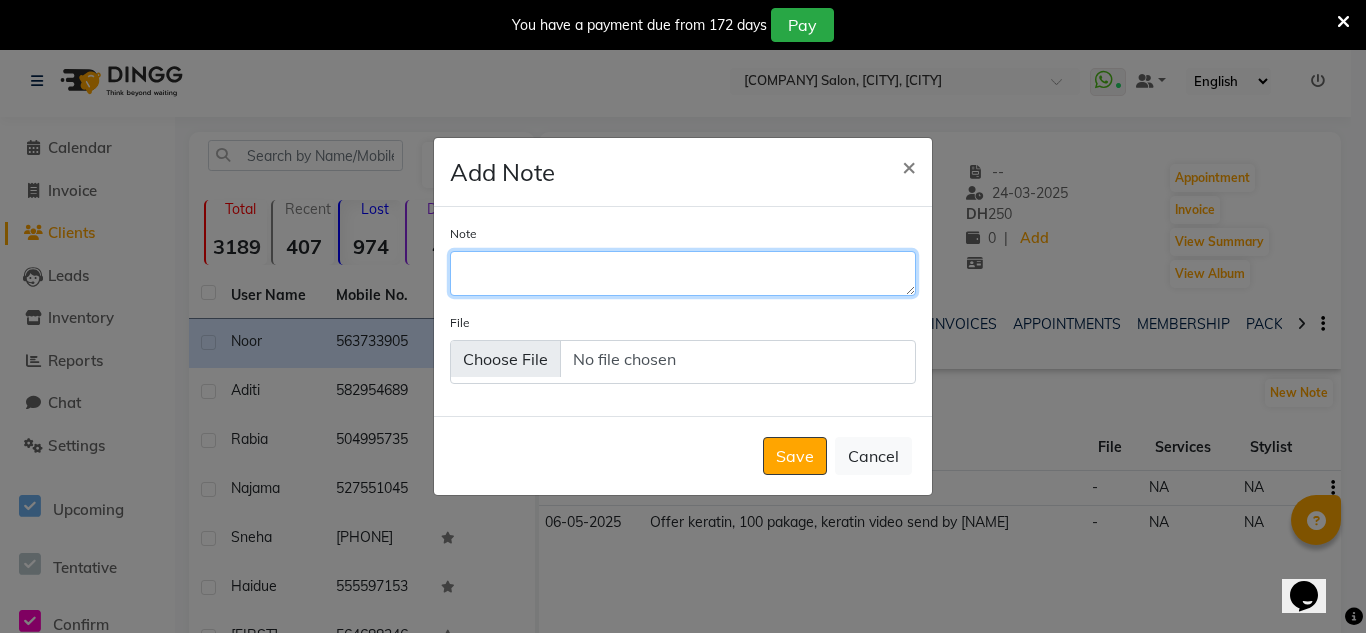 click on "Note" at bounding box center (683, 273) 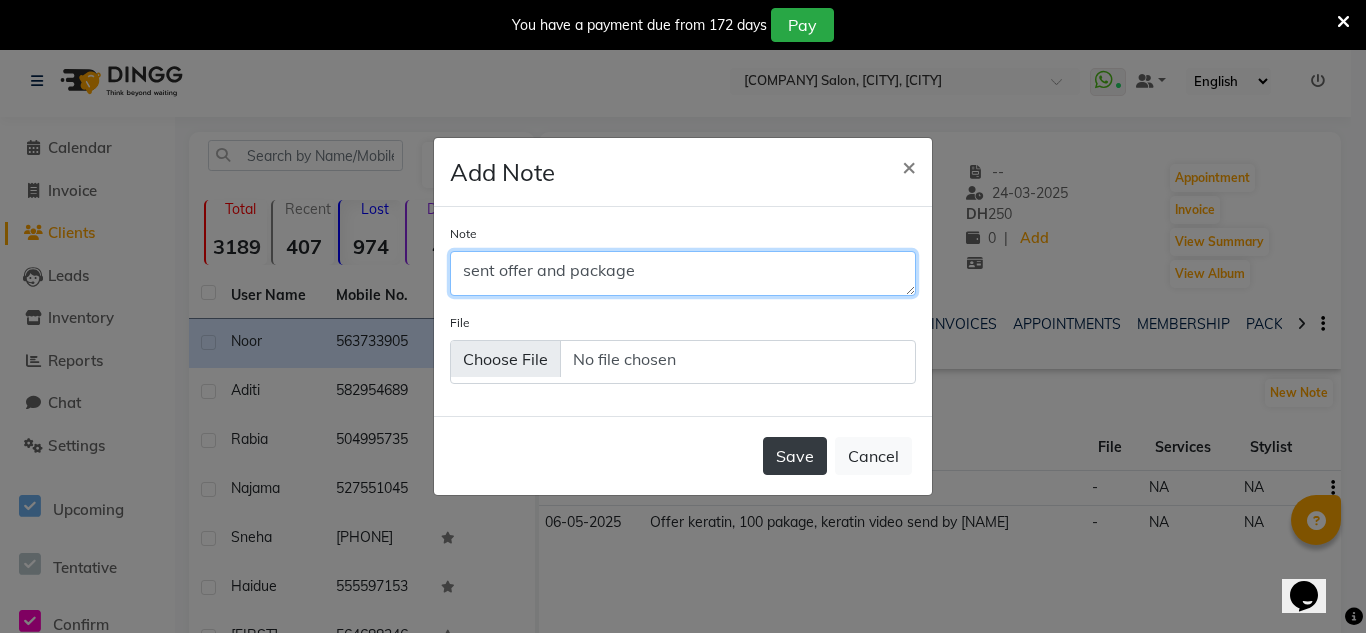 type on "sent offer and package" 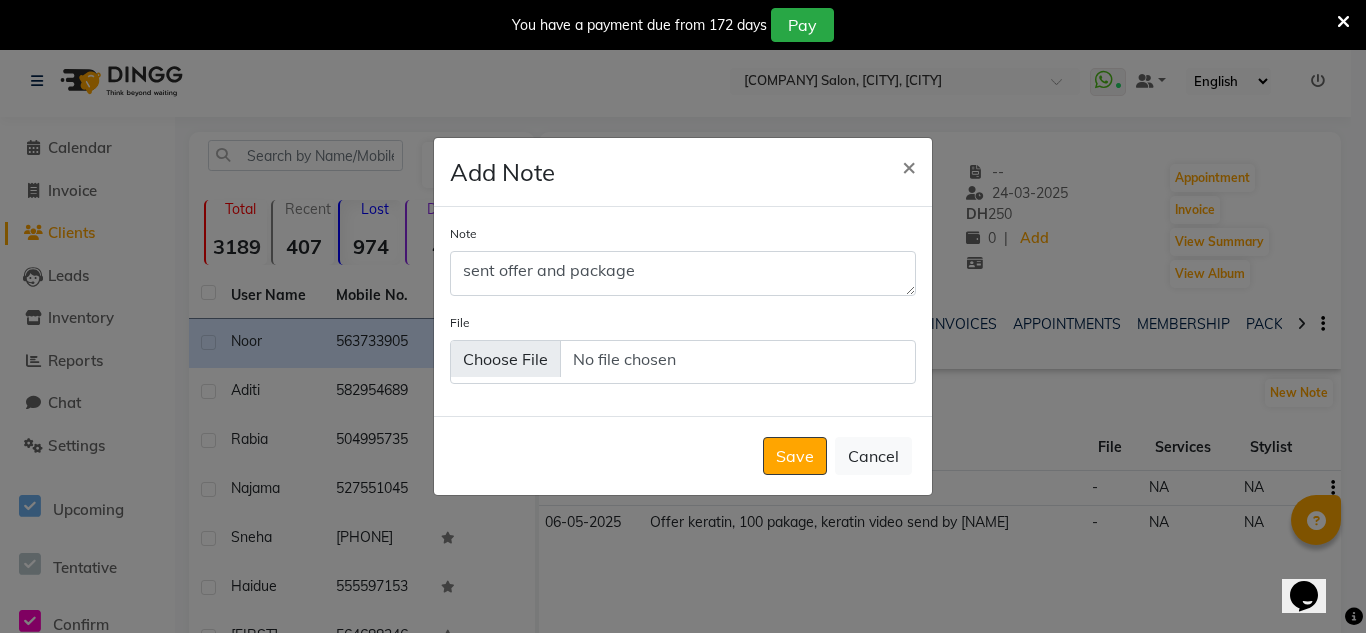 click on "Save" 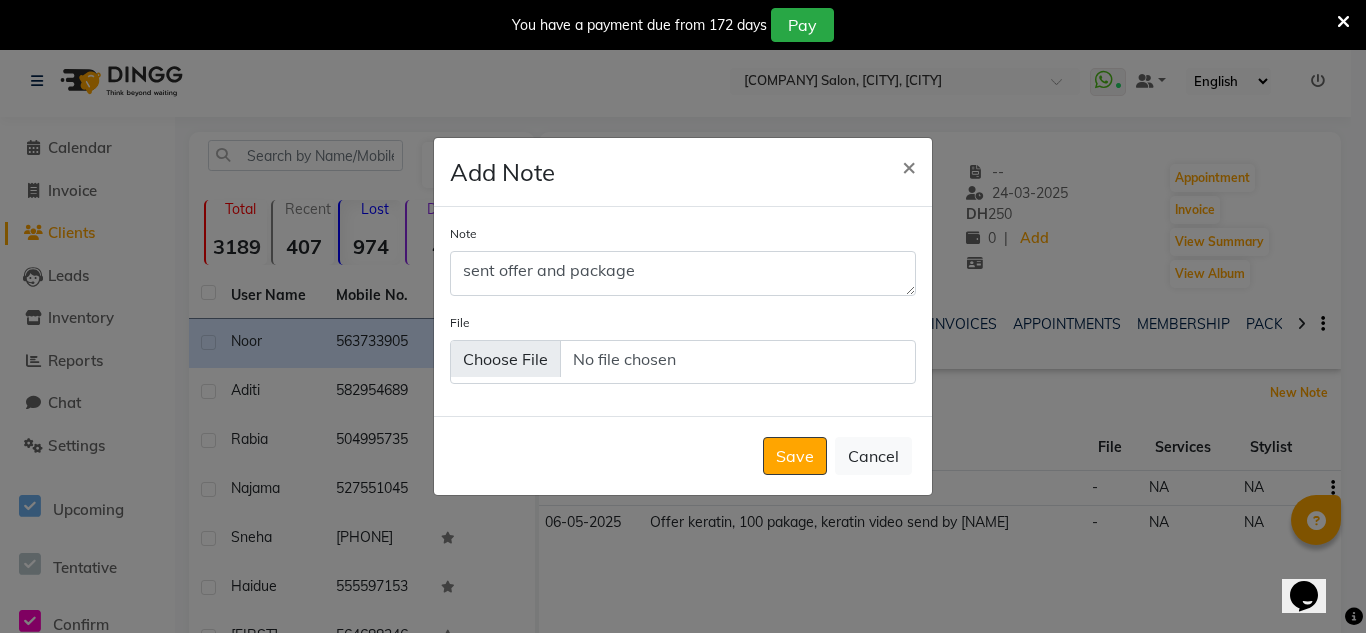 type 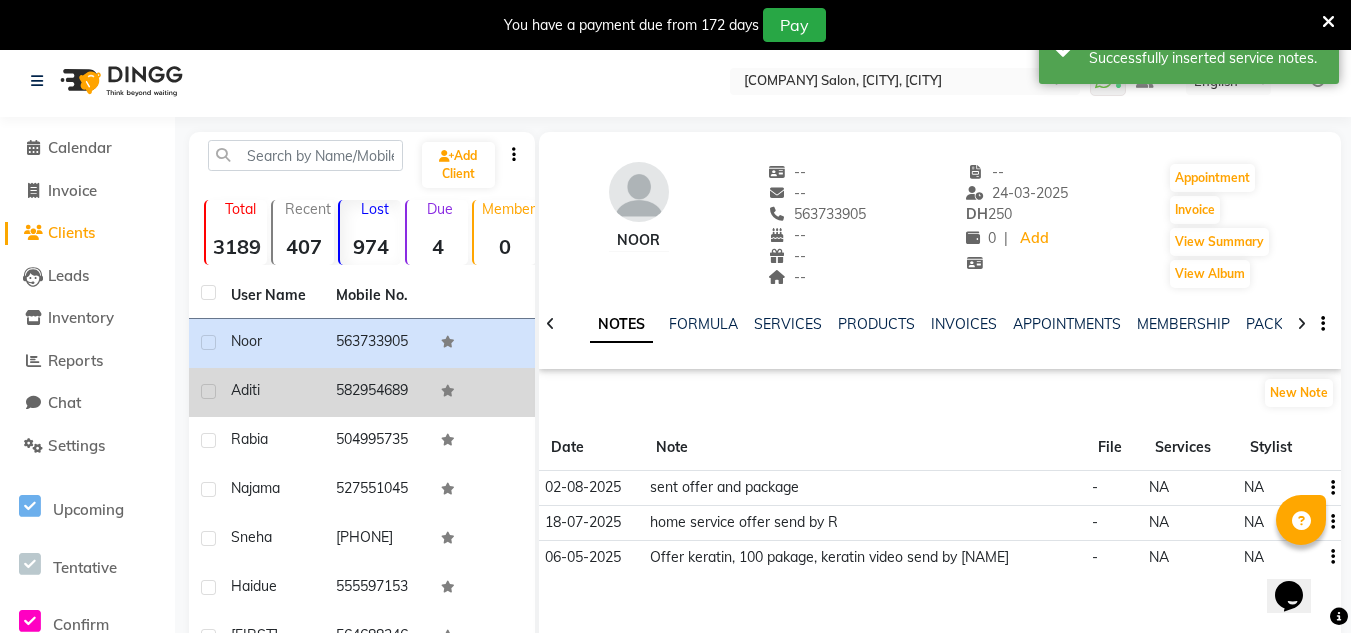 click on "582954689" 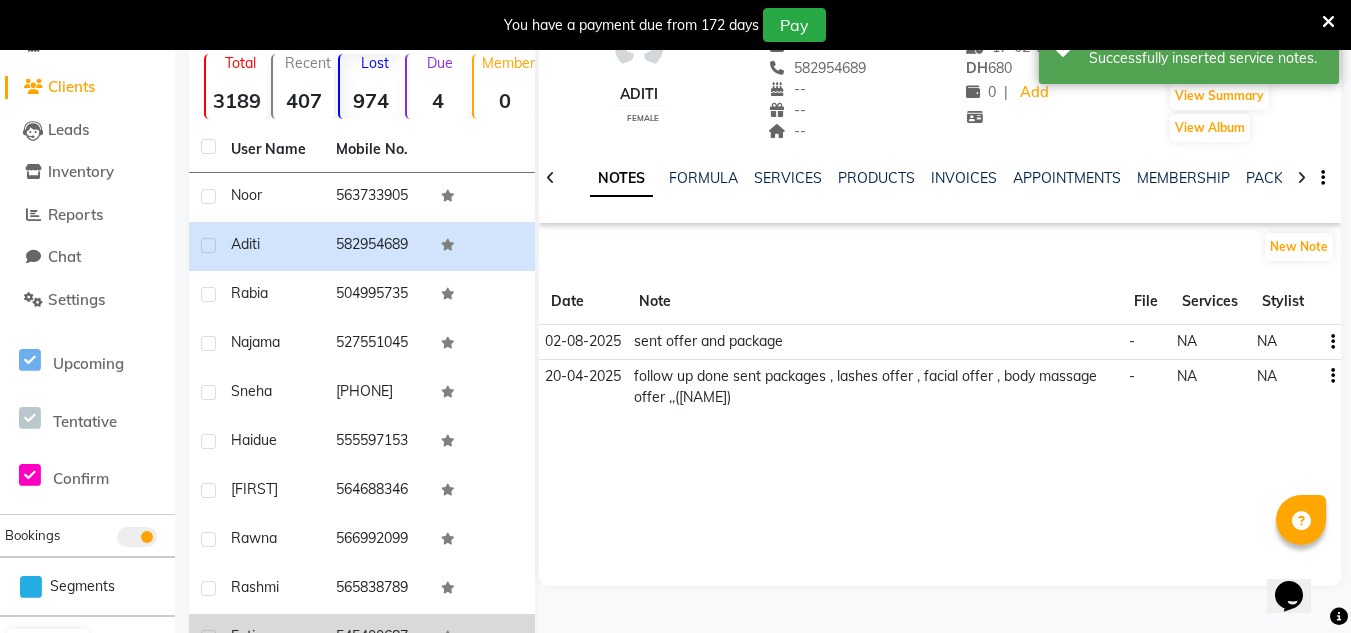scroll, scrollTop: 305, scrollLeft: 0, axis: vertical 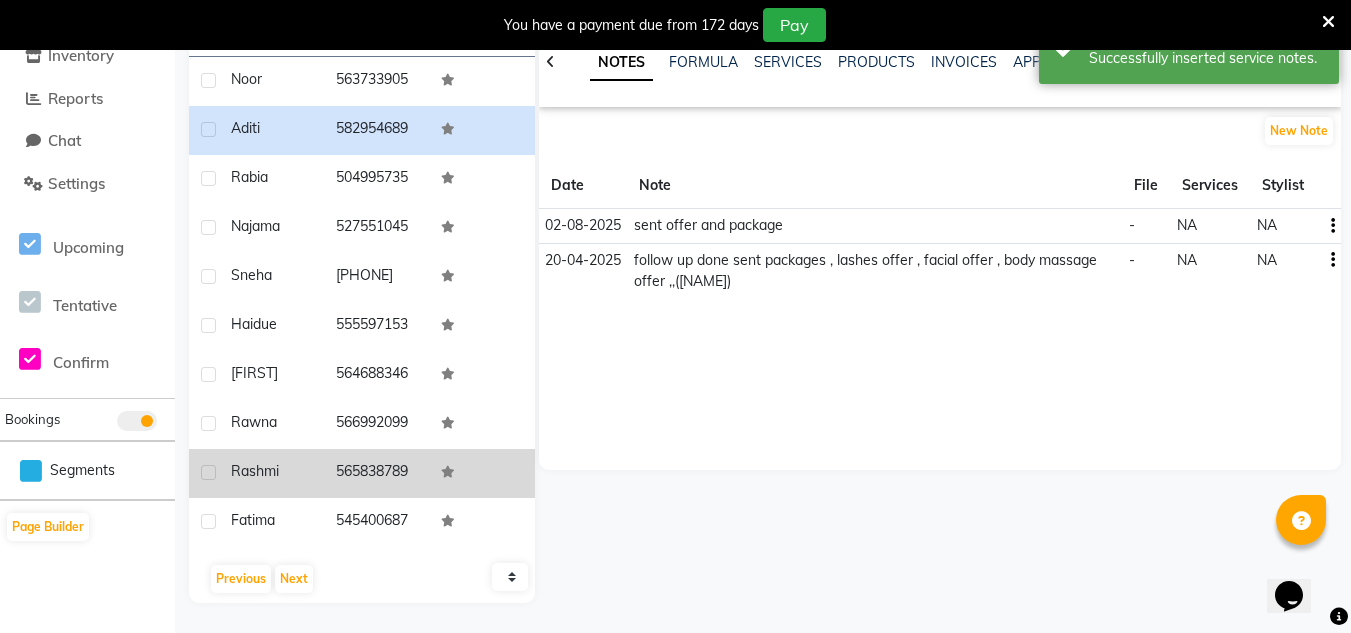 click on "565838789" 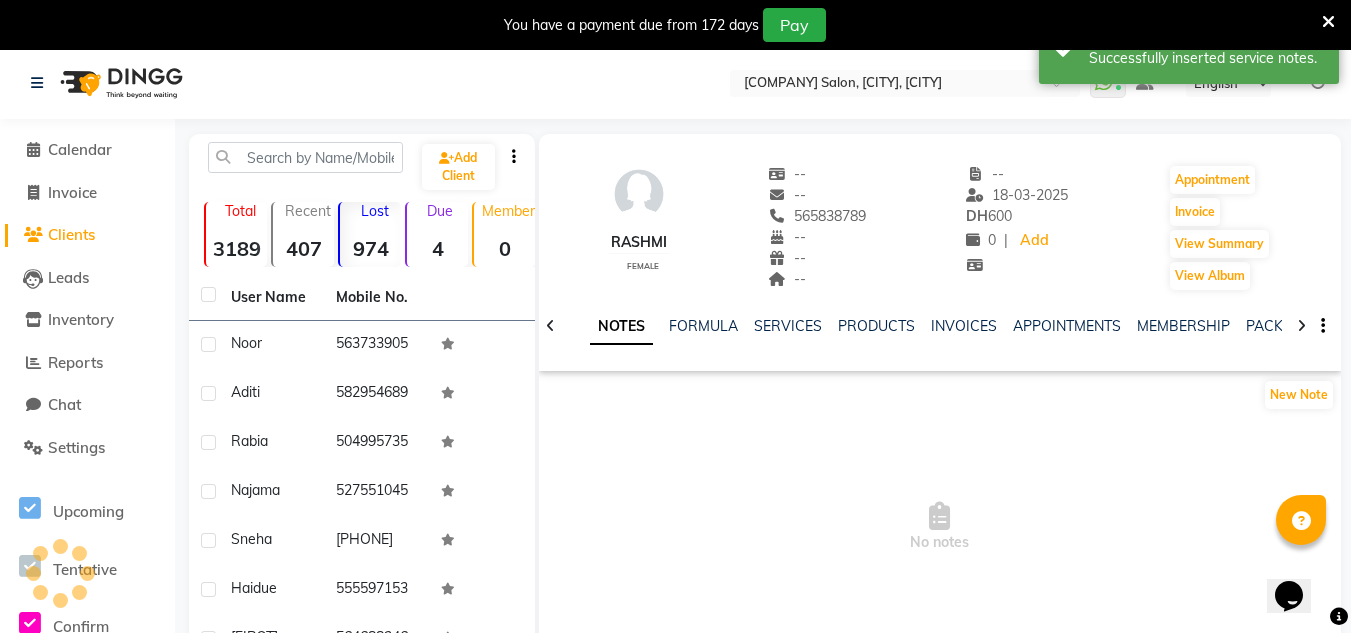 scroll, scrollTop: 0, scrollLeft: 0, axis: both 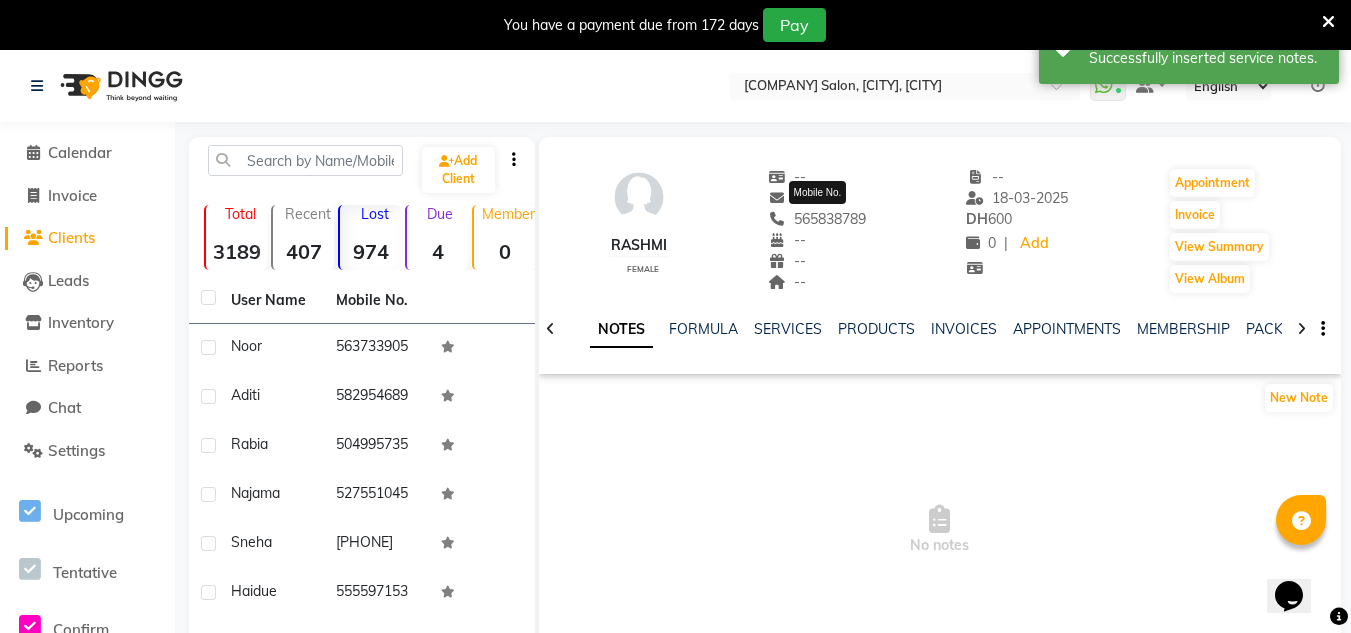 drag, startPoint x: 869, startPoint y: 219, endPoint x: 794, endPoint y: 218, distance: 75.00667 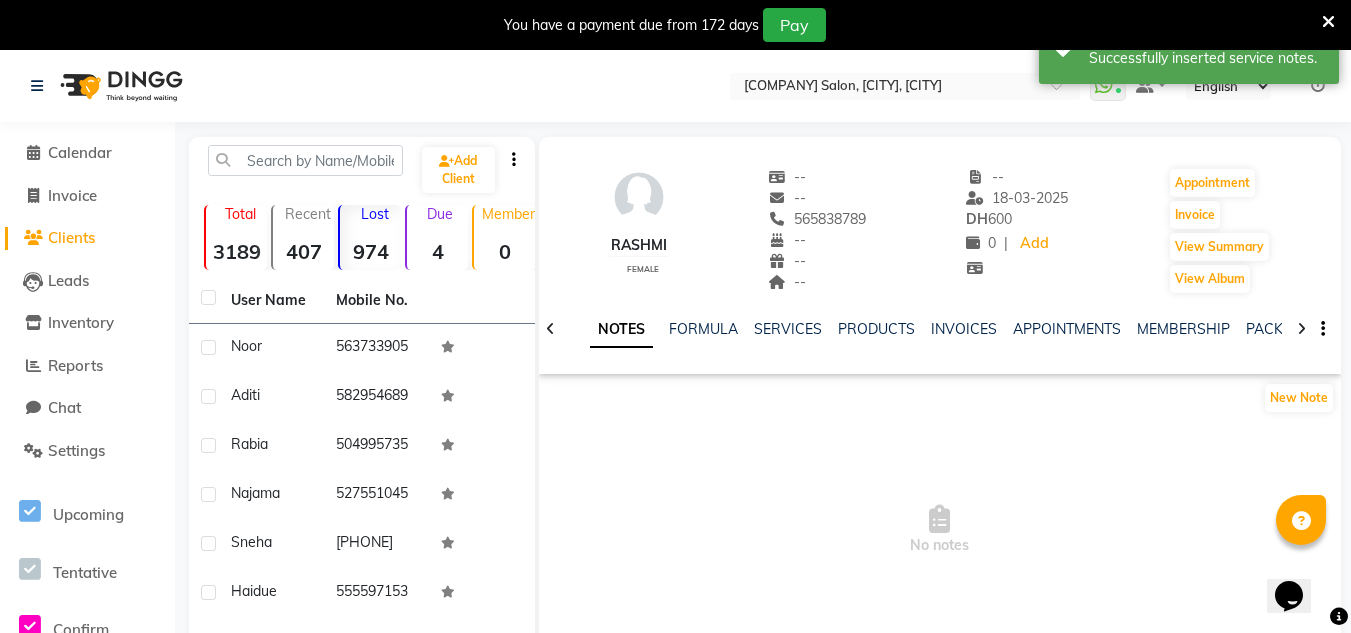 copy on "565838789" 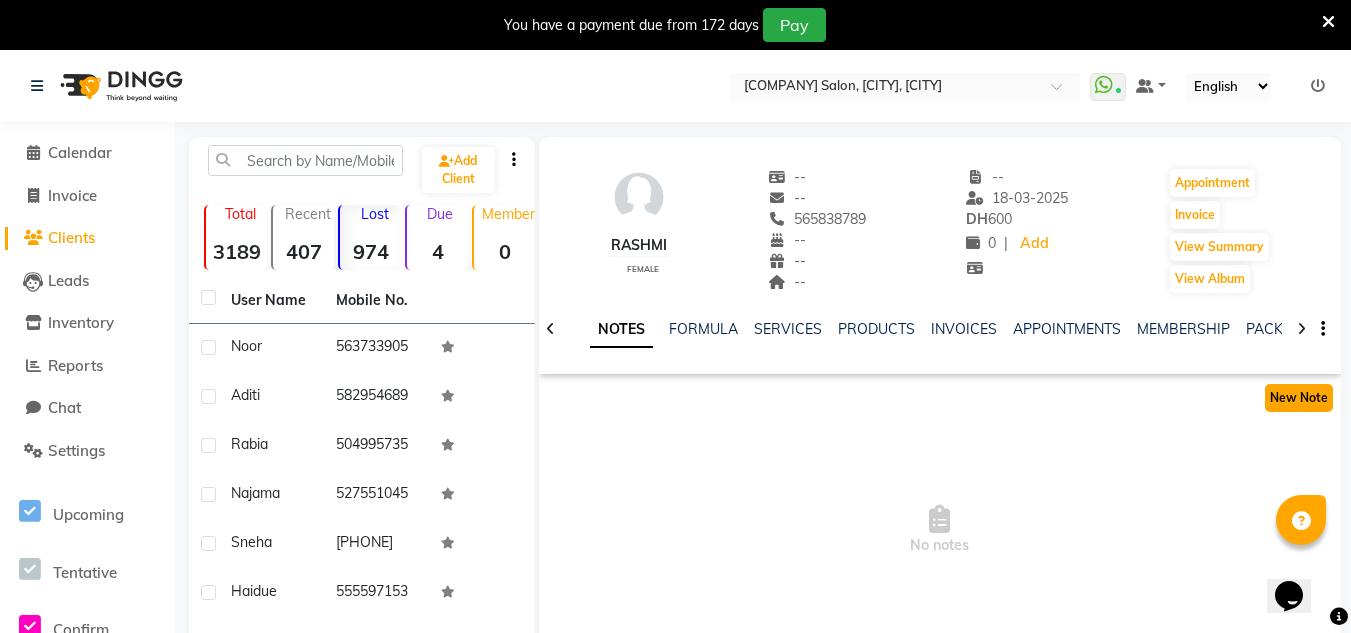 click on "New Note" 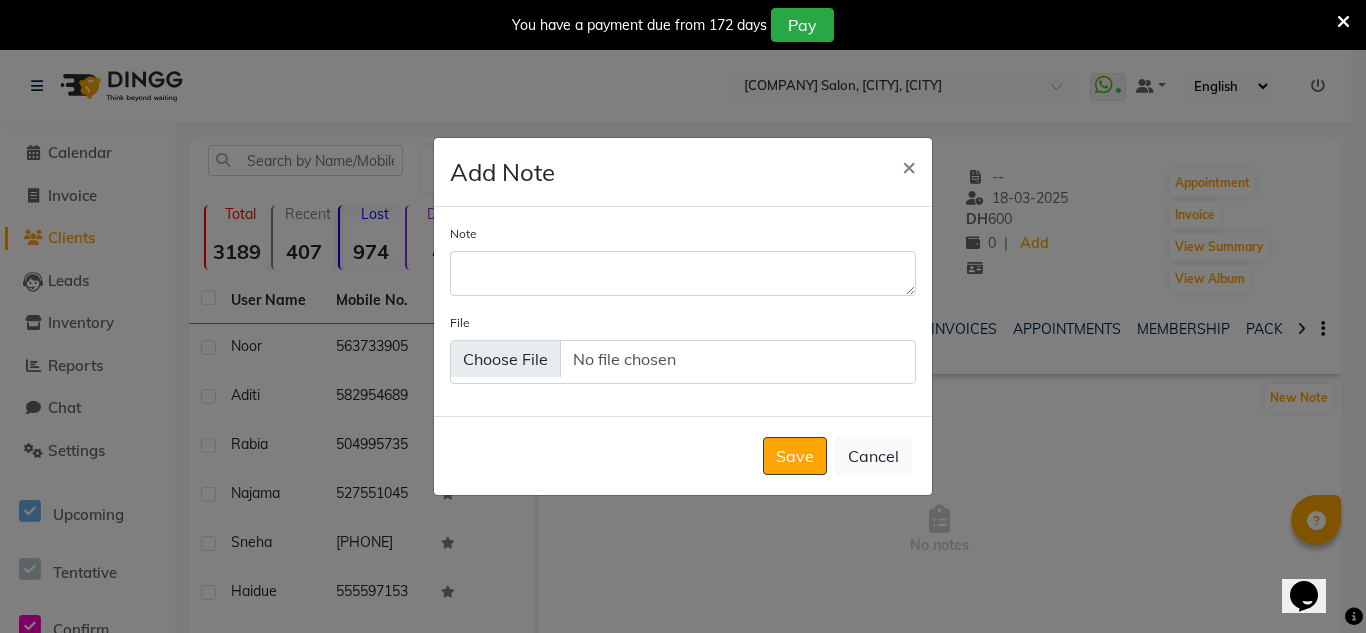 click on "Note" 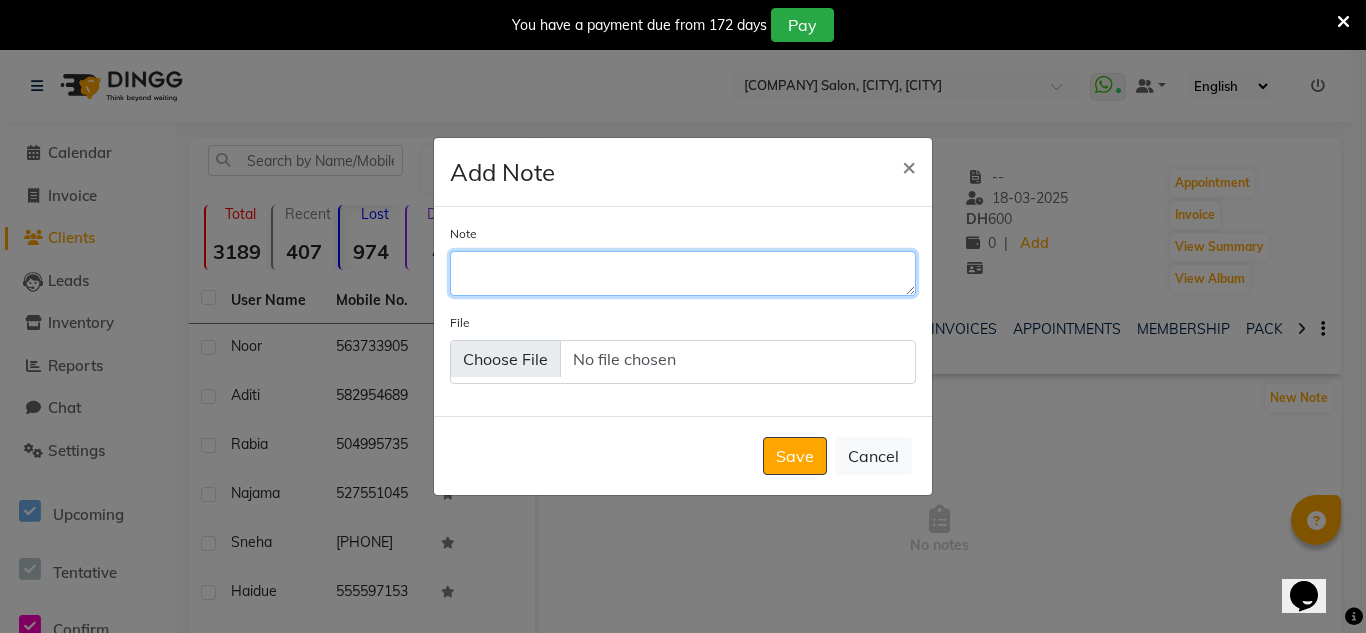 click on "Note" at bounding box center (683, 273) 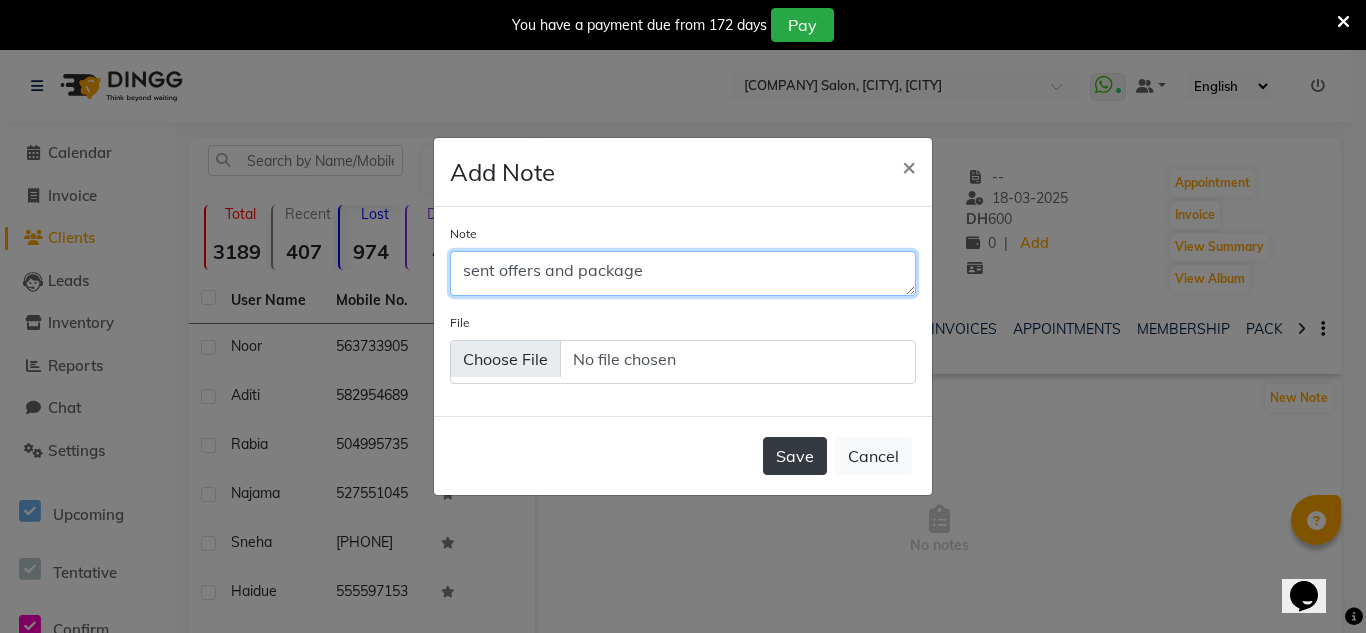 type on "sent offers and package" 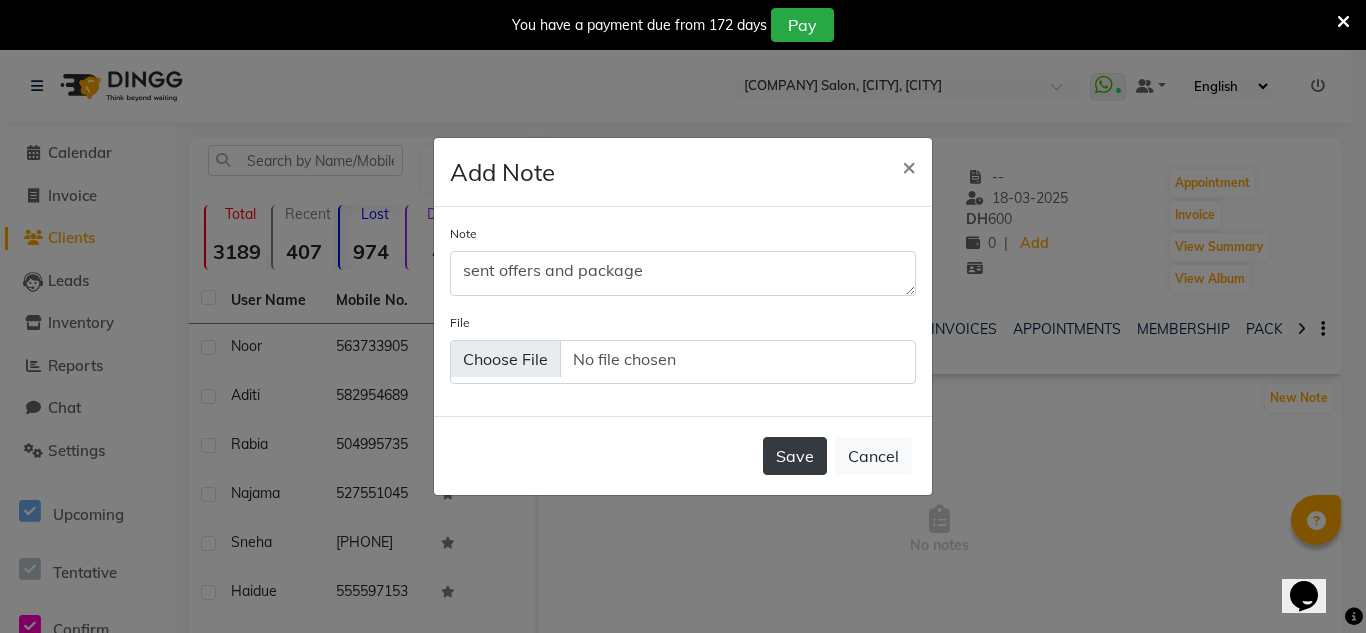 click on "Save" 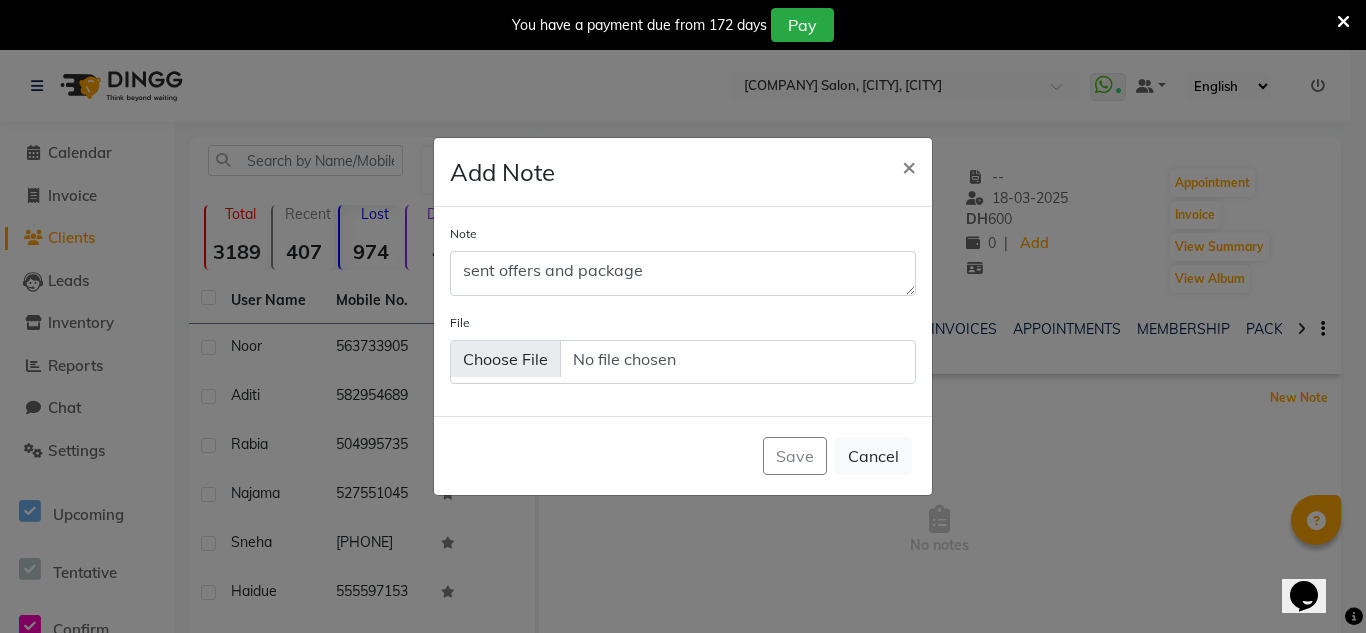 type 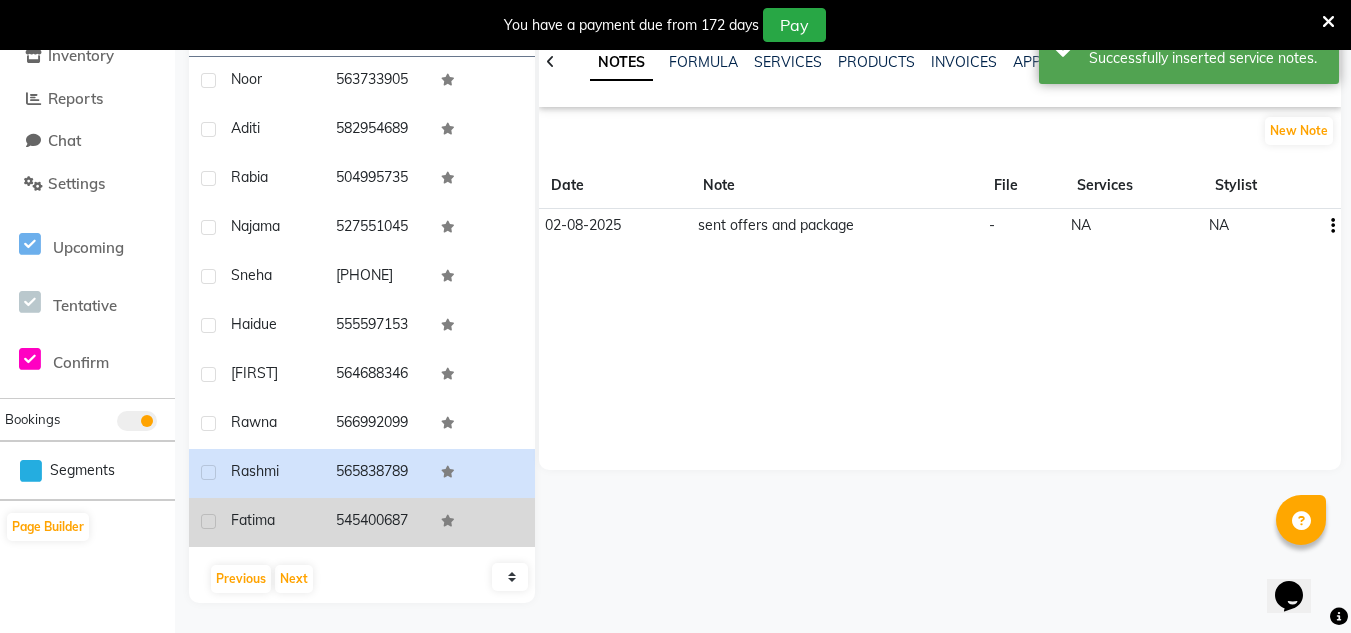 click on "545400687" 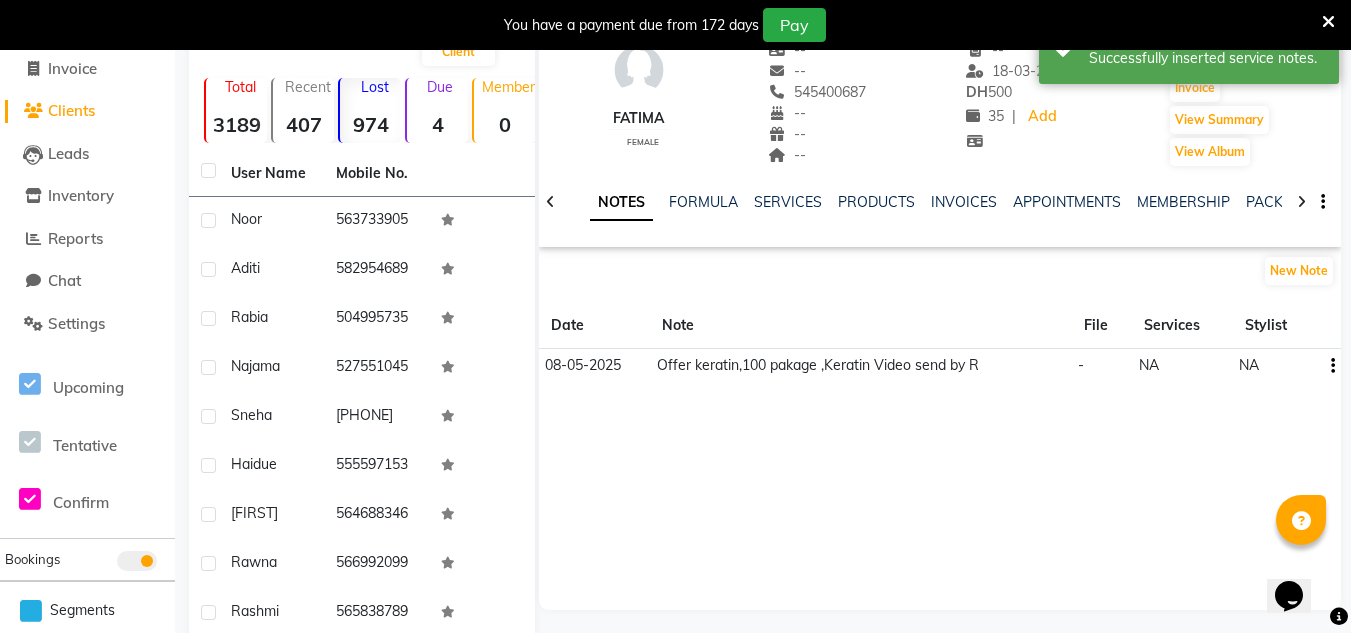 scroll, scrollTop: 100, scrollLeft: 0, axis: vertical 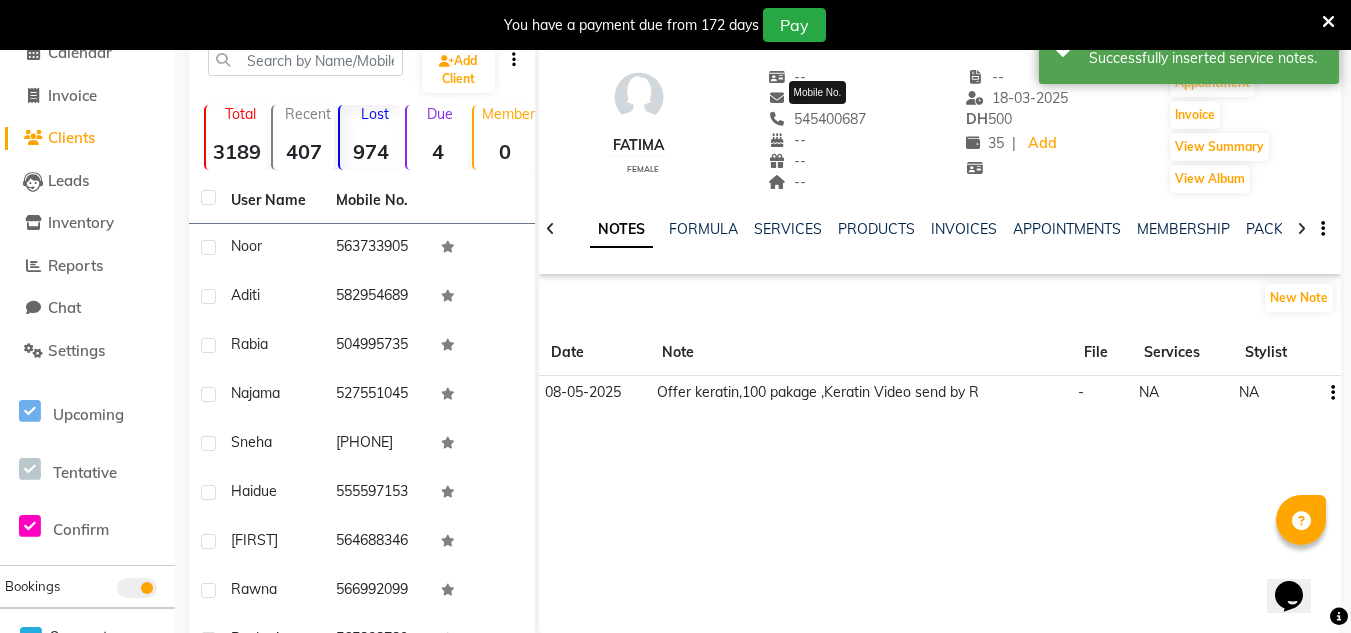 drag, startPoint x: 868, startPoint y: 117, endPoint x: 788, endPoint y: 126, distance: 80.50466 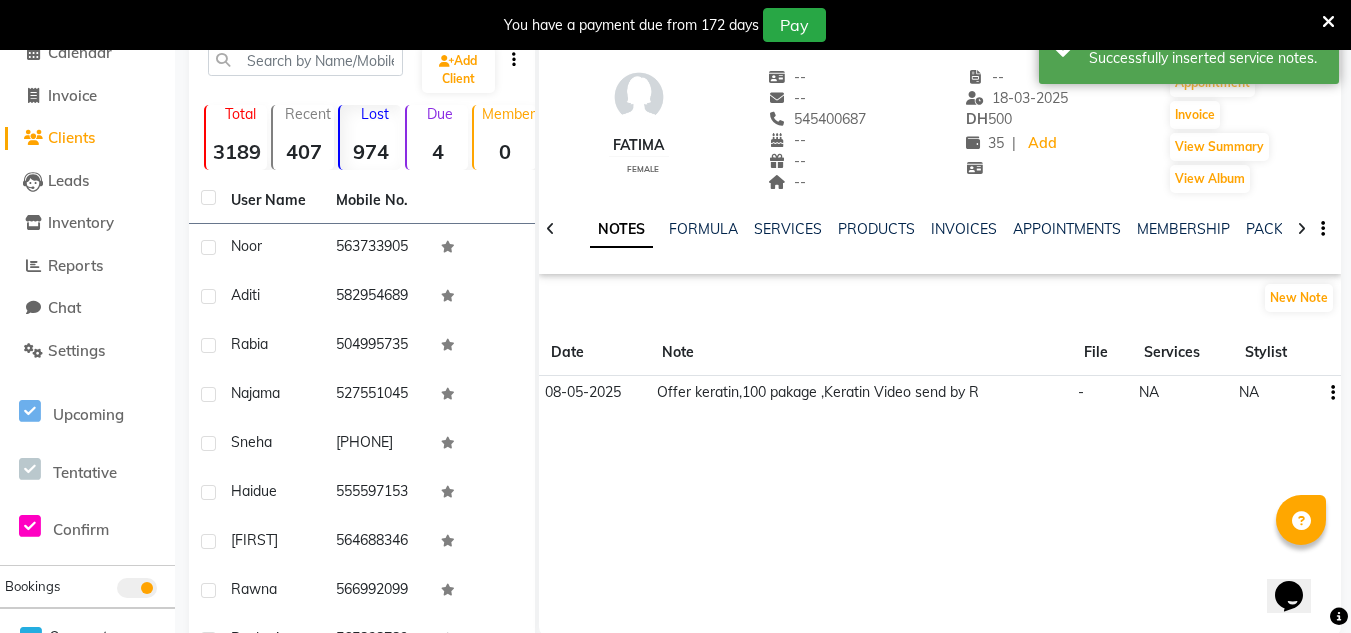 copy on "545400687" 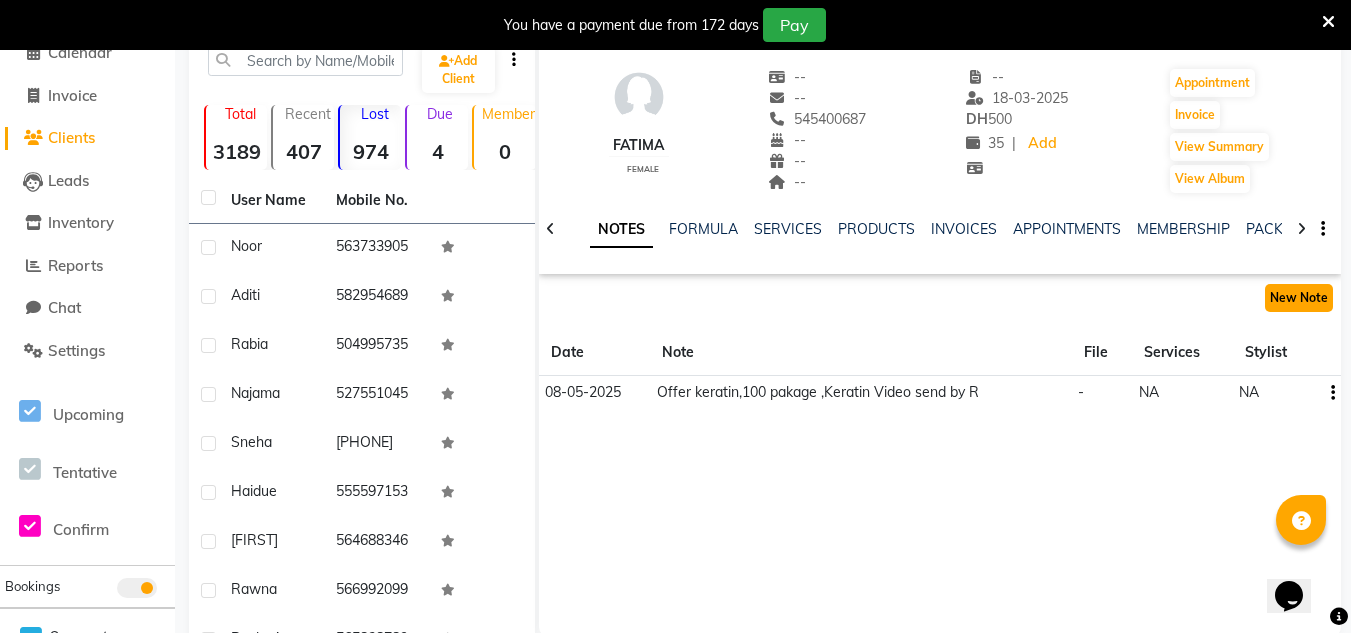 click on "New Note" 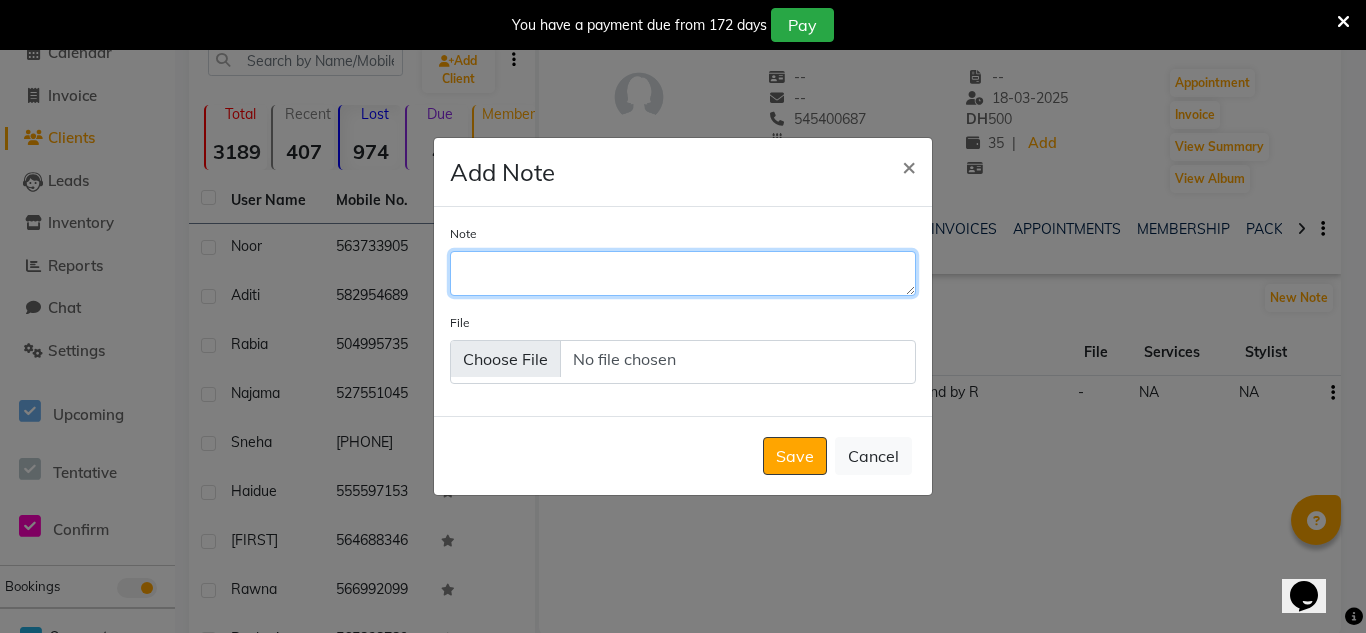 click on "Note" at bounding box center [683, 273] 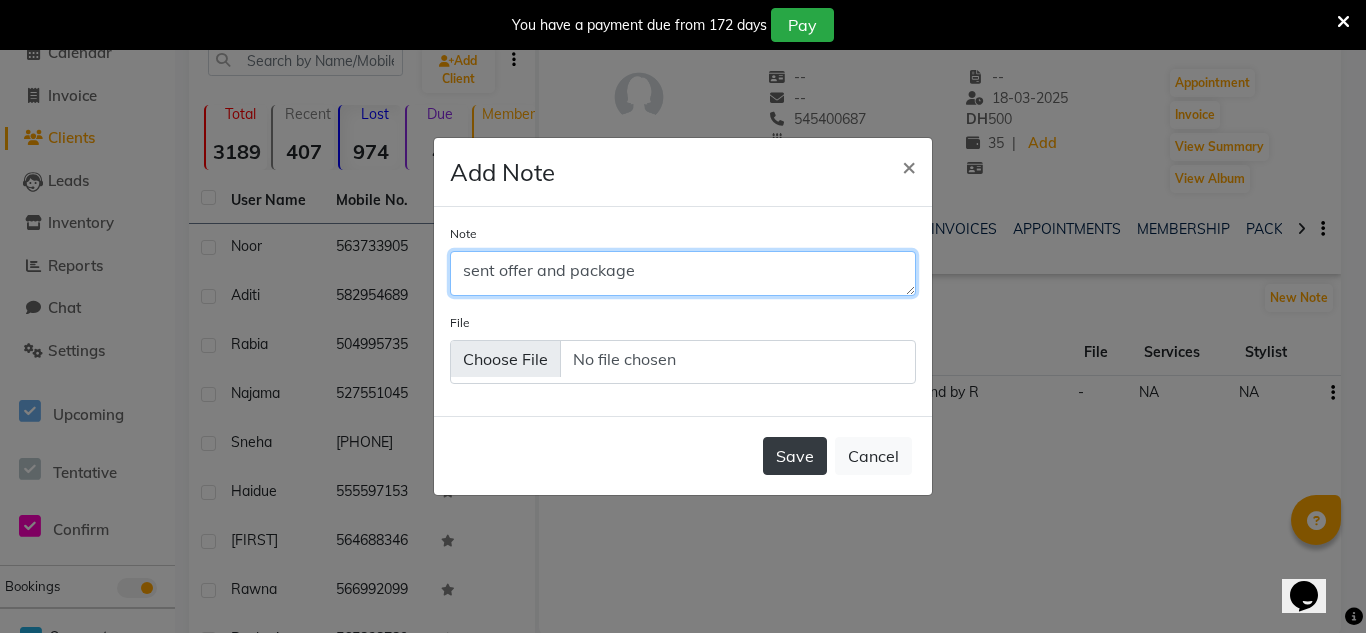 type on "sent offer and package" 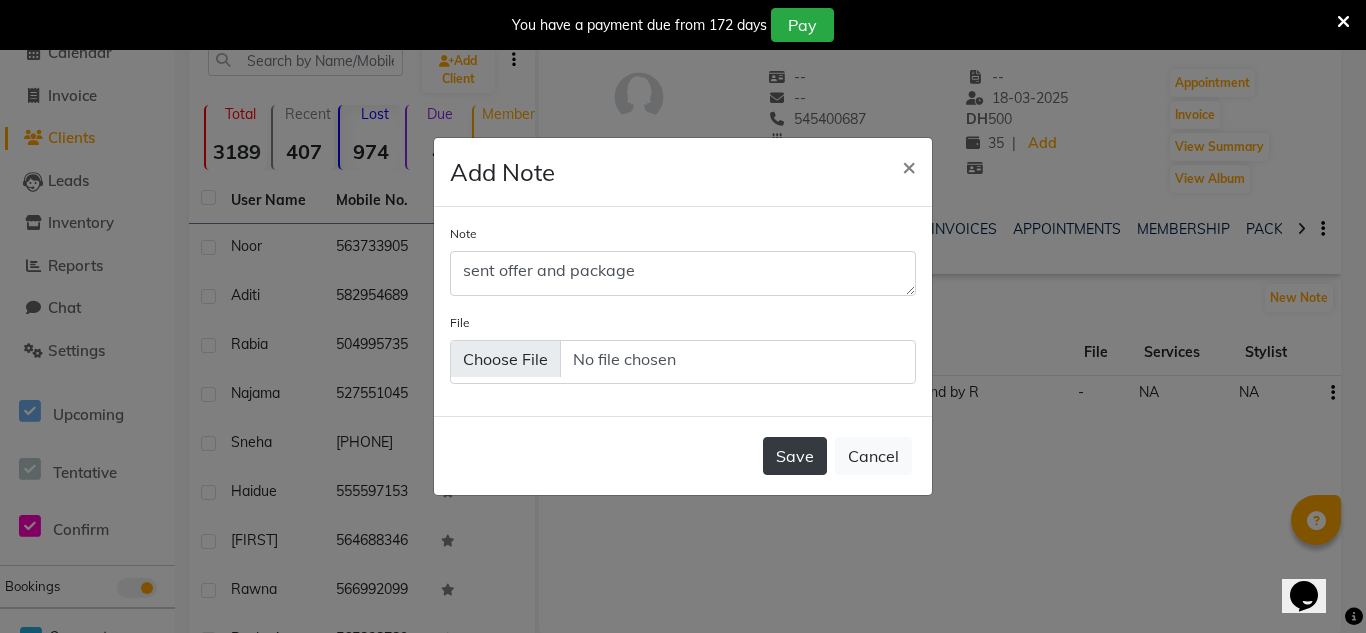 click on "Save" 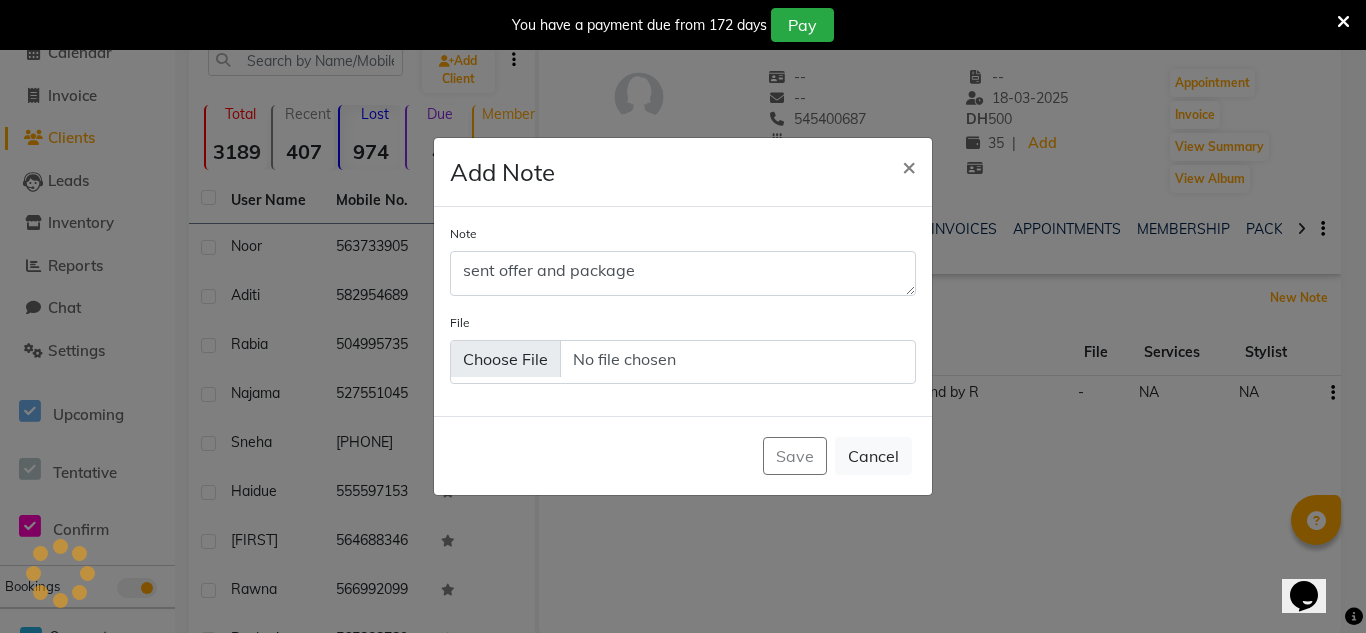type 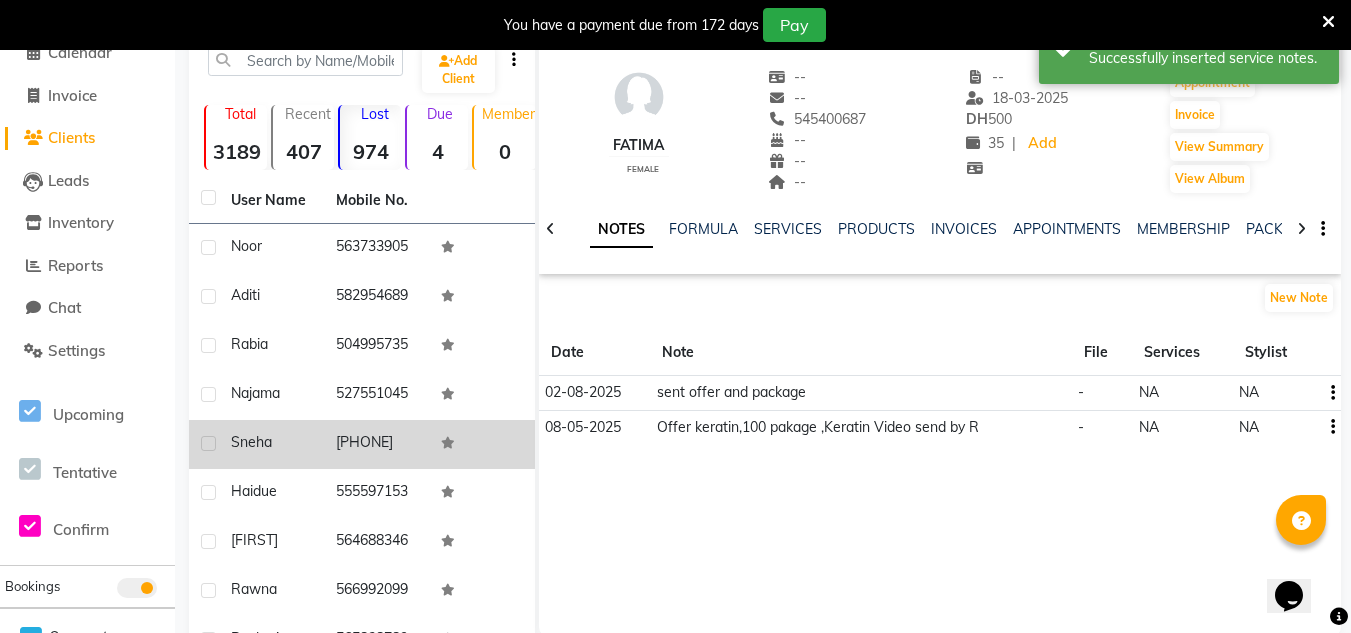 click on "+1  5164284163" 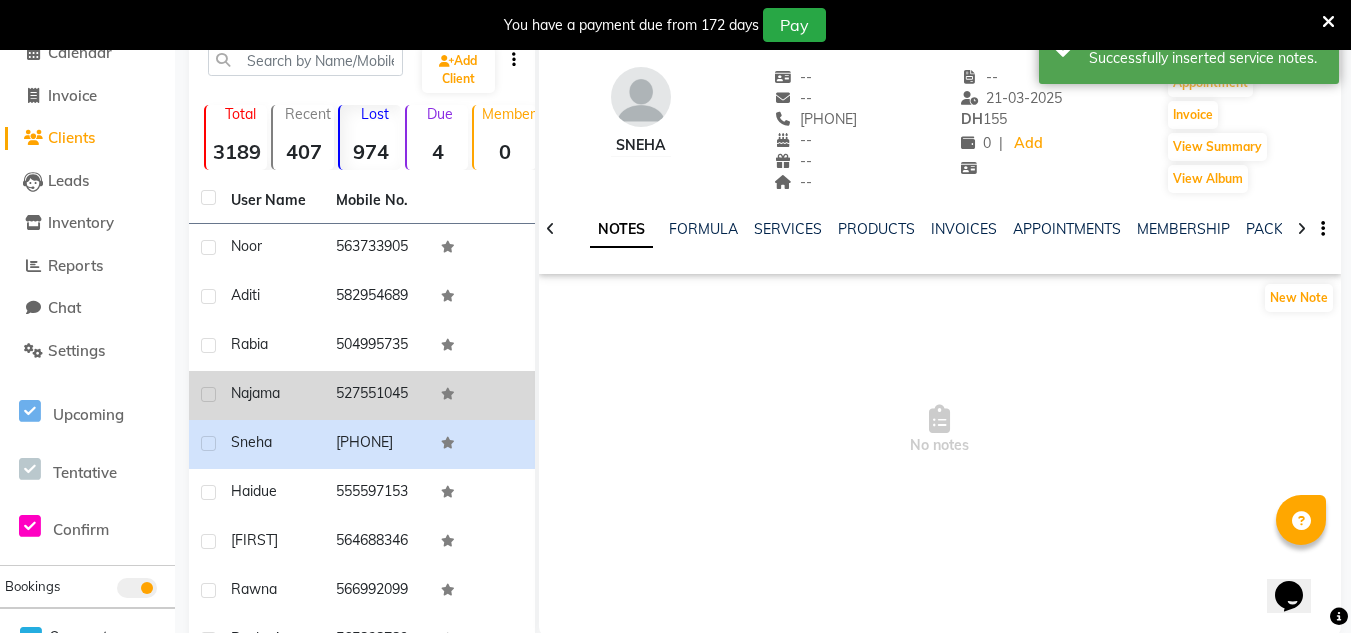 click on "527551045" 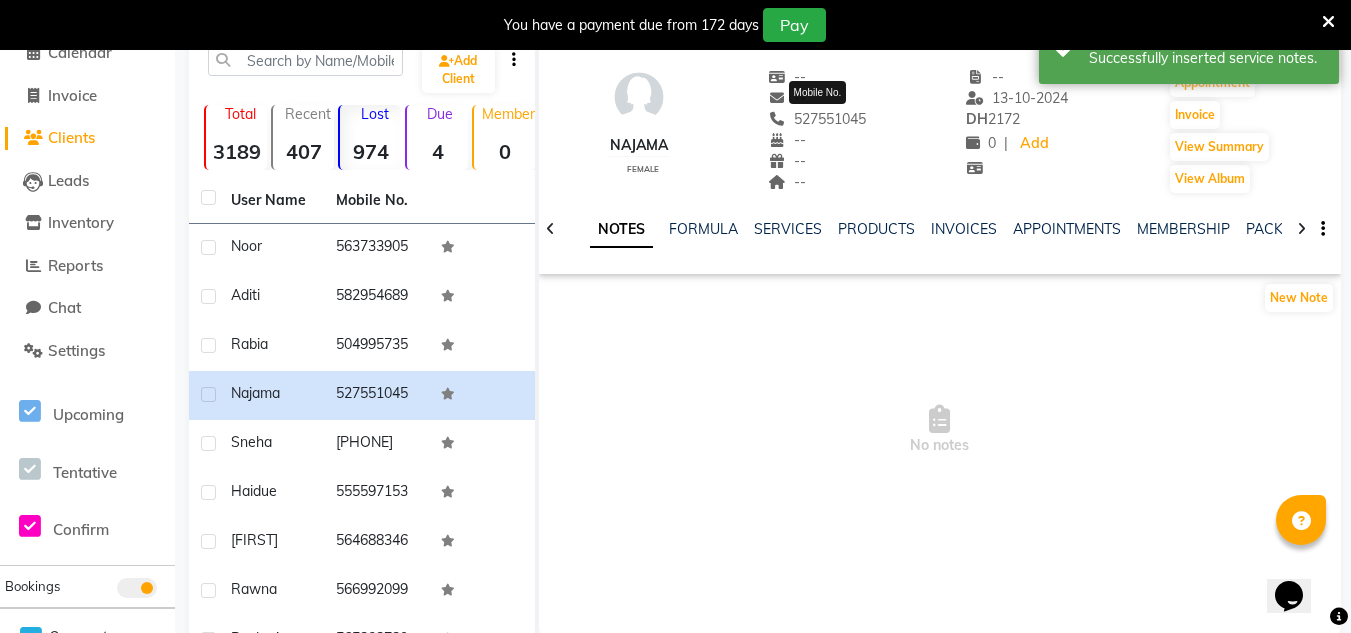 drag, startPoint x: 869, startPoint y: 121, endPoint x: 794, endPoint y: 117, distance: 75.10659 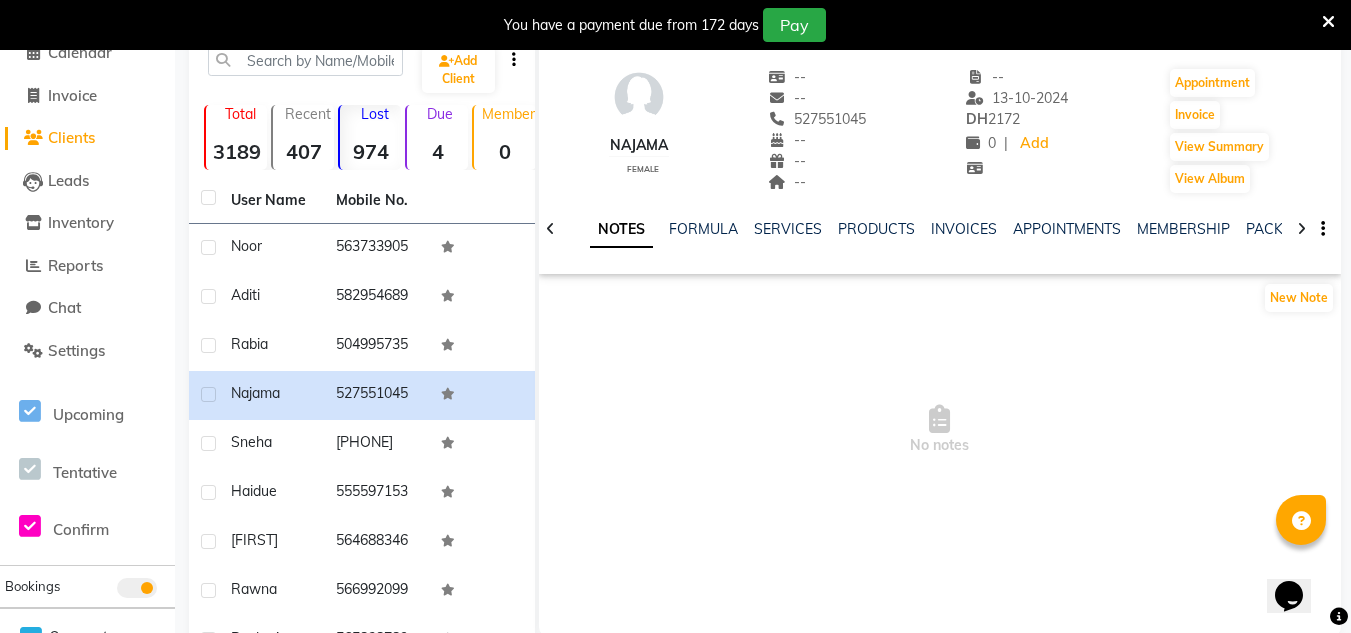 copy on "527551045" 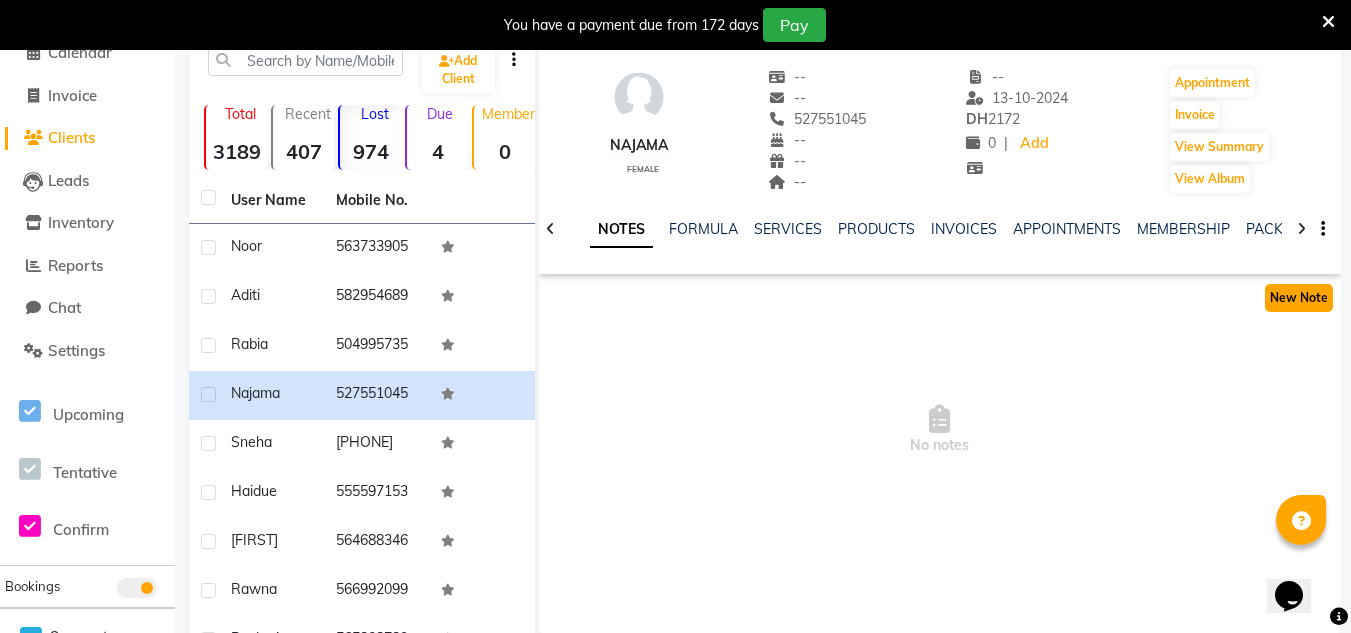 click on "New Note" 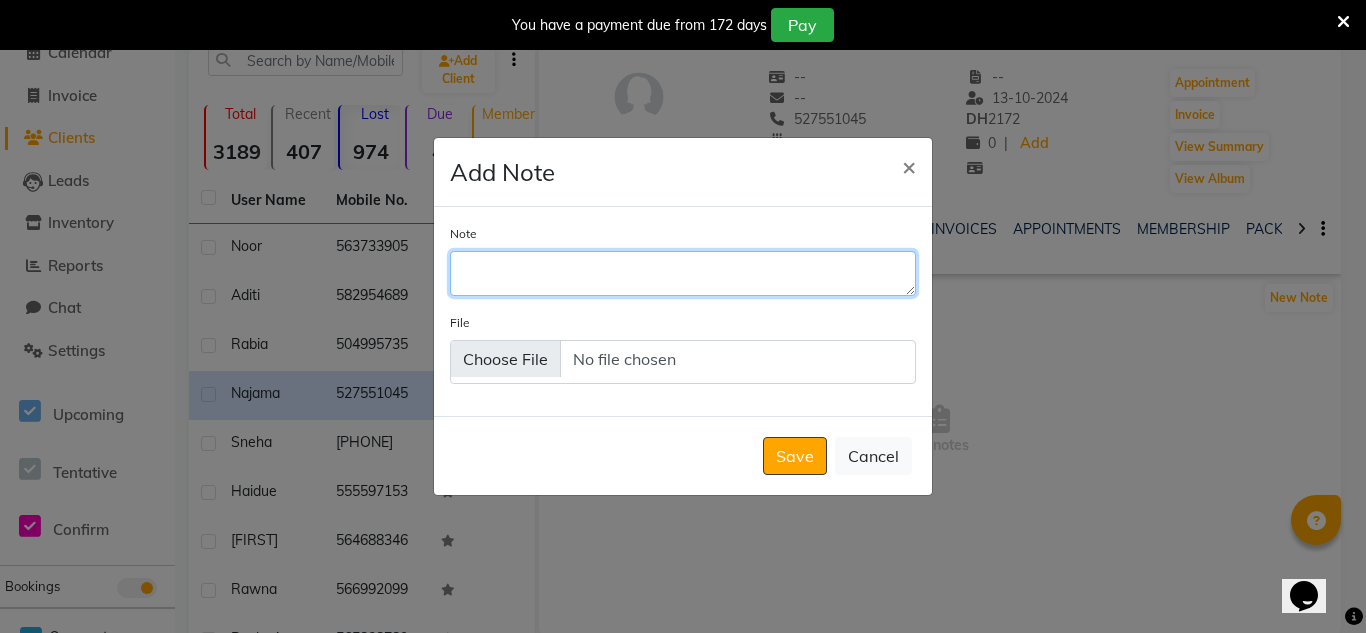 click on "Note" at bounding box center (683, 273) 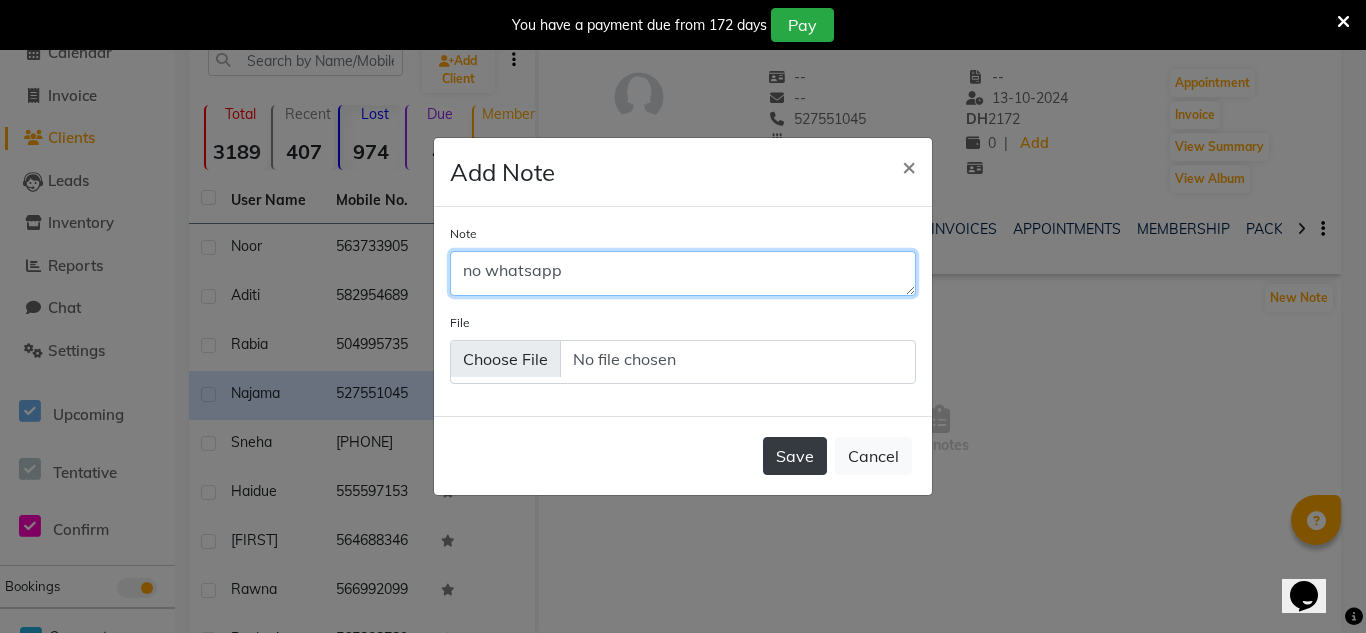 type on "no whatsapp" 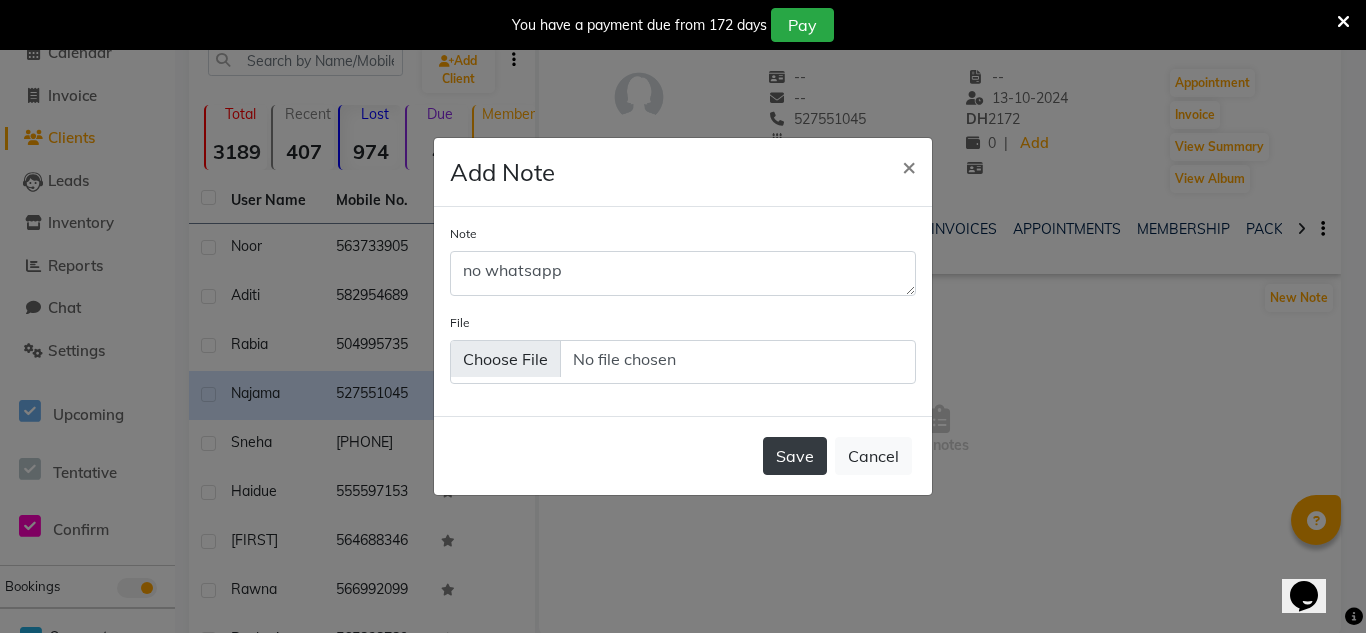 click on "Save" 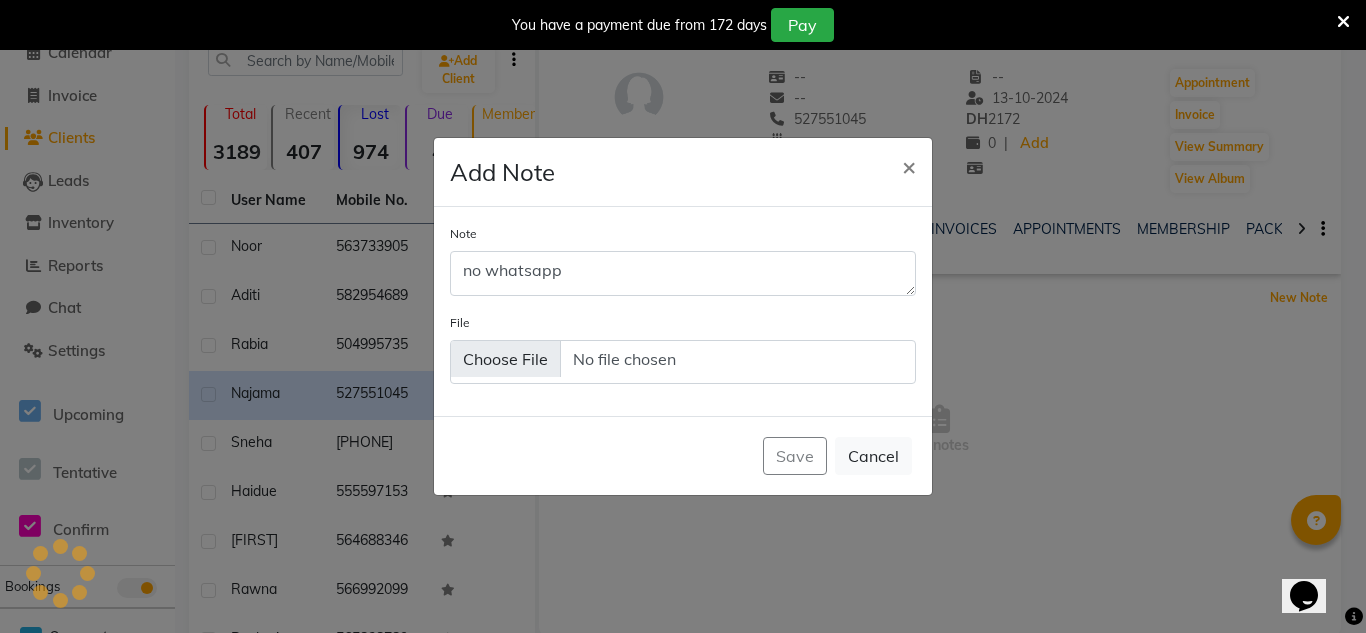 type 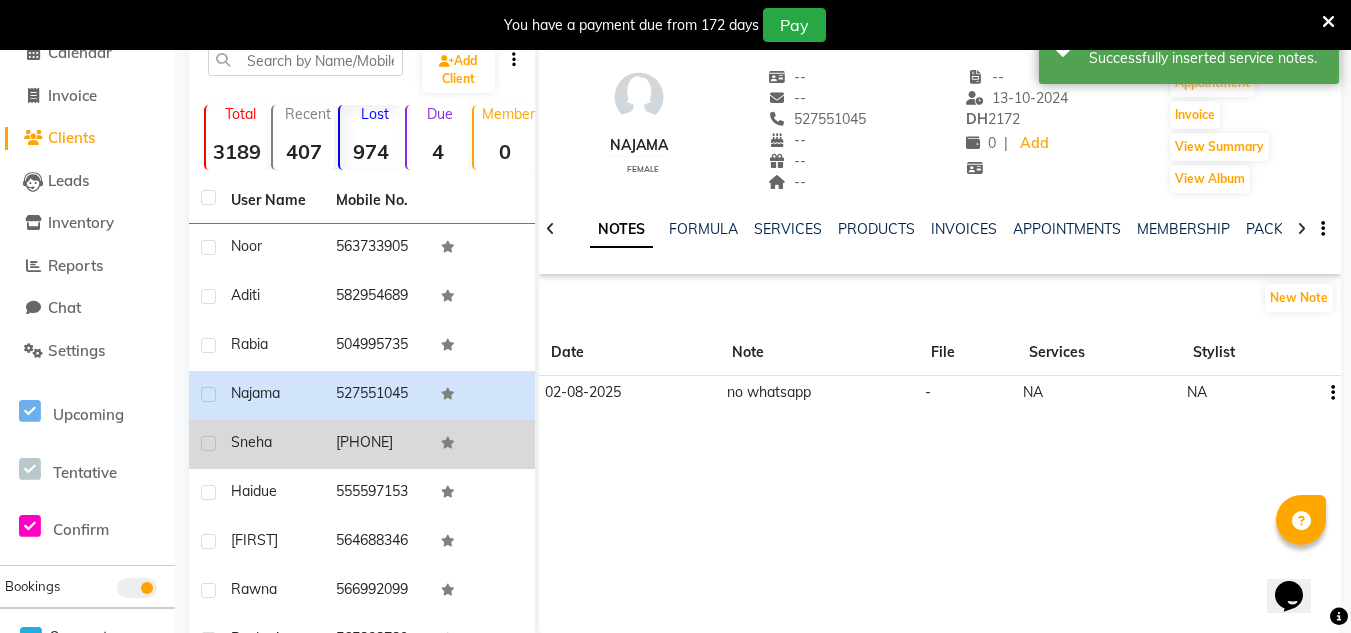 click on "+1  5164284163" 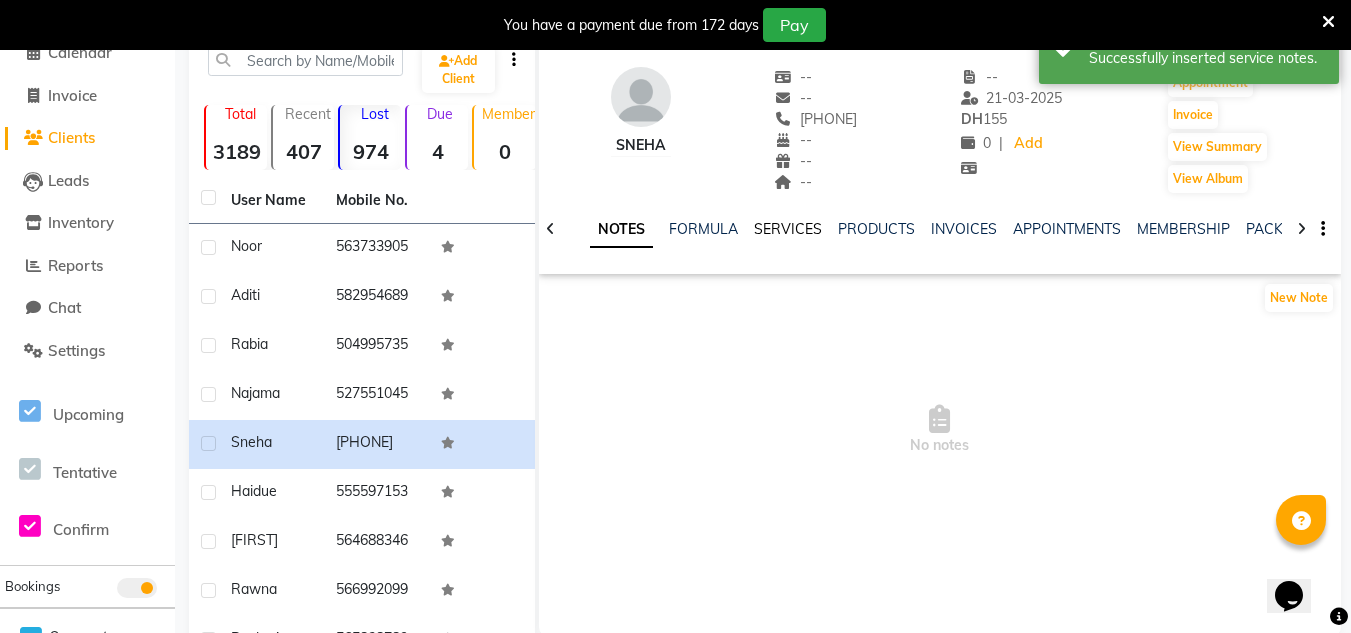 click on "SERVICES" 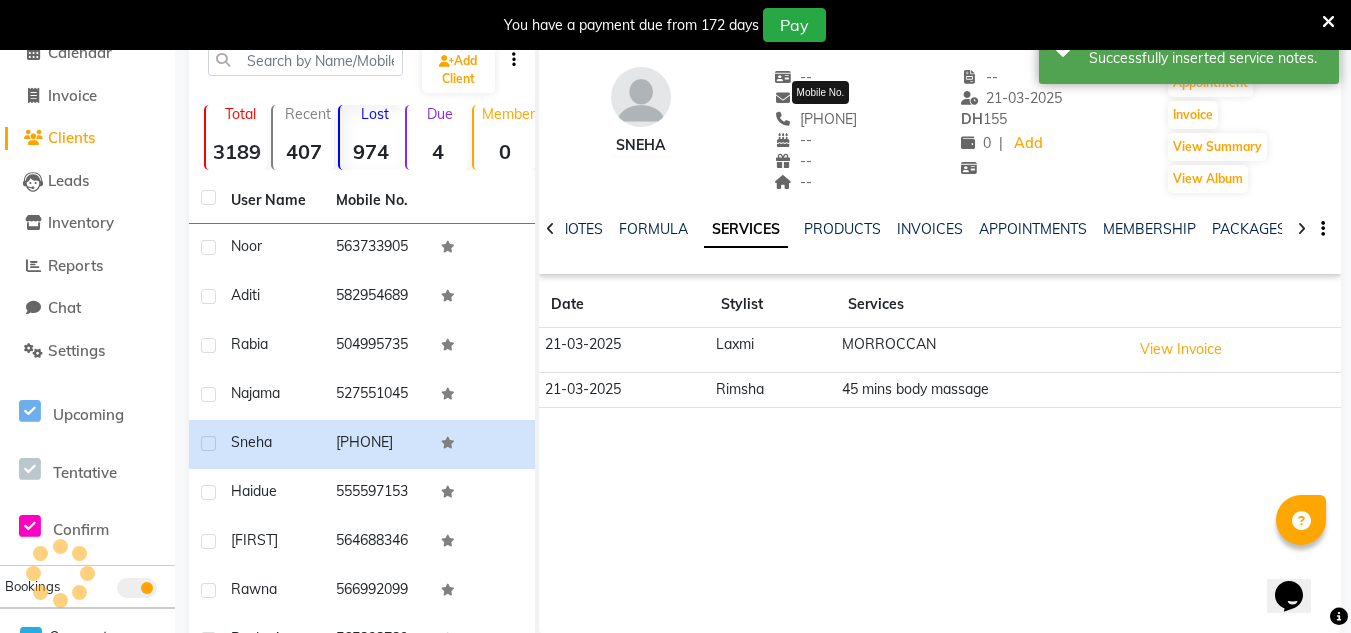 drag, startPoint x: 887, startPoint y: 112, endPoint x: 787, endPoint y: 119, distance: 100.2447 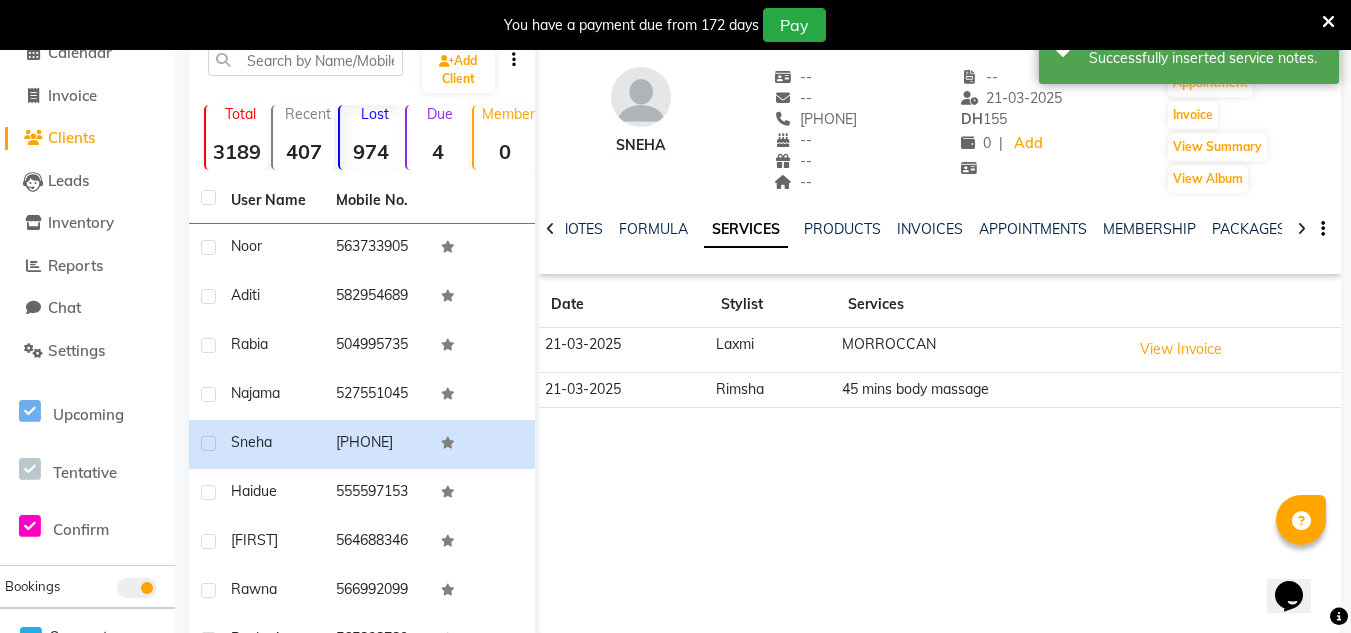copy on "+1  5164284163" 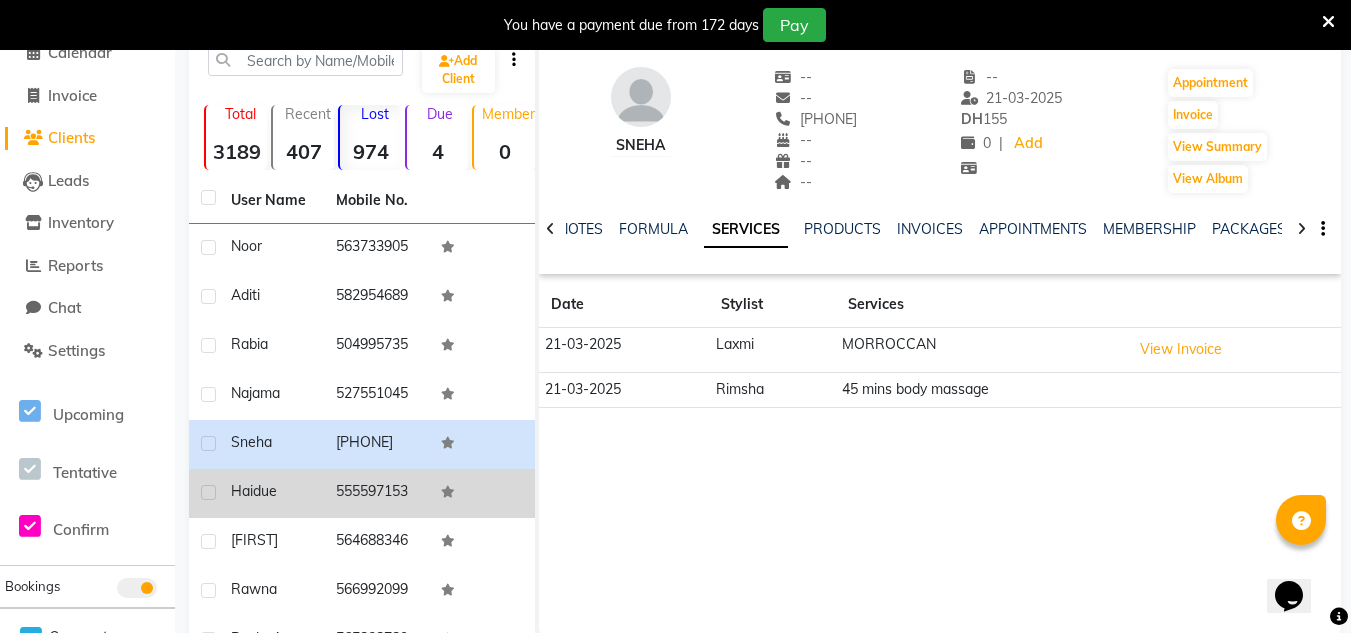 click on "Haidue" 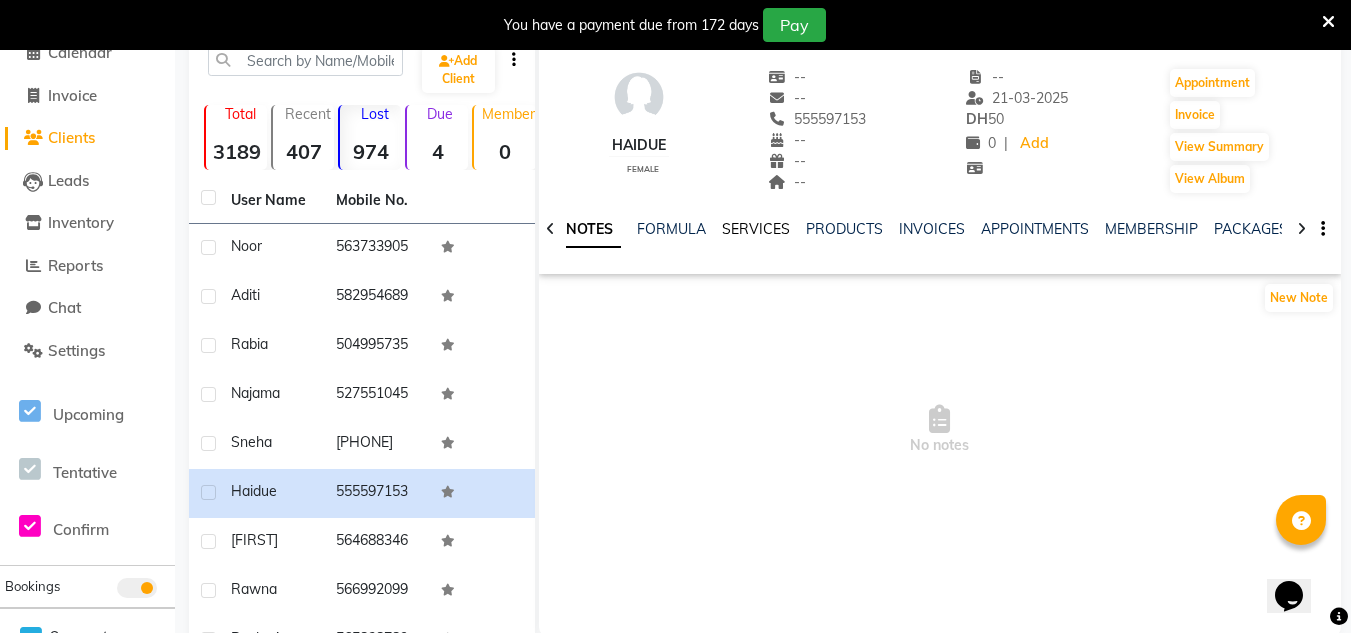 click on "SERVICES" 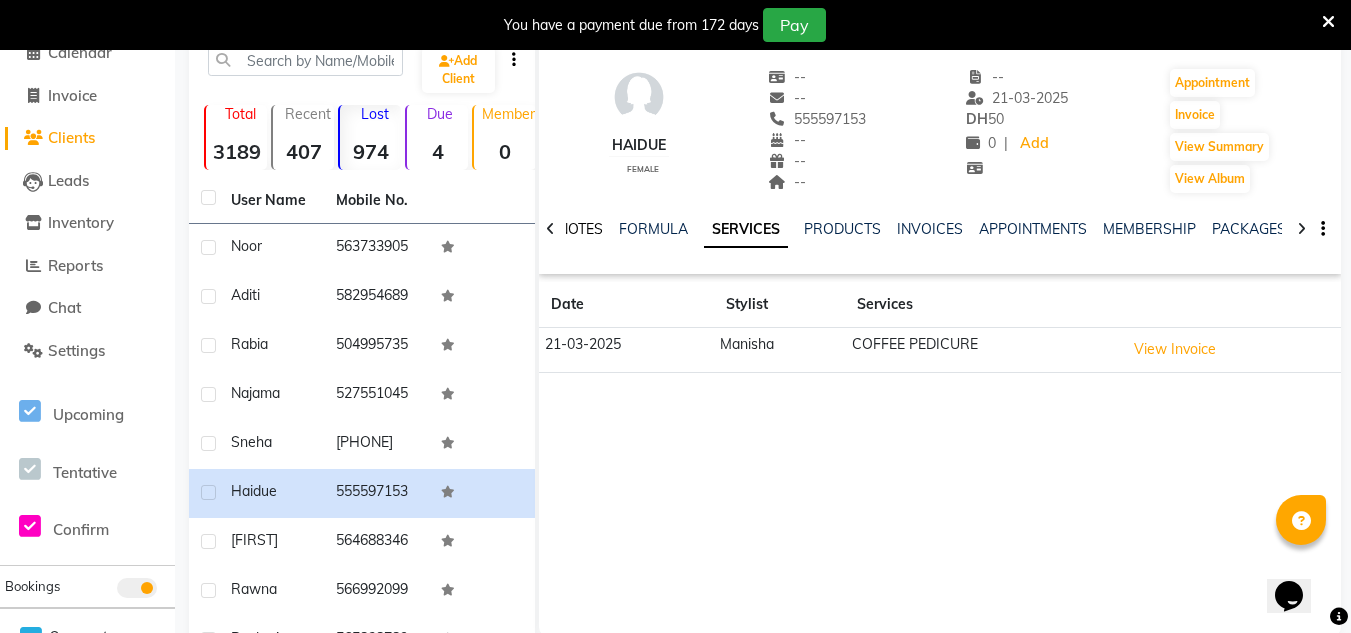 click on "NOTES" 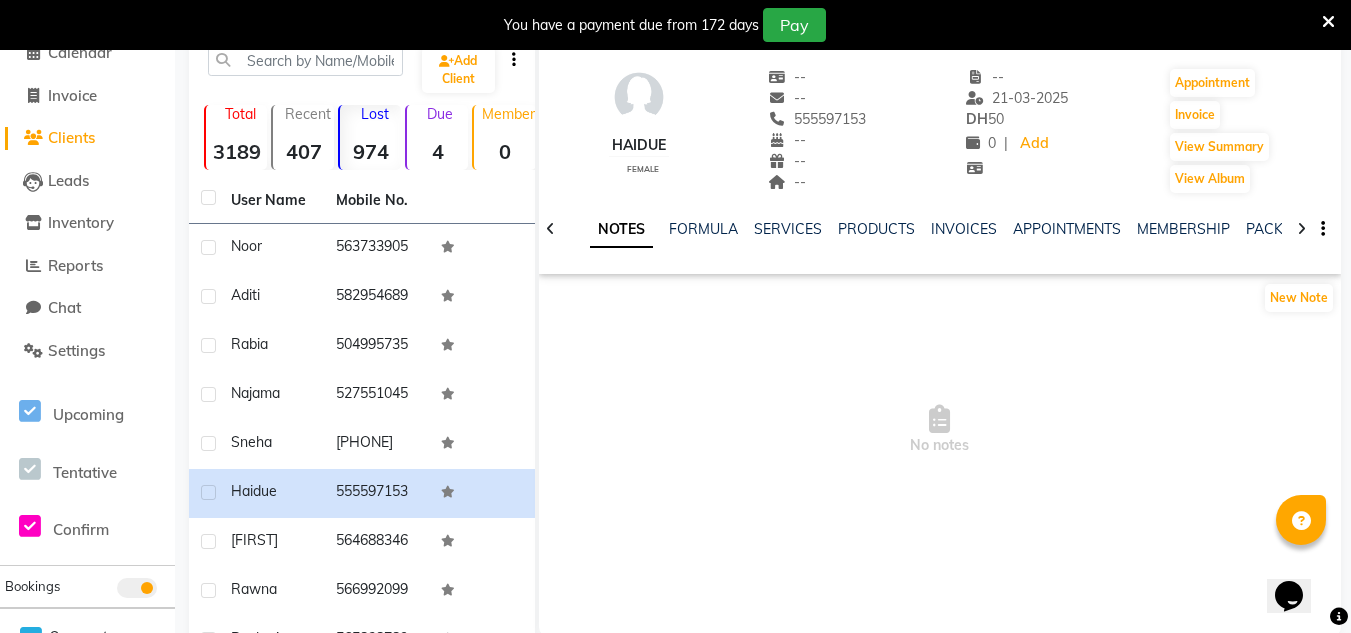 click on "New Note" 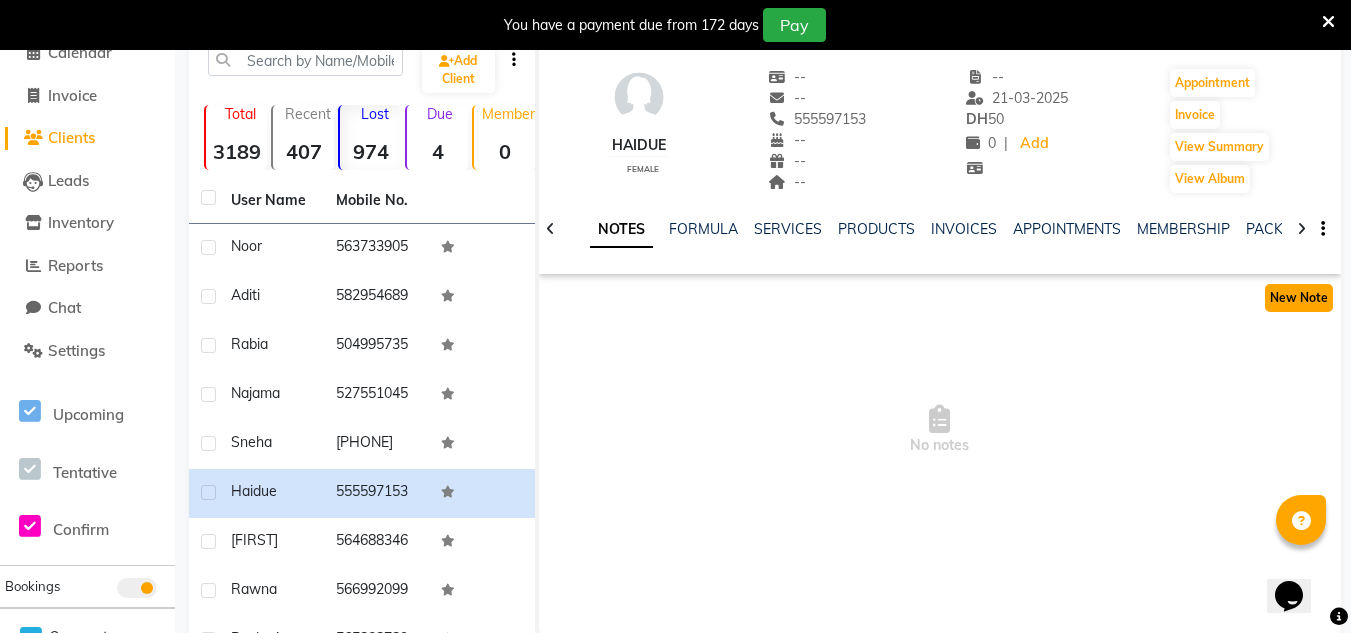 click on "New Note" 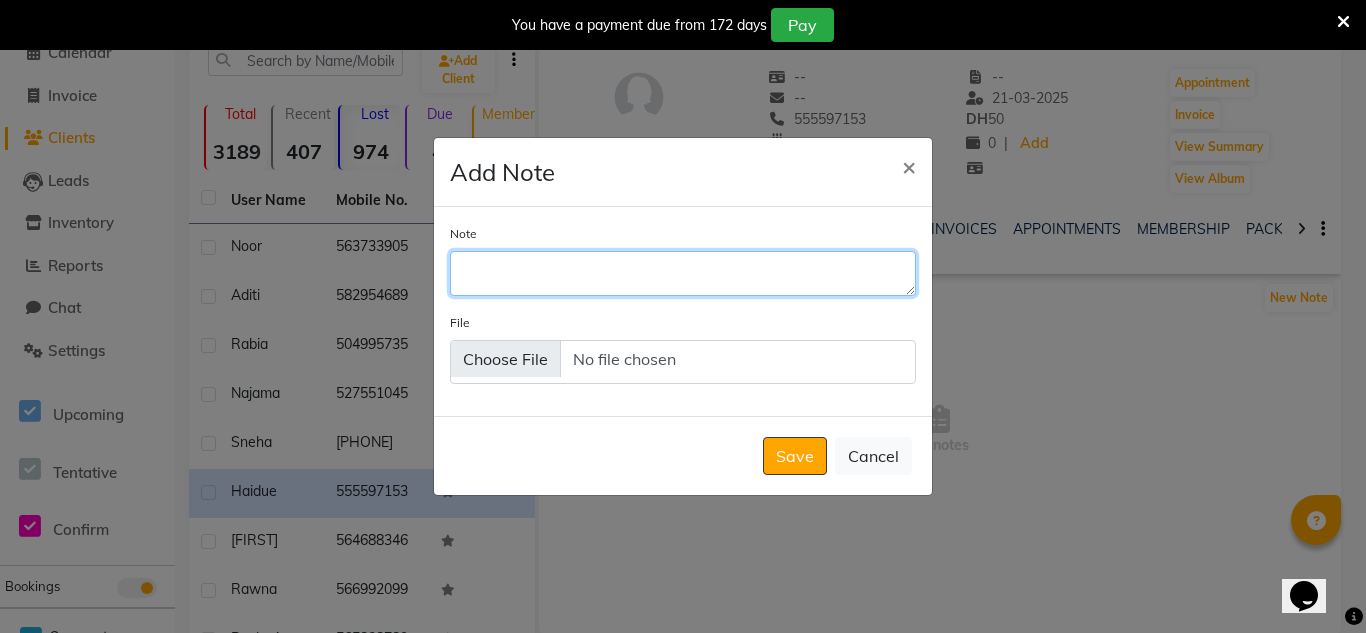click on "Note" at bounding box center (683, 273) 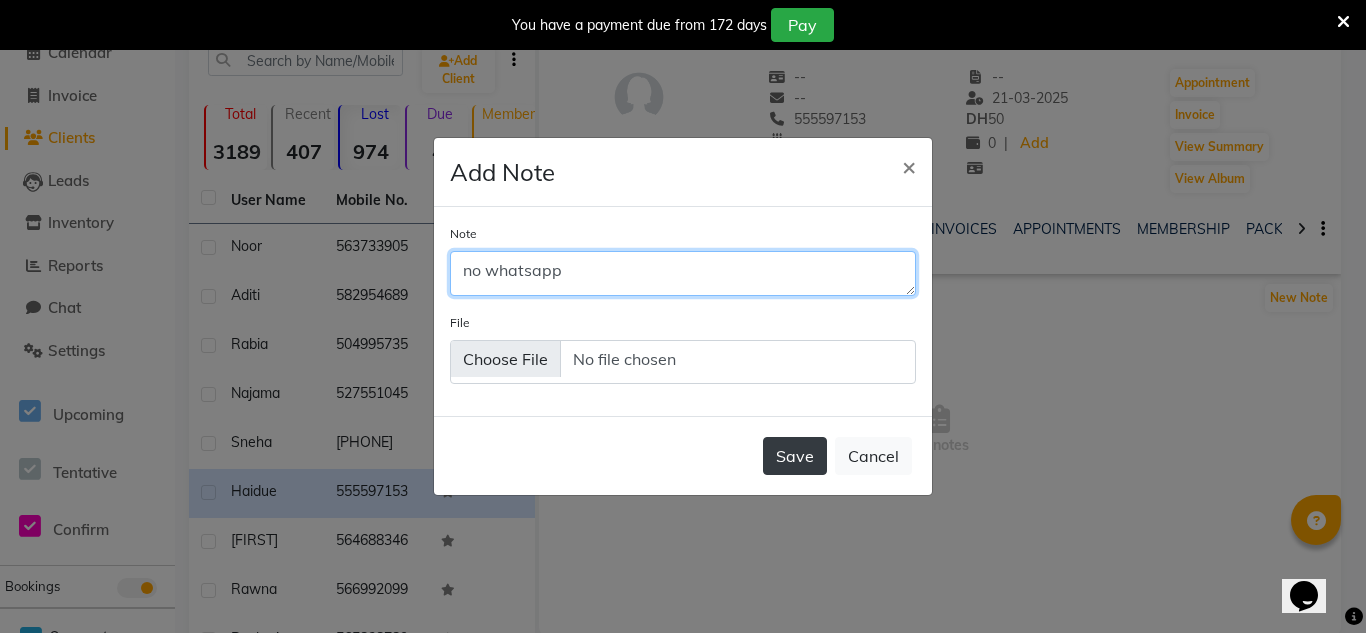 type on "no whatsapp" 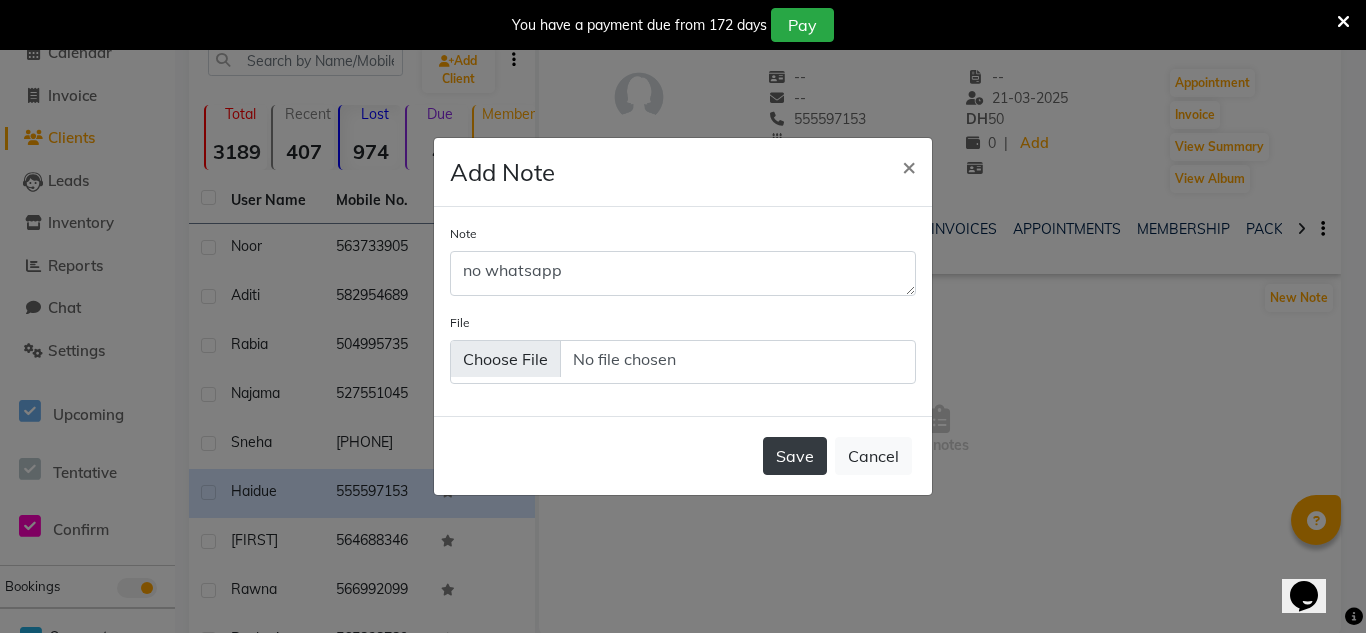 click on "Save" 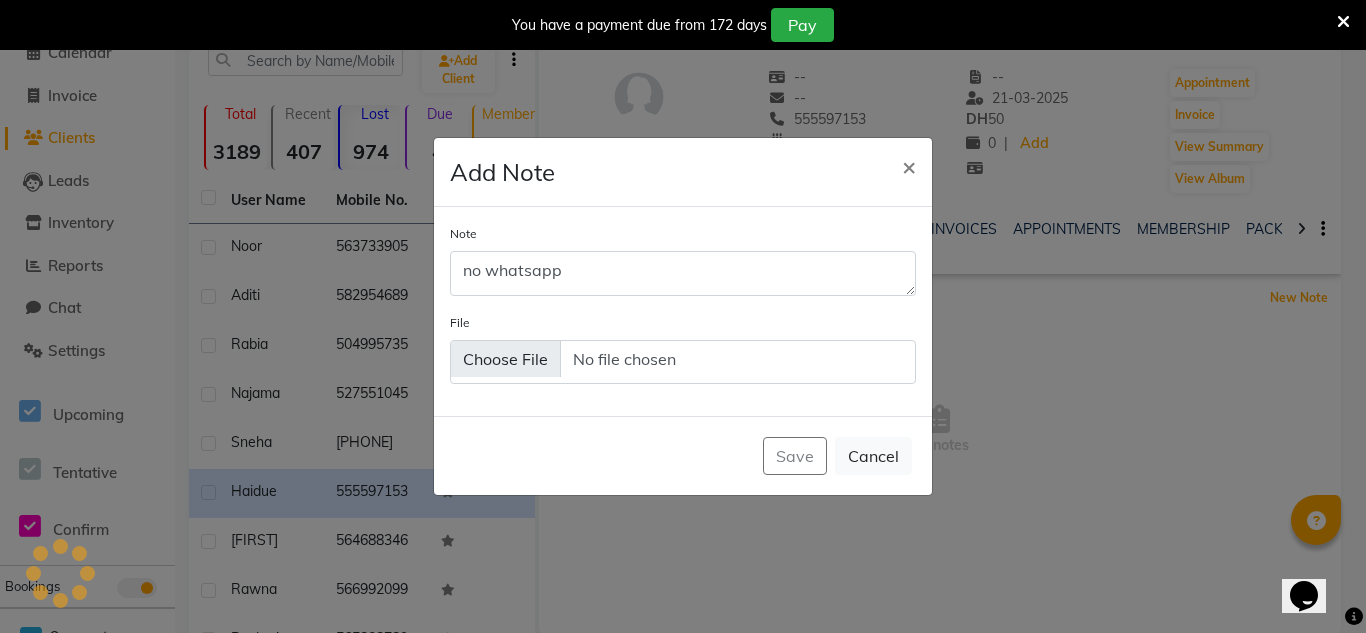 type 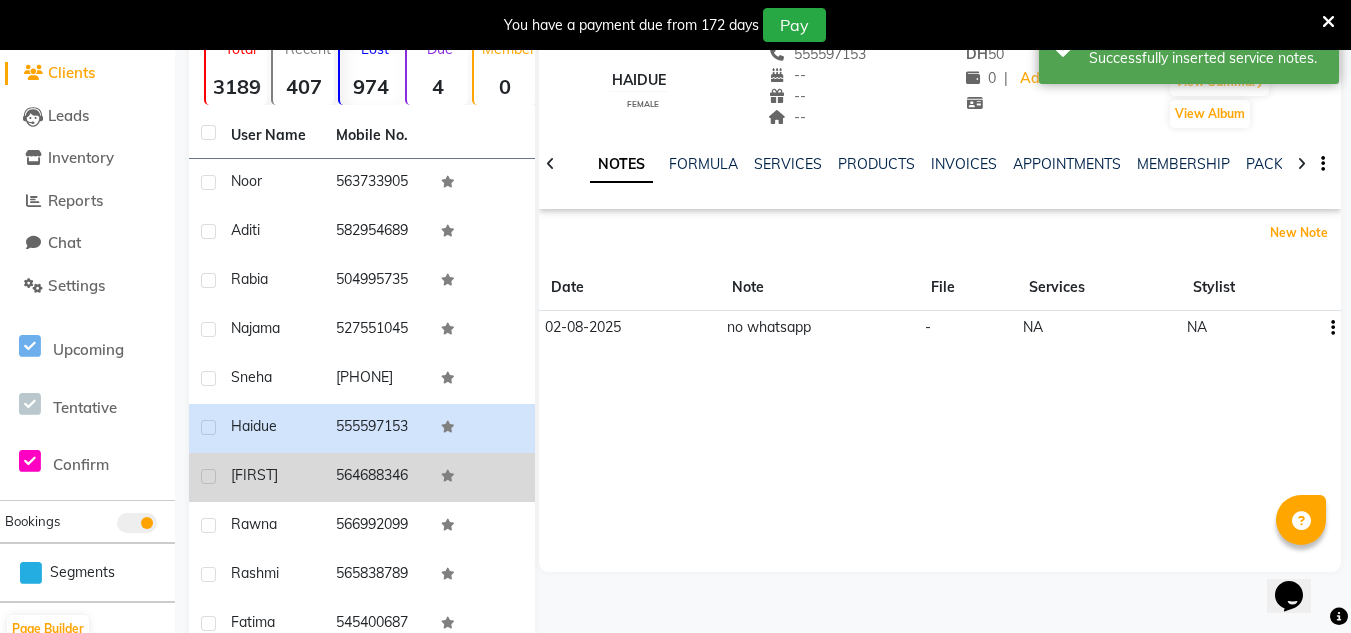 scroll, scrollTop: 200, scrollLeft: 0, axis: vertical 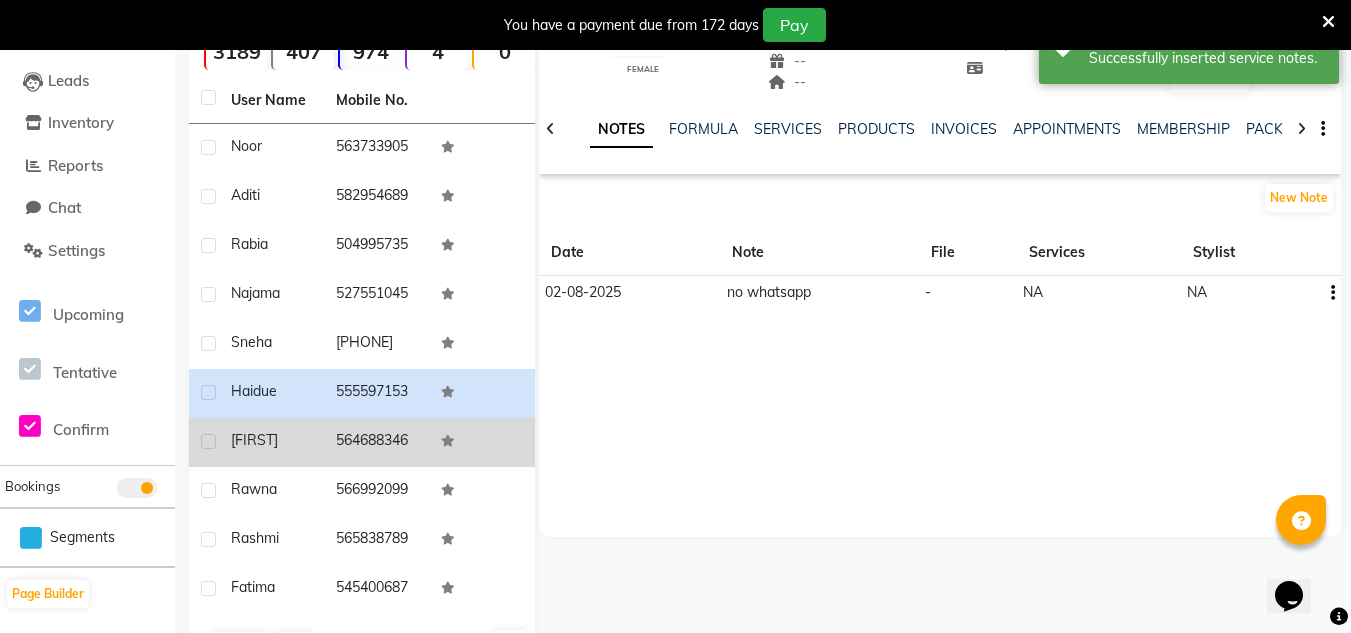 click on "564688346" 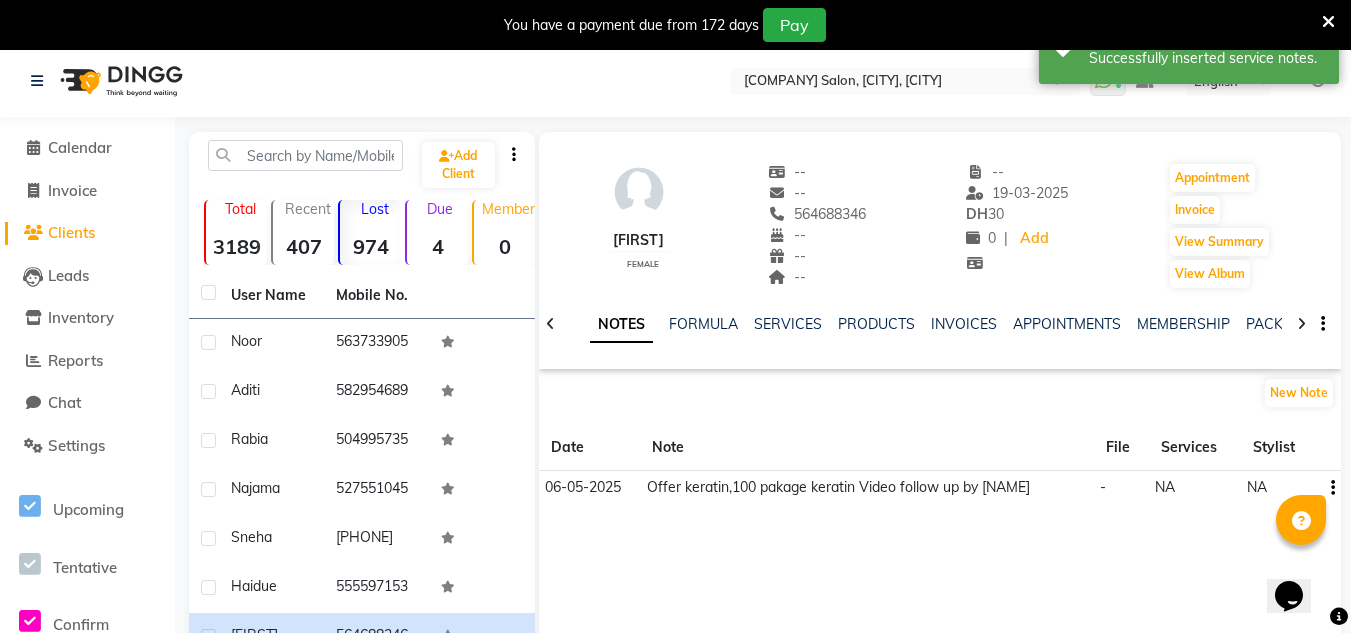 scroll, scrollTop: 0, scrollLeft: 0, axis: both 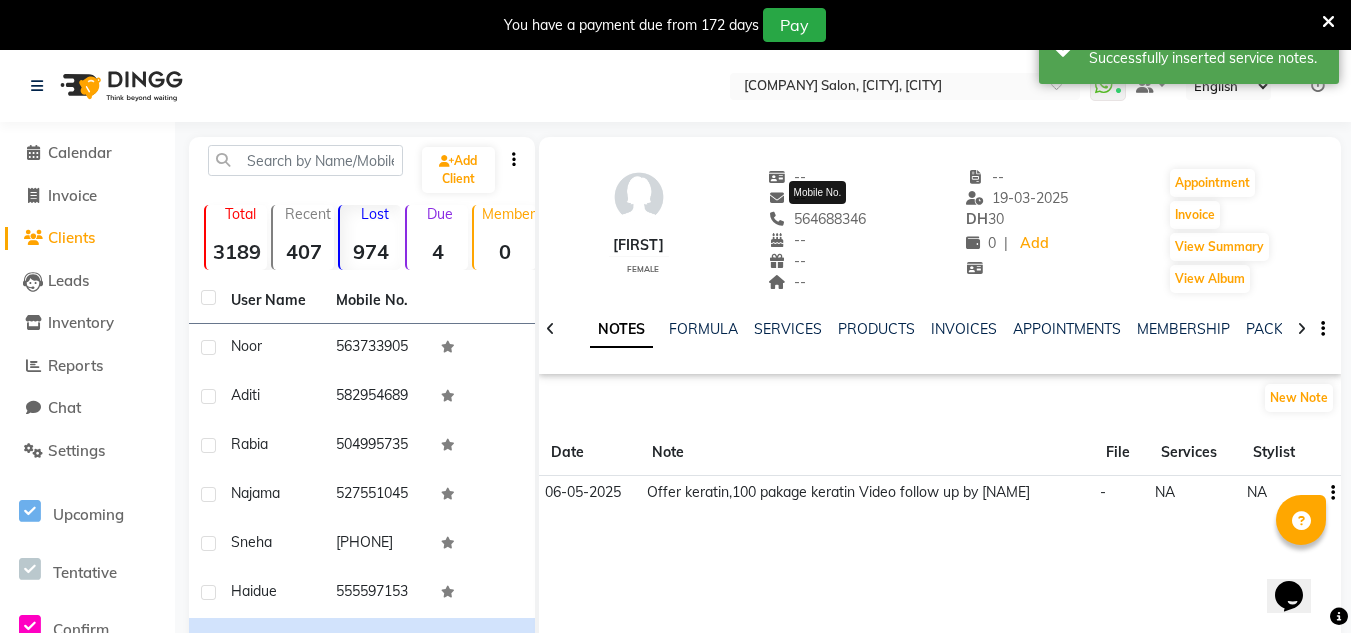 drag, startPoint x: 869, startPoint y: 216, endPoint x: 784, endPoint y: 218, distance: 85.02353 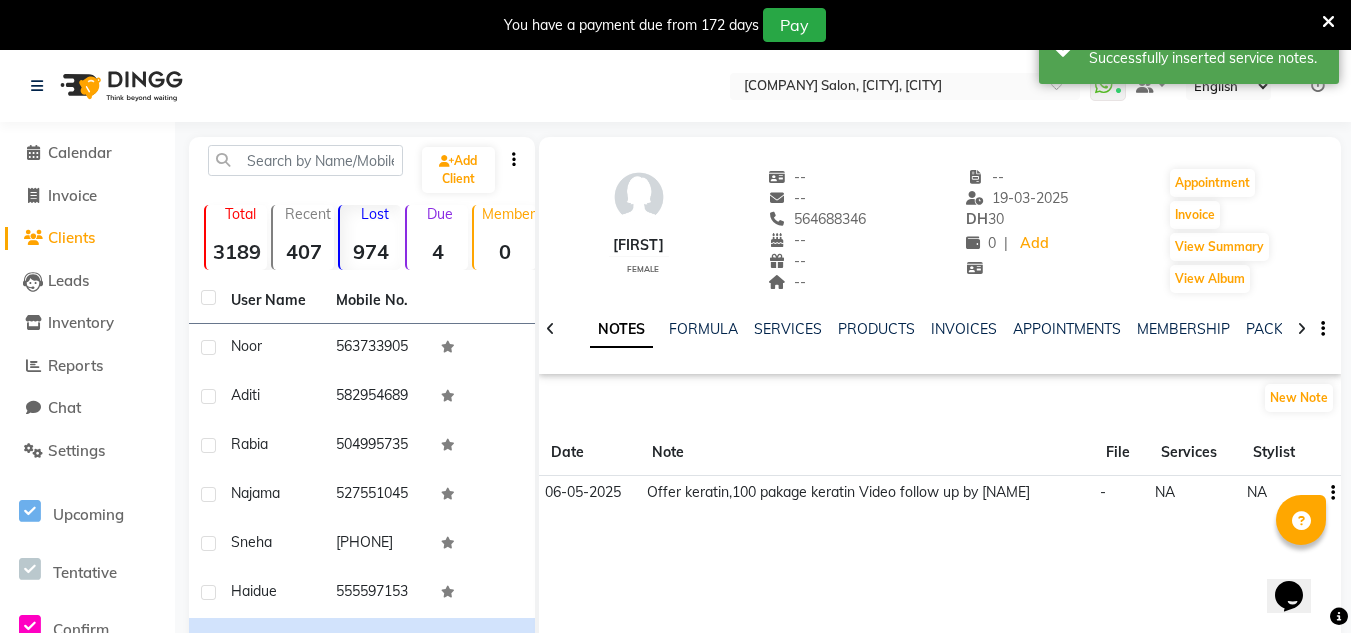 copy on "564688346" 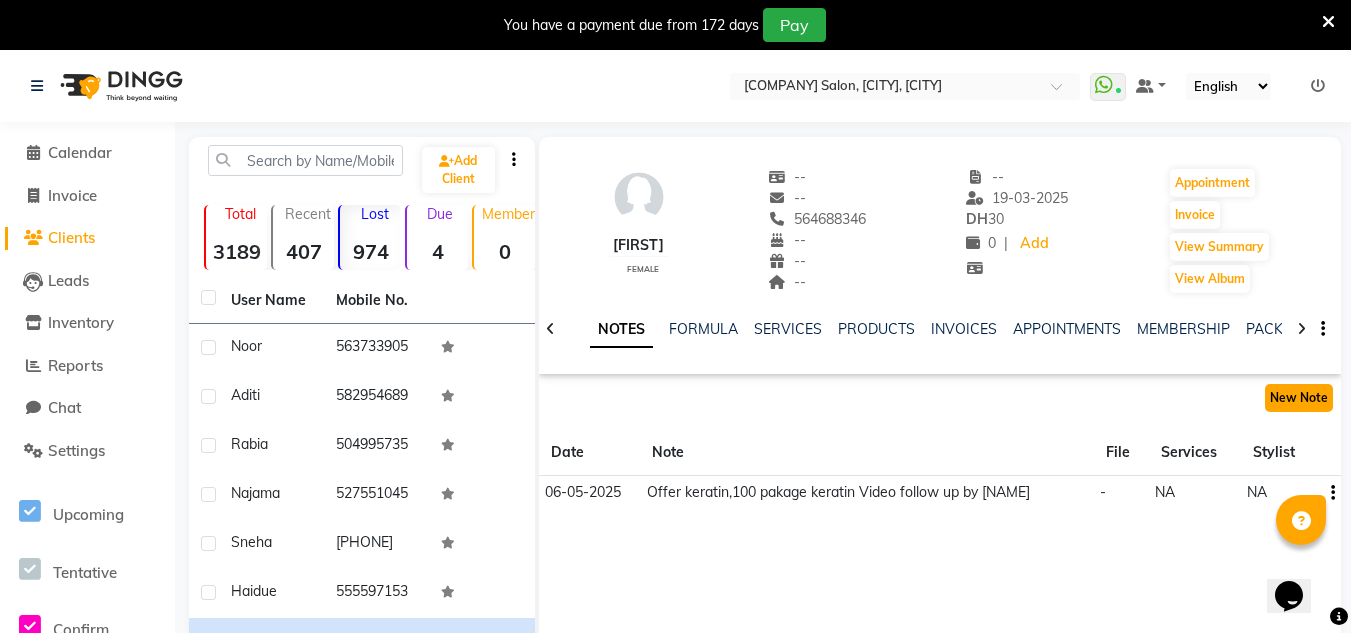 click on "New Note" 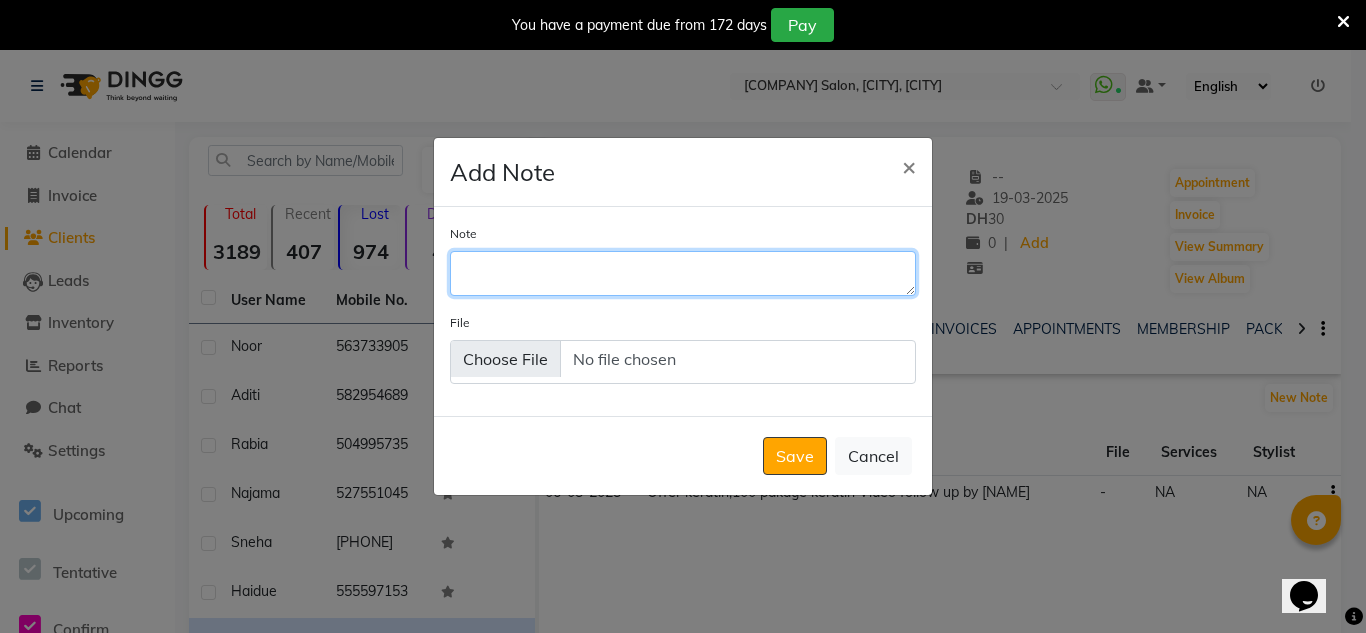 click on "Note" at bounding box center (683, 273) 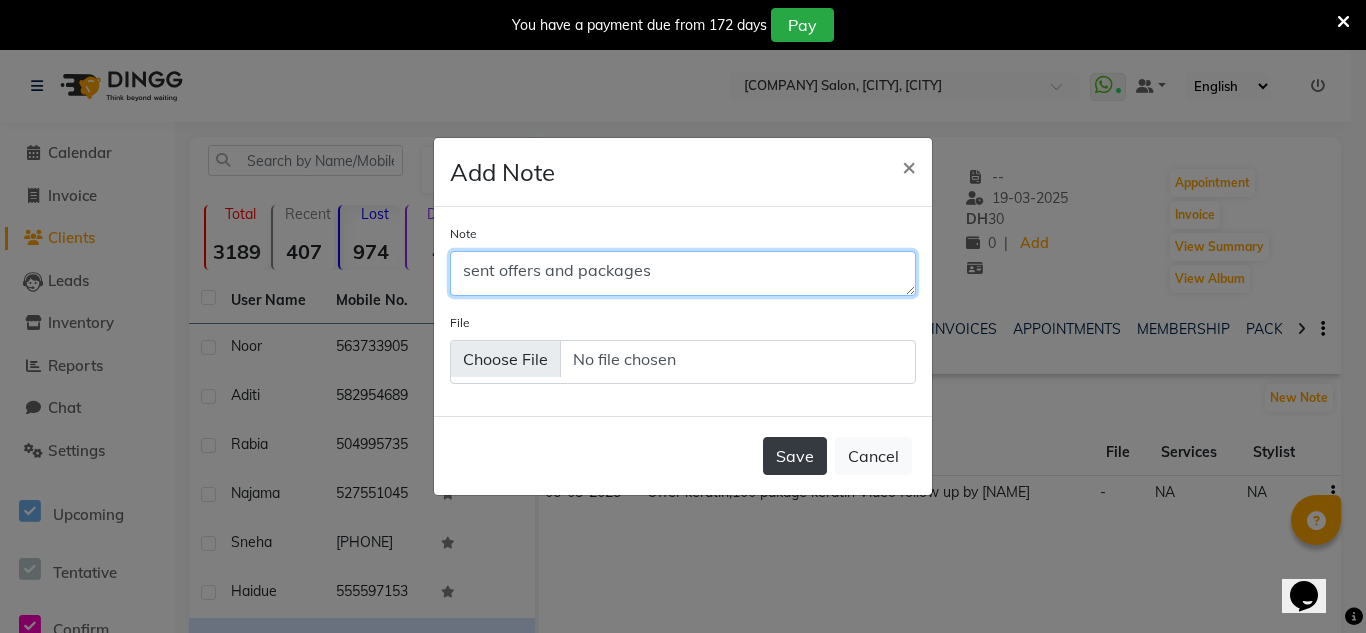 type on "sent offers and packages" 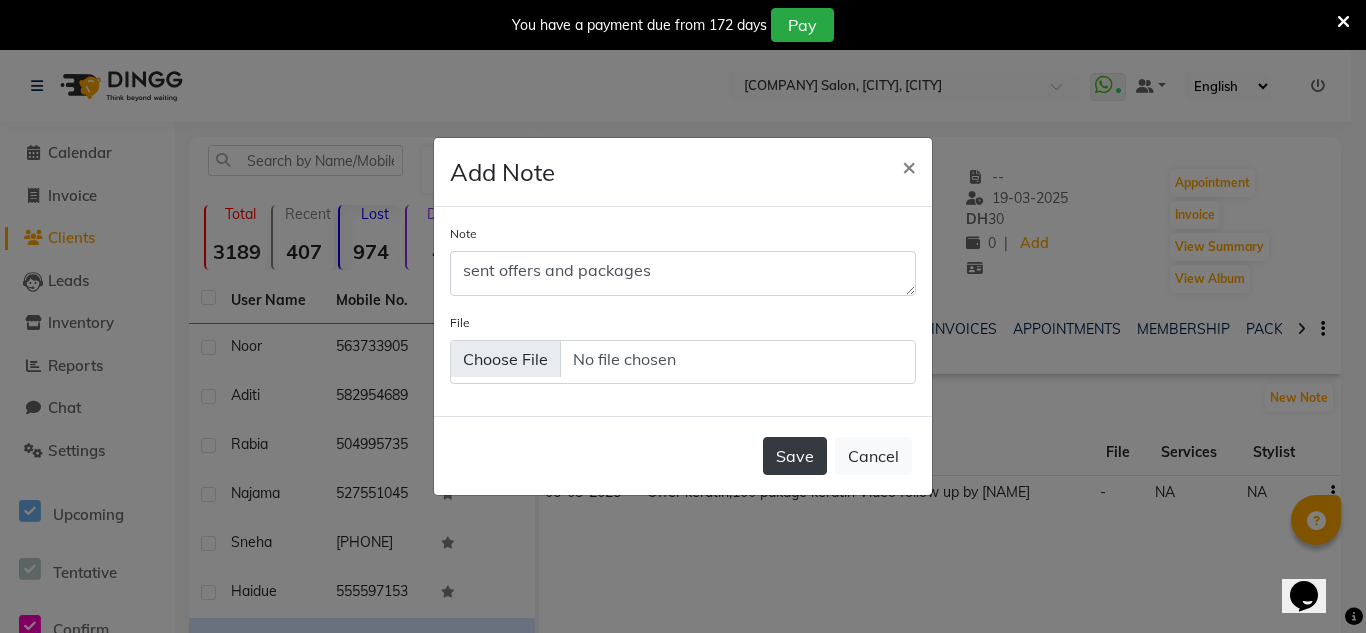 click on "Save" 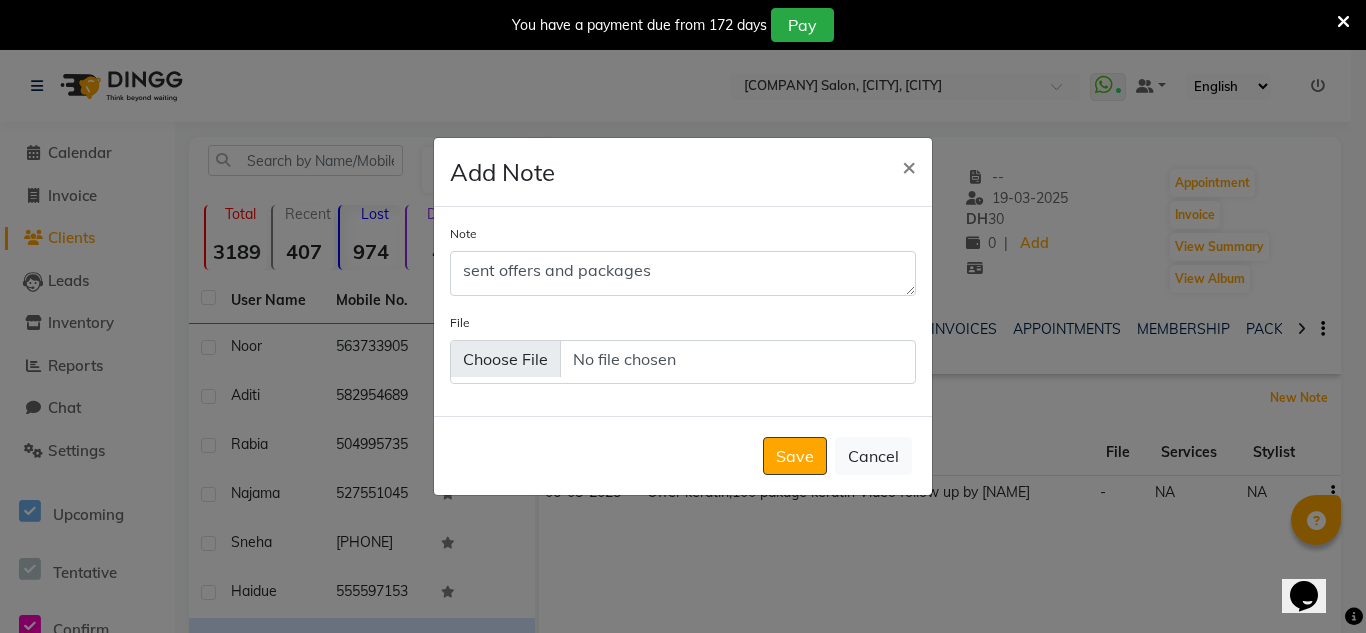 type 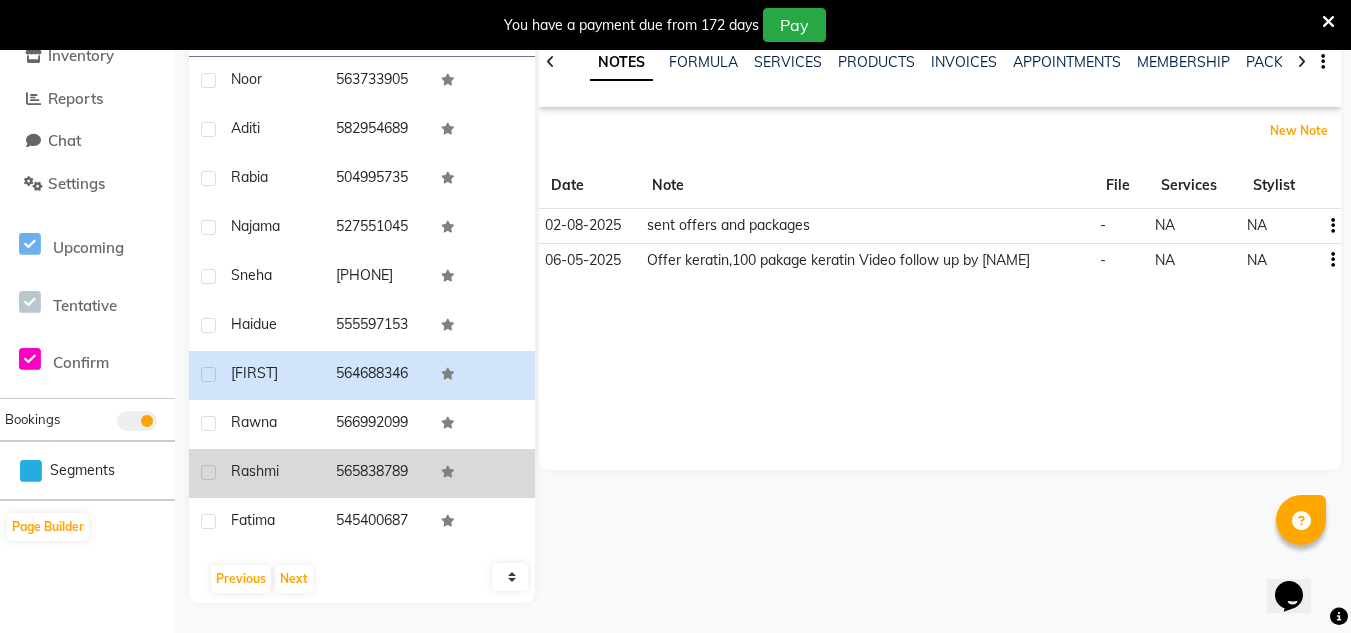 scroll, scrollTop: 300, scrollLeft: 0, axis: vertical 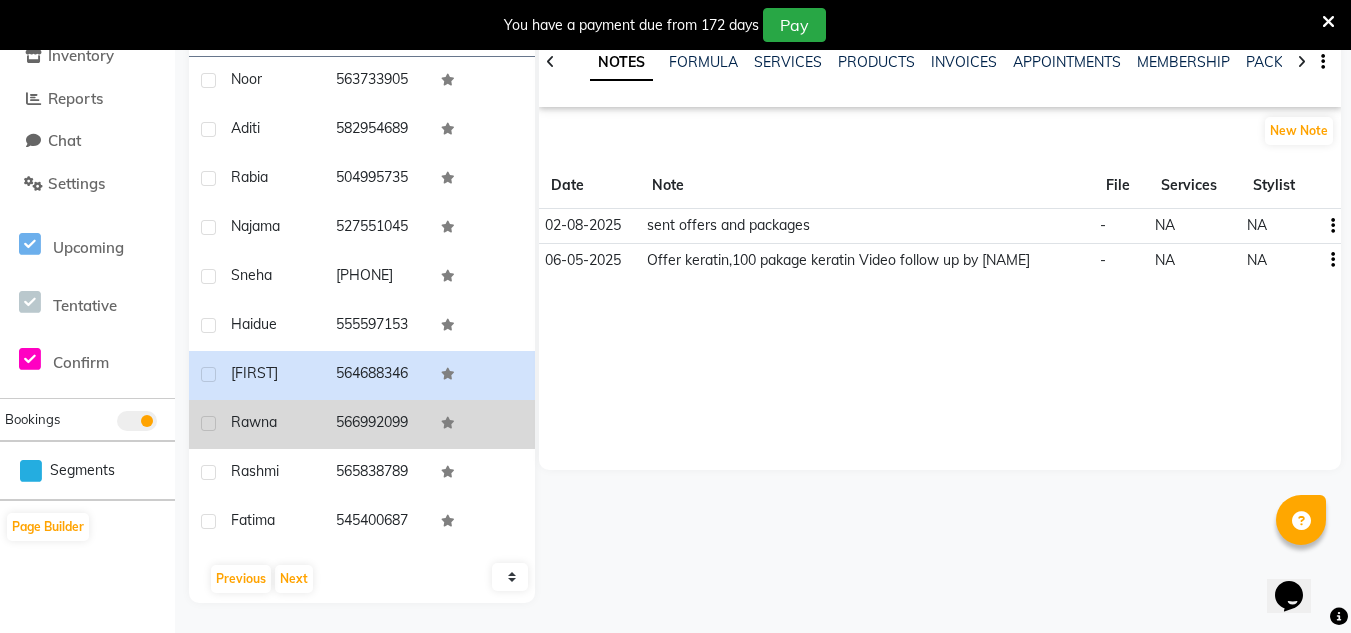 click on "566992099" 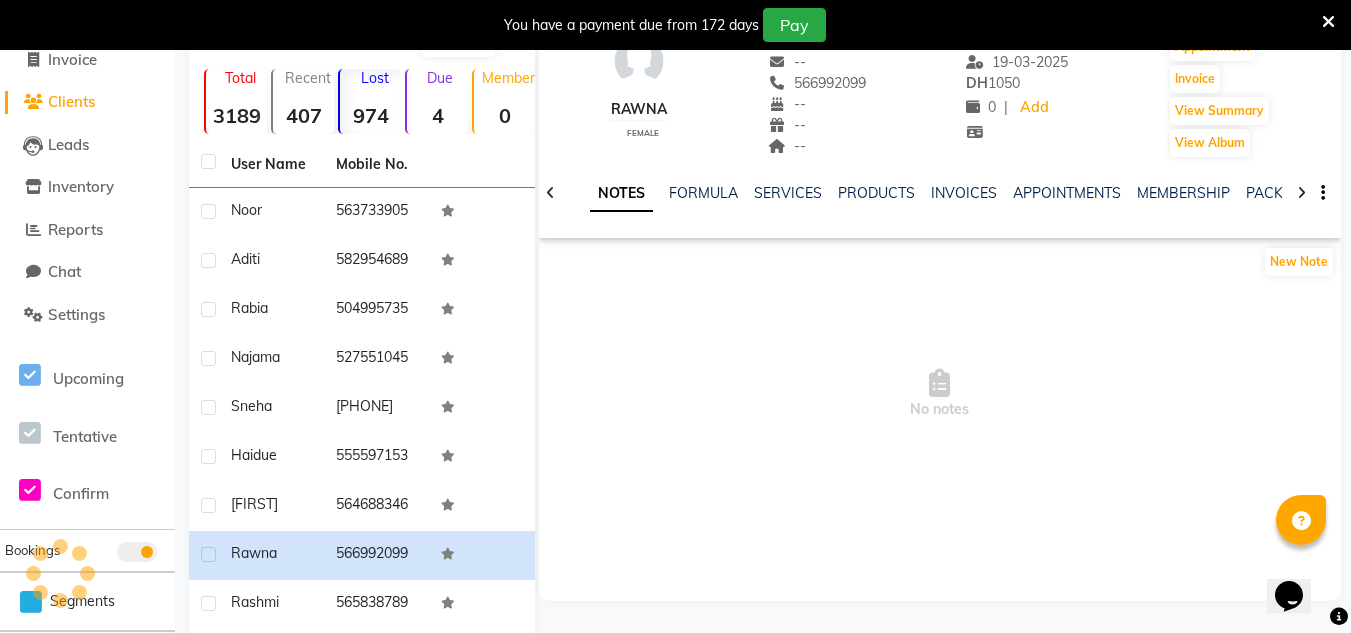 scroll, scrollTop: 100, scrollLeft: 0, axis: vertical 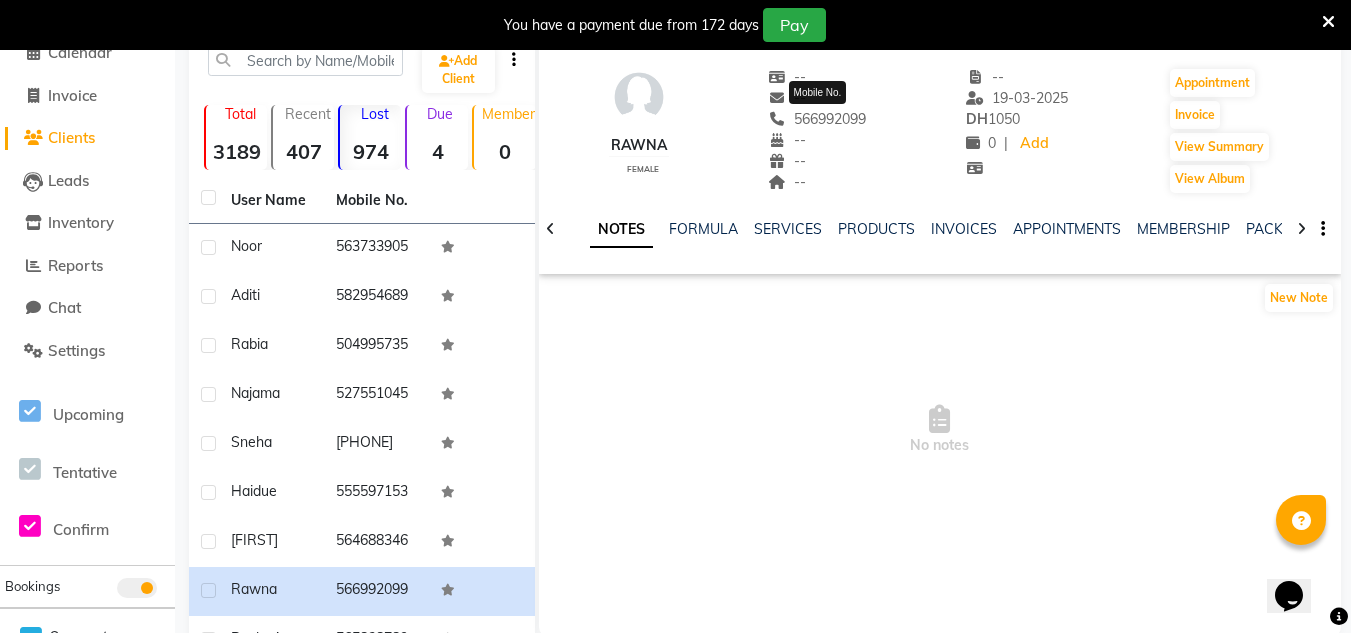drag, startPoint x: 869, startPoint y: 118, endPoint x: 796, endPoint y: 124, distance: 73.24616 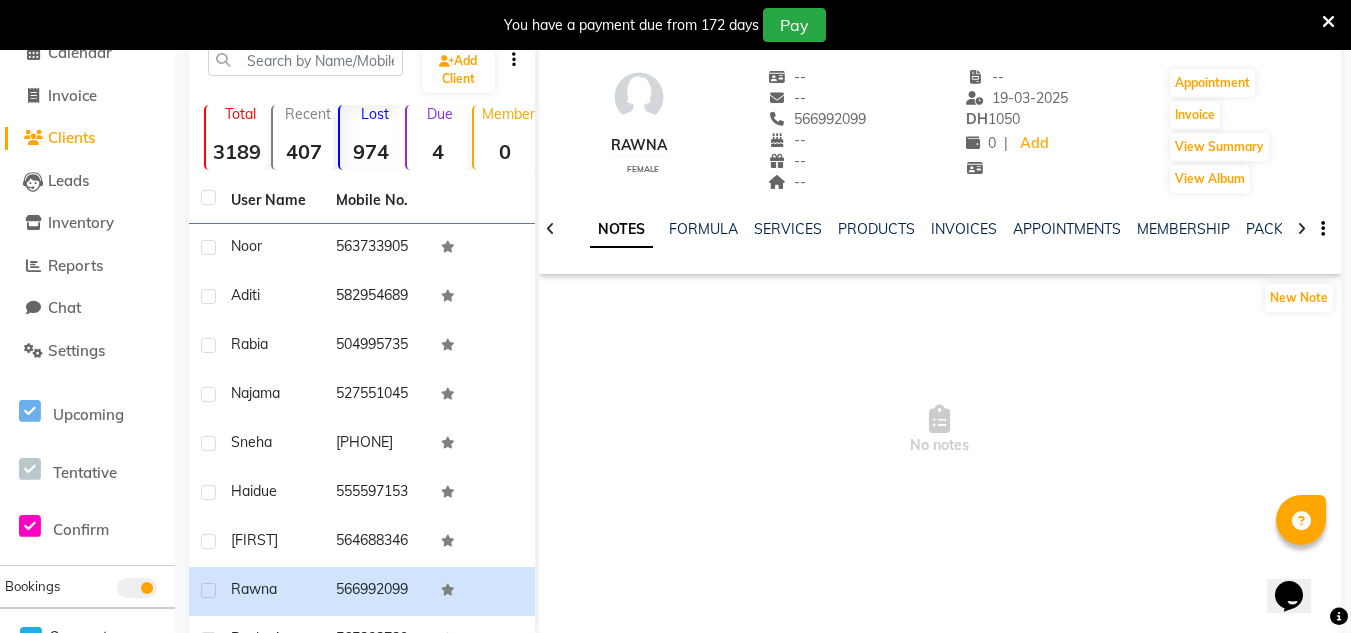 copy on "566992099" 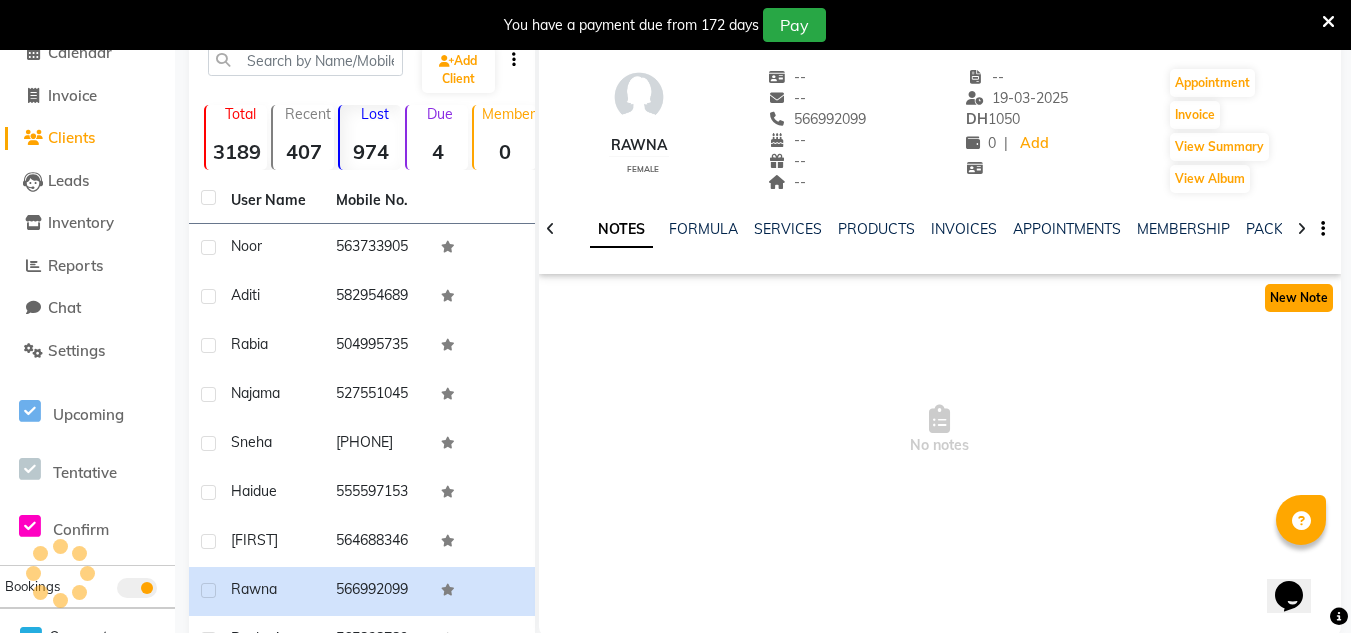 click on "New Note" 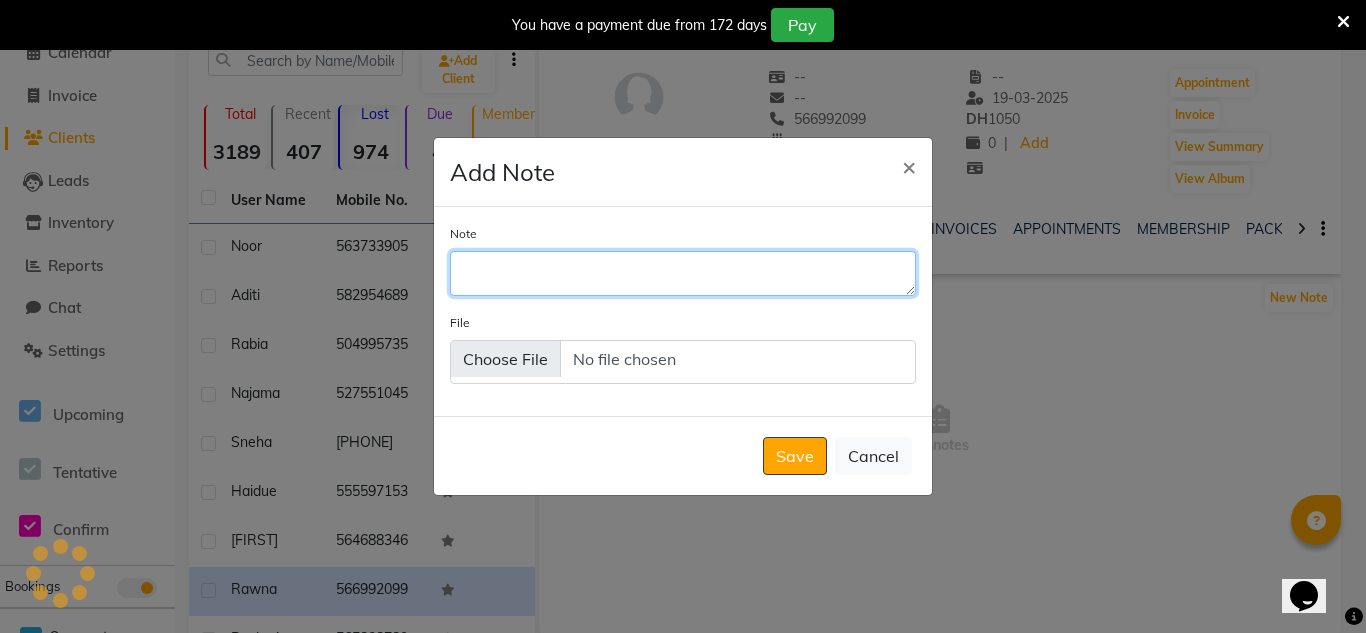 click on "Note" at bounding box center [683, 273] 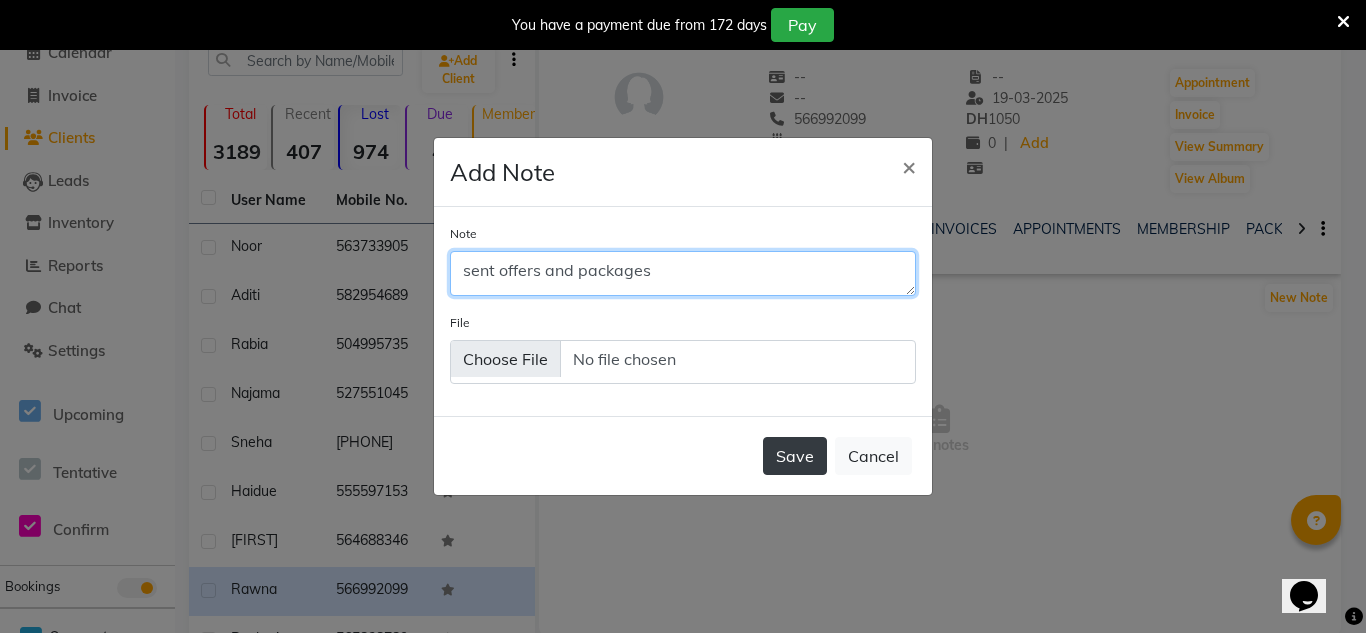 type on "sent offers and packages" 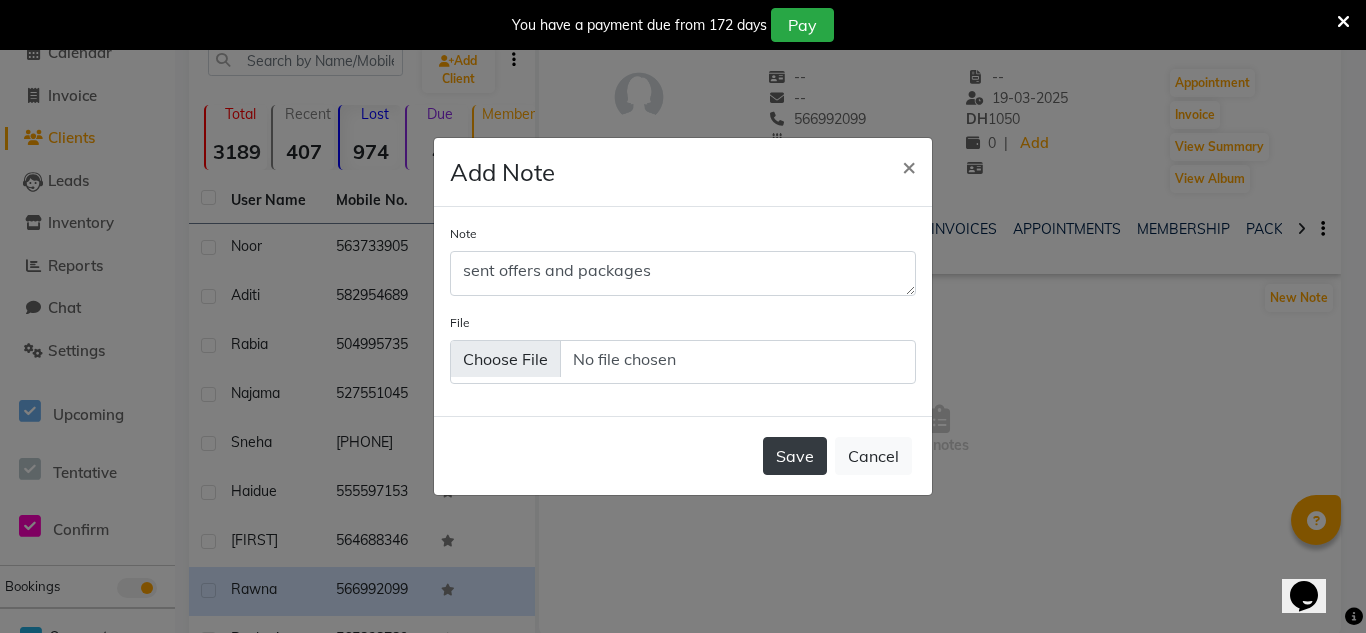 click on "Save" 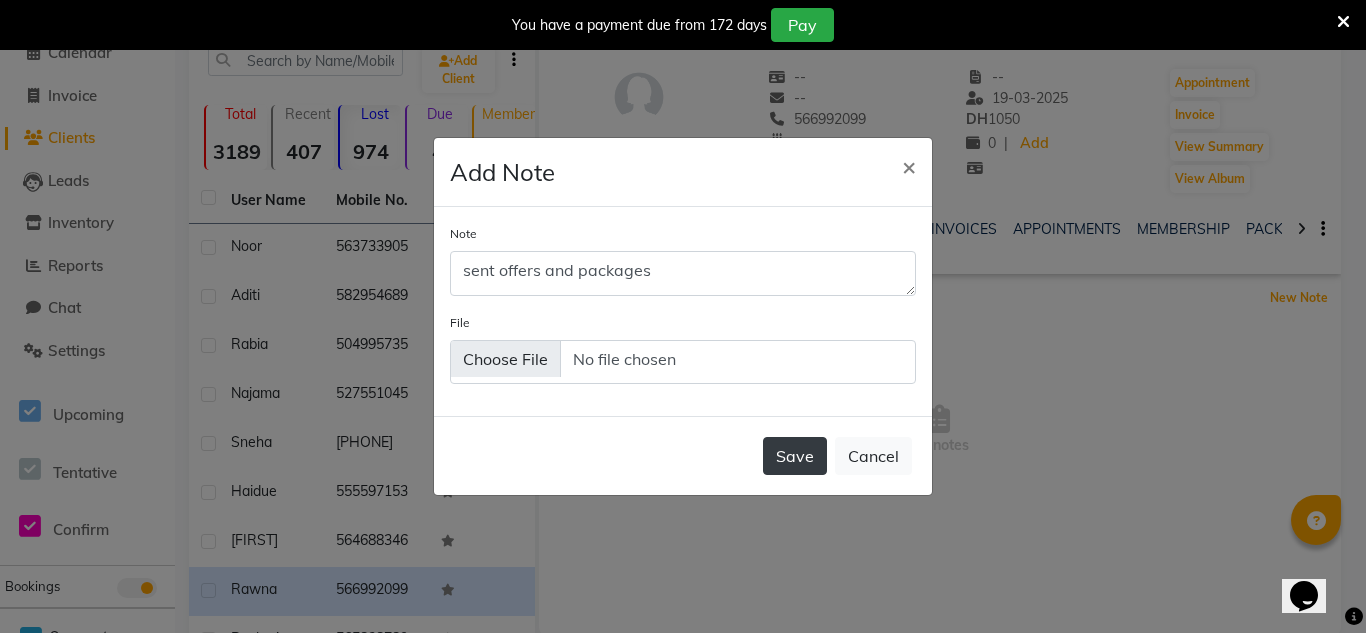 type 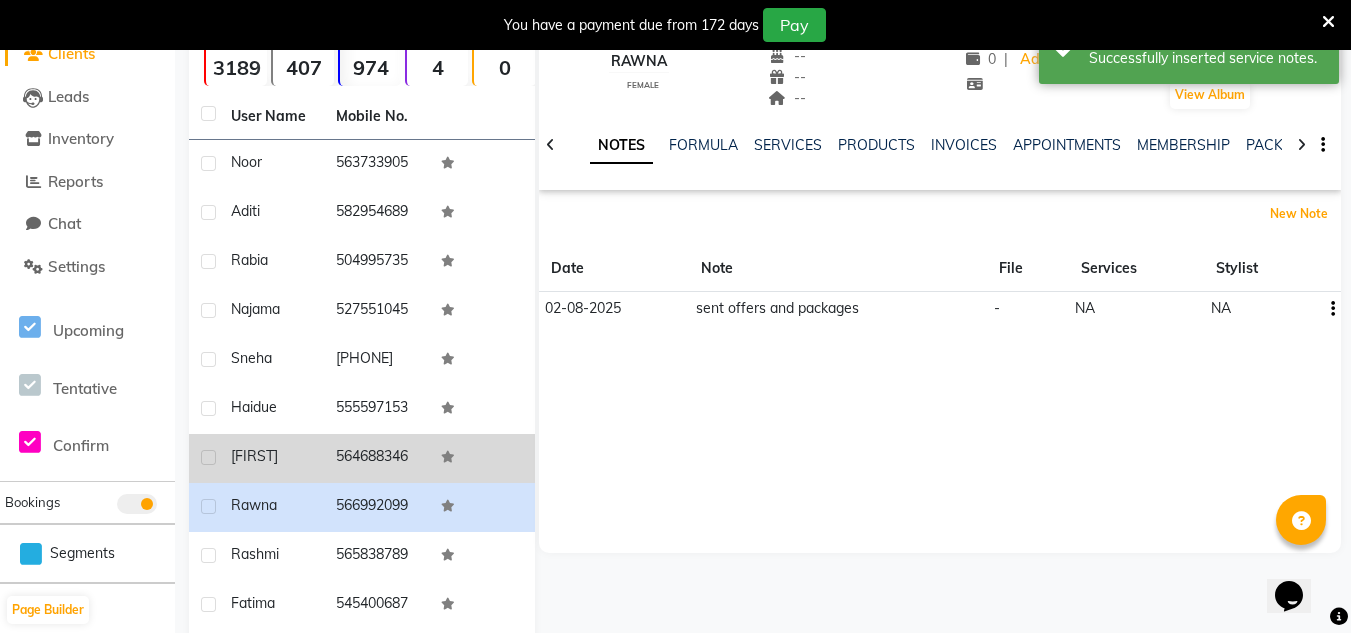 scroll, scrollTop: 300, scrollLeft: 0, axis: vertical 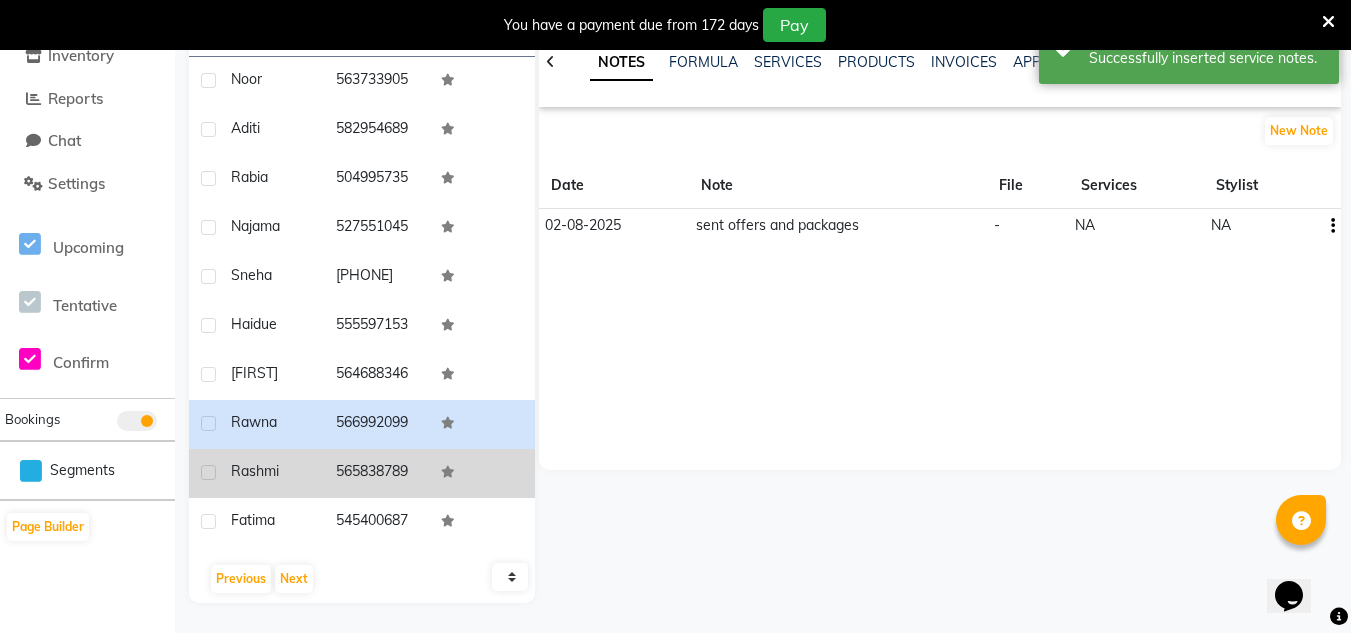 click on "Rashmi" 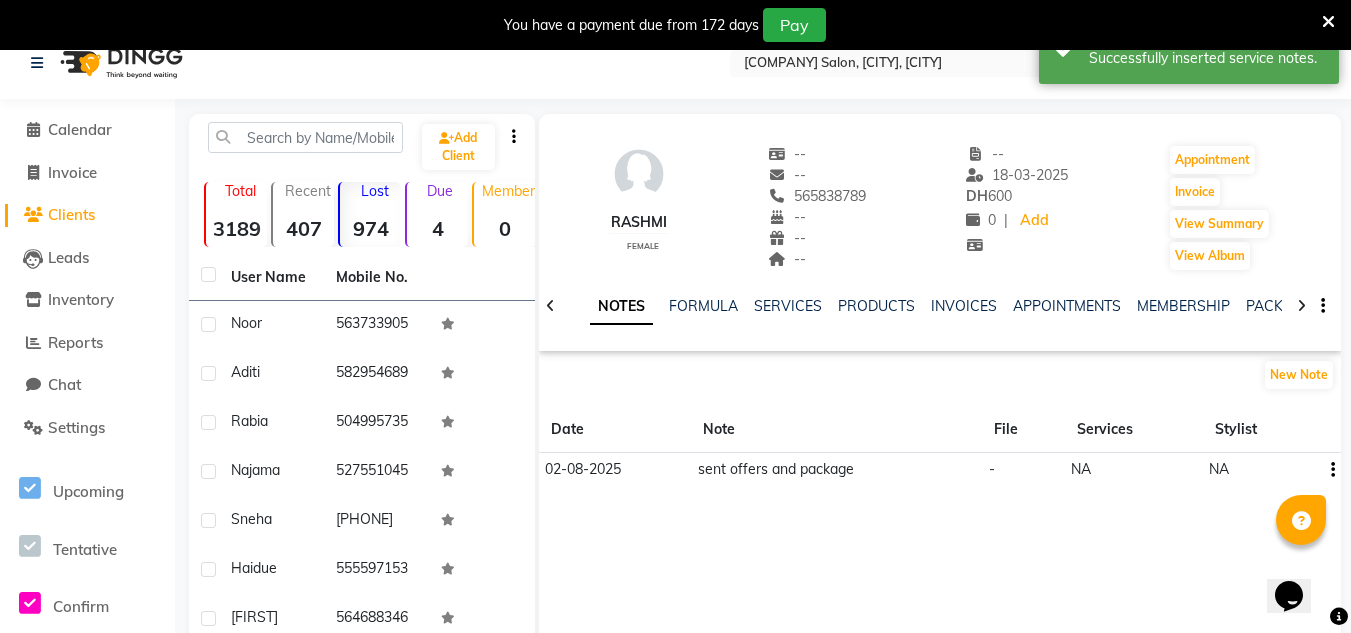 scroll, scrollTop: 0, scrollLeft: 0, axis: both 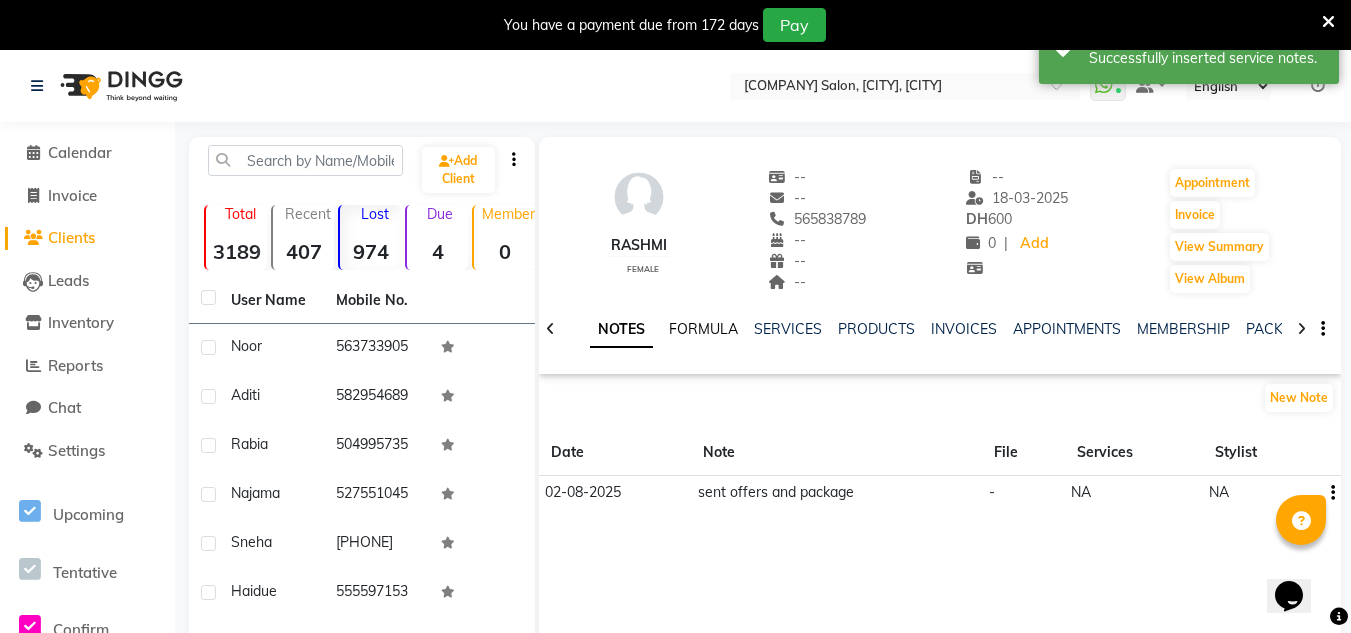 click on "FORMULA" 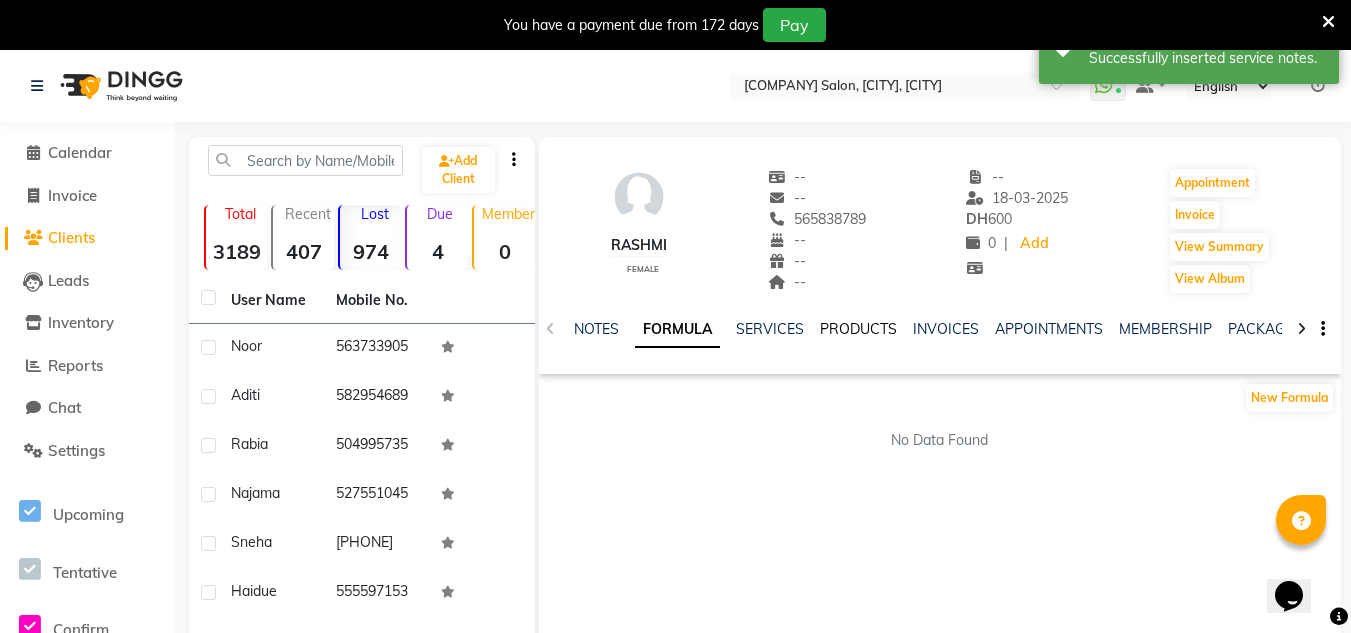 click on "PRODUCTS" 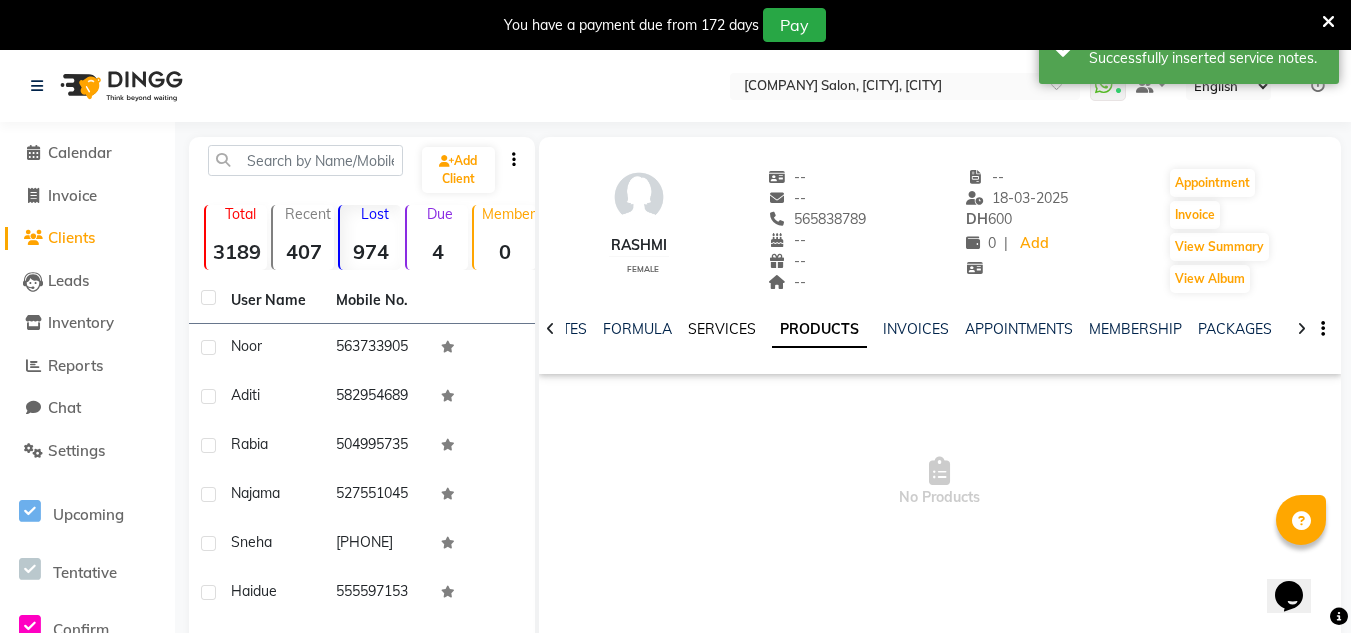 click on "SERVICES" 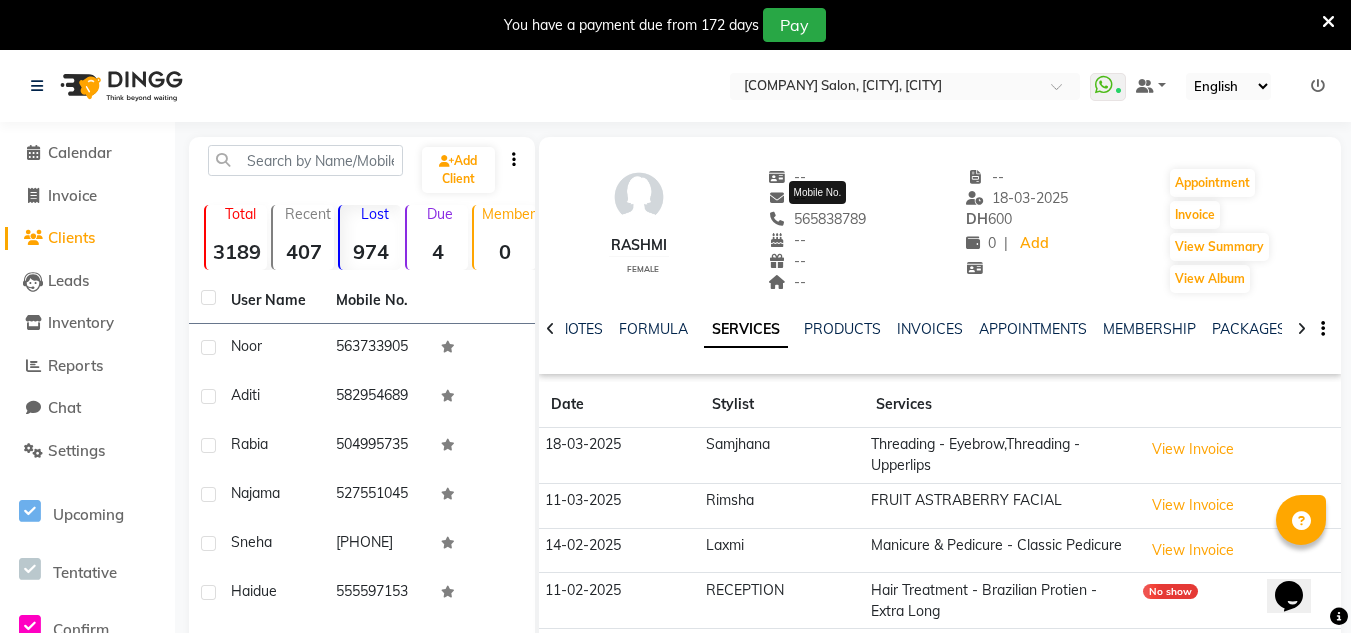 drag, startPoint x: 866, startPoint y: 216, endPoint x: 797, endPoint y: 219, distance: 69.065186 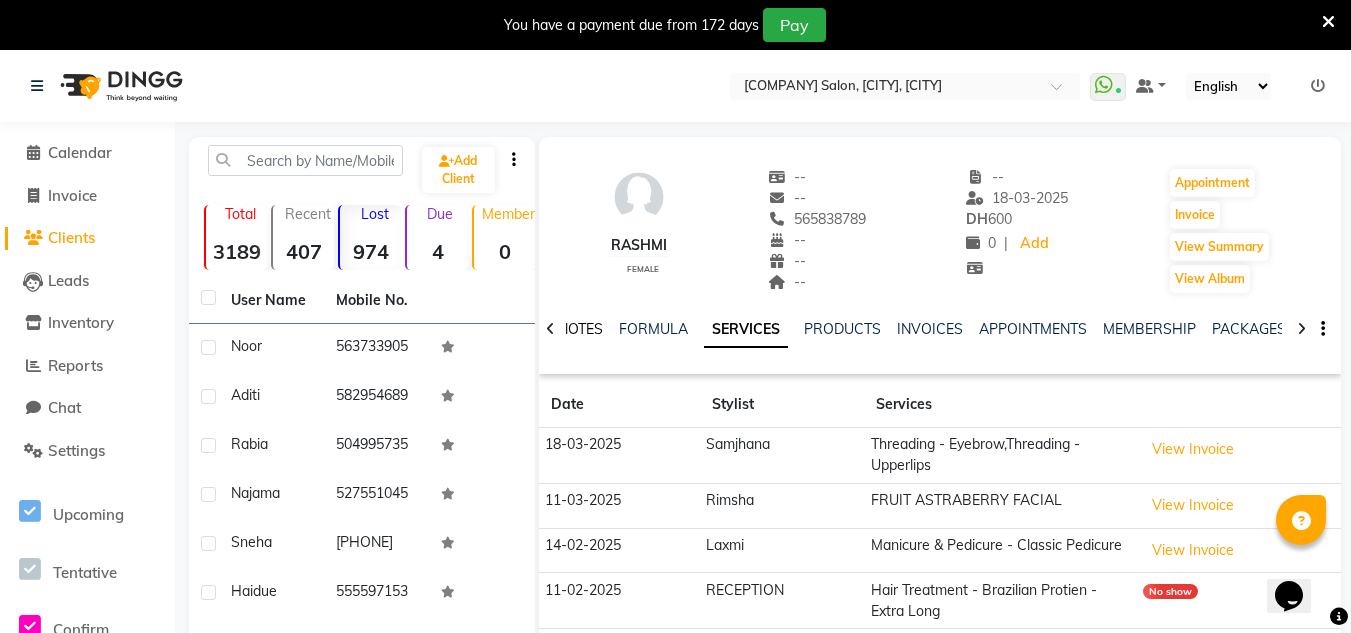drag, startPoint x: 577, startPoint y: 326, endPoint x: 917, endPoint y: 369, distance: 342.70834 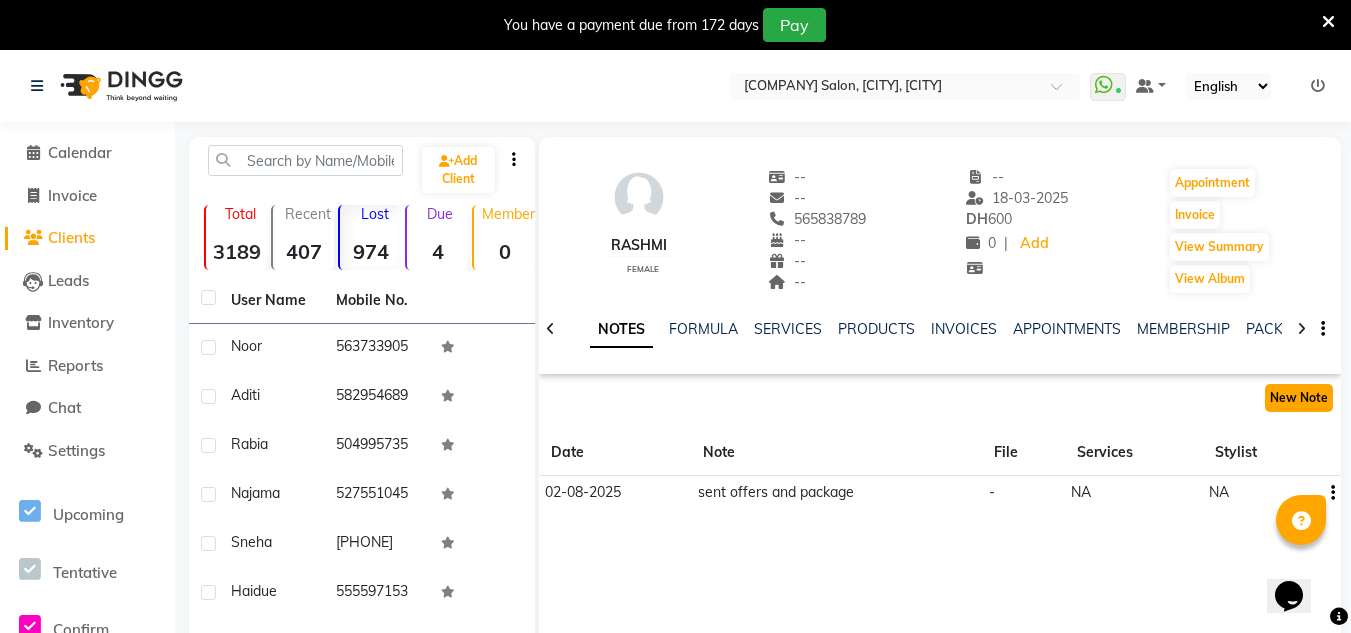 click on "New Note" 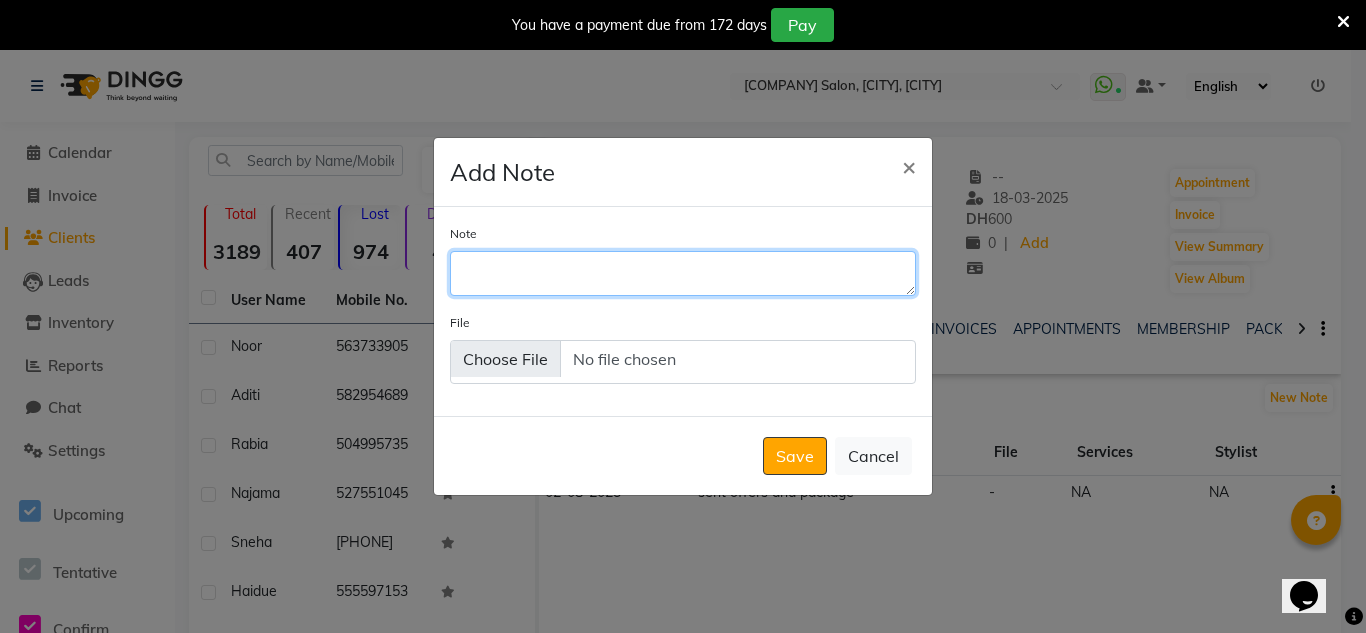 click on "Note" at bounding box center [683, 273] 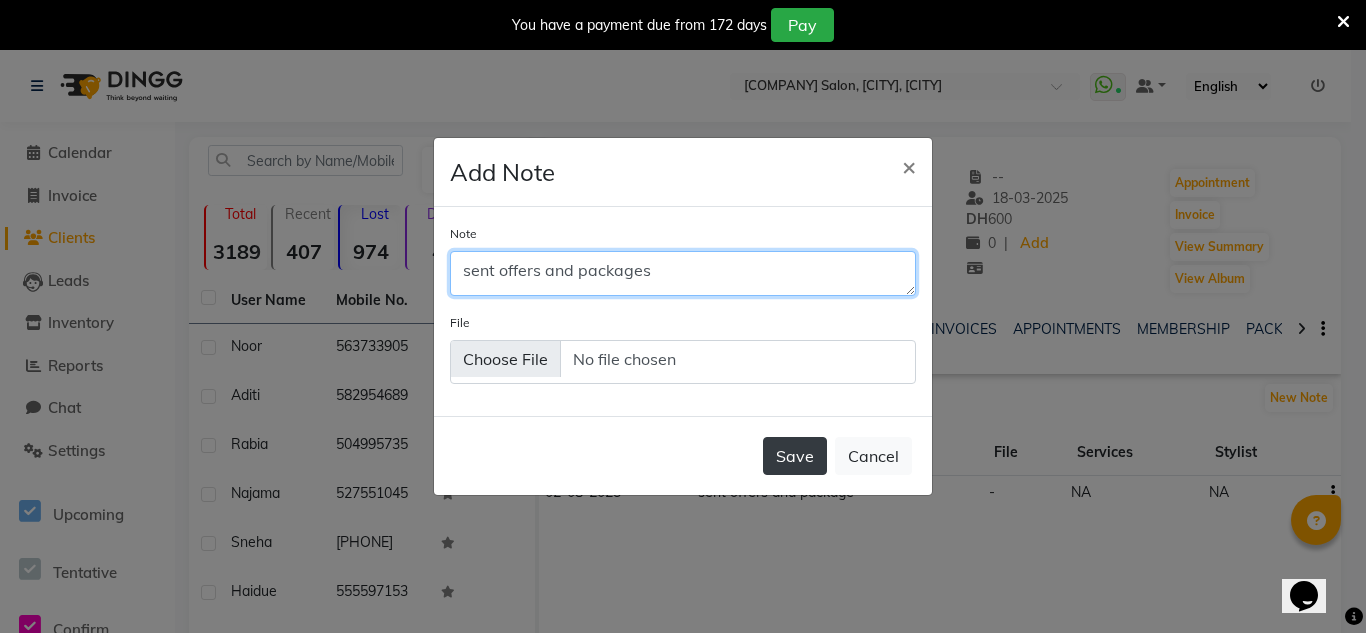 type on "sent offers and packages" 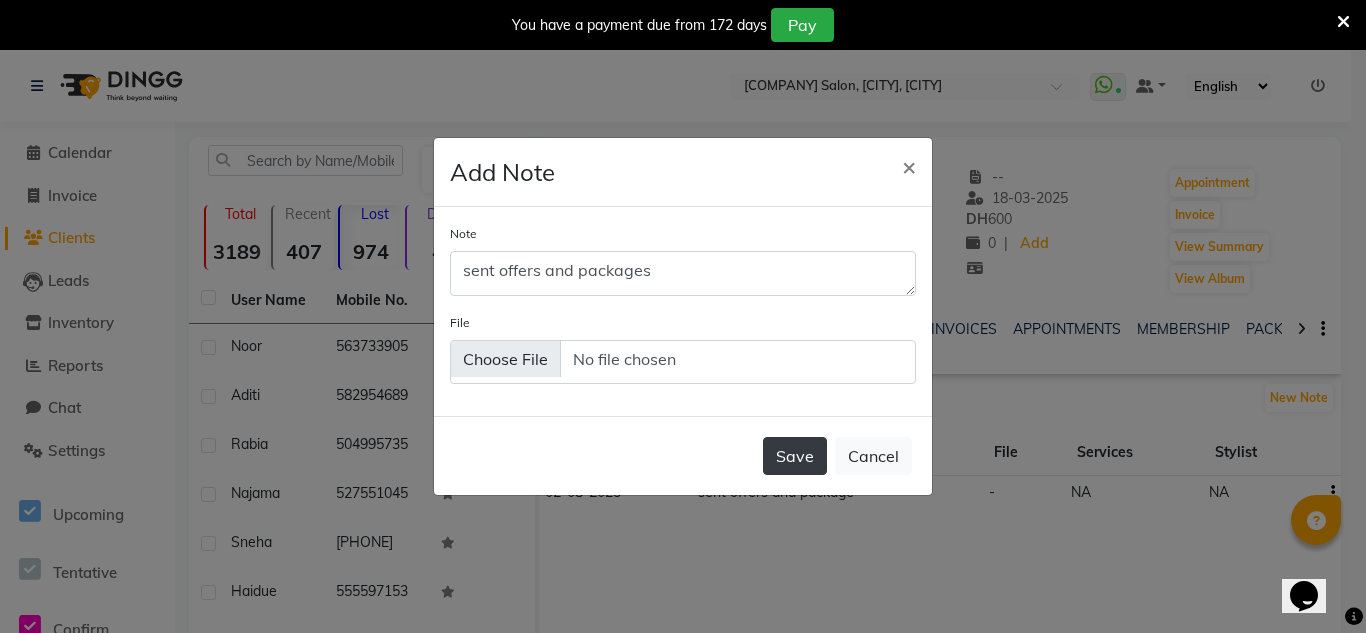 drag, startPoint x: 768, startPoint y: 451, endPoint x: 549, endPoint y: 96, distance: 417.1163 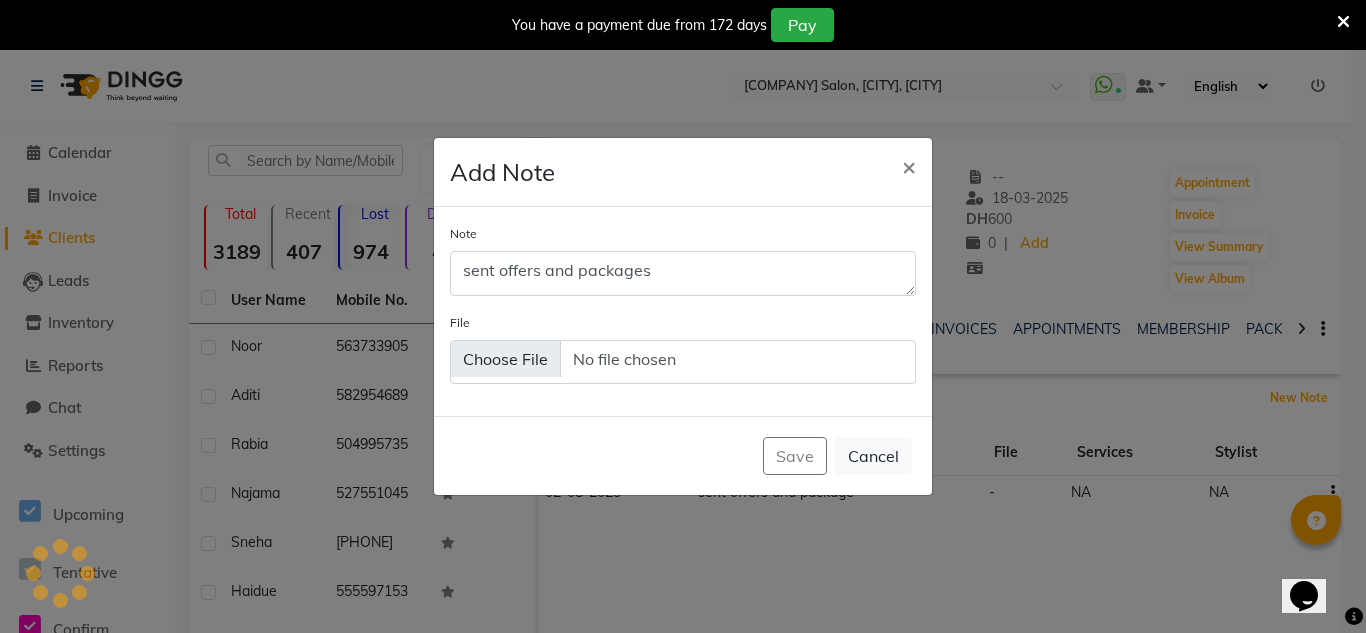 type 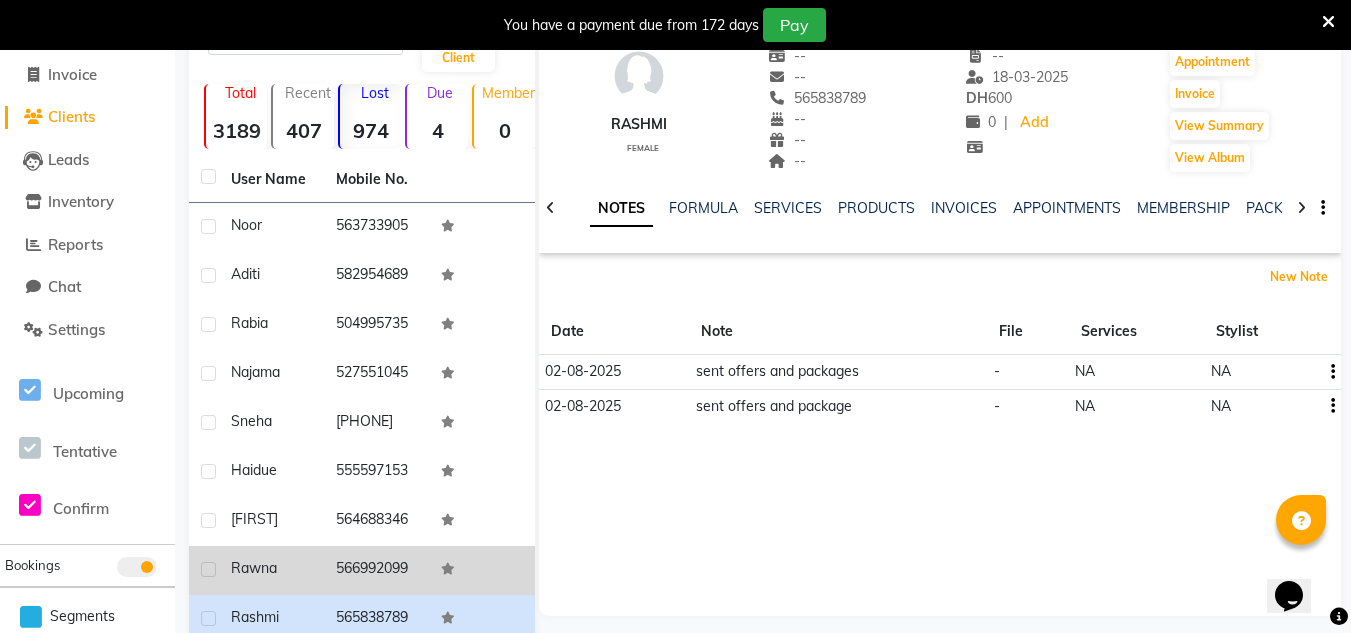 scroll, scrollTop: 305, scrollLeft: 0, axis: vertical 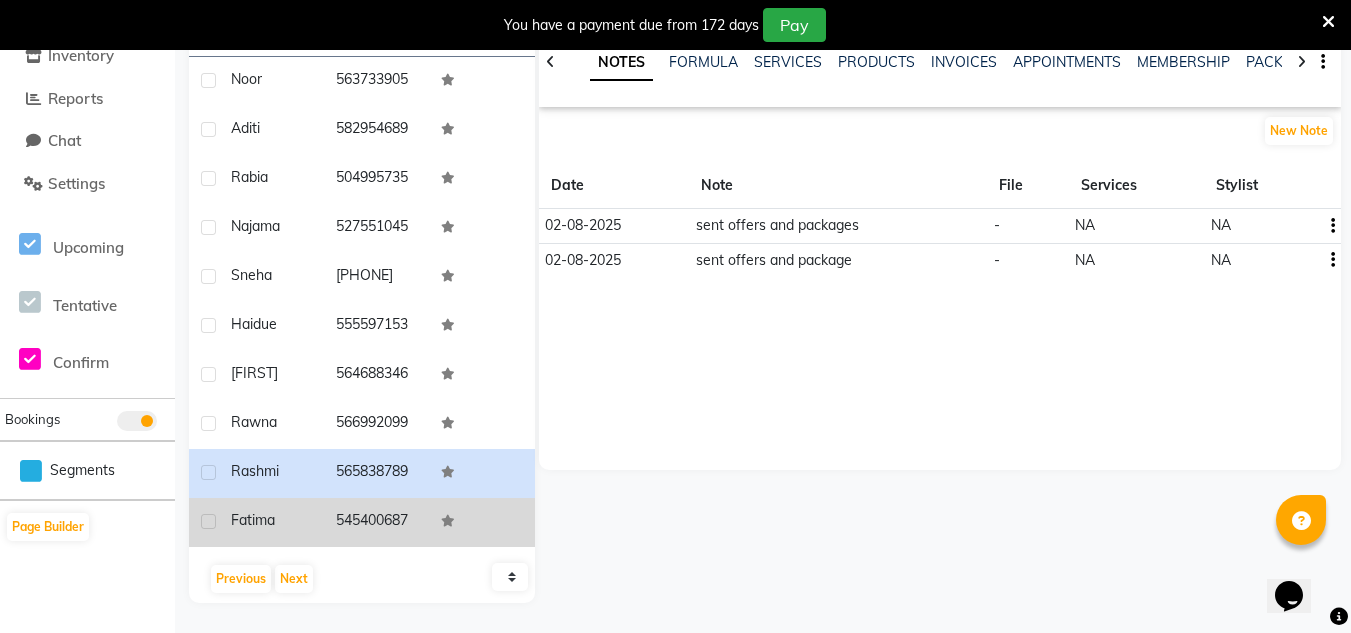 click on "545400687" 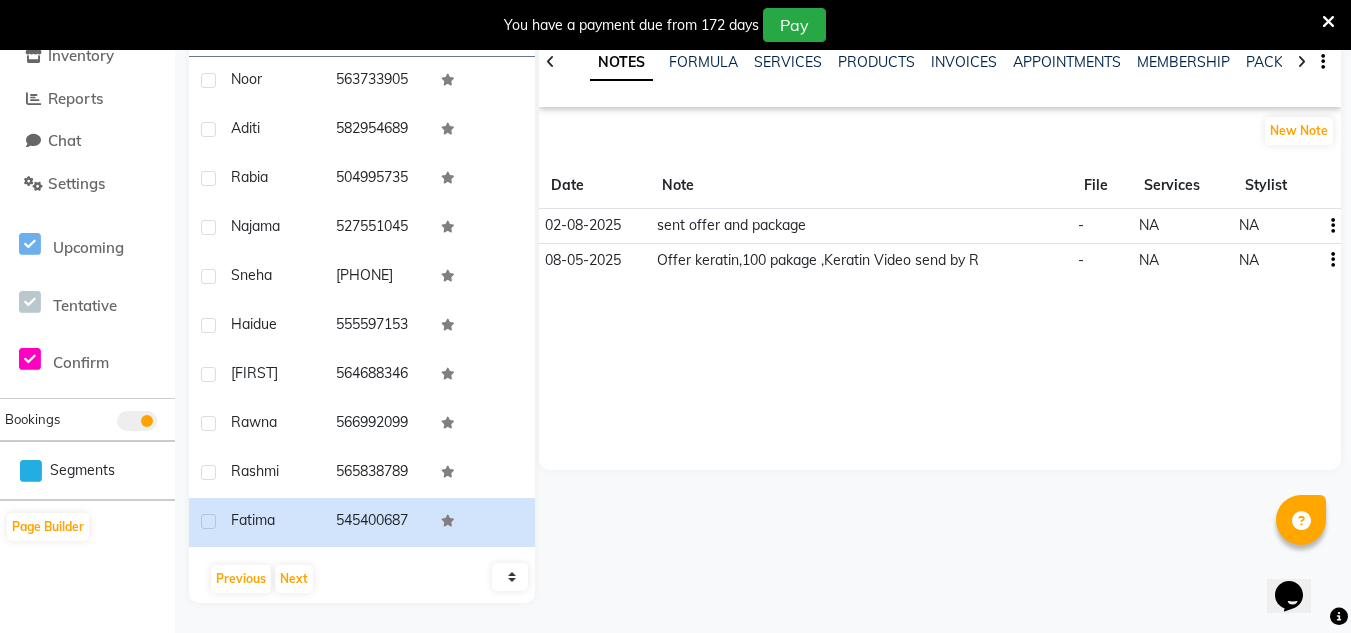scroll, scrollTop: 105, scrollLeft: 0, axis: vertical 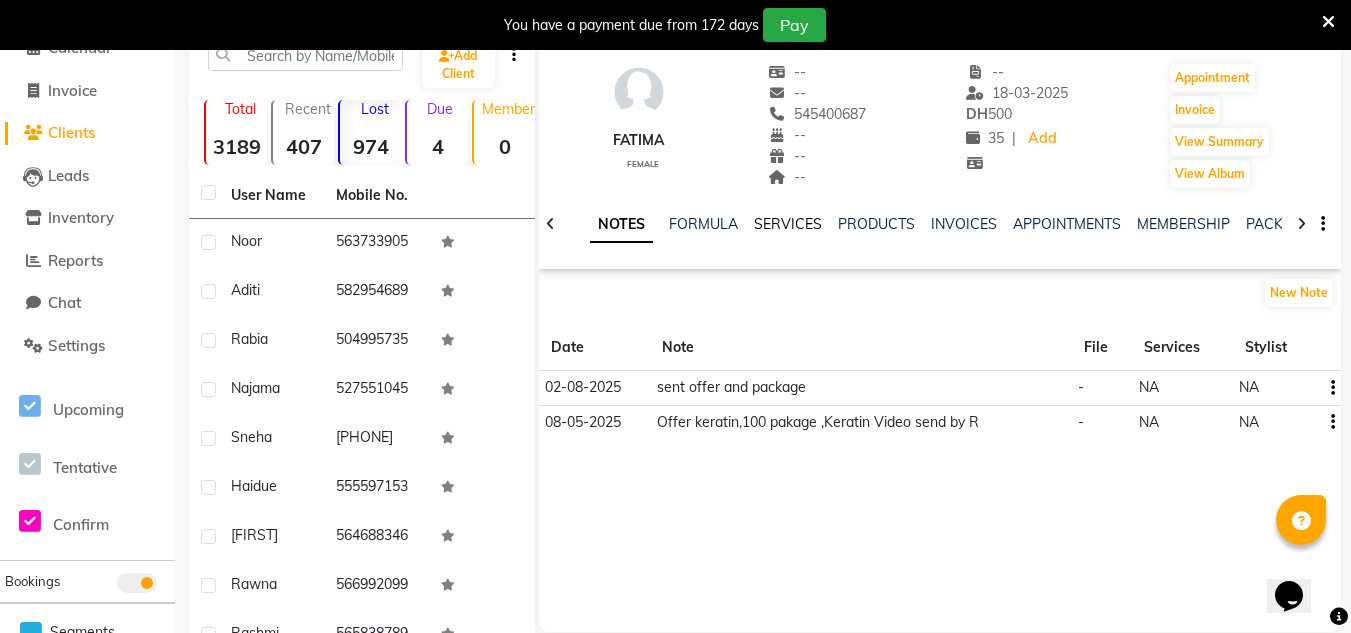 click on "SERVICES" 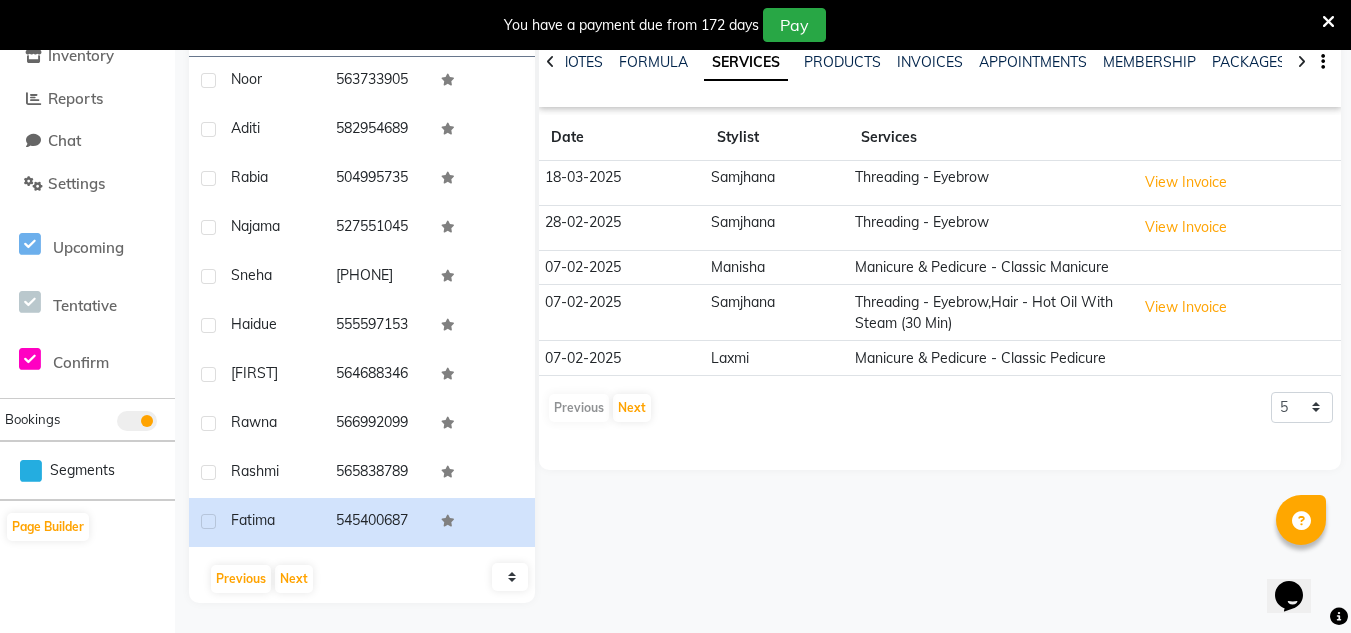 scroll, scrollTop: 305, scrollLeft: 0, axis: vertical 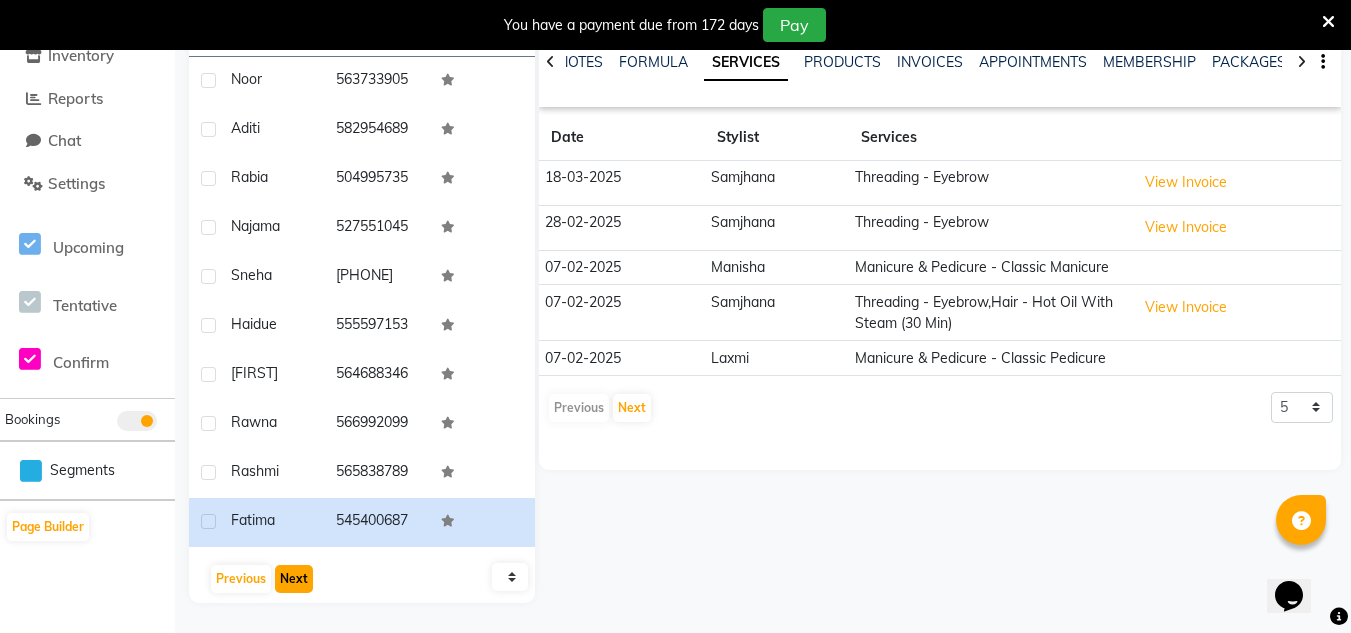 click on "Next" 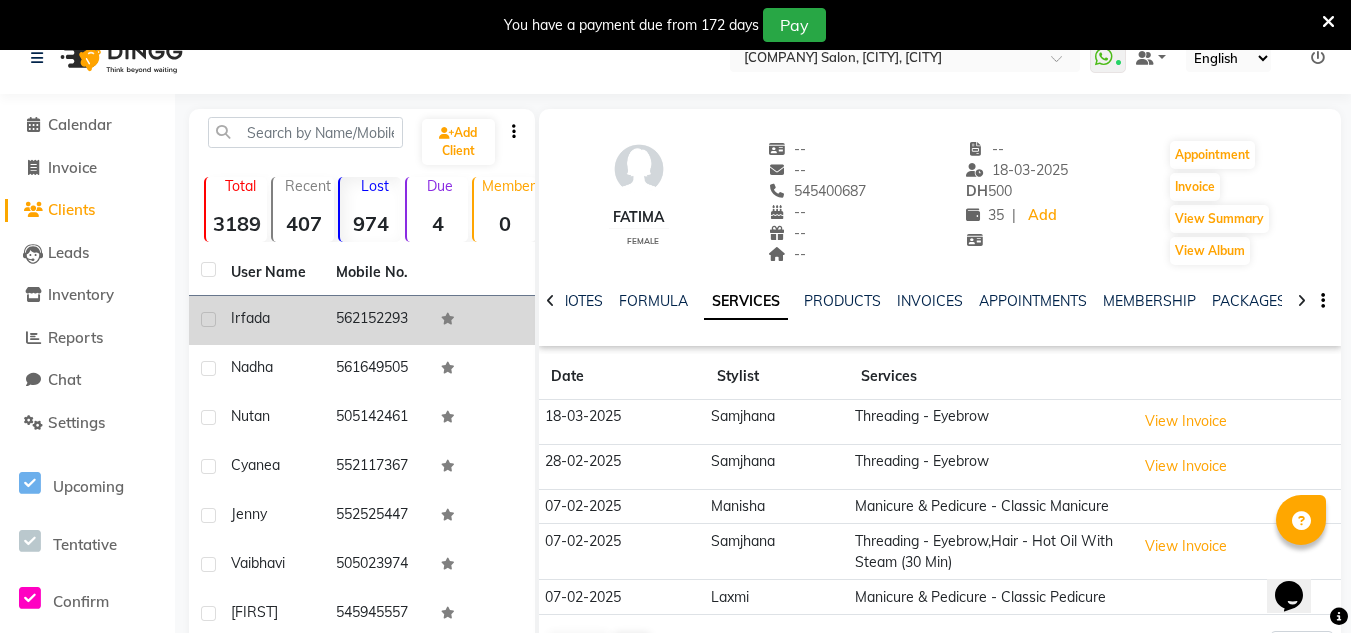scroll, scrollTop: 5, scrollLeft: 0, axis: vertical 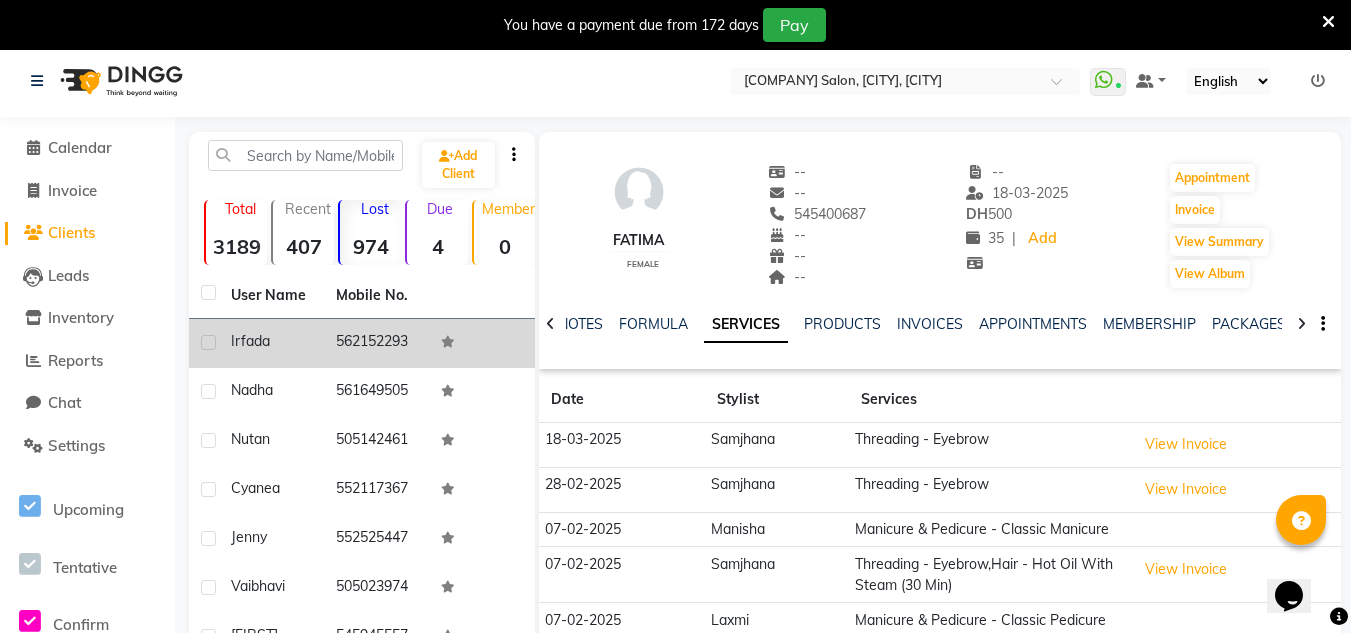 click on "562152293" 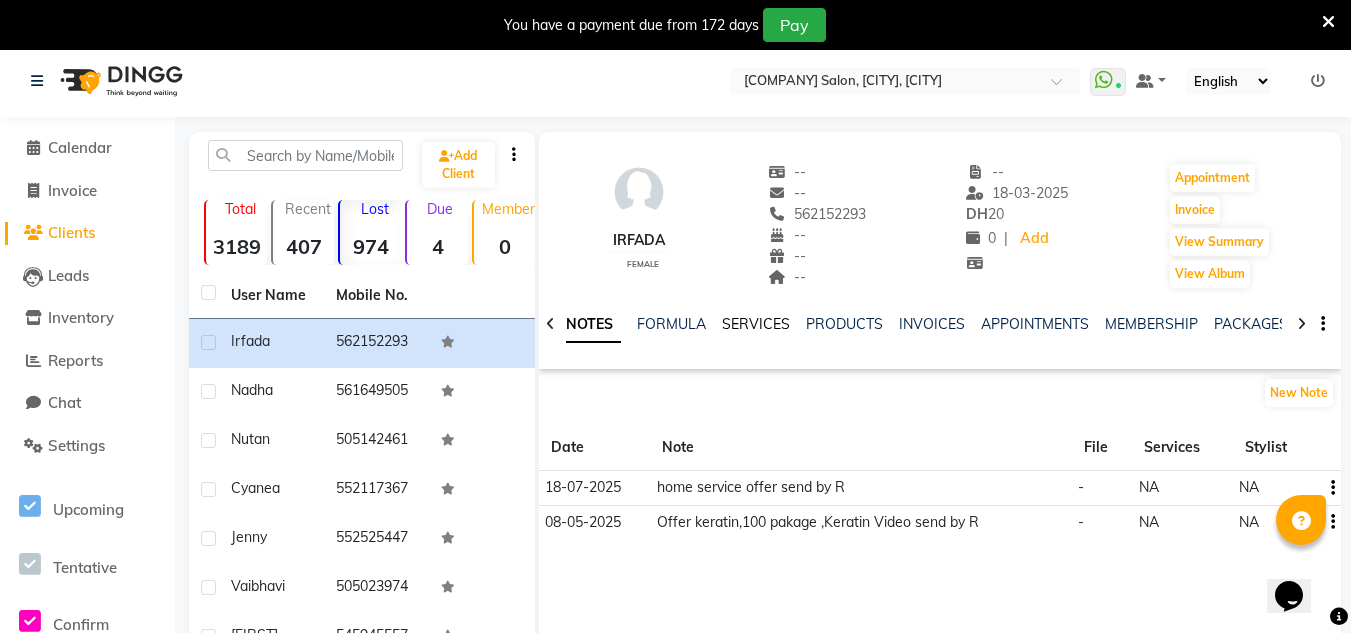 click on "SERVICES" 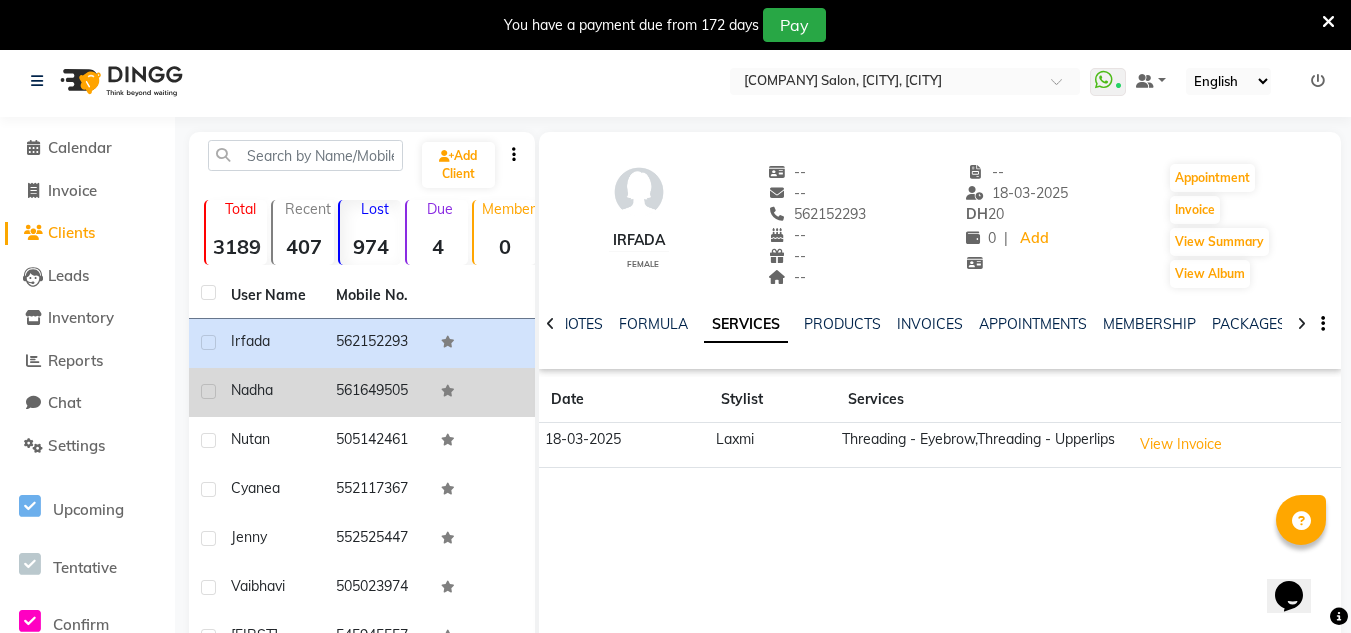 click on "561649505" 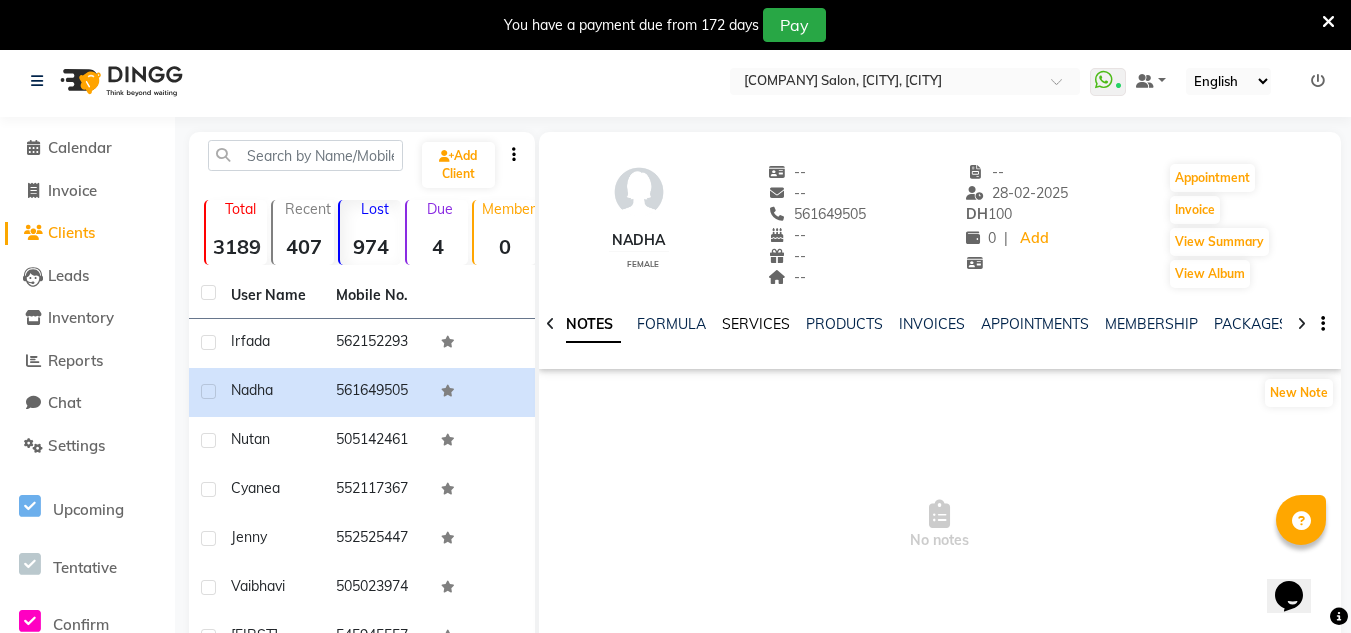 click on "SERVICES" 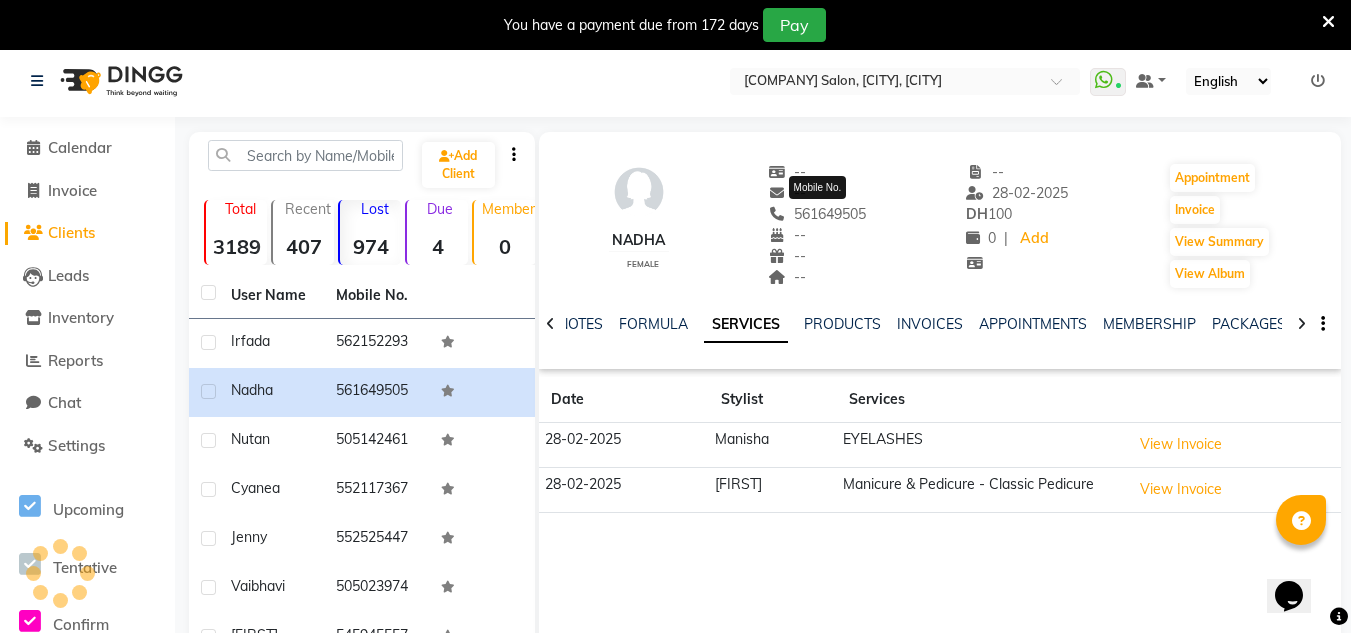 drag, startPoint x: 868, startPoint y: 209, endPoint x: 788, endPoint y: 231, distance: 82.96987 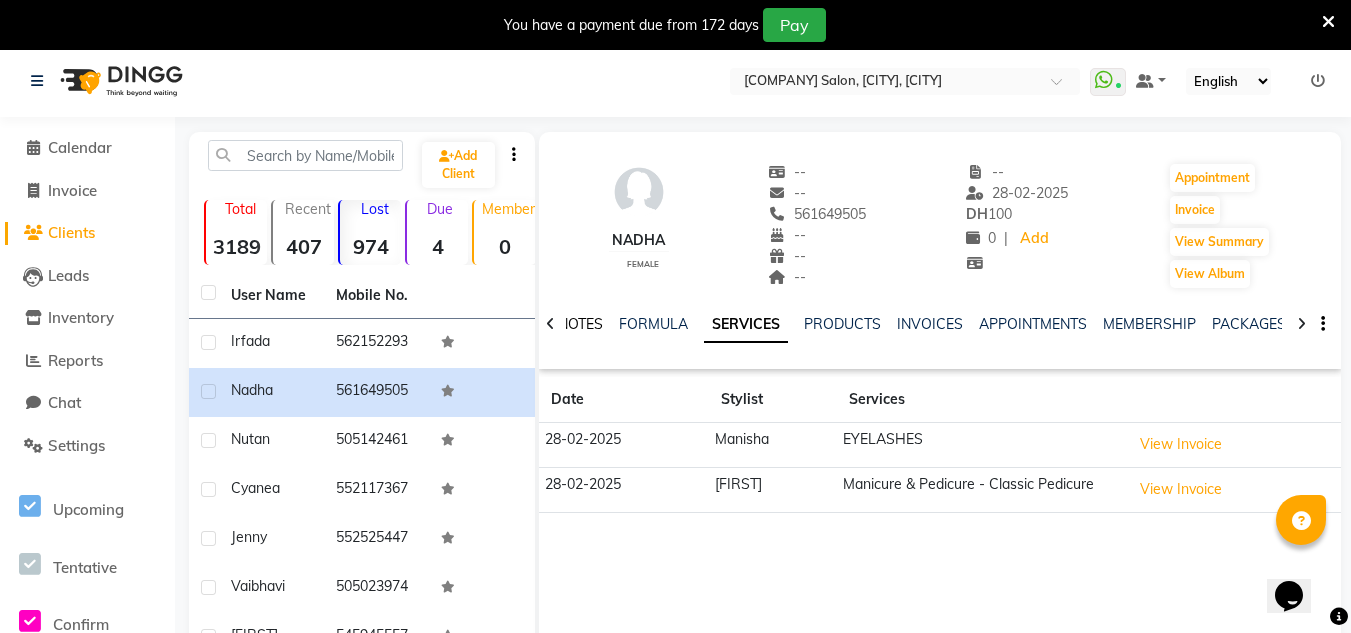 drag, startPoint x: 576, startPoint y: 322, endPoint x: 633, endPoint y: 317, distance: 57.21888 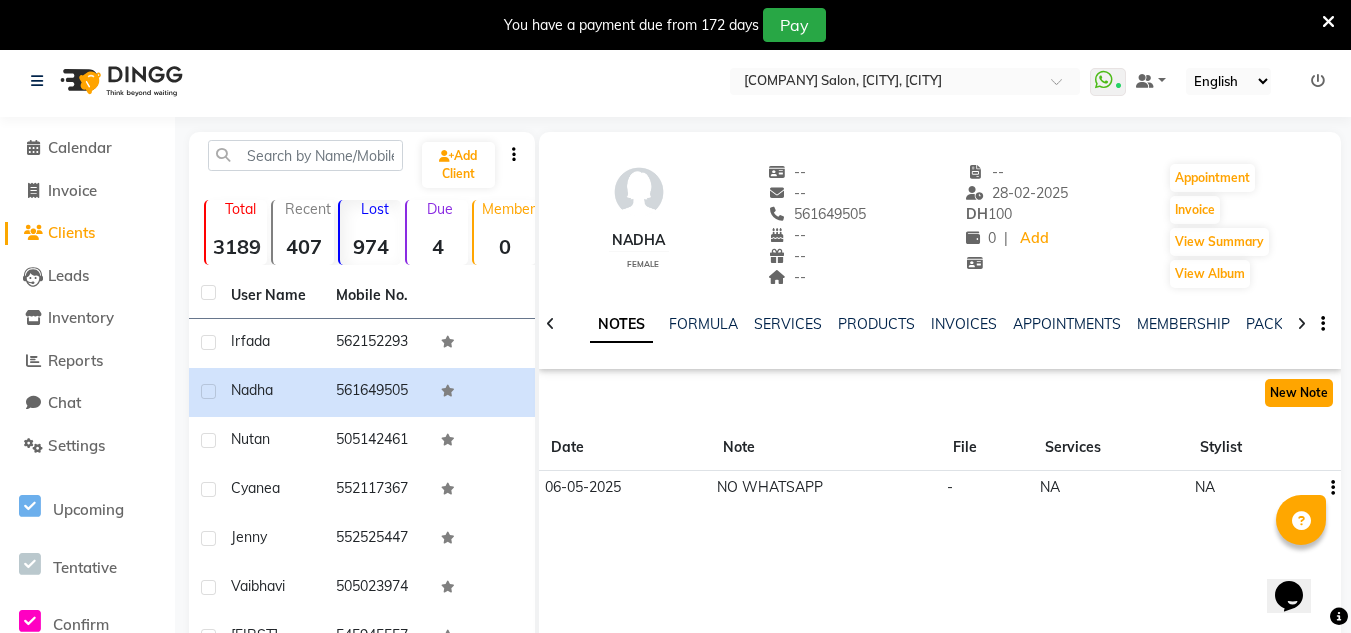 click on "New Note" 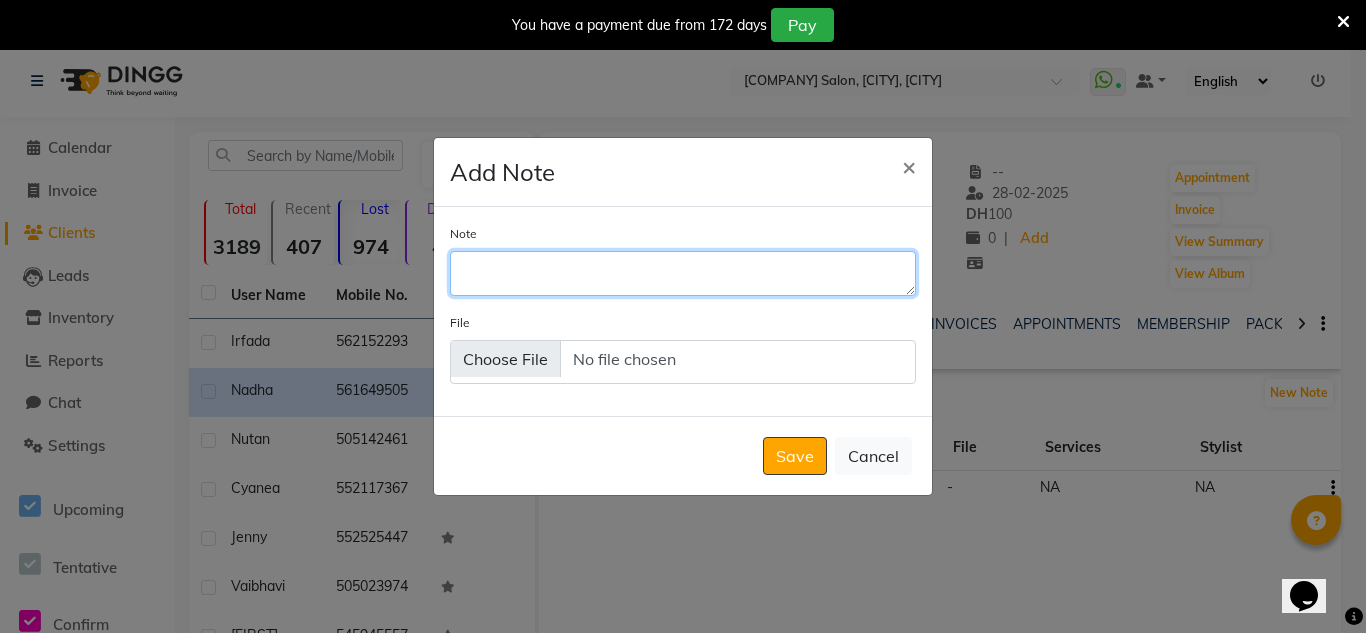 click on "Note" at bounding box center (683, 273) 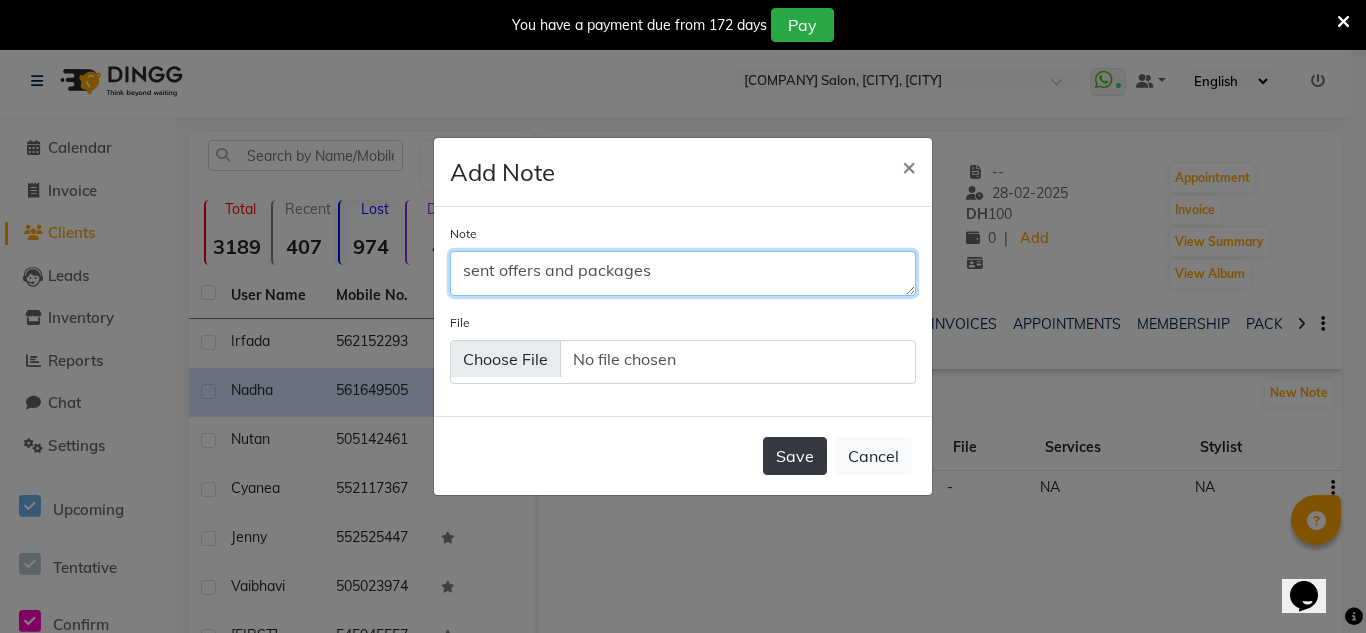 type on "sent offers and packages" 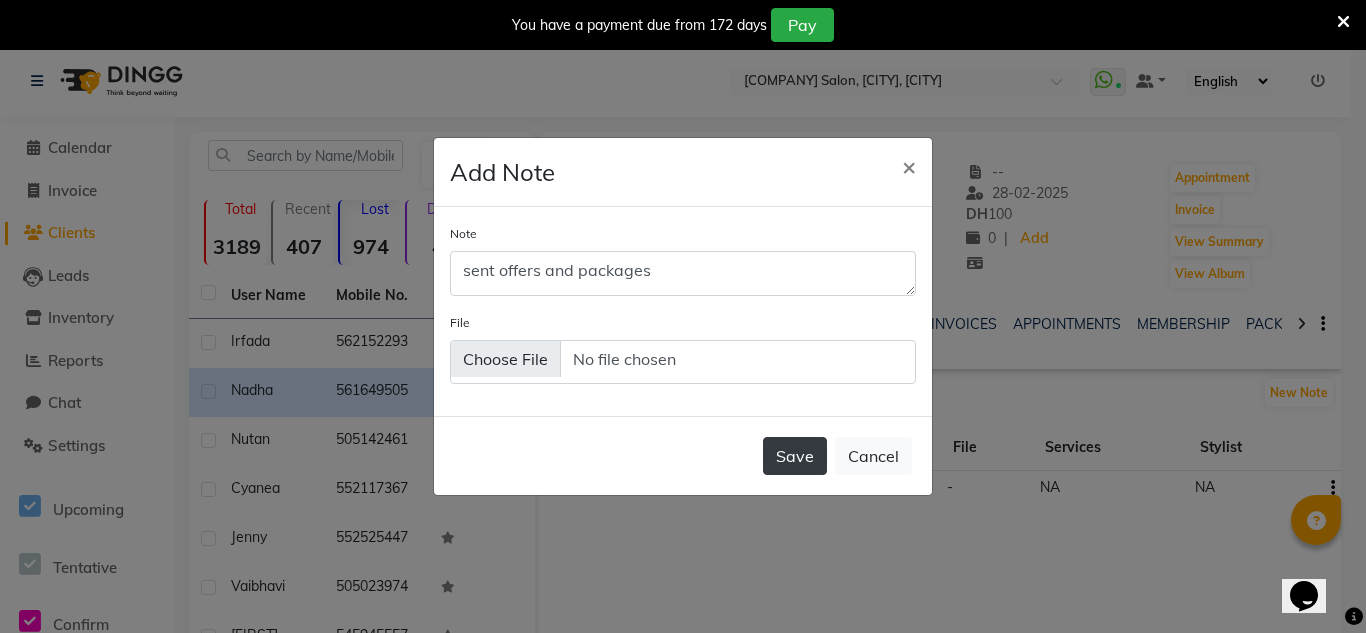 click on "Save" 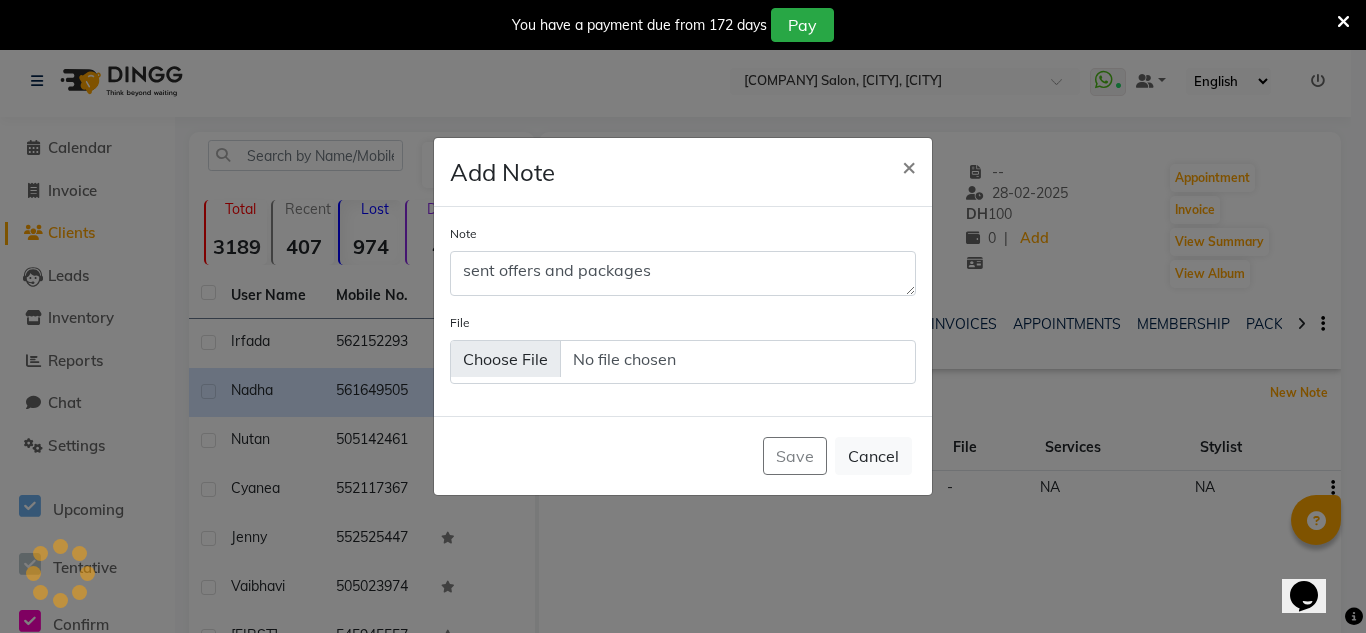 type 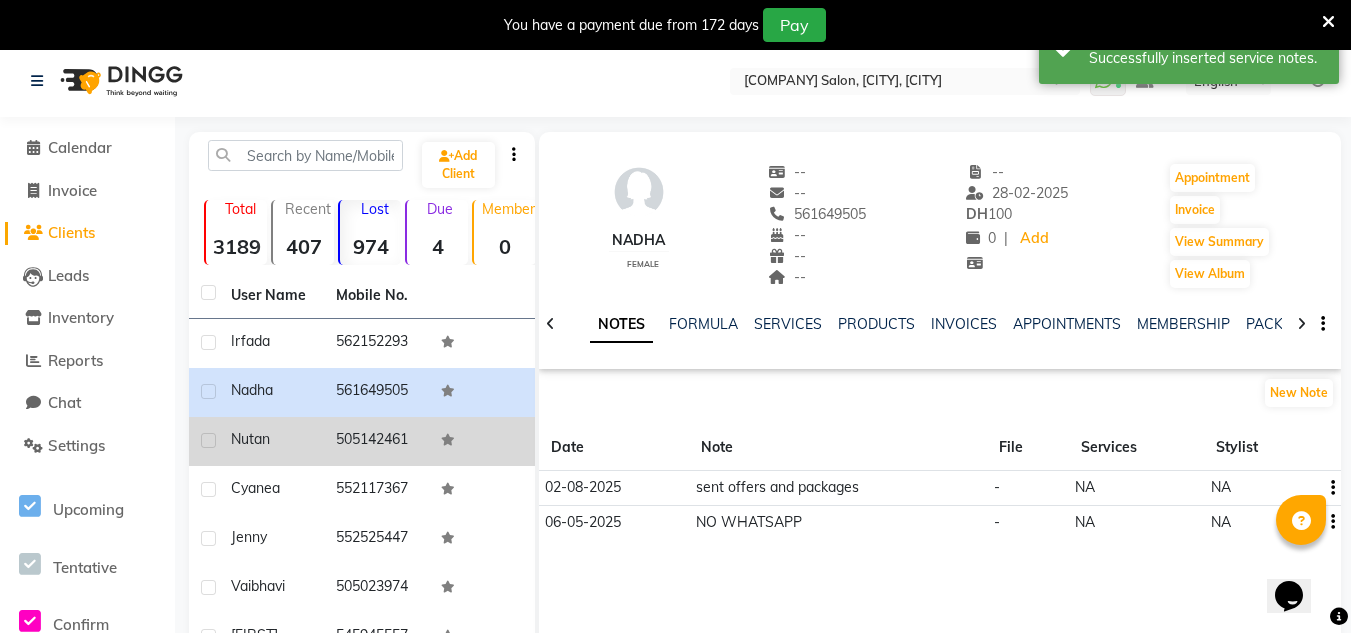 click on "505142461" 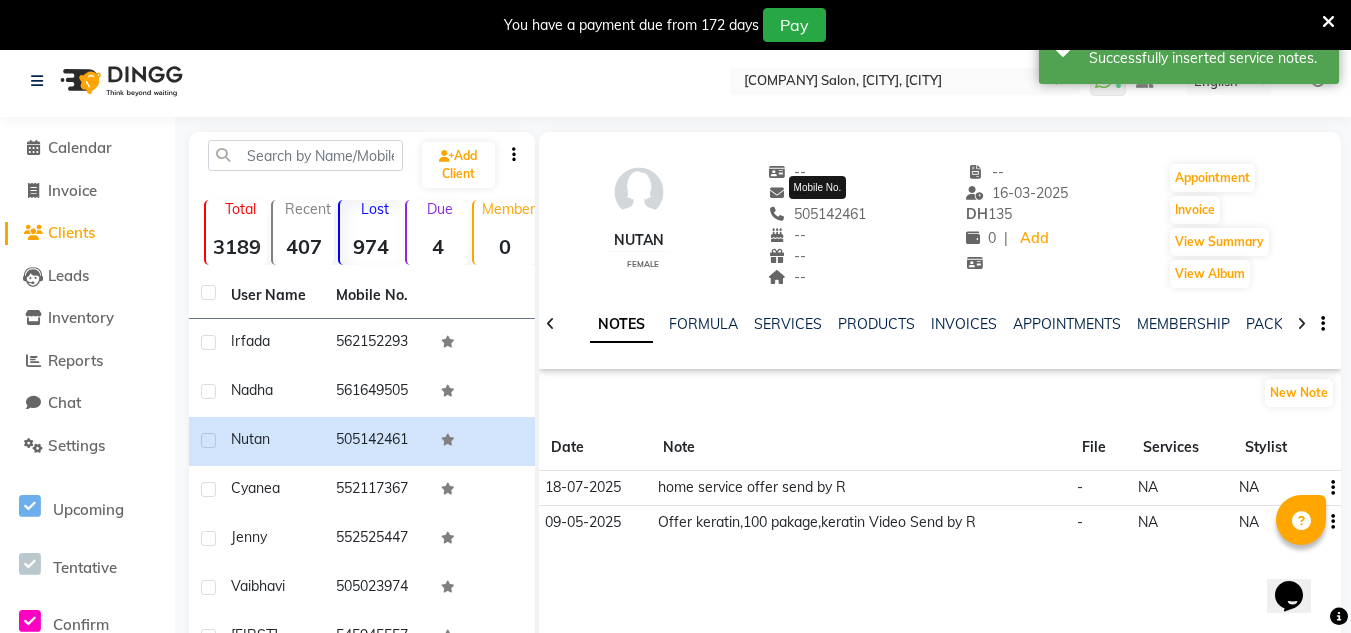 drag, startPoint x: 867, startPoint y: 214, endPoint x: 779, endPoint y: 222, distance: 88.362885 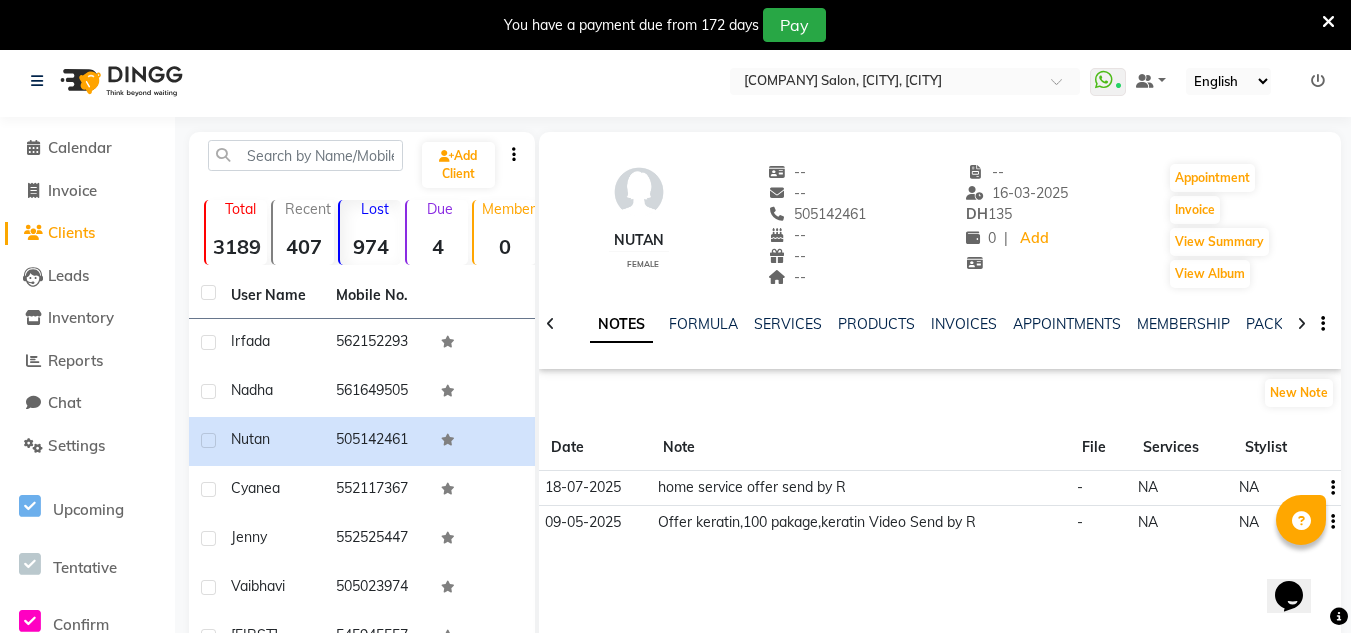 click on "New Note" 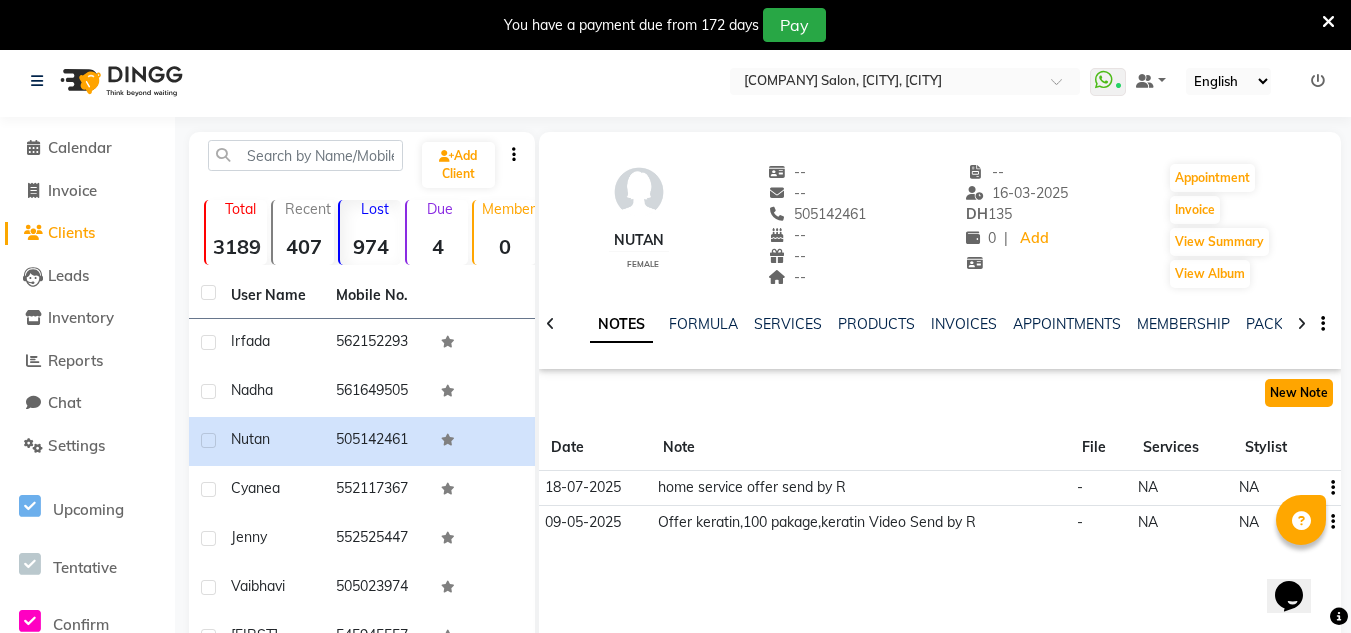 click on "New Note" 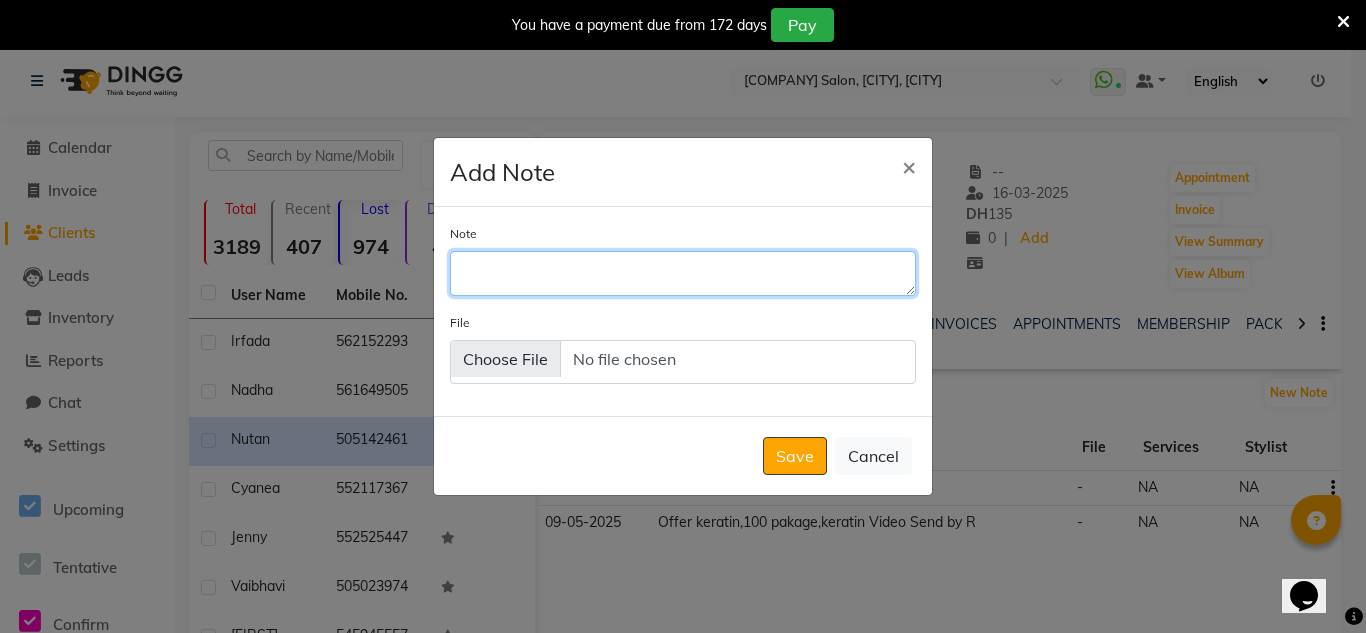 click on "Note" at bounding box center (683, 273) 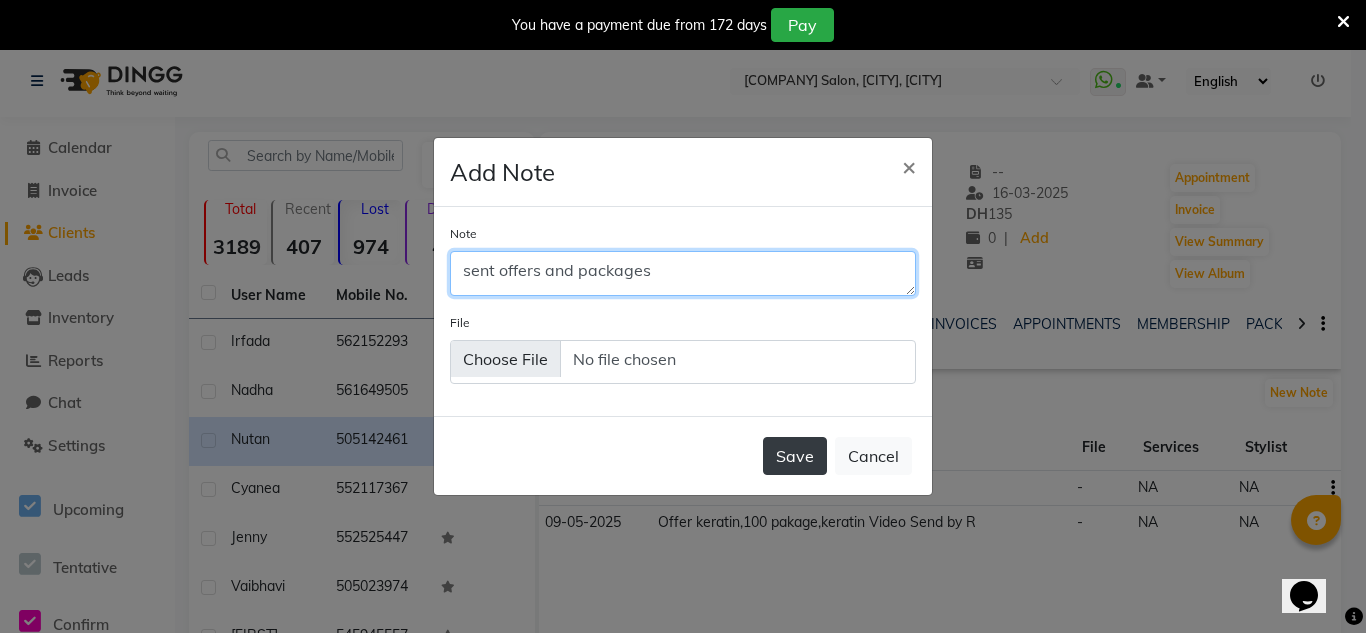 type on "sent offers and packages" 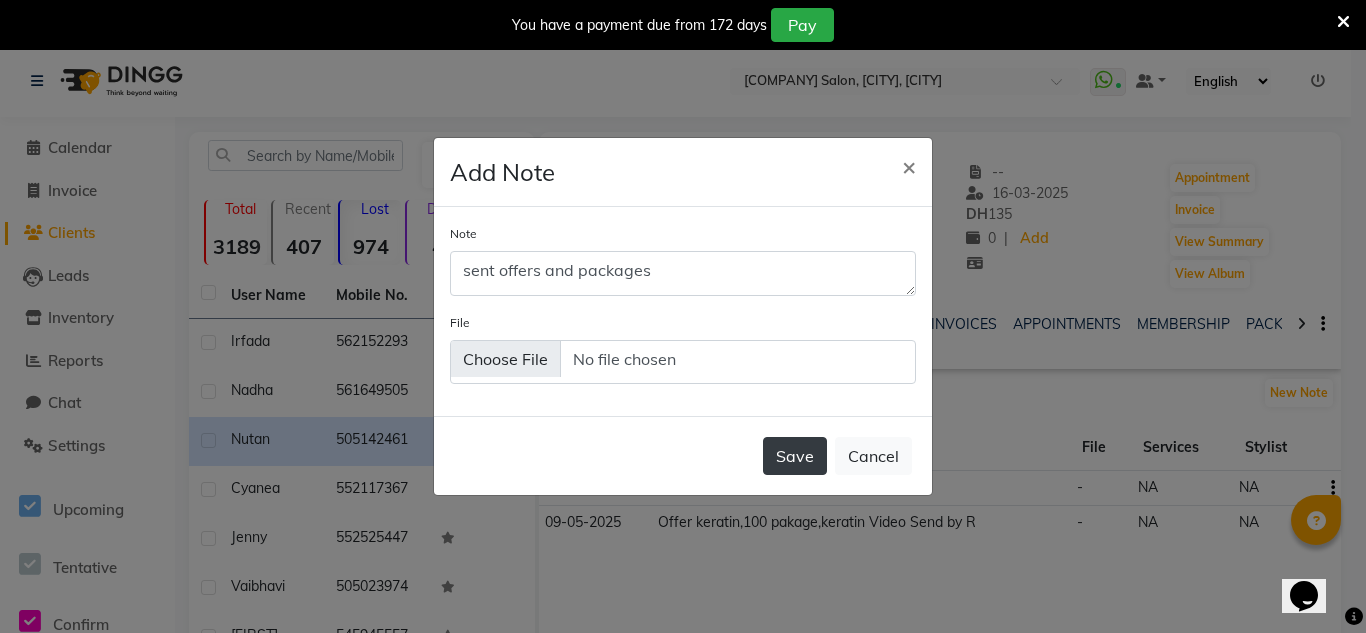 click on "Save" 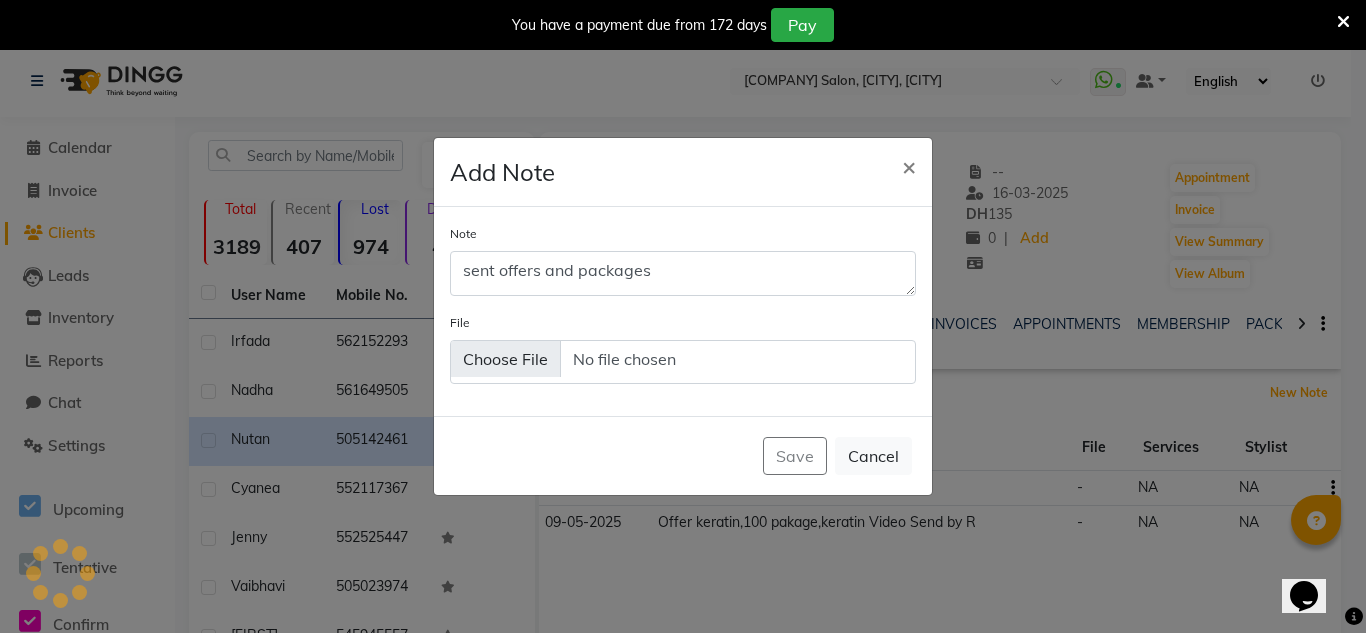 type 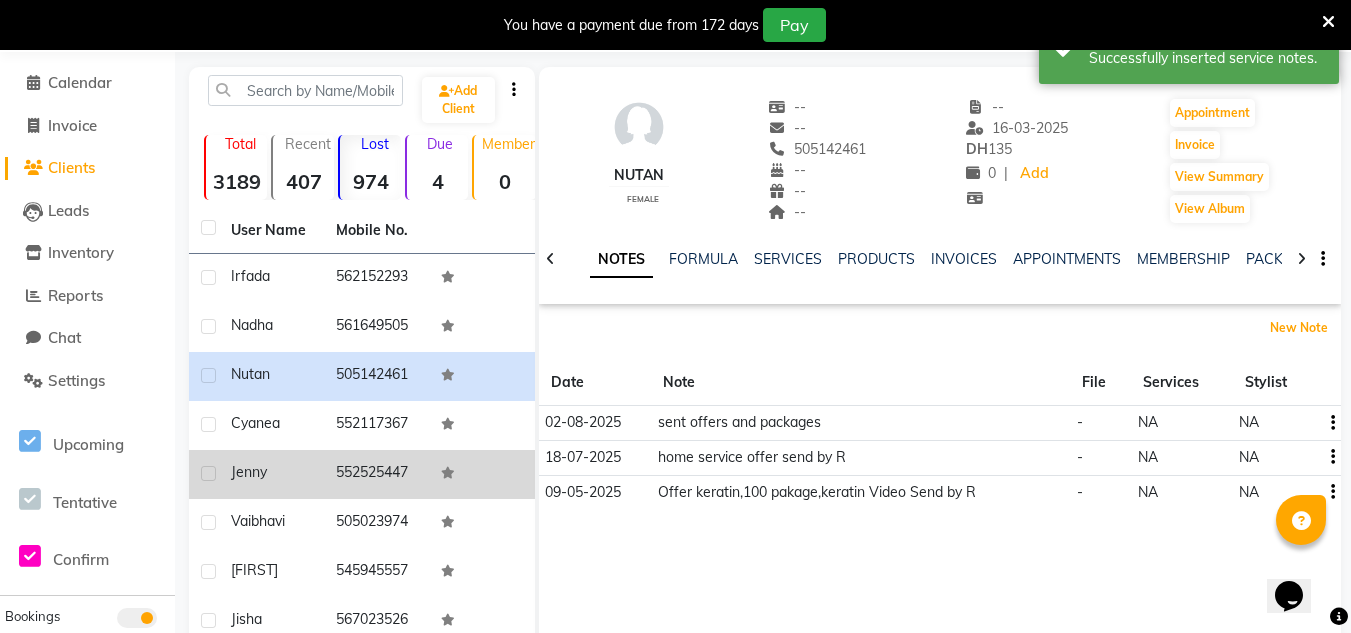 scroll, scrollTop: 105, scrollLeft: 0, axis: vertical 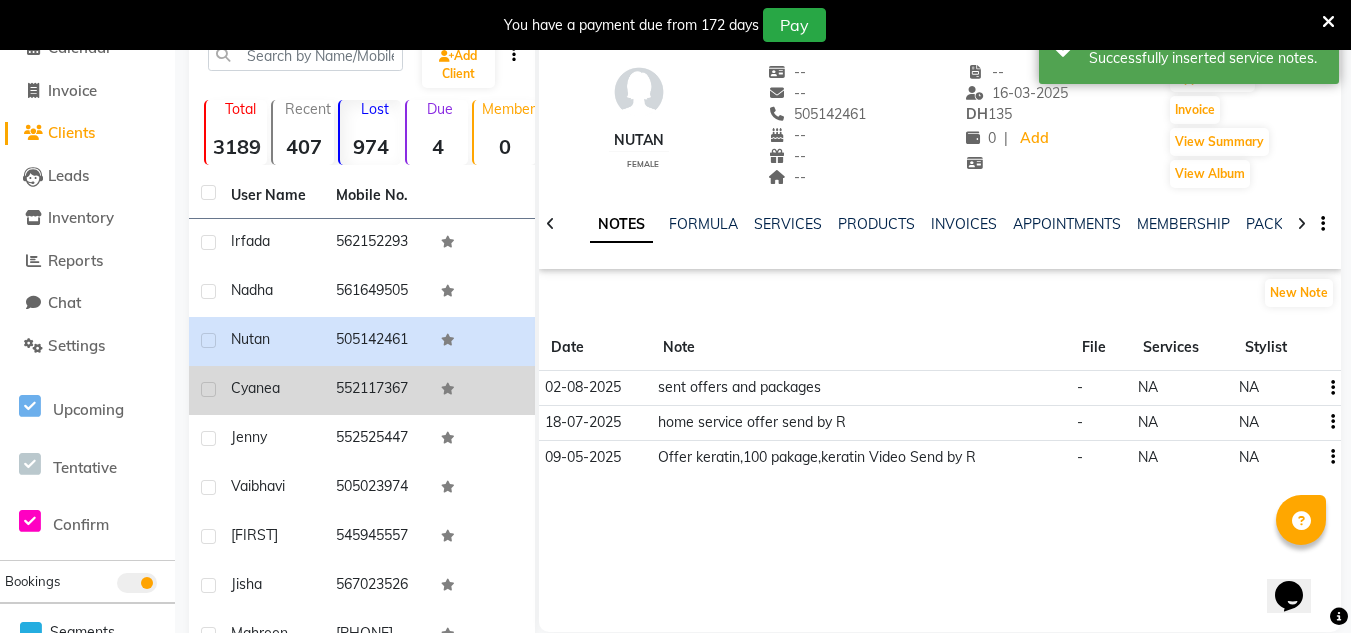 click on "552117367" 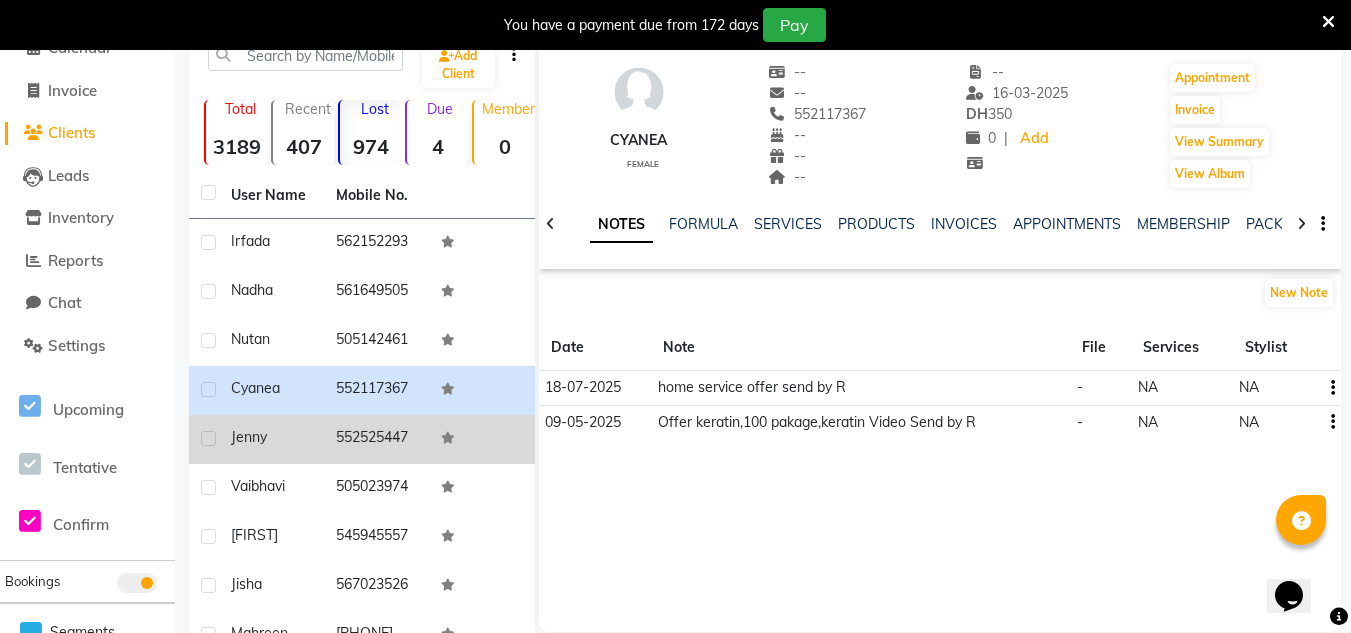 click on "Jenny" 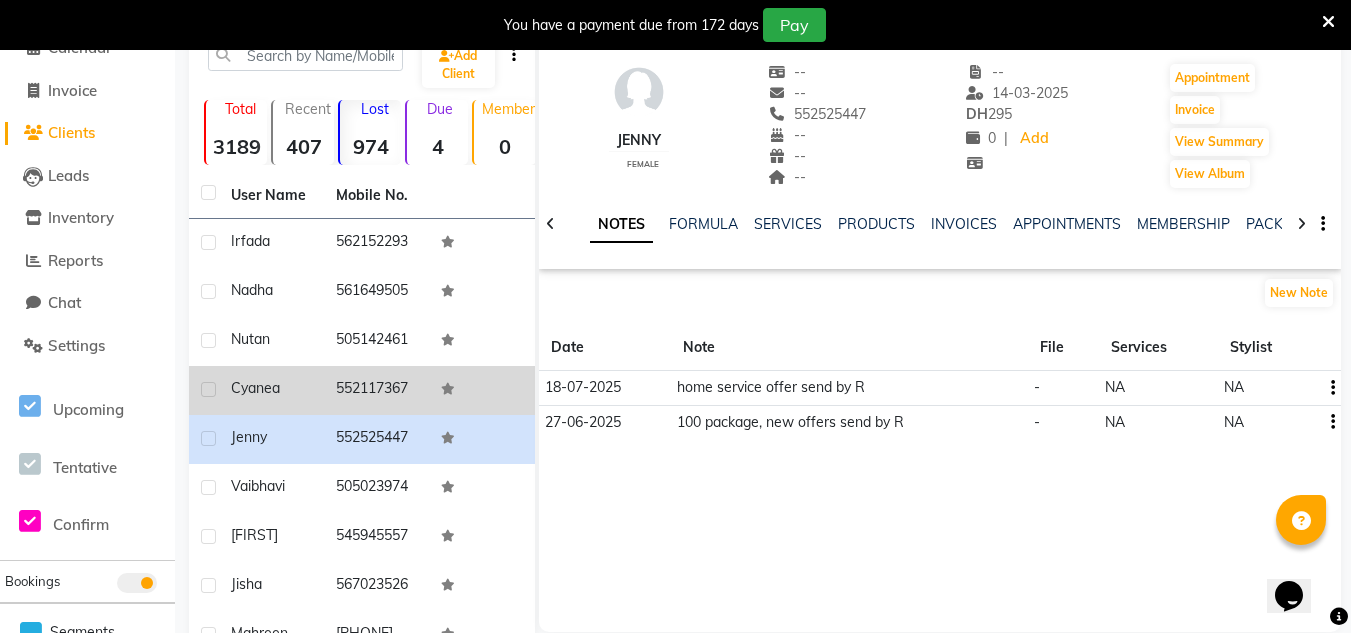 scroll, scrollTop: 205, scrollLeft: 0, axis: vertical 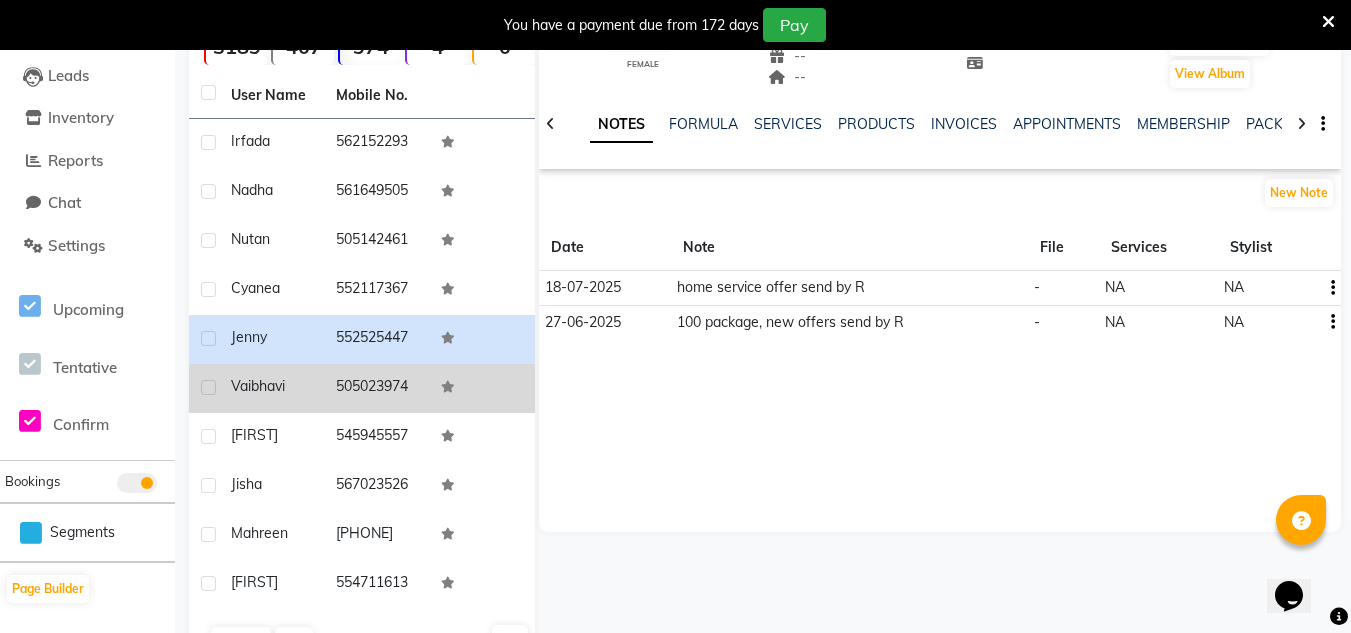 click on "505023974" 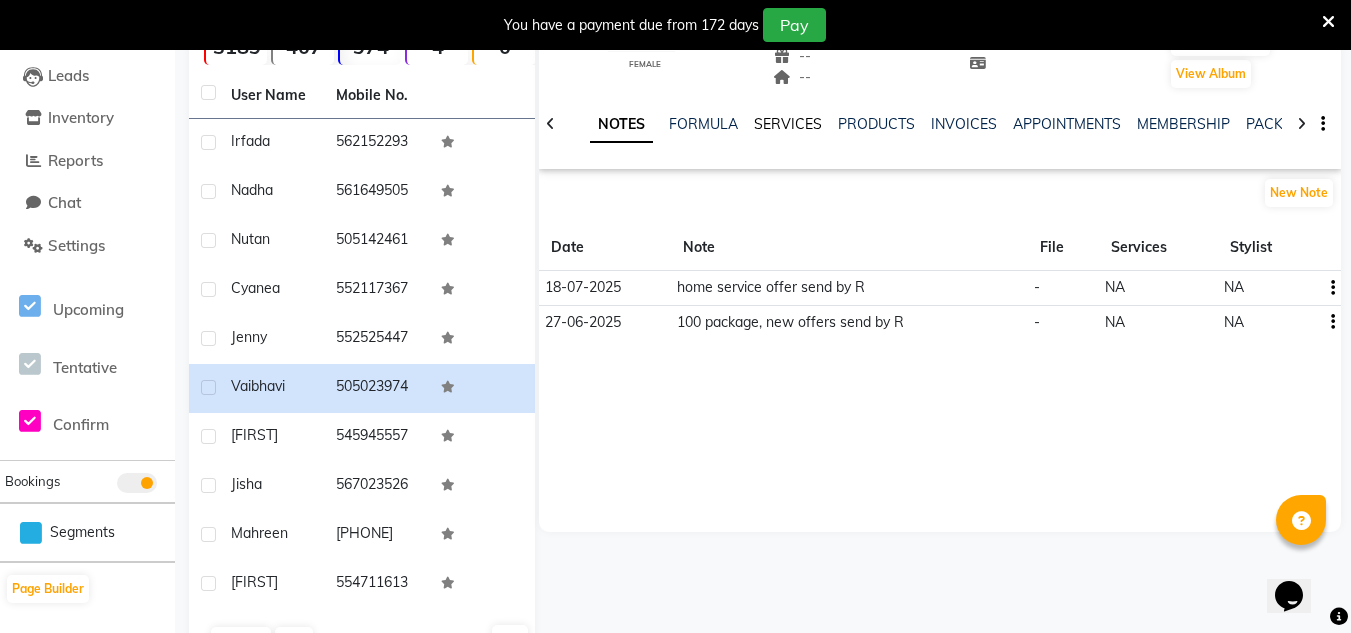 click on "SERVICES" 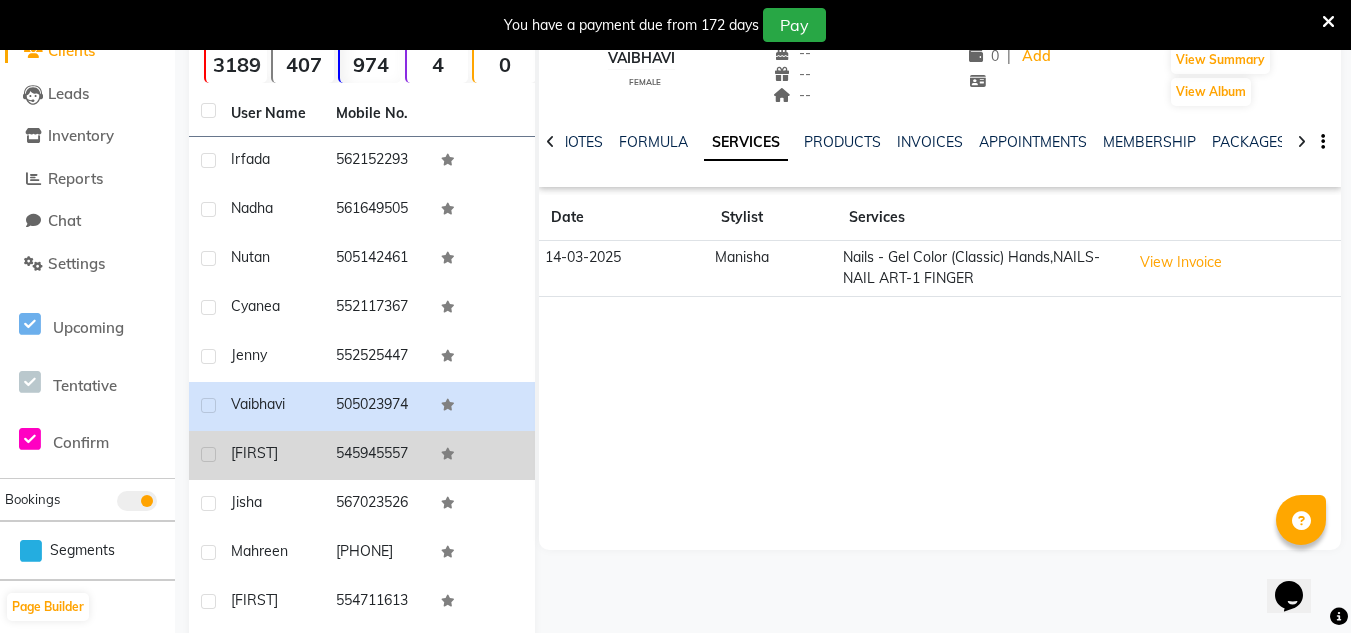 scroll, scrollTop: 205, scrollLeft: 0, axis: vertical 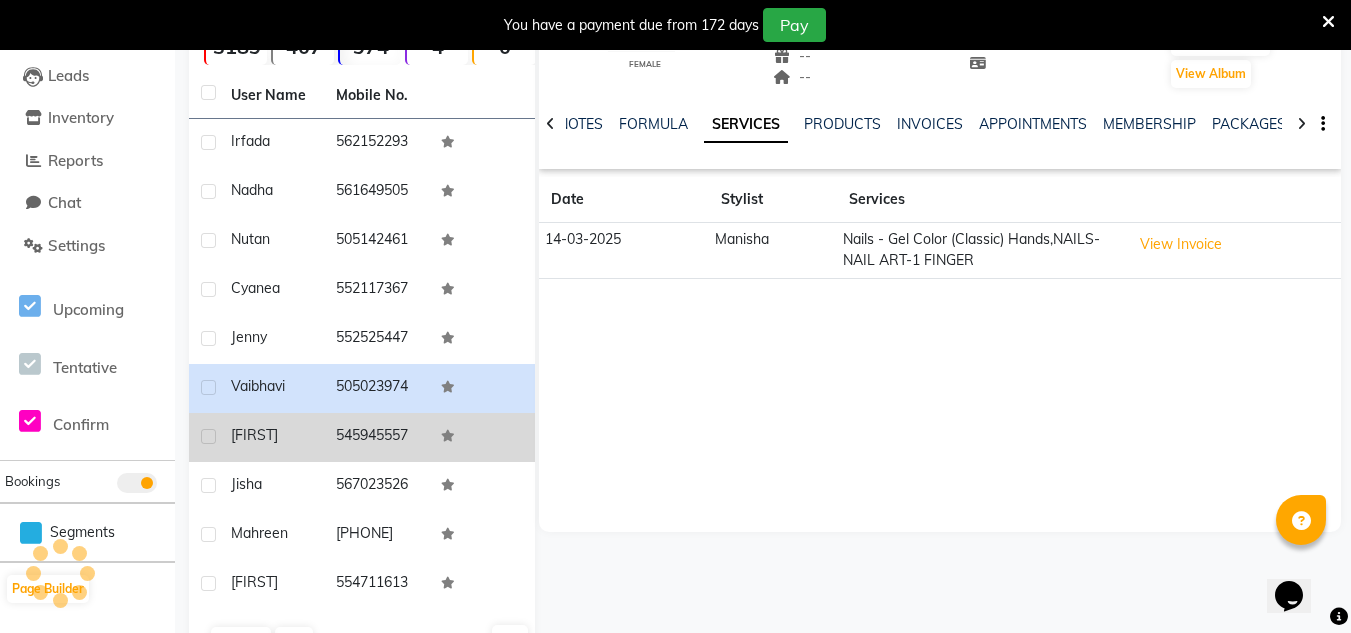 click on "545945557" 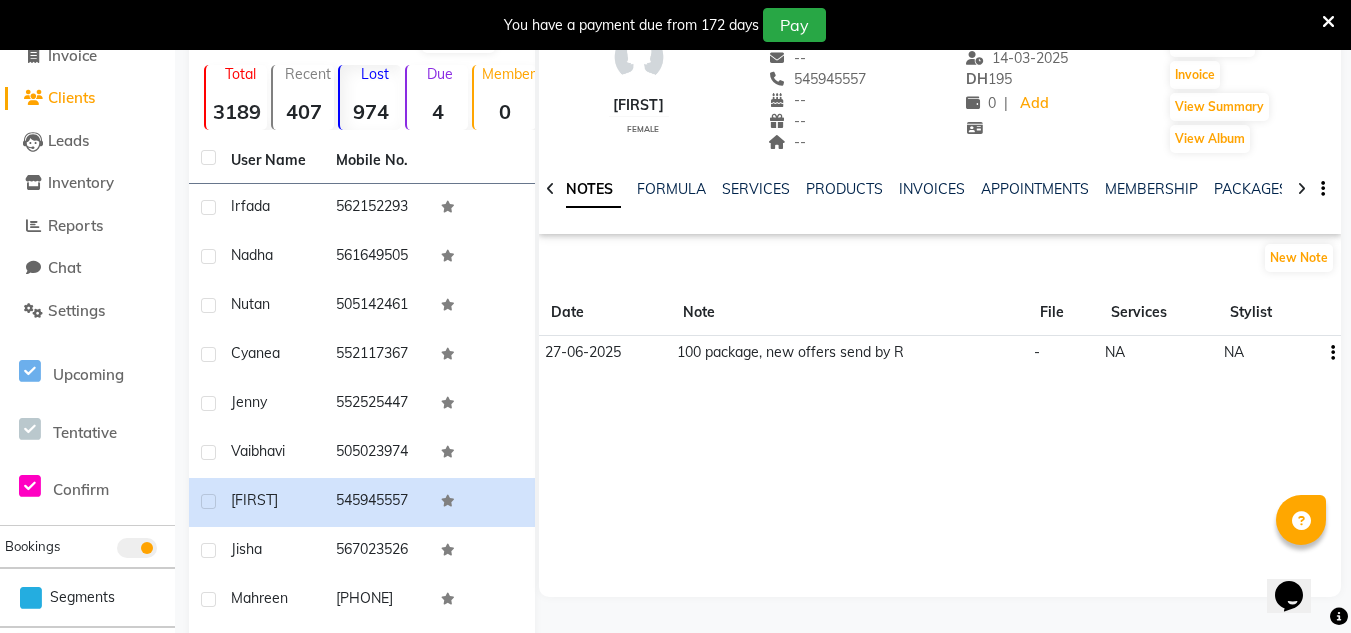 scroll, scrollTop: 105, scrollLeft: 0, axis: vertical 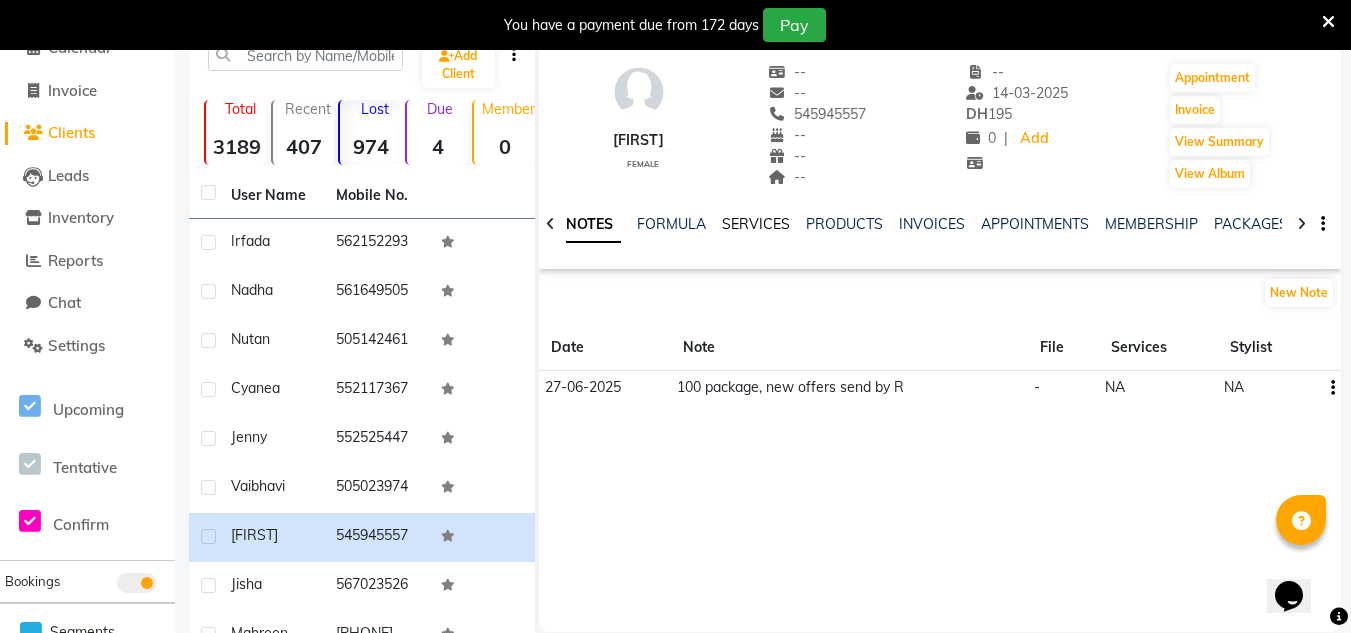 click on "SERVICES" 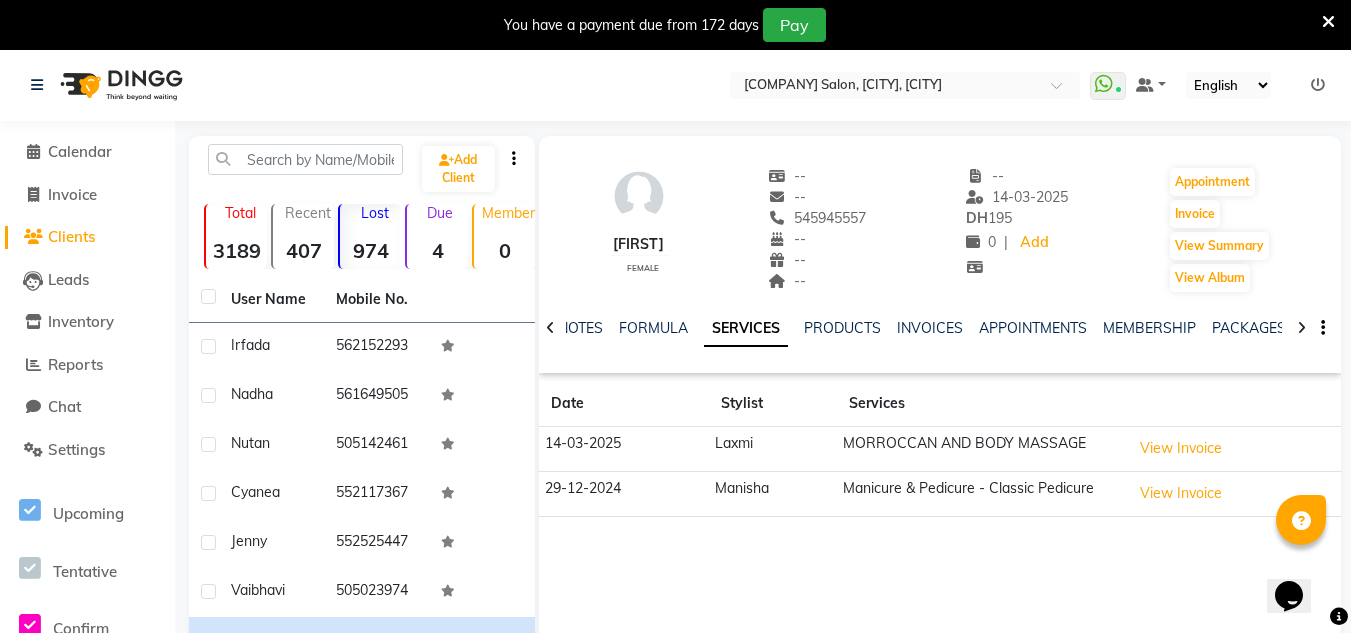 scroll, scrollTop: 0, scrollLeft: 0, axis: both 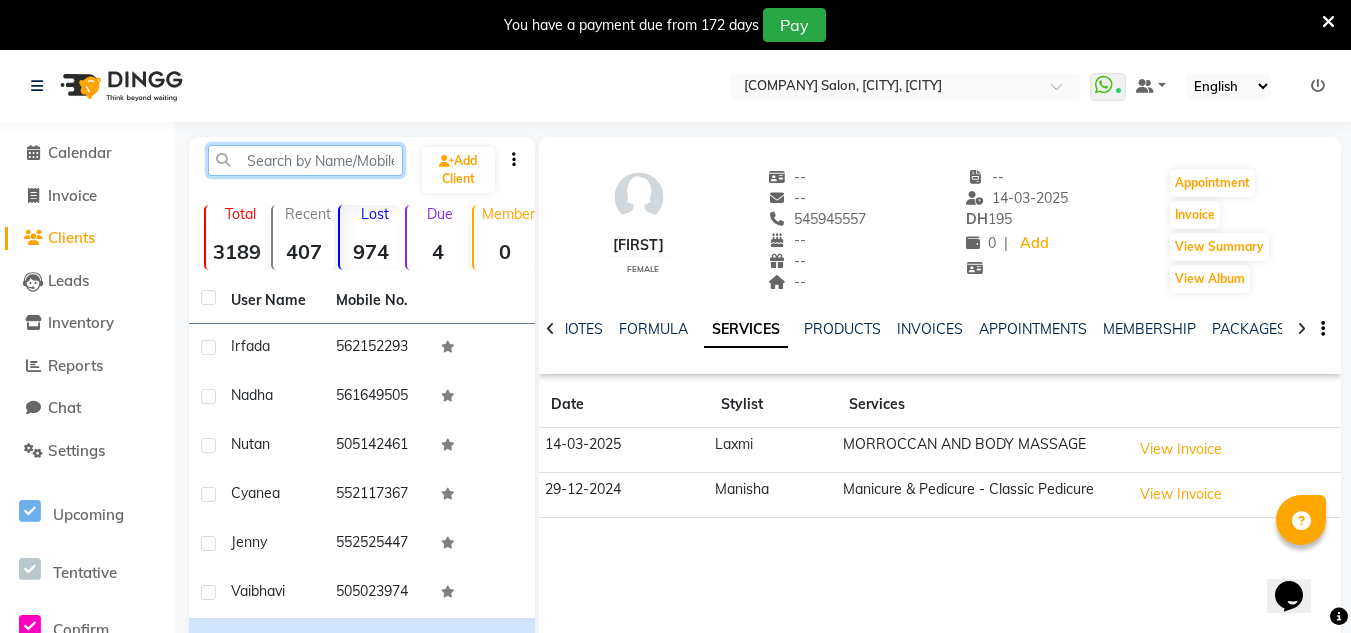click 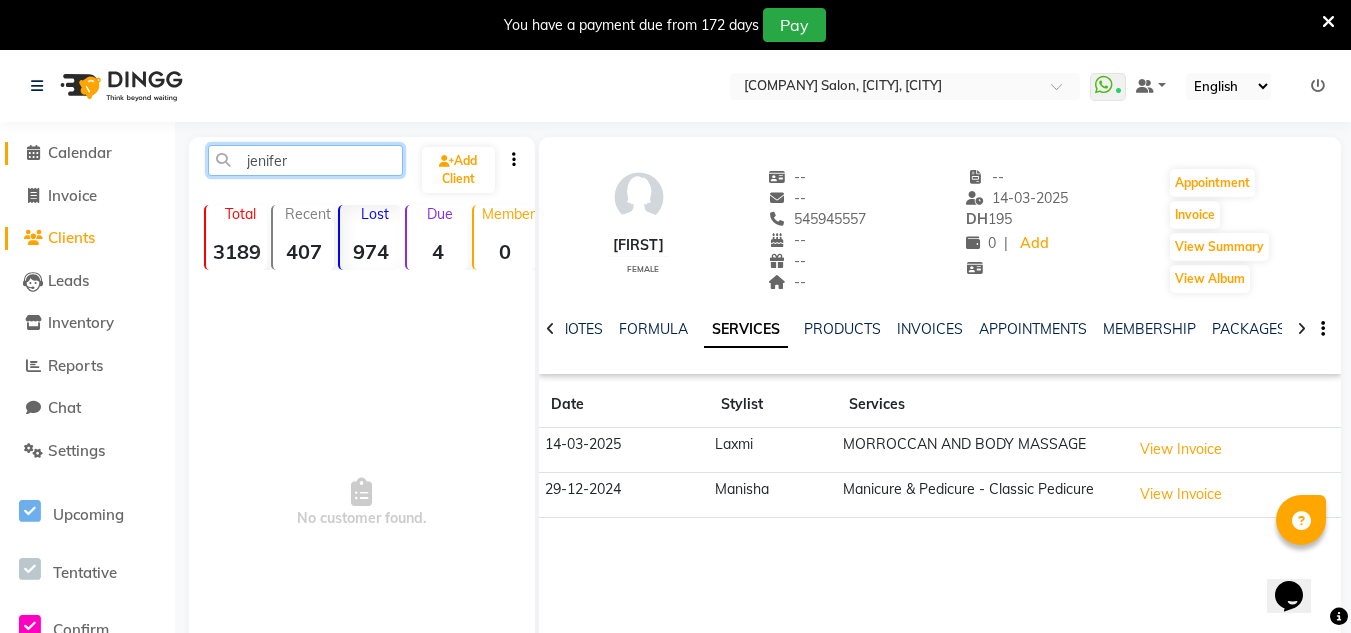 type on "jenifer" 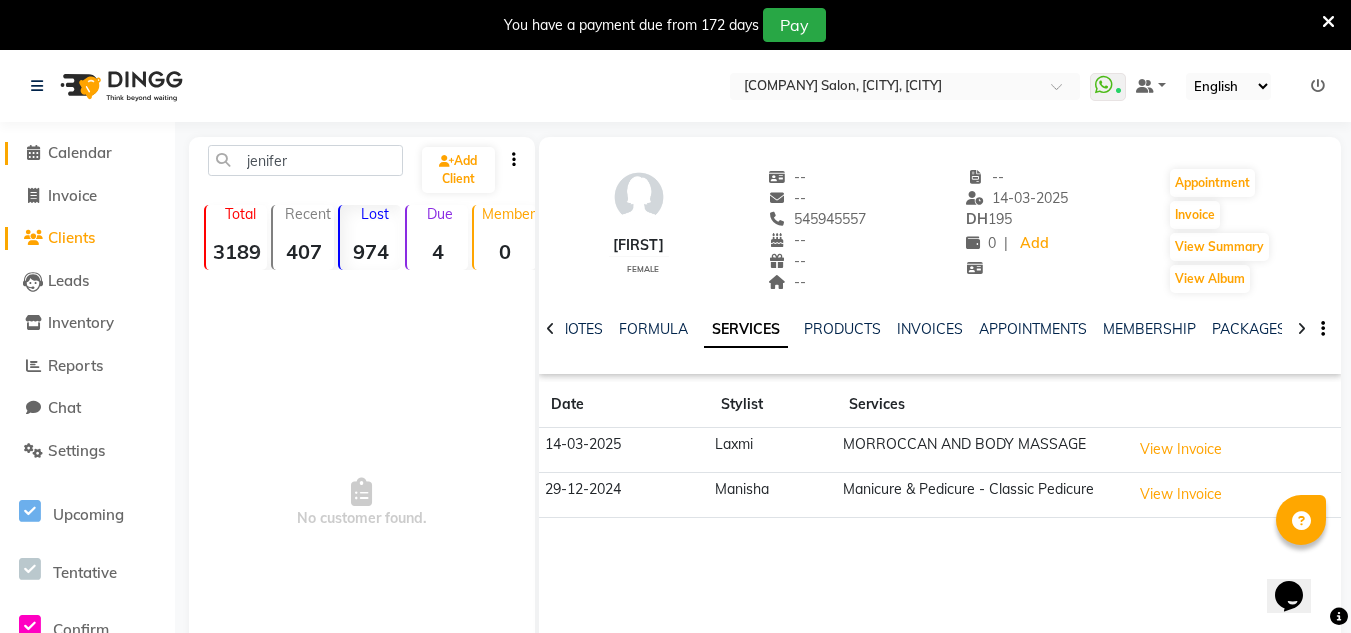 click on "Calendar" 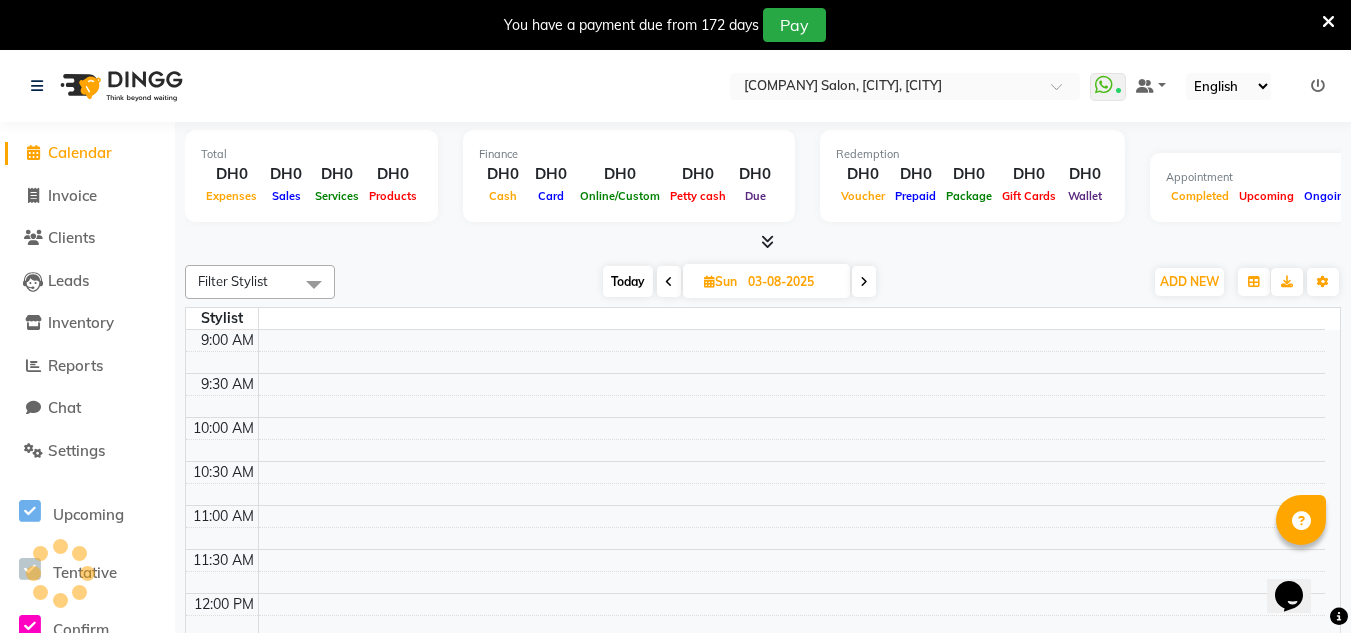scroll, scrollTop: 793, scrollLeft: 0, axis: vertical 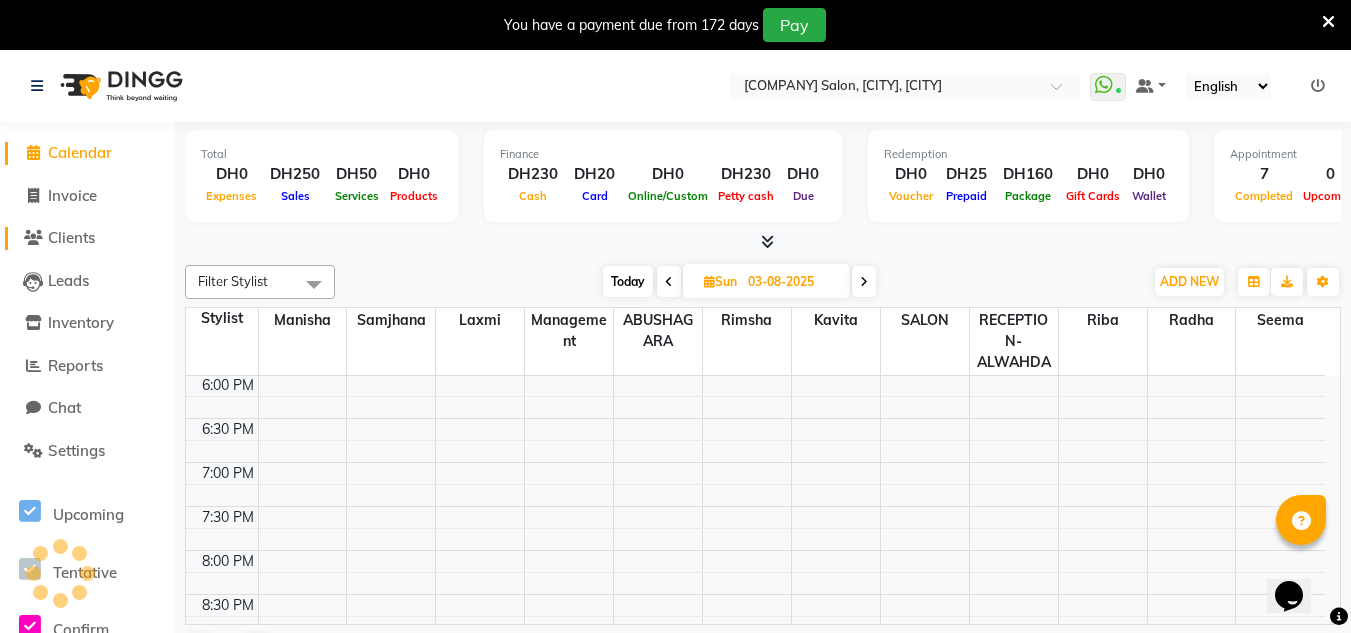 click on "Clients" 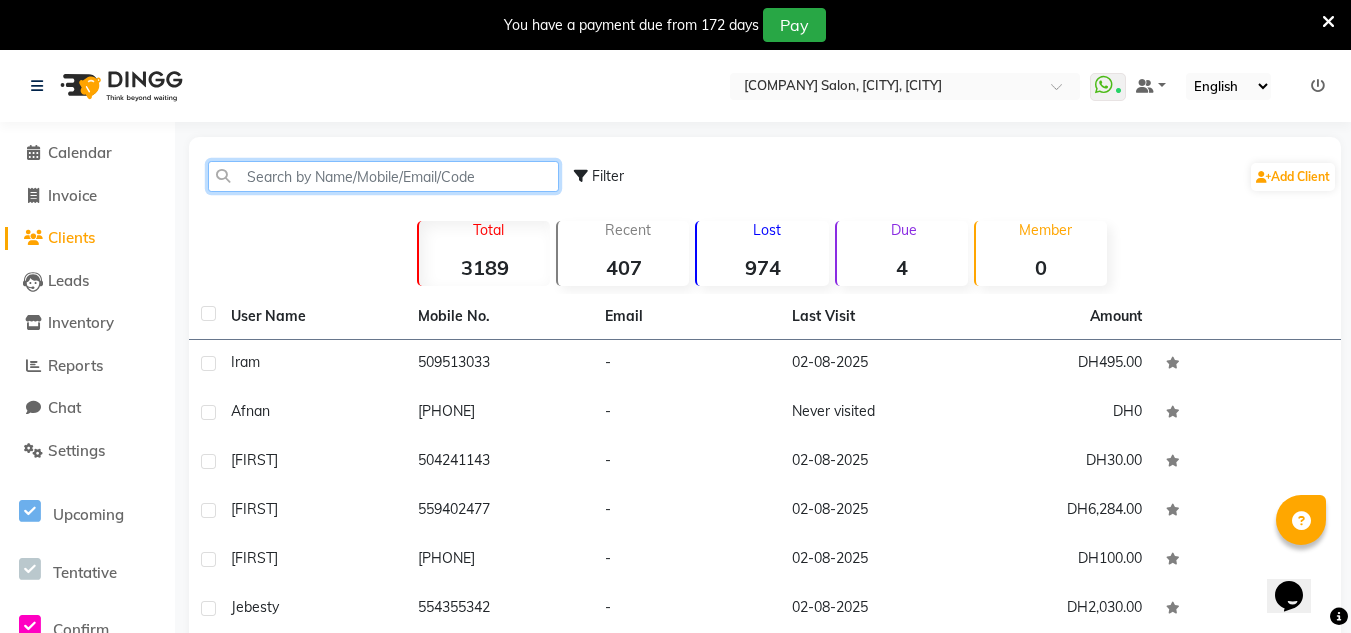 click 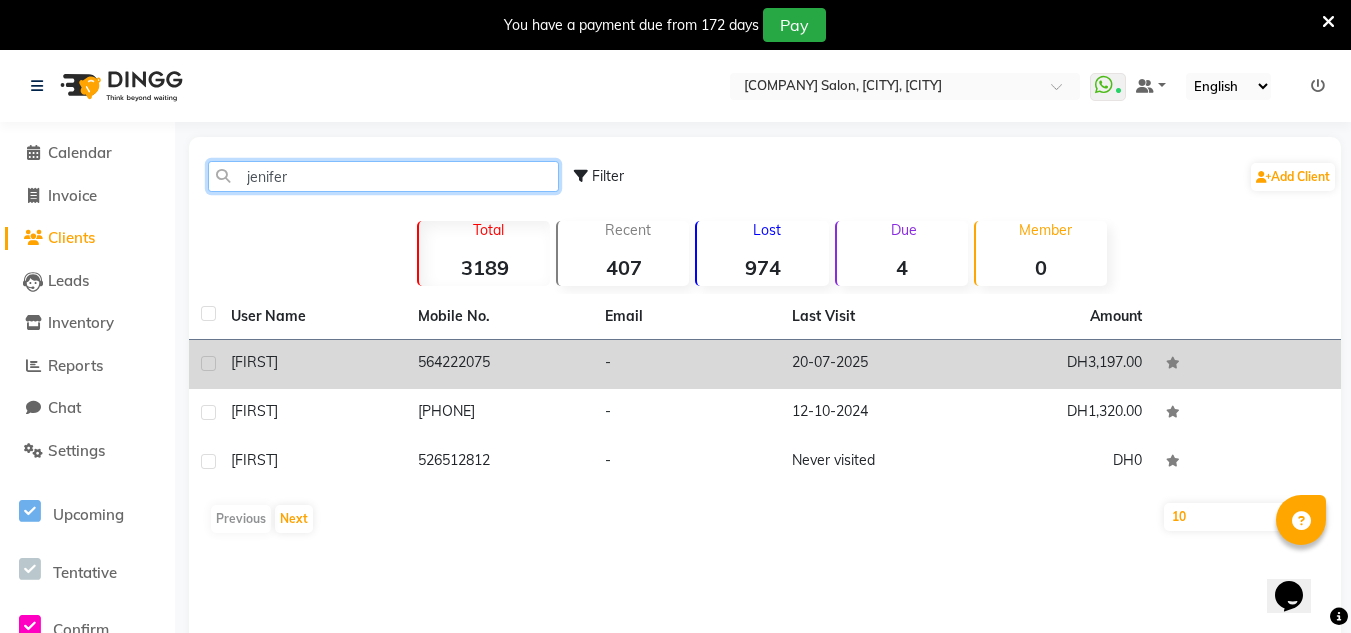 type on "jenifer" 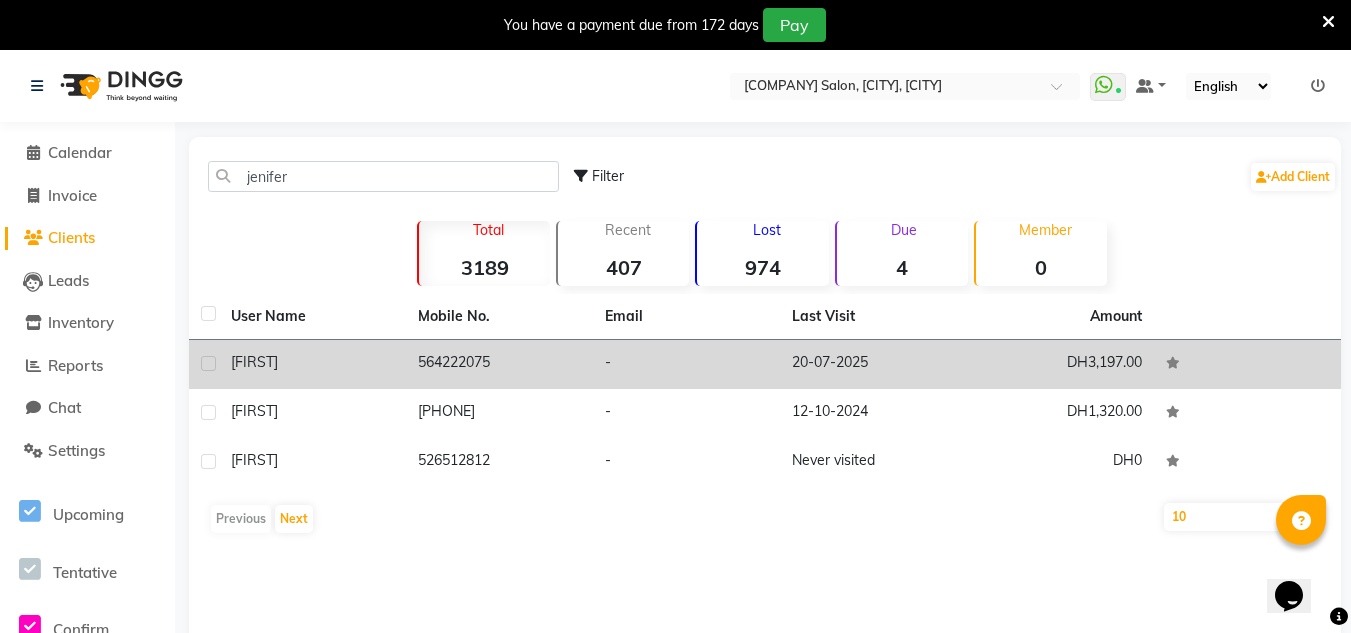 click on "DH3,197.00" 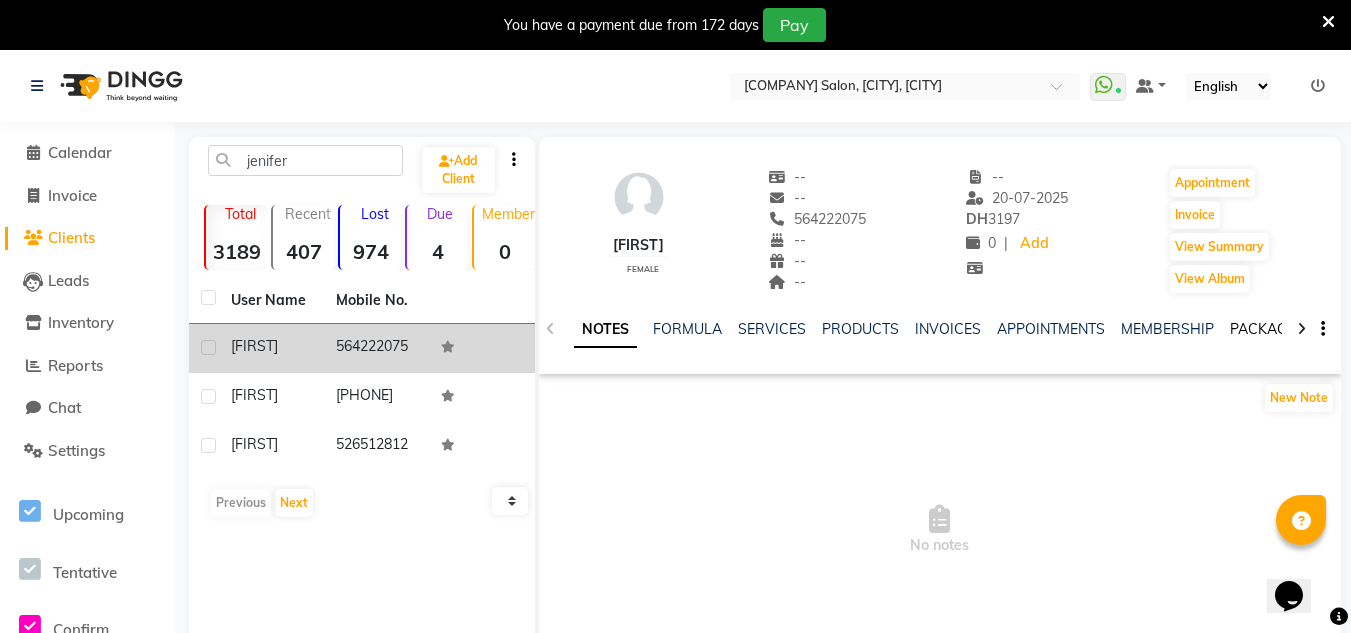 click on "PACKAGES" 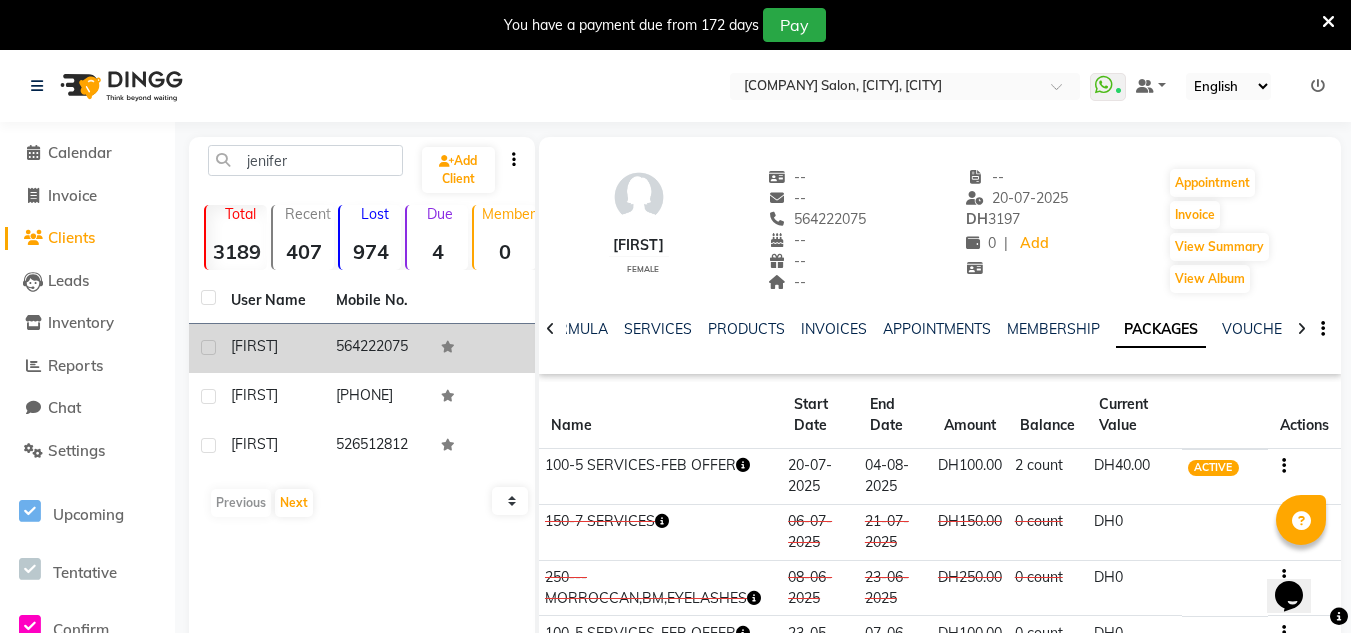 click on "974" 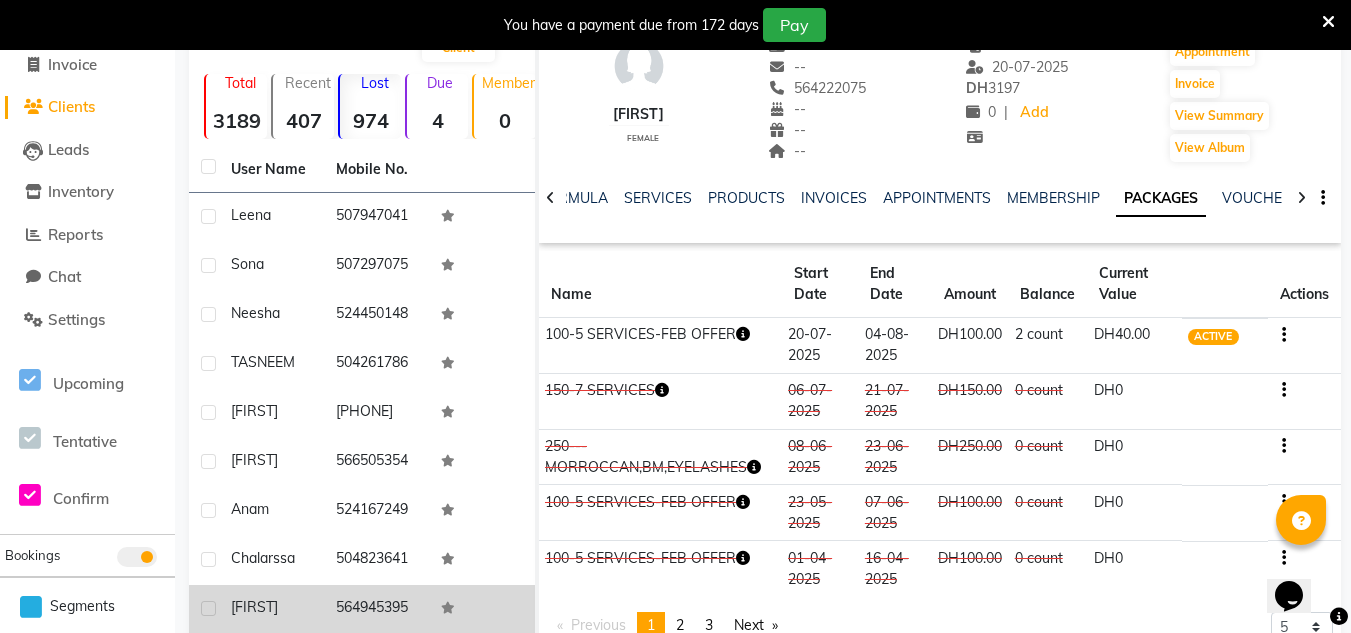 scroll, scrollTop: 267, scrollLeft: 0, axis: vertical 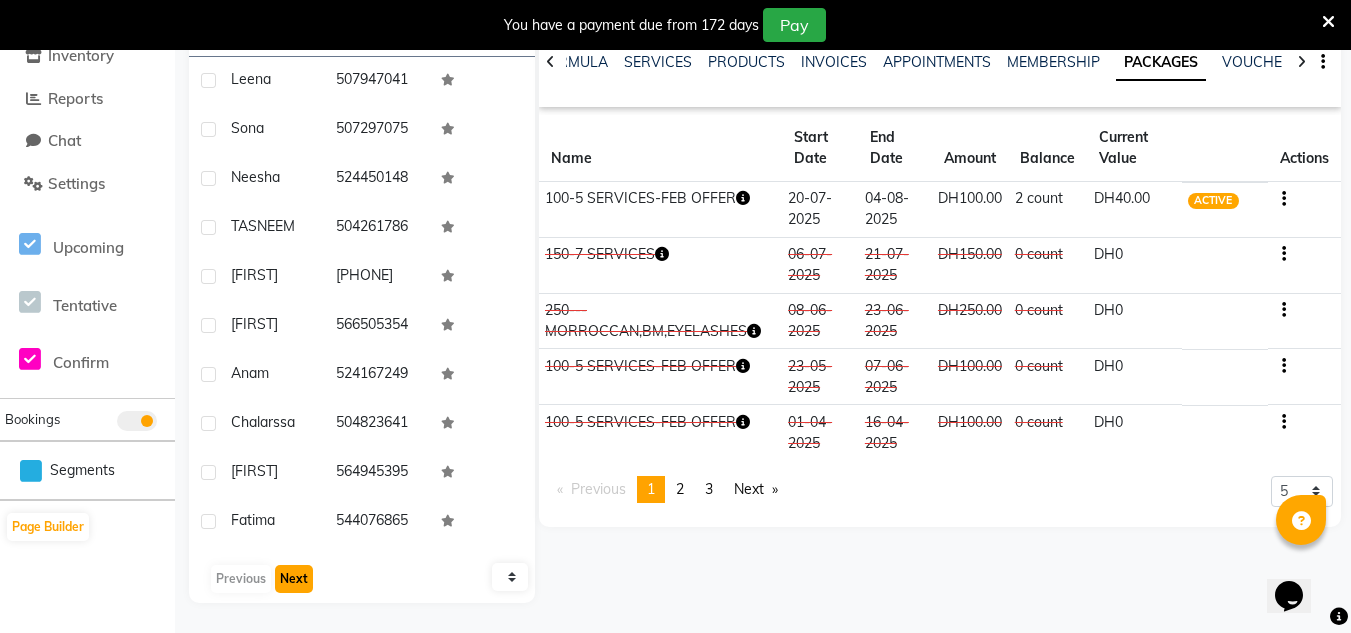 click on "Next" 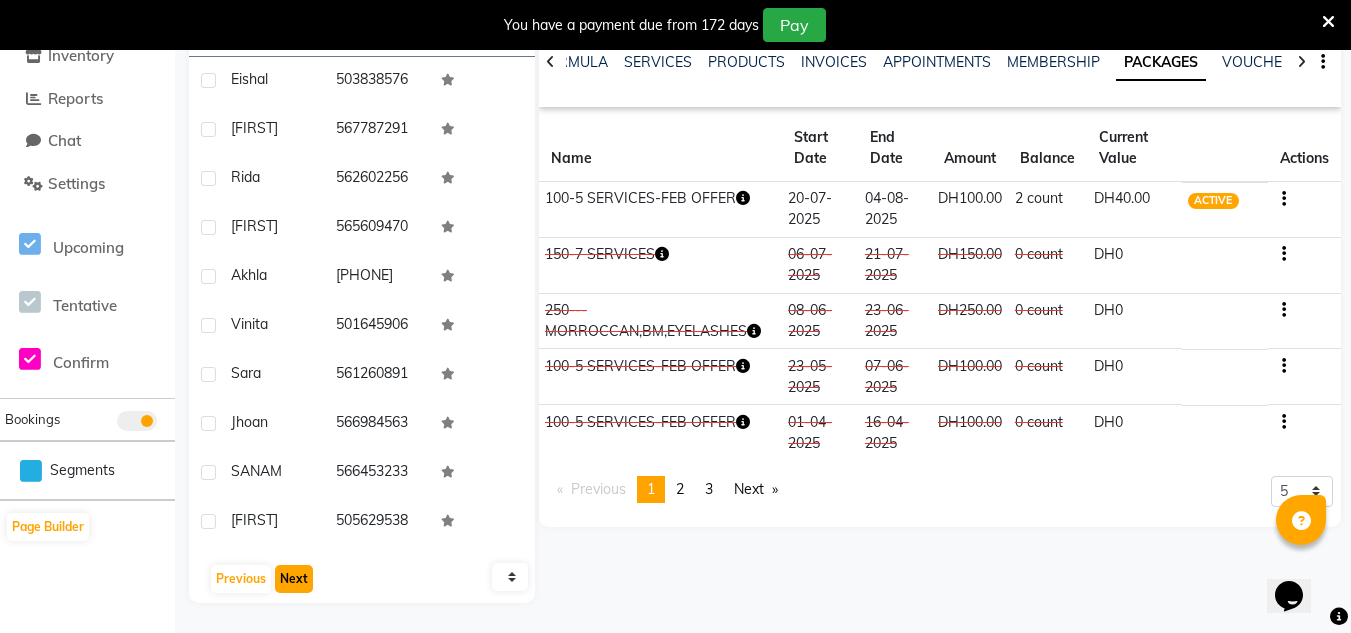 click on "Next" 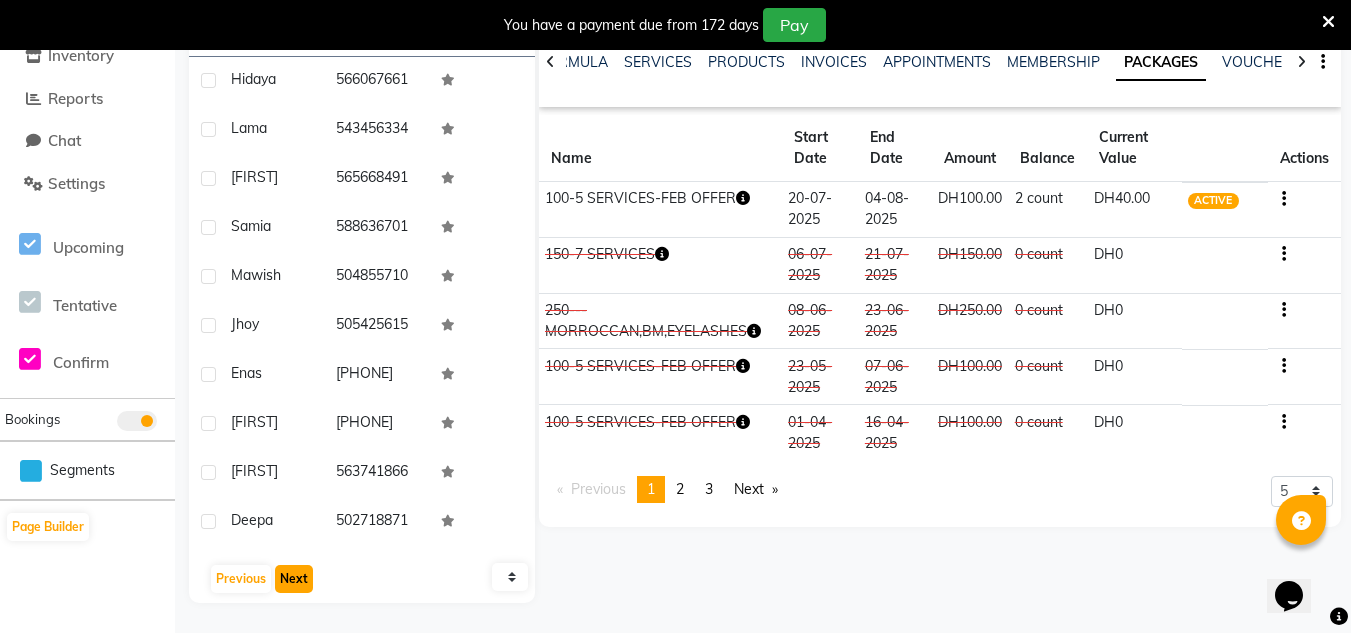 click on "Next" 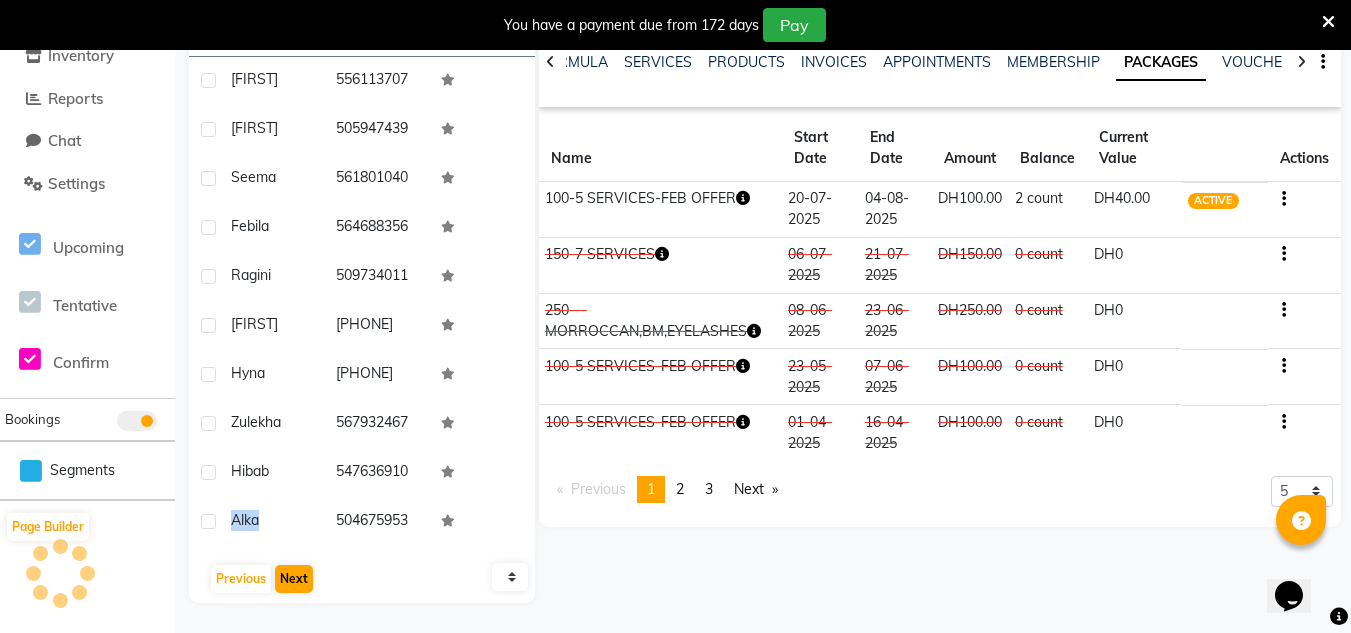 click on "Alka" 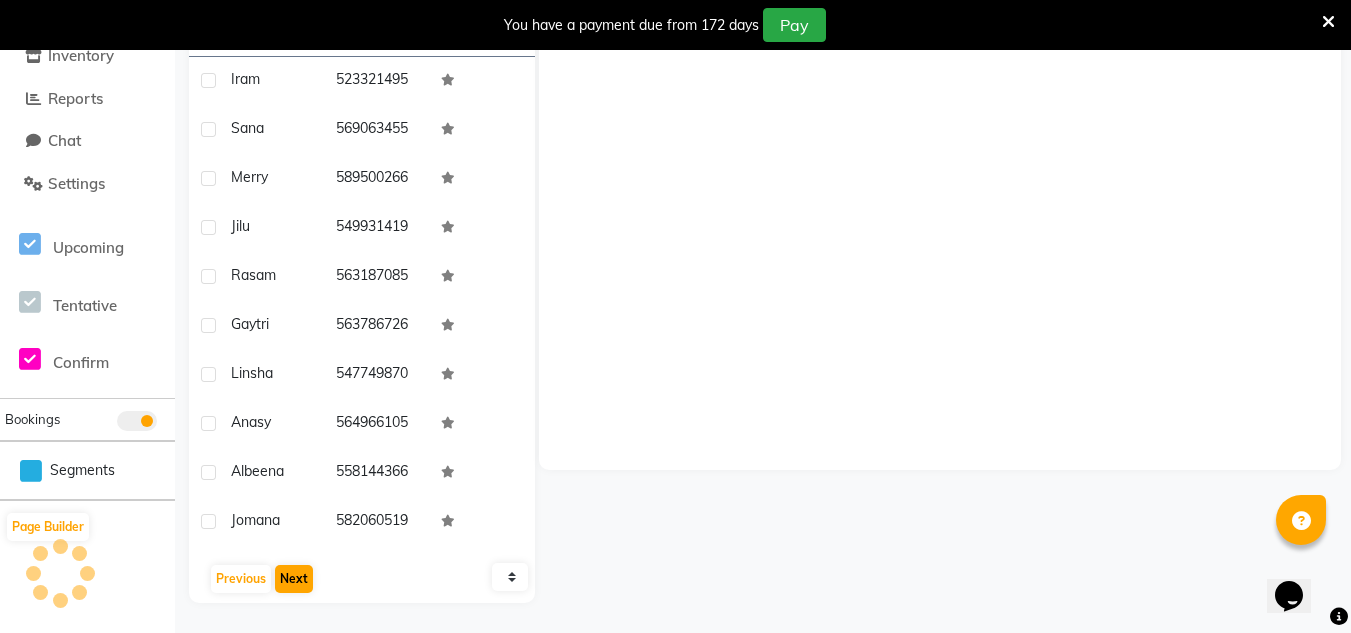 click on "jenifer  Add Client  Total  3189  Recent  407  Lost  974  Due  4  Member  0 User Name Mobile No. Iram     523321495  sana     569063455  Merry     589500266  Jilu     549931419  Rasam     563187085  Gaytri     563786726  Linsha     547749870  Anasy     564966105  Albeena     558144366  Jomana     582060519   Previous   Next   10   50   100  Empty details" 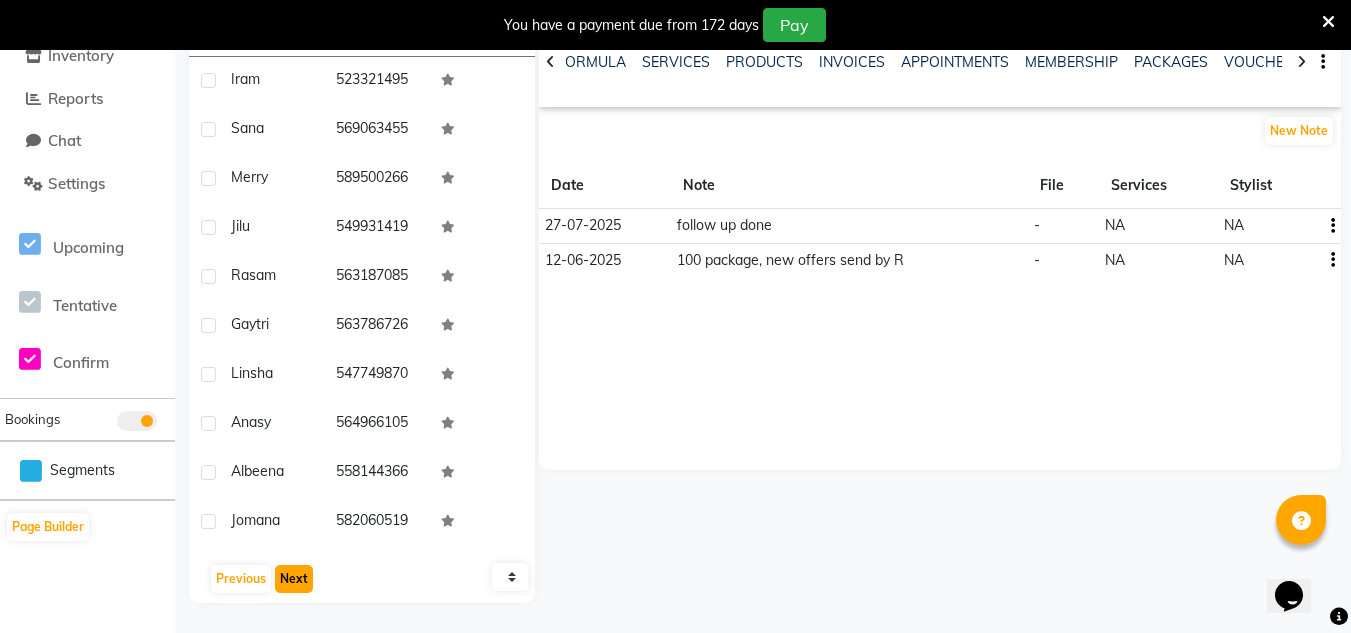 click on "Next" 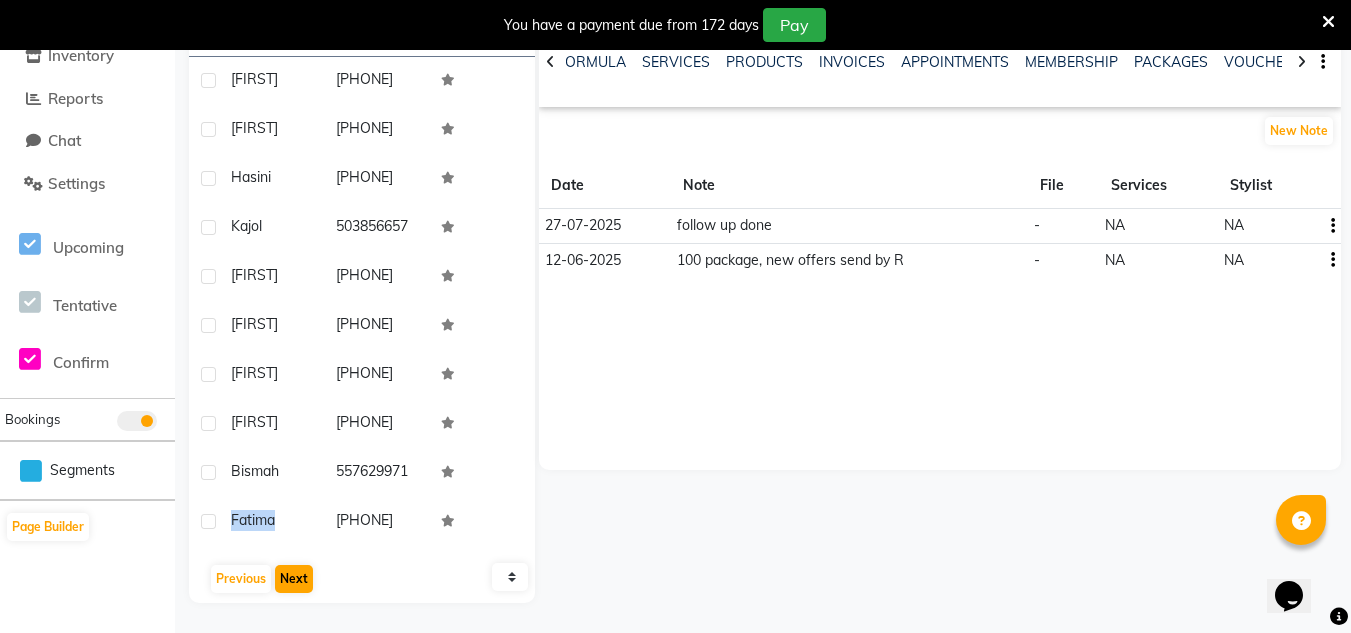 click on "fatima" 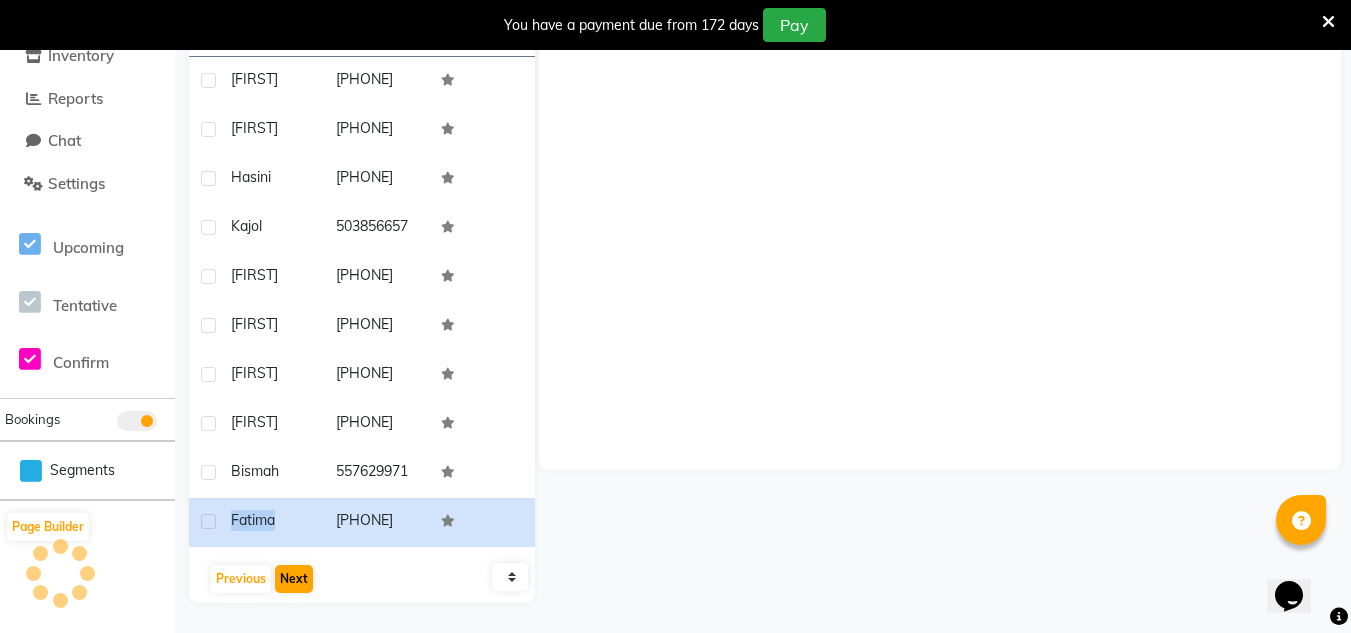 click on "fatima" 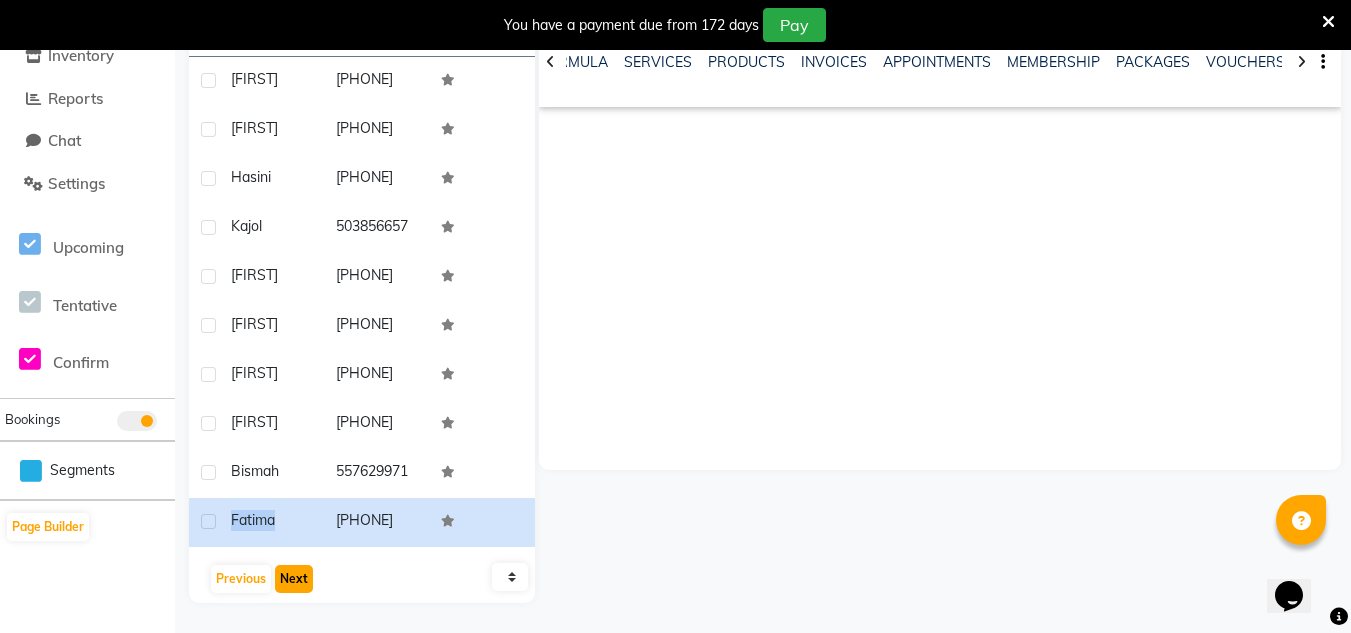 click on "Next" 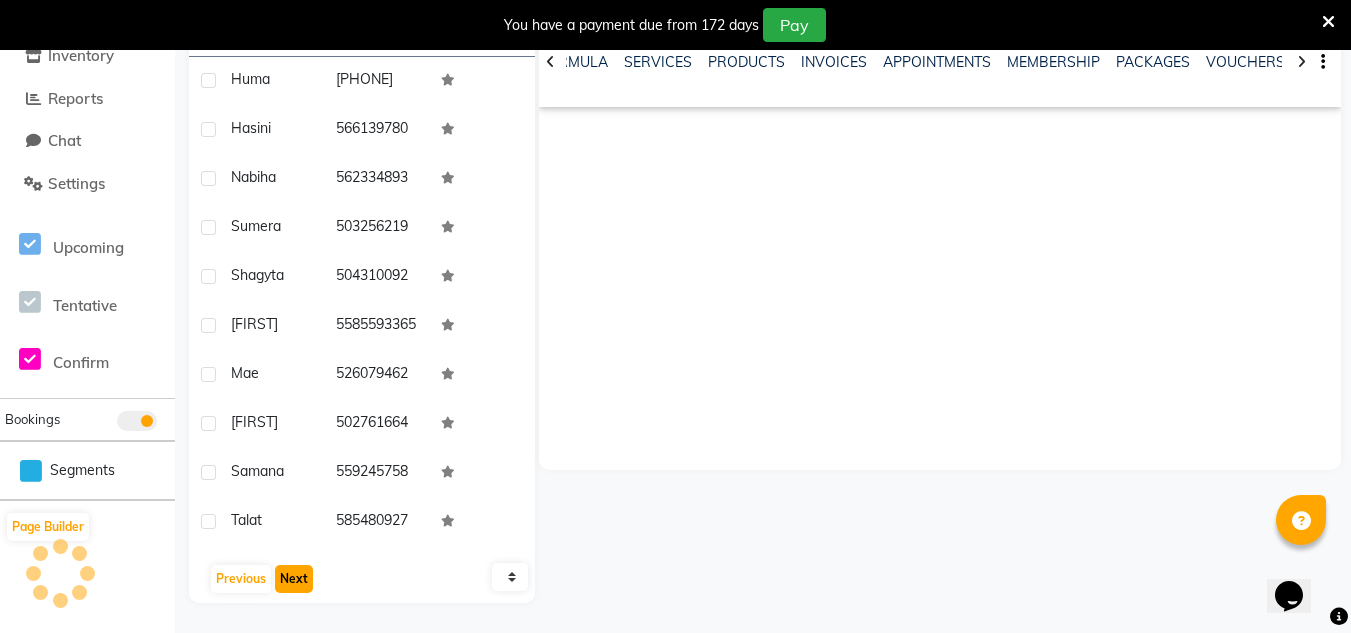 click on "Next" 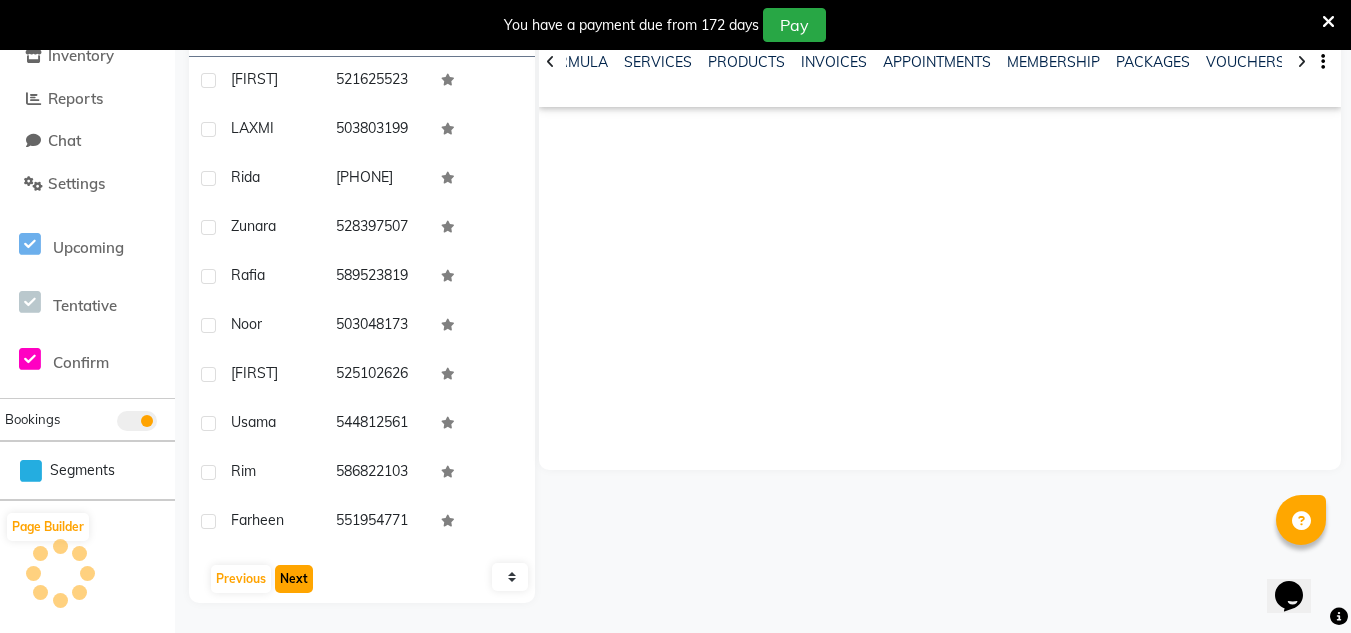 click on "Next" 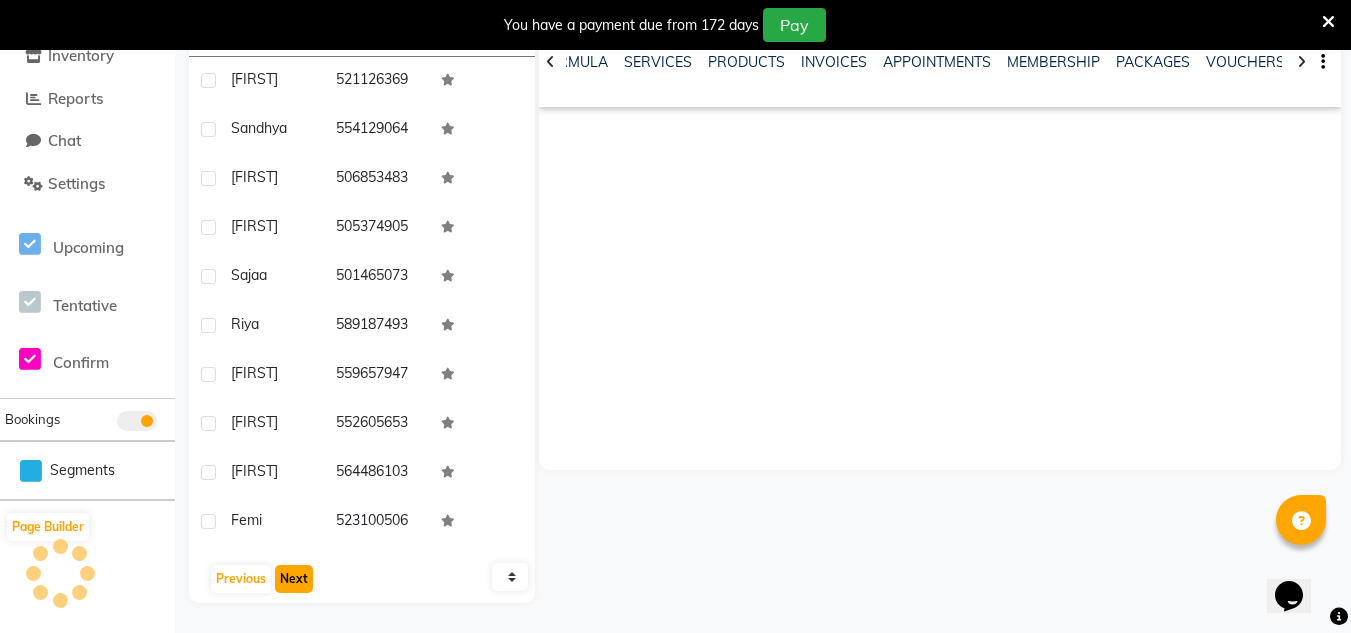 scroll, scrollTop: 305, scrollLeft: 0, axis: vertical 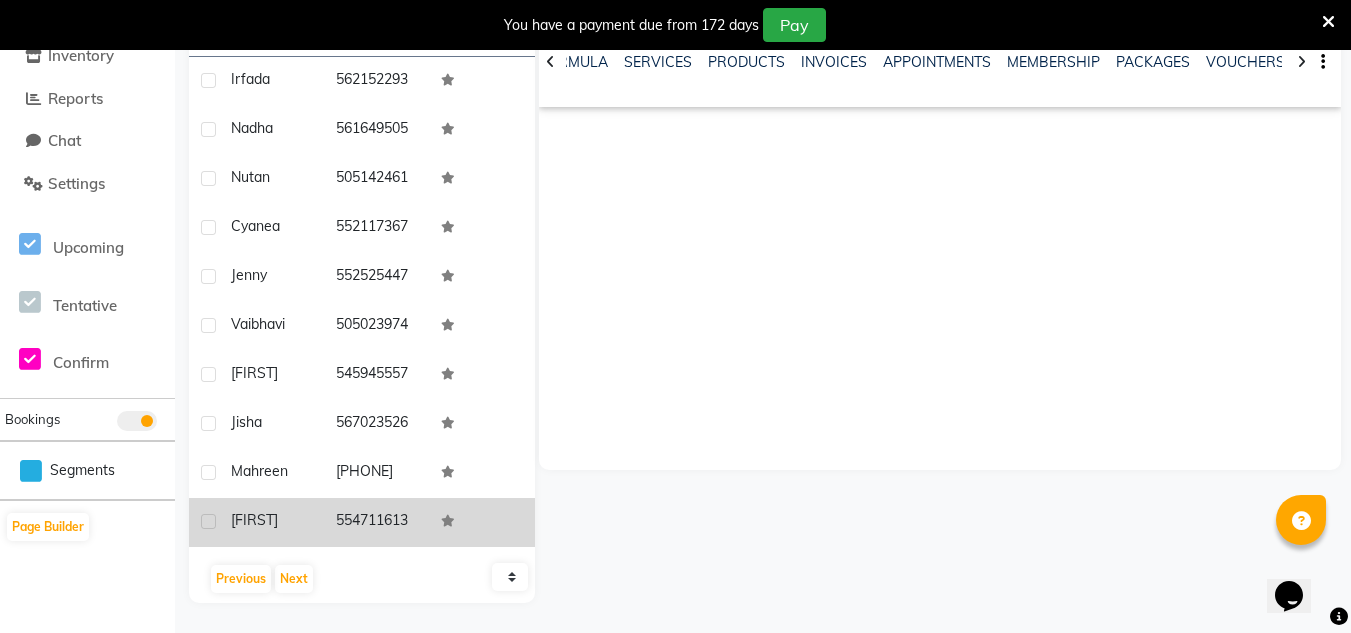 click on "554711613" 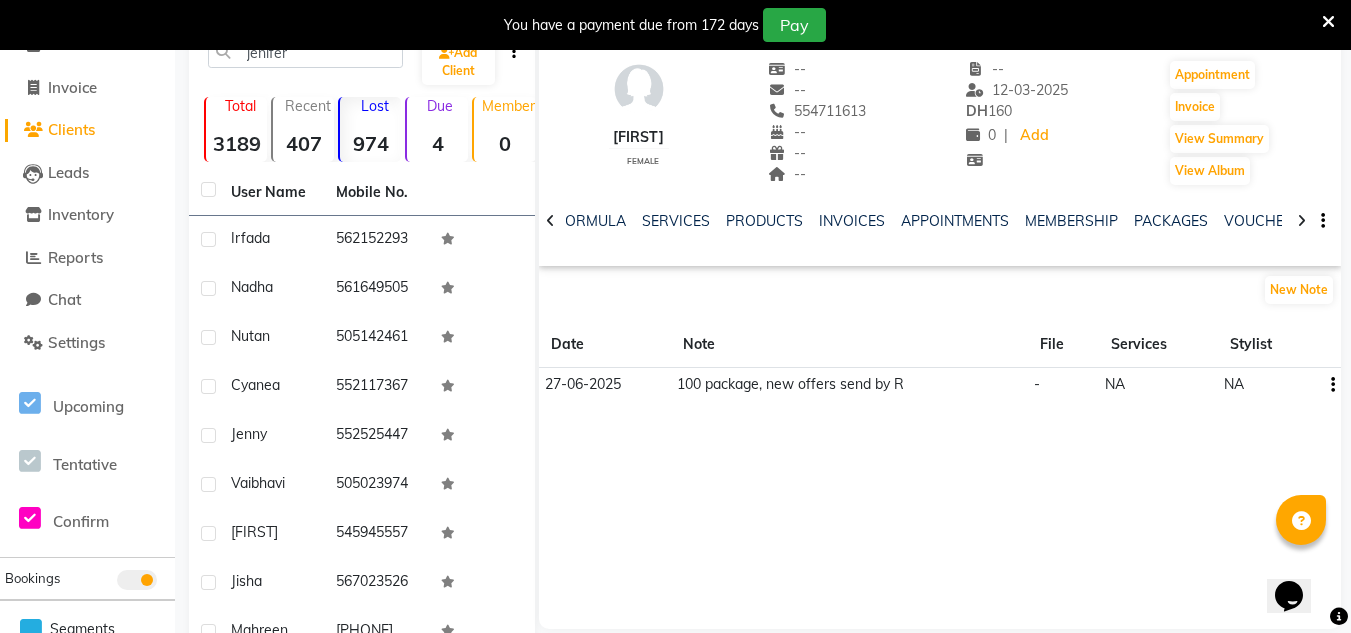 scroll, scrollTop: 105, scrollLeft: 0, axis: vertical 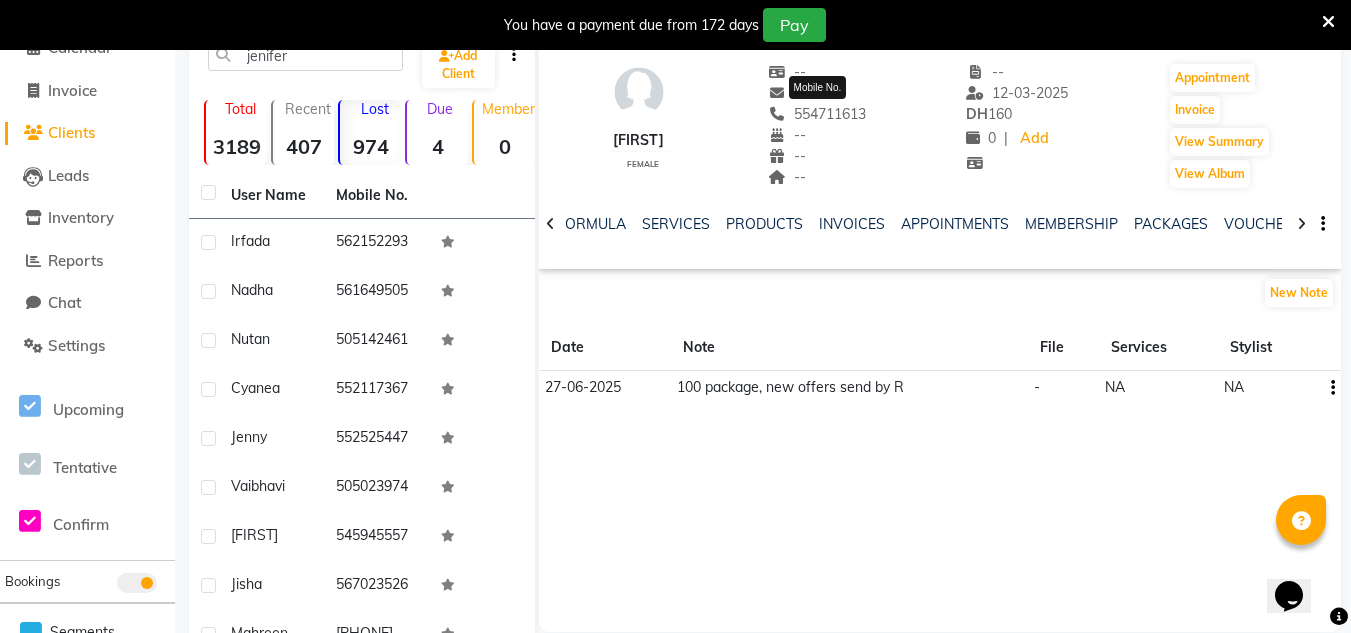 drag, startPoint x: 869, startPoint y: 109, endPoint x: 797, endPoint y: 114, distance: 72.1734 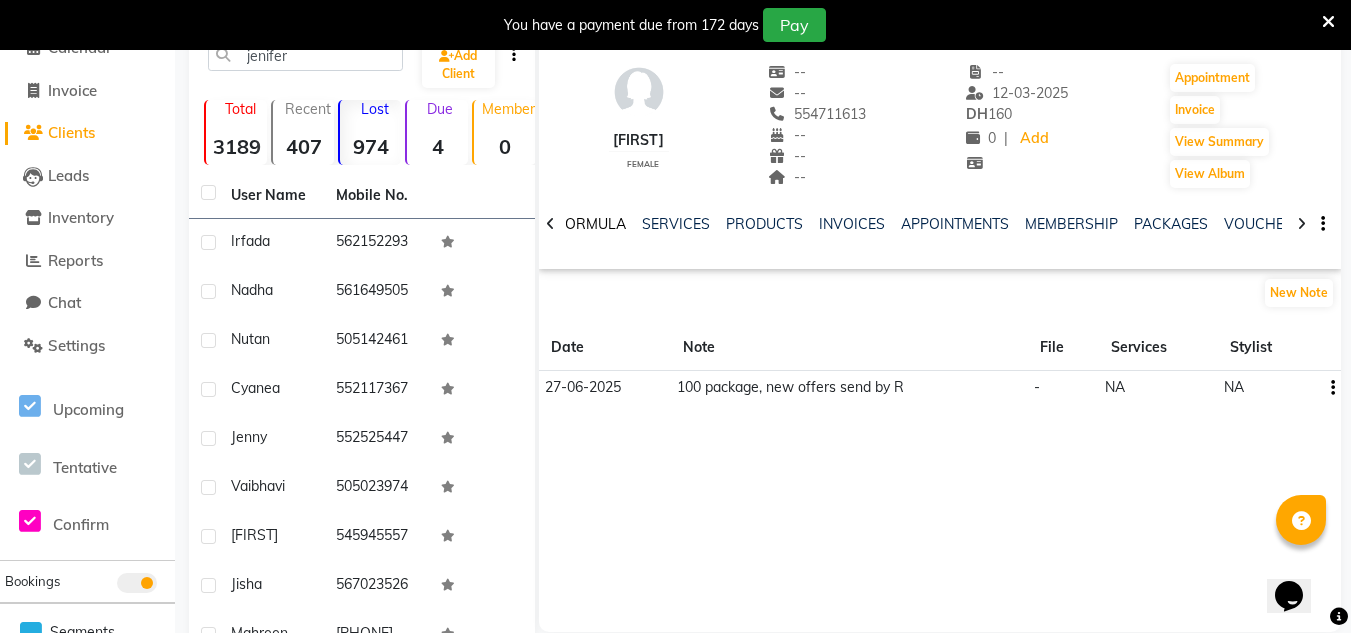 click on "FORMULA" 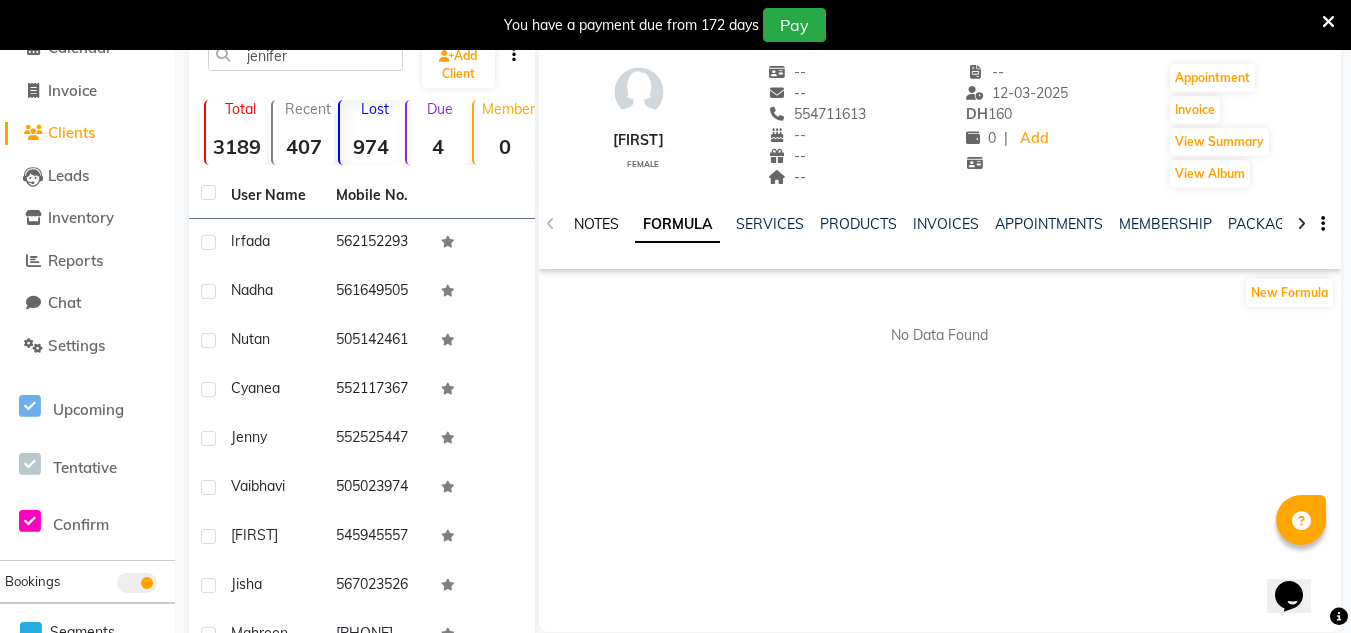click on "NOTES" 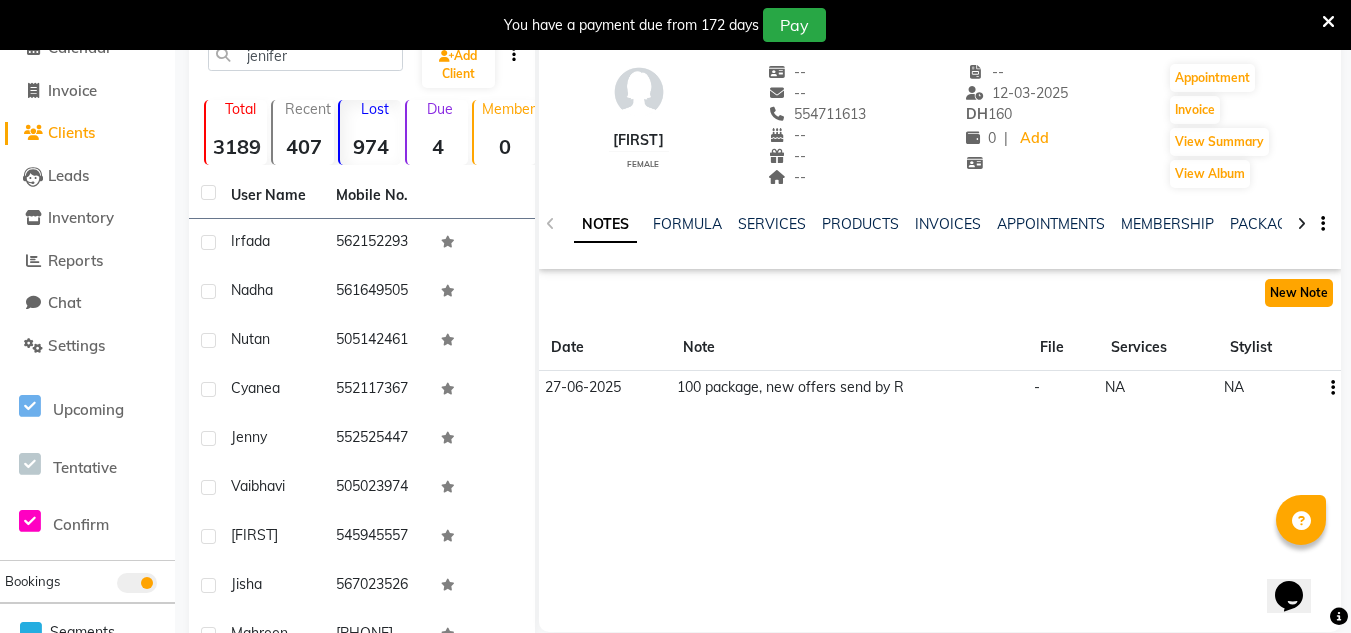 click on "New Note" 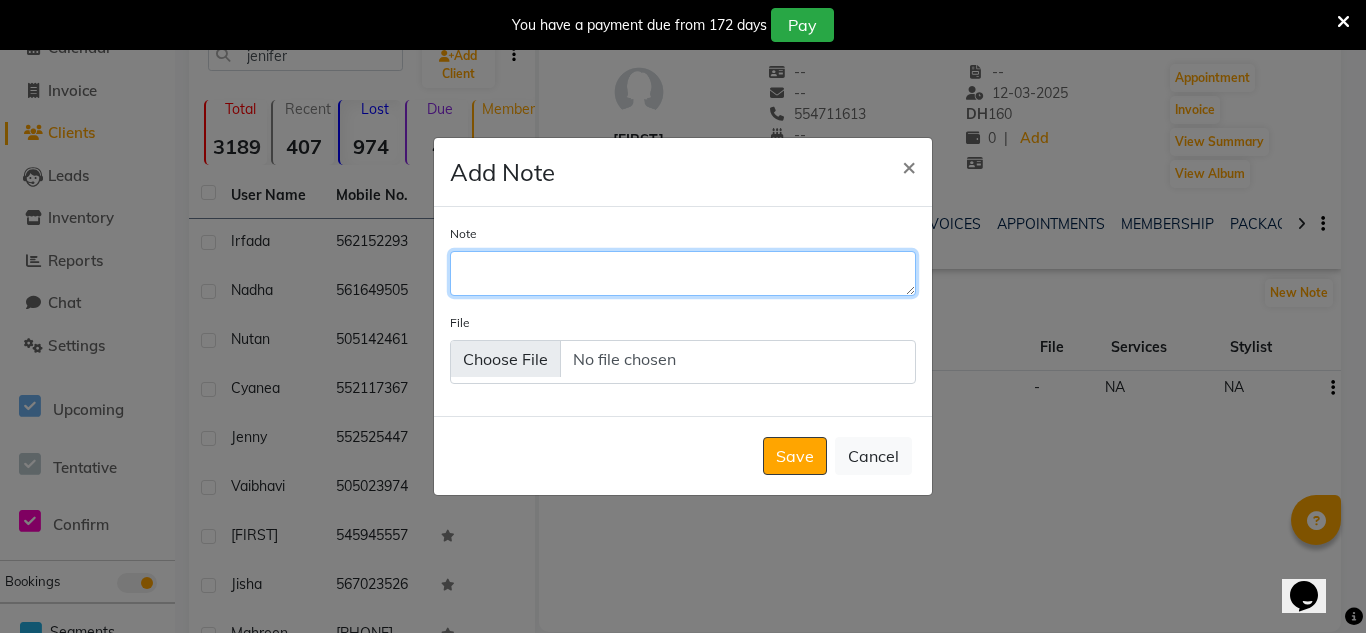 click on "Note" at bounding box center [683, 273] 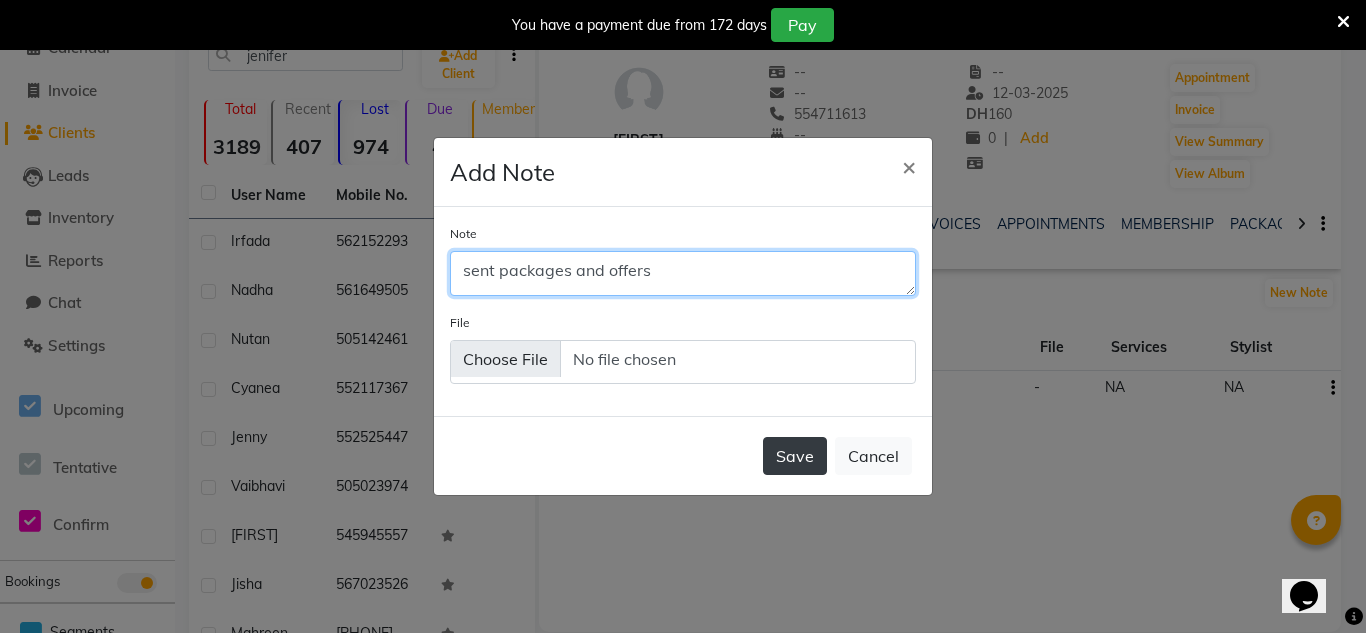 type on "sent packages and offers" 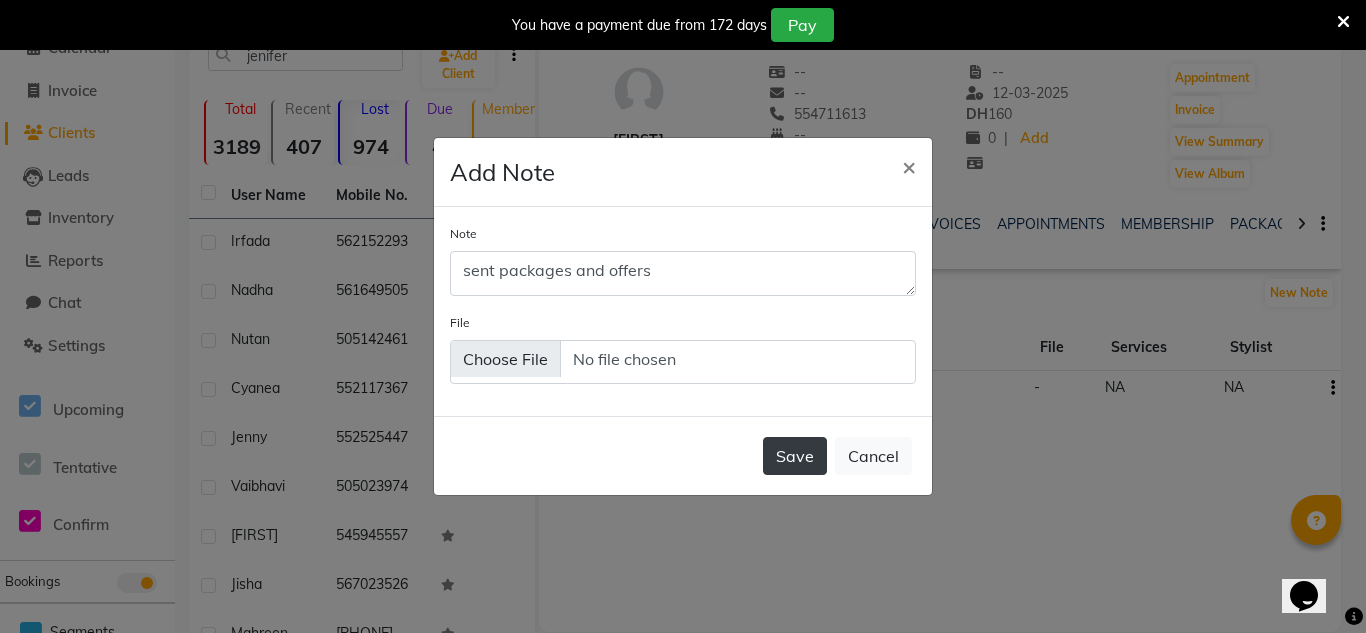 click on "Save" 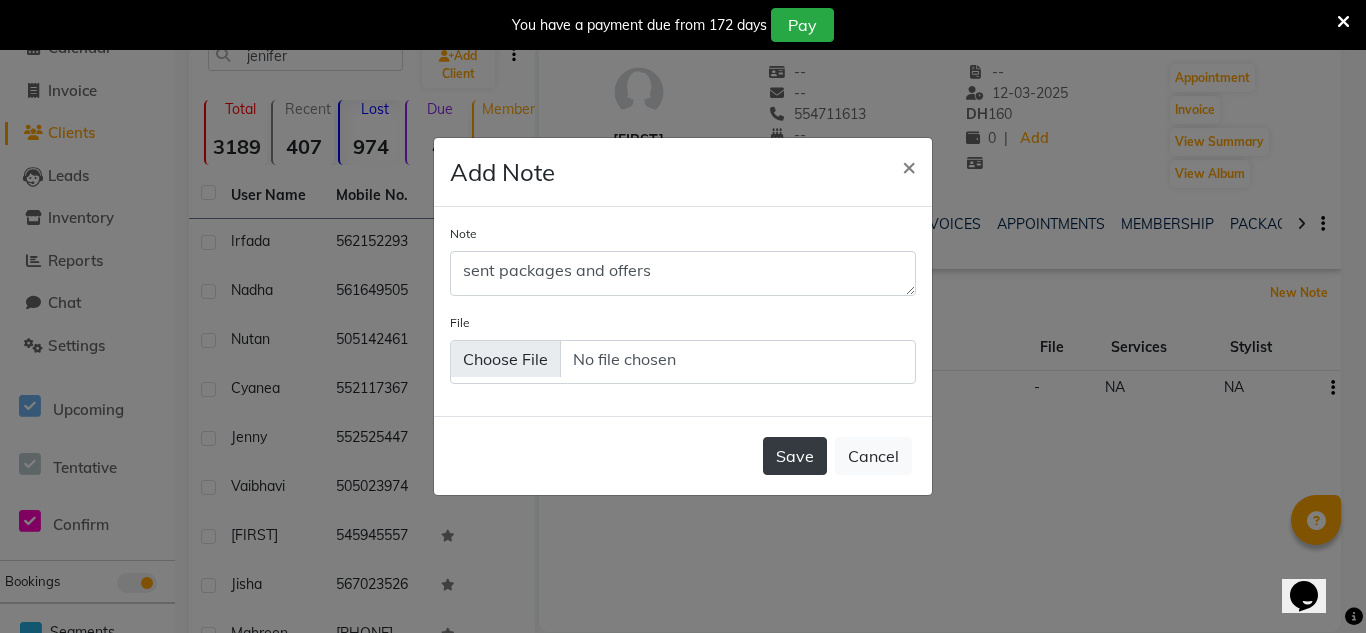 type 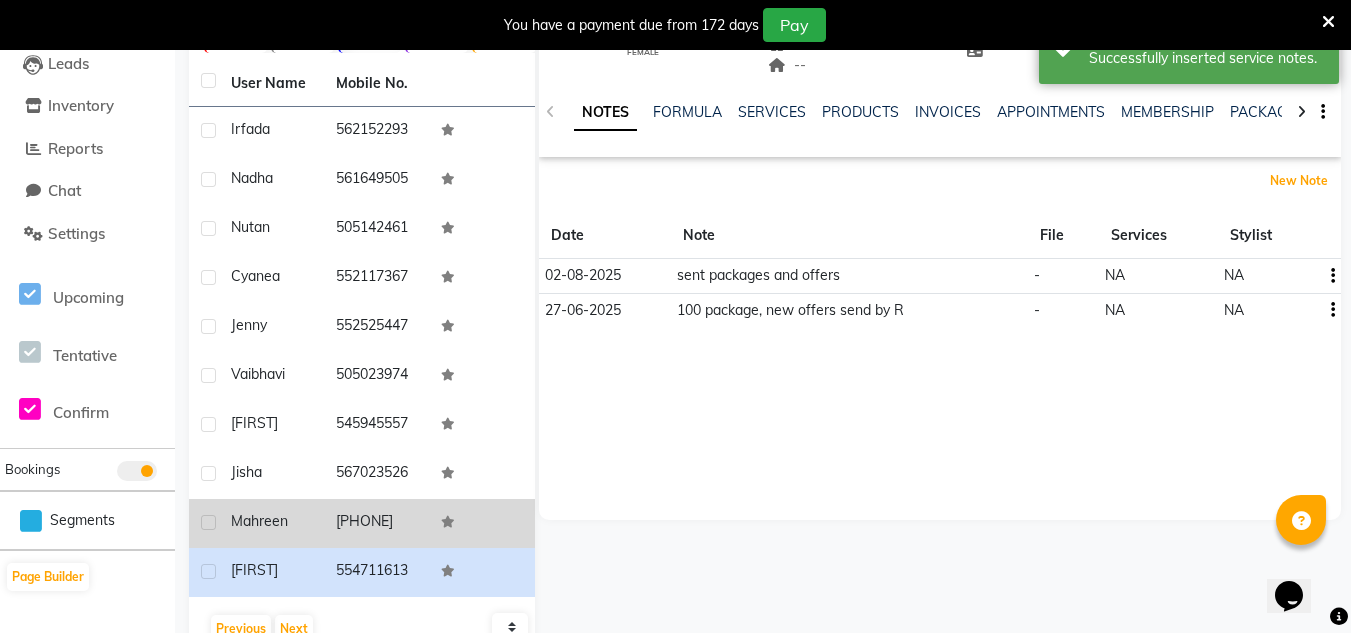 scroll, scrollTop: 305, scrollLeft: 0, axis: vertical 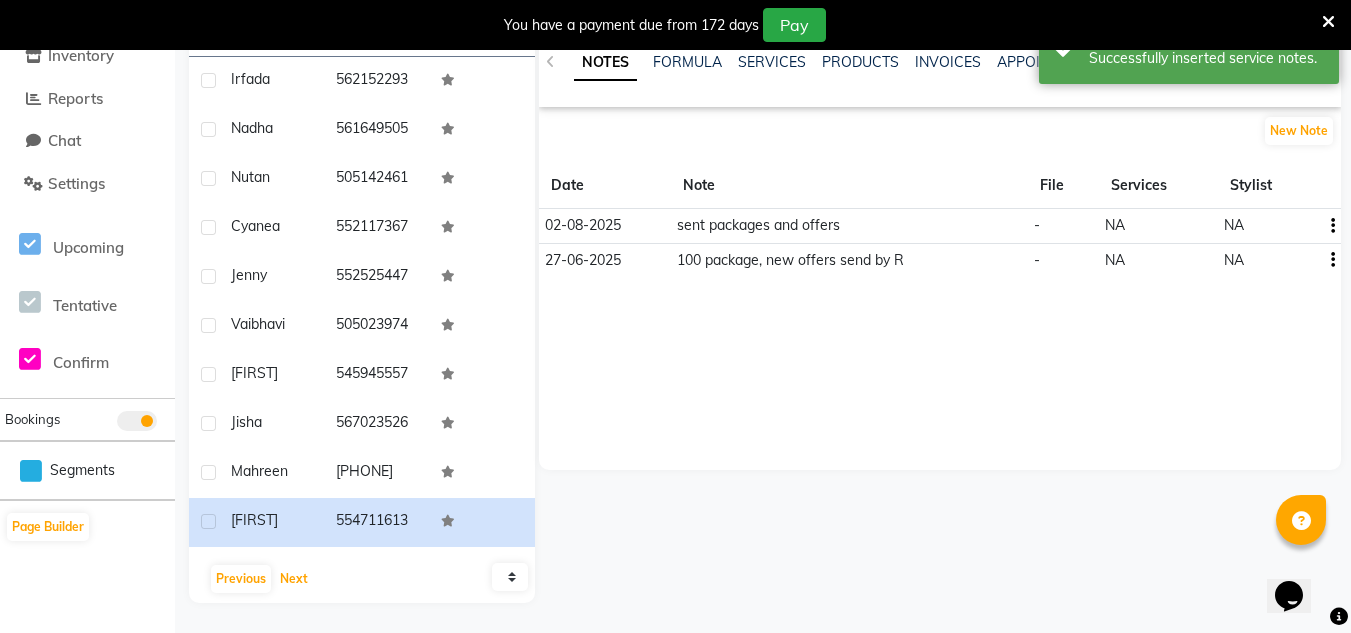 click on "Next" 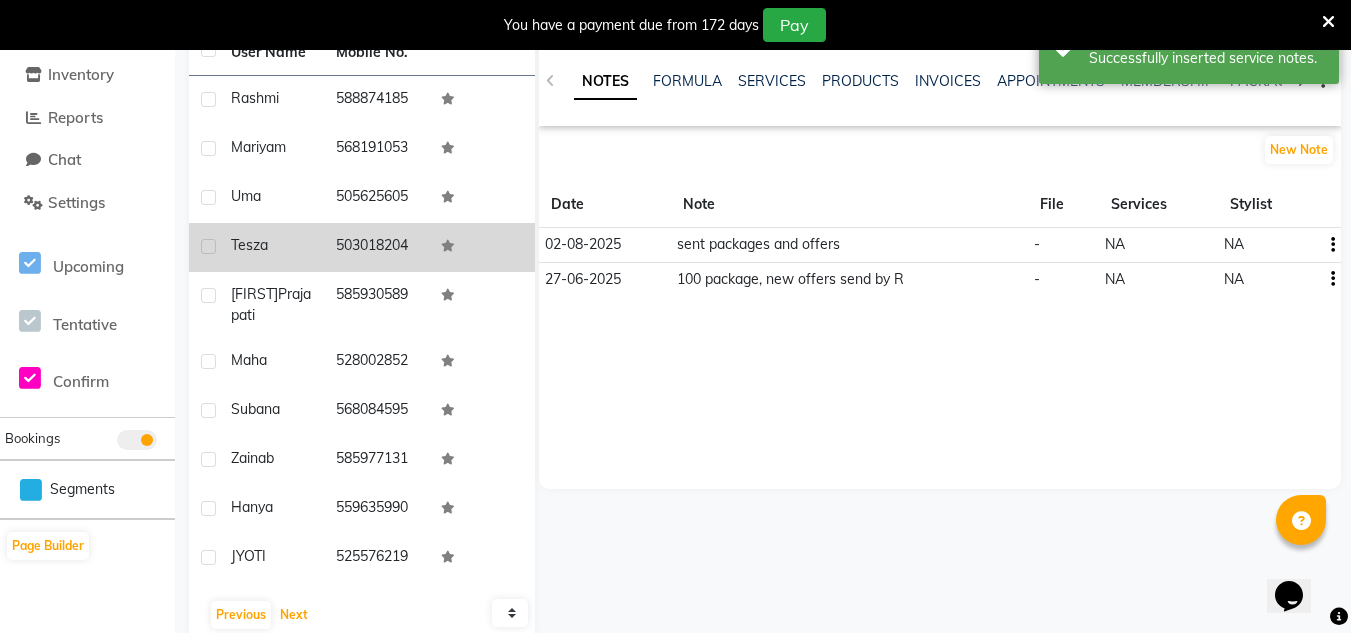 scroll, scrollTop: 184, scrollLeft: 0, axis: vertical 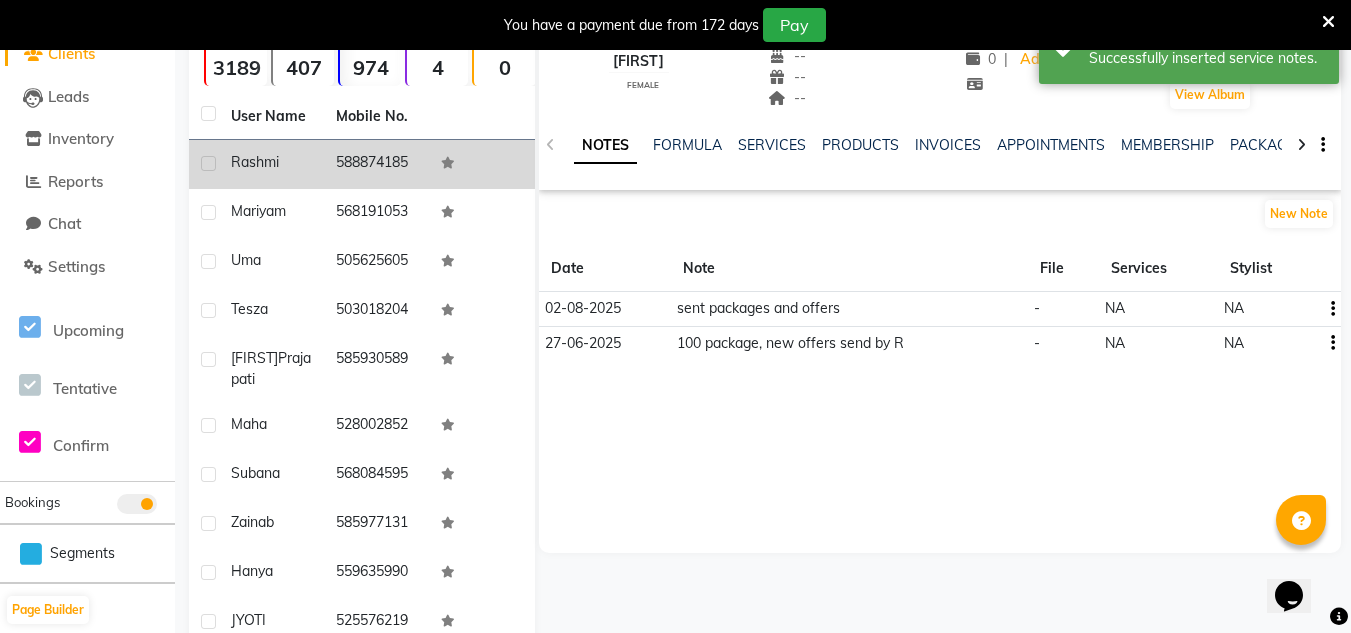 click on "588874185" 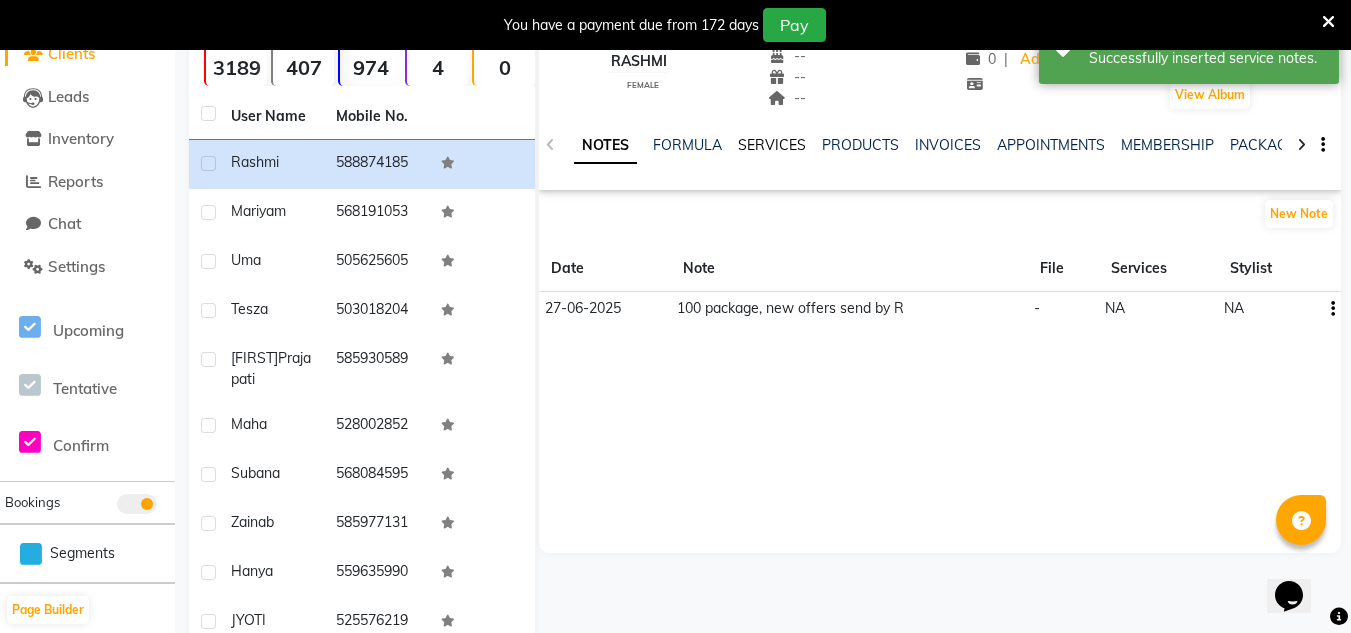 click on "SERVICES" 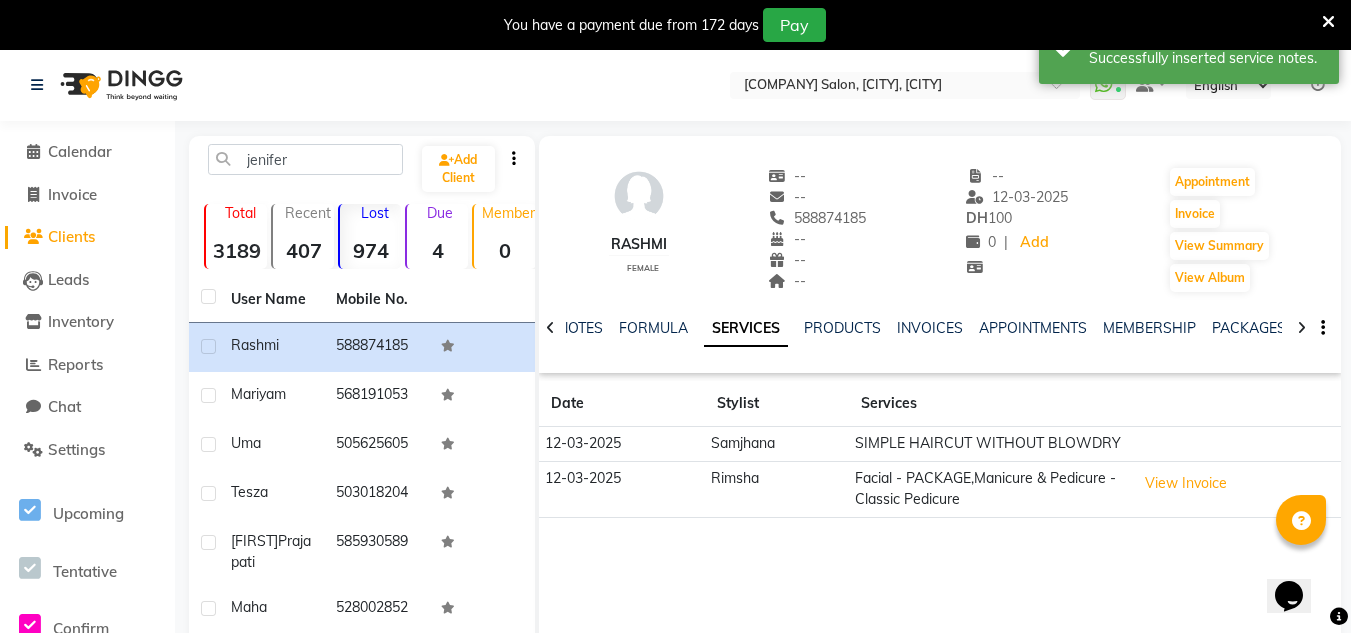 scroll, scrollTop: 0, scrollLeft: 0, axis: both 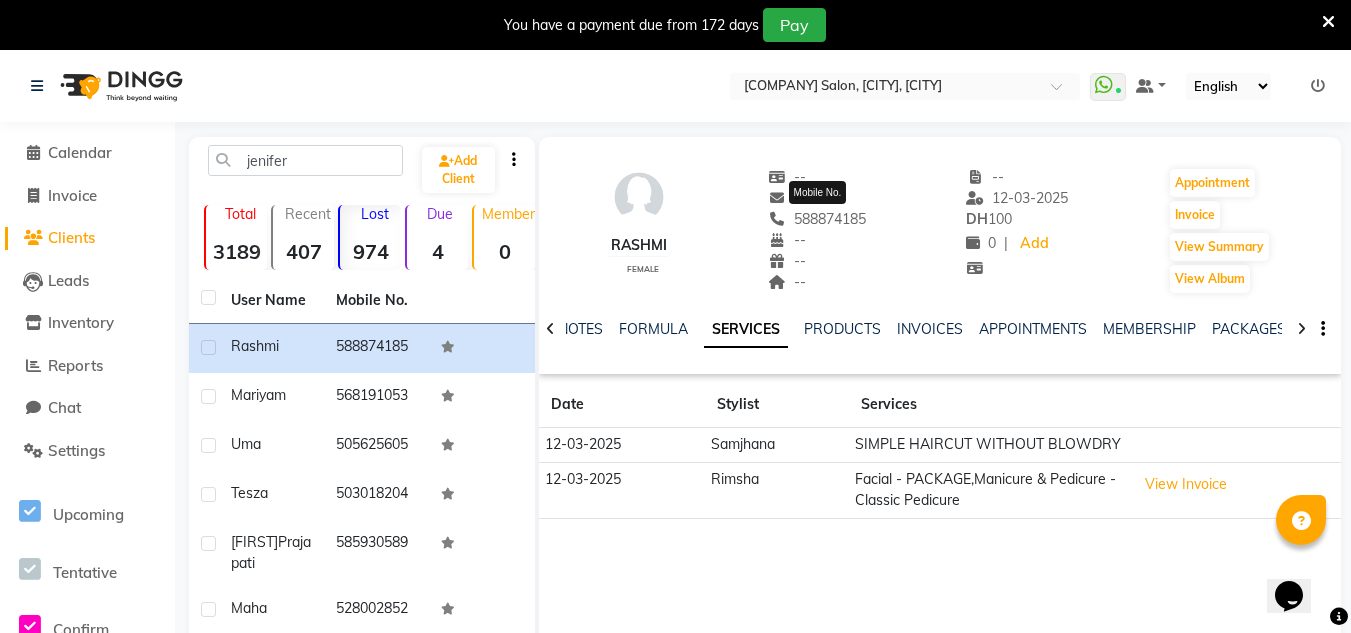 drag, startPoint x: 868, startPoint y: 215, endPoint x: 786, endPoint y: 215, distance: 82 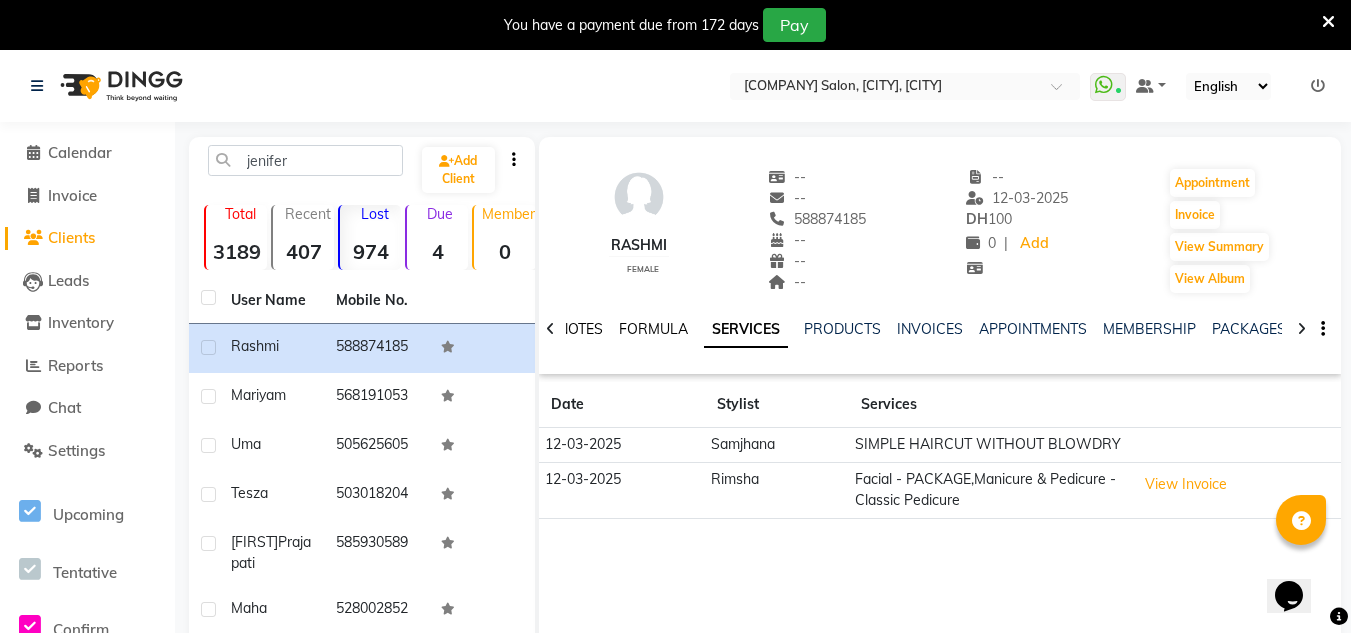 click on "NOTES" 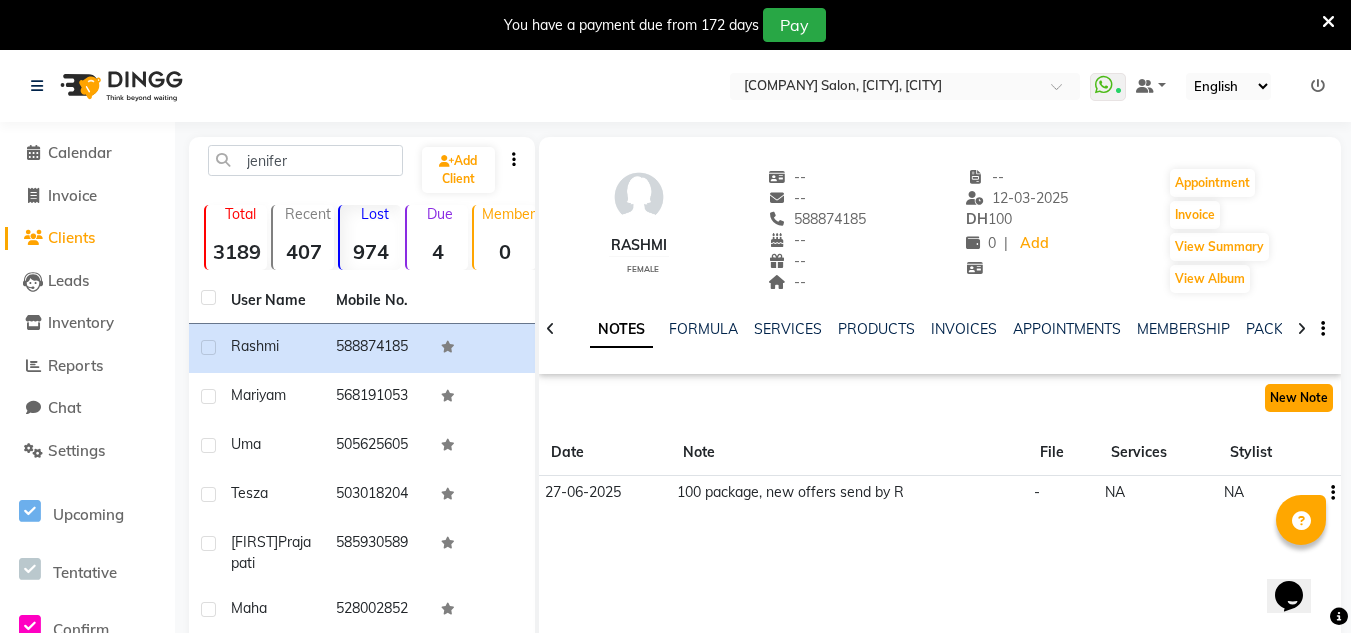 click on "New Note" 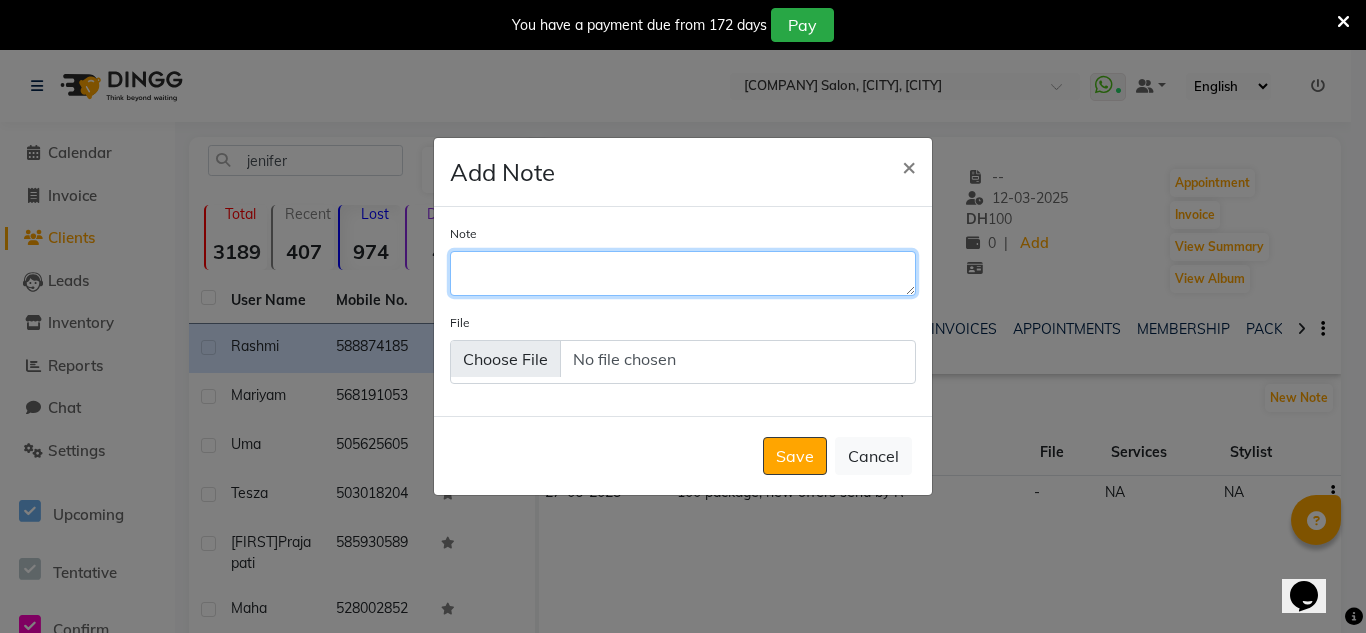 click on "Note" at bounding box center [683, 273] 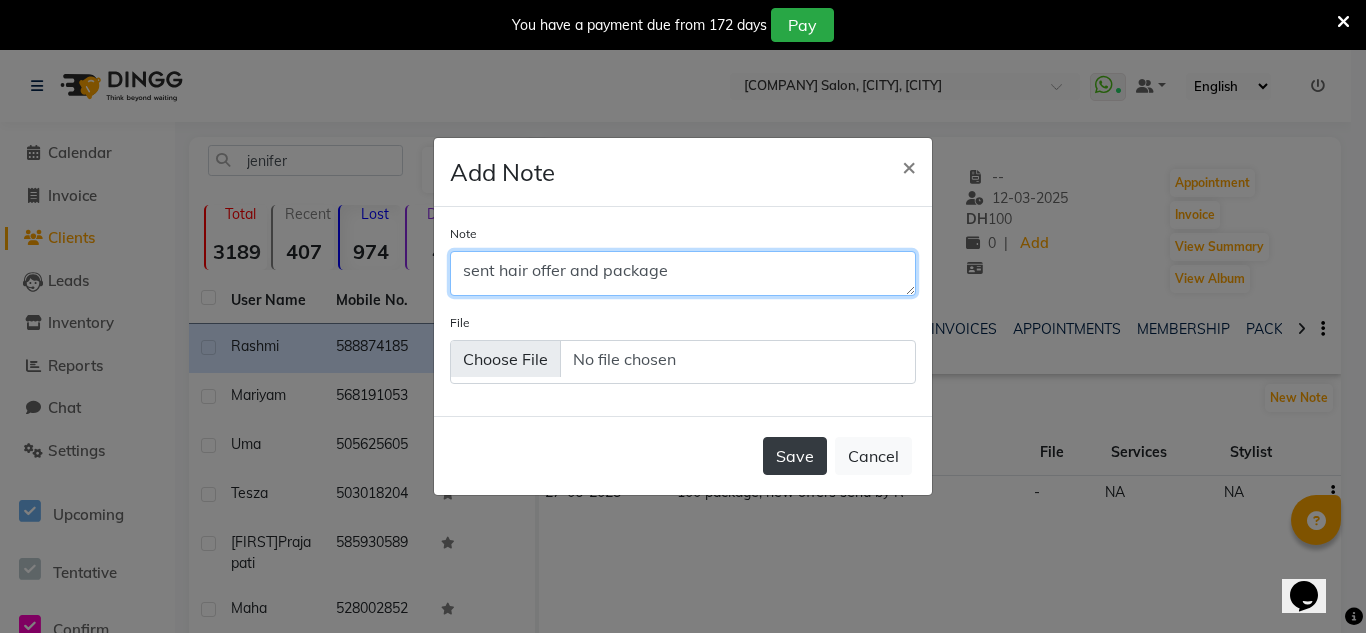 type on "sent hair offer and package" 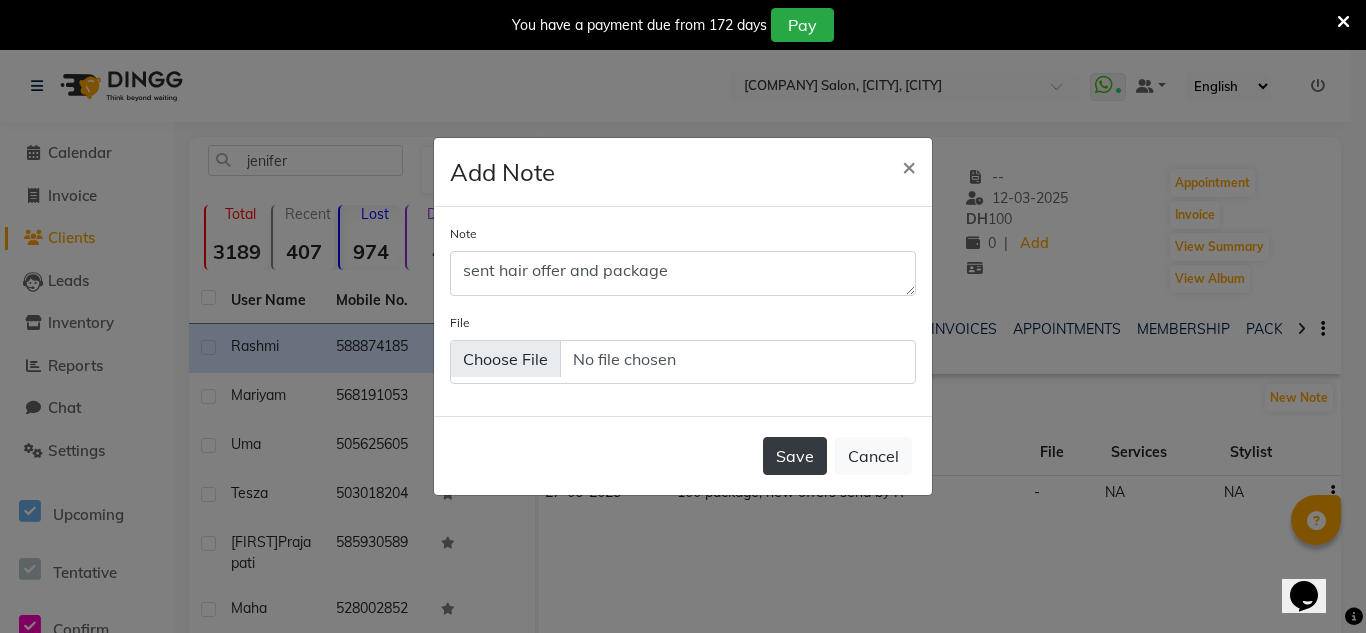 click on "Save" 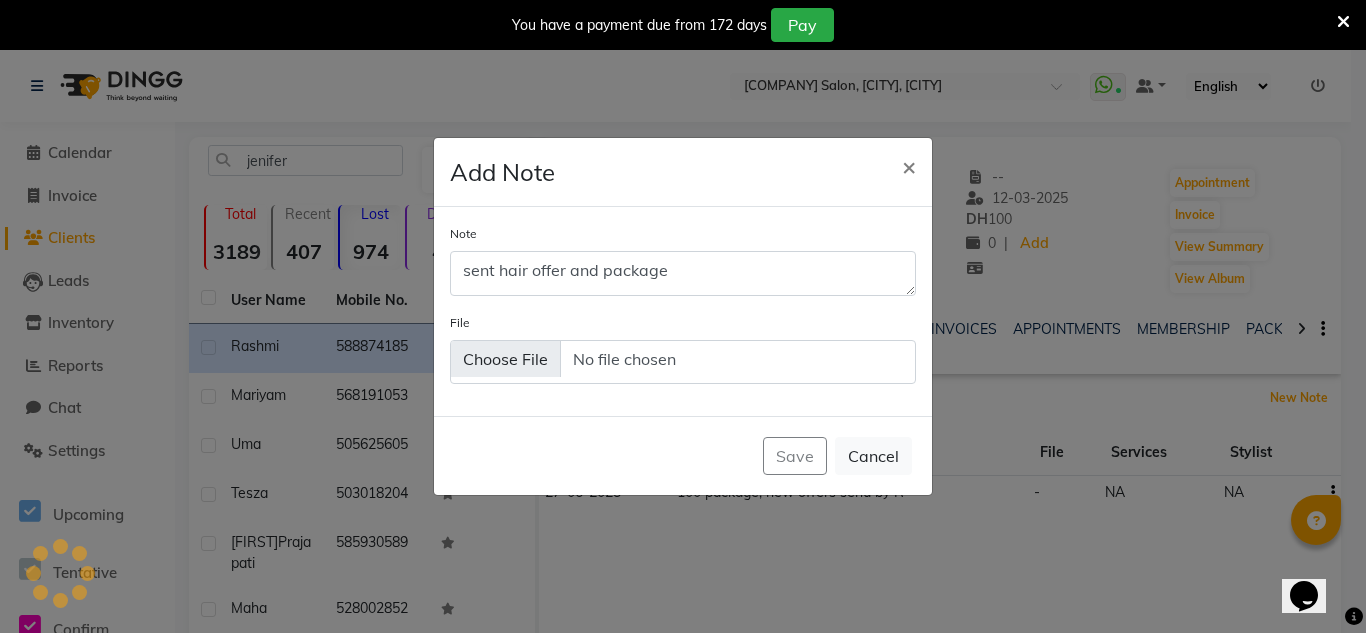 type 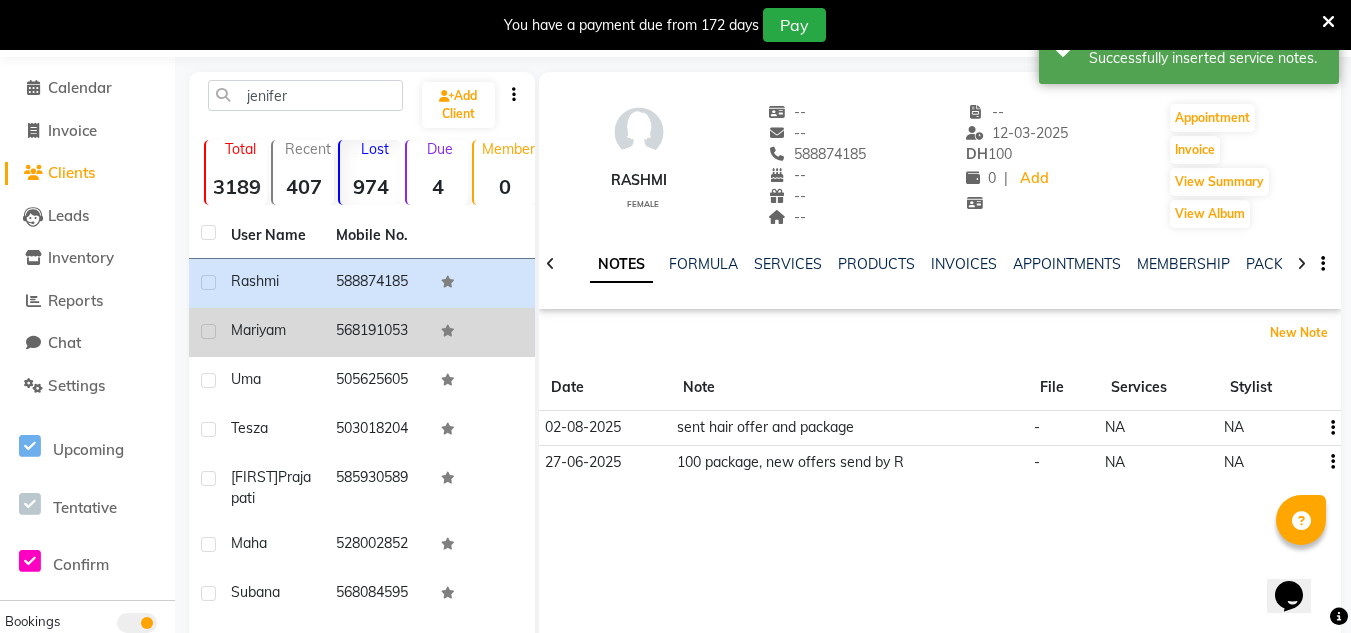 scroll, scrollTop: 100, scrollLeft: 0, axis: vertical 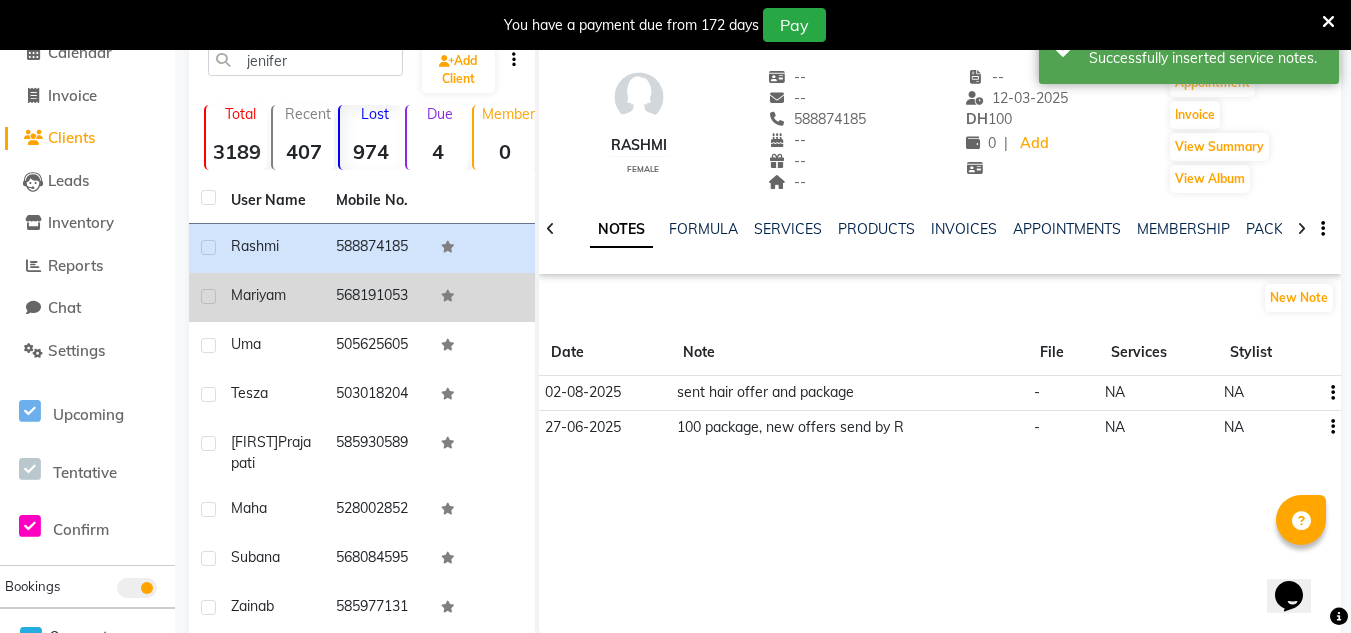 click on "568191053" 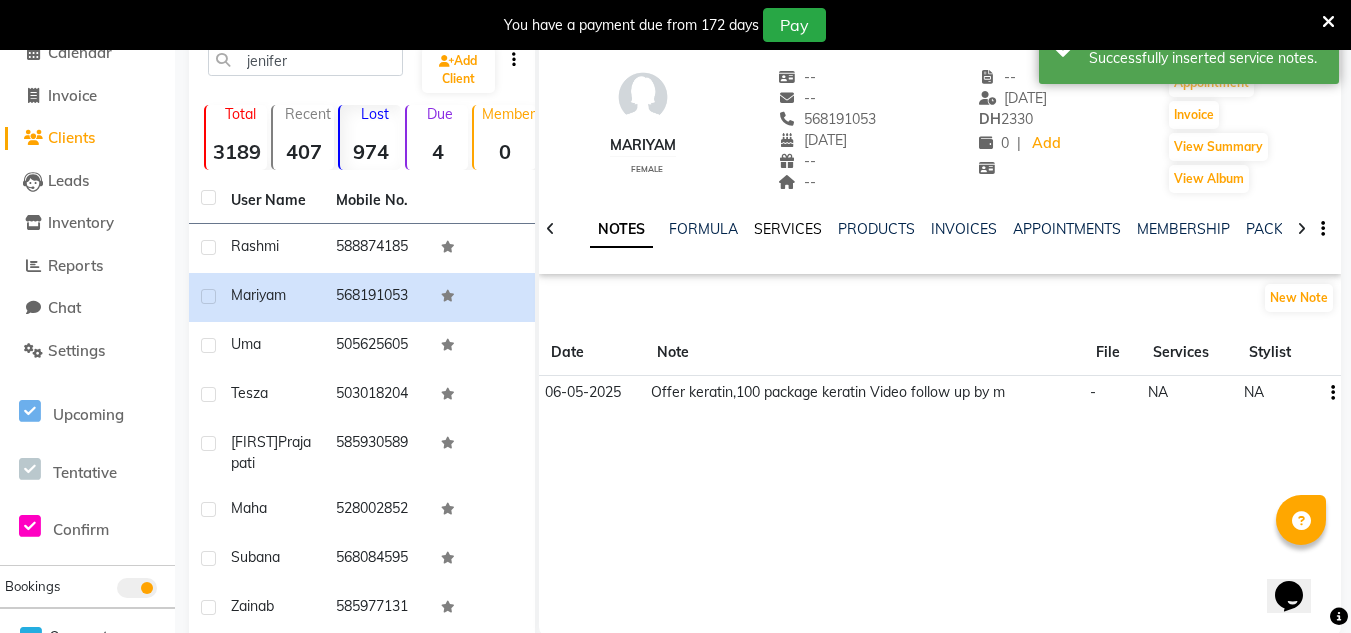 click on "SERVICES" 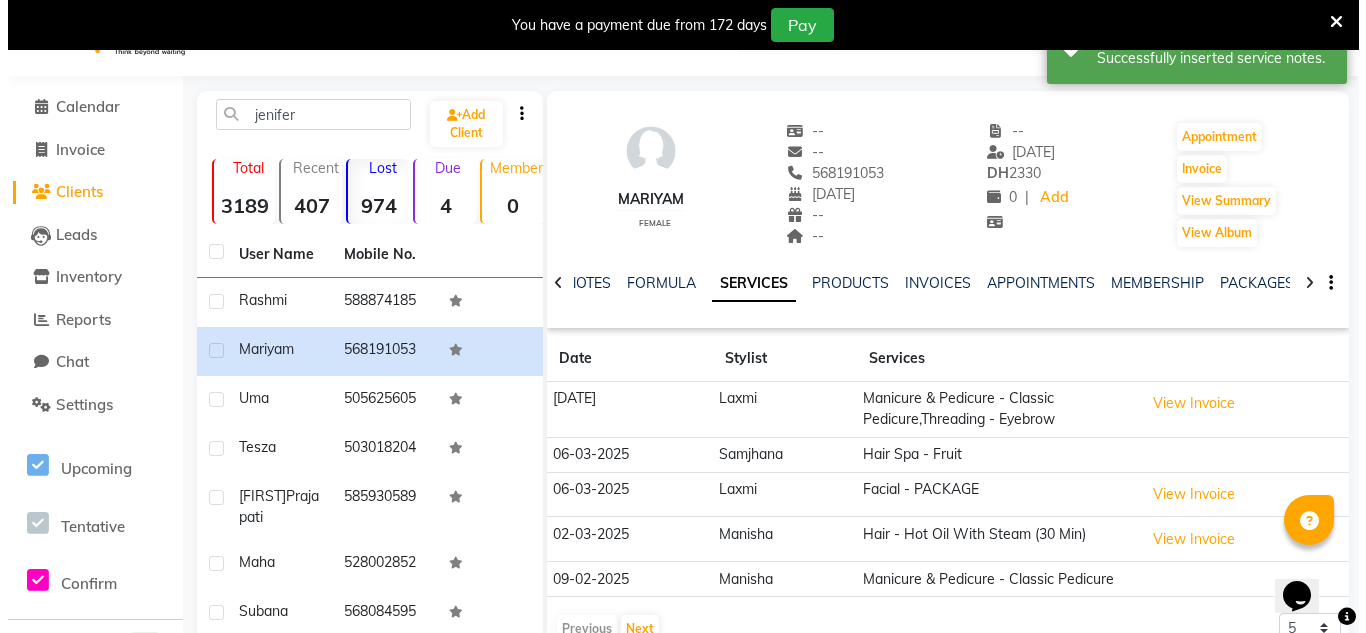 scroll, scrollTop: 0, scrollLeft: 0, axis: both 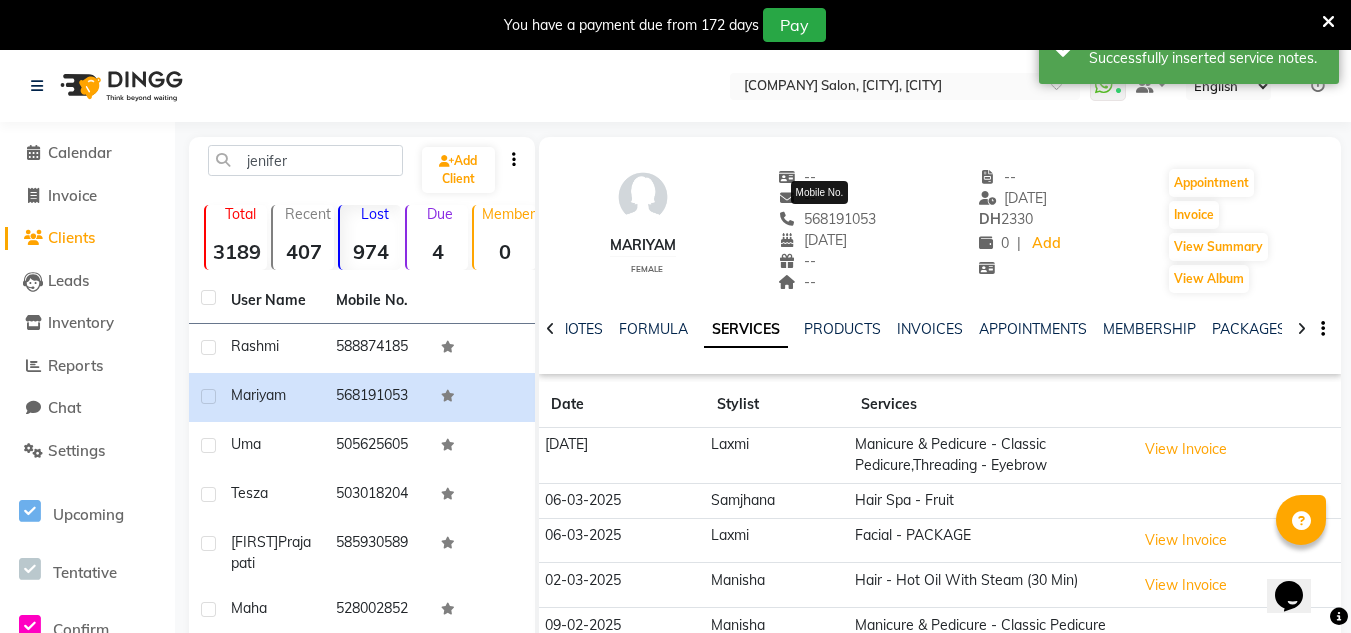 drag, startPoint x: 872, startPoint y: 214, endPoint x: 786, endPoint y: 214, distance: 86 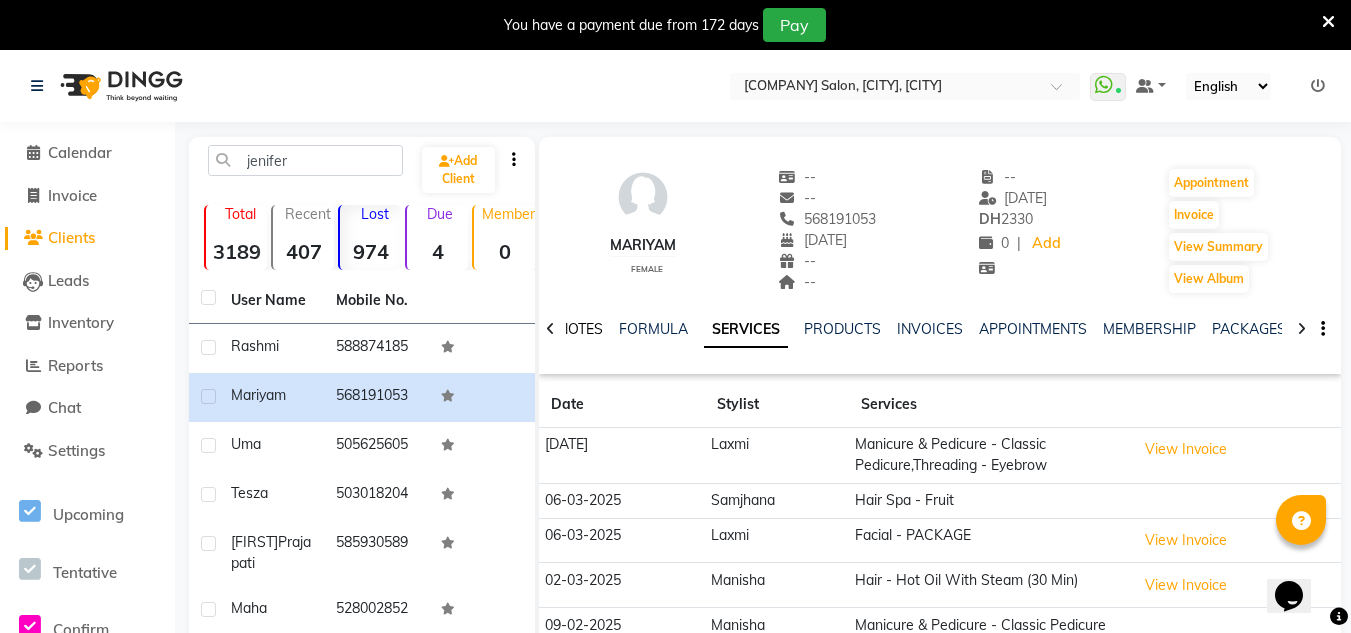click on "NOTES" 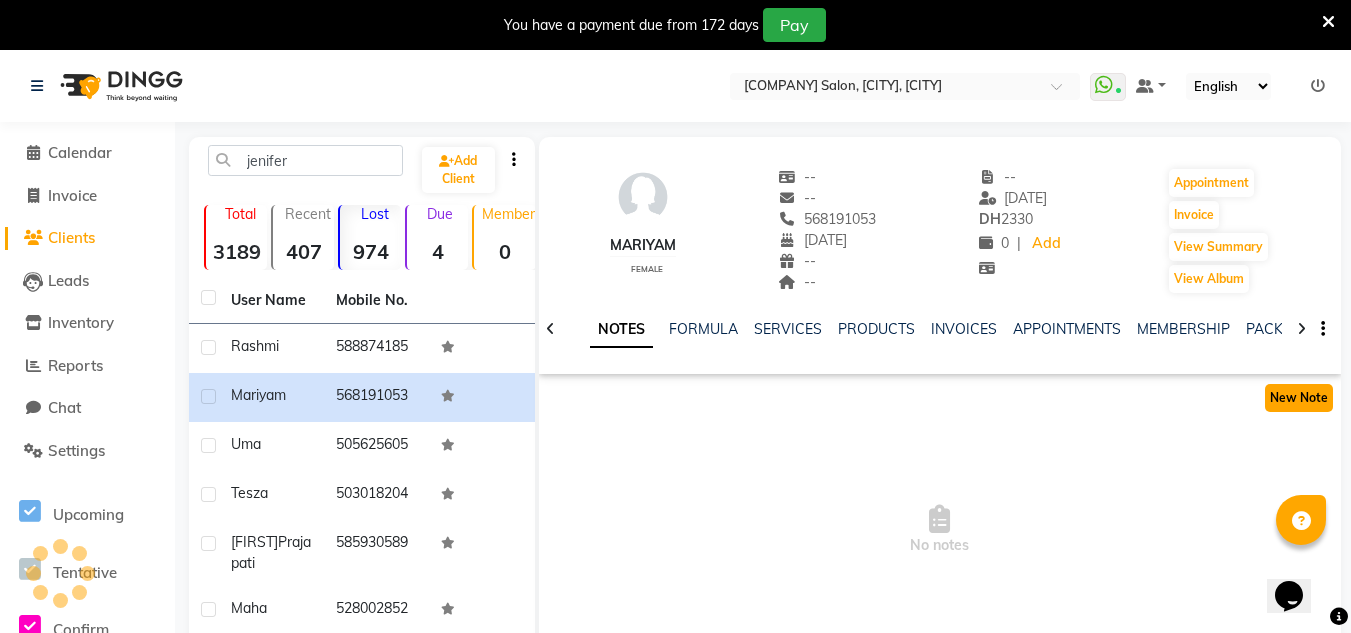 click on "New Note" 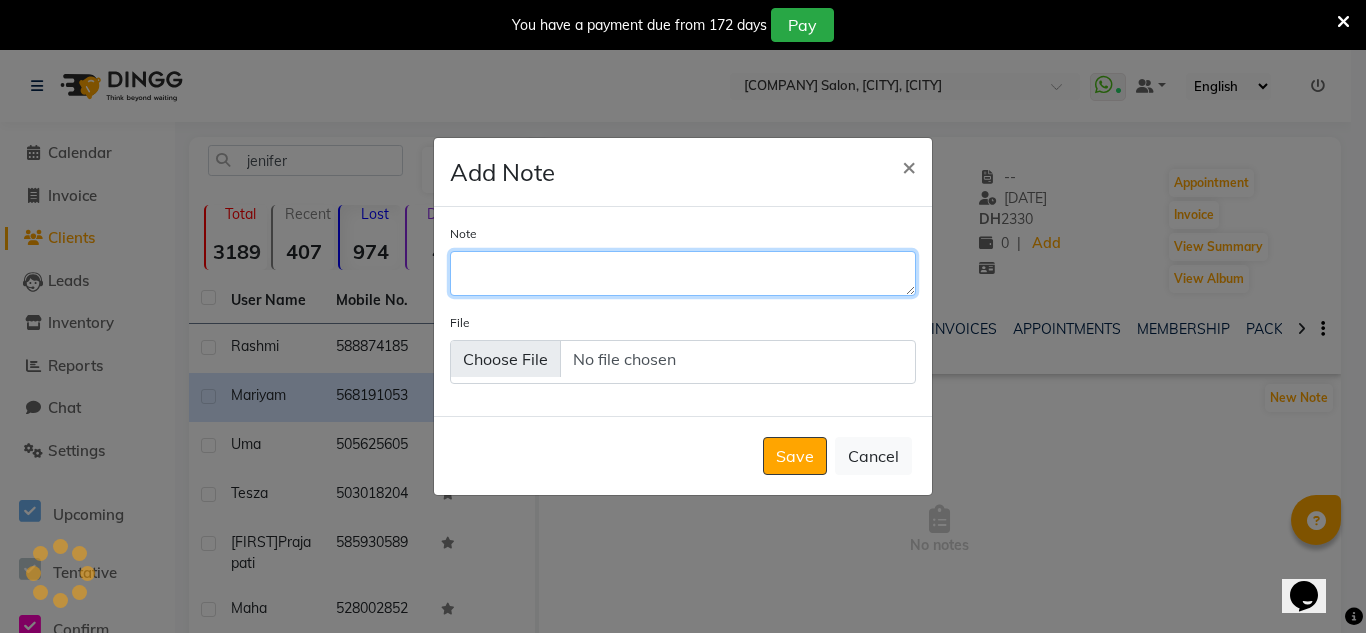 click on "Note" at bounding box center [683, 273] 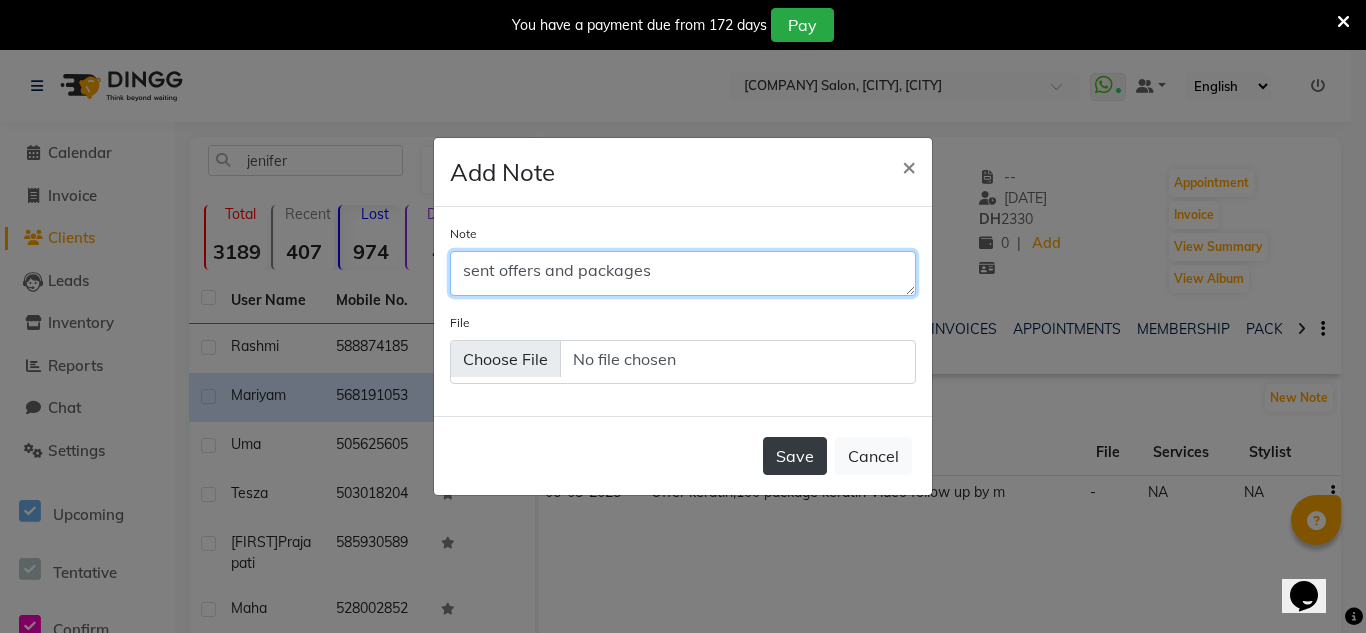 type on "sent offers and packages" 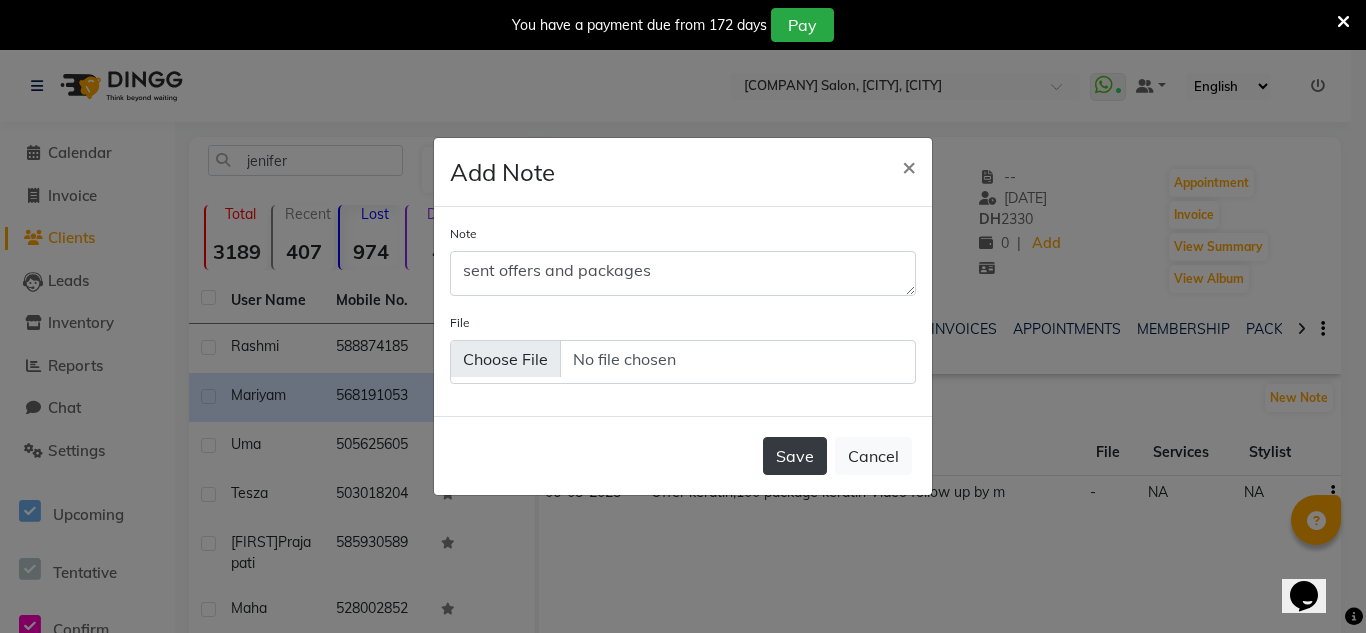 click on "Save" 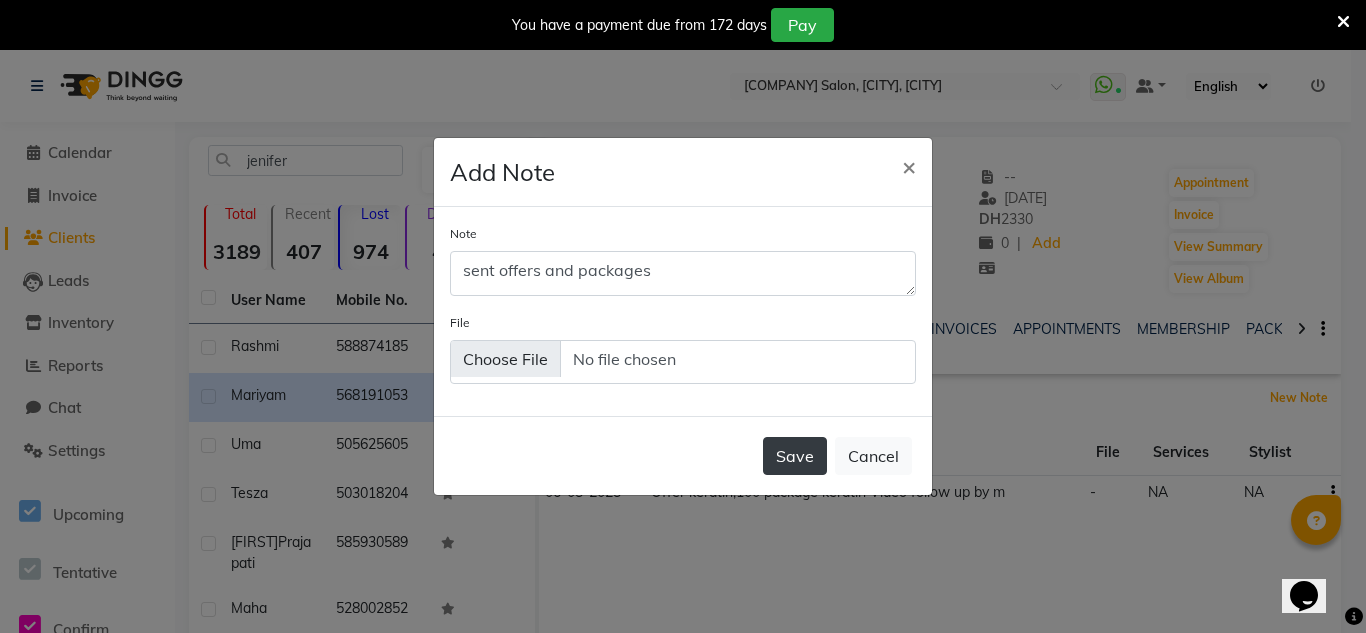 type 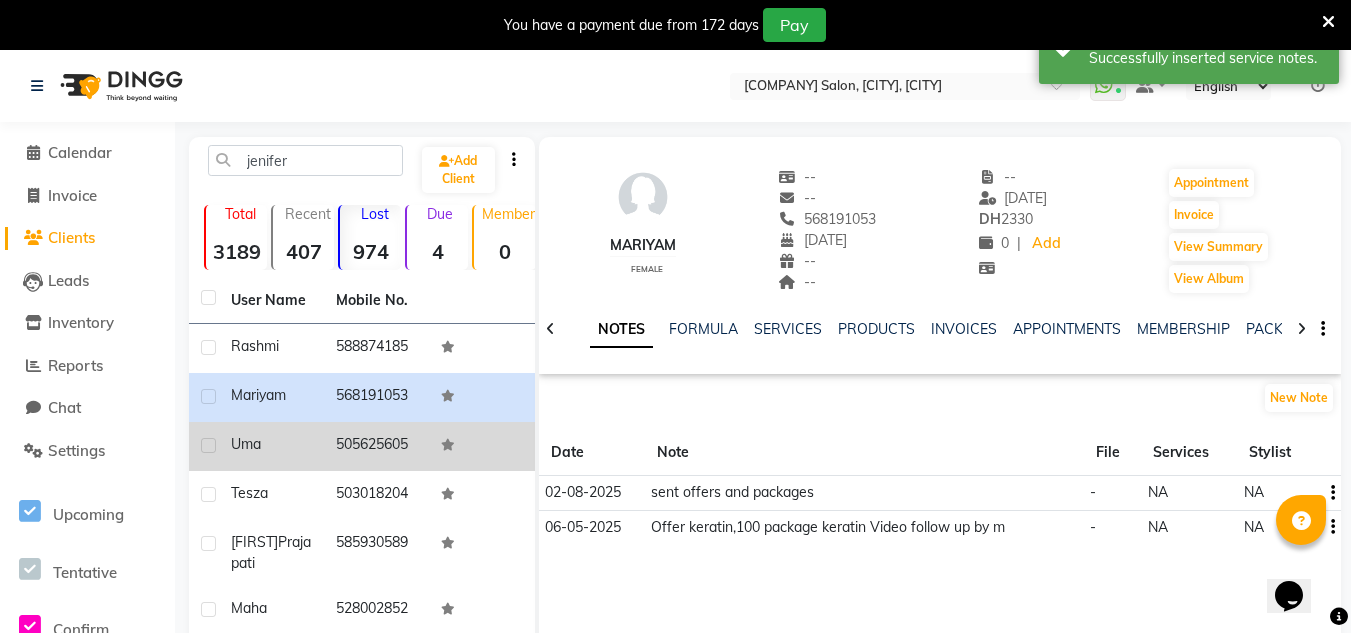 click on "505625605" 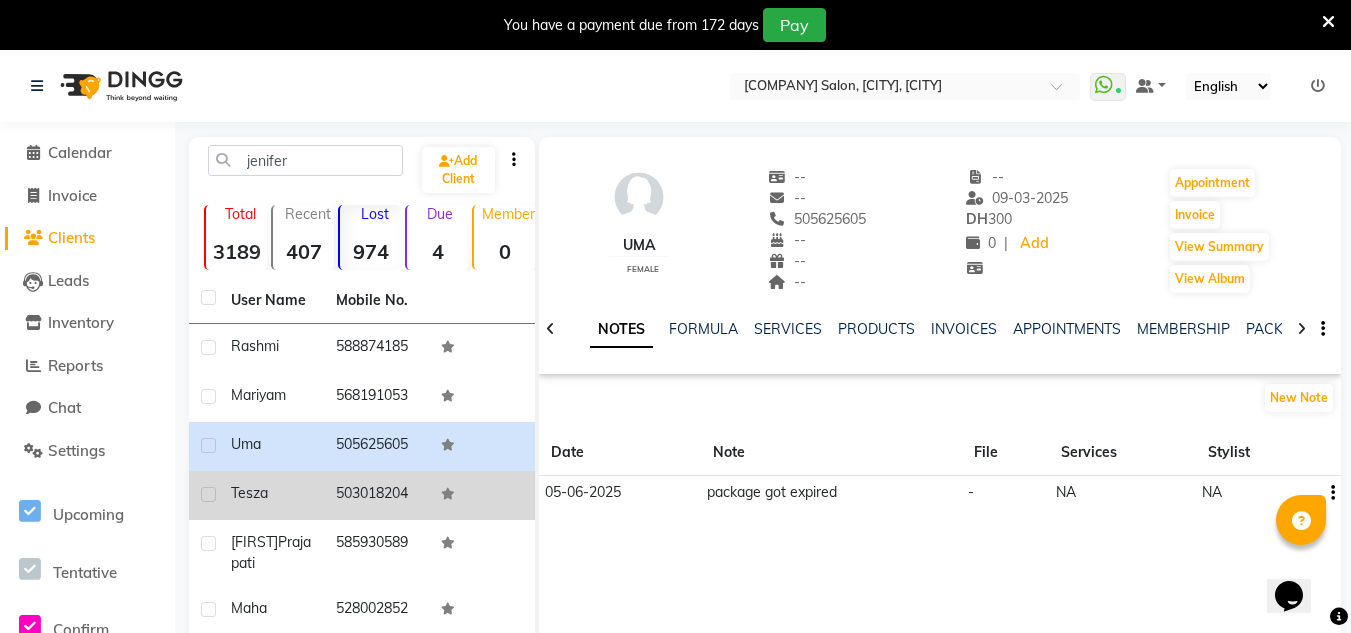 click on "503018204" 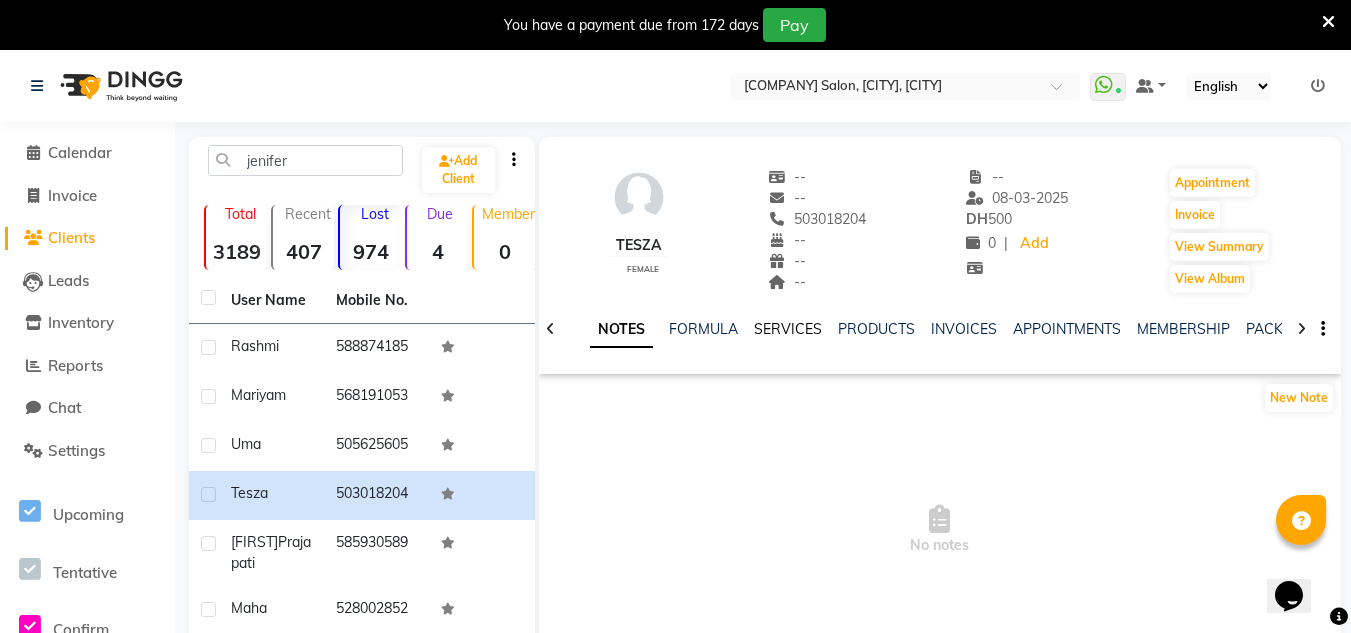 click on "SERVICES" 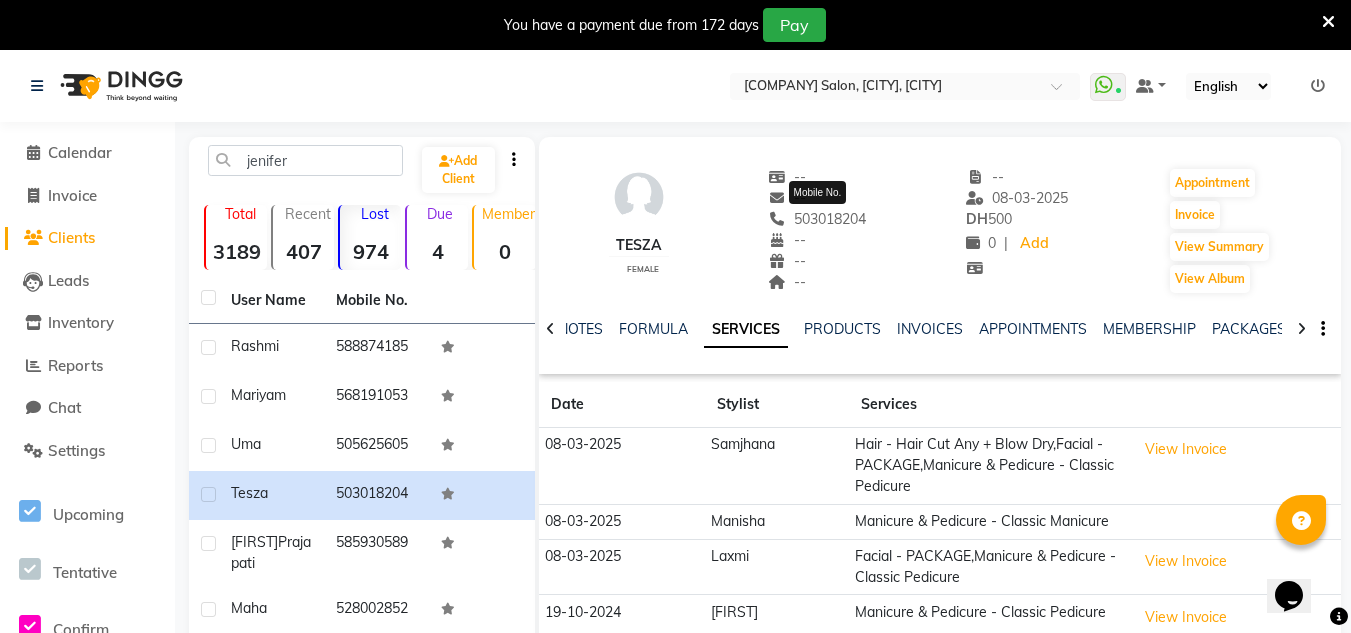 drag, startPoint x: 868, startPoint y: 219, endPoint x: 771, endPoint y: 216, distance: 97.04638 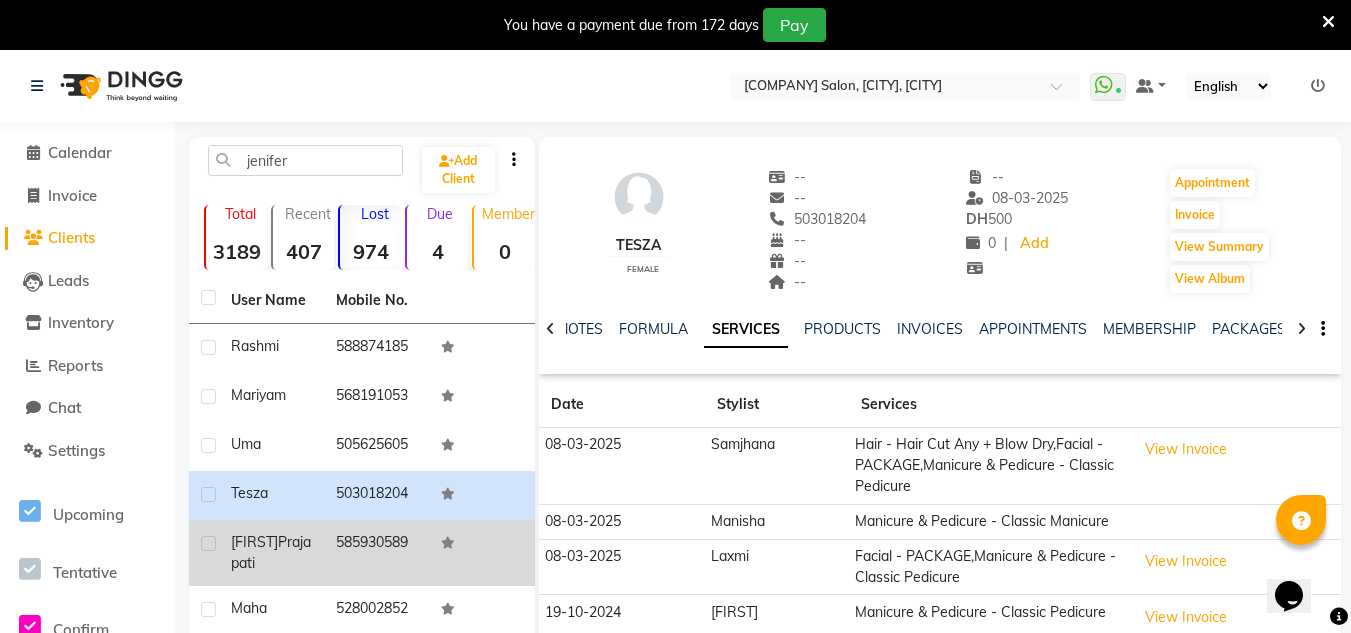 click on "585930589" 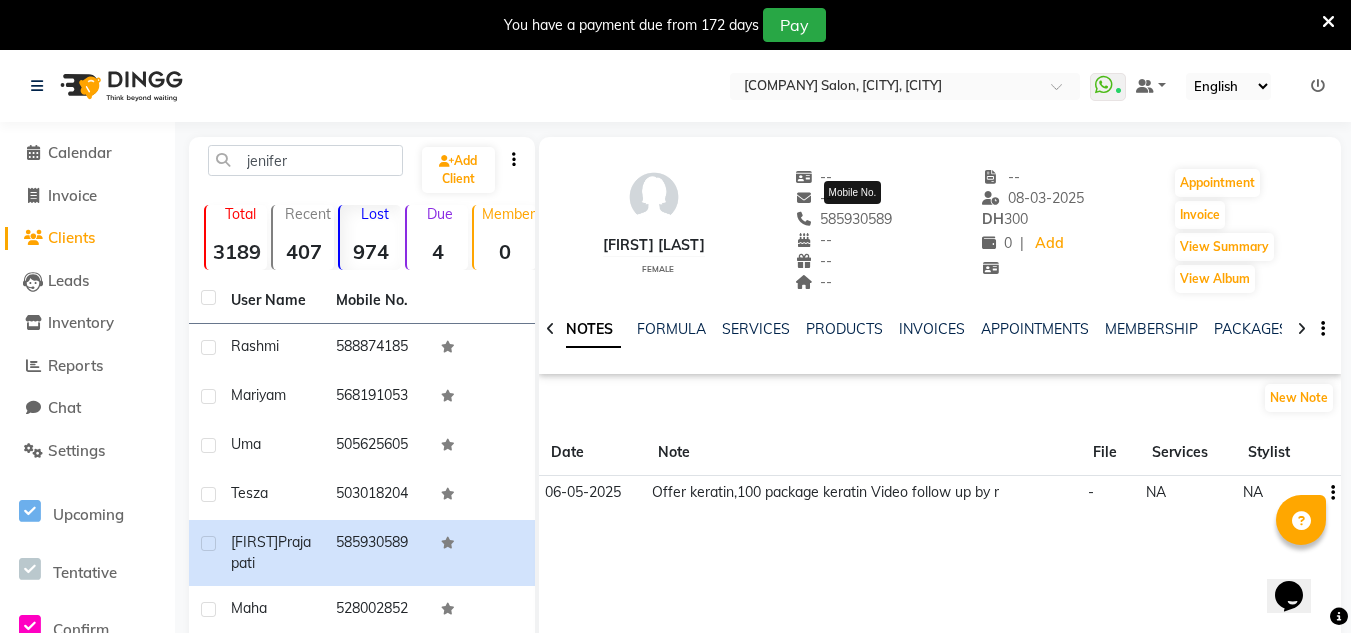 drag, startPoint x: 901, startPoint y: 213, endPoint x: 874, endPoint y: 219, distance: 27.658634 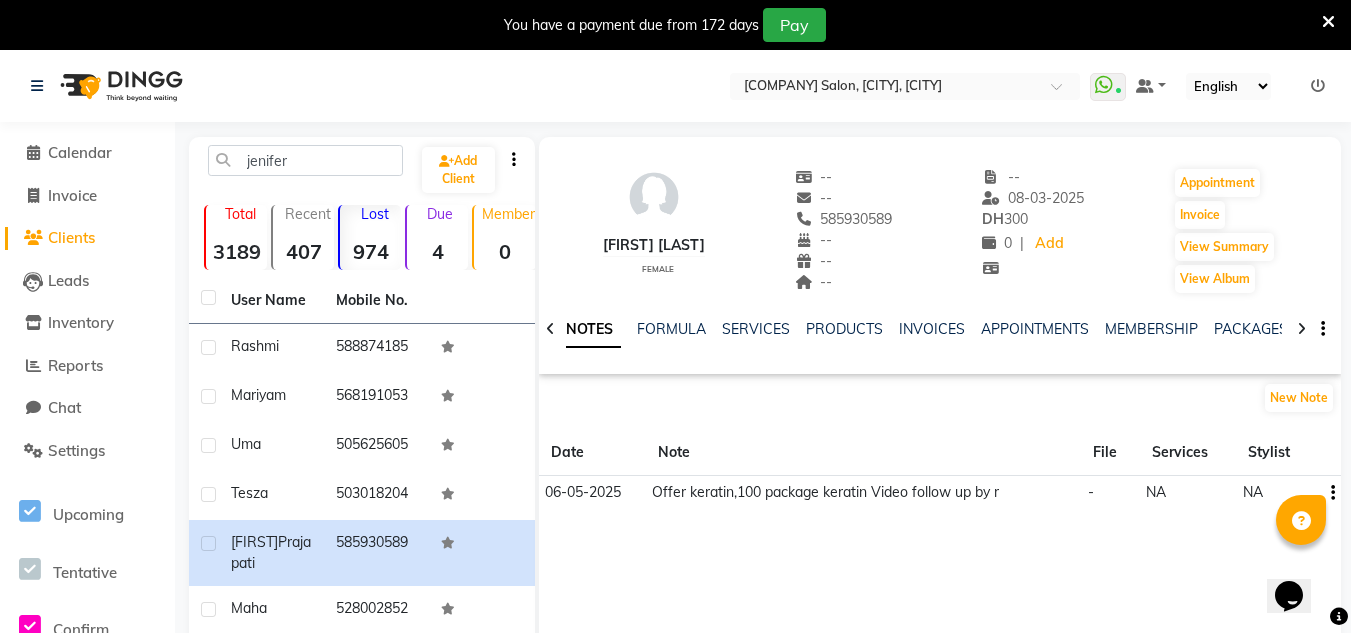 click on "Jinal Prajapati   female  --   --   585930589  --  --  --  -- 08-03-2025 DH    300 0 |  Add   Appointment   Invoice  View Summary  View Album" 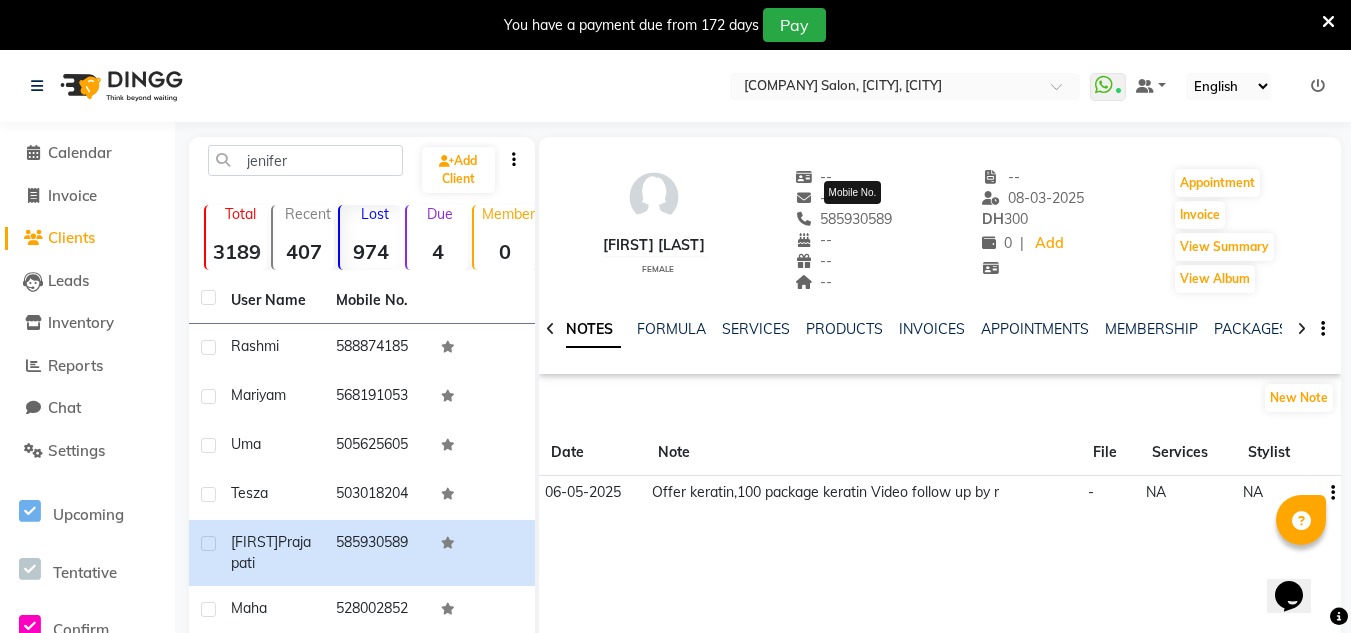 drag, startPoint x: 904, startPoint y: 214, endPoint x: 826, endPoint y: 218, distance: 78.10249 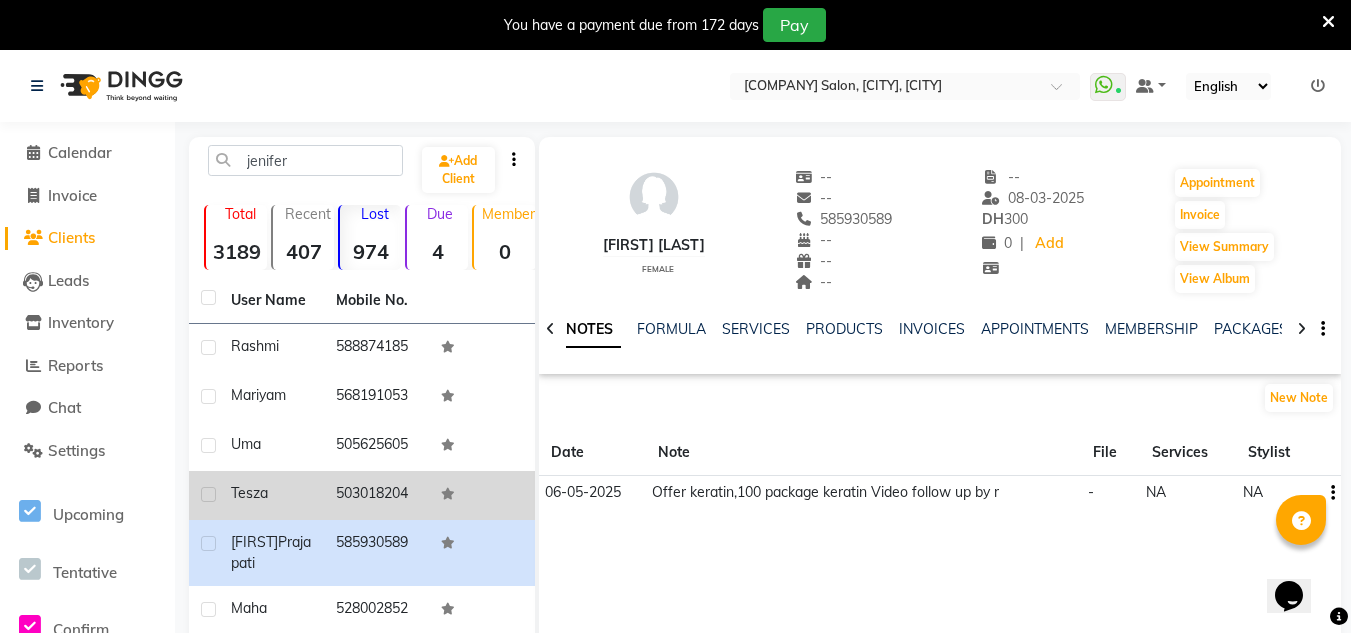 click on "503018204" 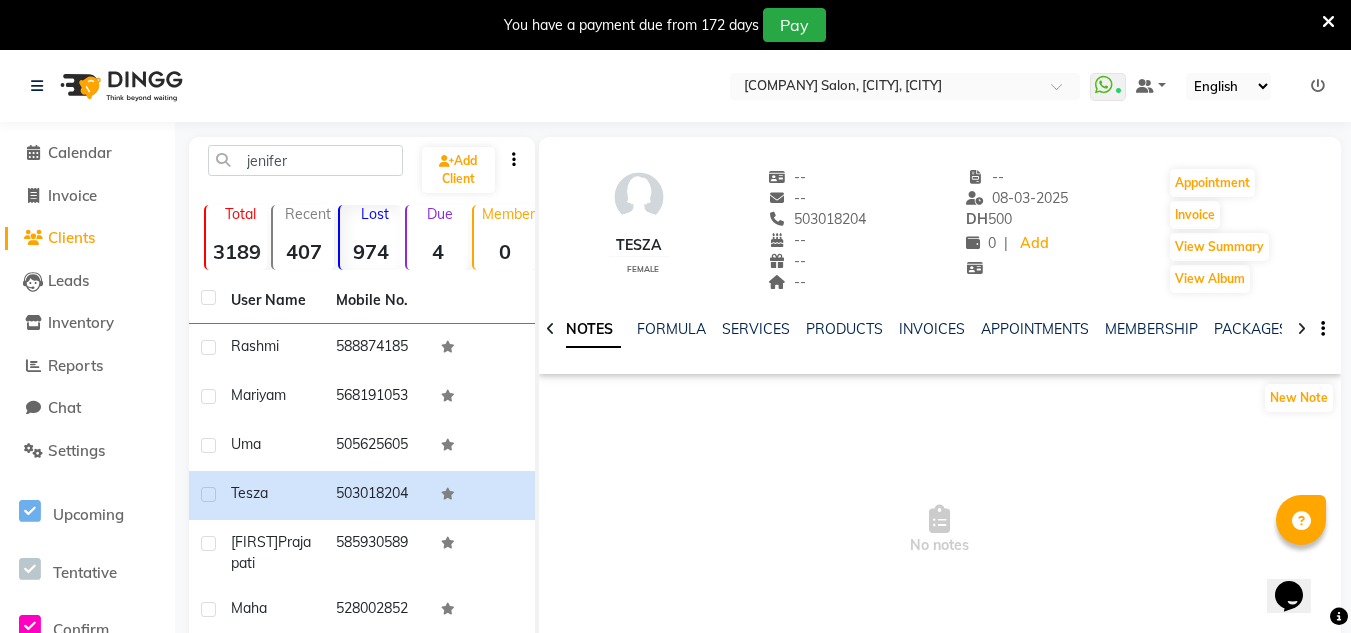 click on "New Note" 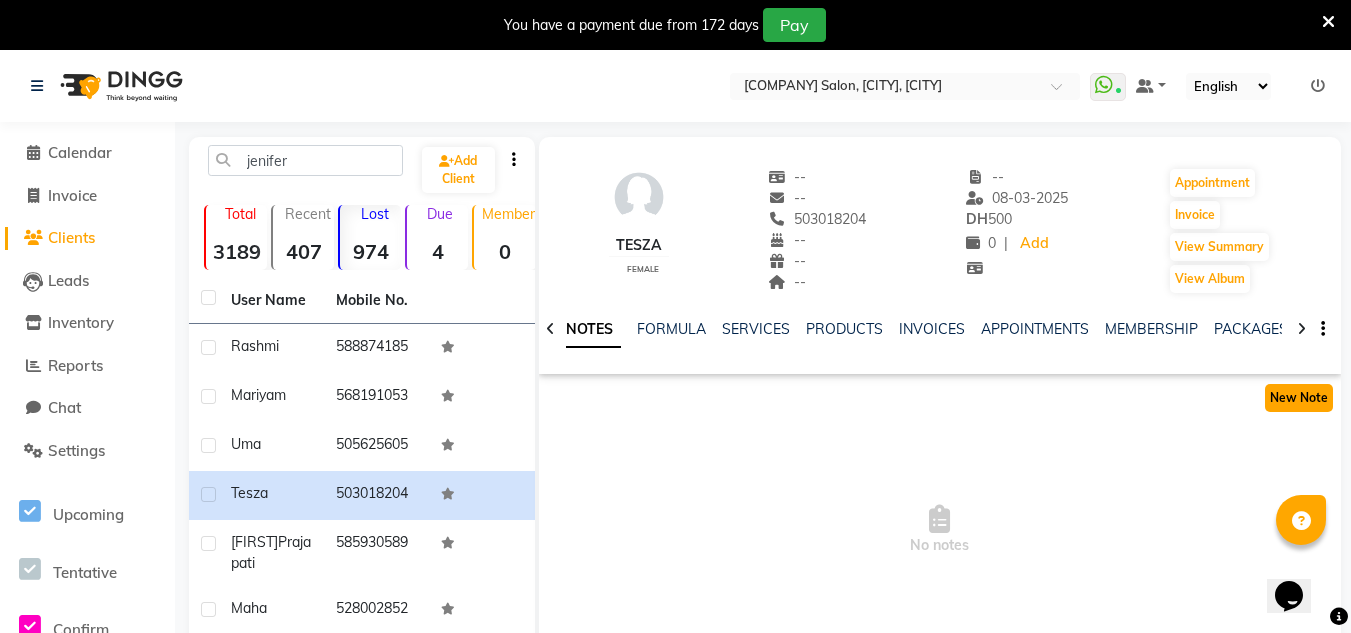 click on "New Note" 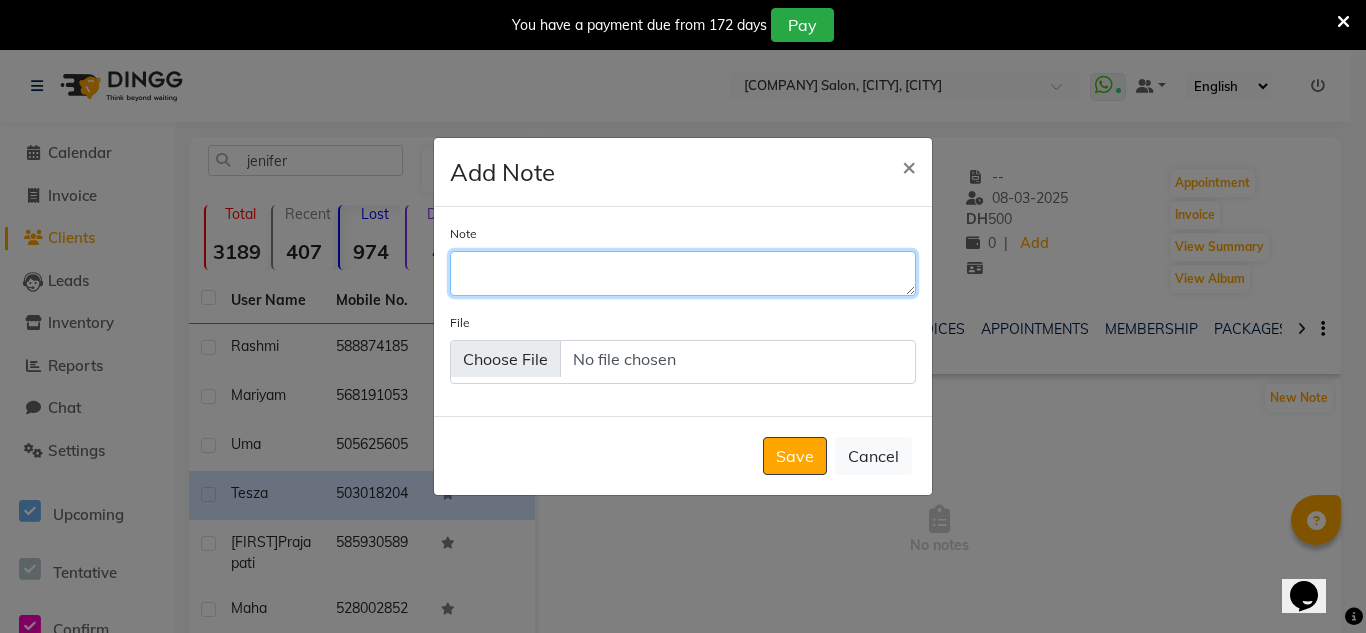click on "Note" at bounding box center (683, 273) 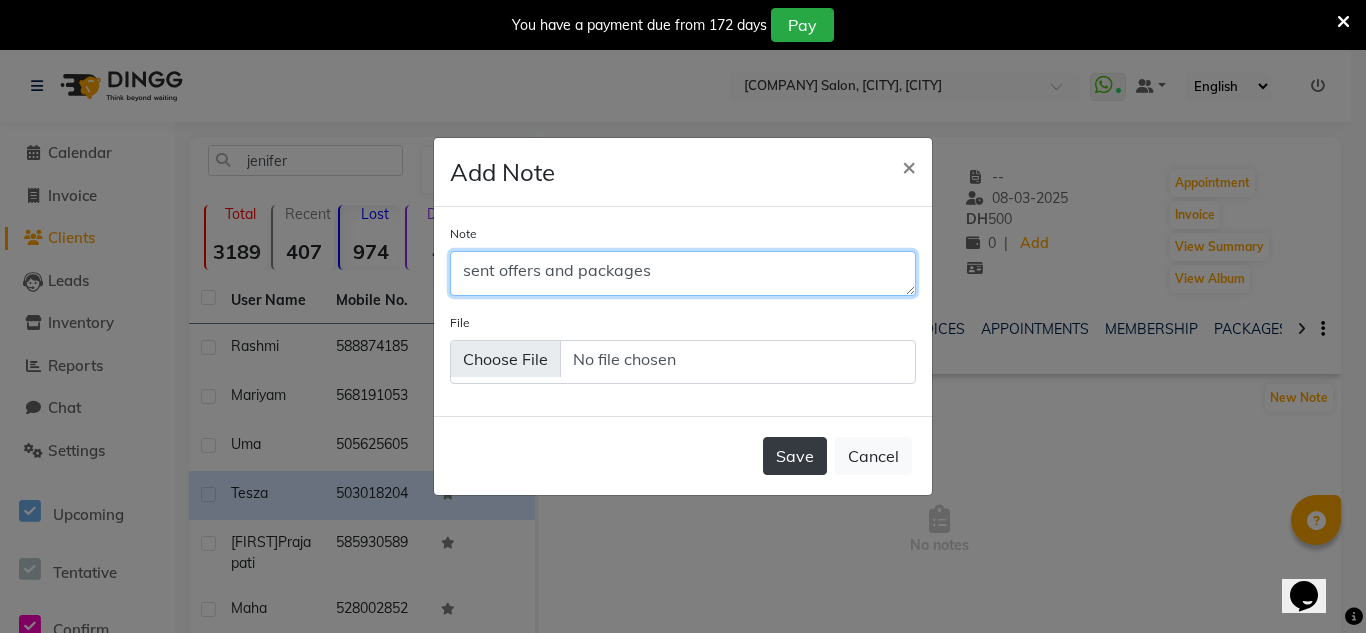 type on "sent offers and packages" 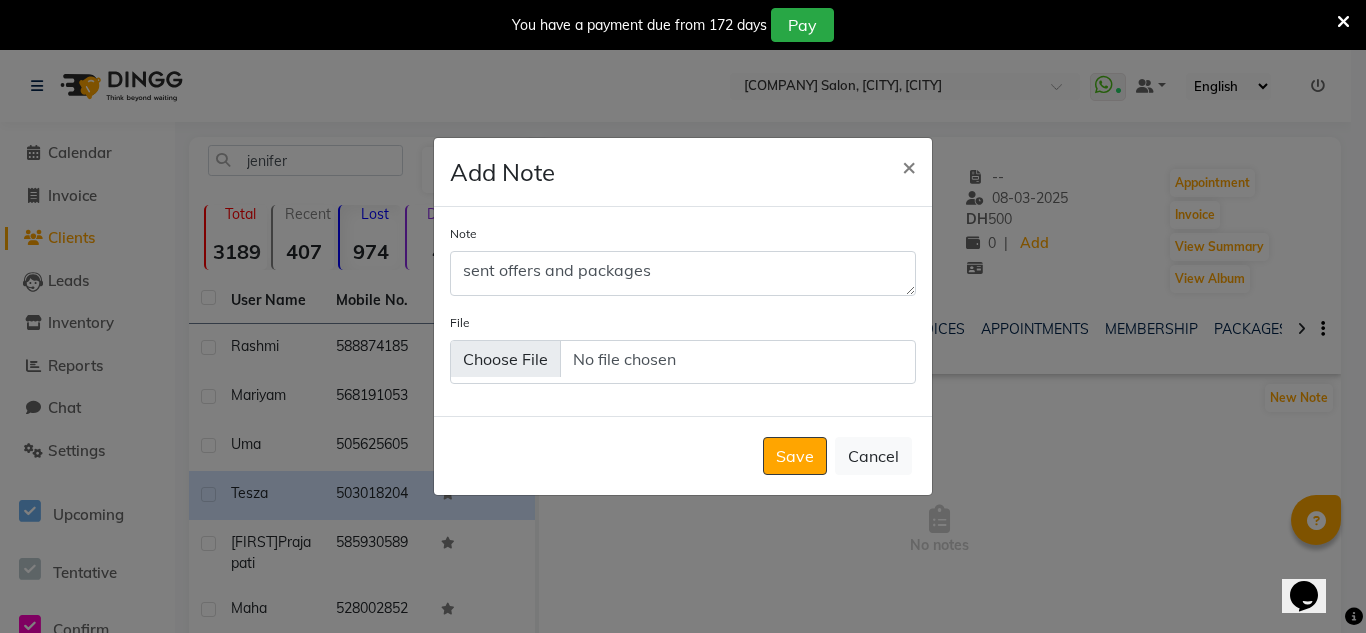 click on "Save" 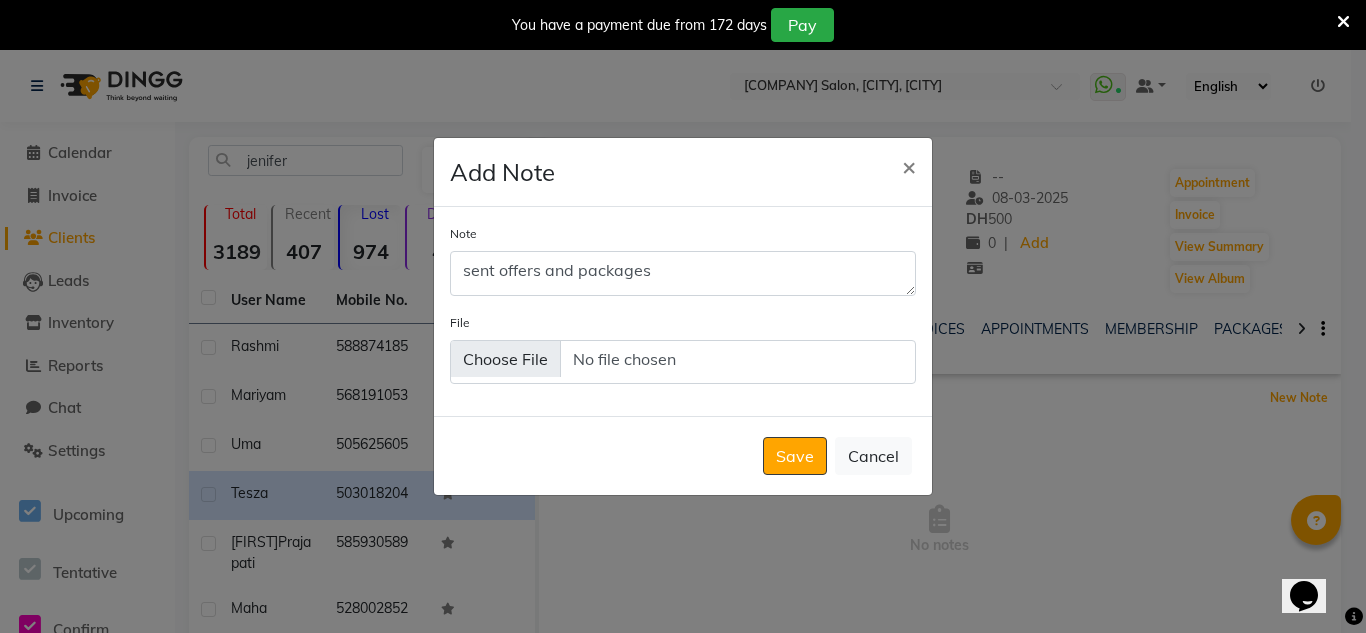 type 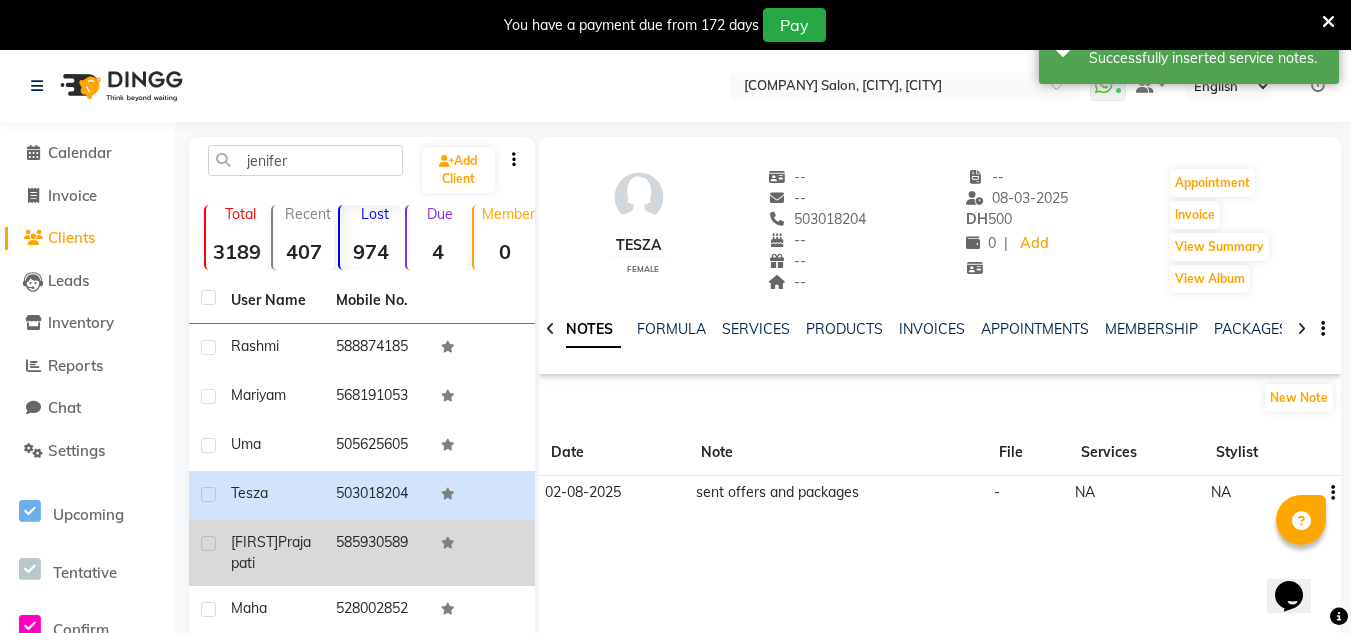 click on "585930589" 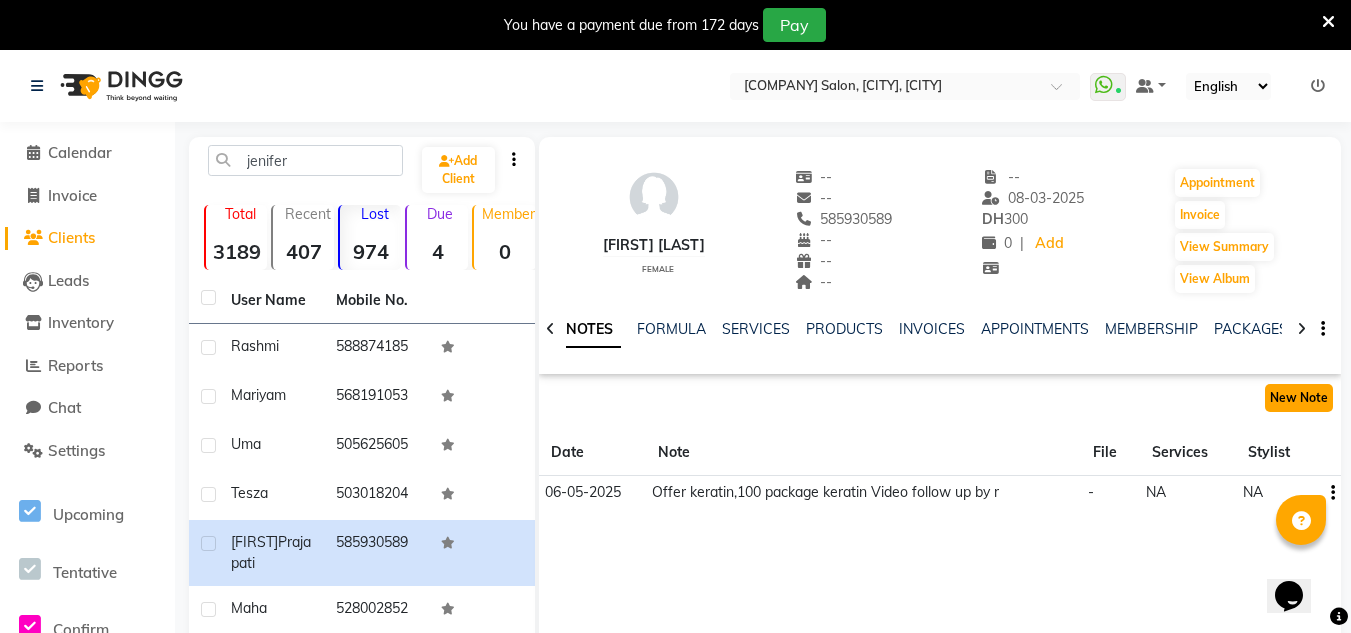 click on "New Note" 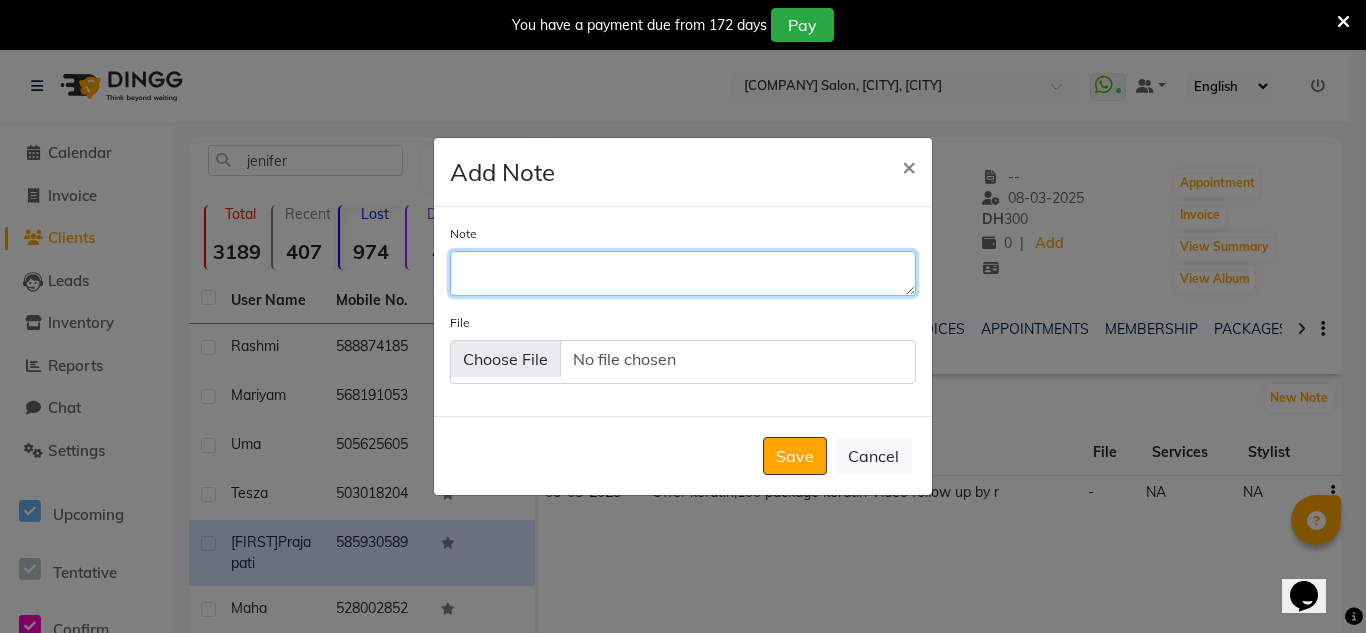 click on "Note" at bounding box center (683, 273) 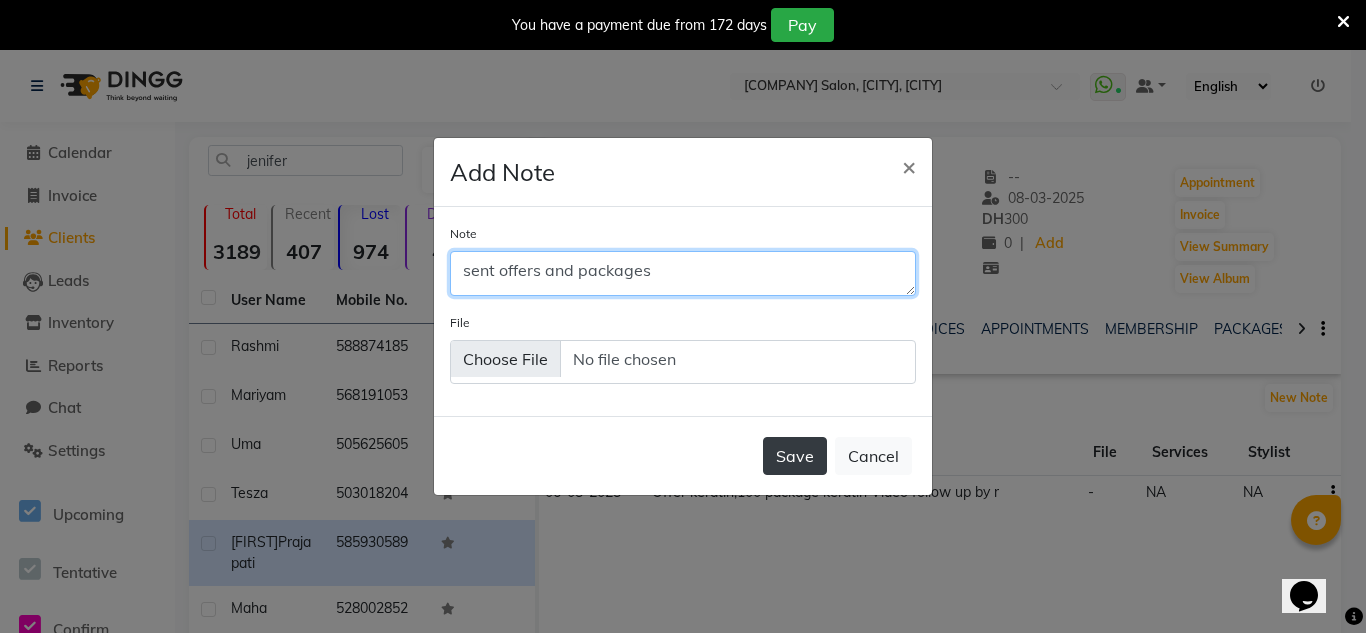 type on "sent offers and packages" 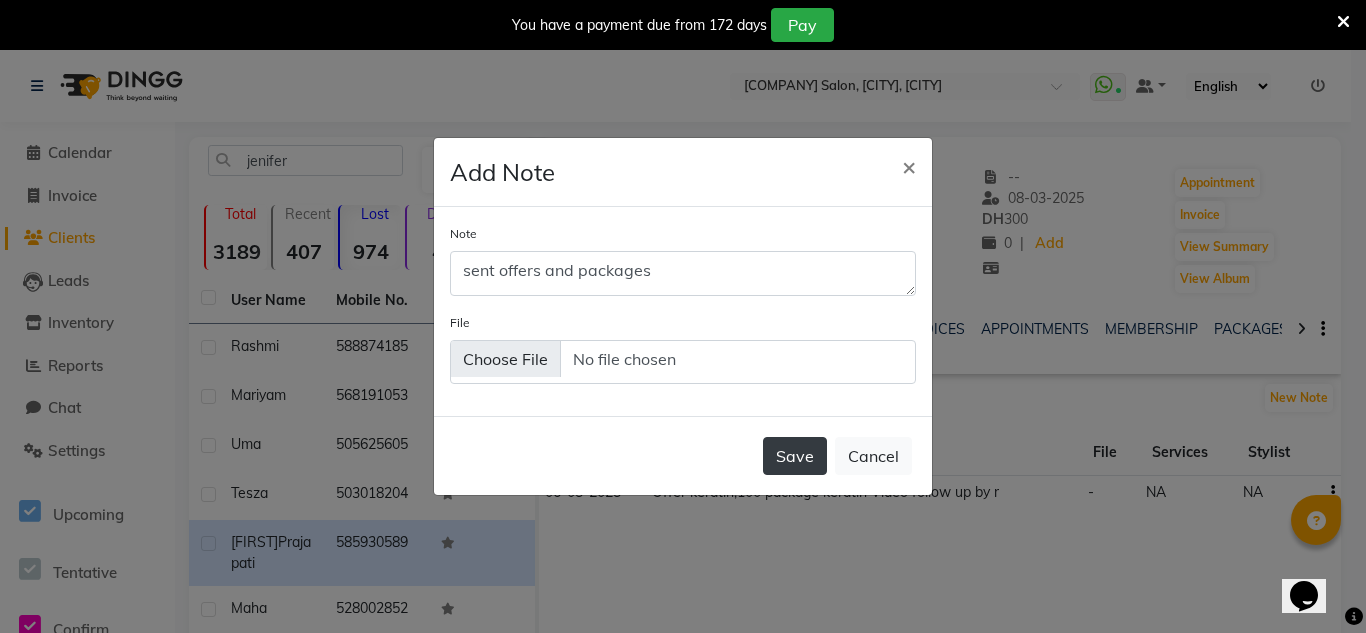 click on "Save" 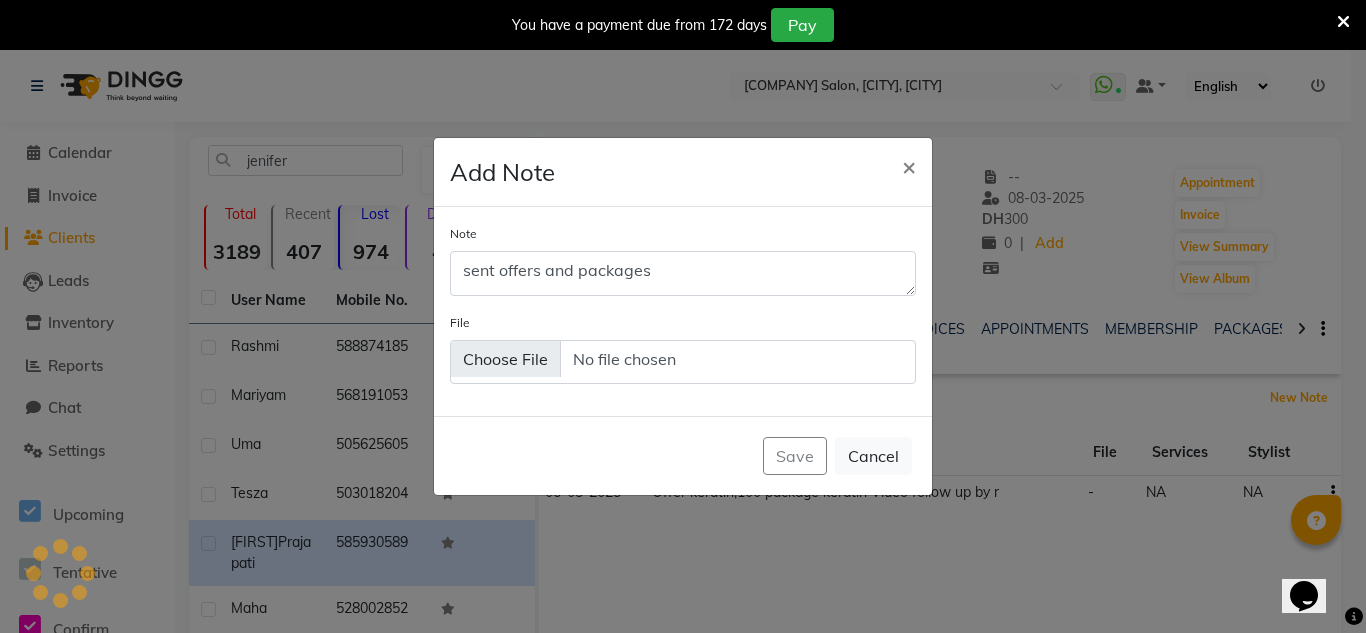 type 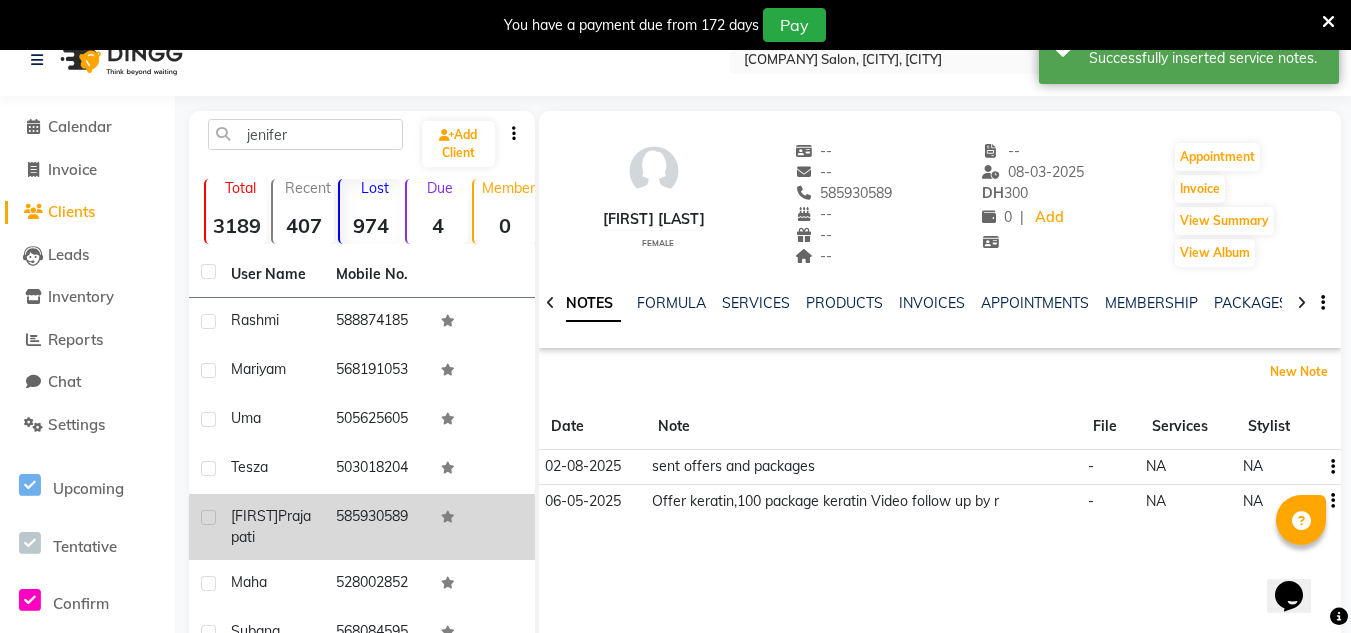 scroll, scrollTop: 100, scrollLeft: 0, axis: vertical 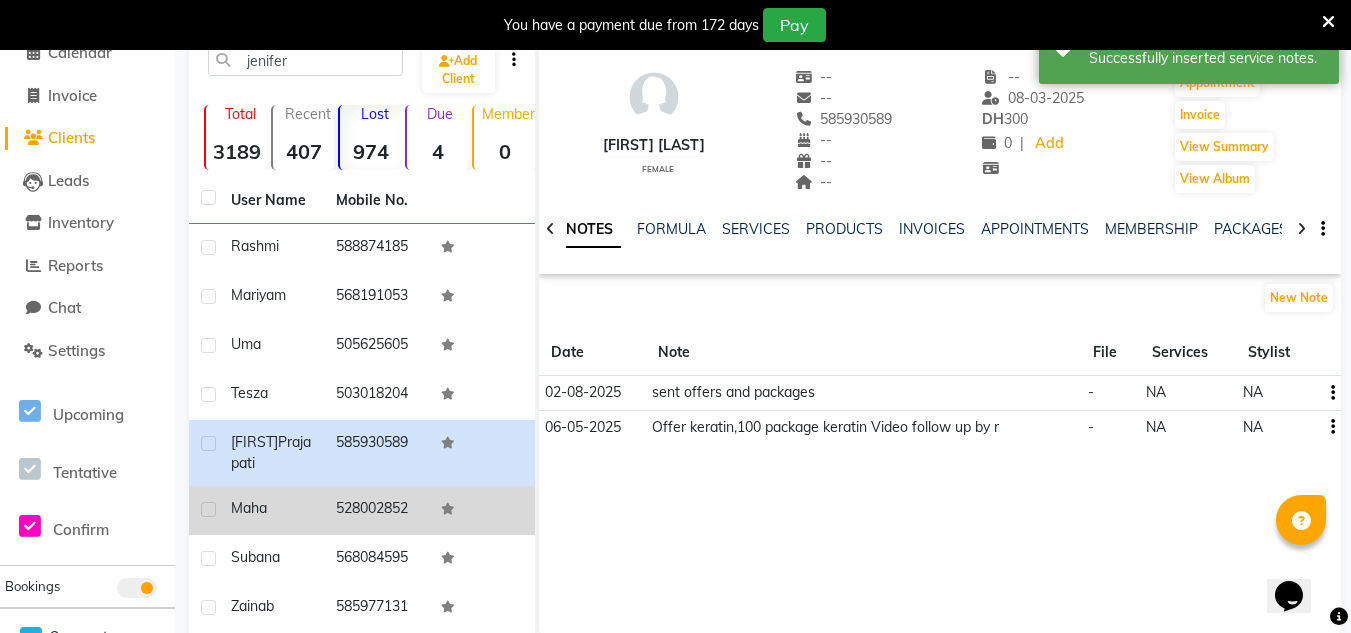 click on "Maha" 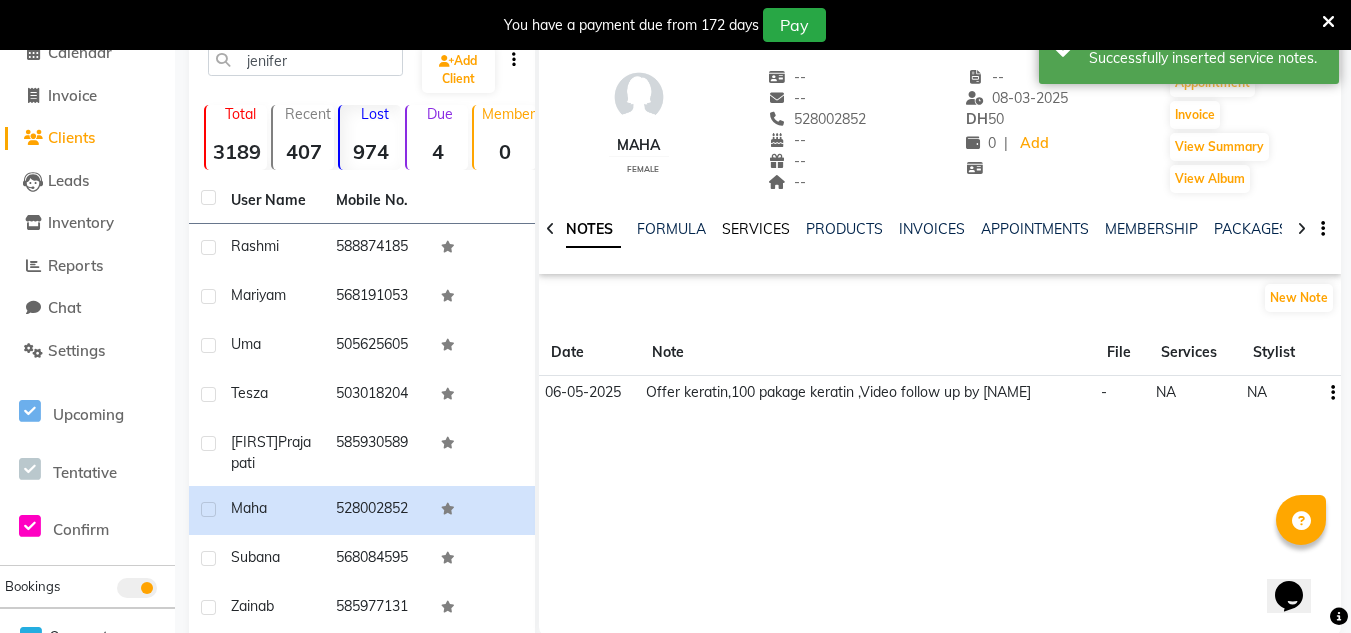 click on "SERVICES" 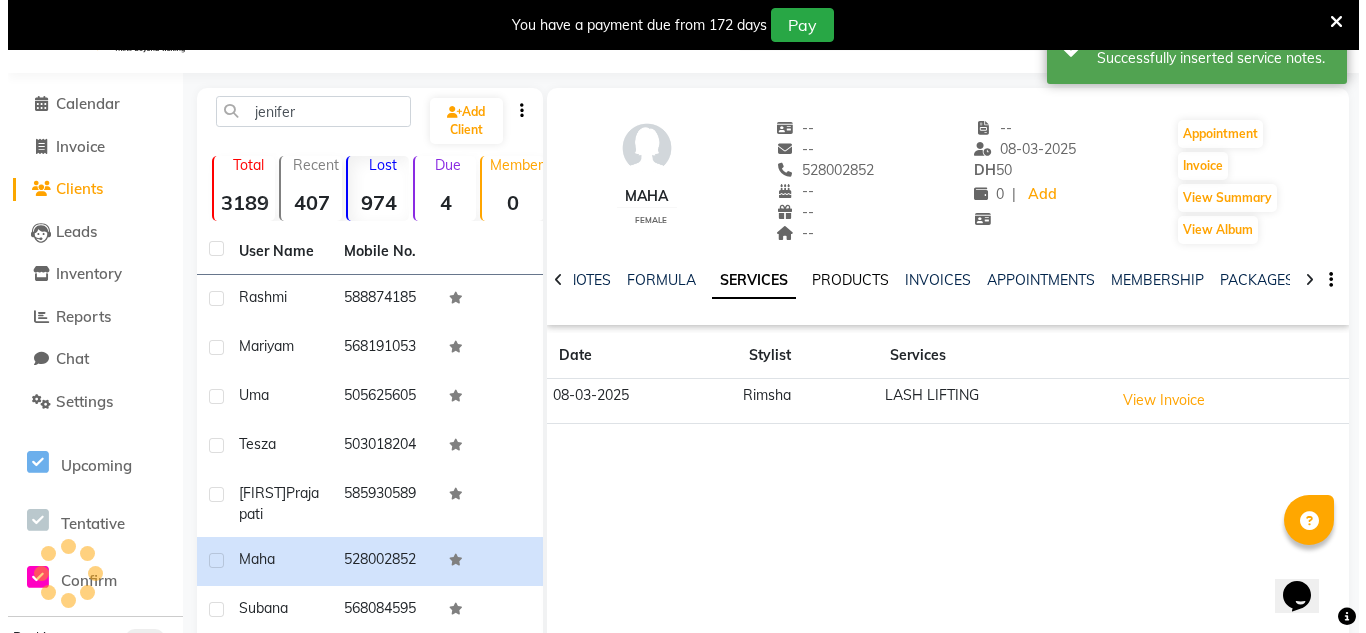 scroll, scrollTop: 0, scrollLeft: 0, axis: both 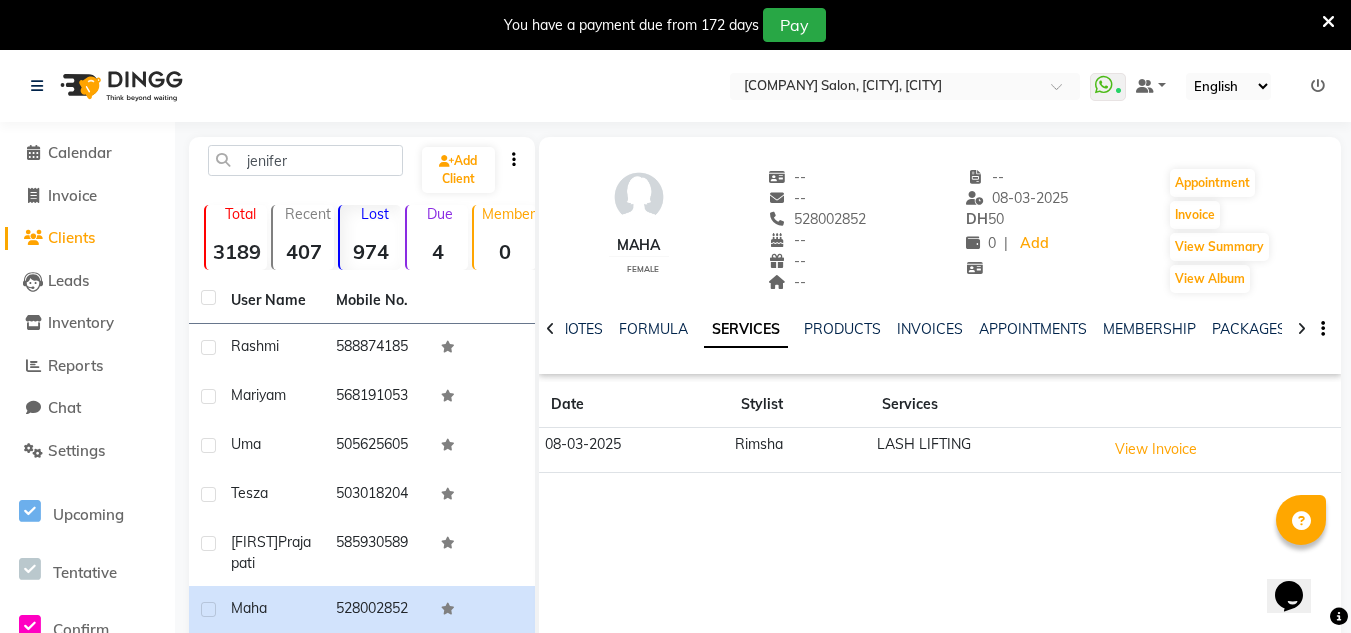 click on "NOTES FORMULA SERVICES PRODUCTS INVOICES APPOINTMENTS MEMBERSHIP PACKAGES VOUCHERS GIFTCARDS POINTS FORMS FAMILY CARDS WALLET" 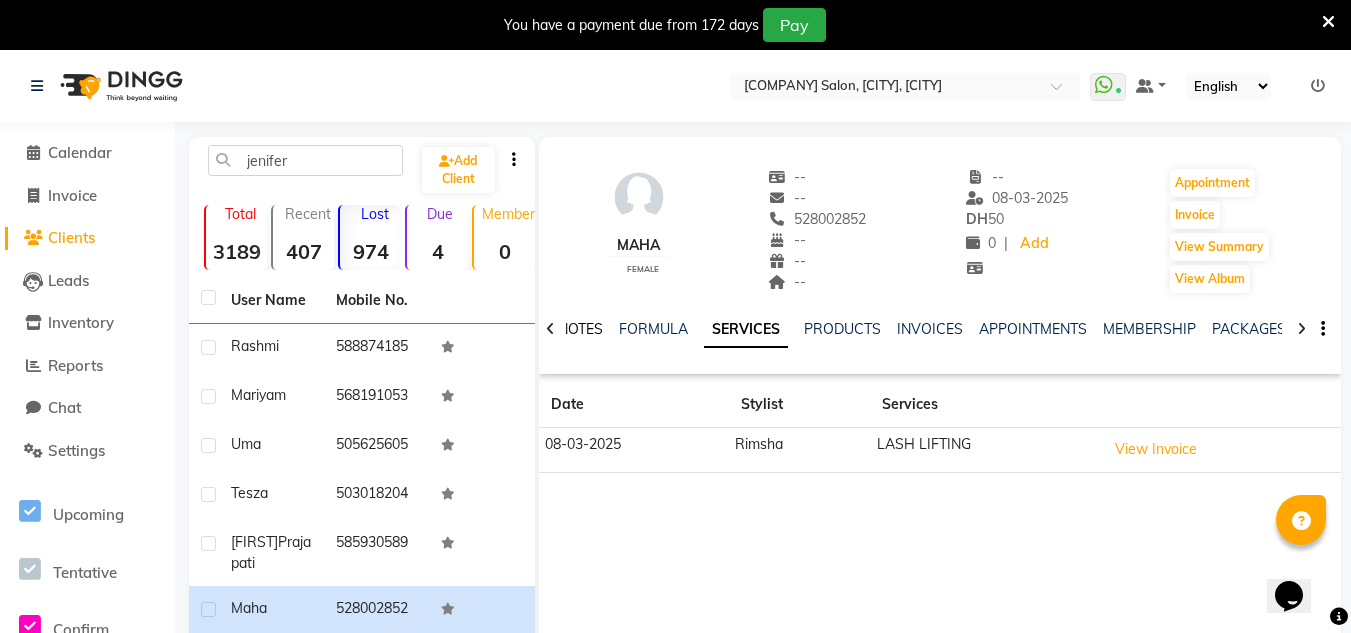 click on "NOTES" 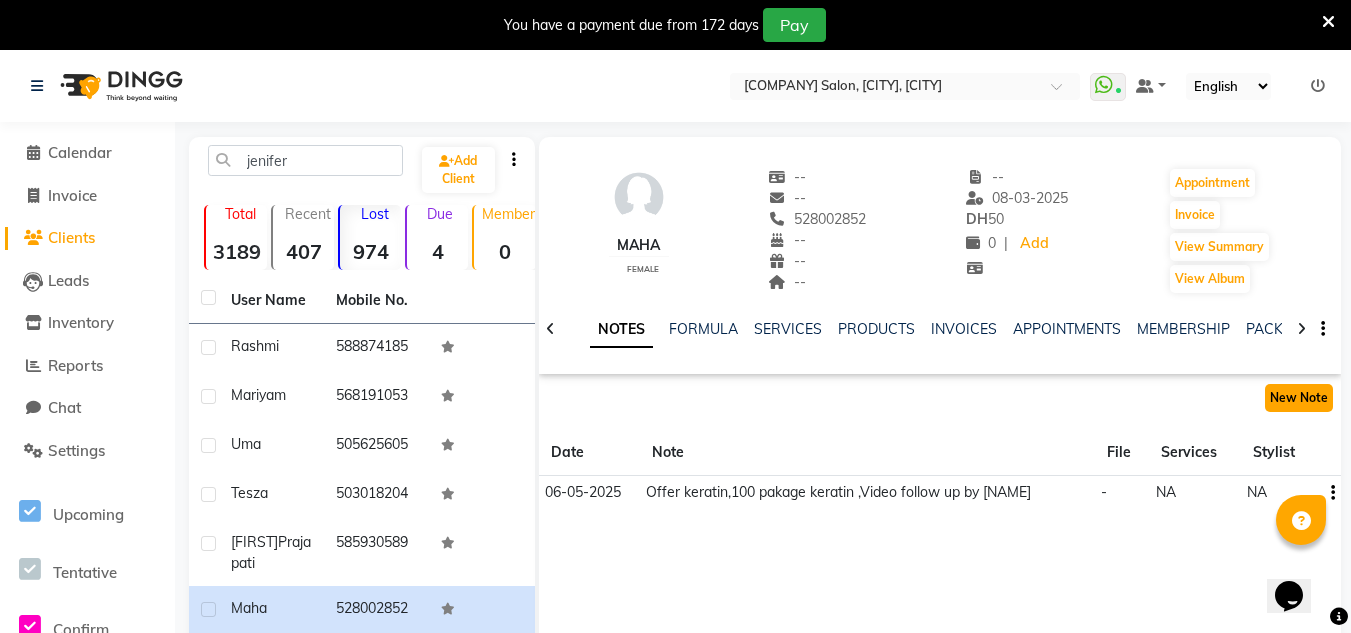 click on "New Note" 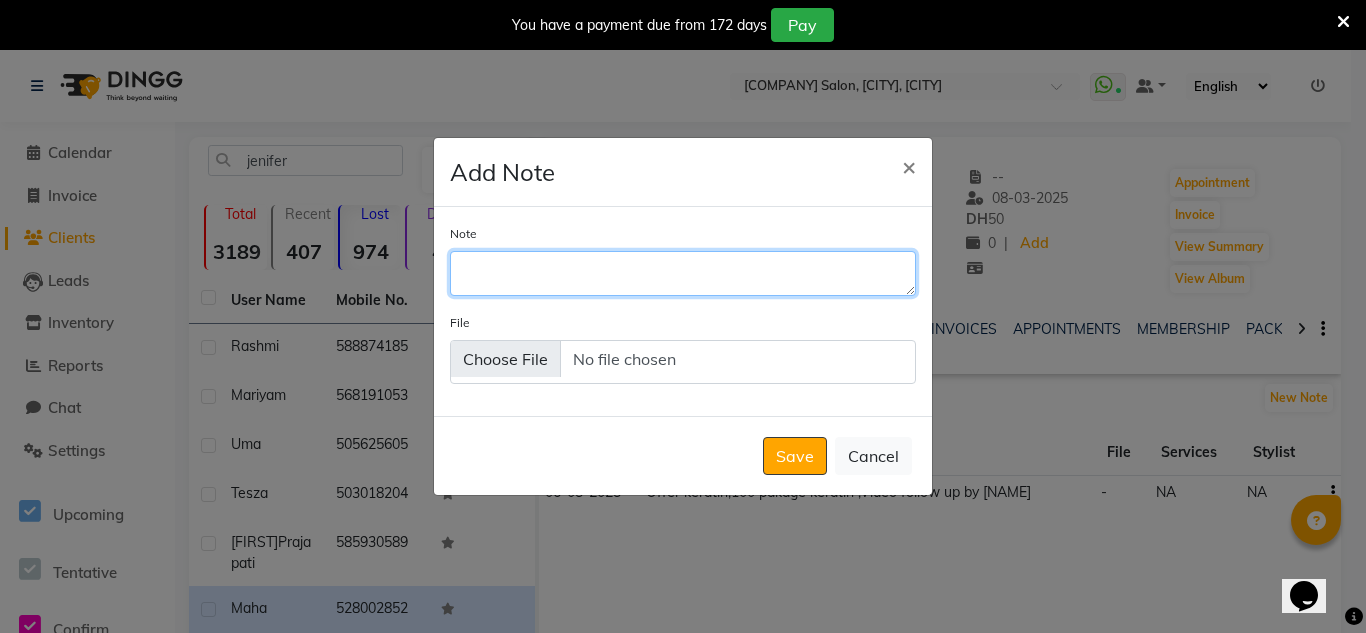 click on "Note" at bounding box center [683, 273] 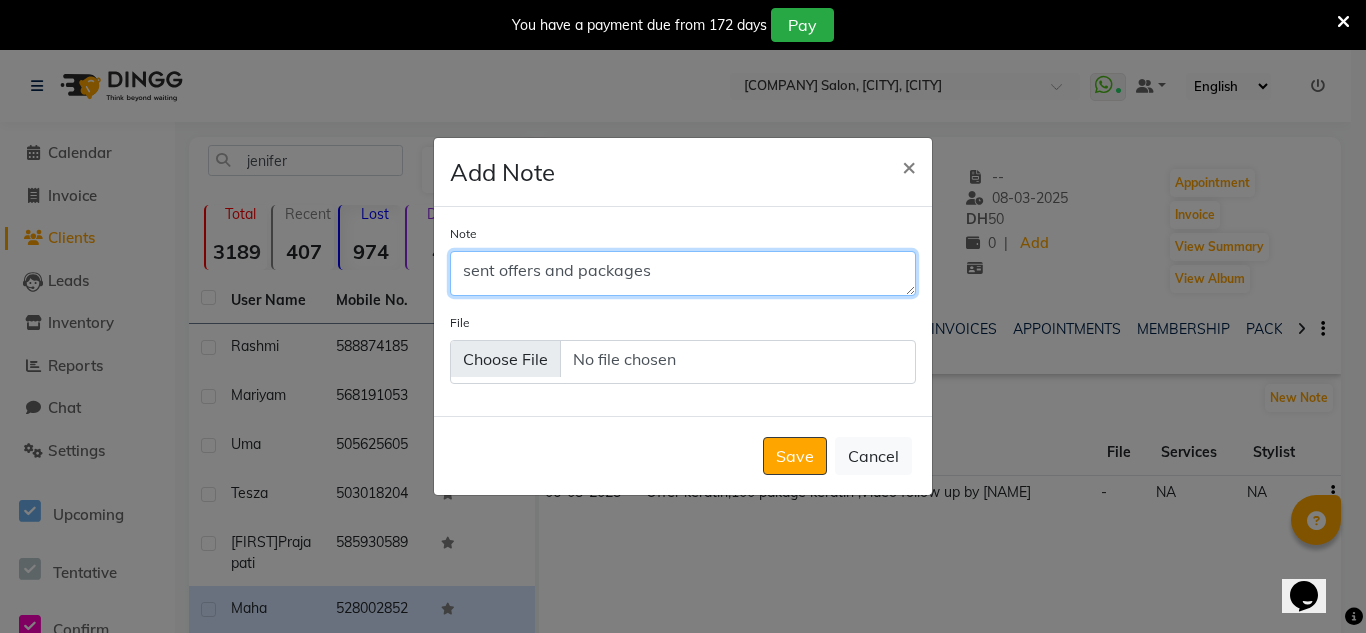 type on "sent offers and packages" 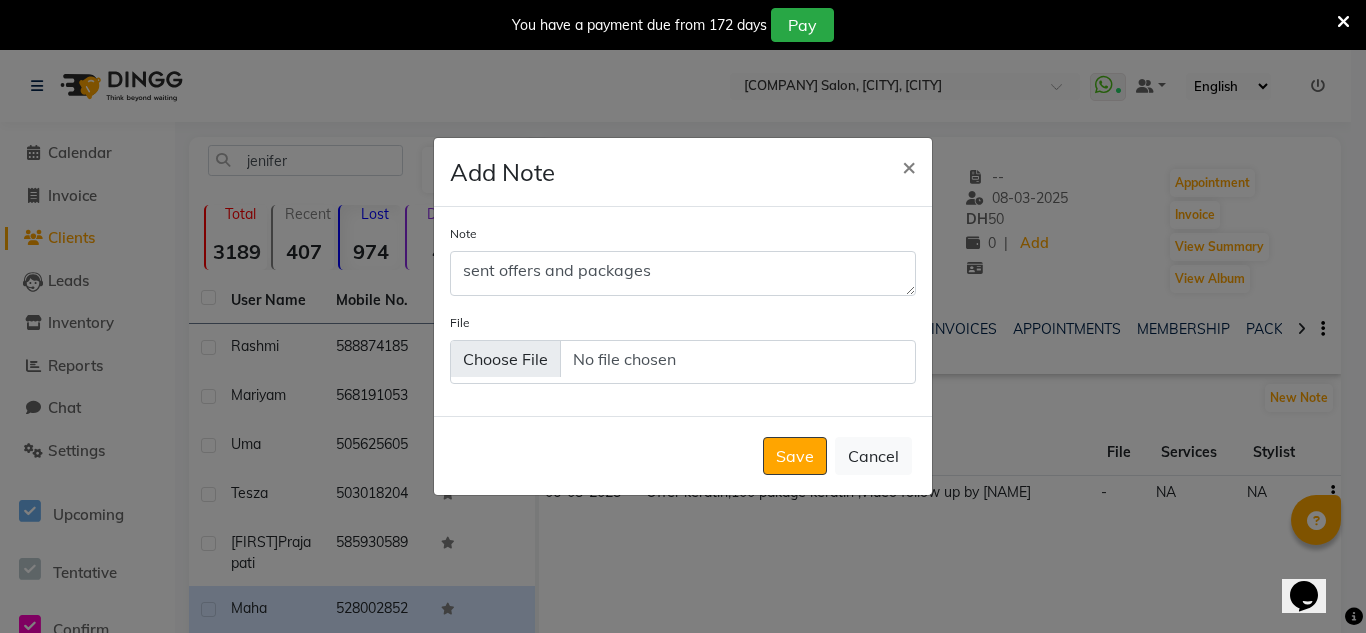 click on "Save" 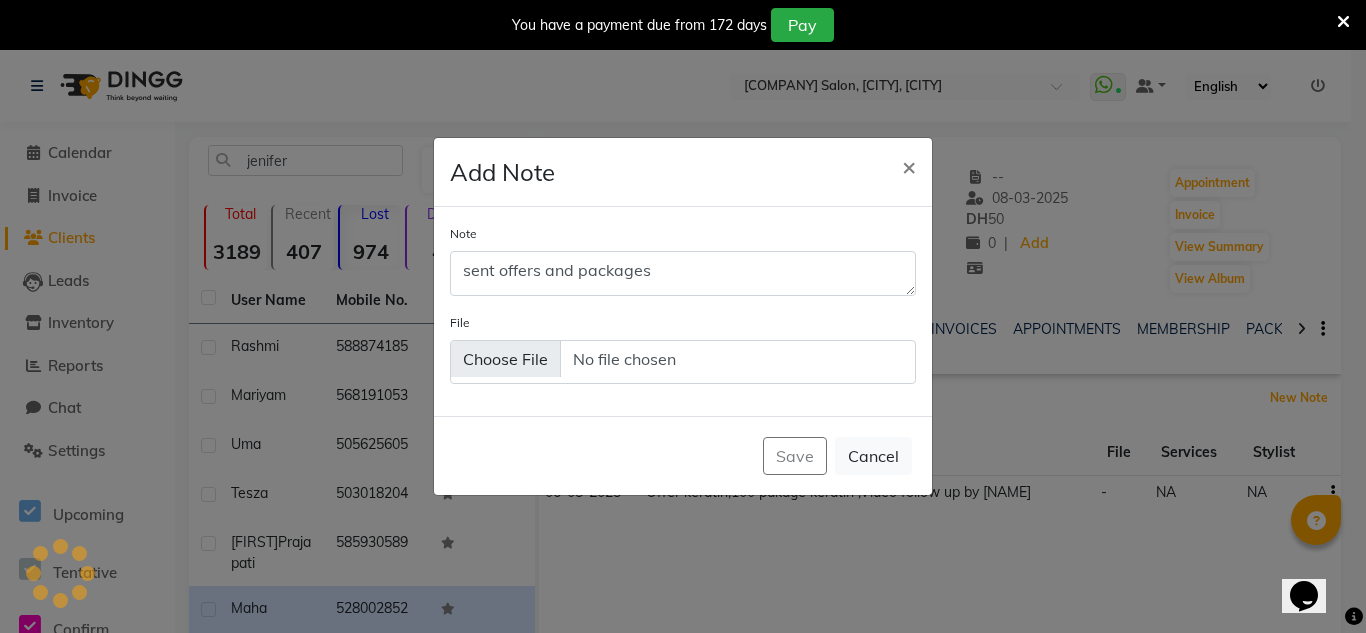 type 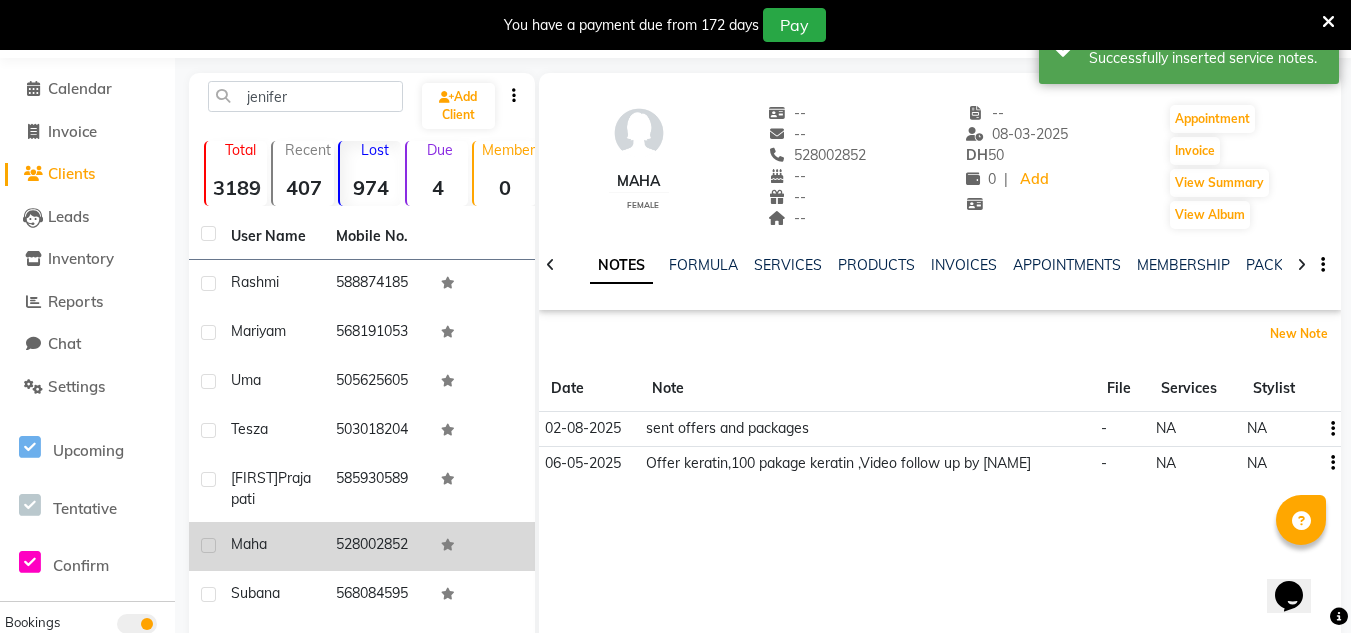 scroll, scrollTop: 100, scrollLeft: 0, axis: vertical 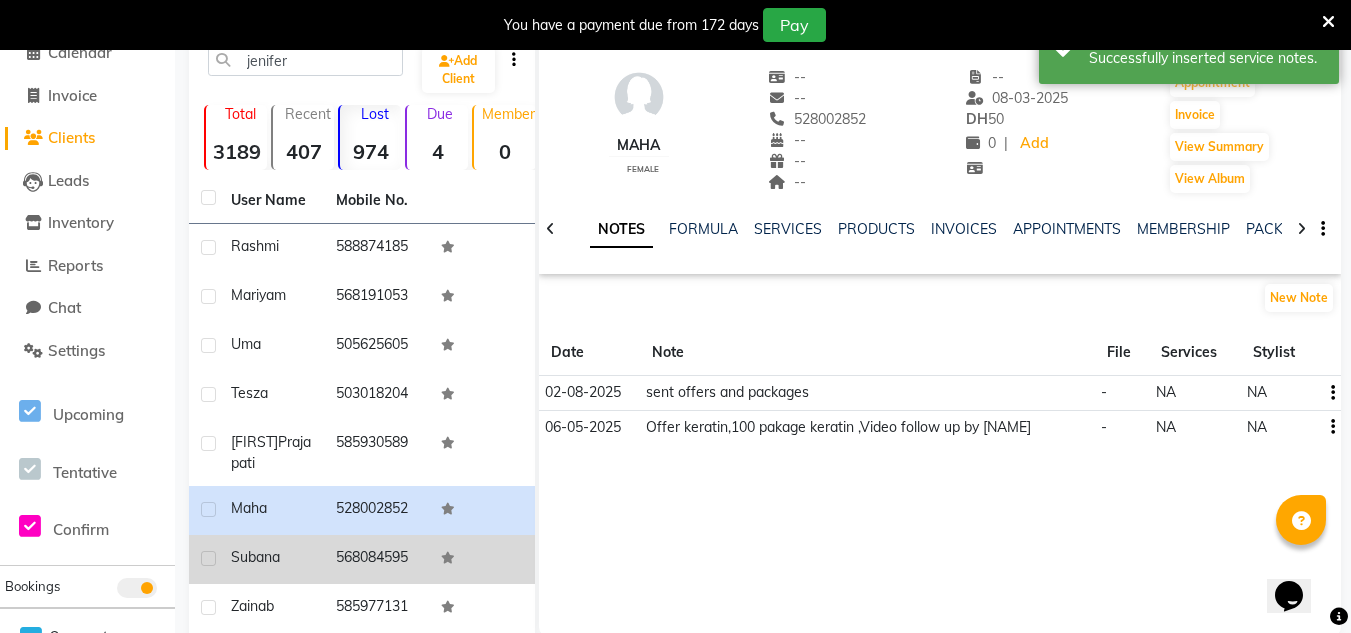 click on "subana" 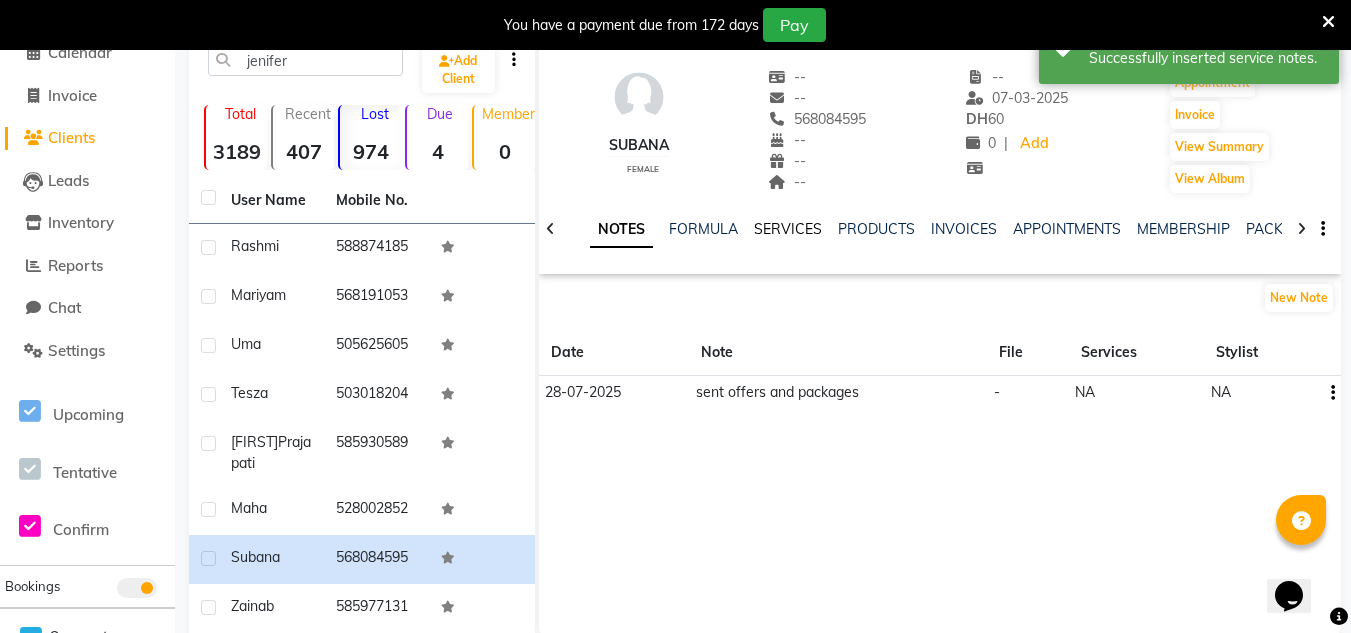 click on "SERVICES" 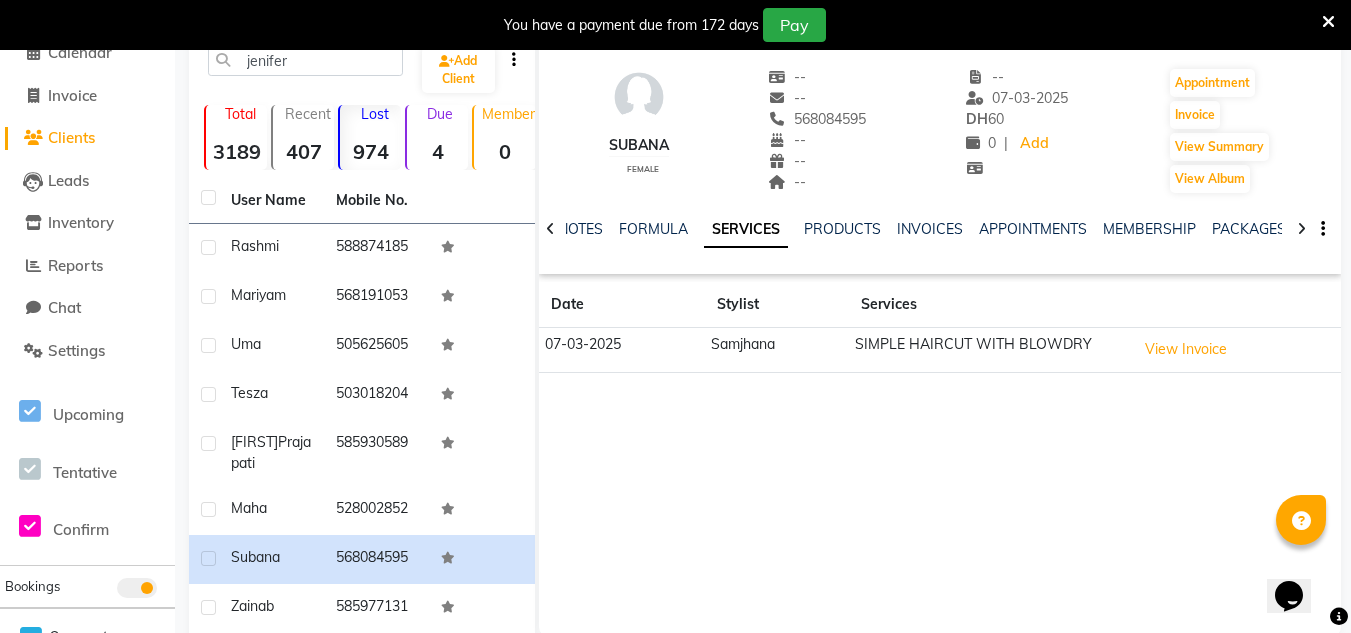click on "NOTES FORMULA SERVICES PRODUCTS INVOICES APPOINTMENTS MEMBERSHIP PACKAGES VOUCHERS GIFTCARDS POINTS FORMS FAMILY CARDS WALLET" 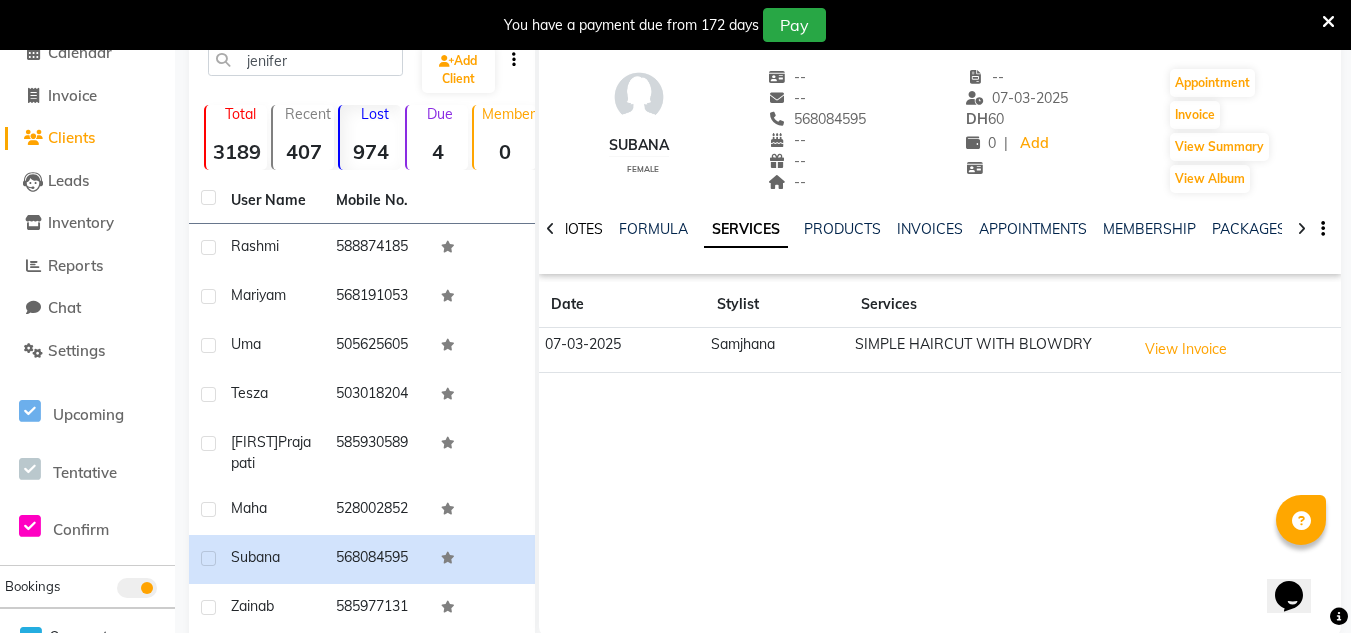 click on "NOTES" 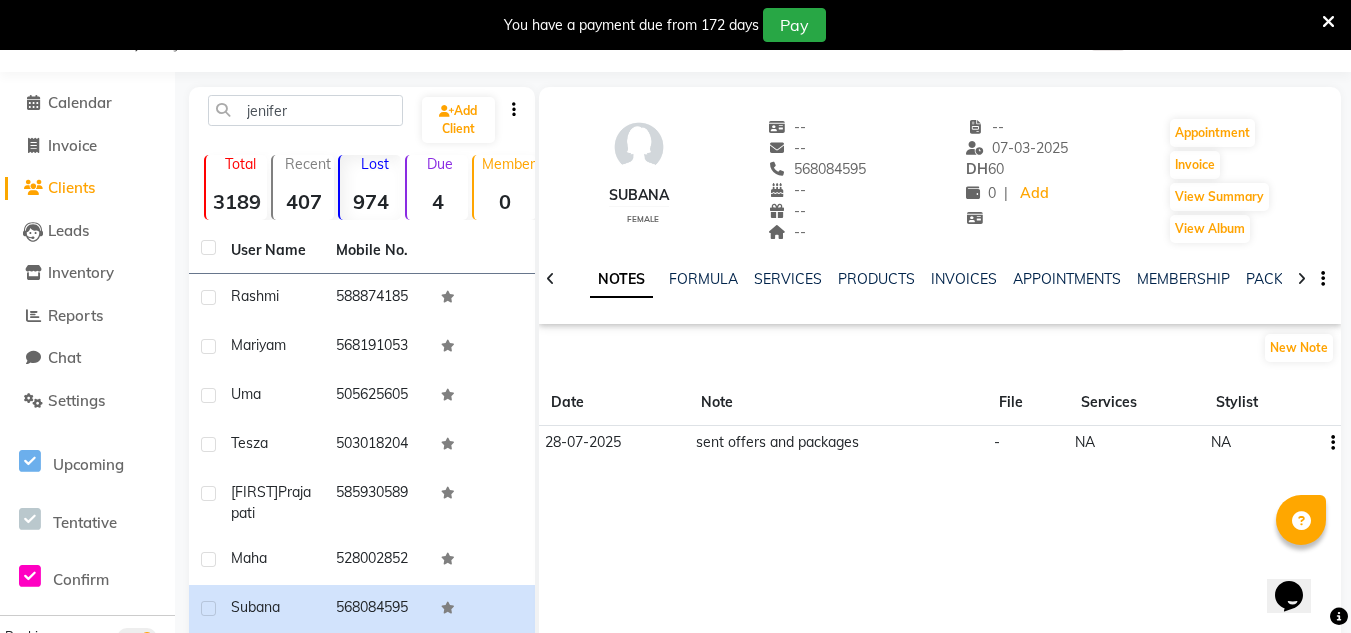 scroll, scrollTop: 0, scrollLeft: 0, axis: both 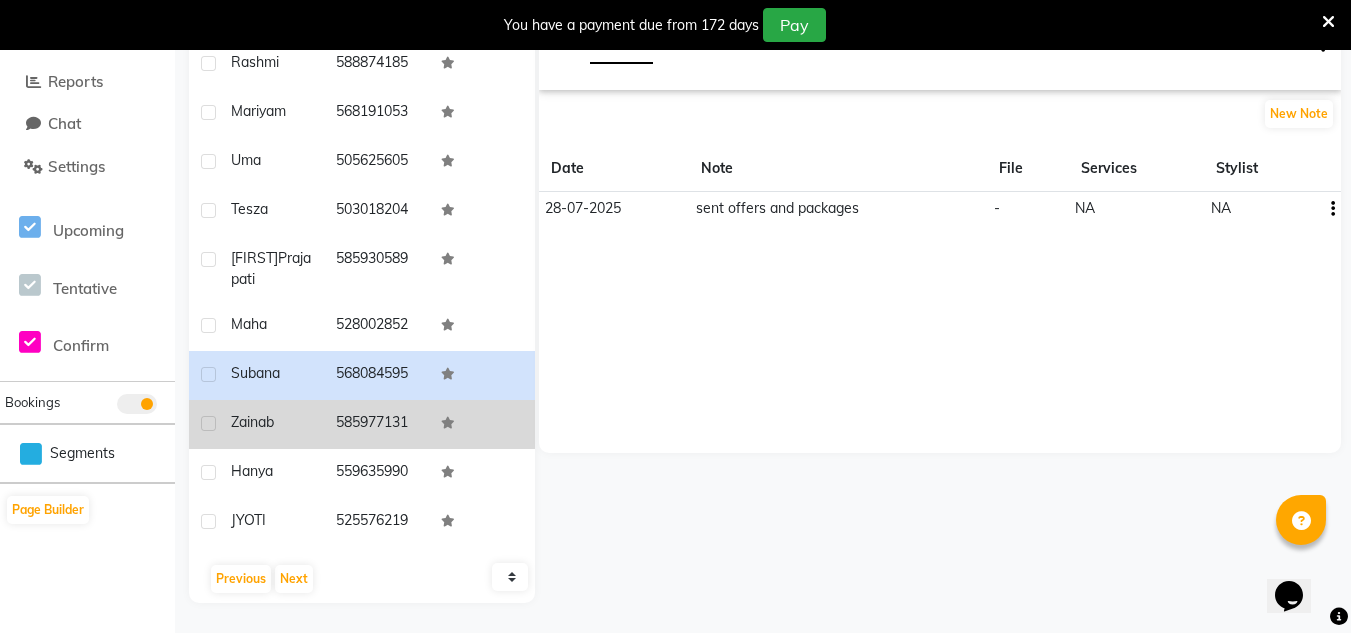 click on "585977131" 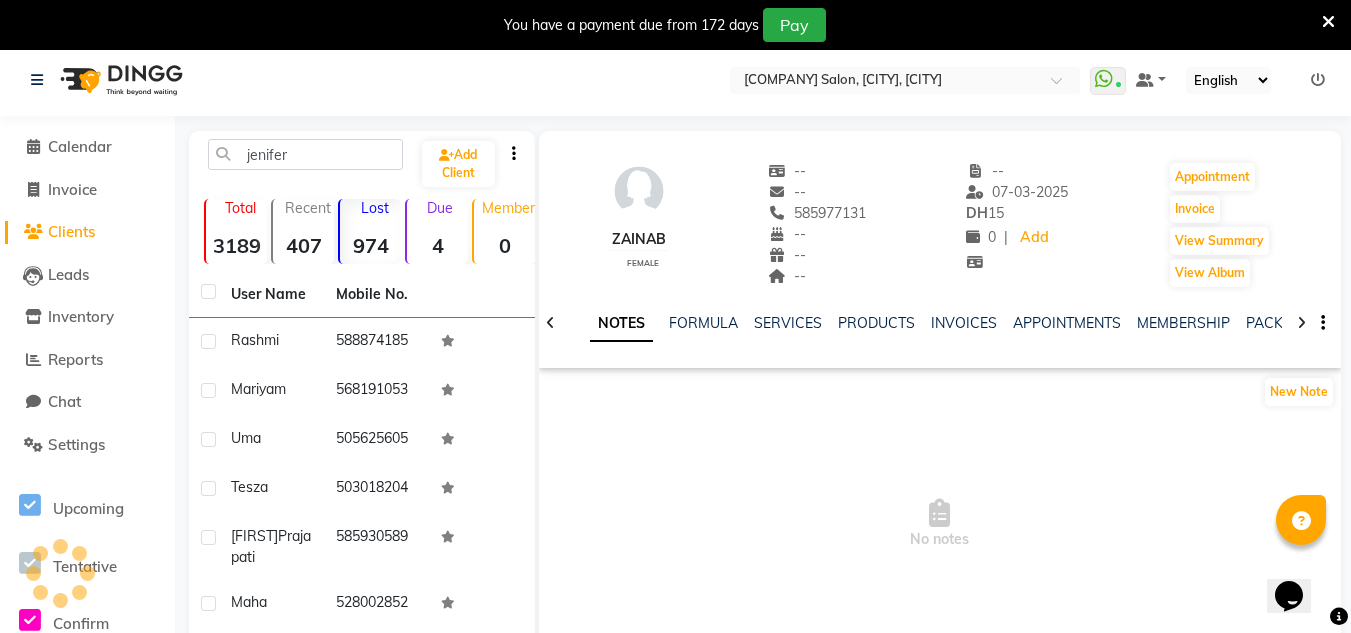 scroll, scrollTop: 0, scrollLeft: 0, axis: both 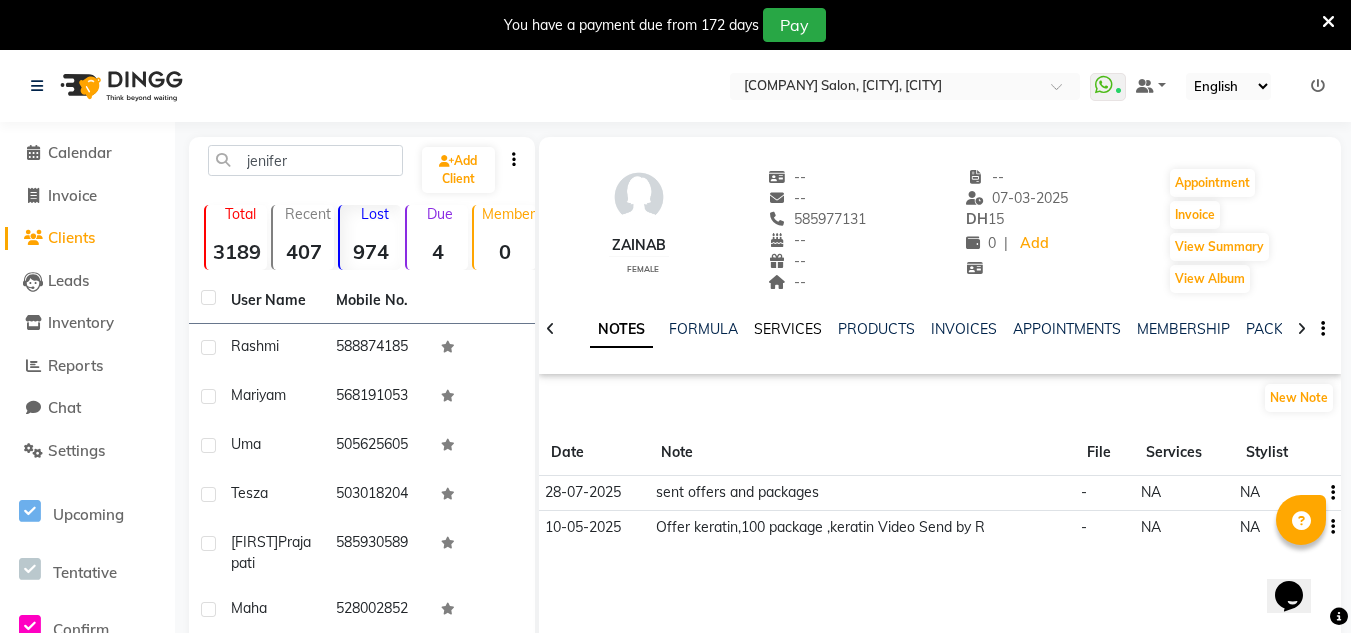 click on "SERVICES" 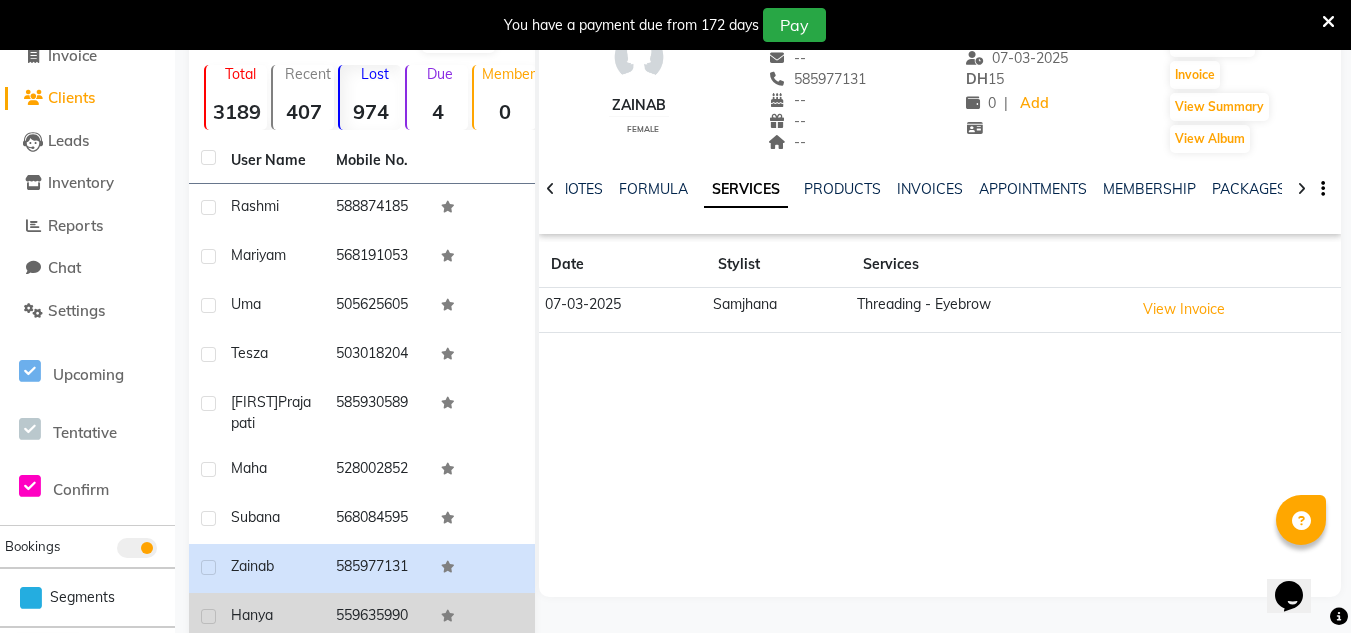 scroll, scrollTop: 284, scrollLeft: 0, axis: vertical 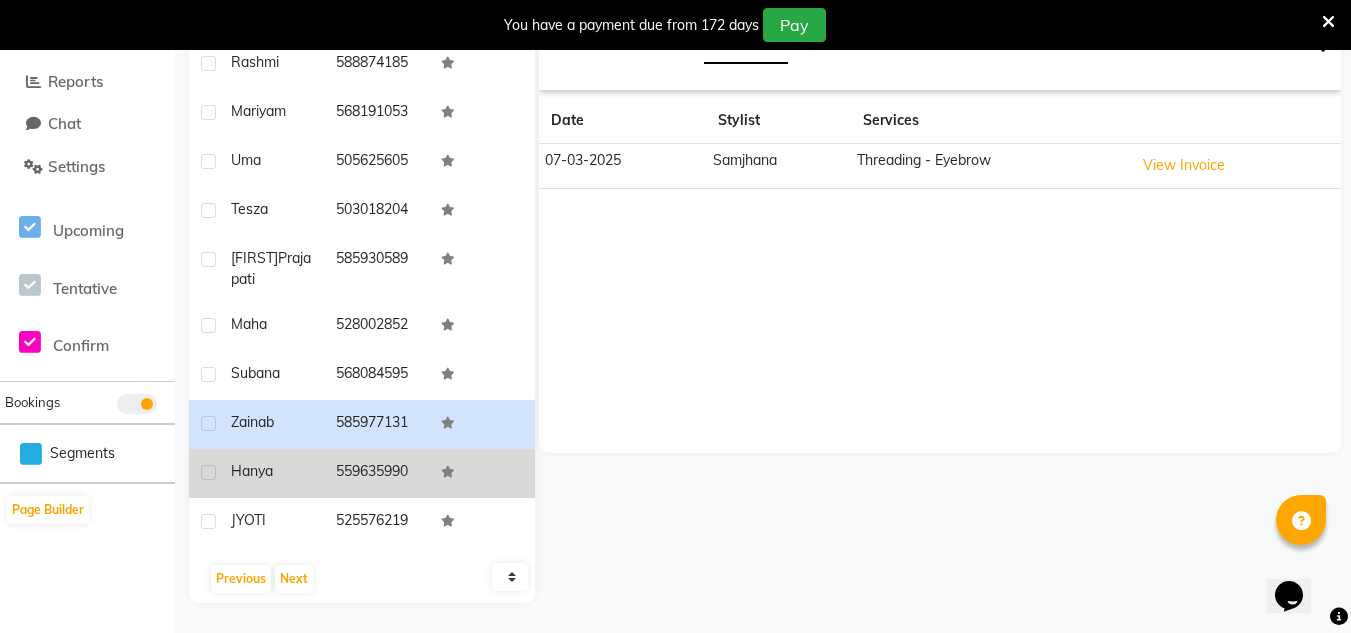 click on "559635990" 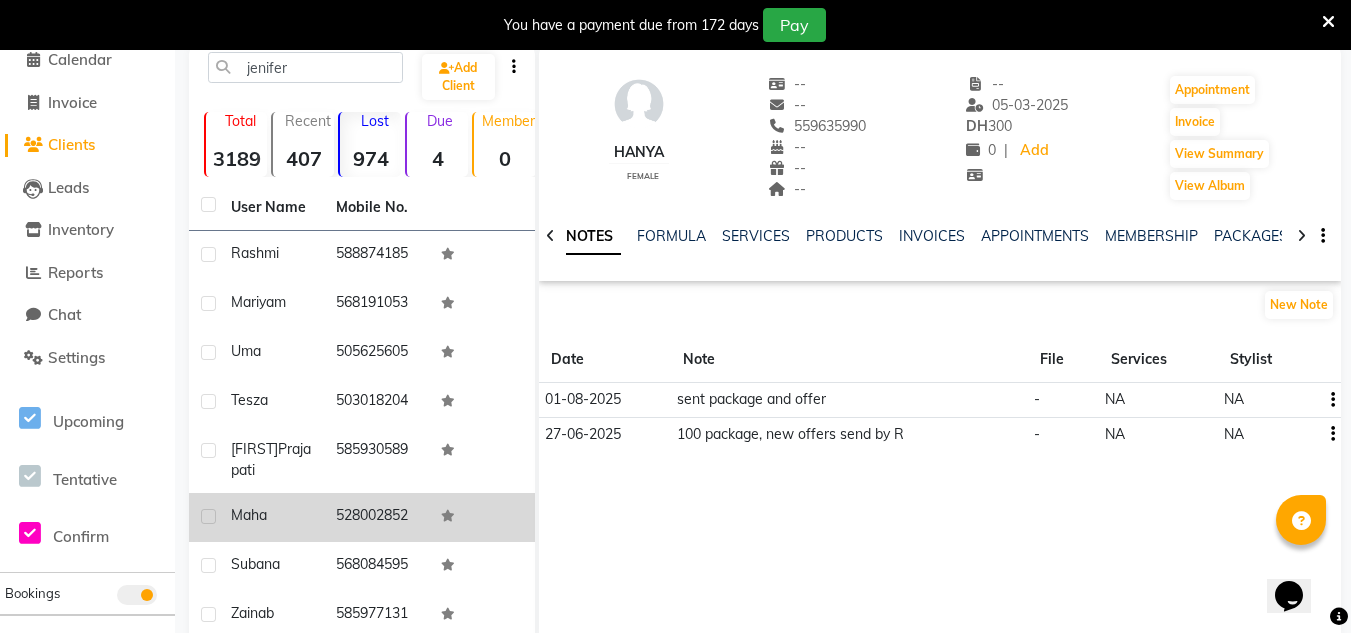 scroll, scrollTop: 284, scrollLeft: 0, axis: vertical 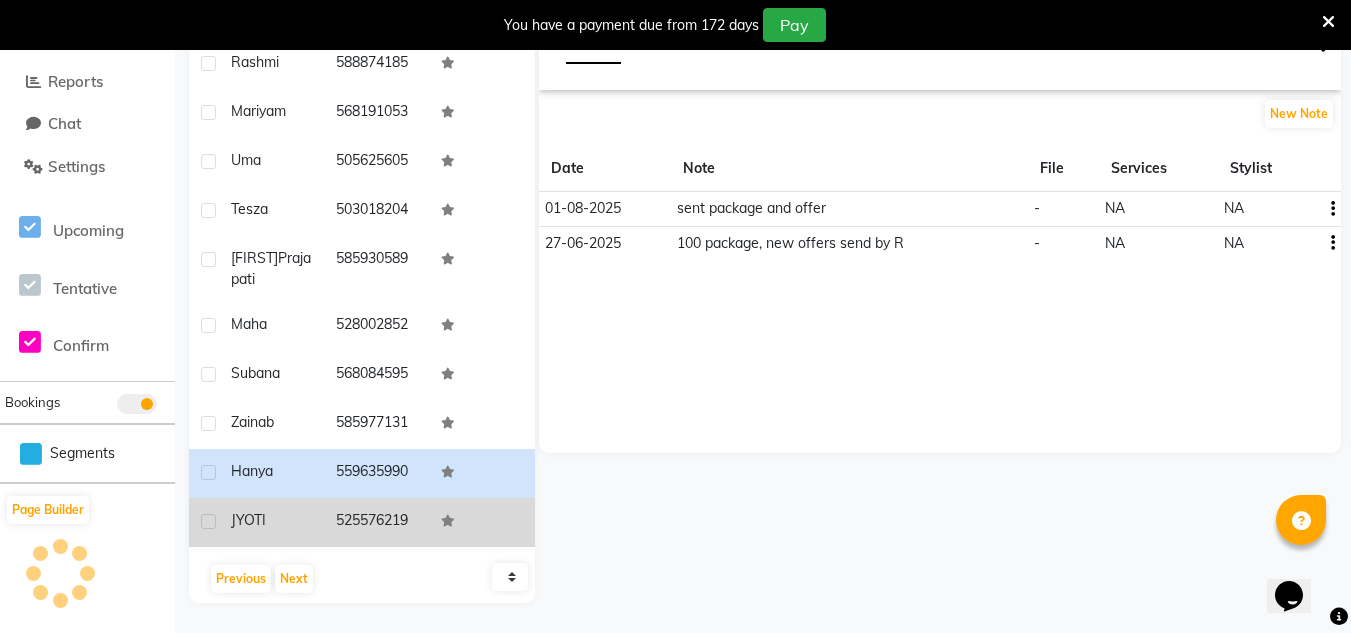click on "JYOTI" 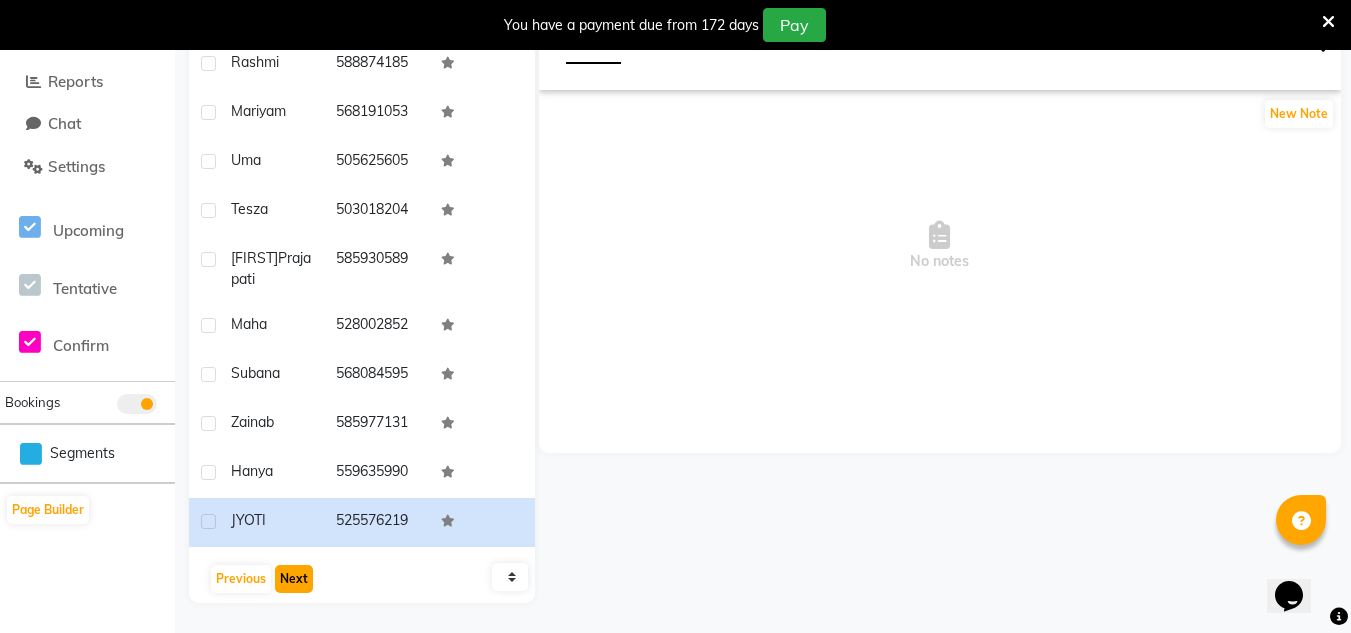 click on "Next" 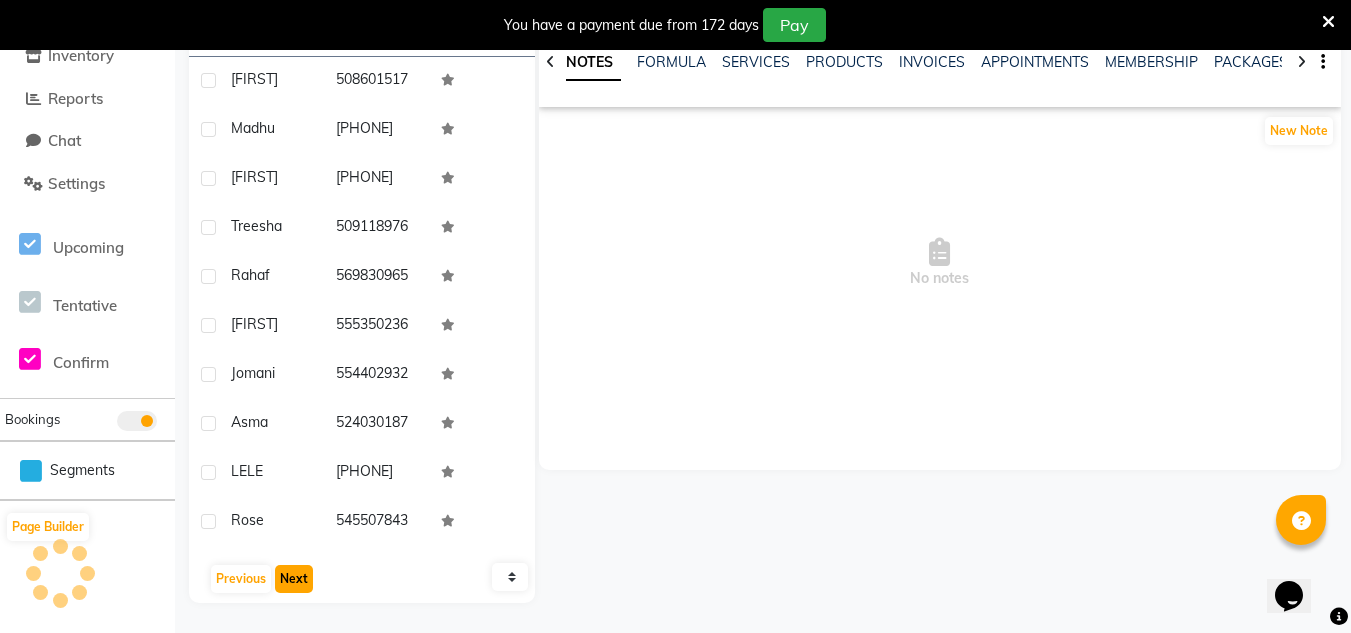 click on "Next" 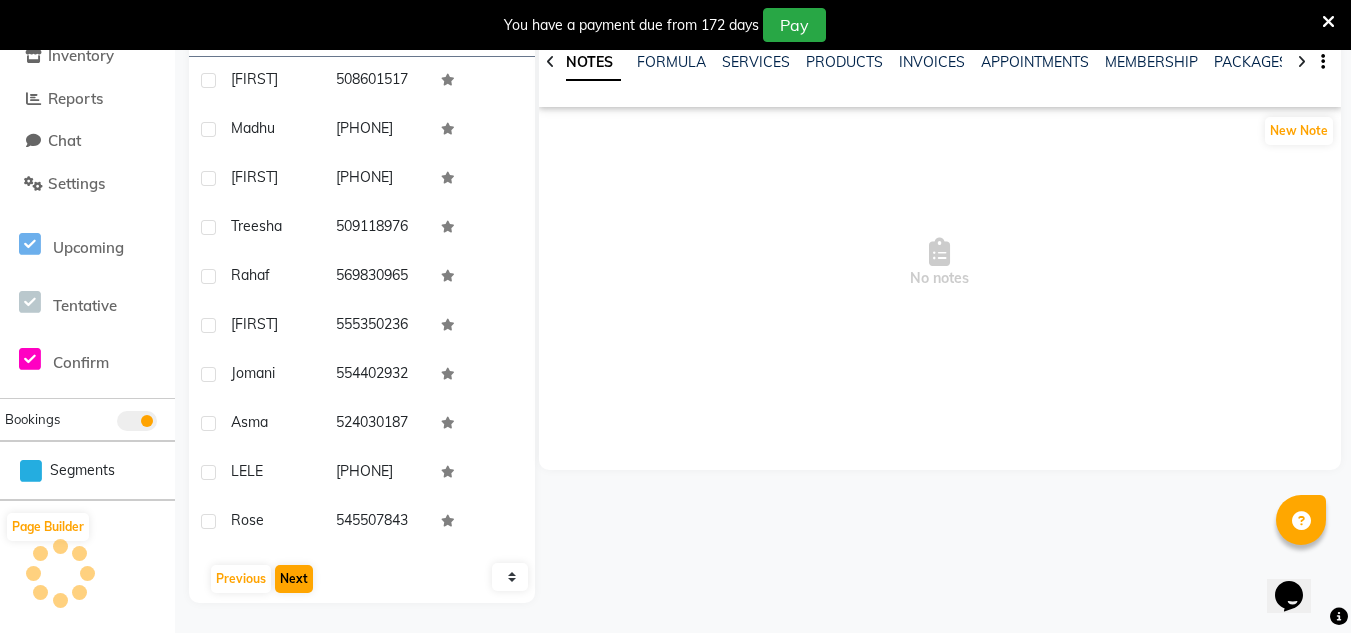 scroll, scrollTop: 284, scrollLeft: 0, axis: vertical 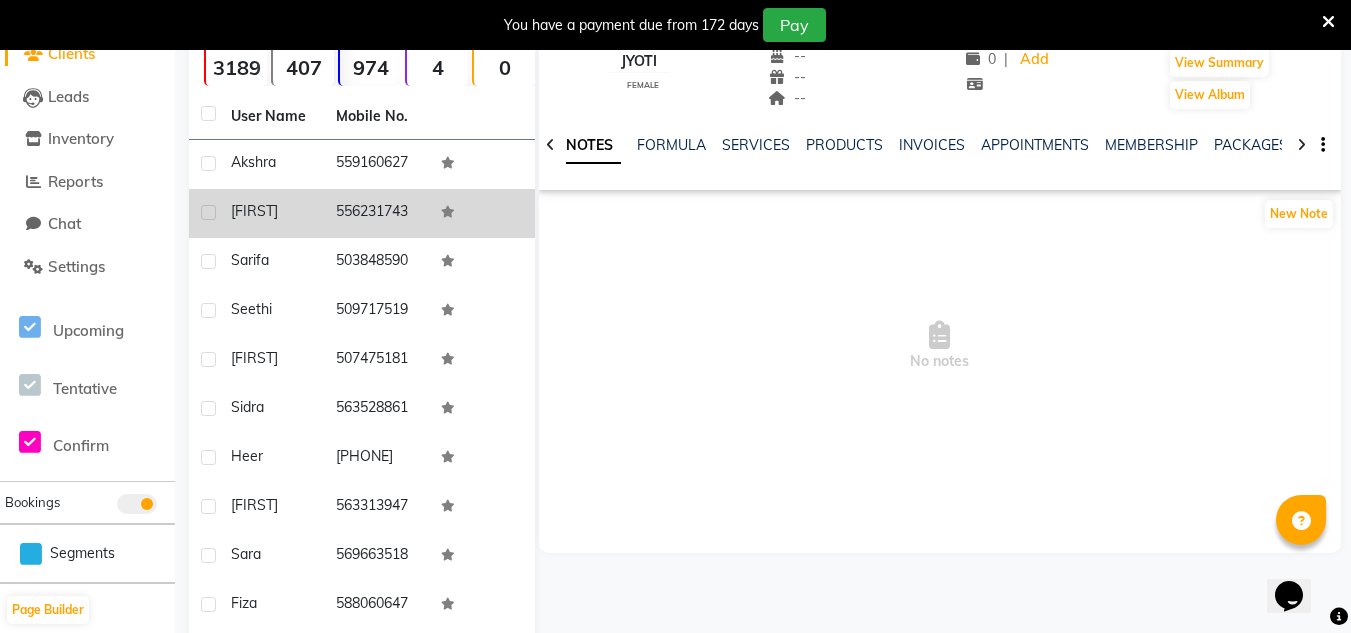 click on "556231743" 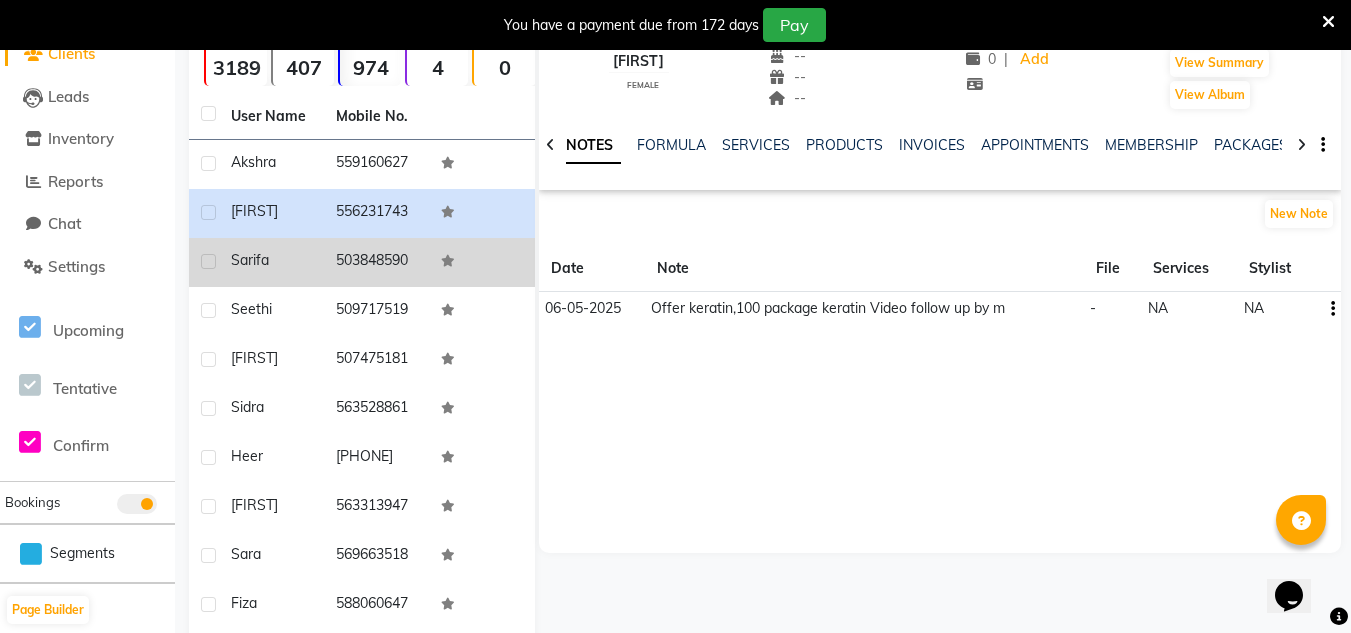 click on "503848590" 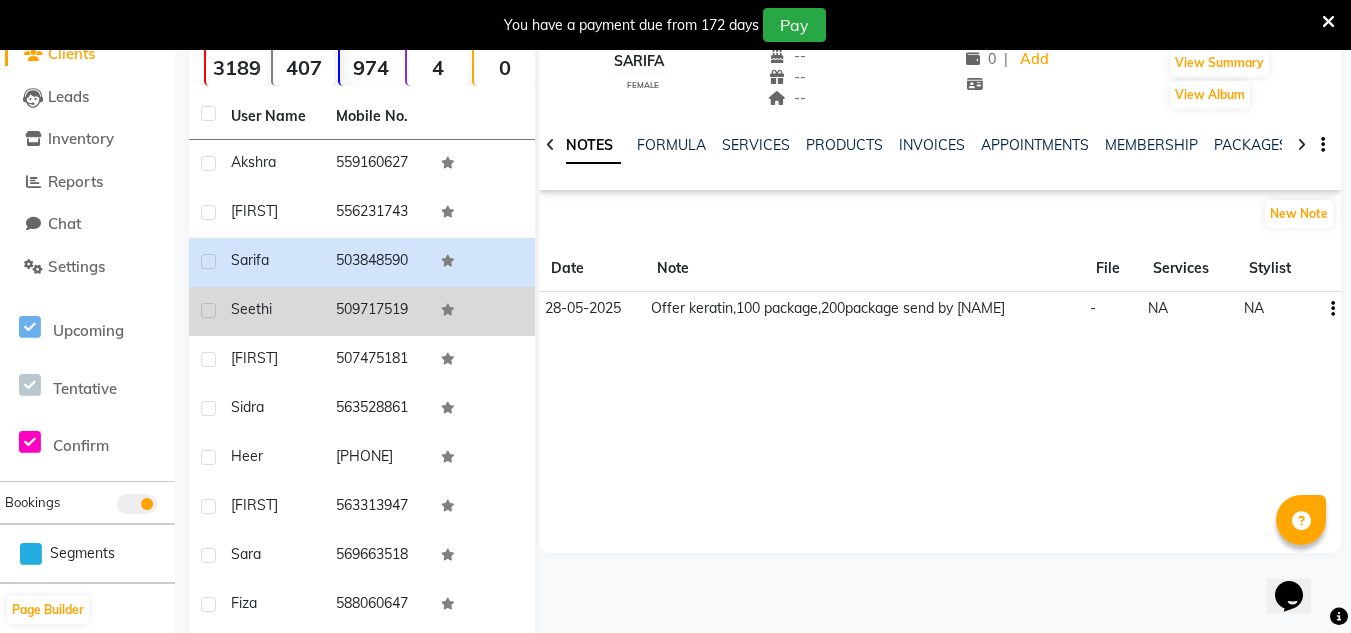 click on "509717519" 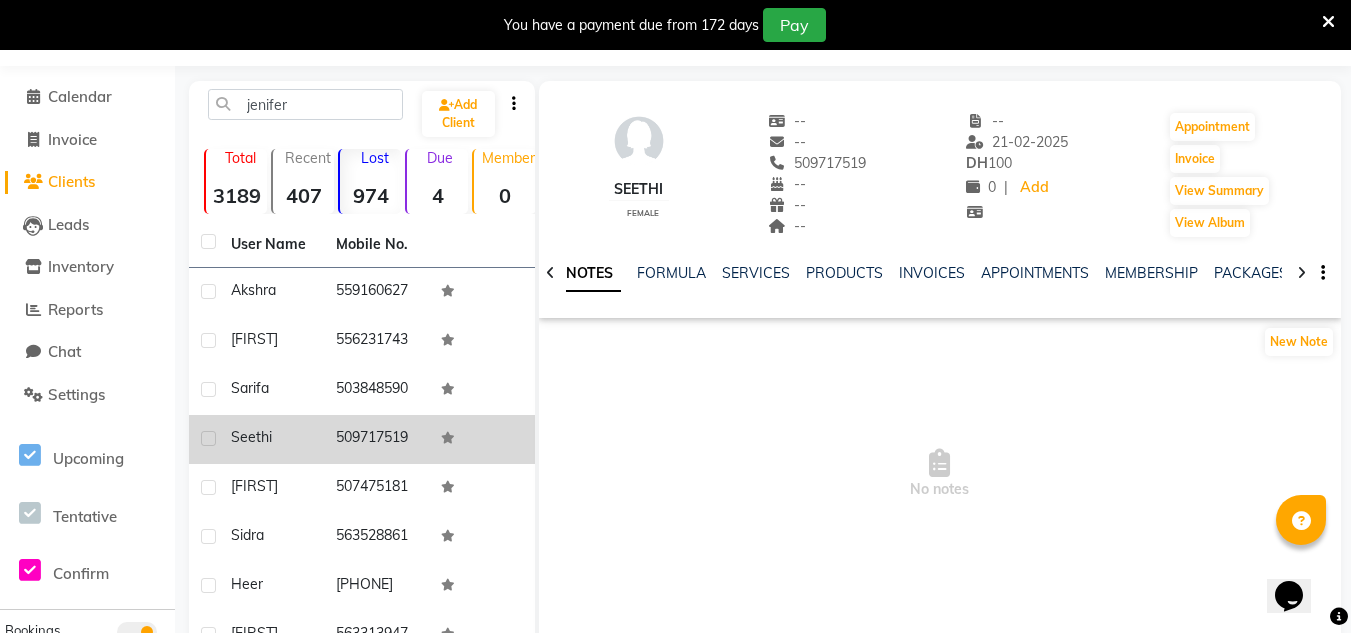 scroll, scrollTop: 100, scrollLeft: 0, axis: vertical 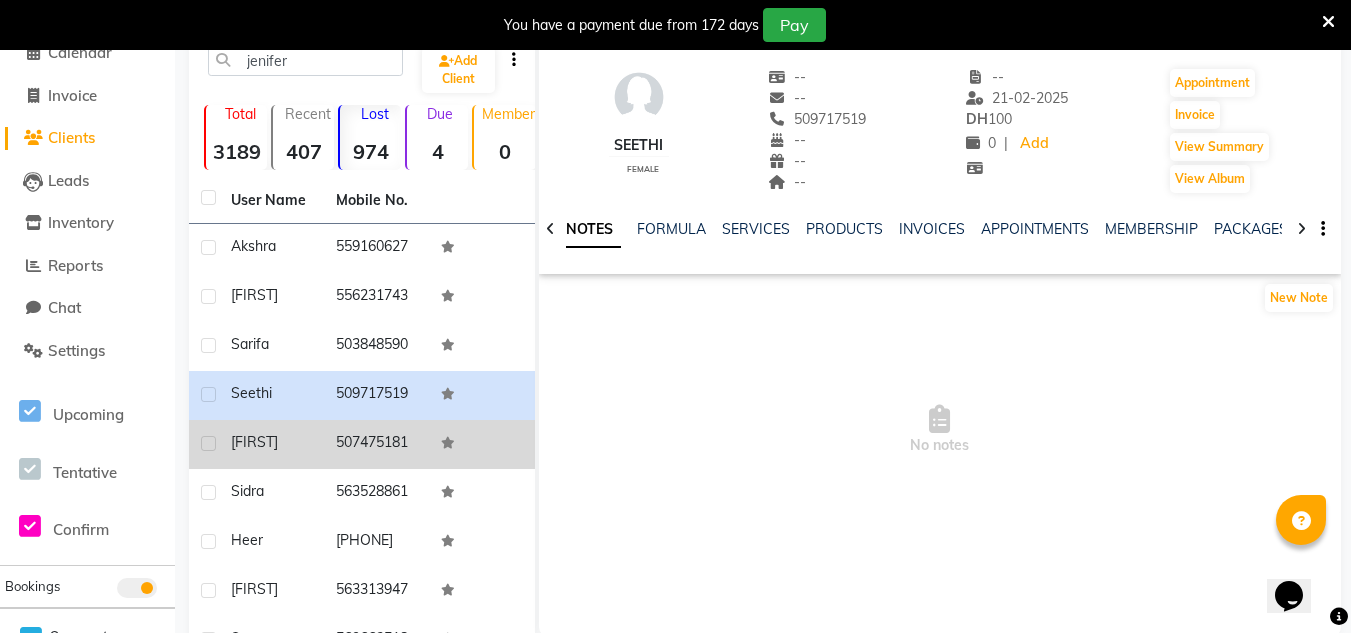 click on "Nisreen" 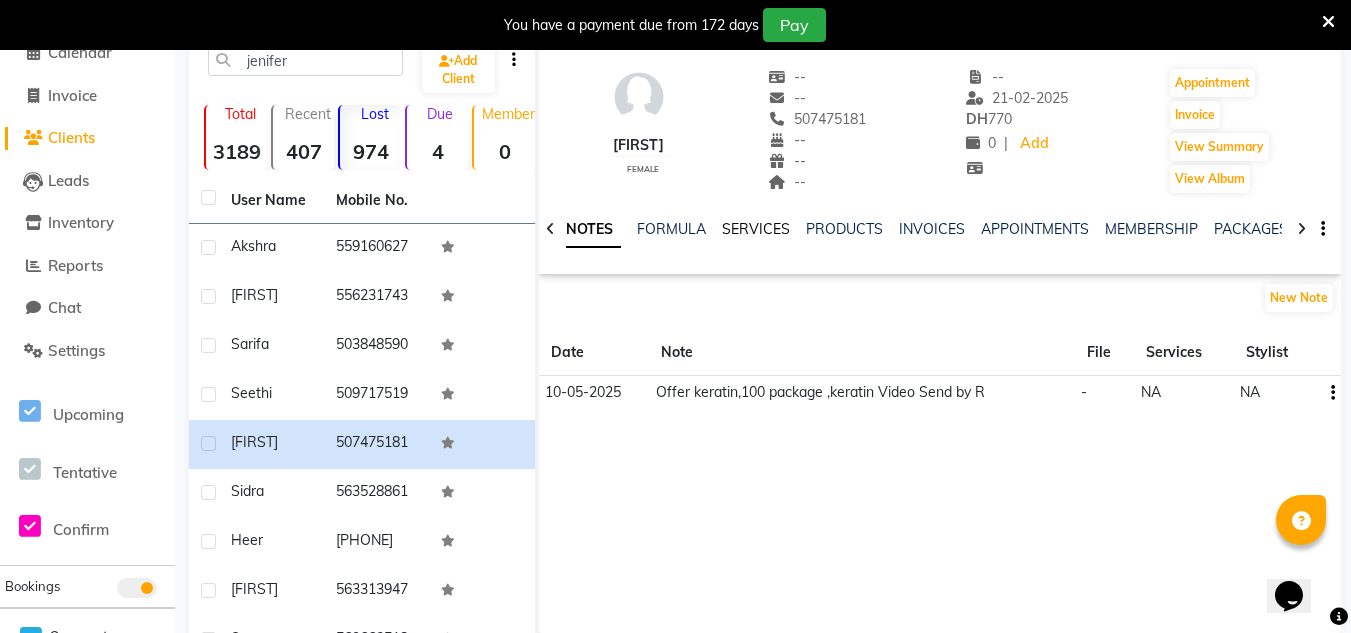 click on "SERVICES" 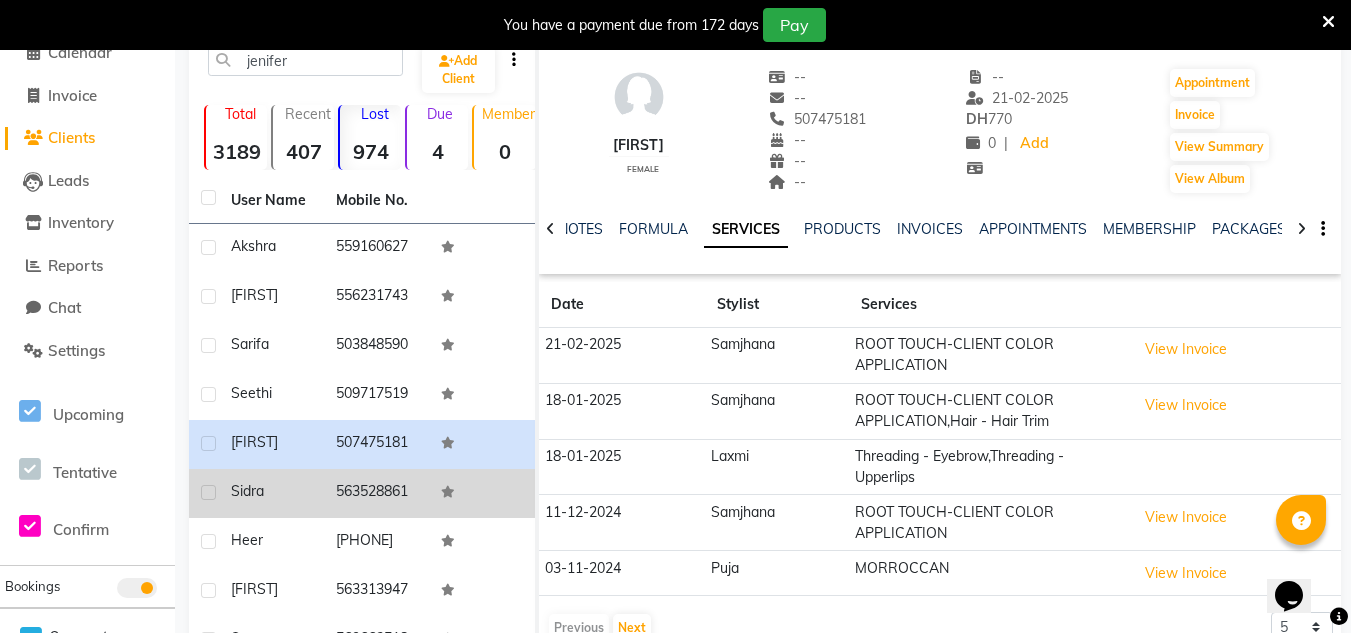 click on "Sidra" 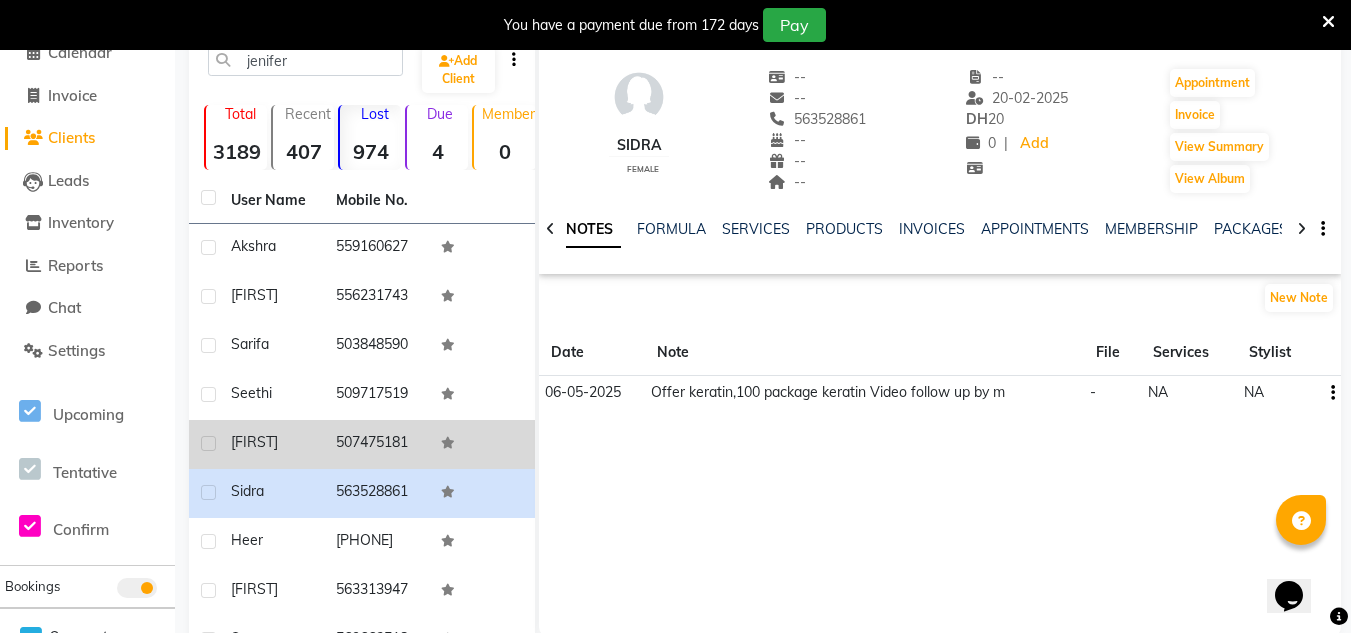 click on "Nisreen" 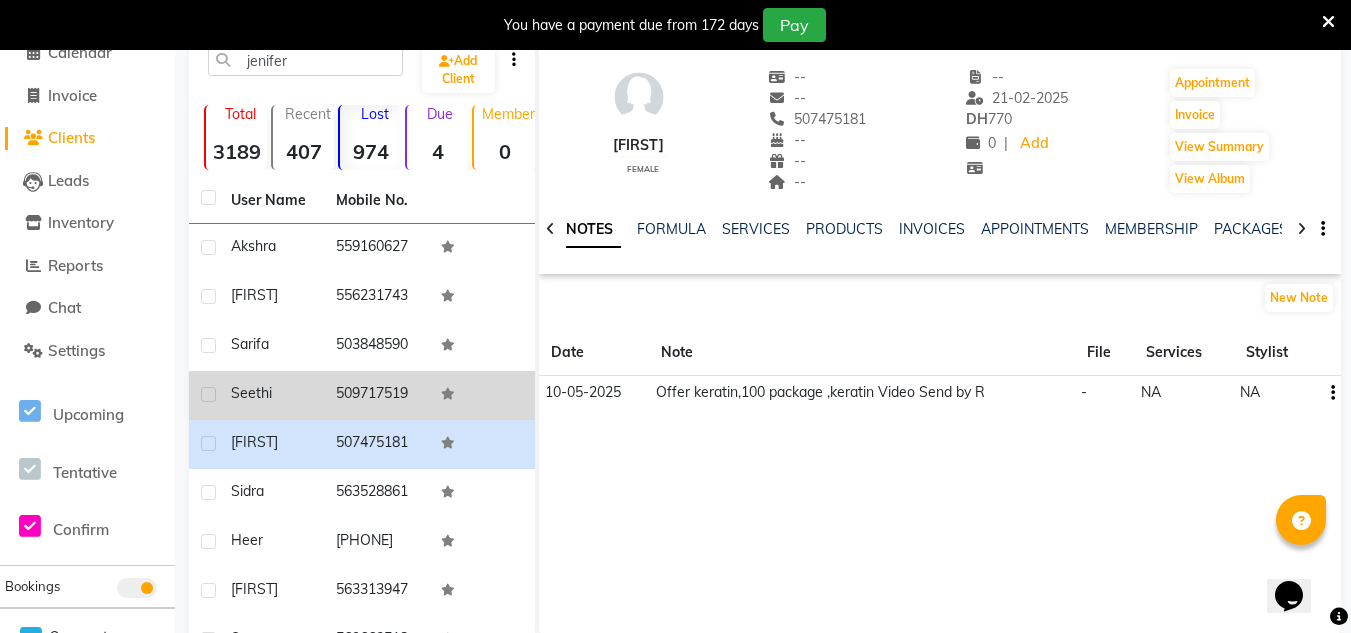 click on "Seethi" 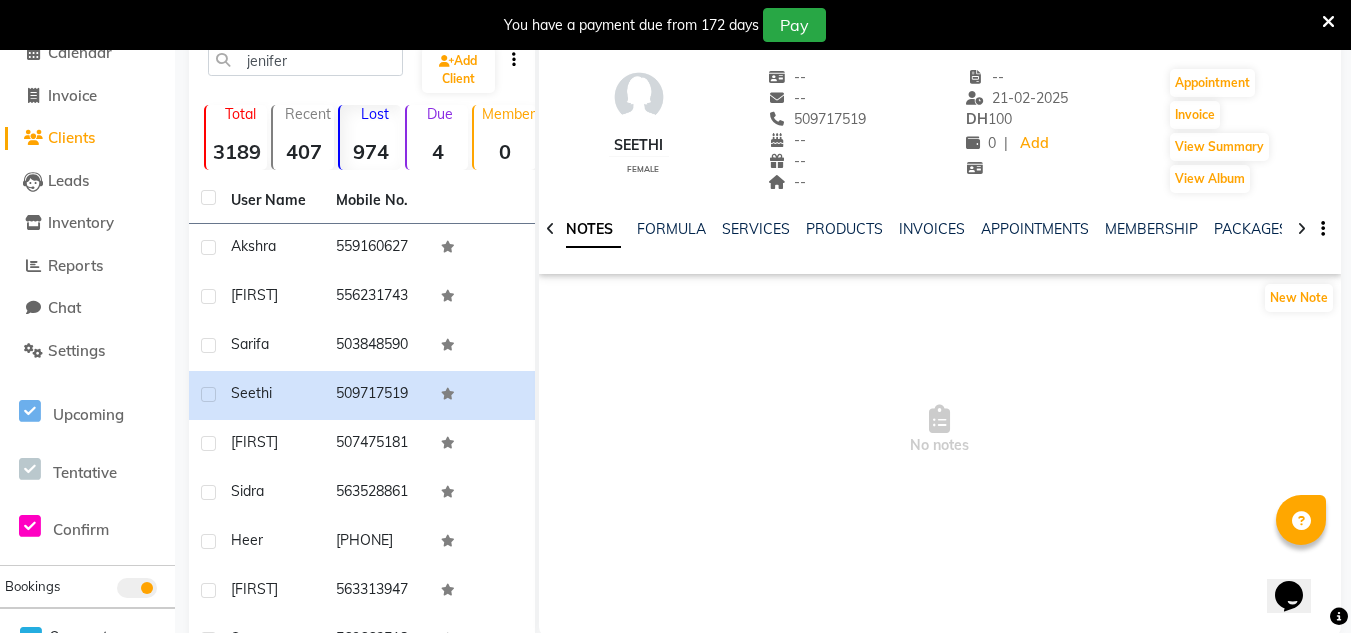 click on "Clients" 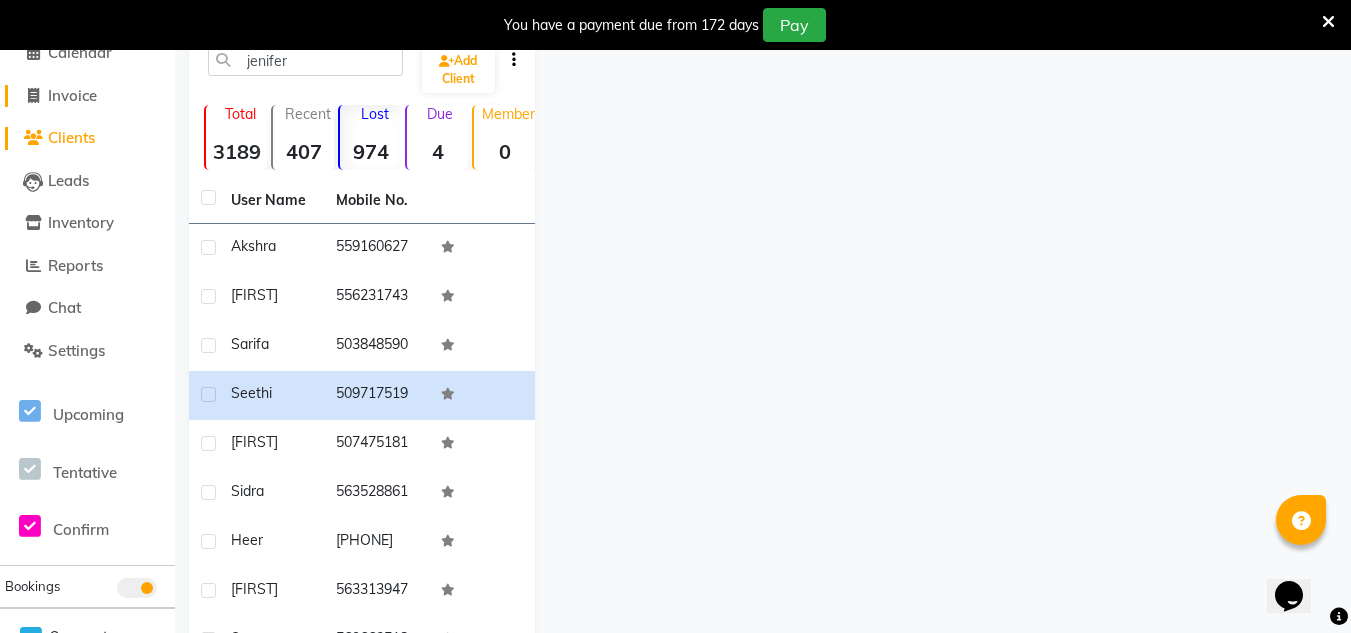 click on "Invoice" 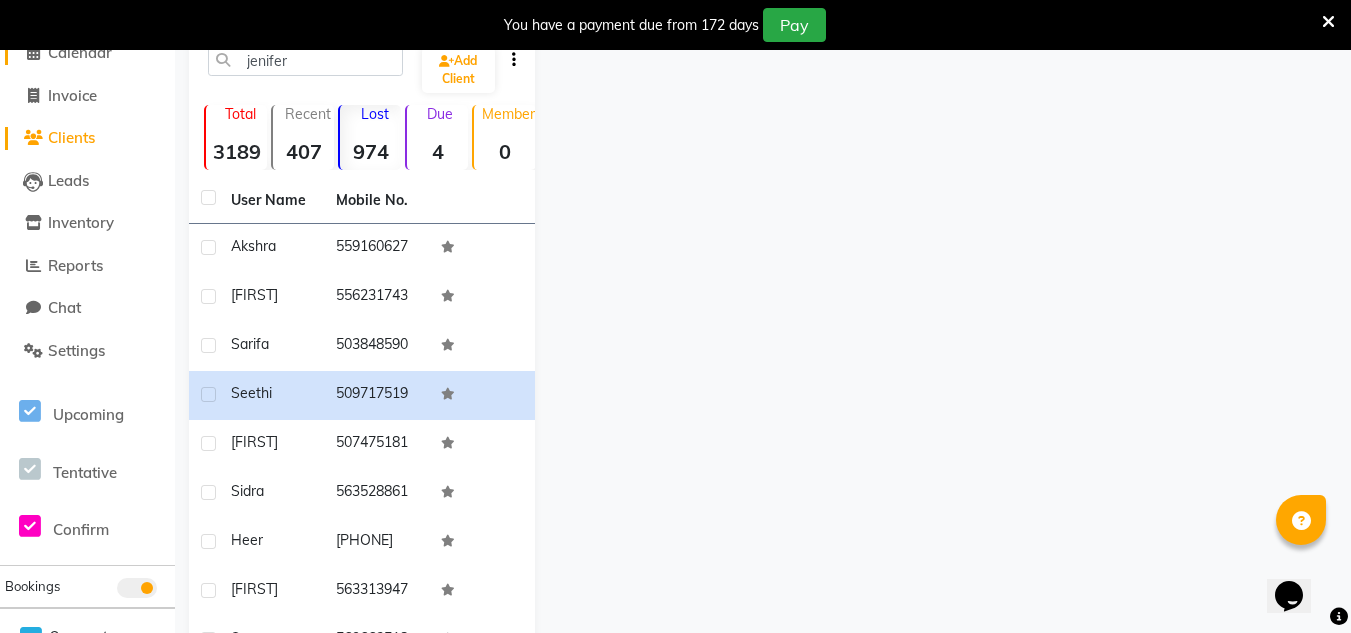 scroll, scrollTop: 50, scrollLeft: 0, axis: vertical 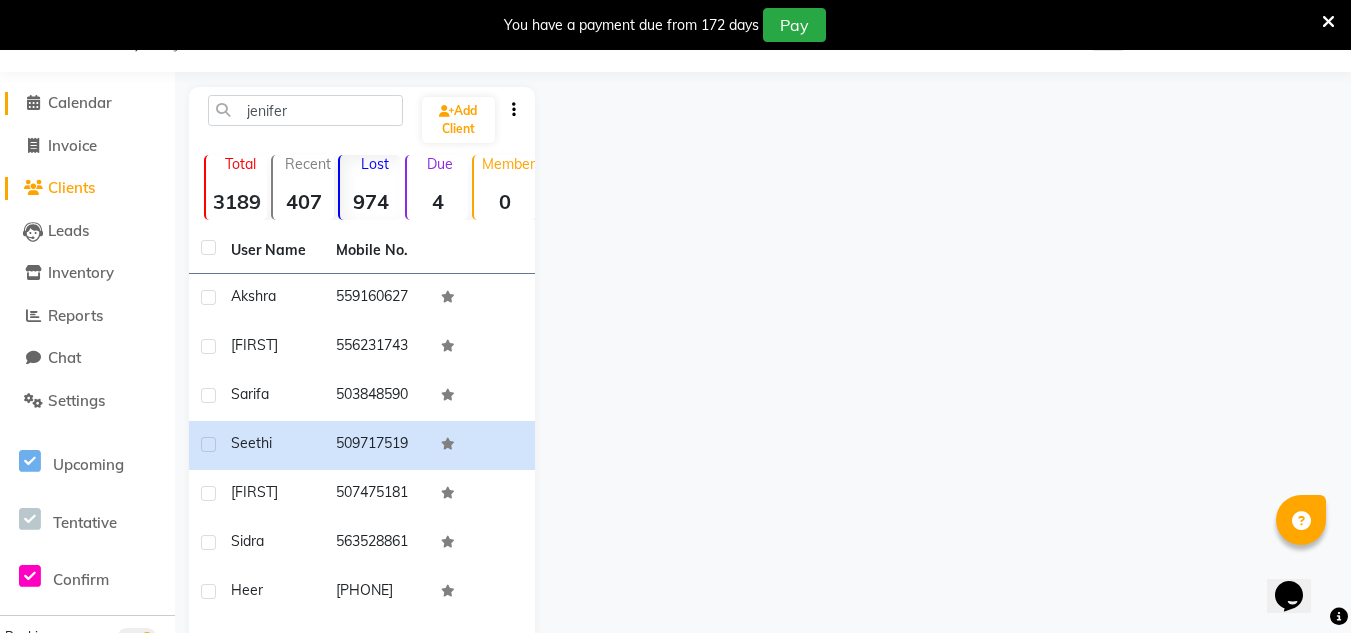 select on "service" 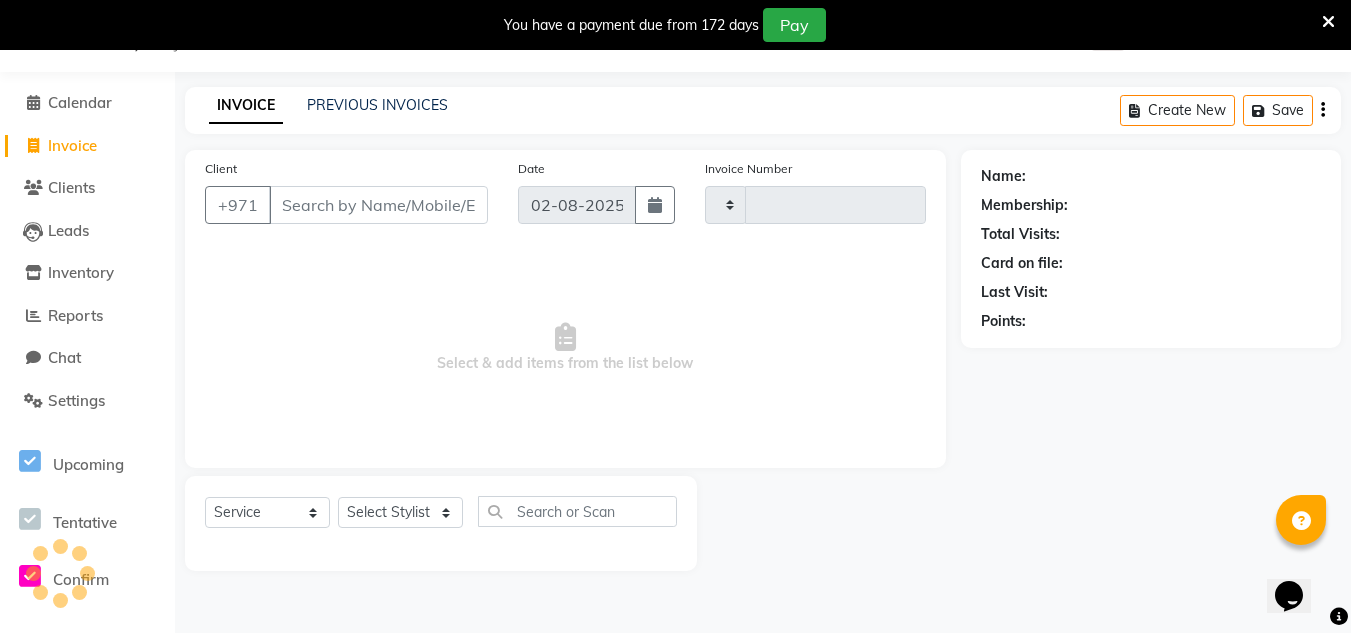 type on "1641" 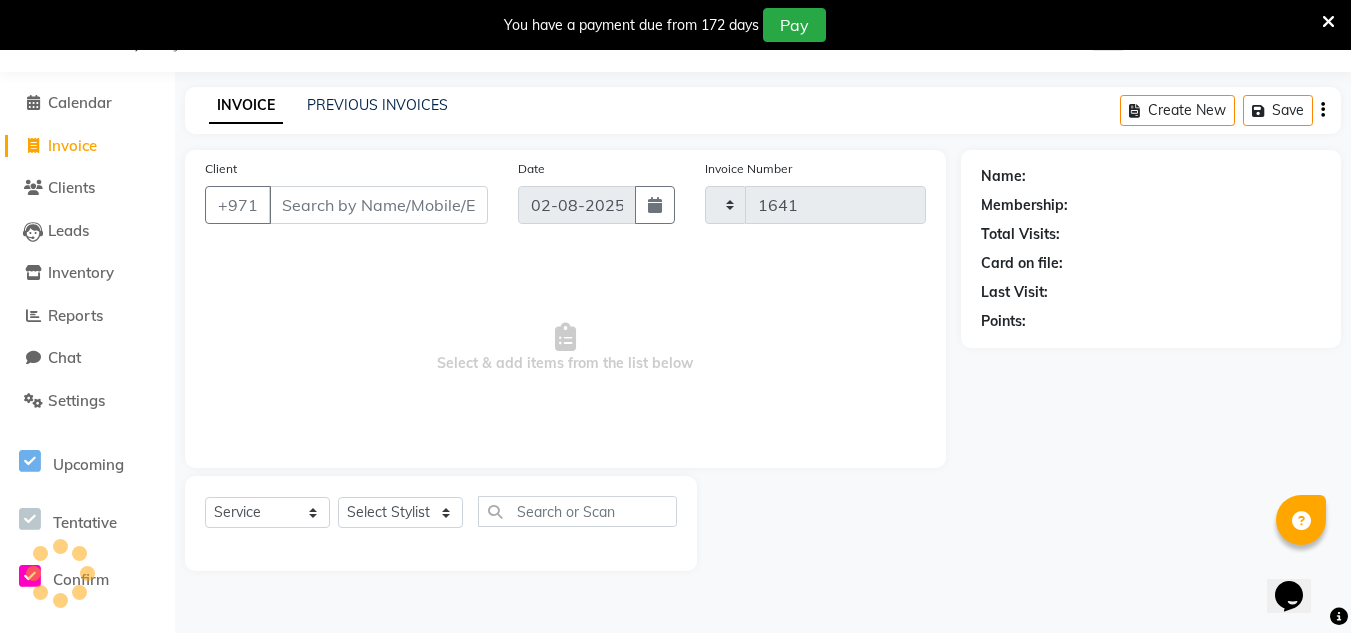 select on "4333" 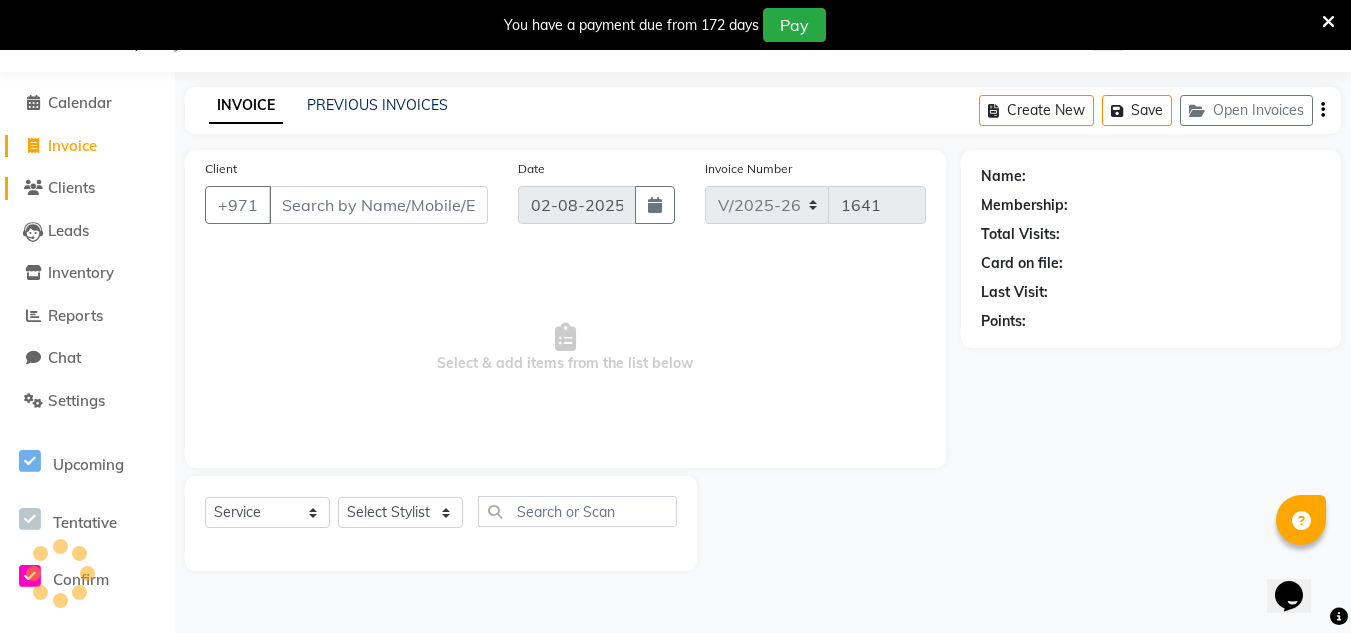 click on "Clients" 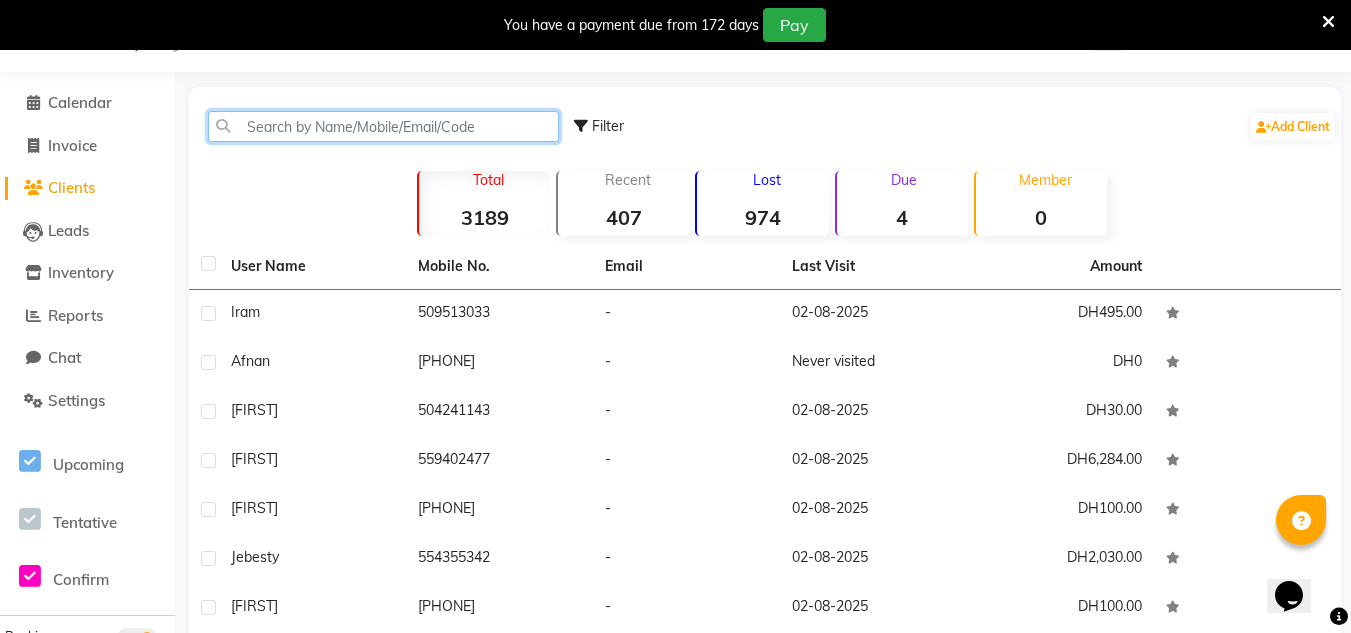 click 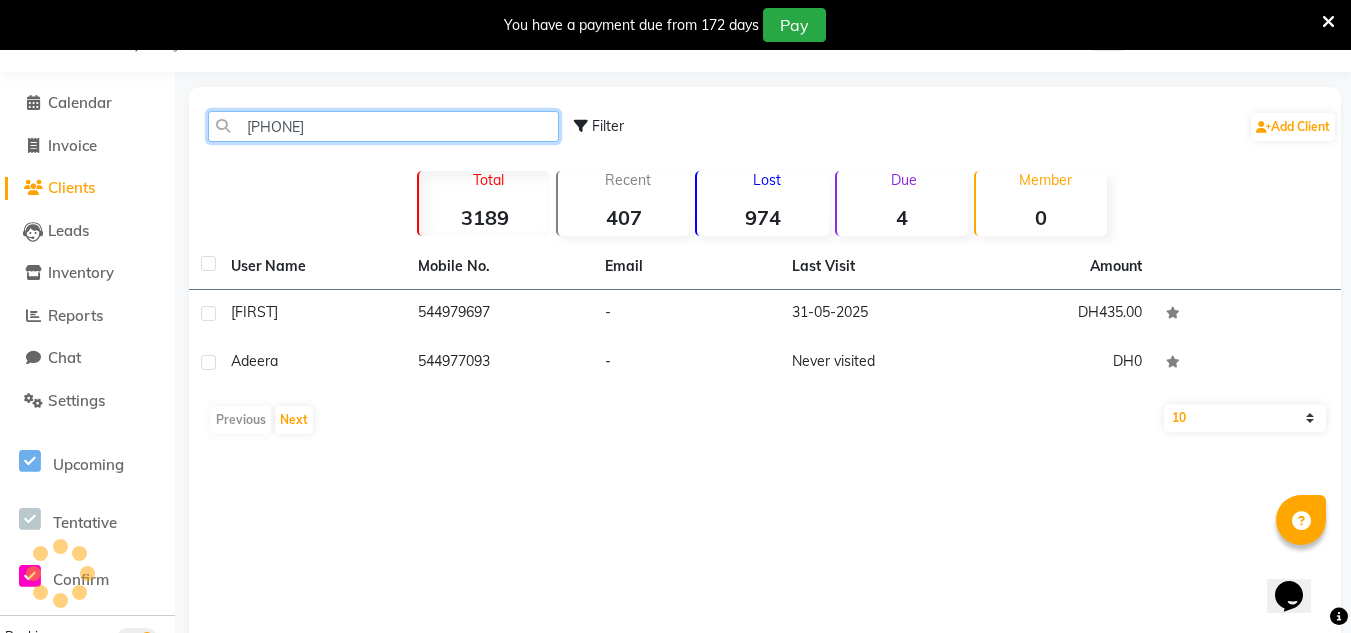 click on "[NUMBER]" 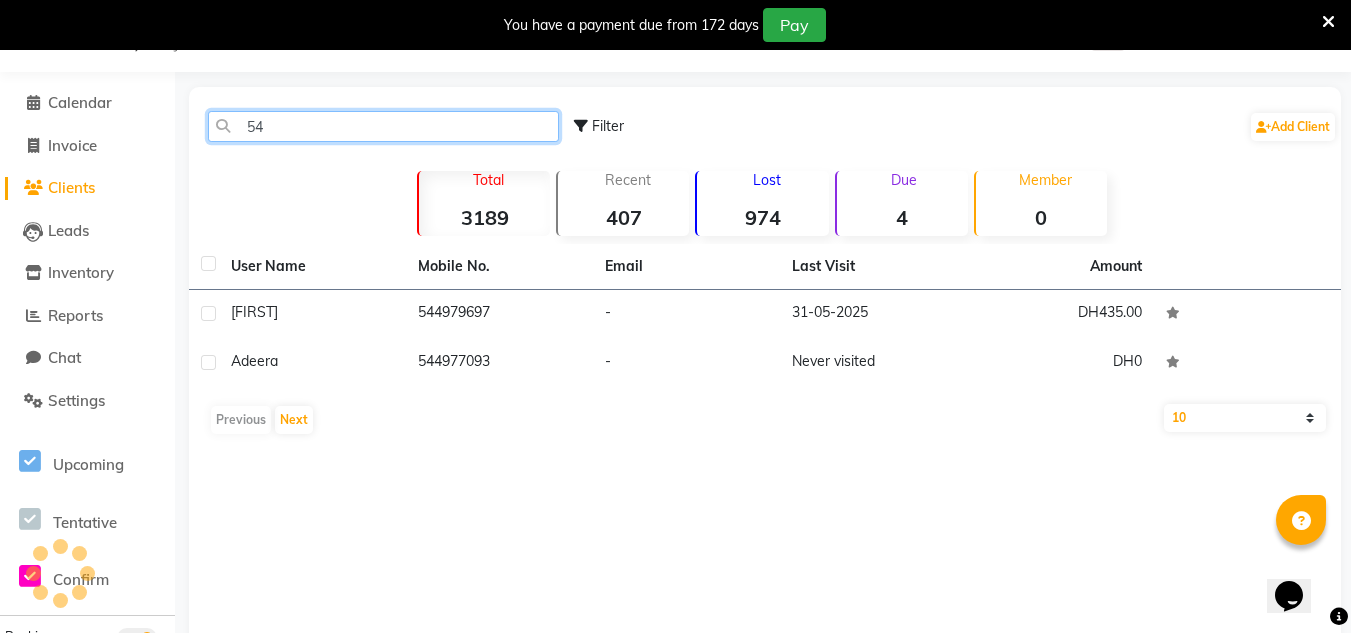 type on "5" 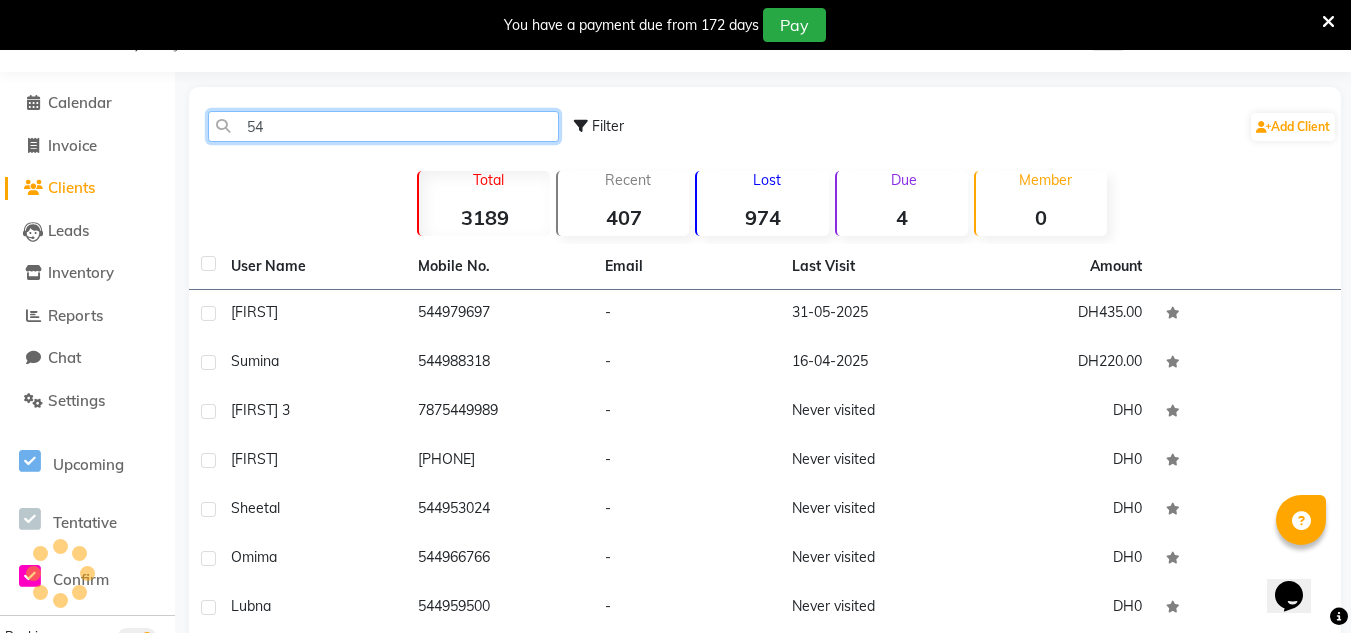 type on "5" 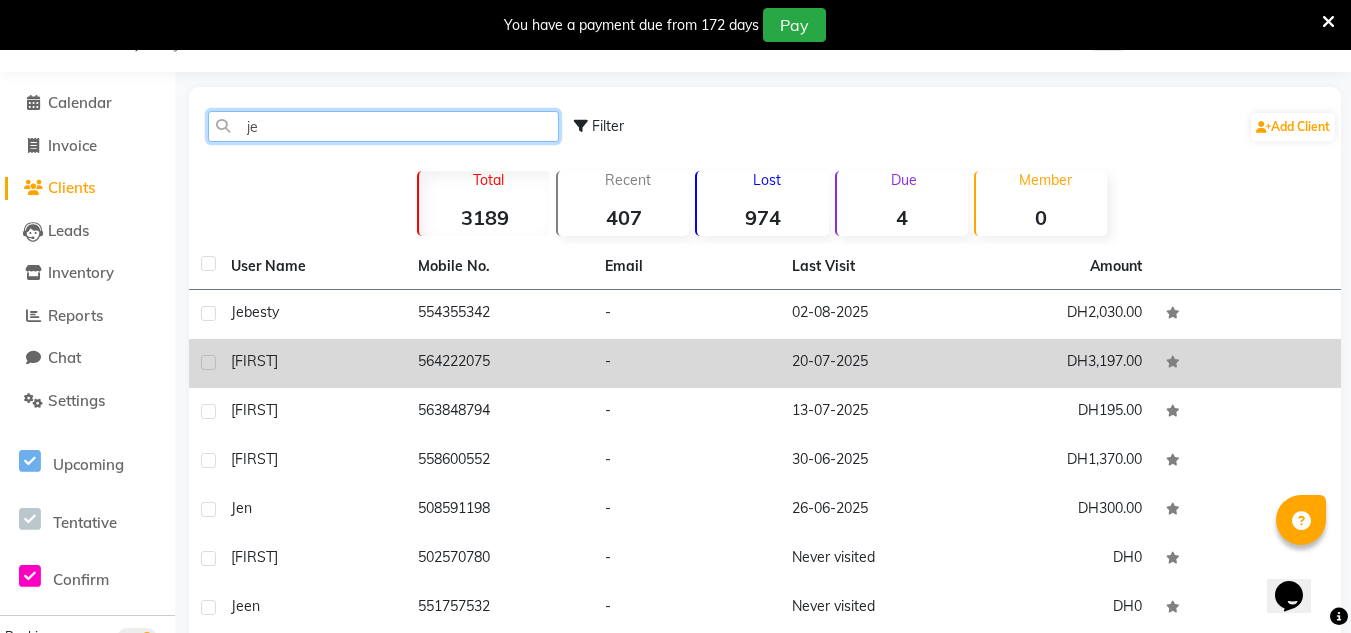 type on "je" 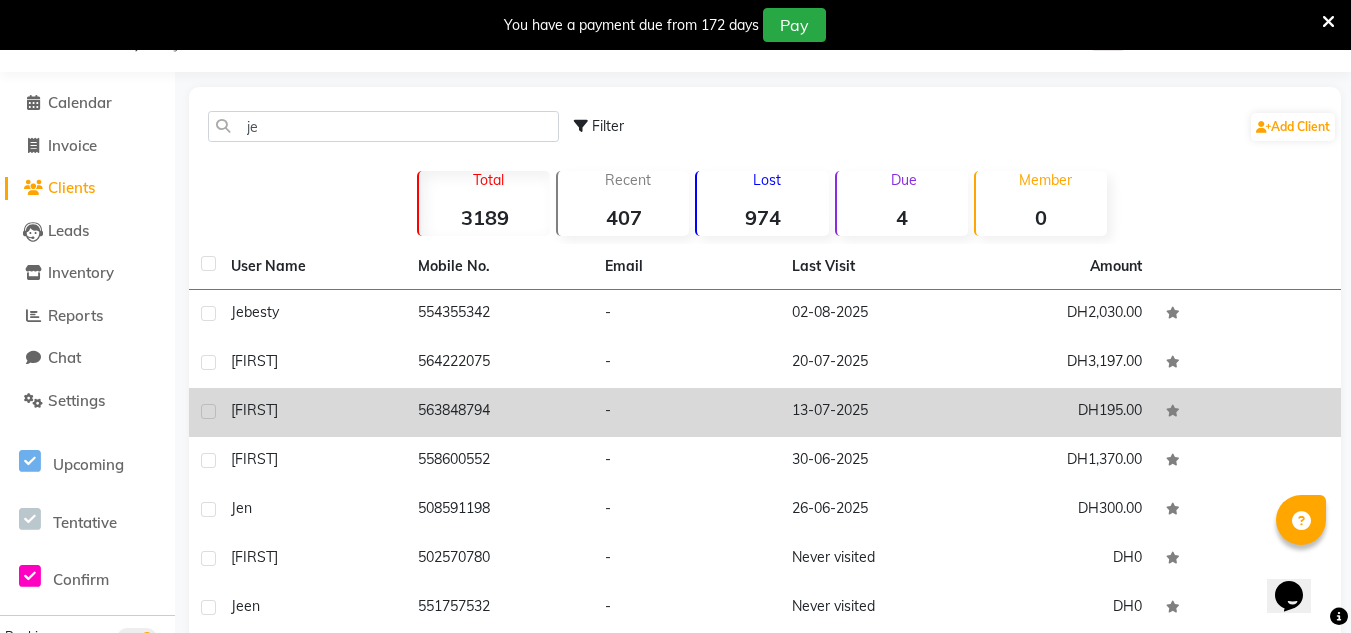 click on "[FIRST]" 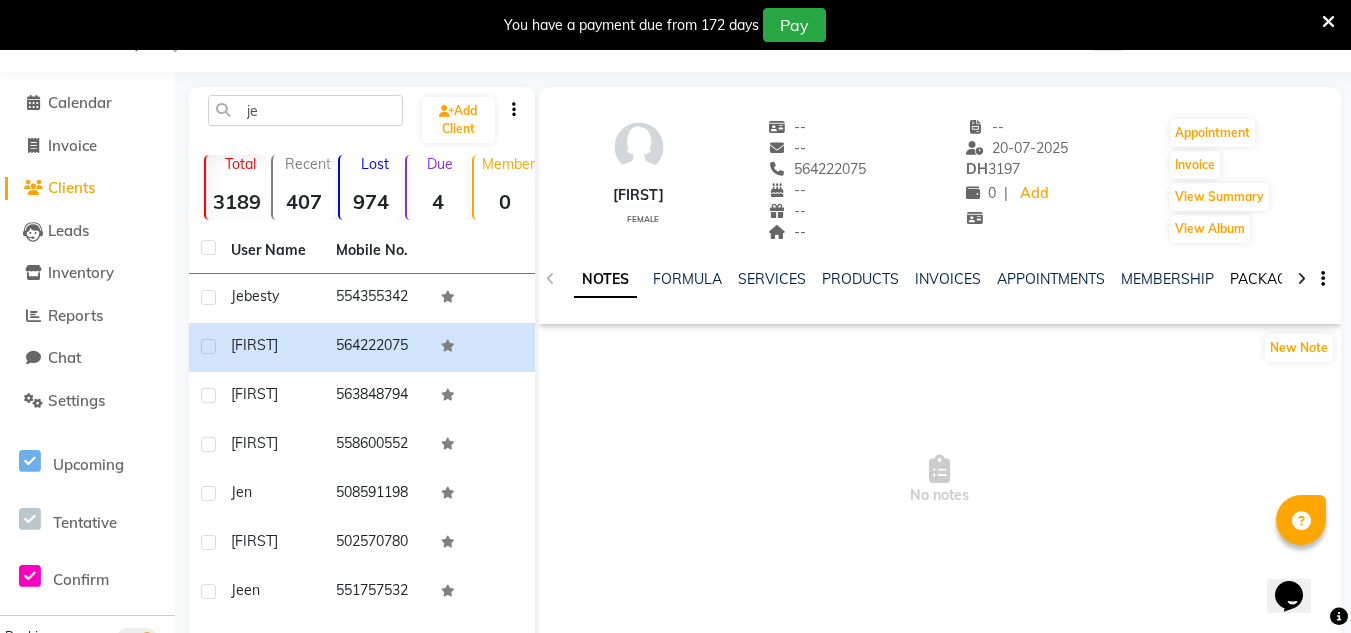click on "PACKAGES" 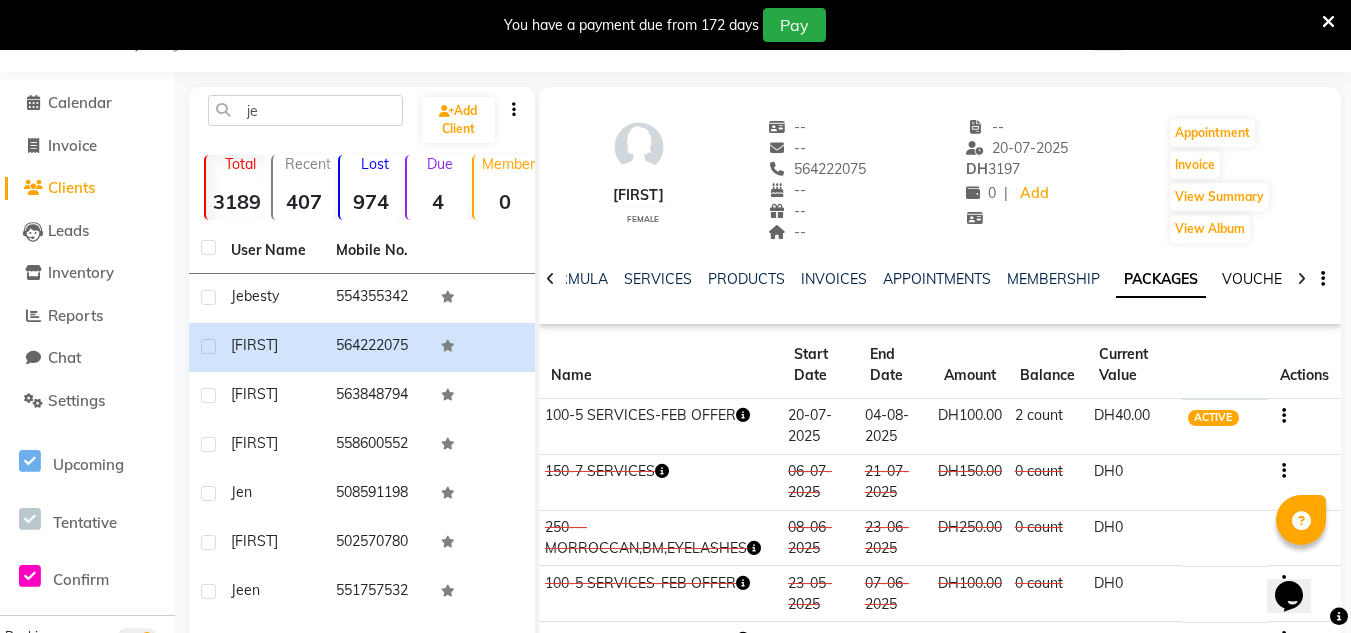 click on "VOUCHERS" 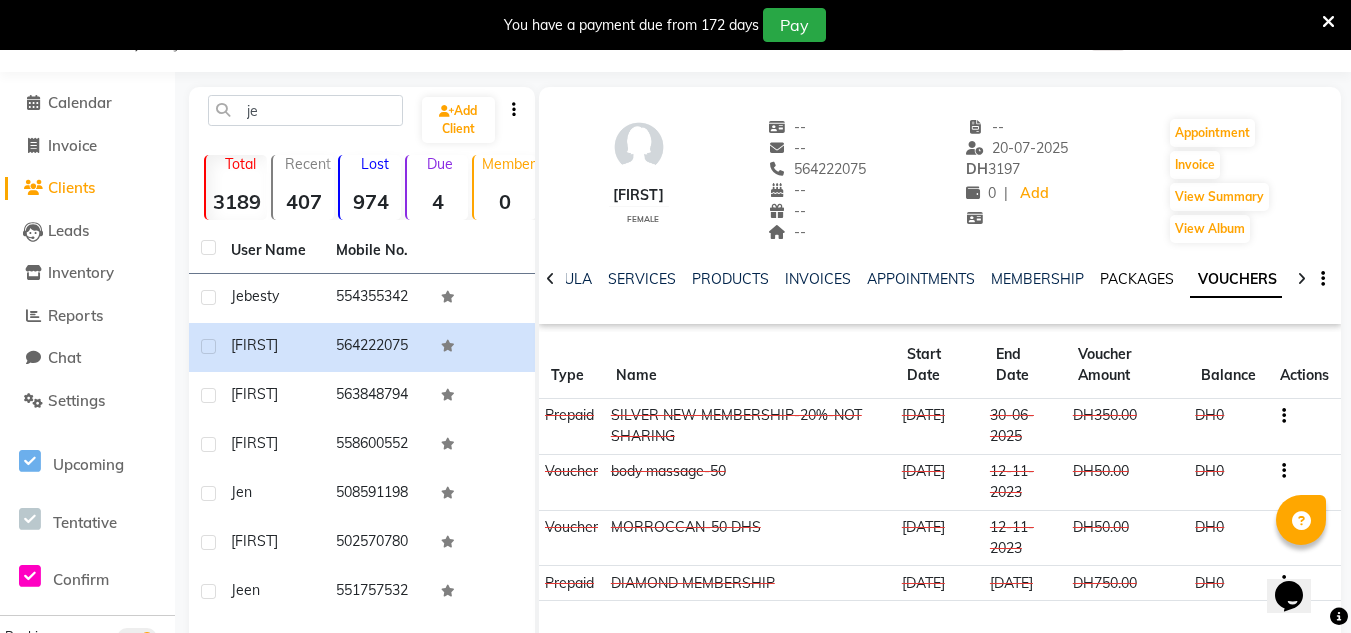 click on "PACKAGES" 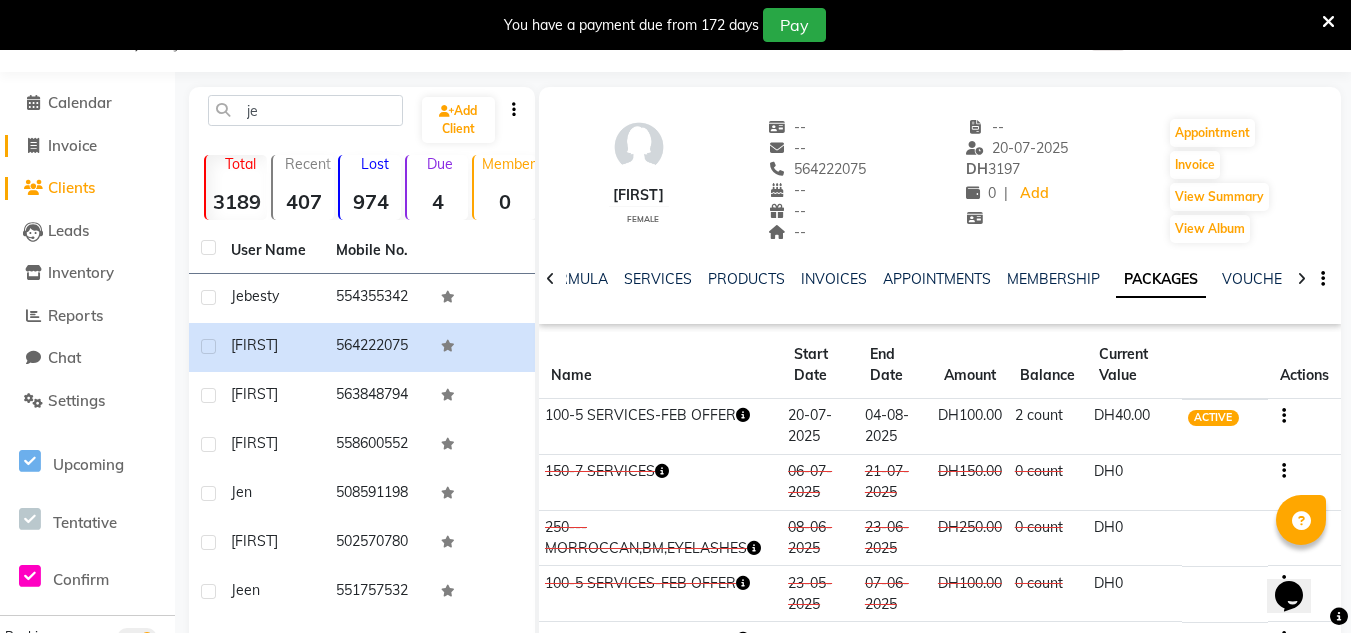 click on "Invoice" 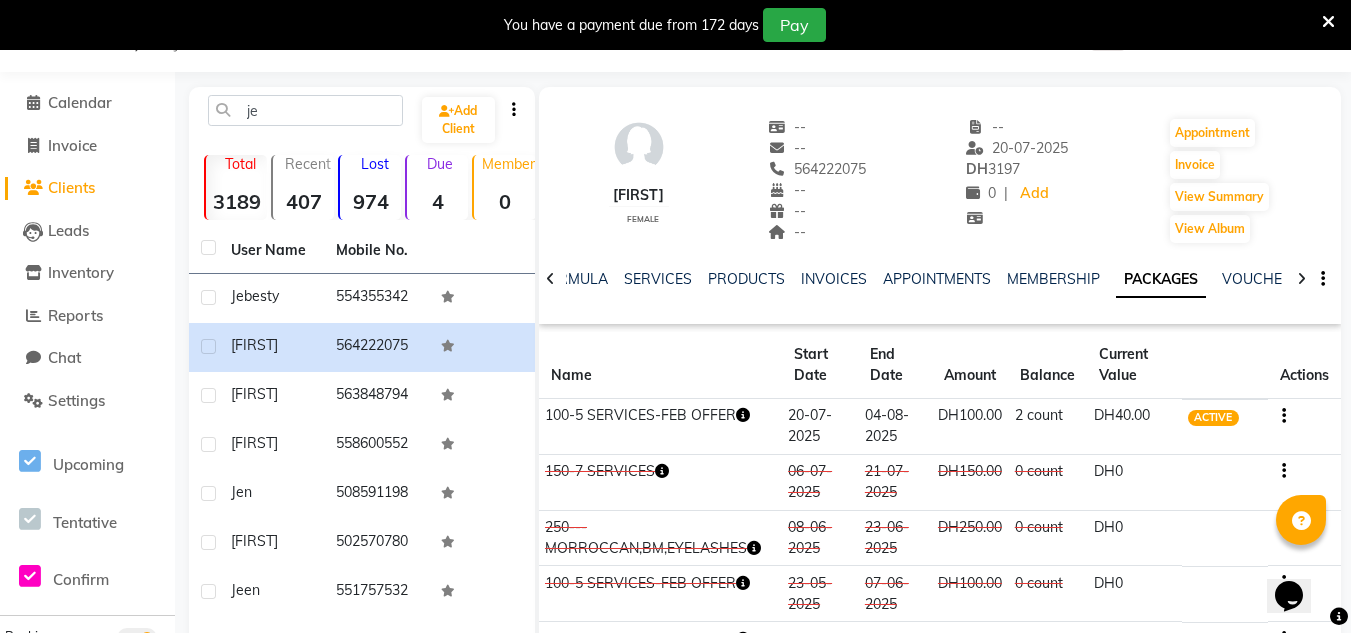 select on "service" 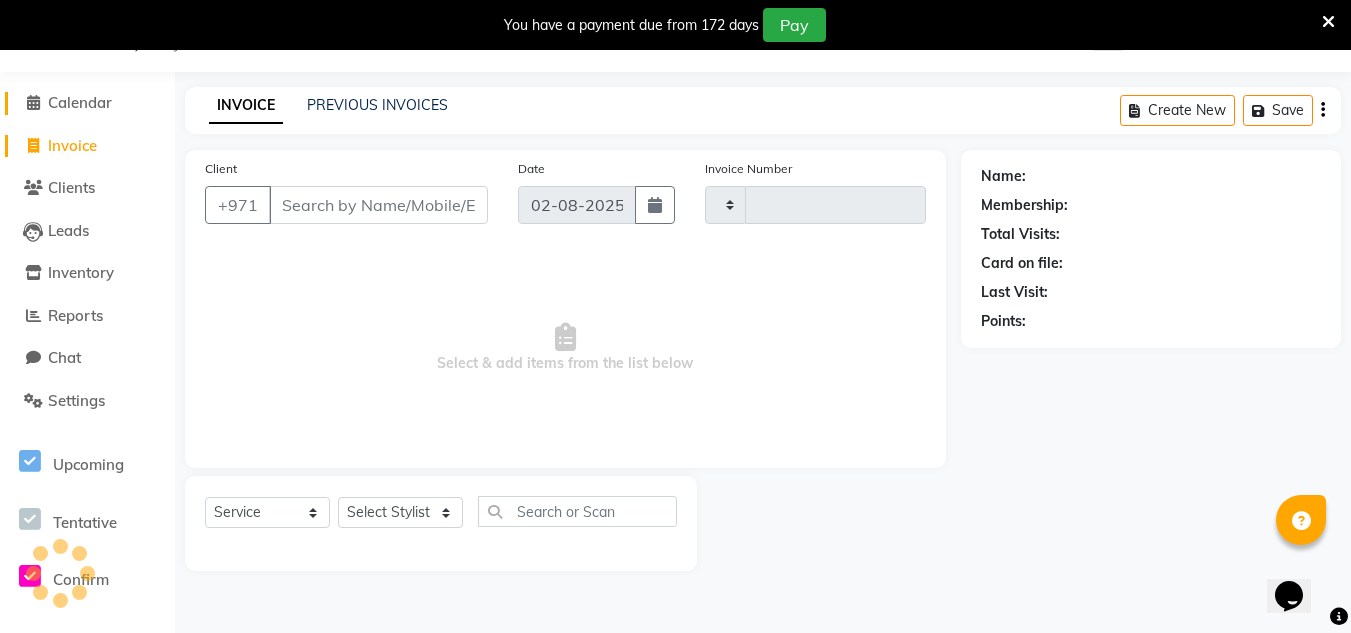 click on "Calendar" 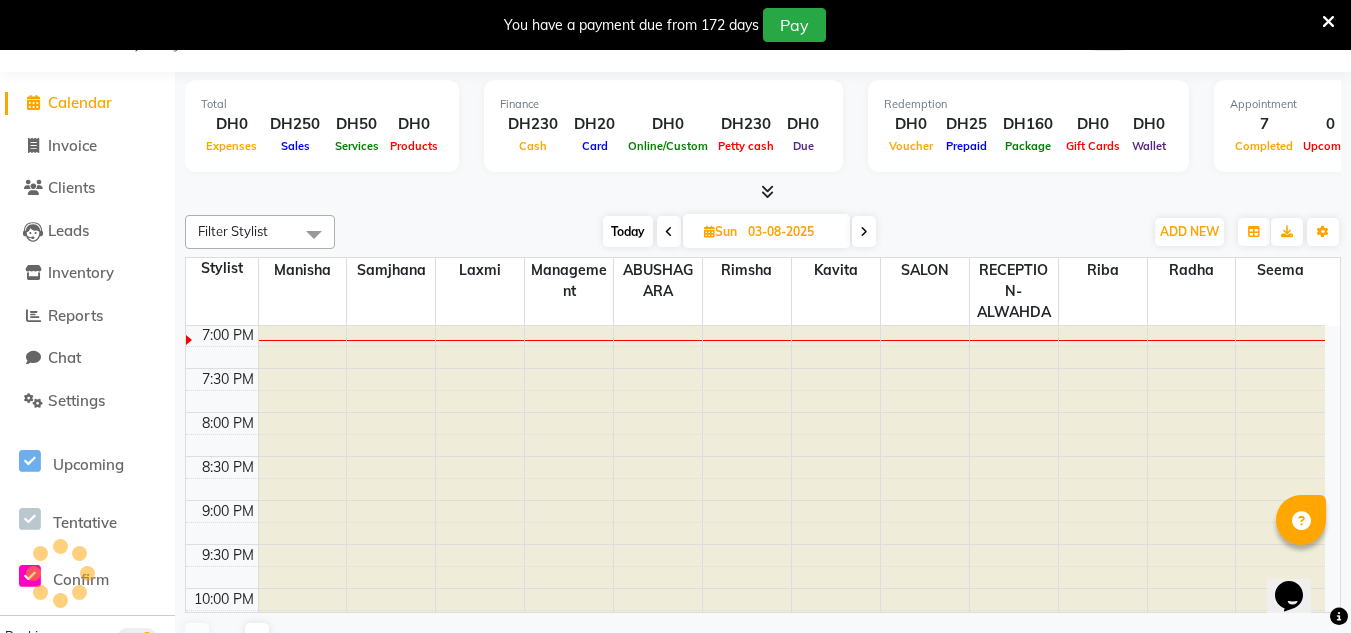 scroll, scrollTop: 0, scrollLeft: 0, axis: both 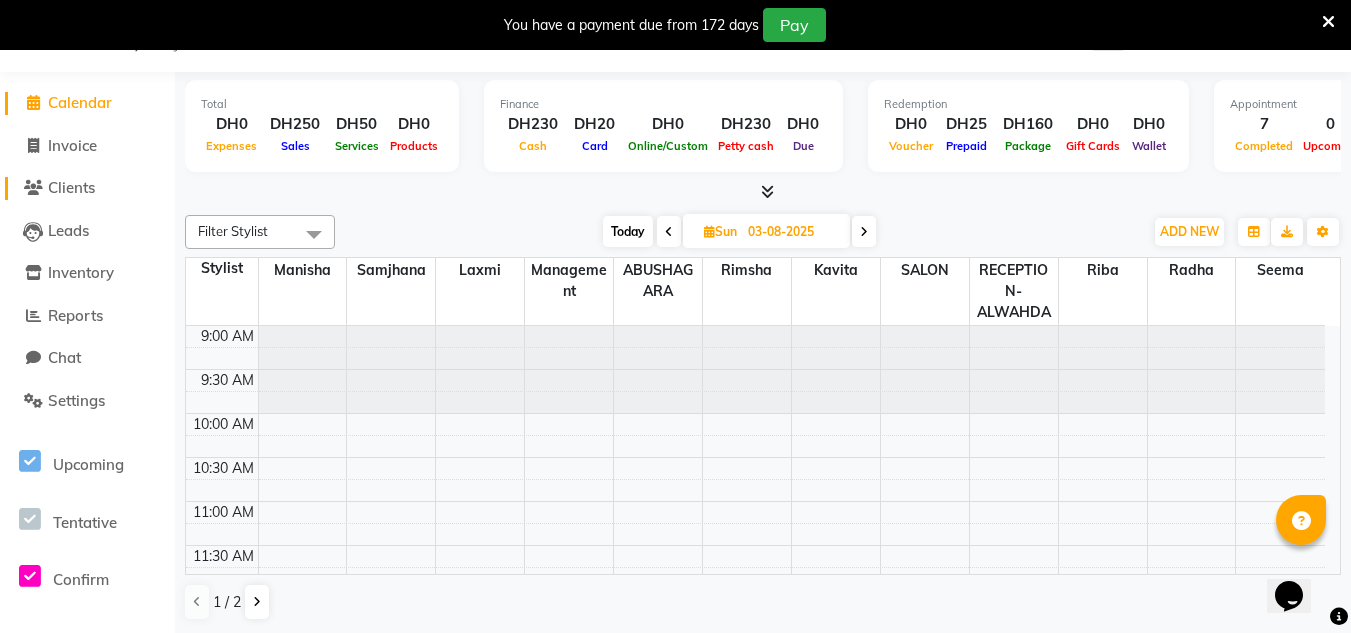 click on "Clients" 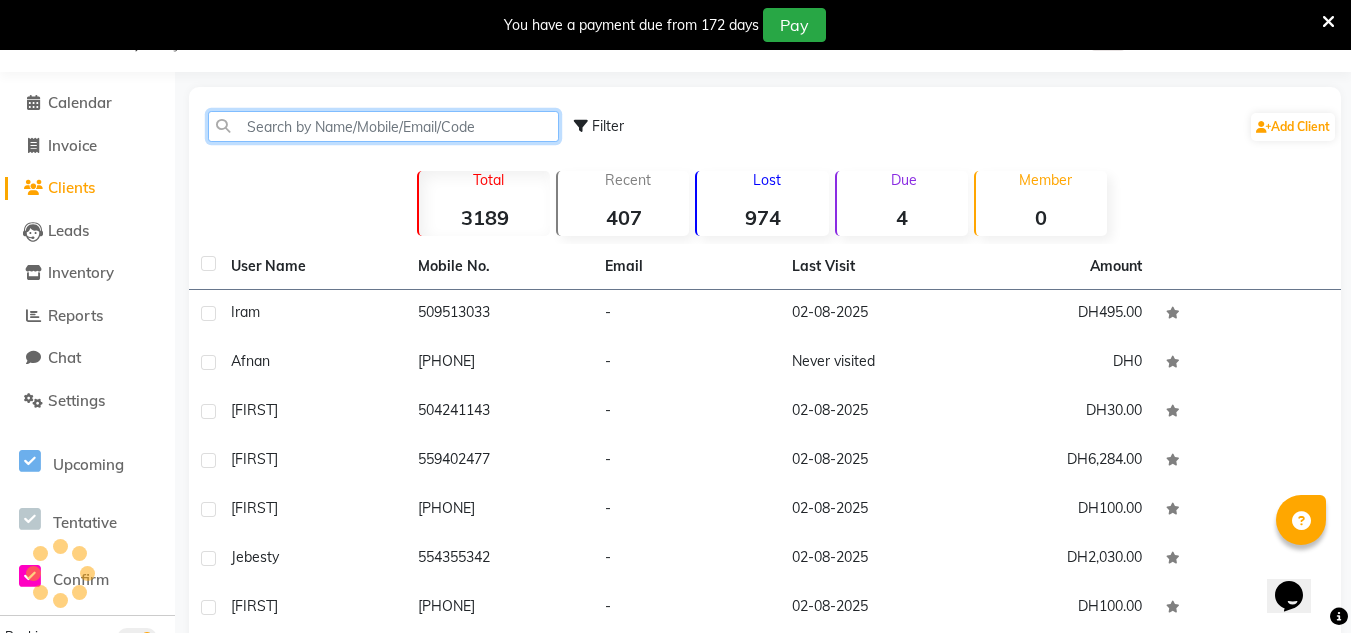 click 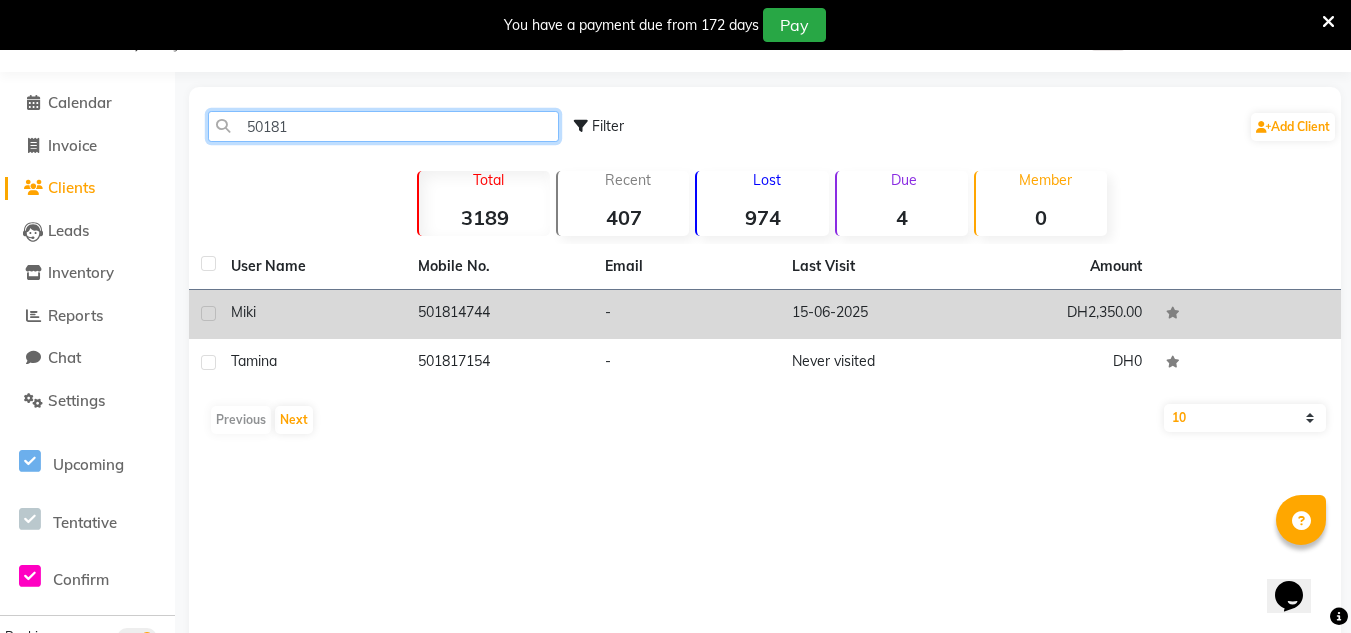 type on "50181" 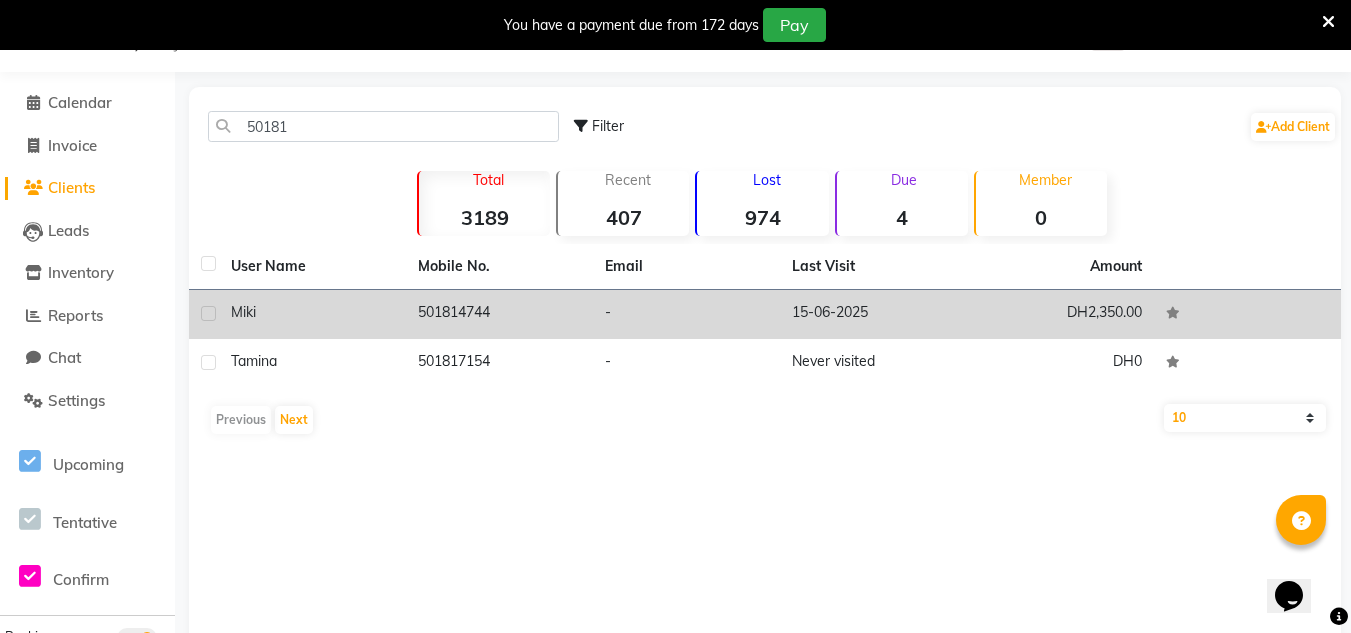 click on "501814744" 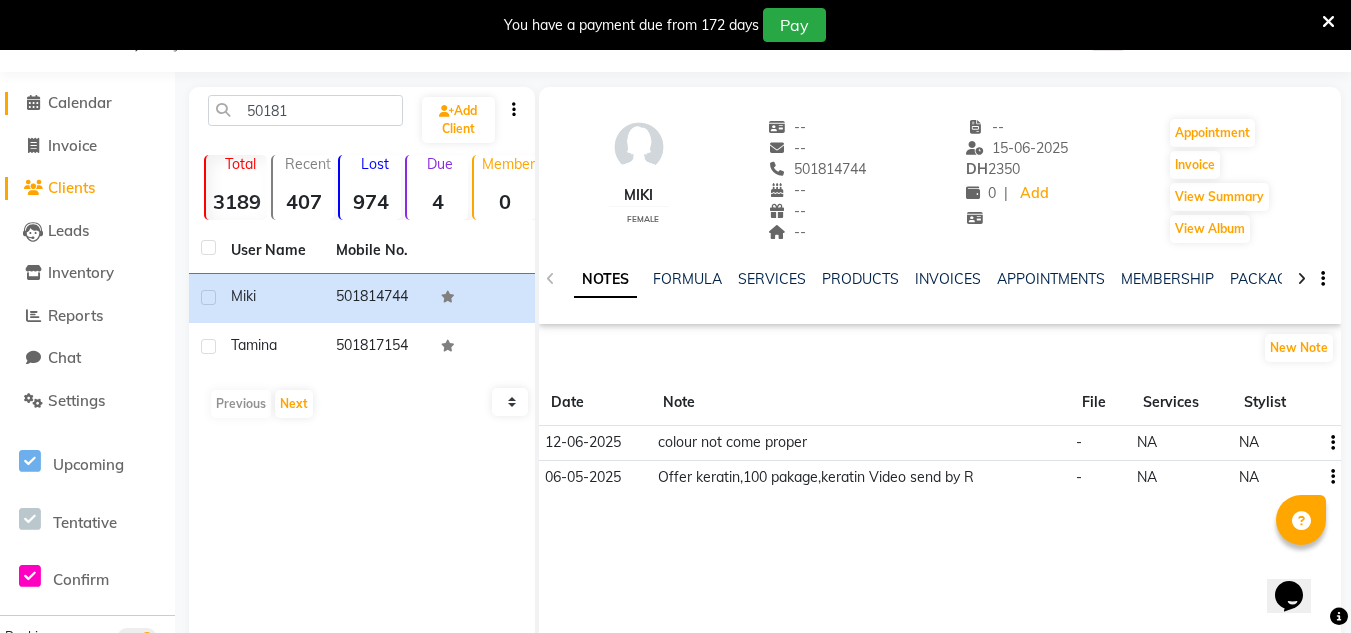 click on "Calendar" 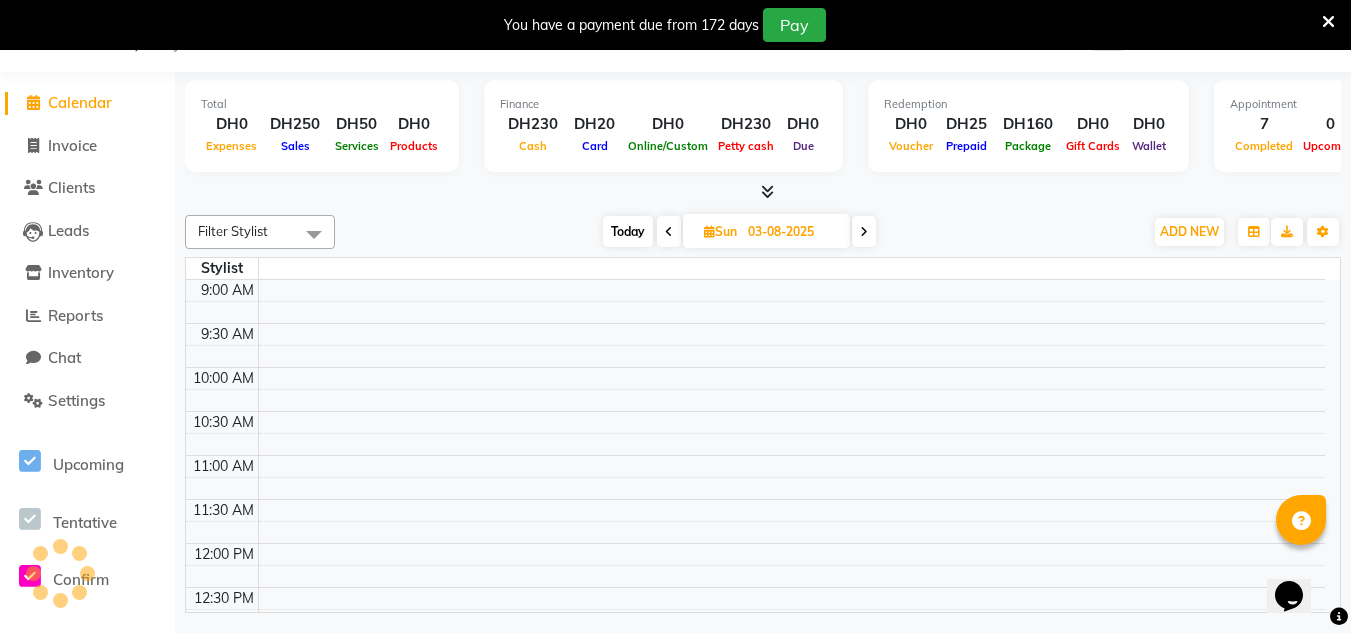 click on "Calendar" 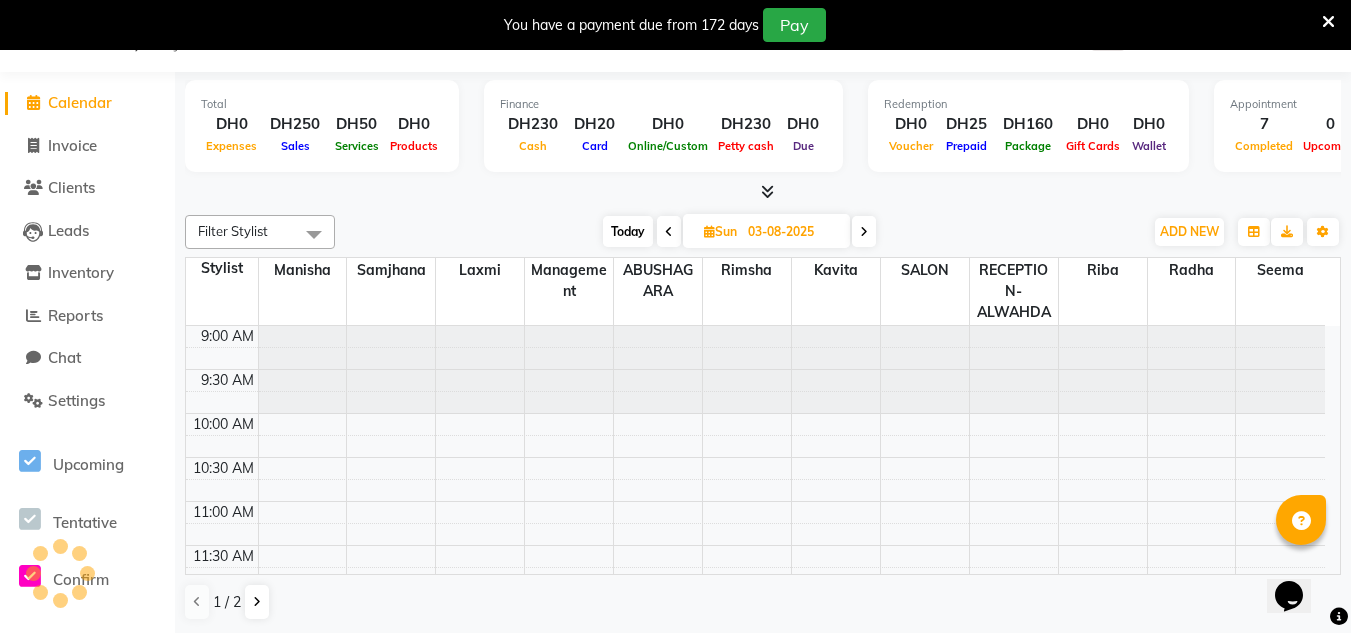 scroll, scrollTop: 0, scrollLeft: 0, axis: both 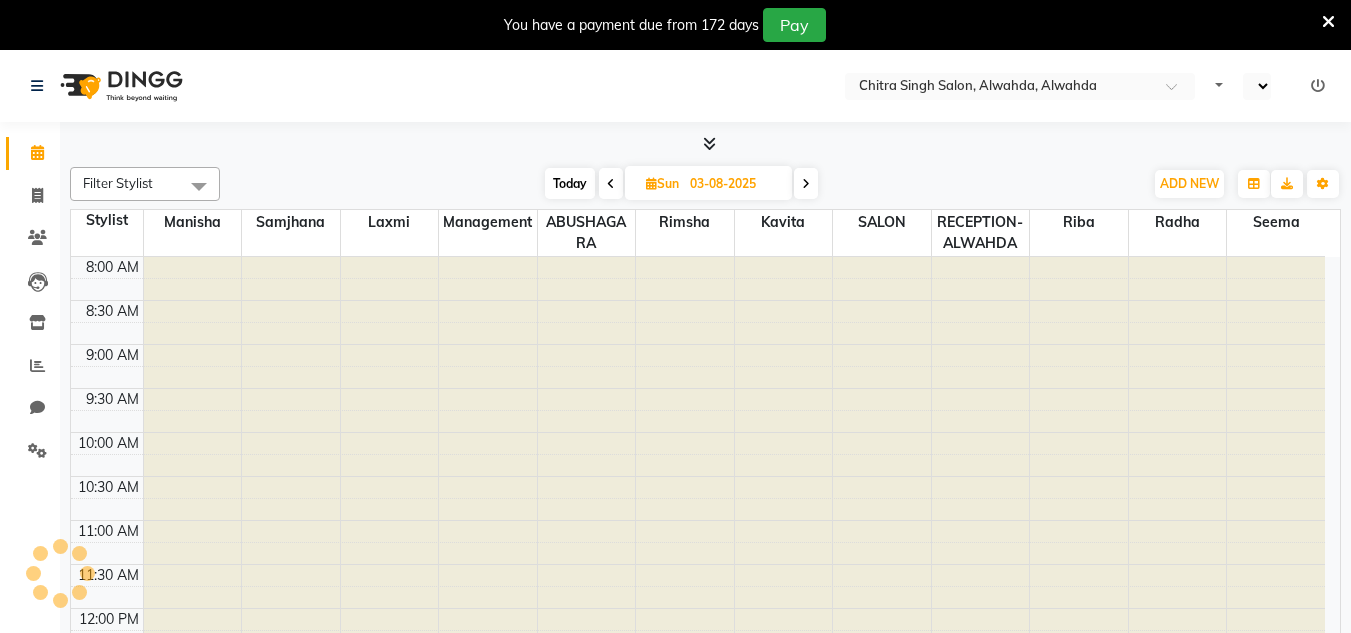 select on "en" 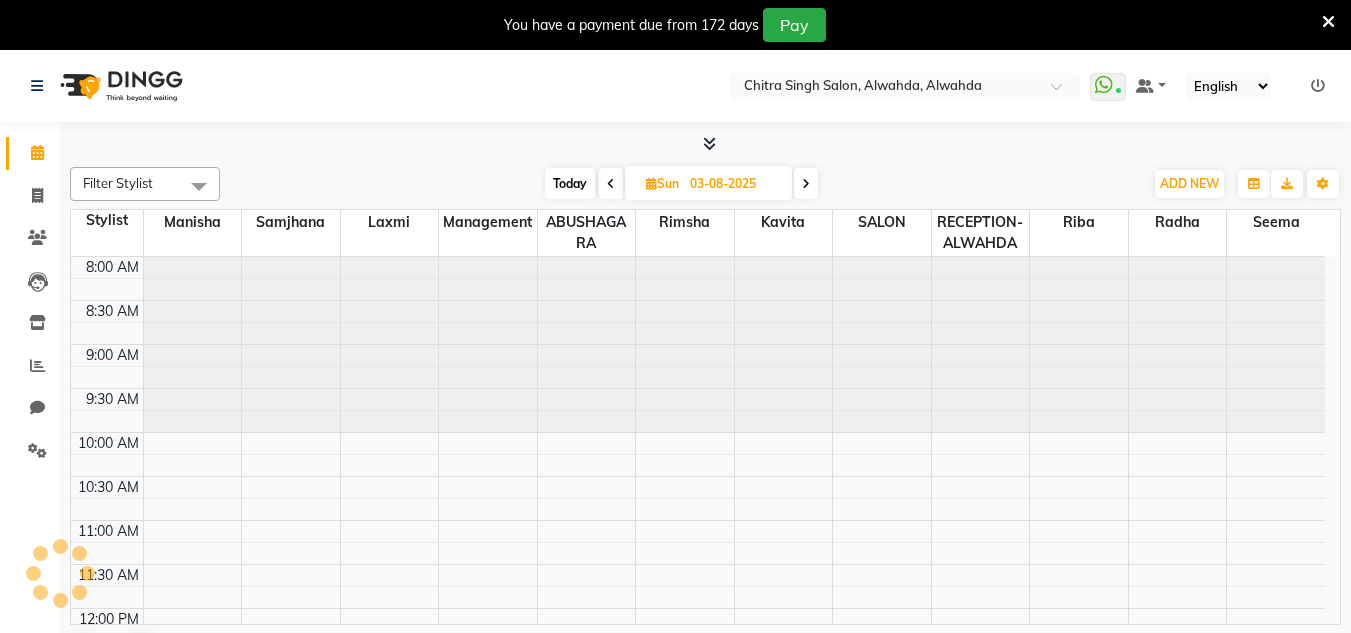 scroll, scrollTop: 0, scrollLeft: 0, axis: both 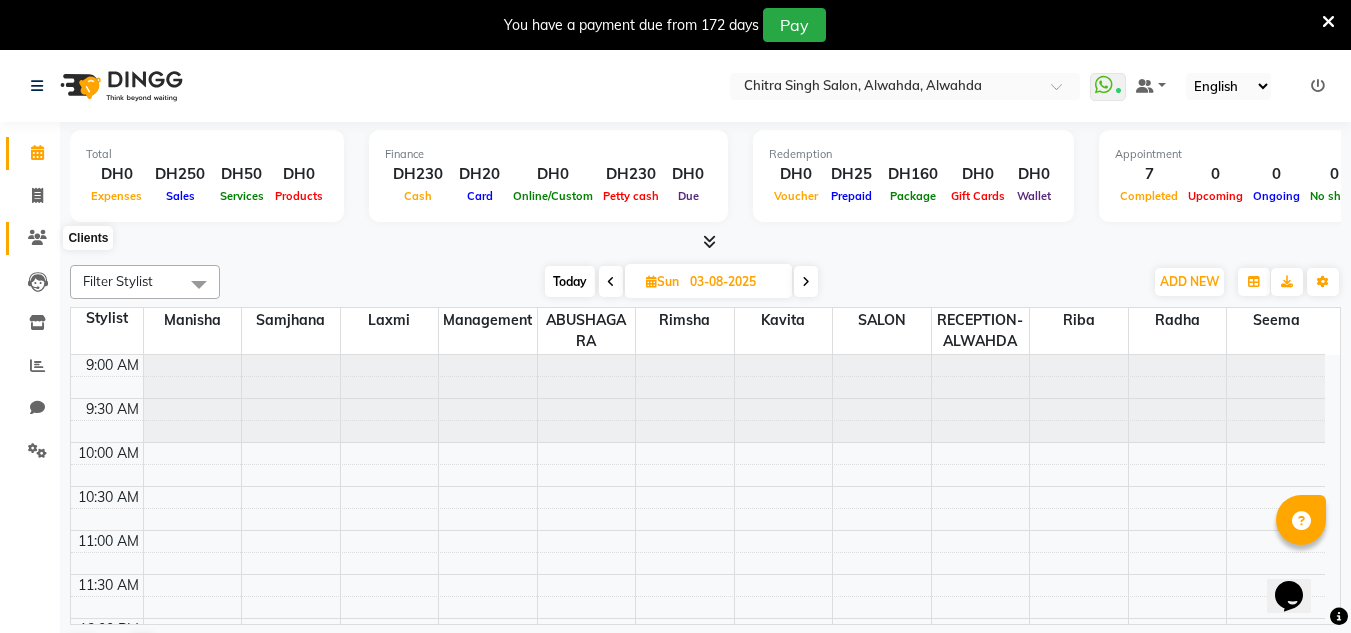 click 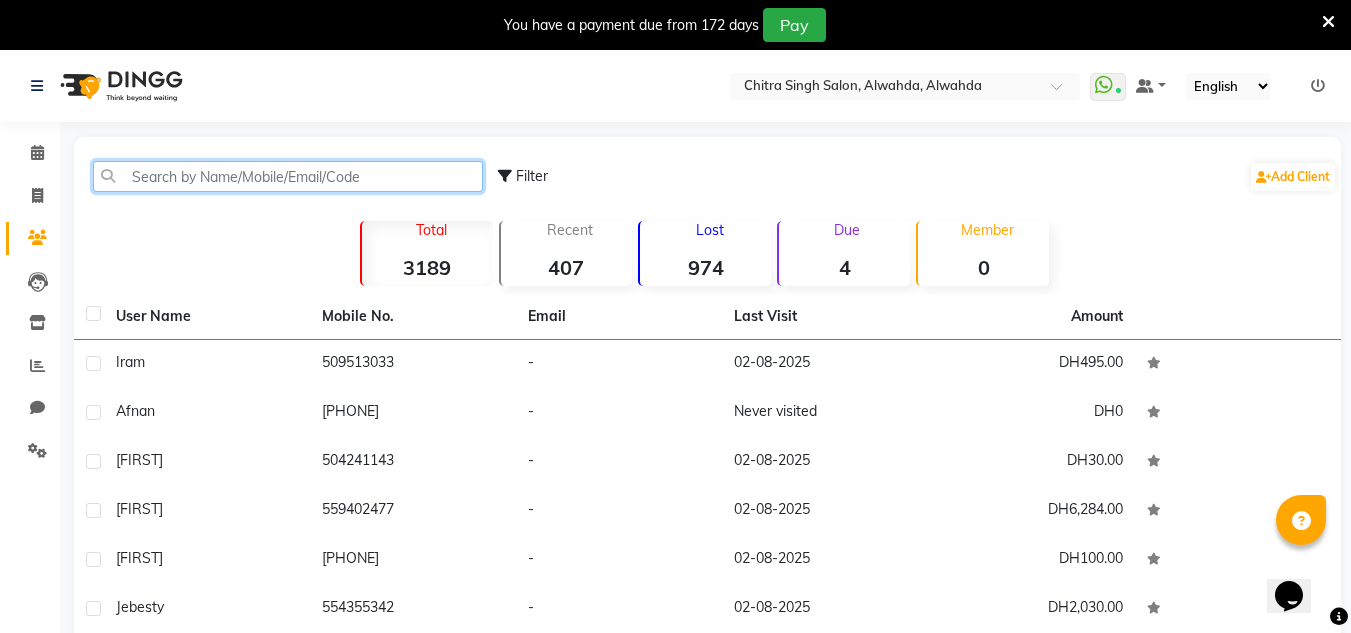 click 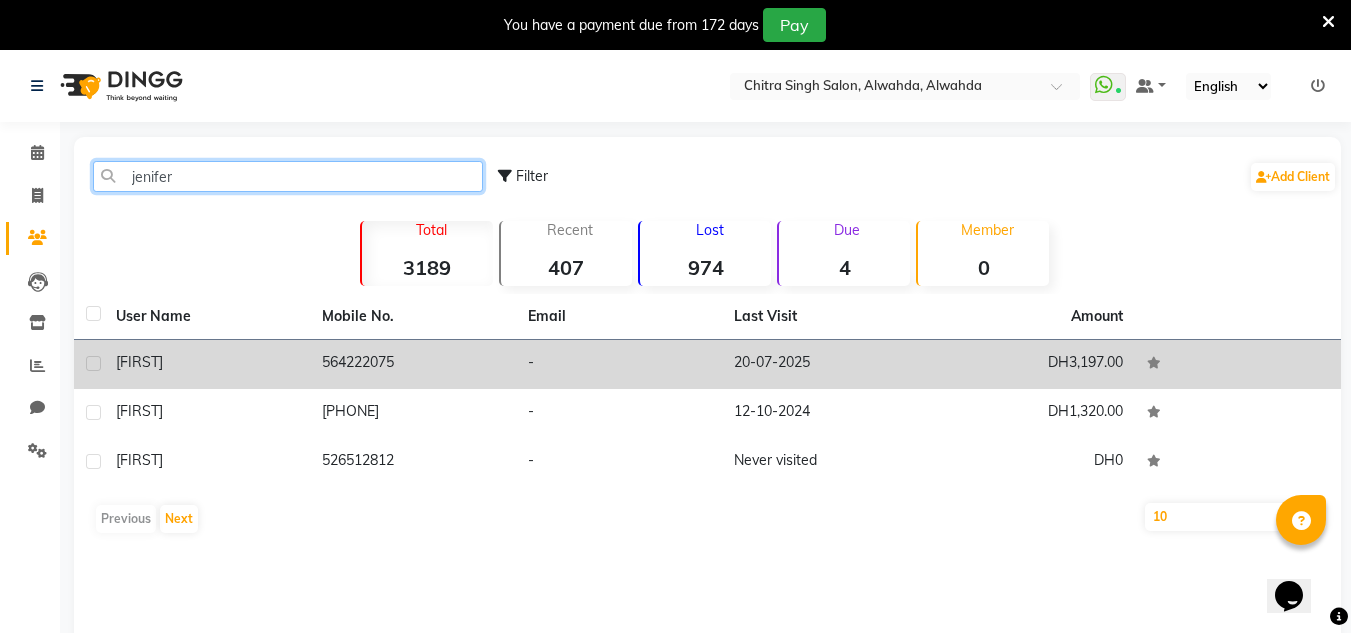 type on "jenifer" 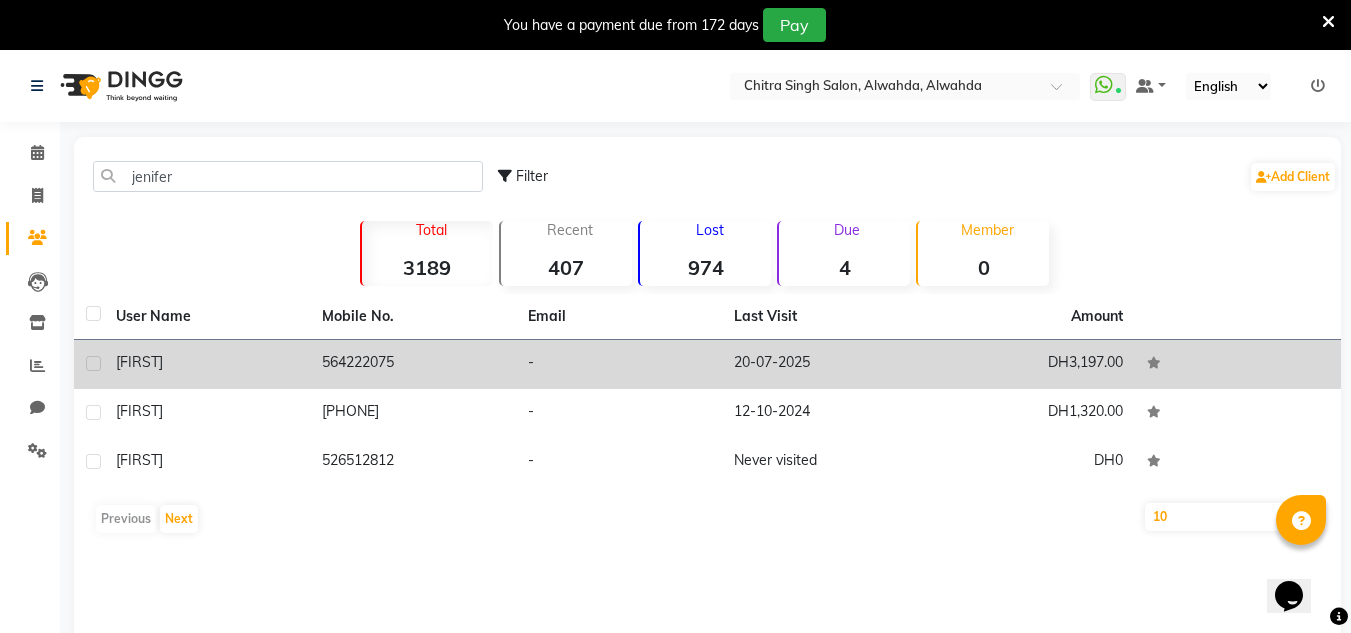 click on "20-07-2025" 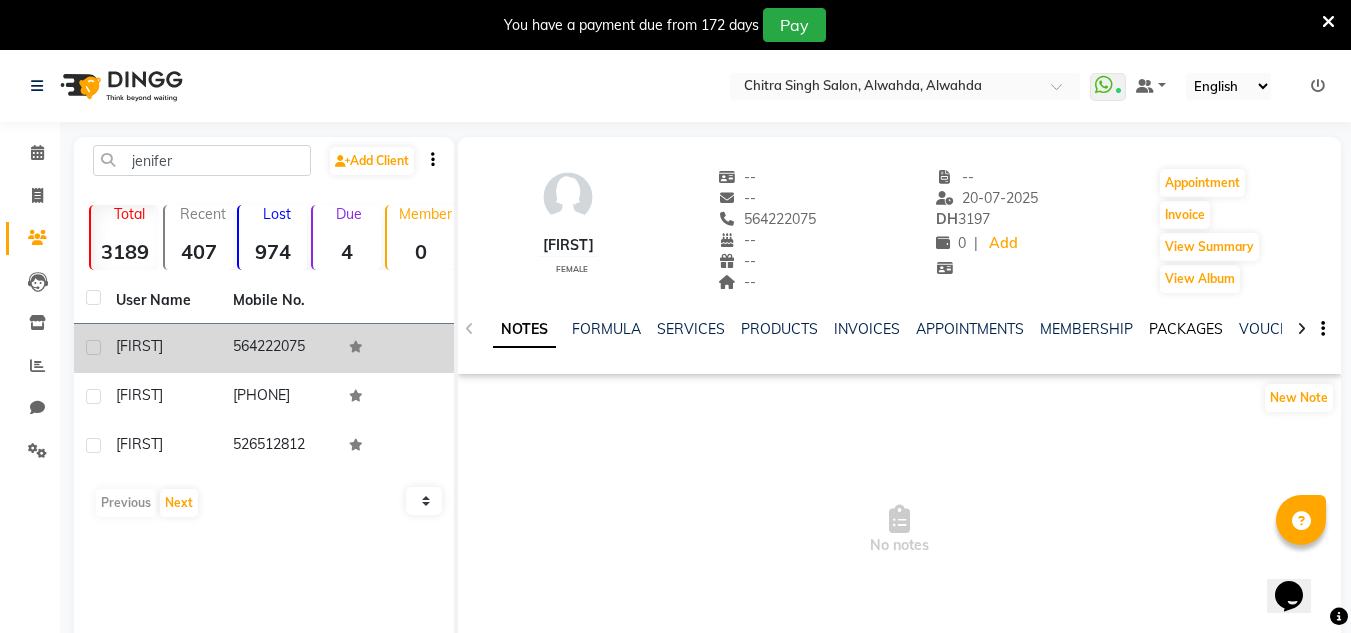 drag, startPoint x: 1161, startPoint y: 330, endPoint x: 1212, endPoint y: 209, distance: 131.30879 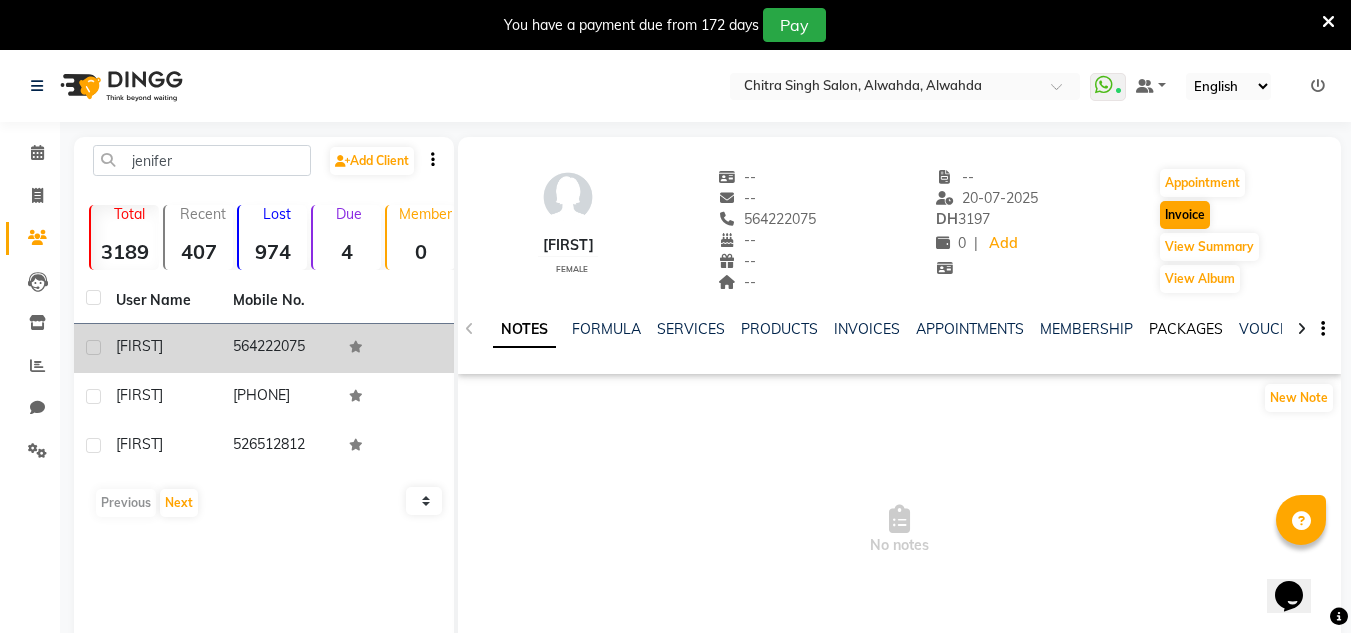 click on "PACKAGES" 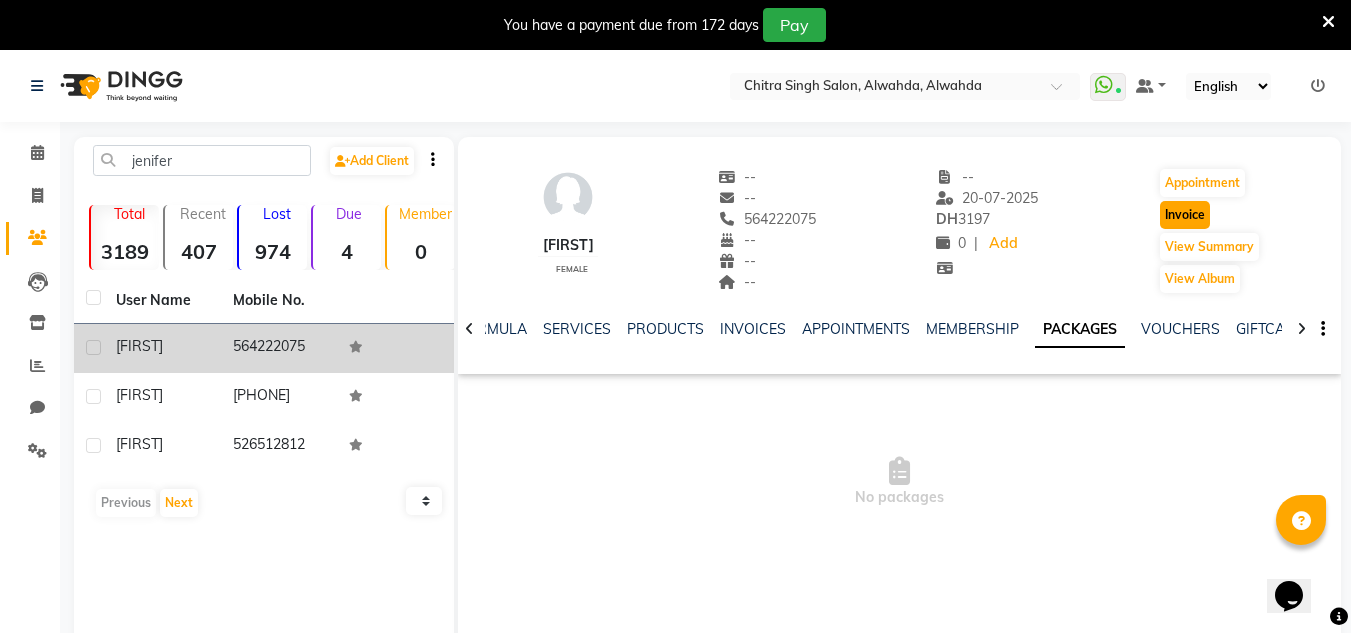 click on "Invoice" 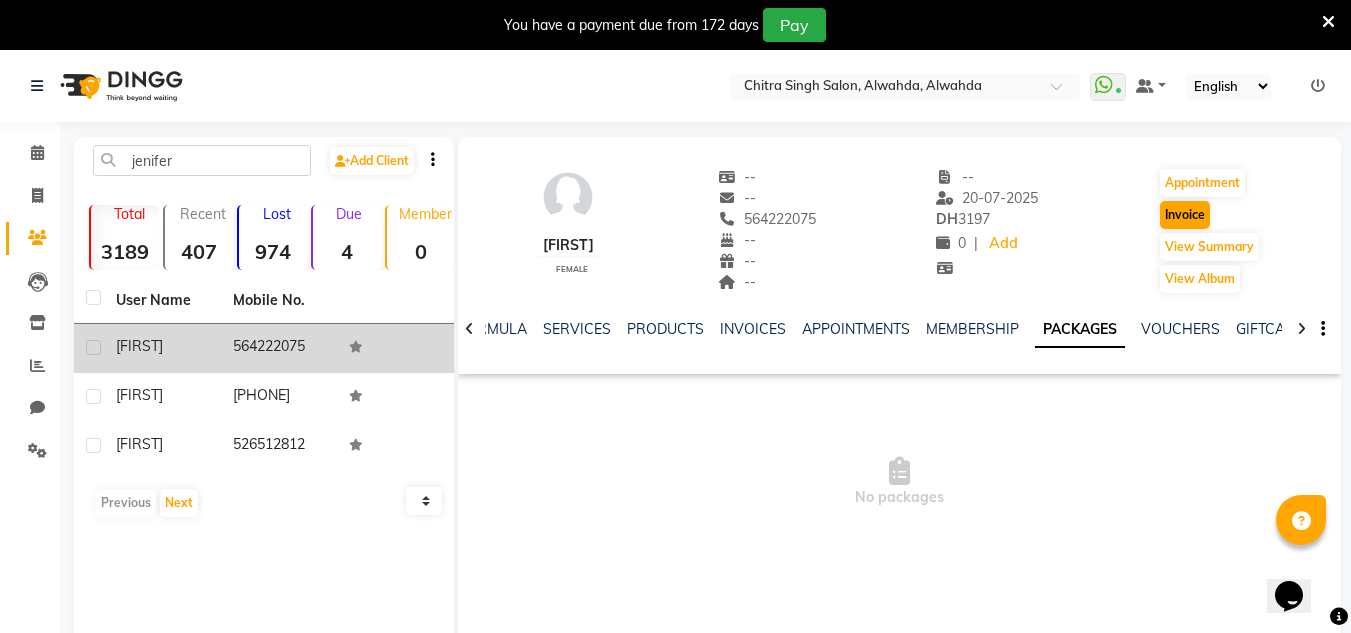 scroll, scrollTop: 50, scrollLeft: 0, axis: vertical 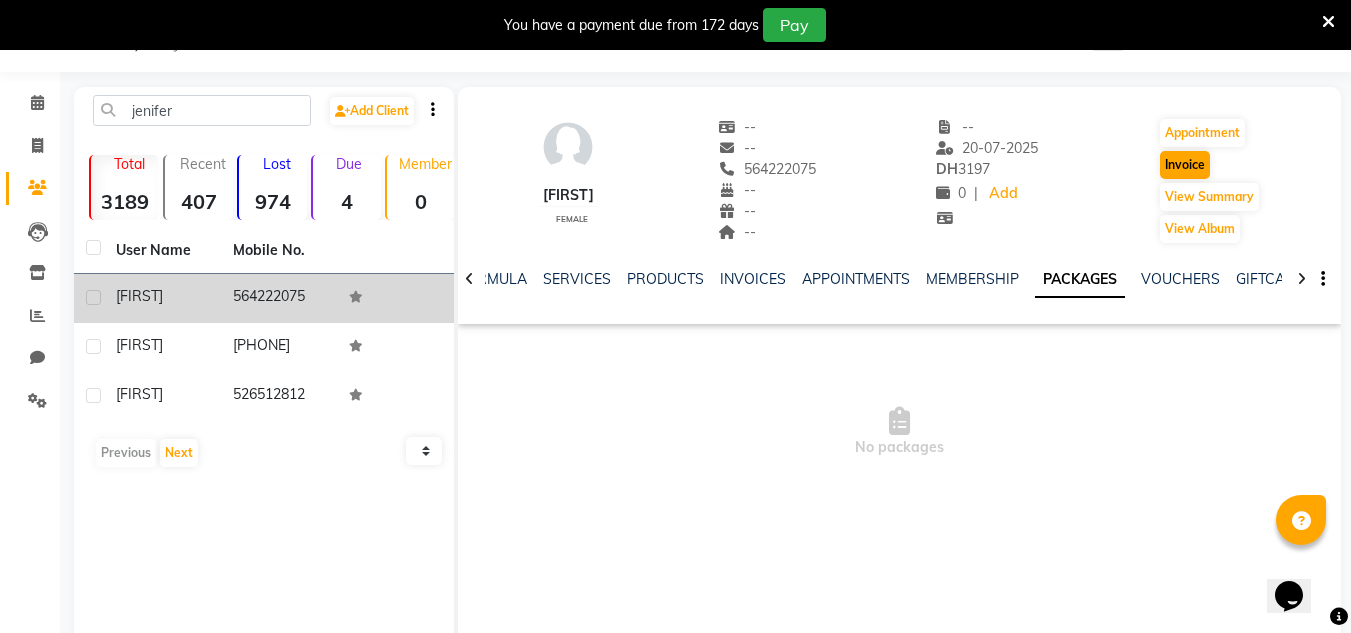 select on "4333" 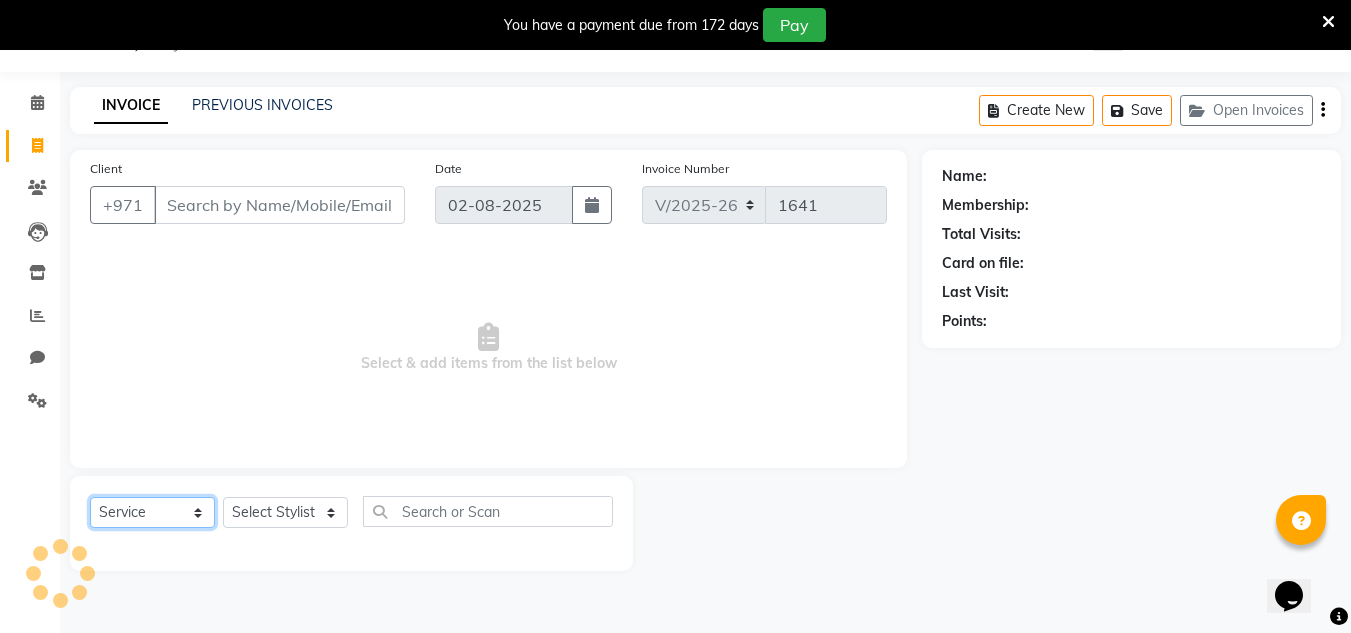 click on "Select  Service  Product  Membership  Package Voucher Prepaid Gift Card" 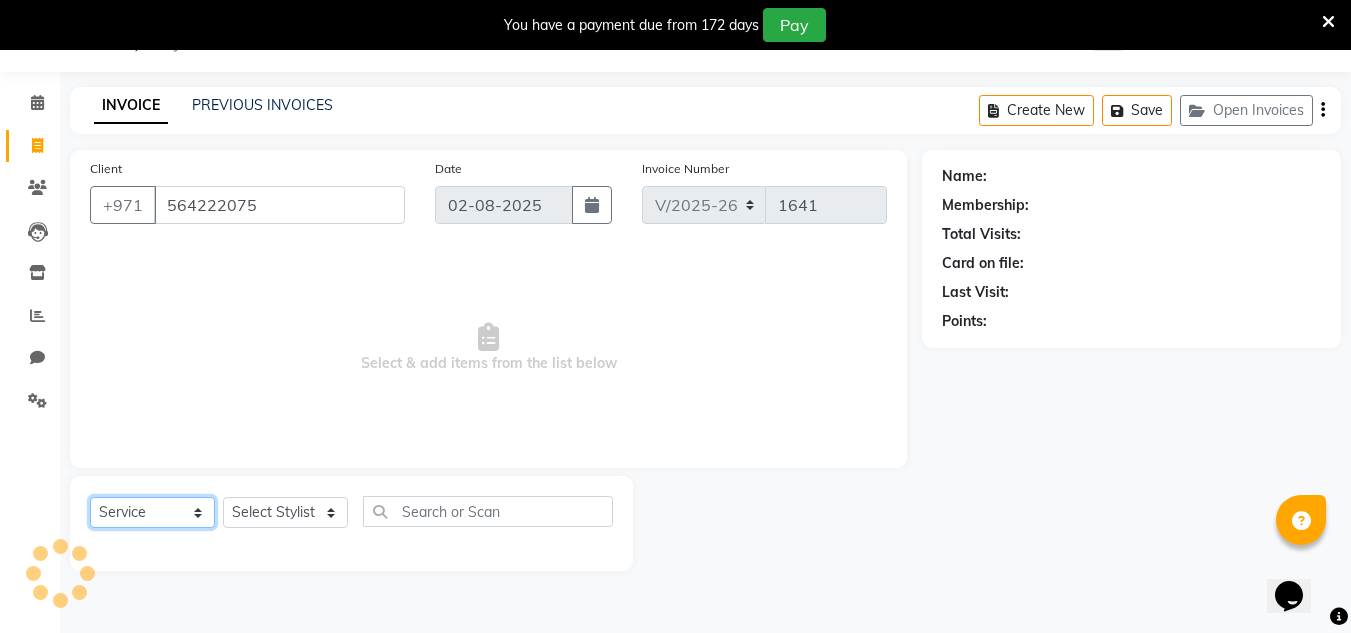 click on "Select  Service  Product  Membership  Package Voucher Prepaid Gift Card" 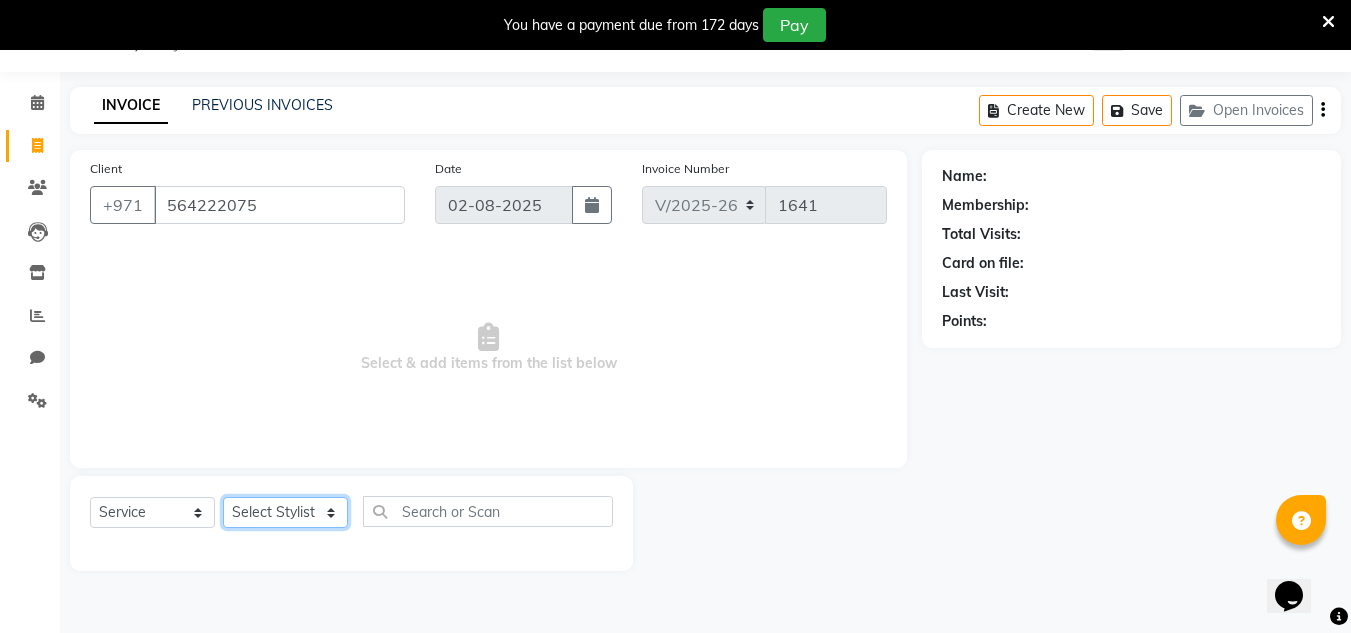 click on "Select Stylist [NAME] HOME SERVICE STAFF [NAME] [NAME] Management [NAME] [NAME] RECEPTION-ALWAHDA [NAME] [NAME] SALON [NAME] [NAME] trial" 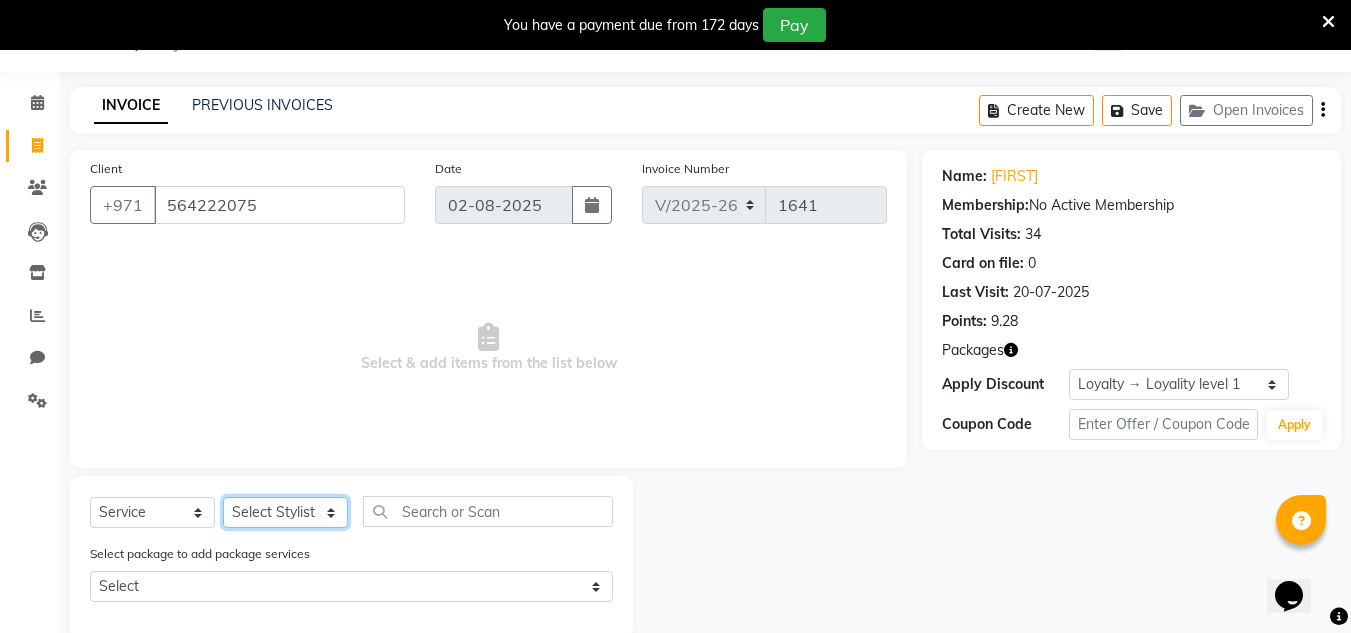 select on "36338" 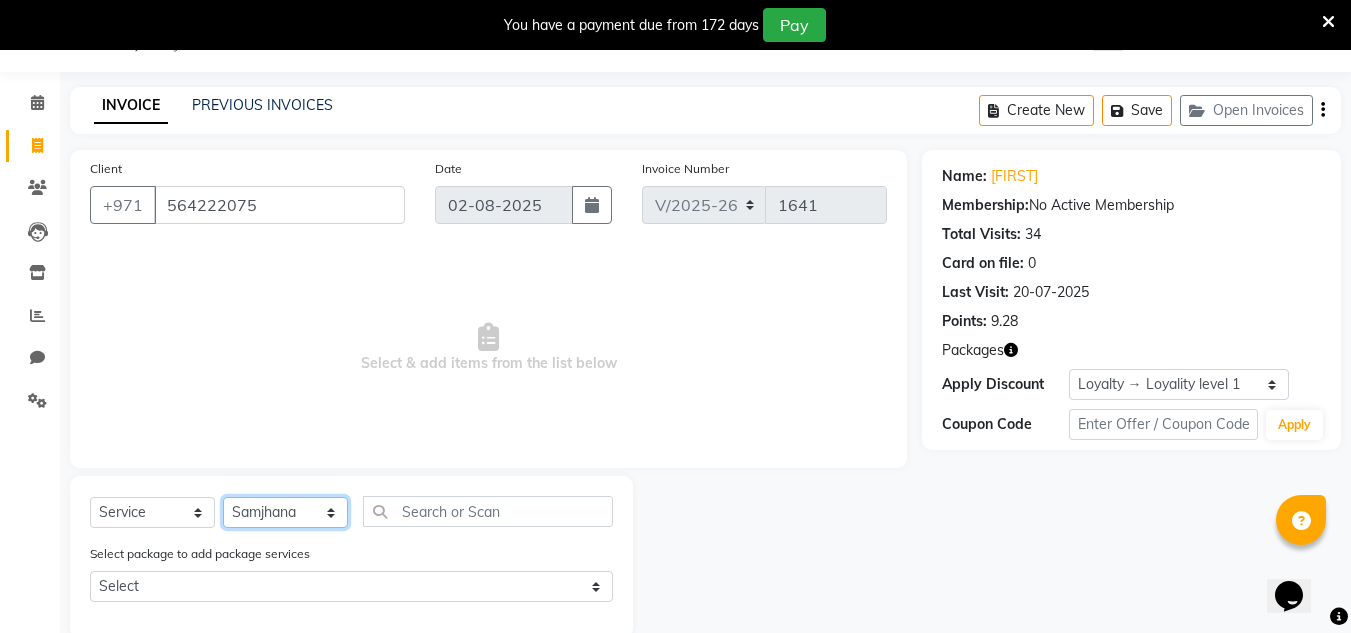 click on "Select Stylist [NAME] HOME SERVICE STAFF [NAME] [NAME] Management [NAME] [NAME] RECEPTION-ALWAHDA [NAME] [NAME] SALON [NAME] [NAME] trial" 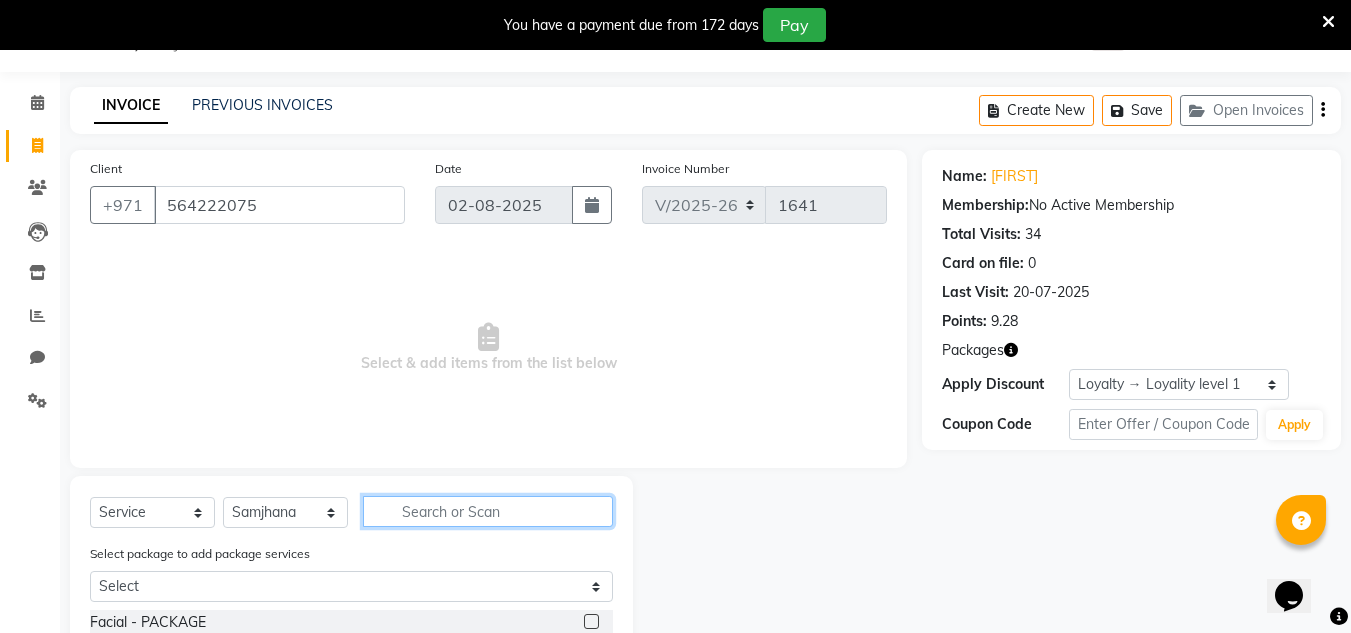 click 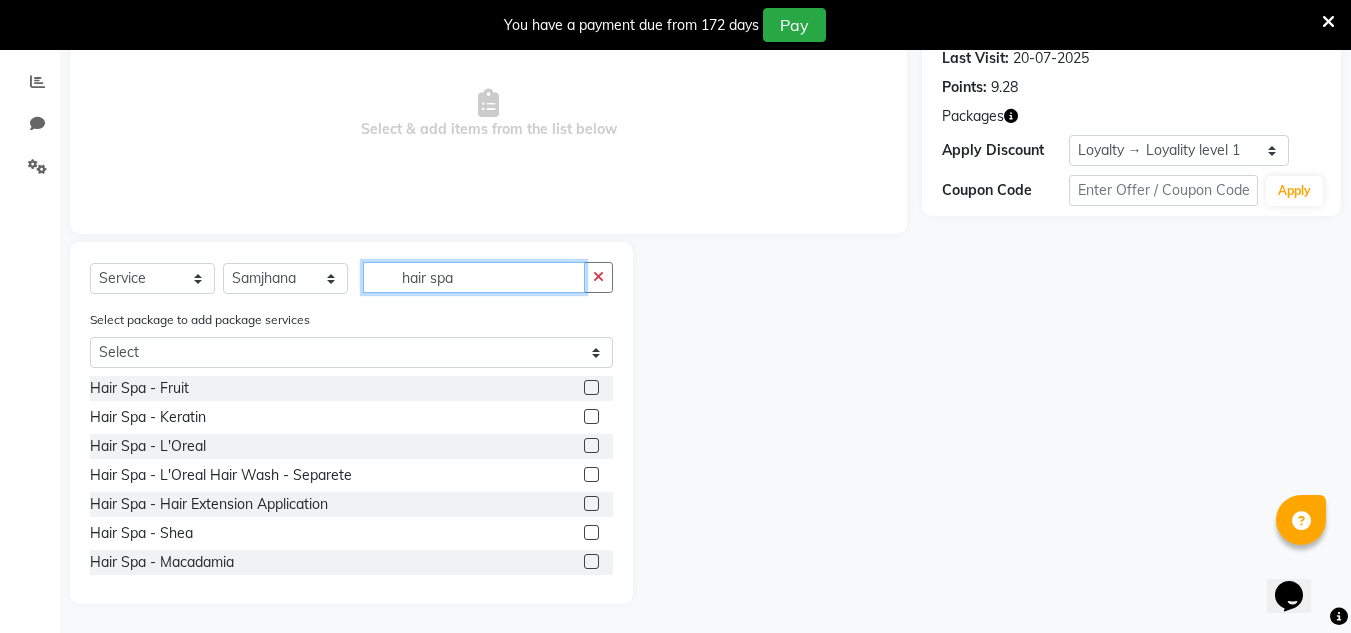 scroll, scrollTop: 285, scrollLeft: 0, axis: vertical 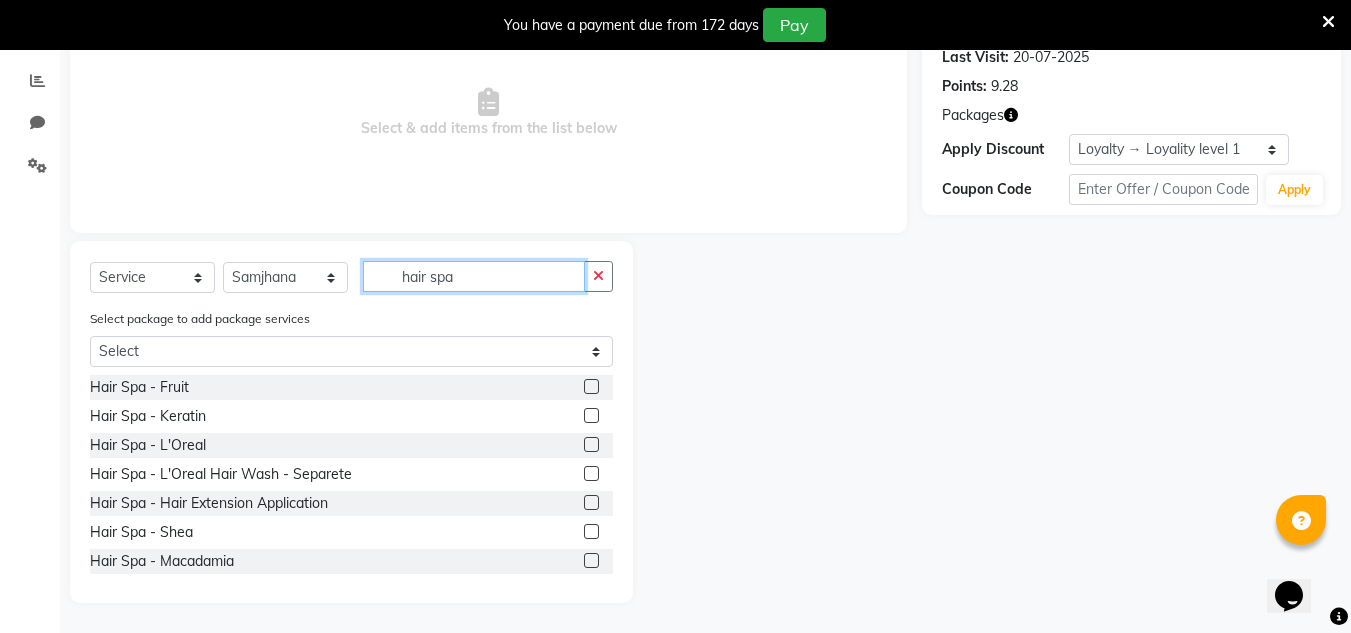 type on "hair spa" 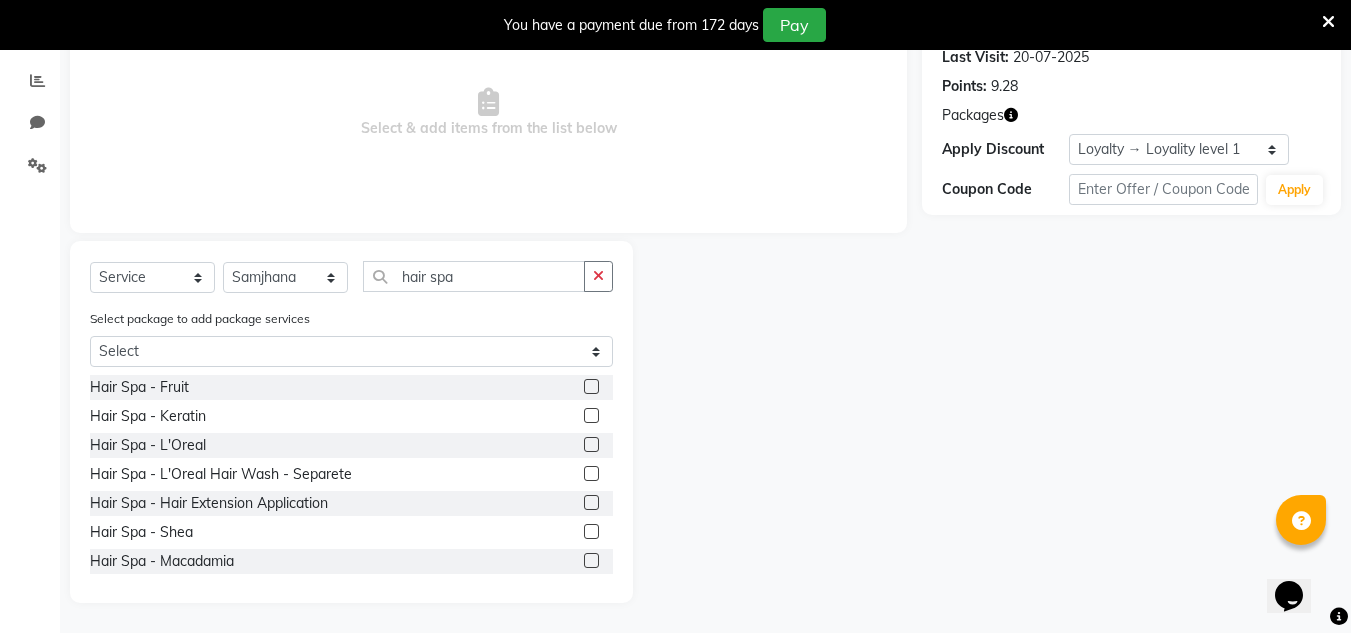 click 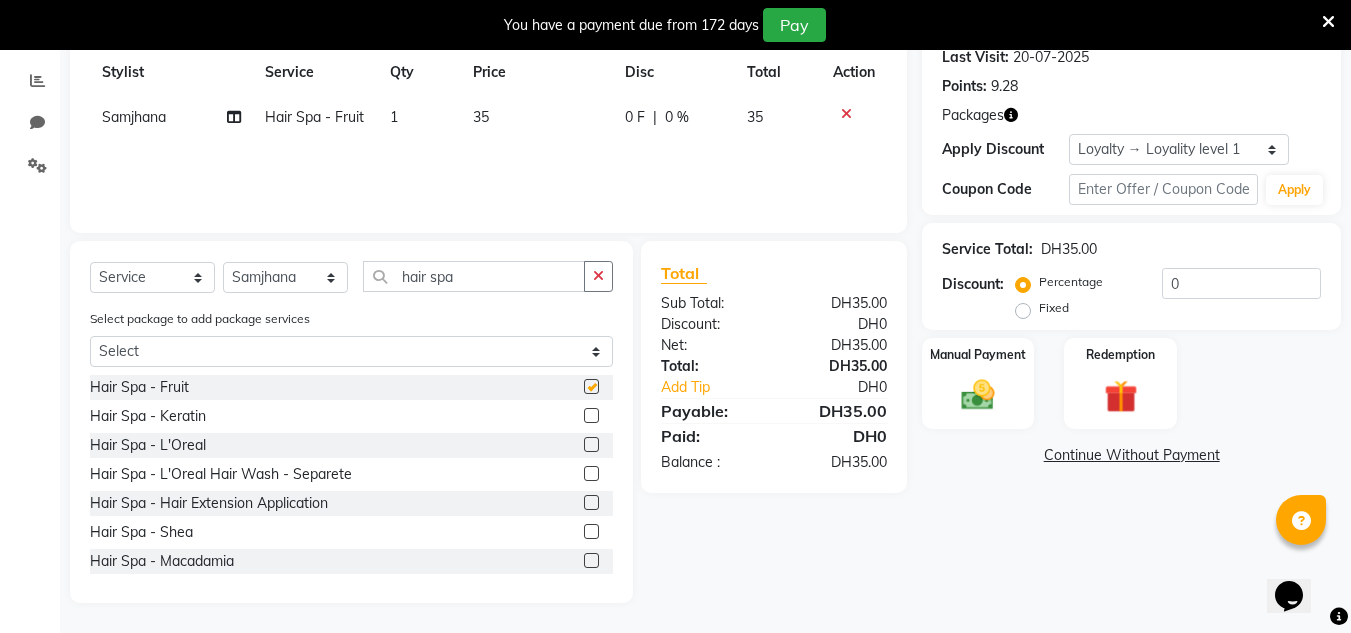 checkbox on "false" 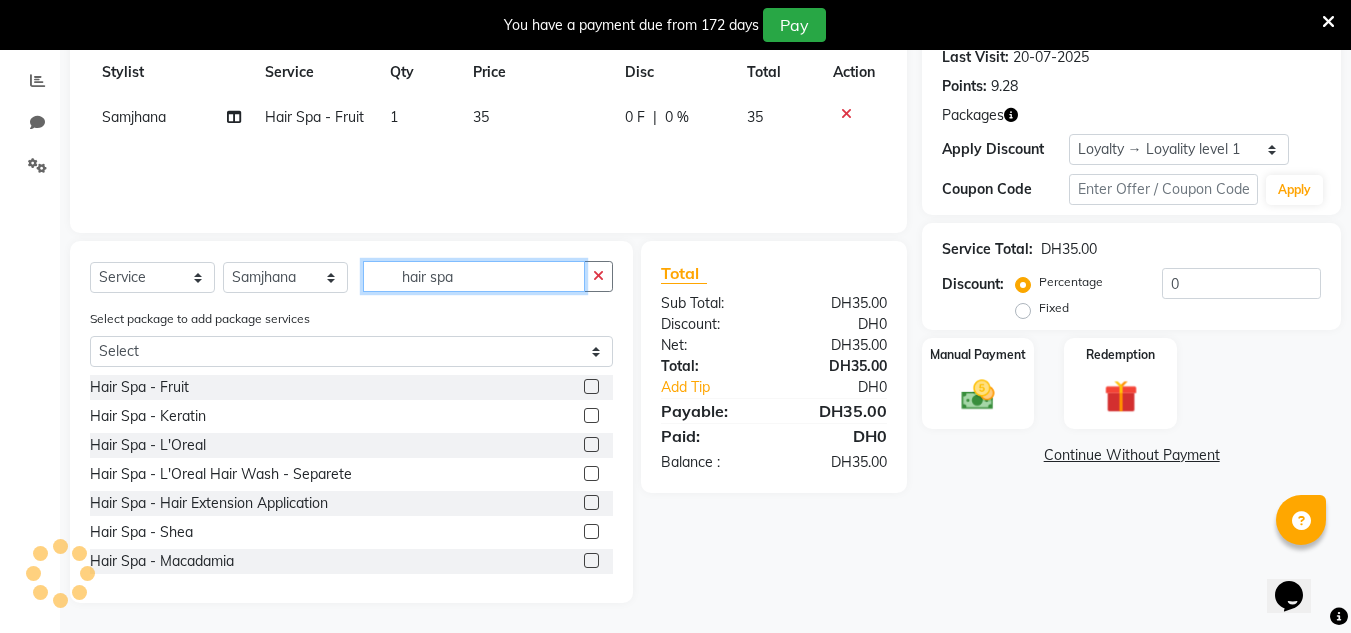 drag, startPoint x: 465, startPoint y: 271, endPoint x: 383, endPoint y: 273, distance: 82.02438 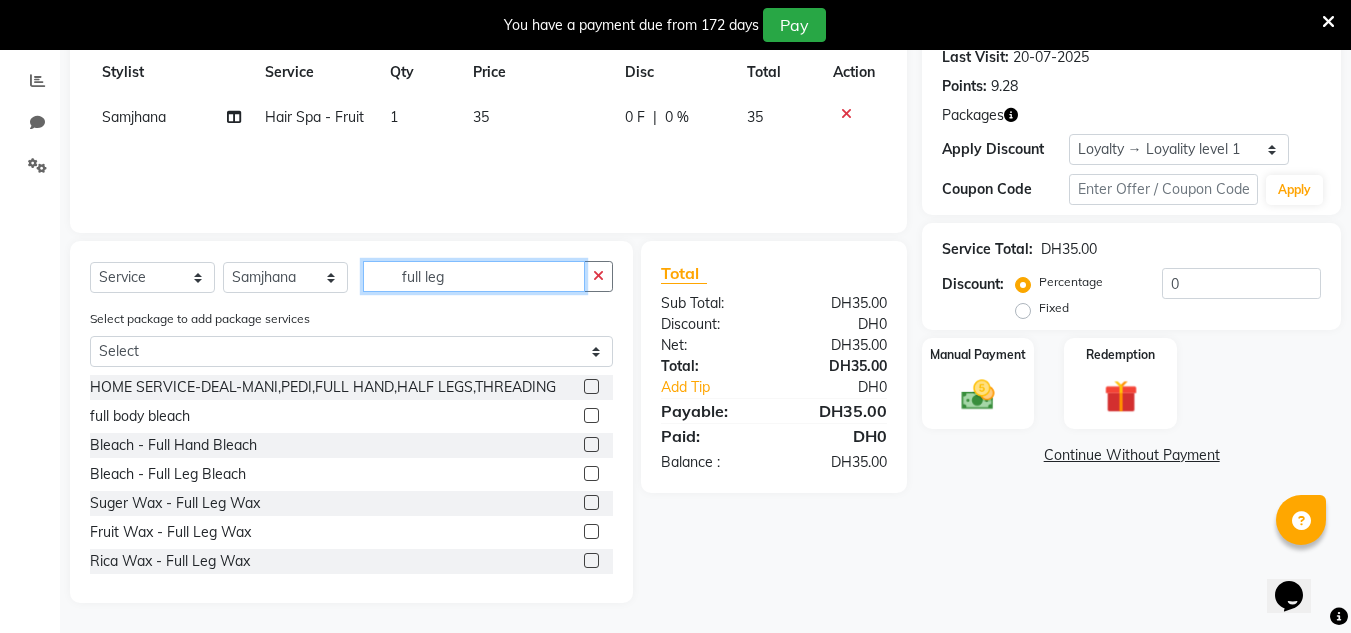 scroll, scrollTop: 230, scrollLeft: 0, axis: vertical 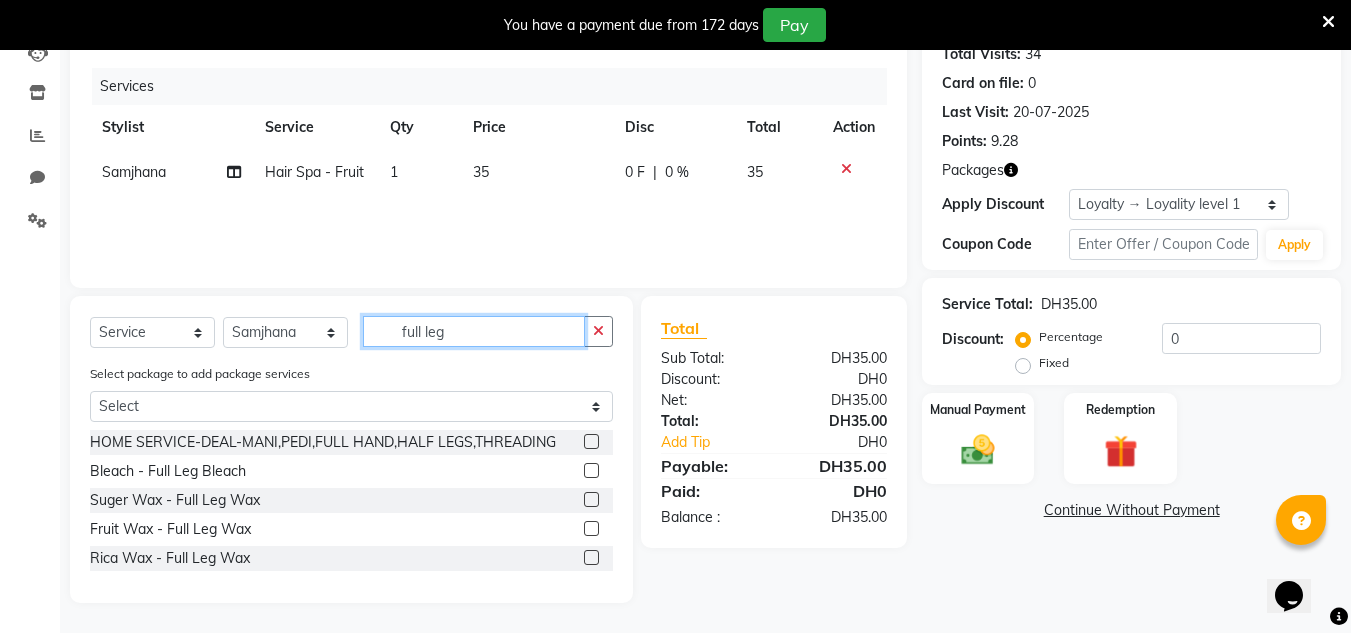 type on "full leg" 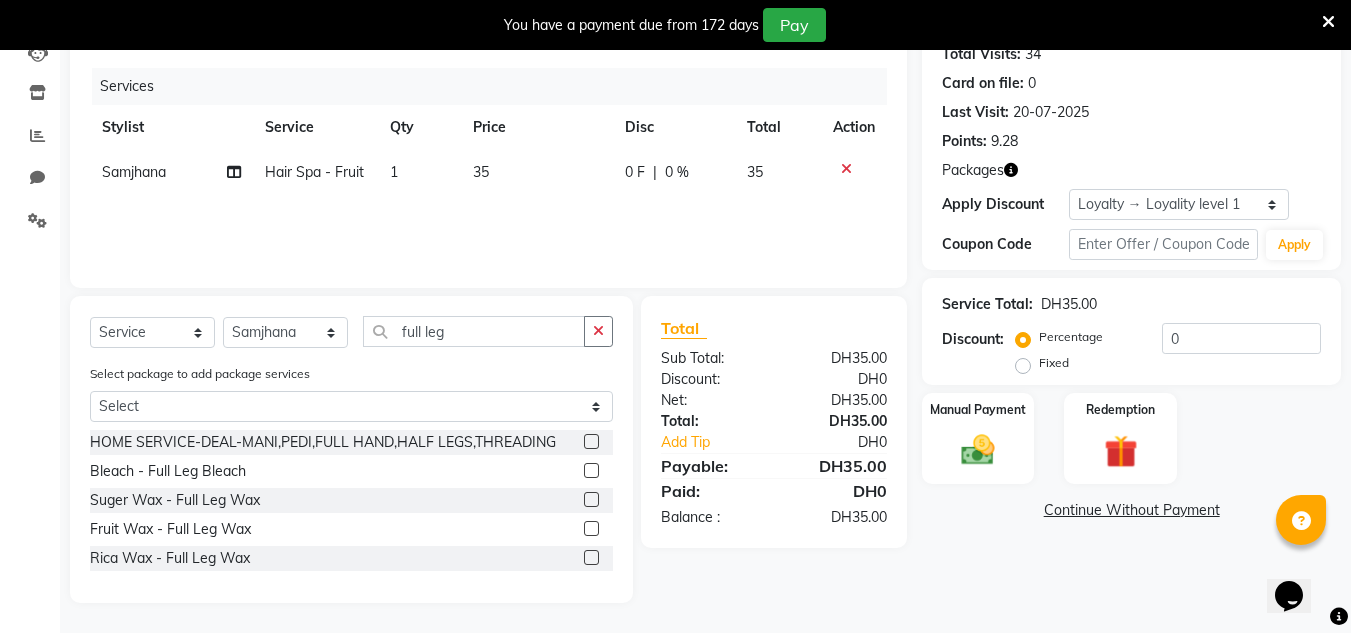 drag, startPoint x: 591, startPoint y: 497, endPoint x: 271, endPoint y: 412, distance: 331.09665 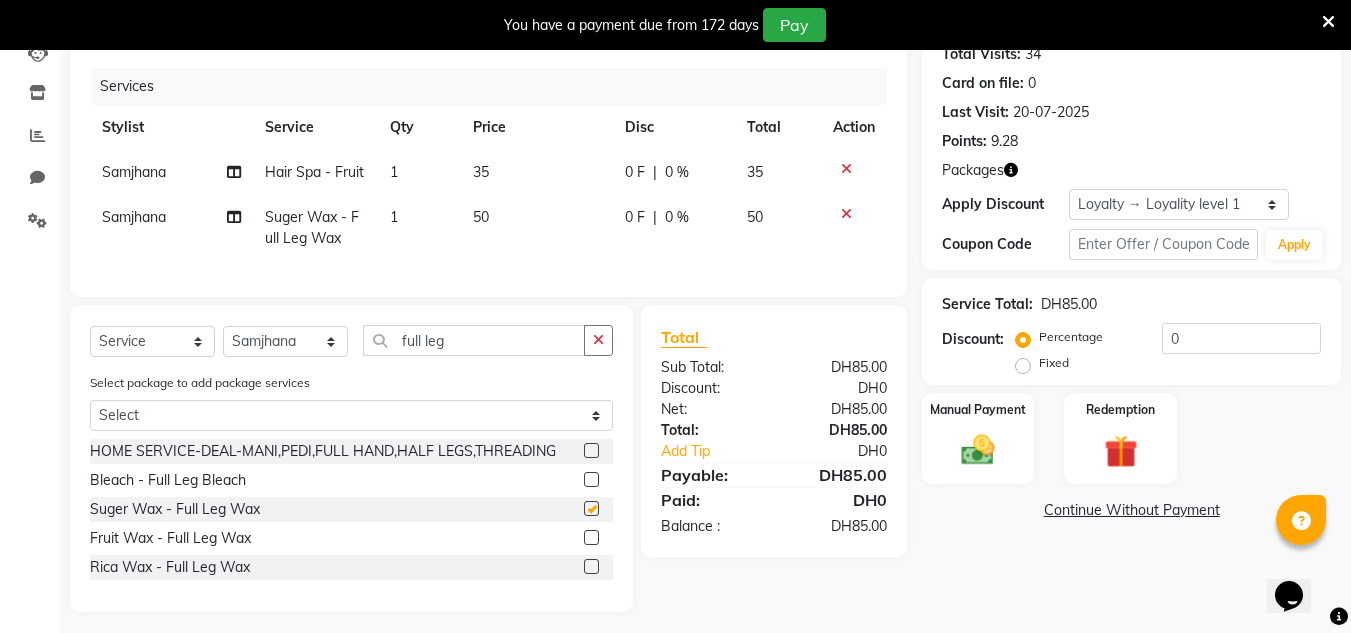 checkbox on "false" 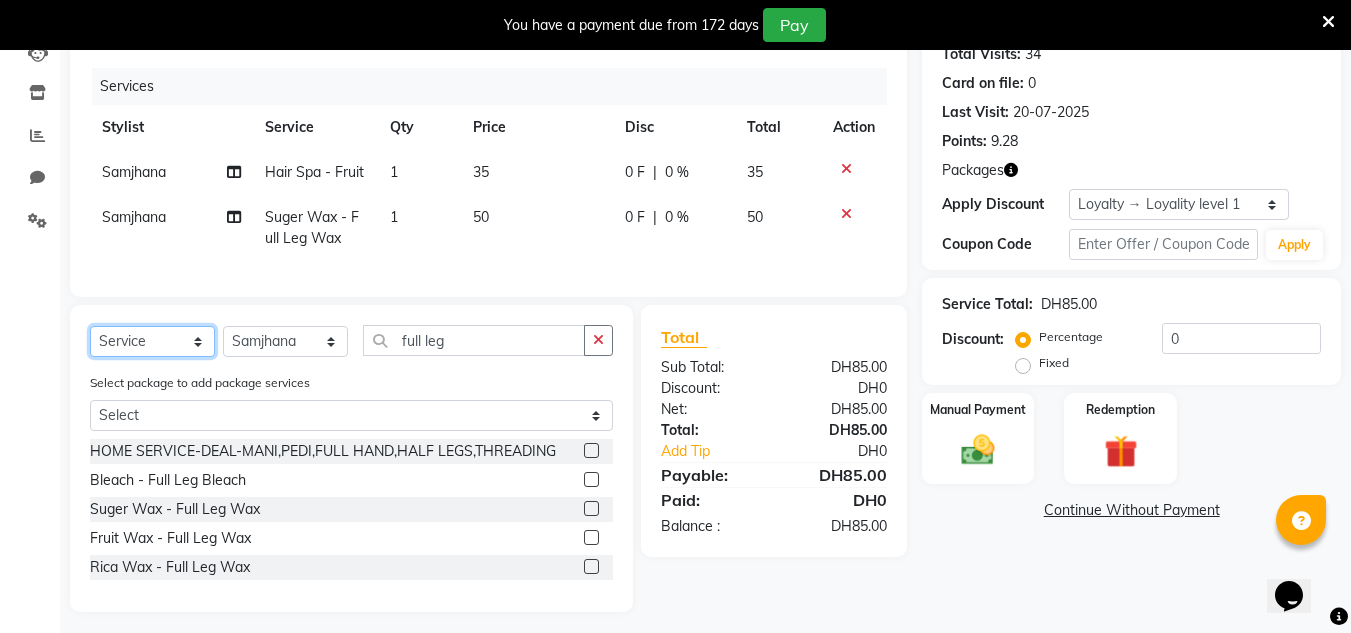click on "Select  Service  Product  Membership  Package Voucher Prepaid Gift Card" 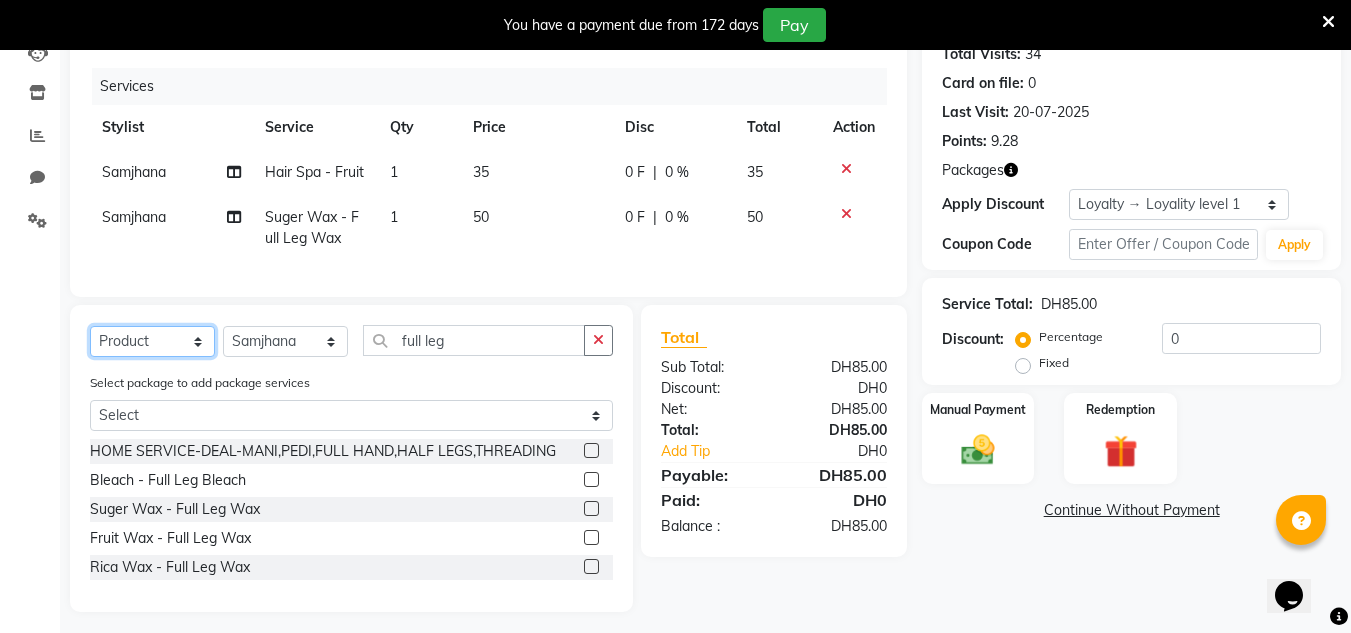 click on "Select  Service  Product  Membership  Package Voucher Prepaid Gift Card" 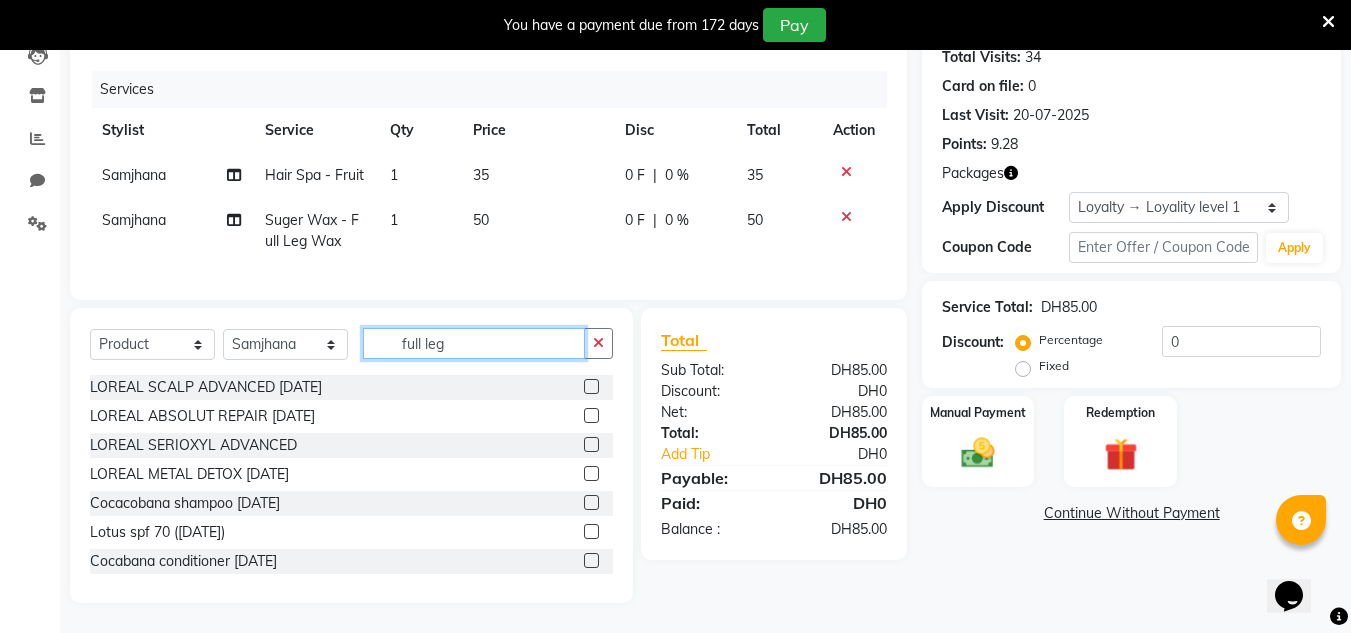 drag, startPoint x: 457, startPoint y: 359, endPoint x: 372, endPoint y: 367, distance: 85.37564 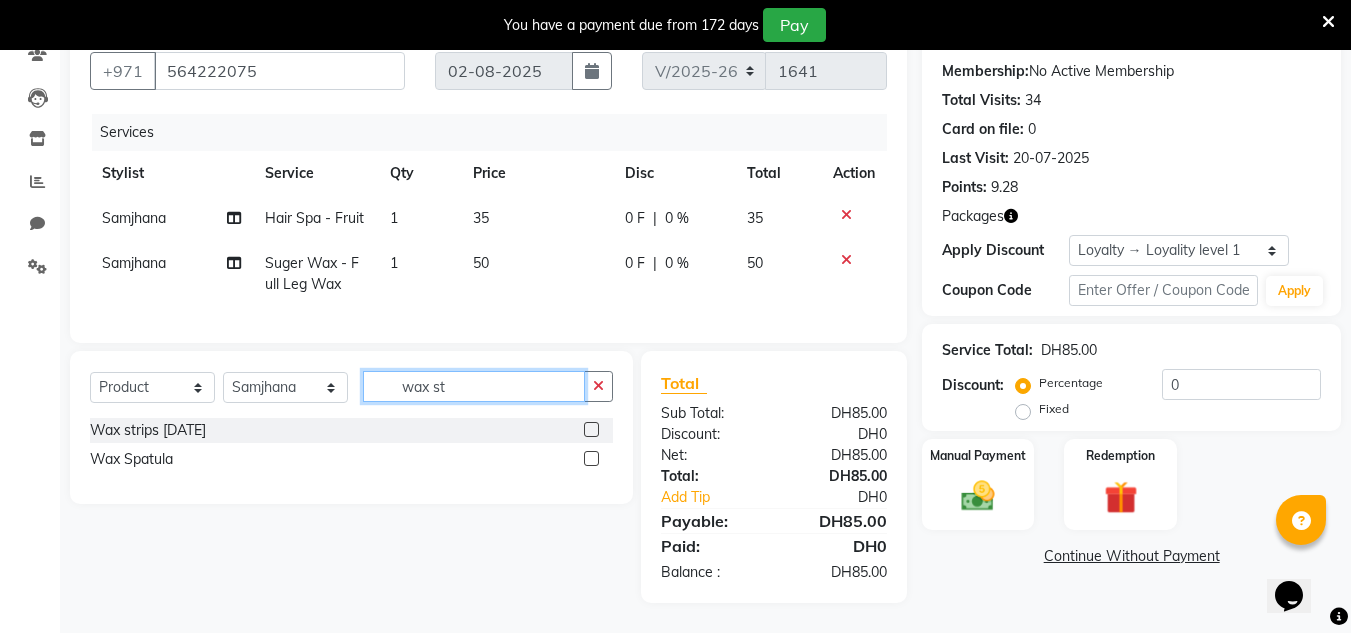 scroll, scrollTop: 199, scrollLeft: 0, axis: vertical 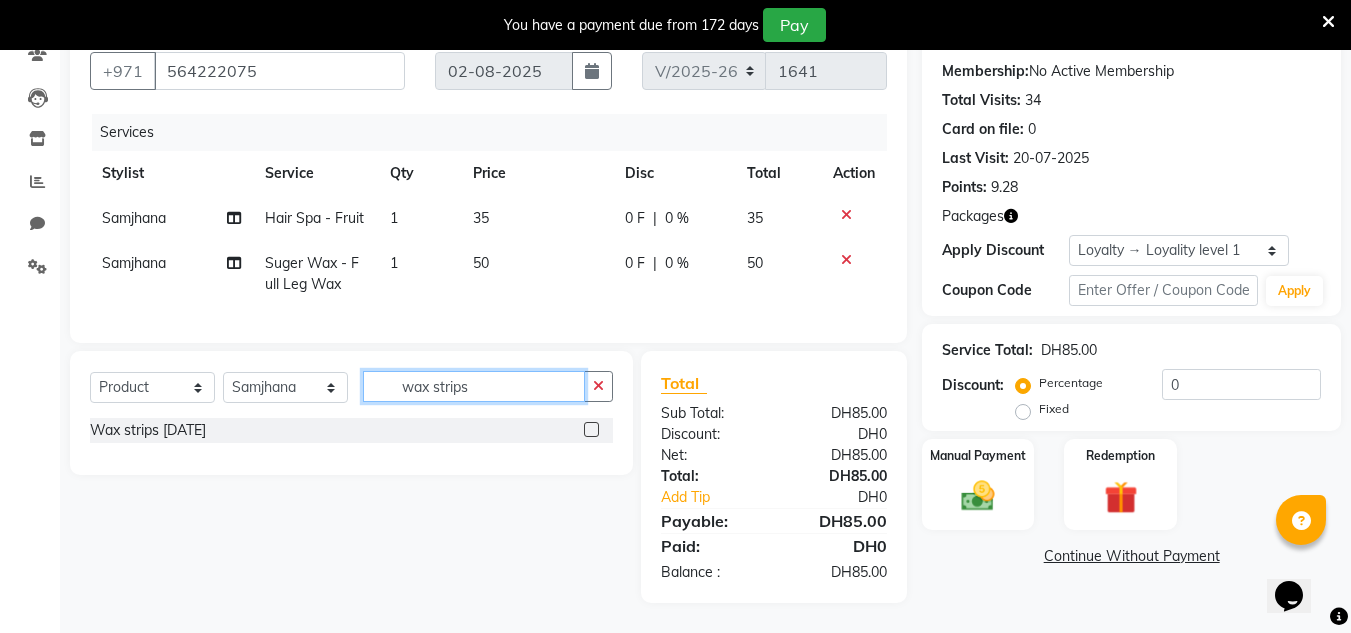 type on "wax strips" 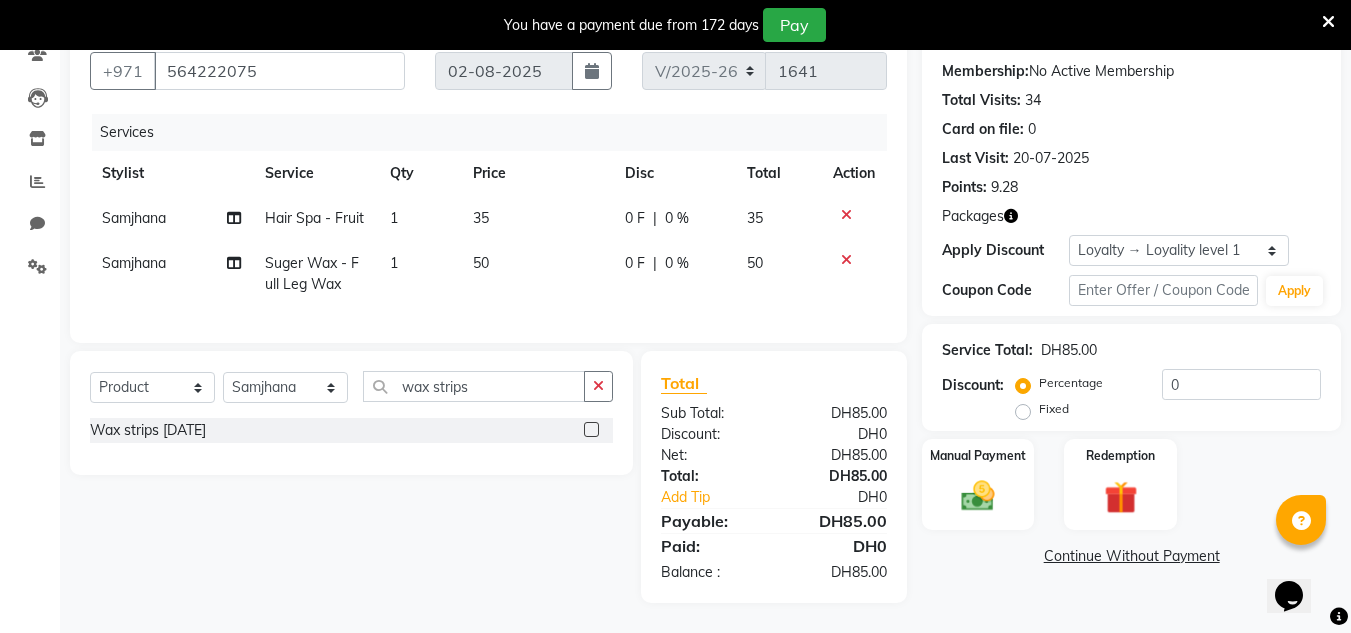 click 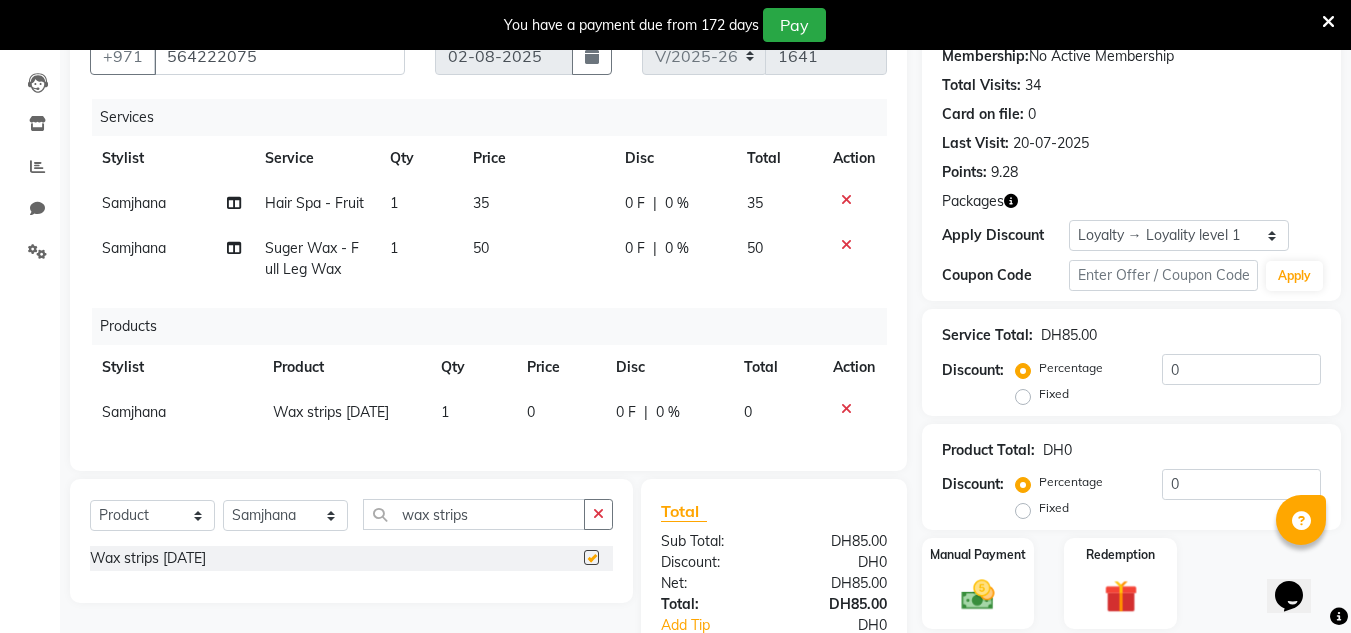 checkbox on "false" 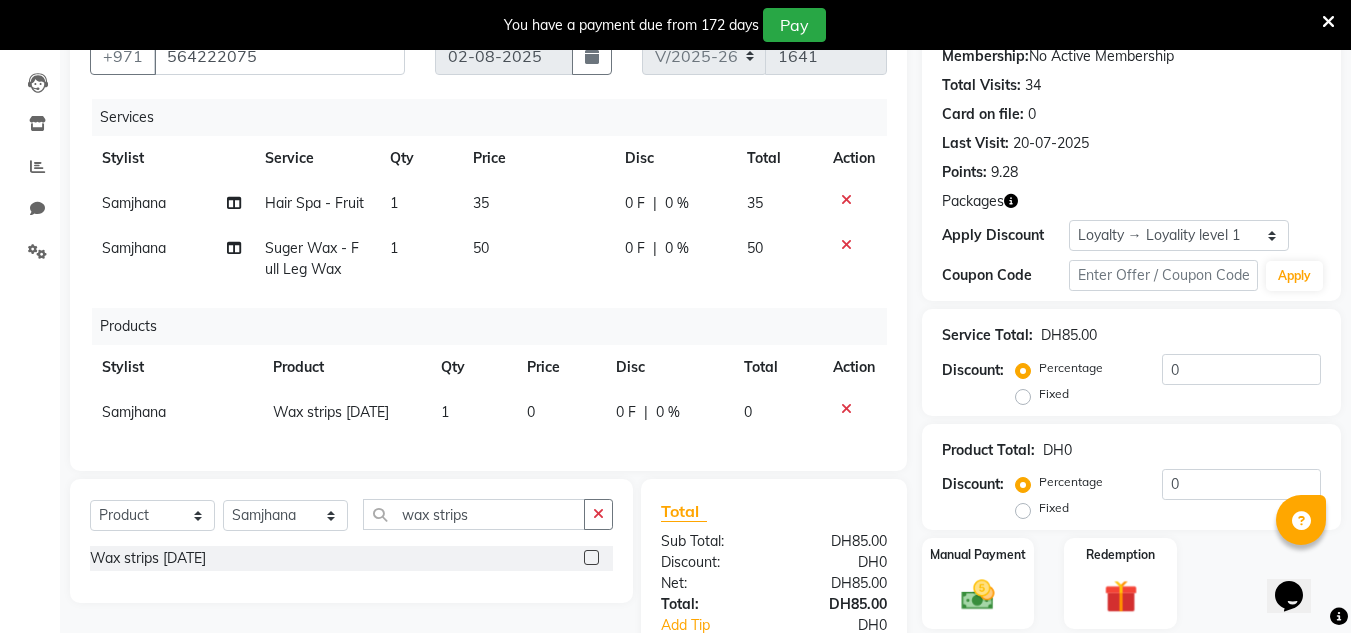 click on "1" 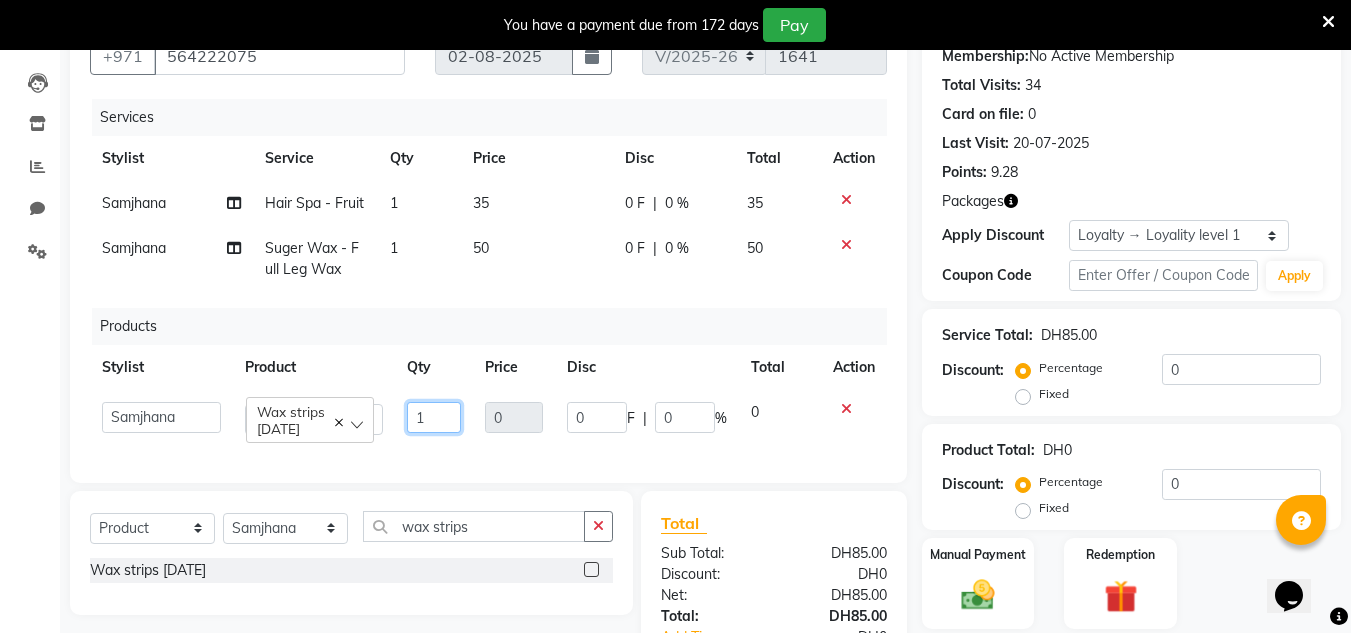 click on "1" 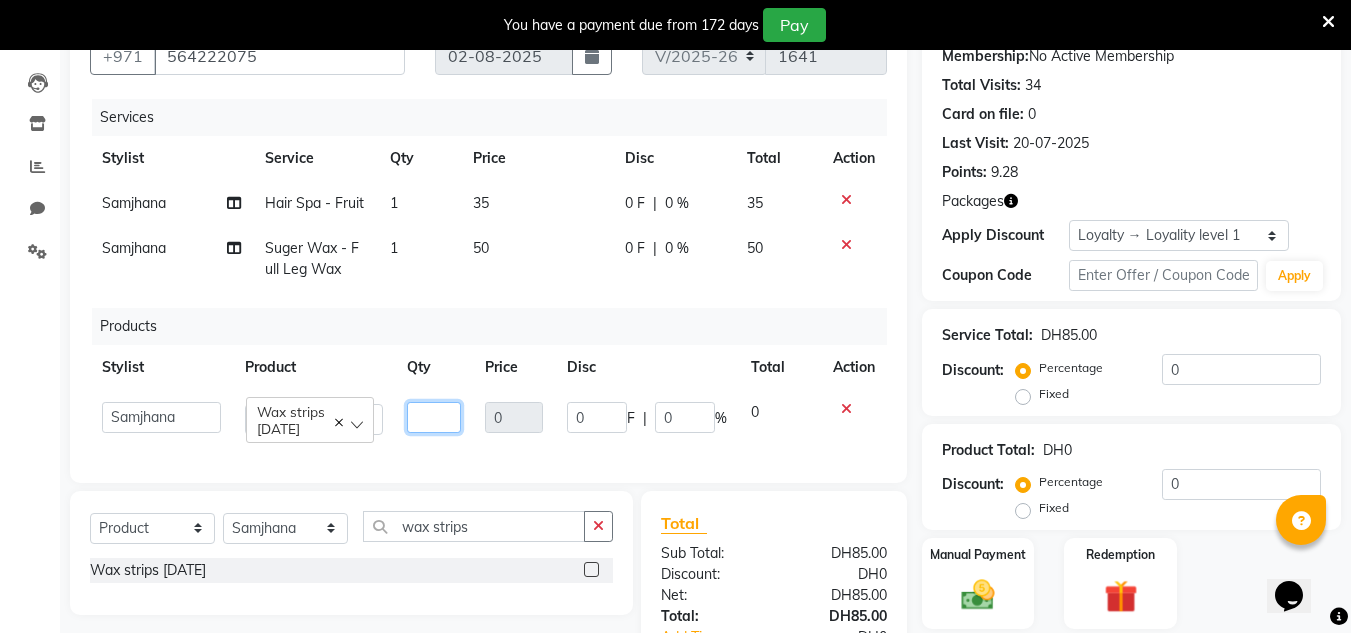 type on "7" 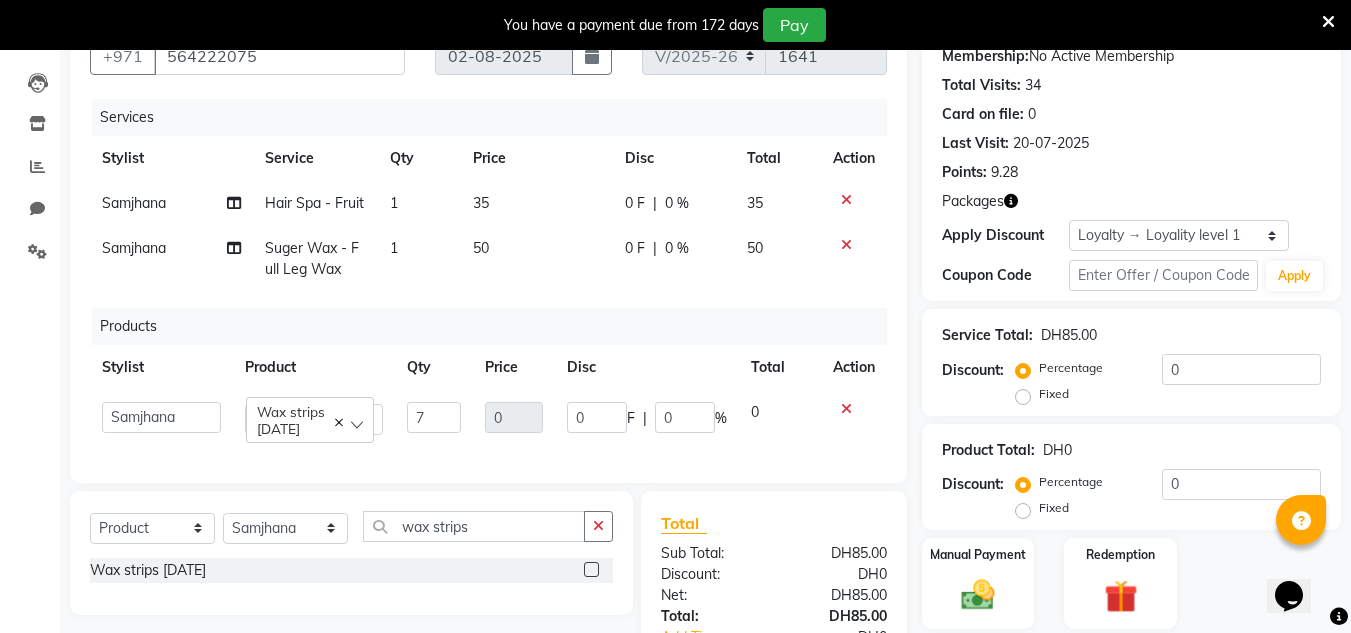 click on "Services Stylist Service Qty Price Disc Total Action [FIRST] Hair Spa  - Fruit 1 35 0 F | 0 % 35 [FIRST] Suger Wax - Full Leg Wax 1 50 0 F | 0 % 50 Products Stylist Product Qty Price Disc Total Action  ABUSHAGARA   HOME SERVICE STAFF   [FIRST]   [FIRST]   Management   [FIRST]   [FIRST]   RECEPTION-ALWAHDA   [FIRST]   [FIRST]   SALON   [FIRST]   [FIRST]   trial   Wax strips  [DATE]  7 0 0 F | 0 % 0" 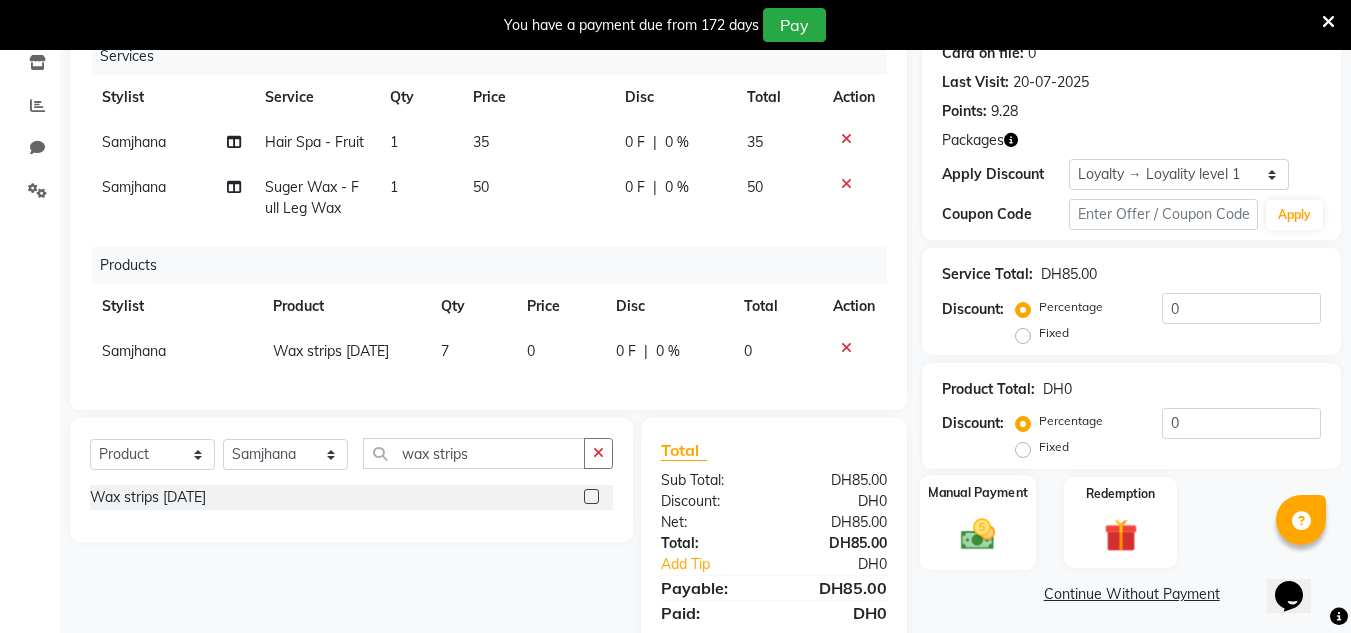 scroll, scrollTop: 363, scrollLeft: 0, axis: vertical 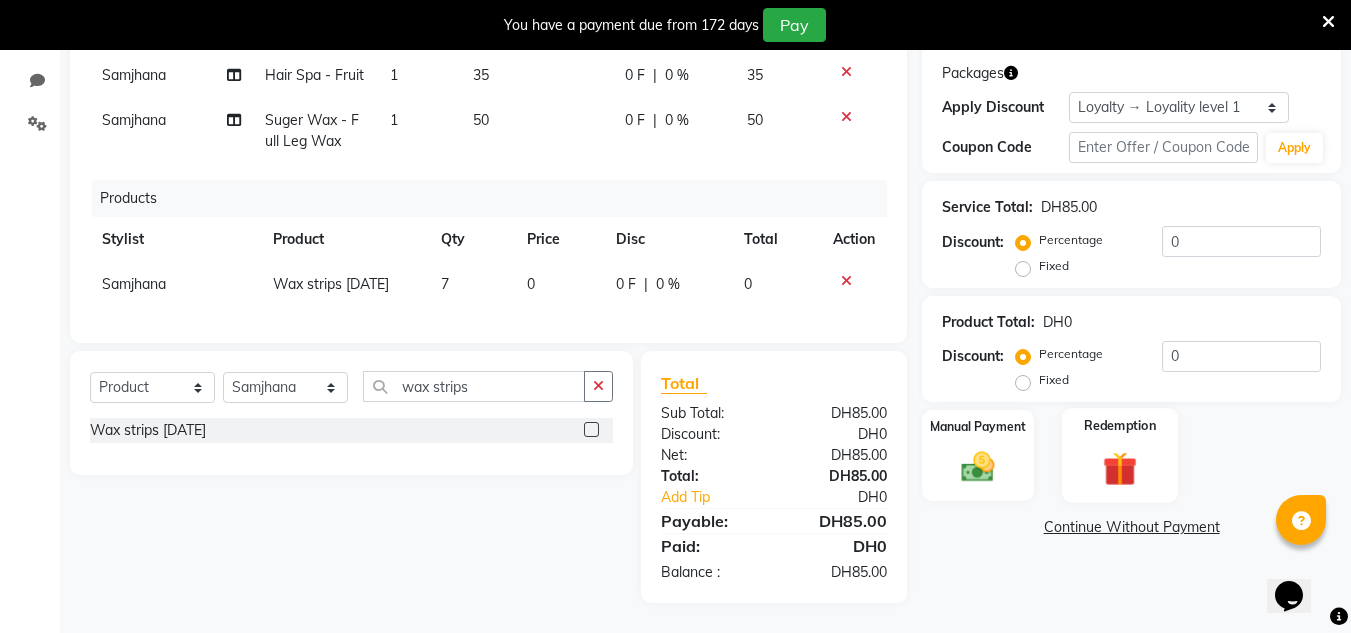 click 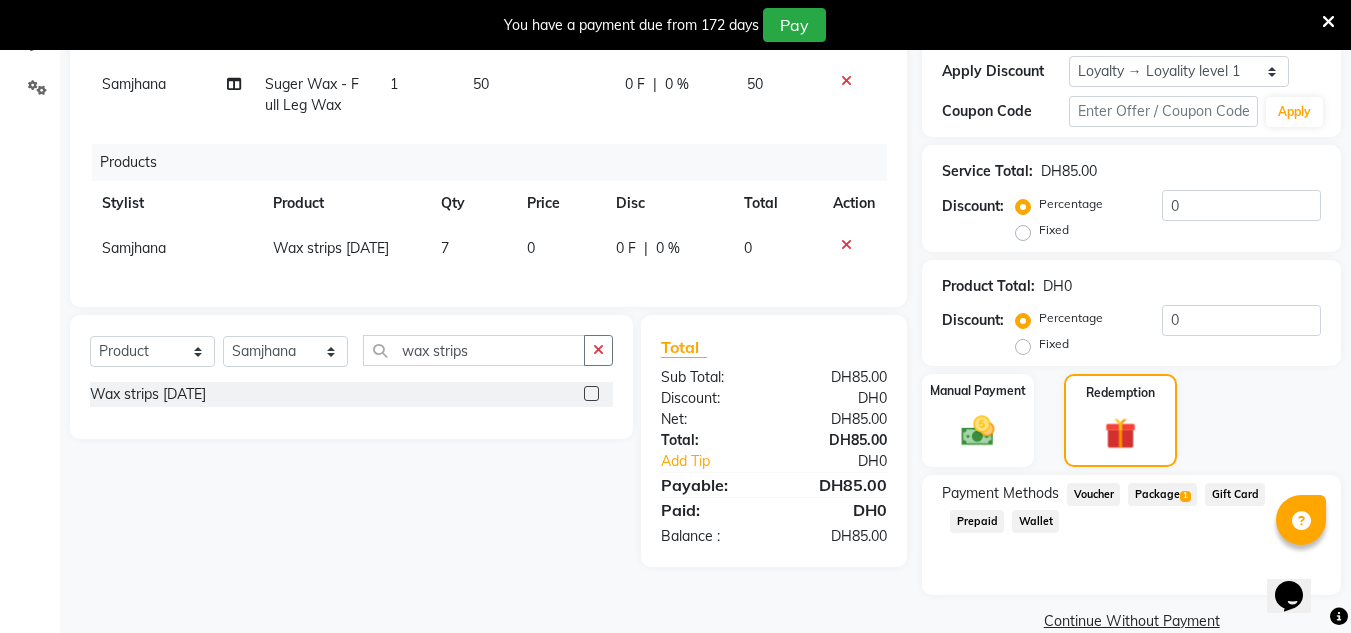 click on "Package  1" 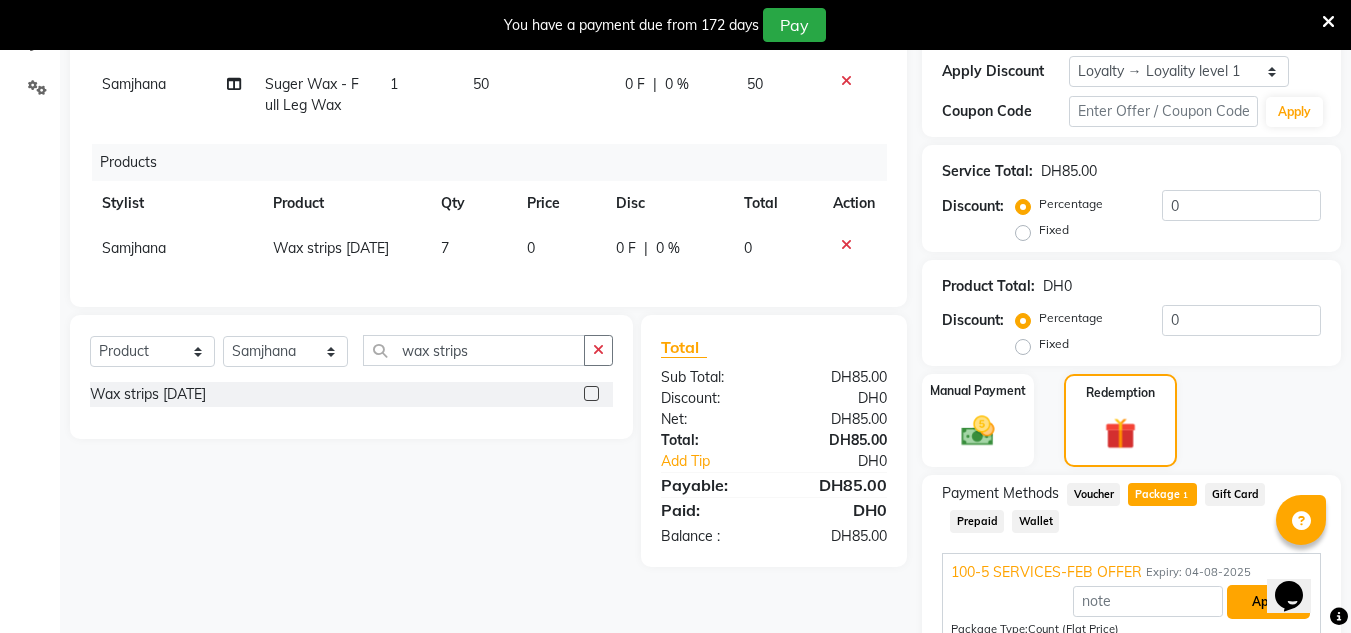 click on "Apply" at bounding box center (1268, 602) 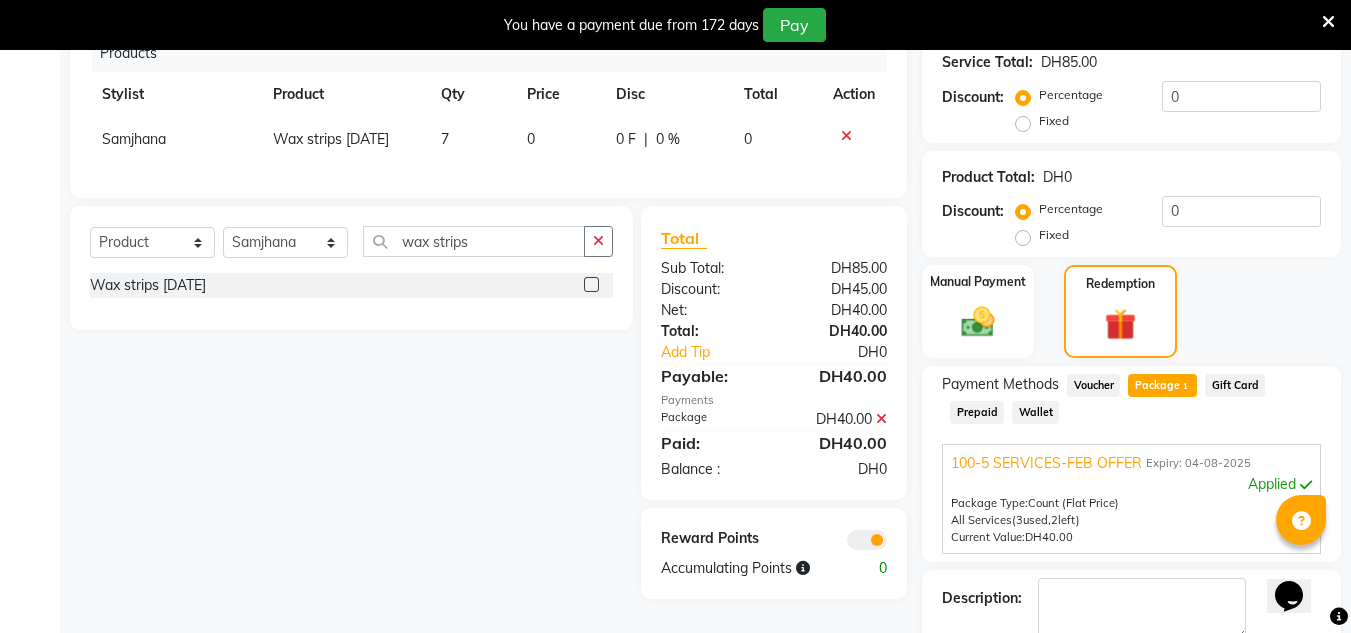 scroll, scrollTop: 563, scrollLeft: 0, axis: vertical 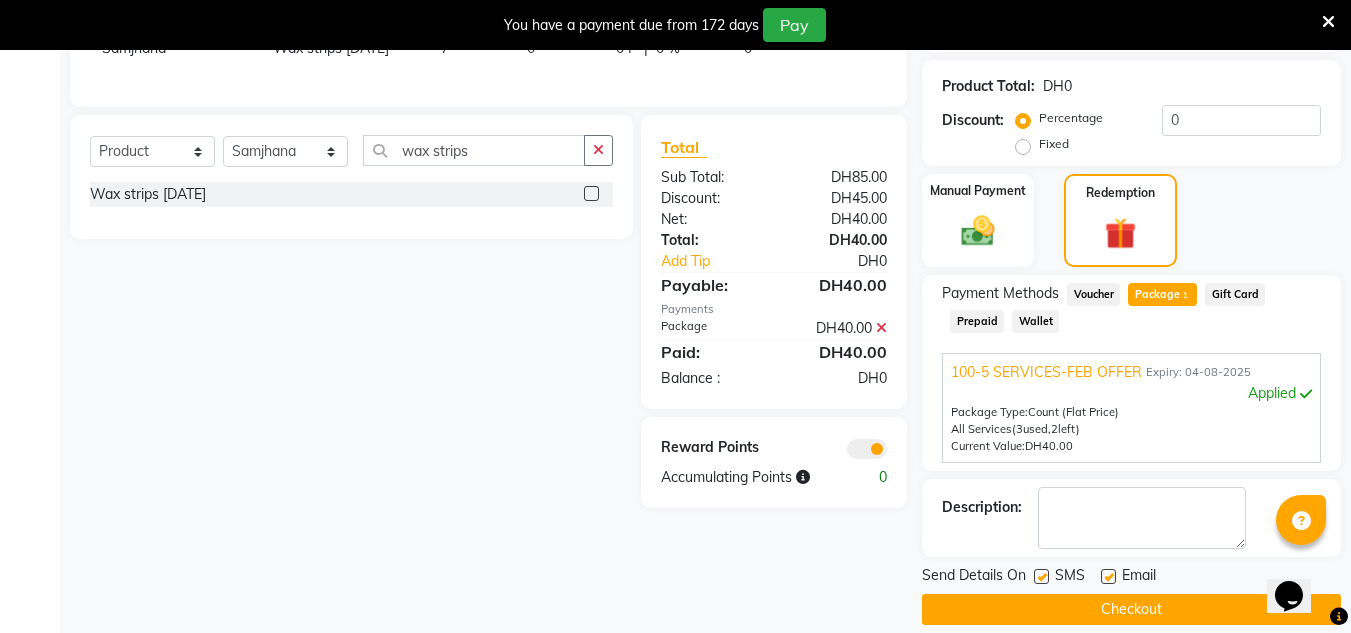 click on "Send Details On SMS Email  Checkout" 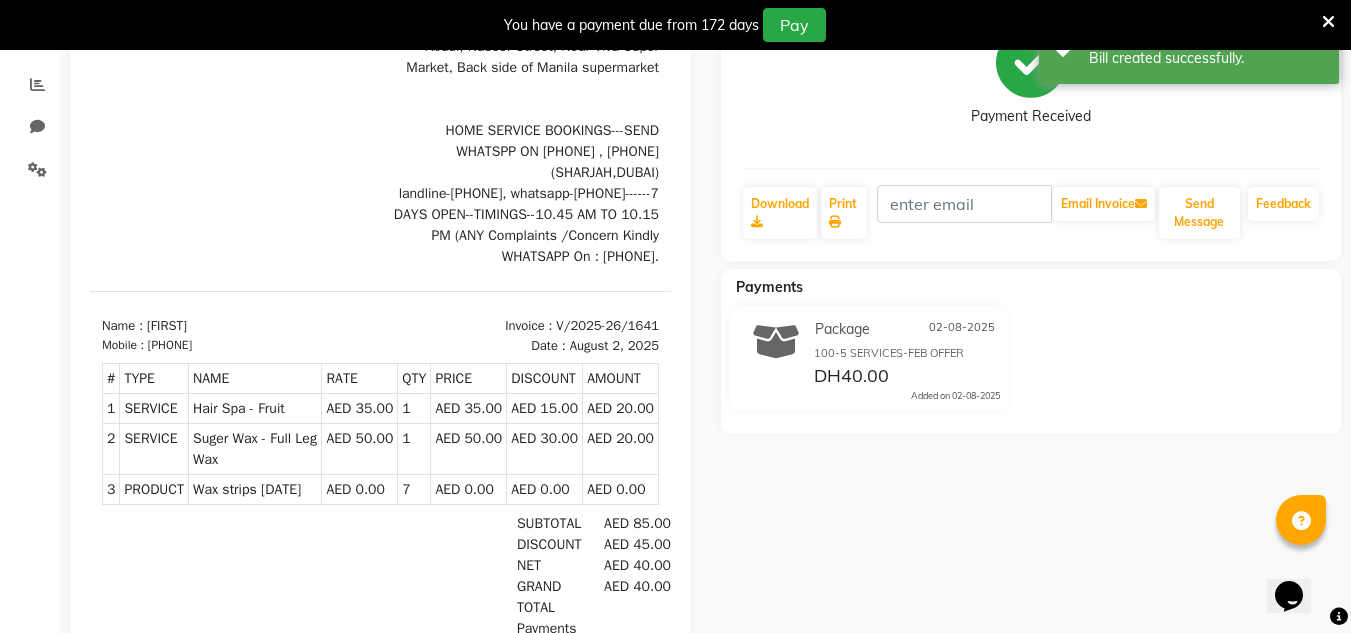 scroll, scrollTop: 263, scrollLeft: 0, axis: vertical 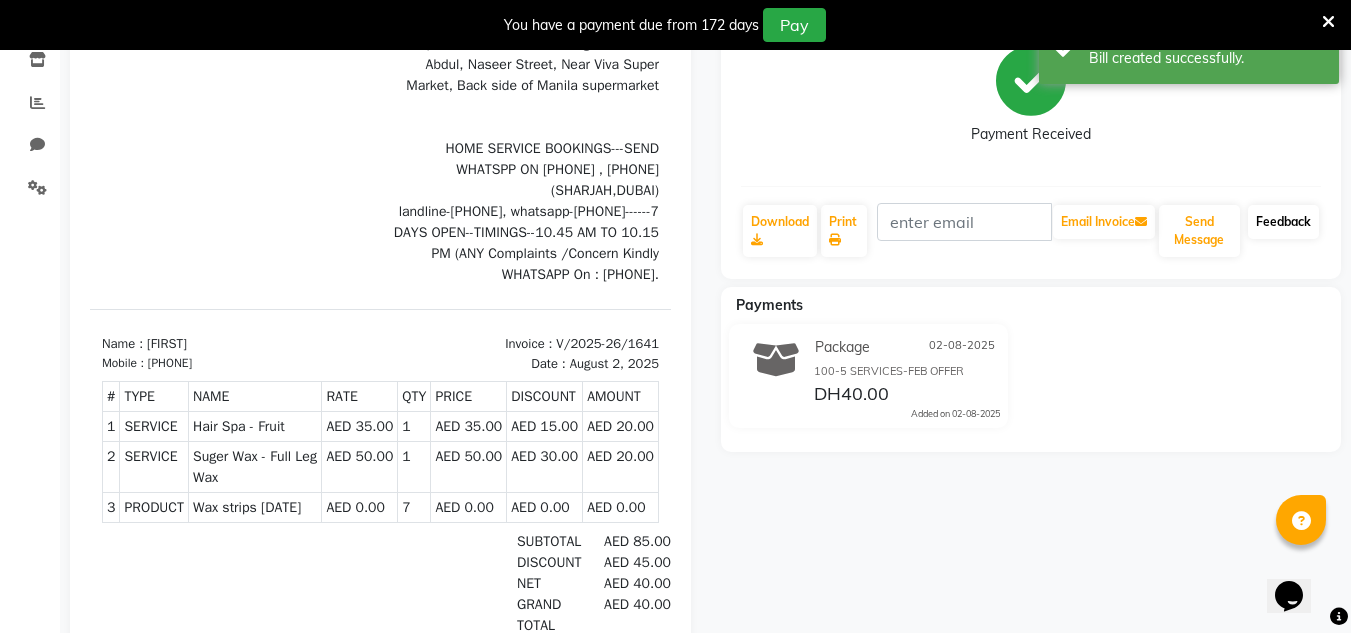 click on "Feedback" 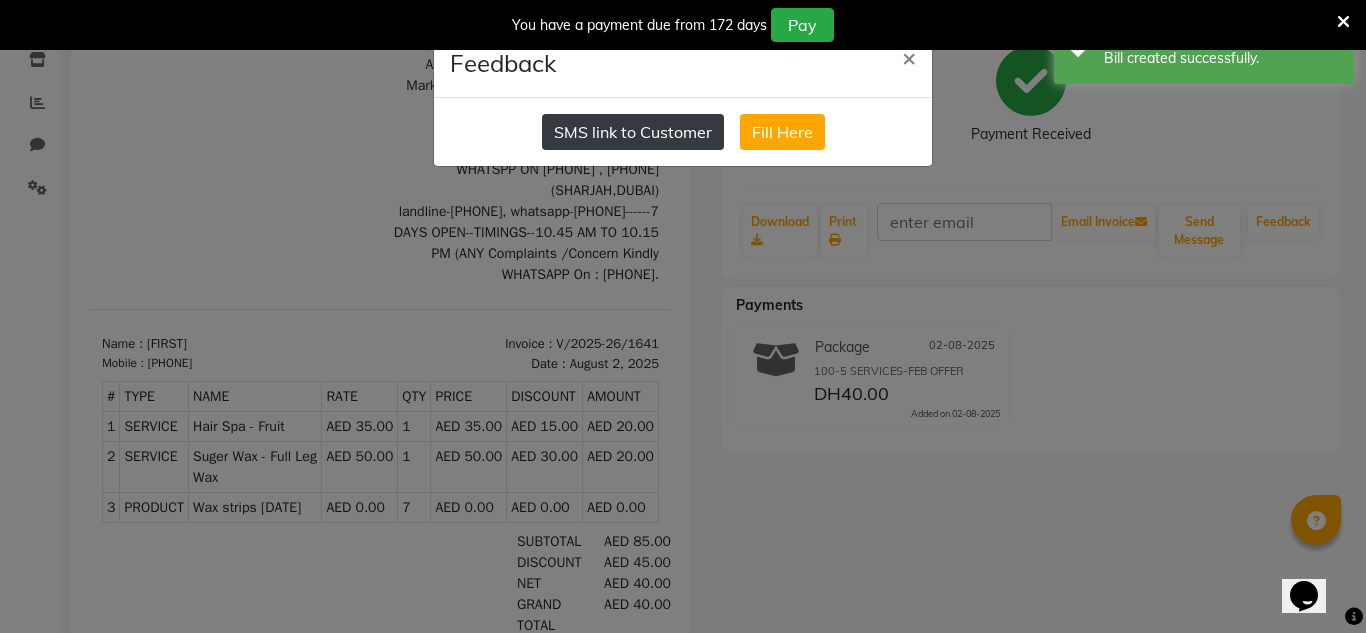 click on "SMS link to Customer" 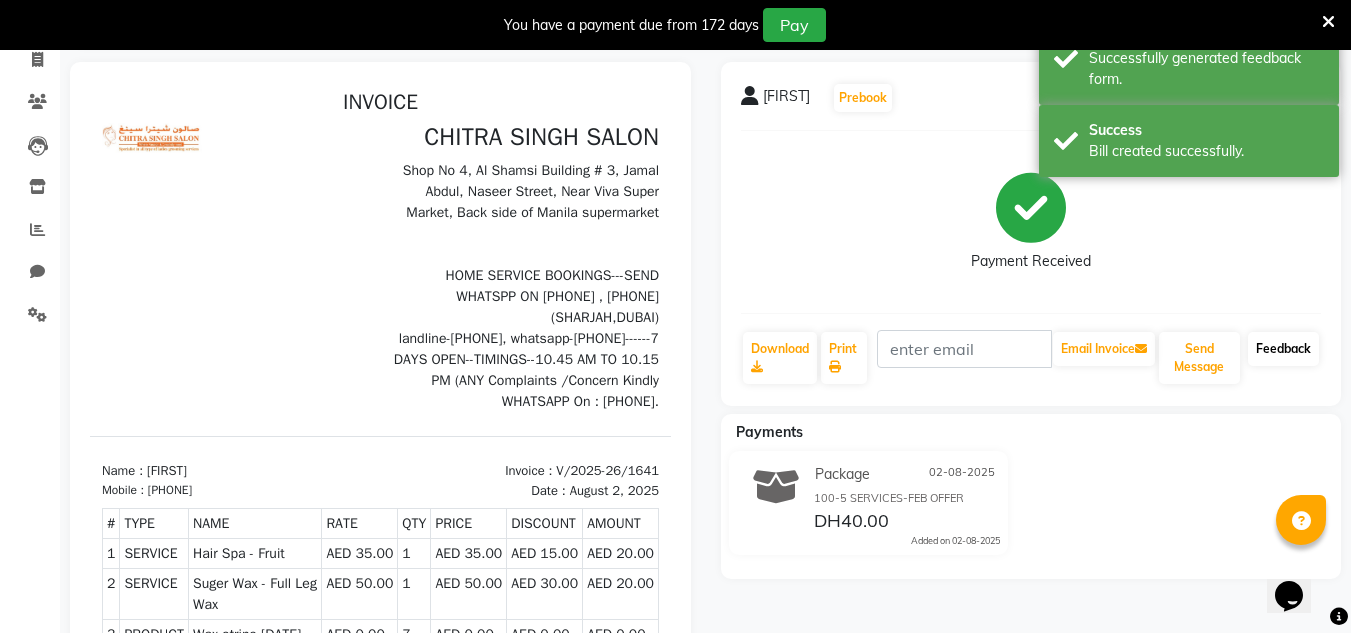 scroll, scrollTop: 0, scrollLeft: 0, axis: both 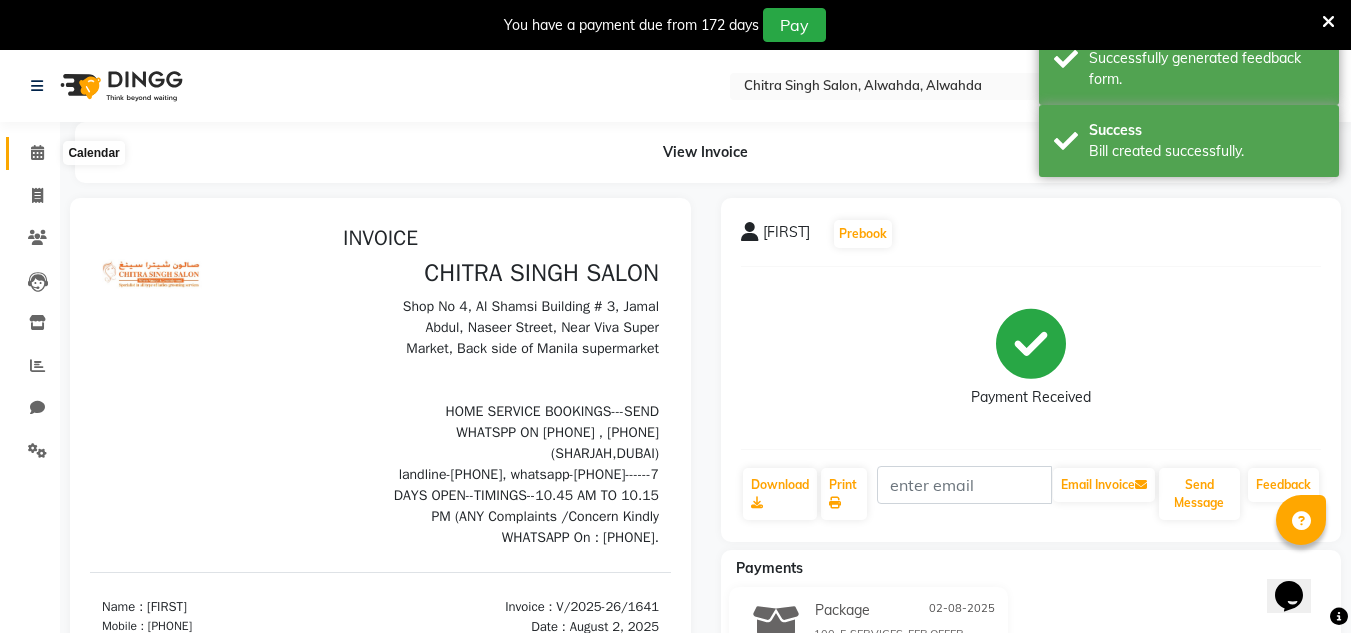 click 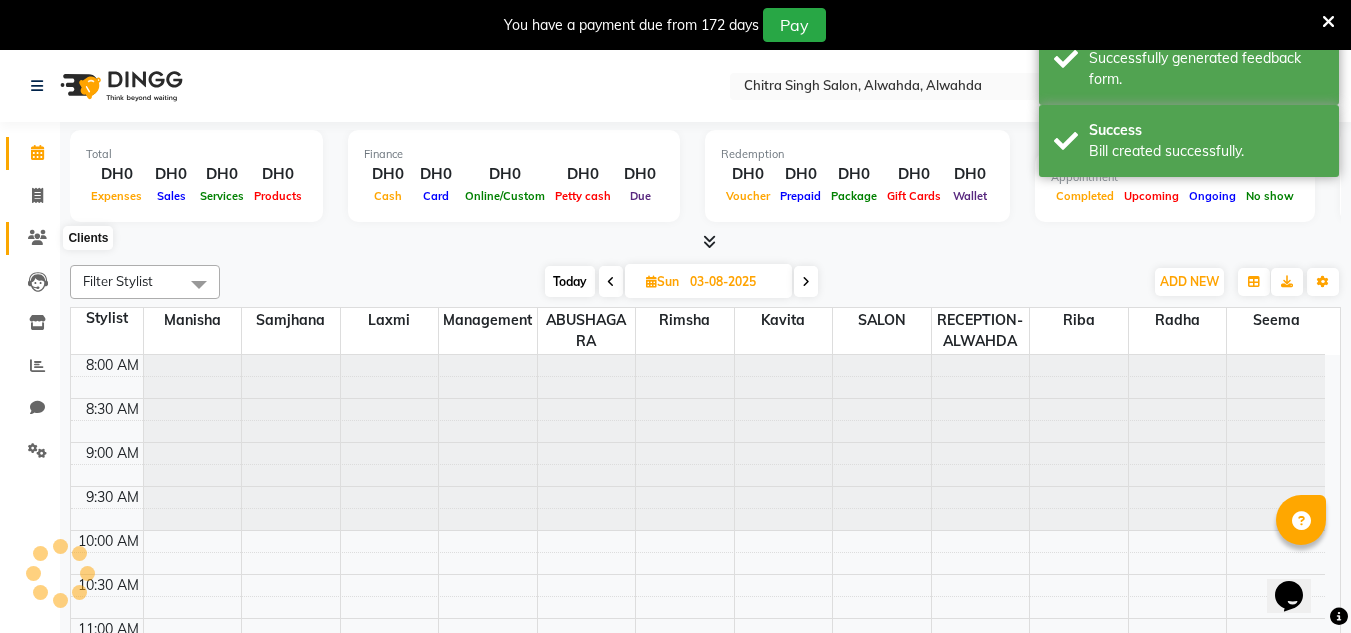 scroll, scrollTop: 0, scrollLeft: 0, axis: both 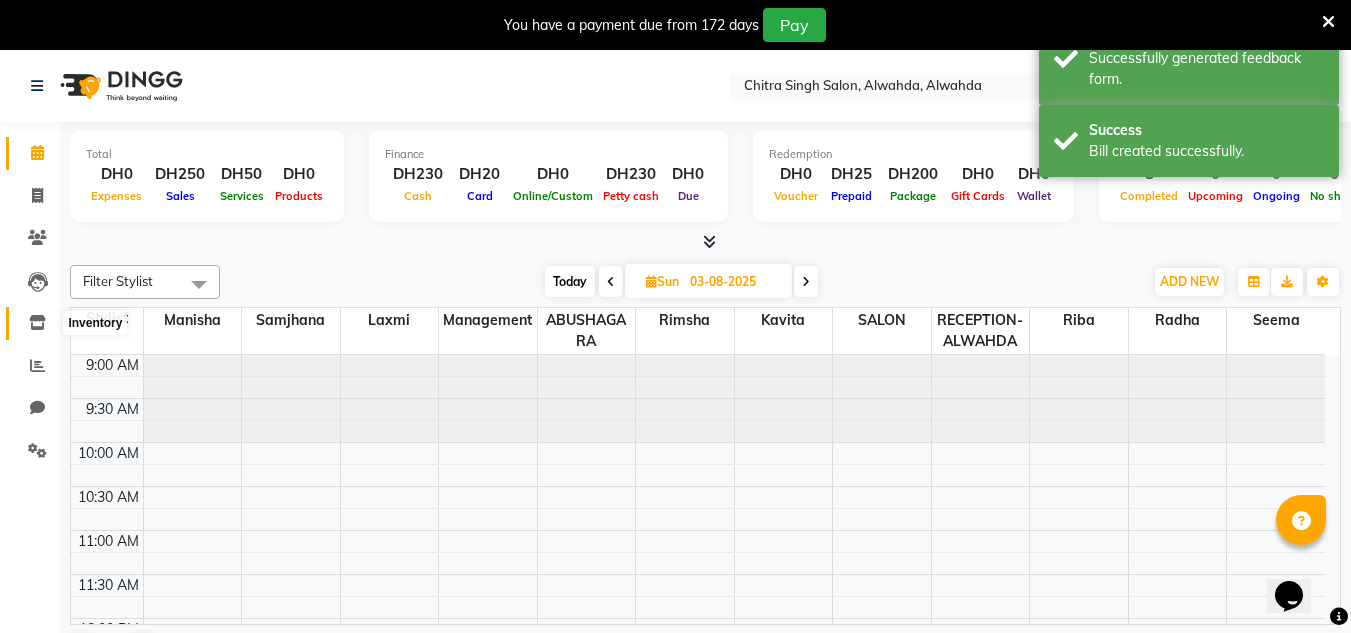 click 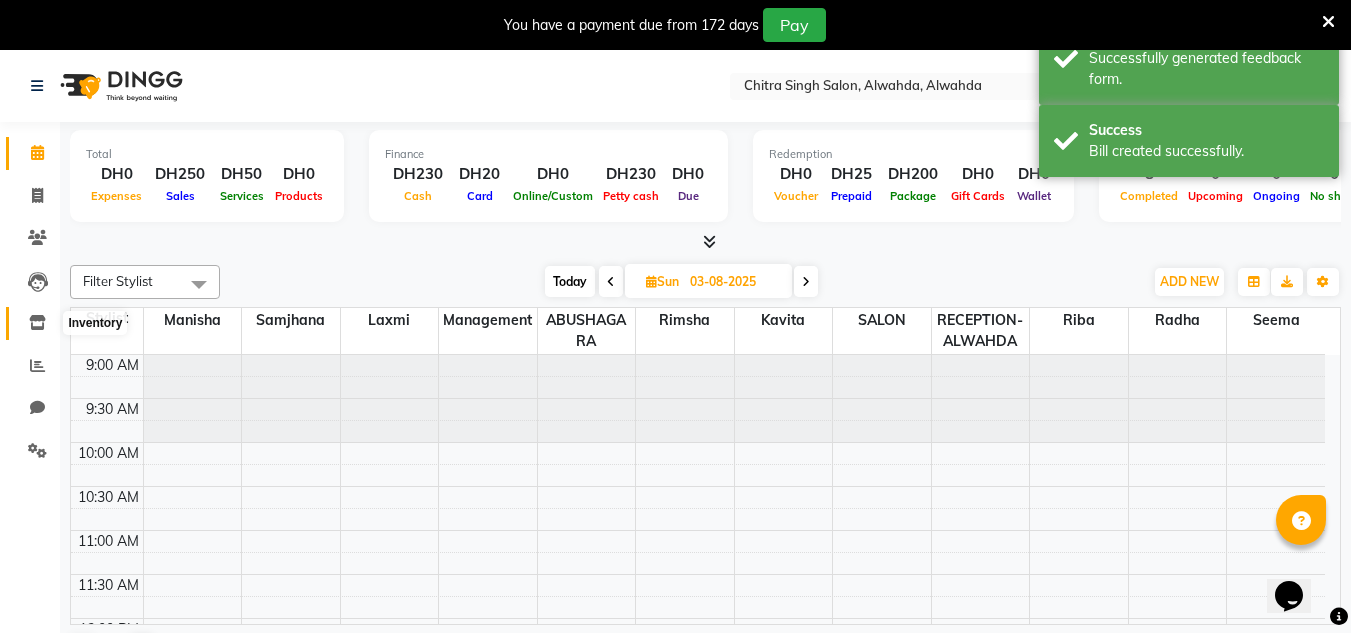 select 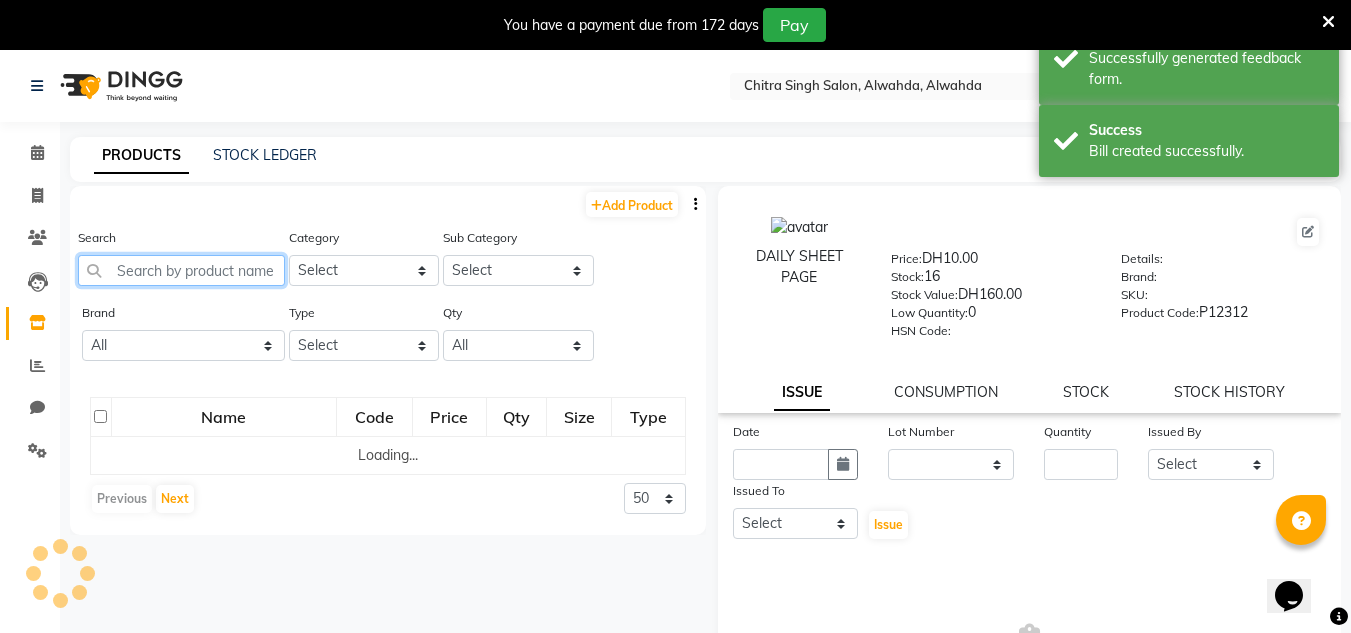 click 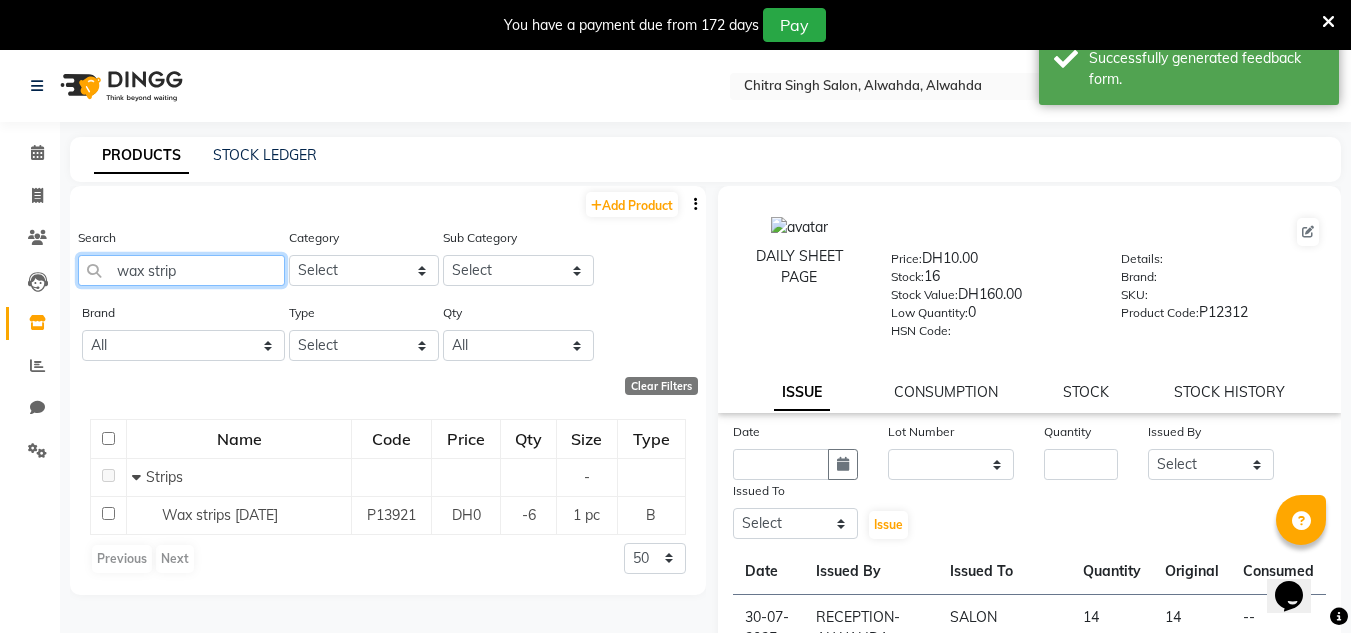 scroll, scrollTop: 63, scrollLeft: 0, axis: vertical 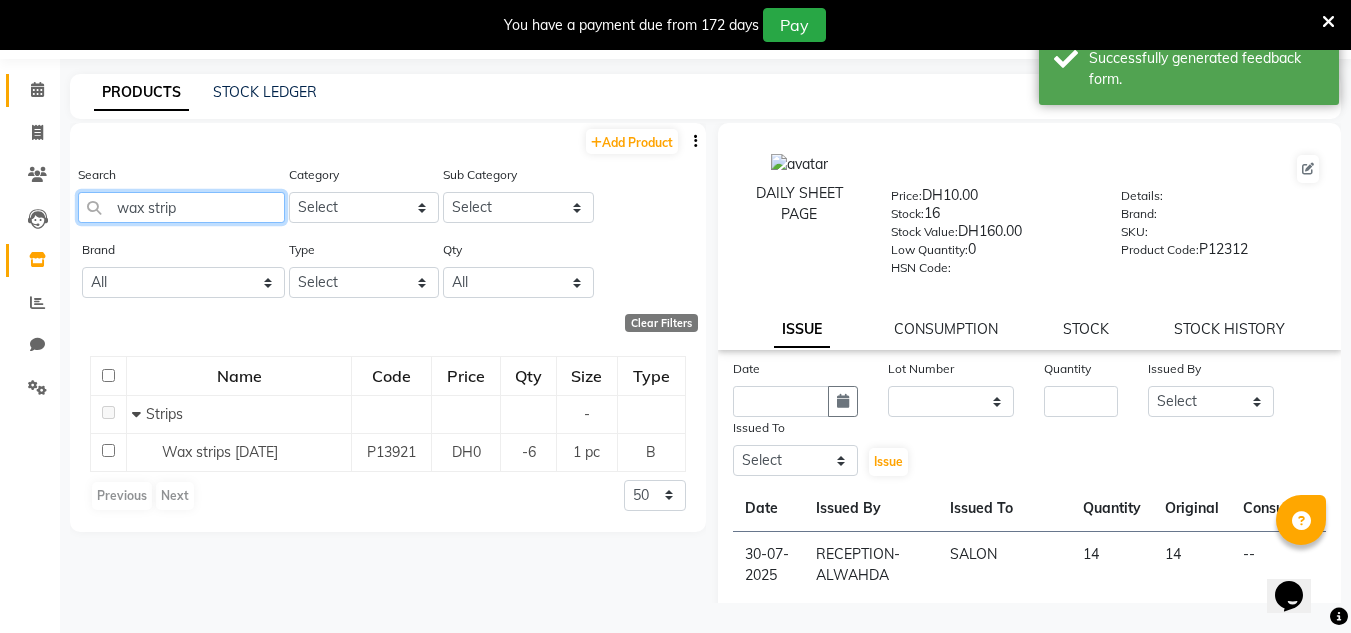 type on "wax strip" 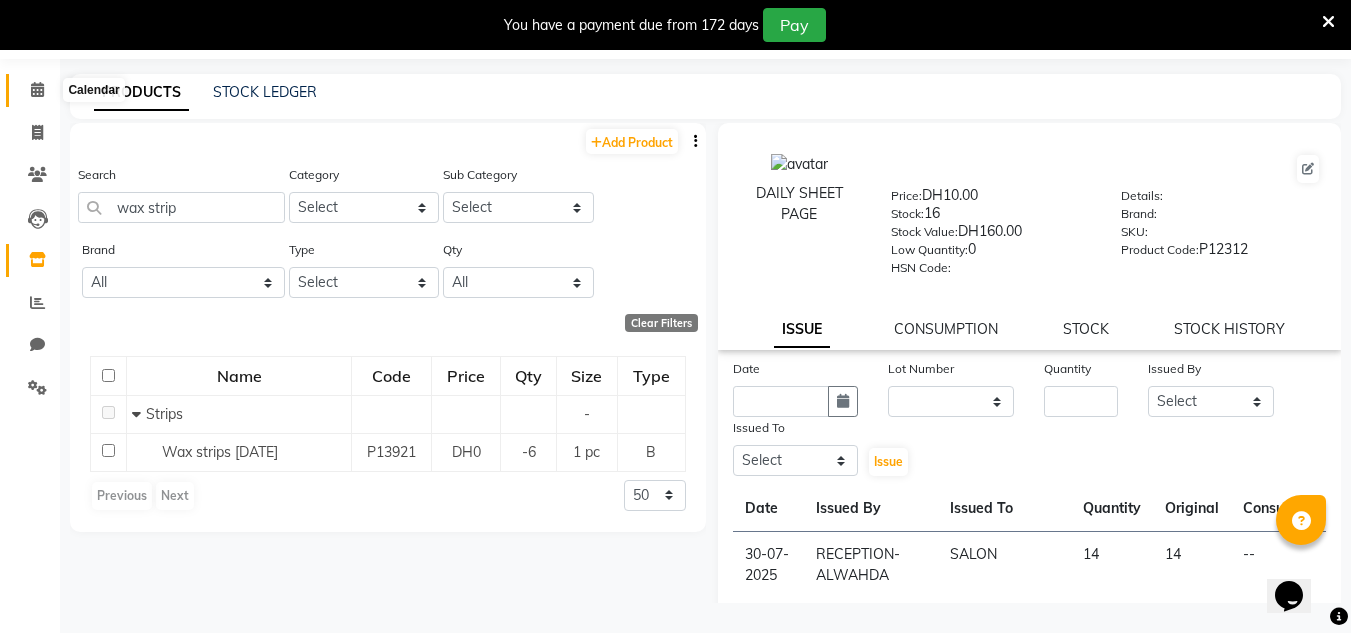 click 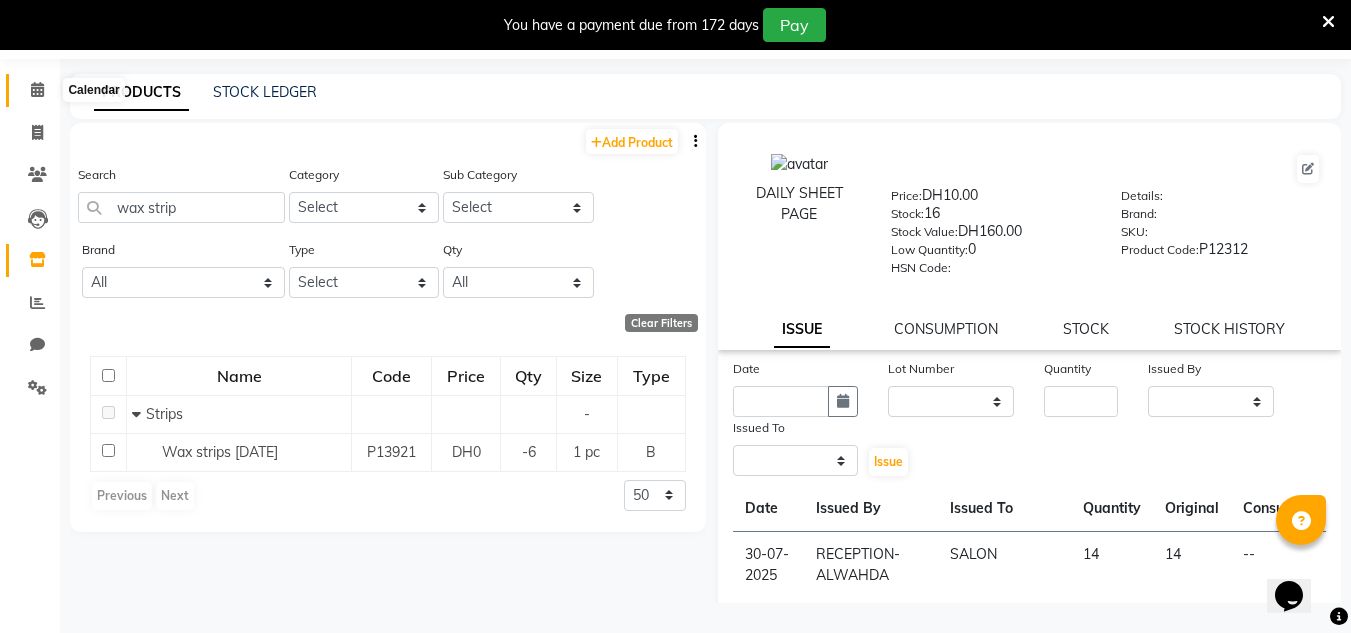 scroll, scrollTop: 50, scrollLeft: 0, axis: vertical 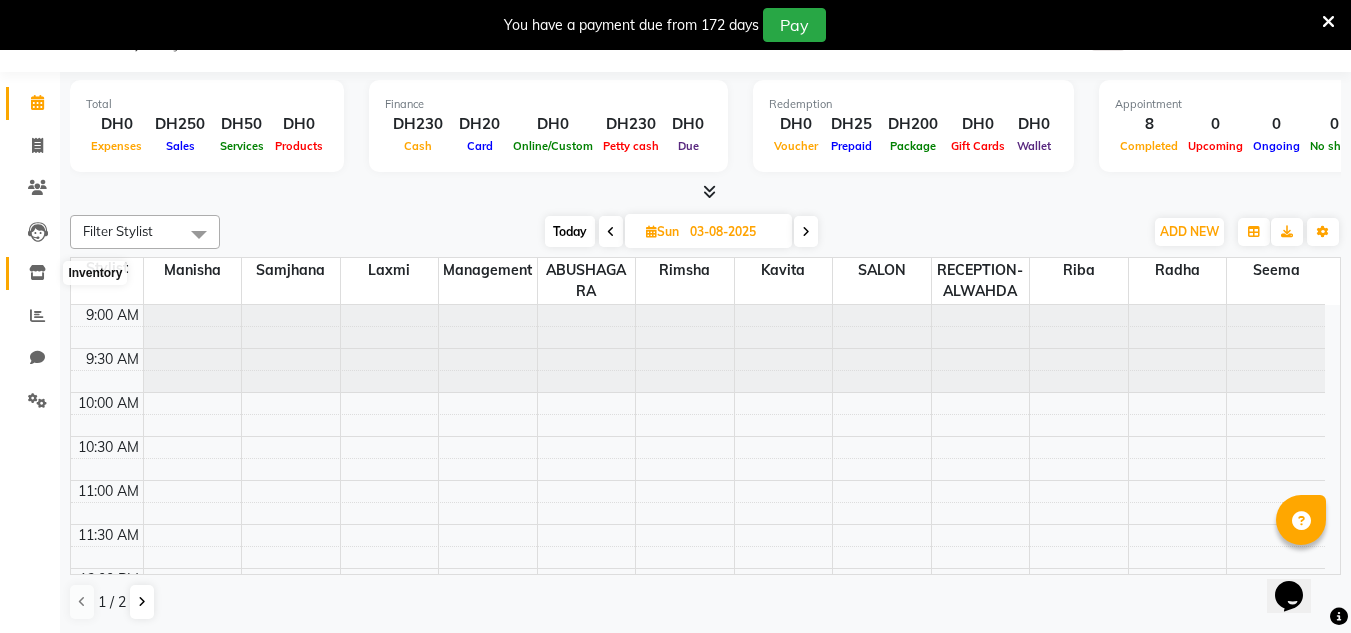 click 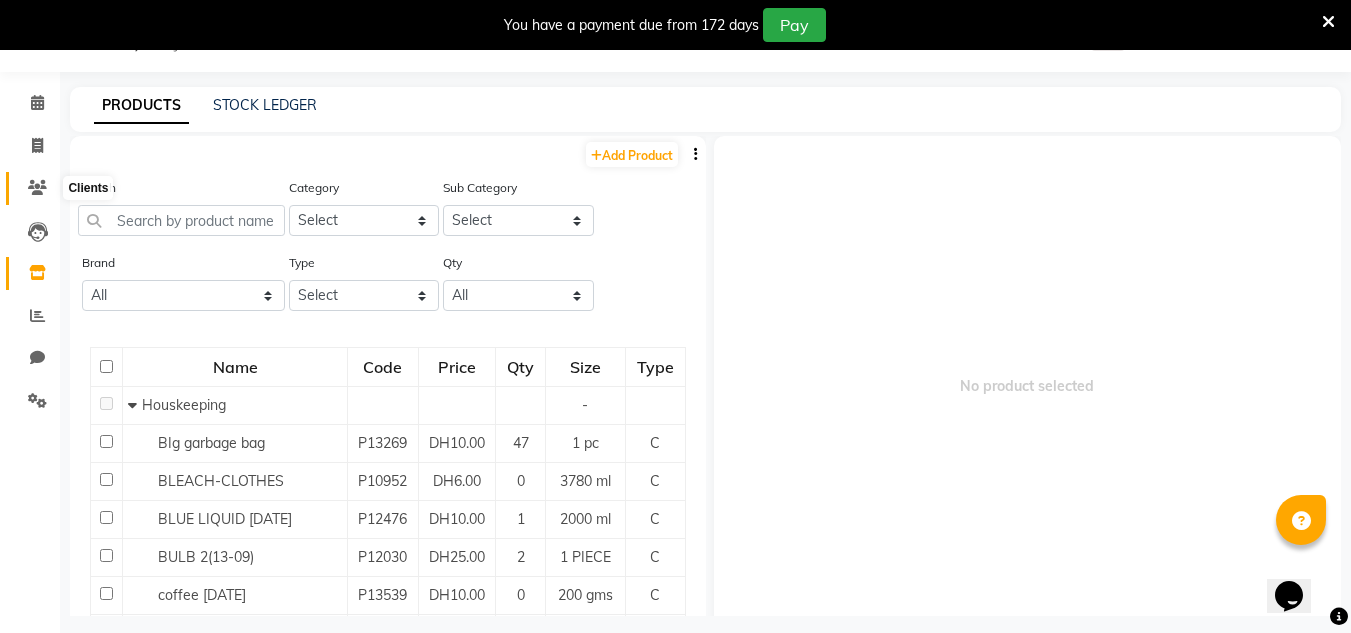 click 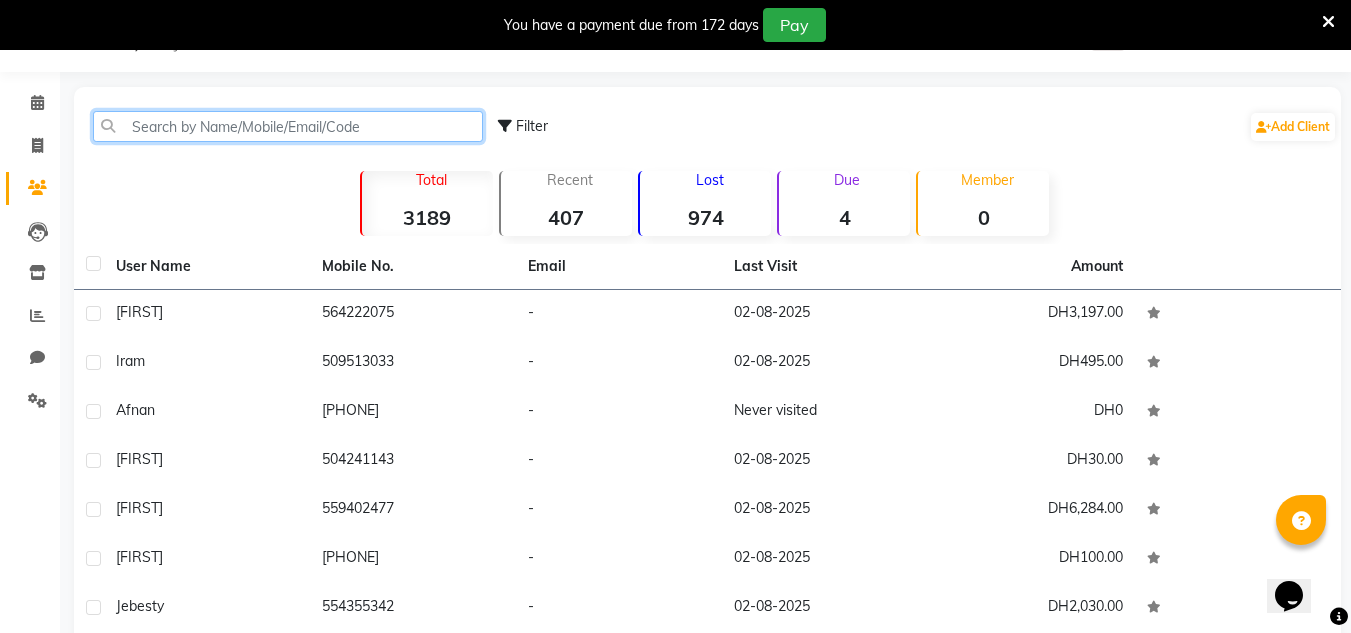 click 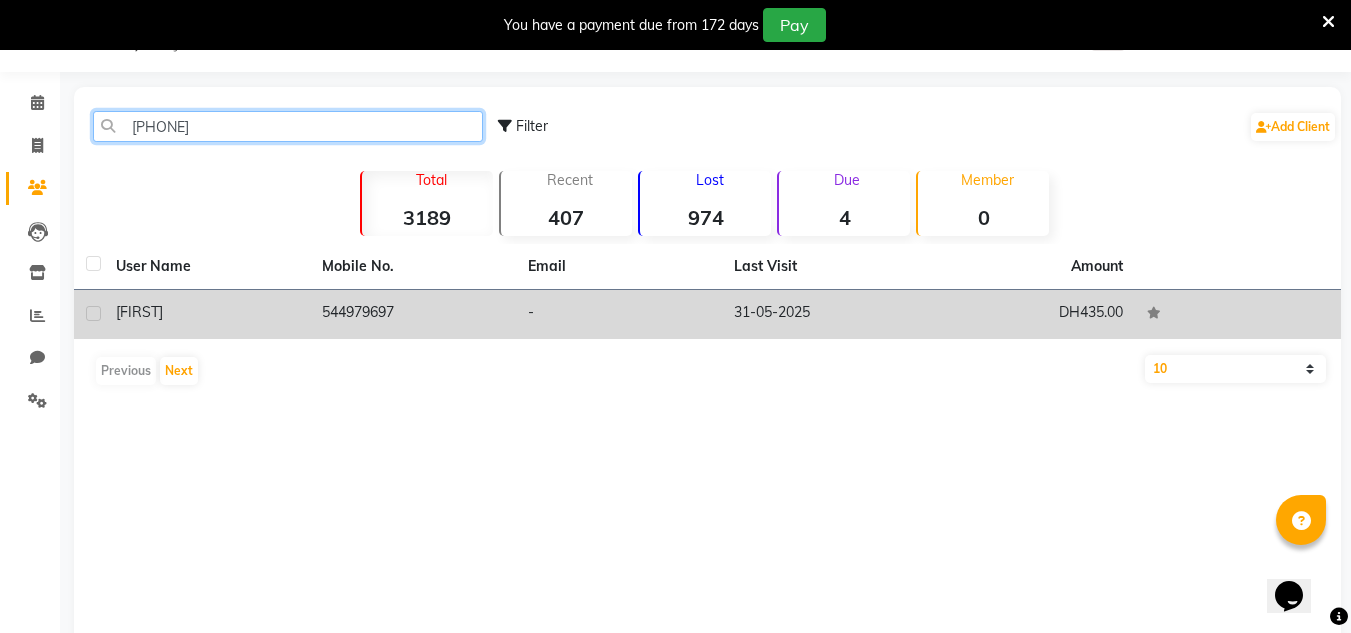 type on "[PHONE]" 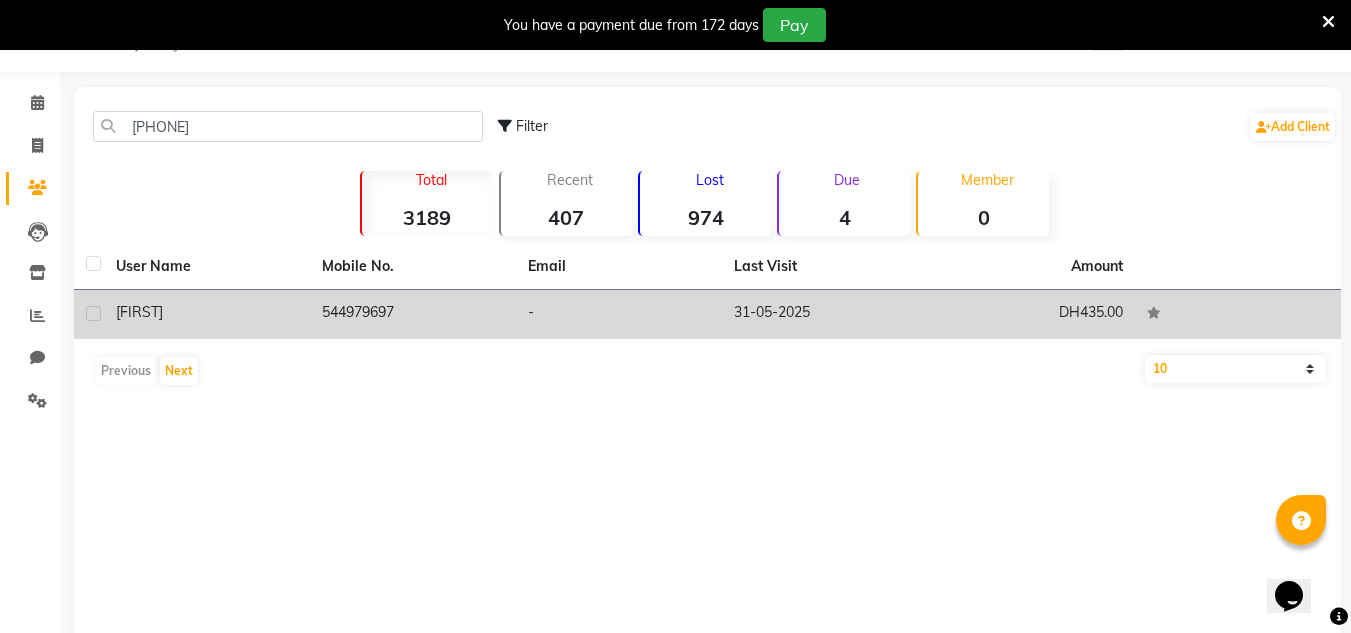 click on "31-05-2025" 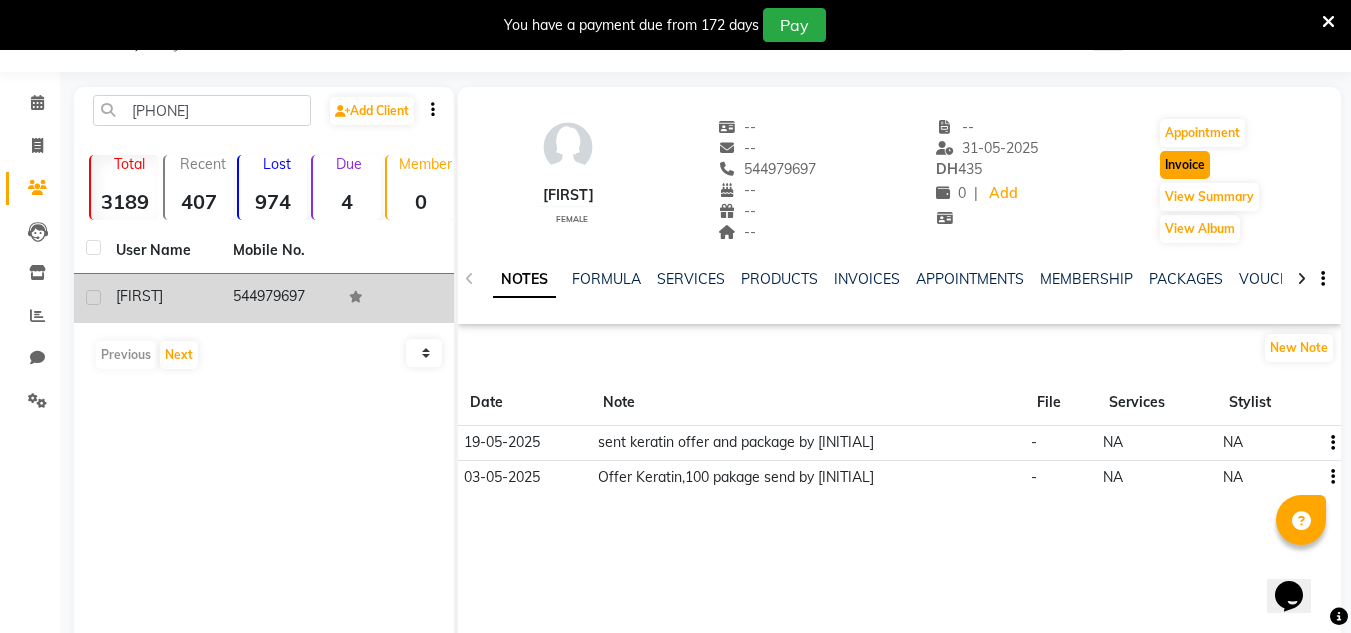 click on "Invoice" 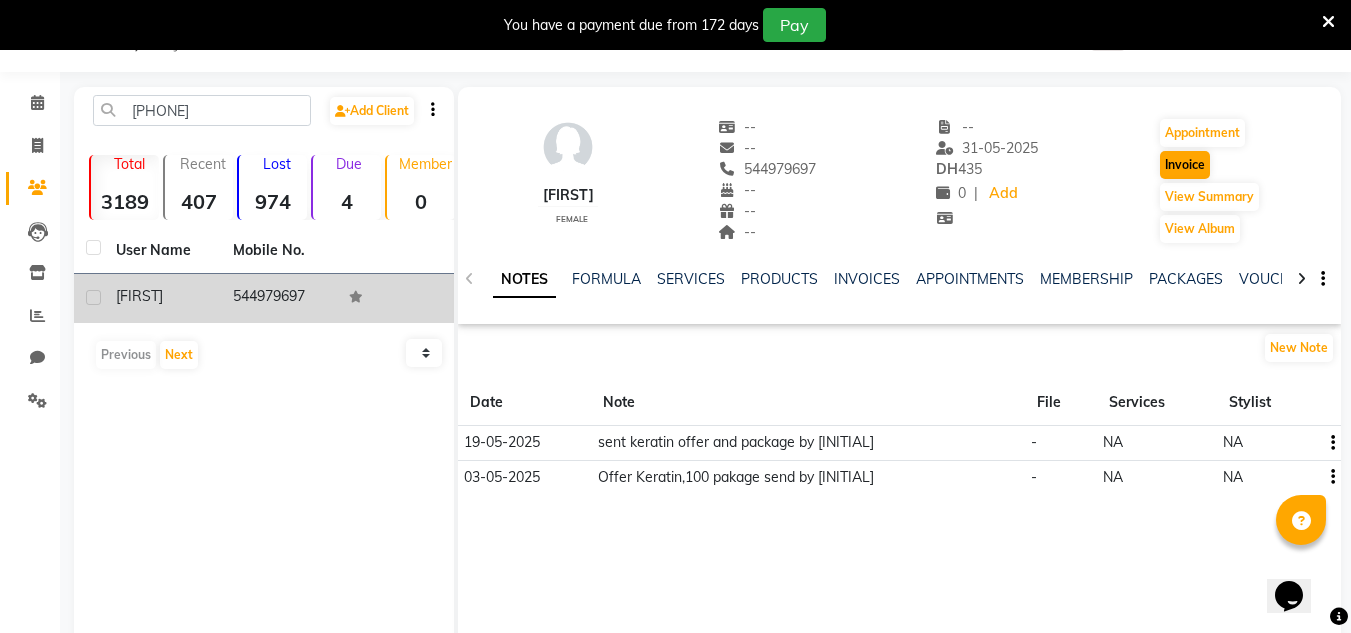 select on "service" 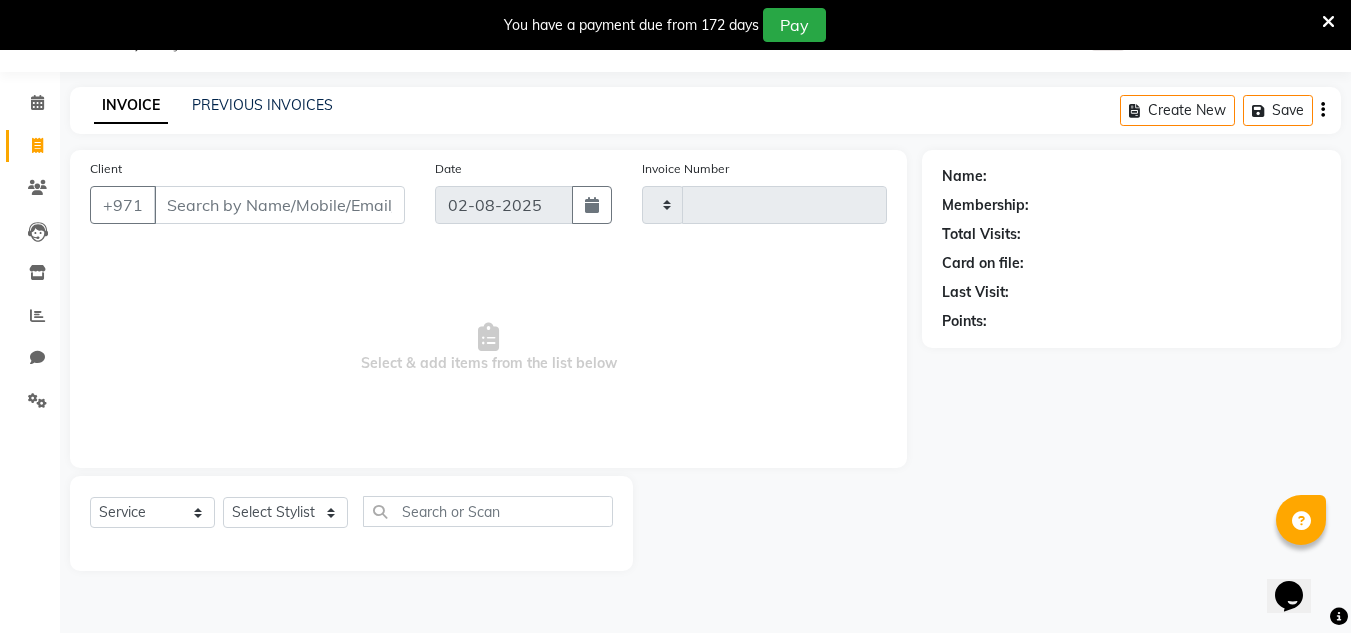 type on "1642" 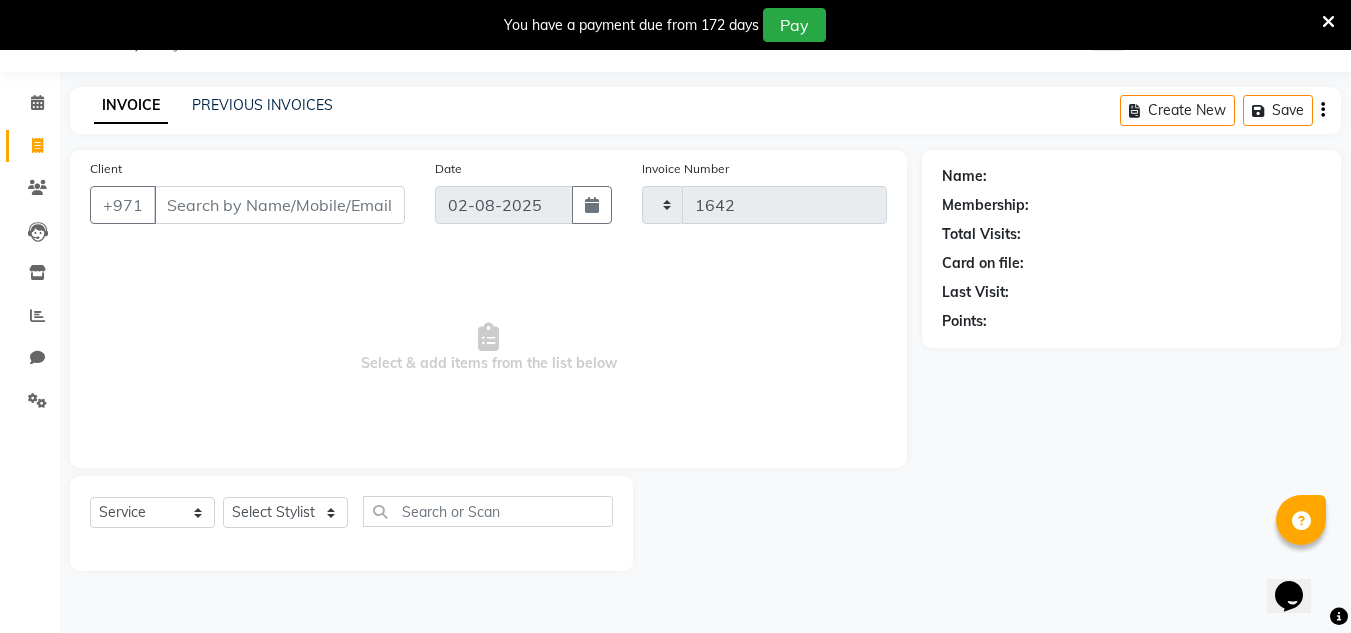 select on "4333" 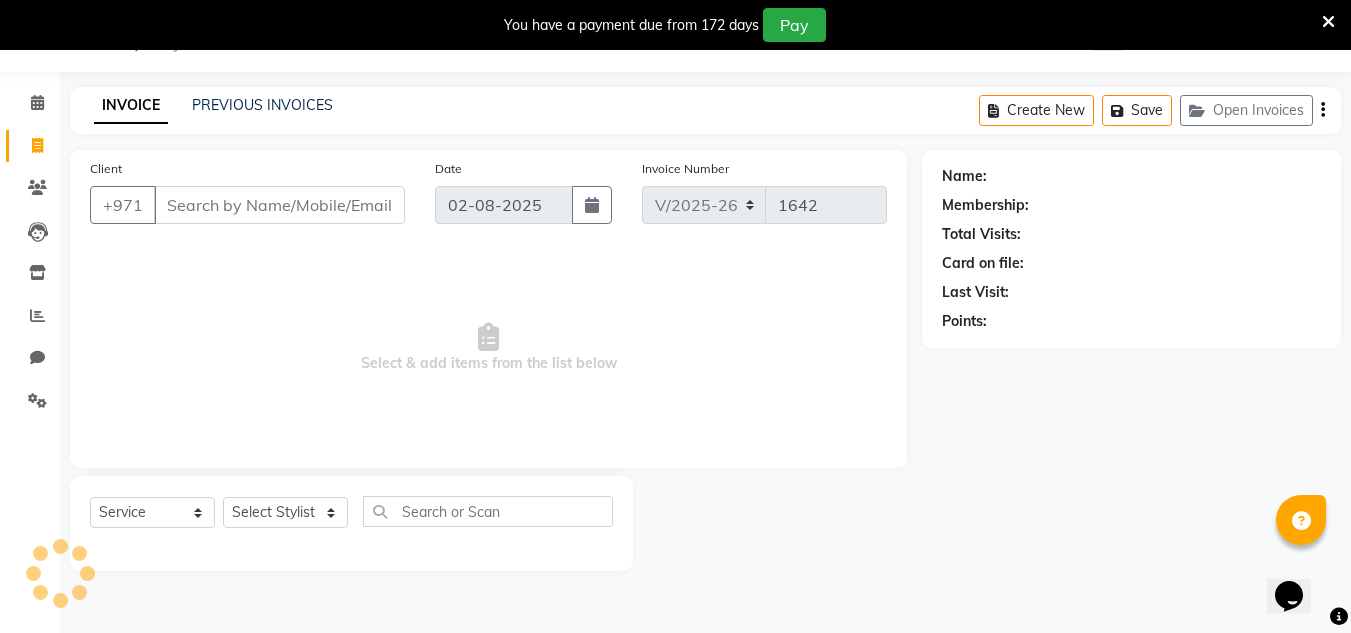 type on "544979697" 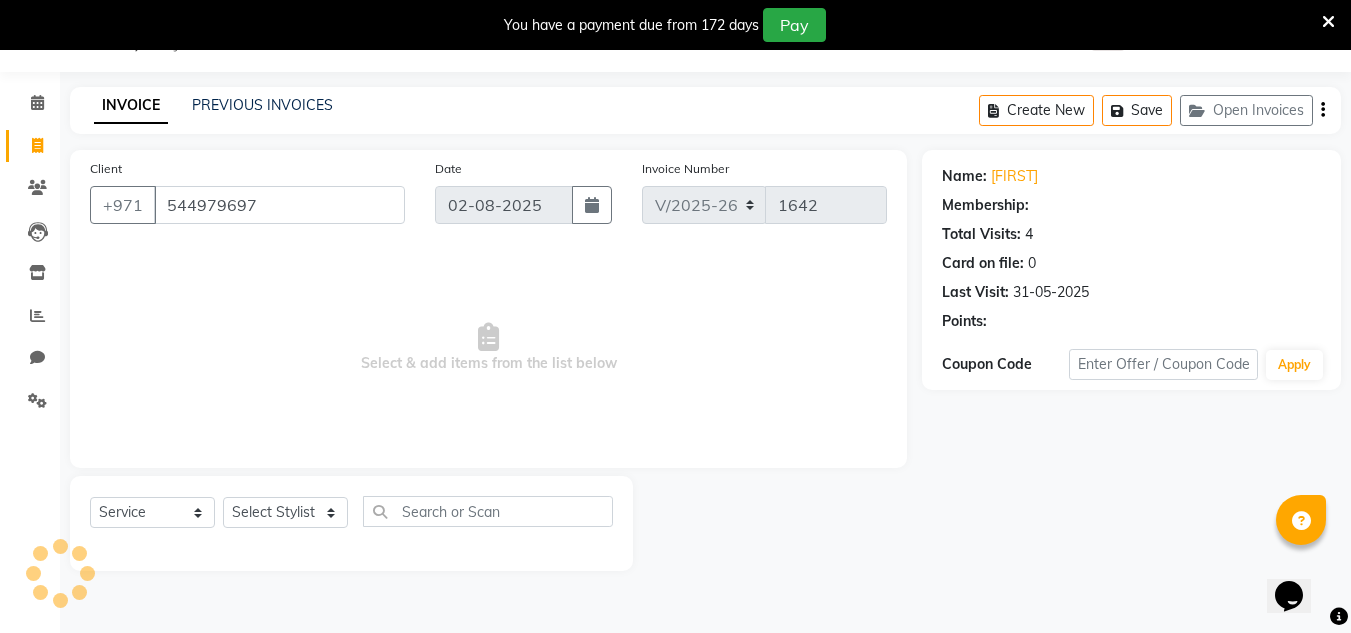 select on "1: Object" 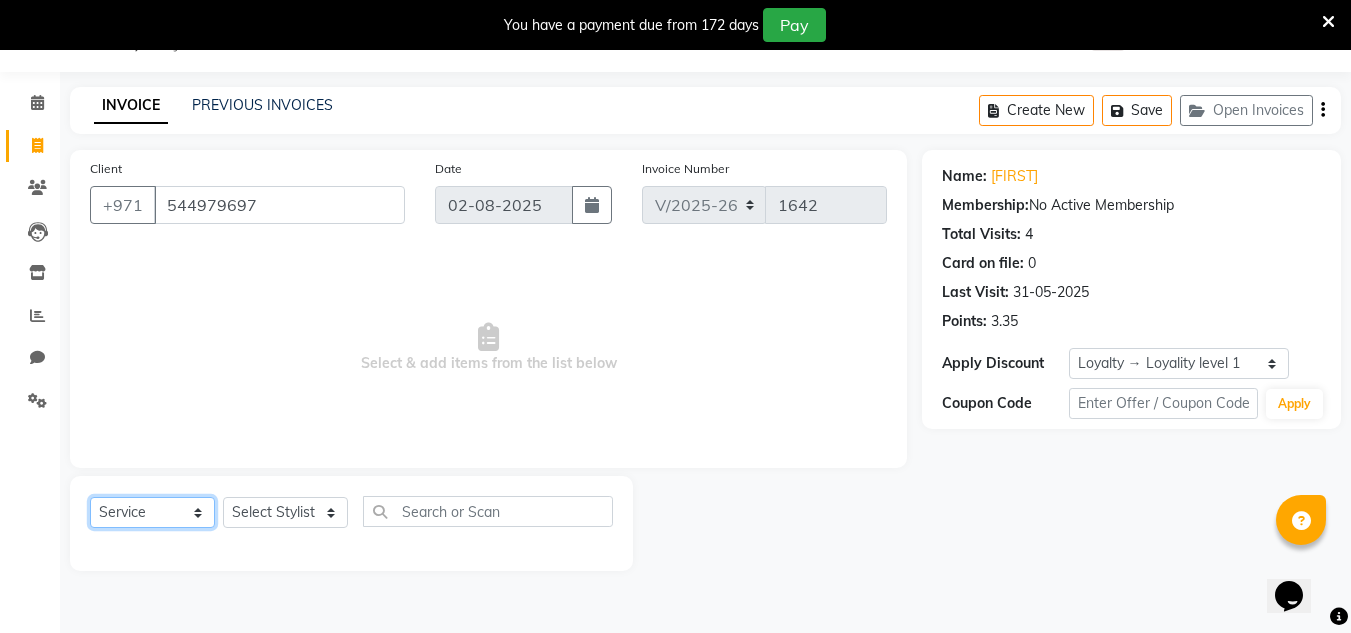 click on "Select  Service  Product  Membership  Package Voucher Prepaid Gift Card" 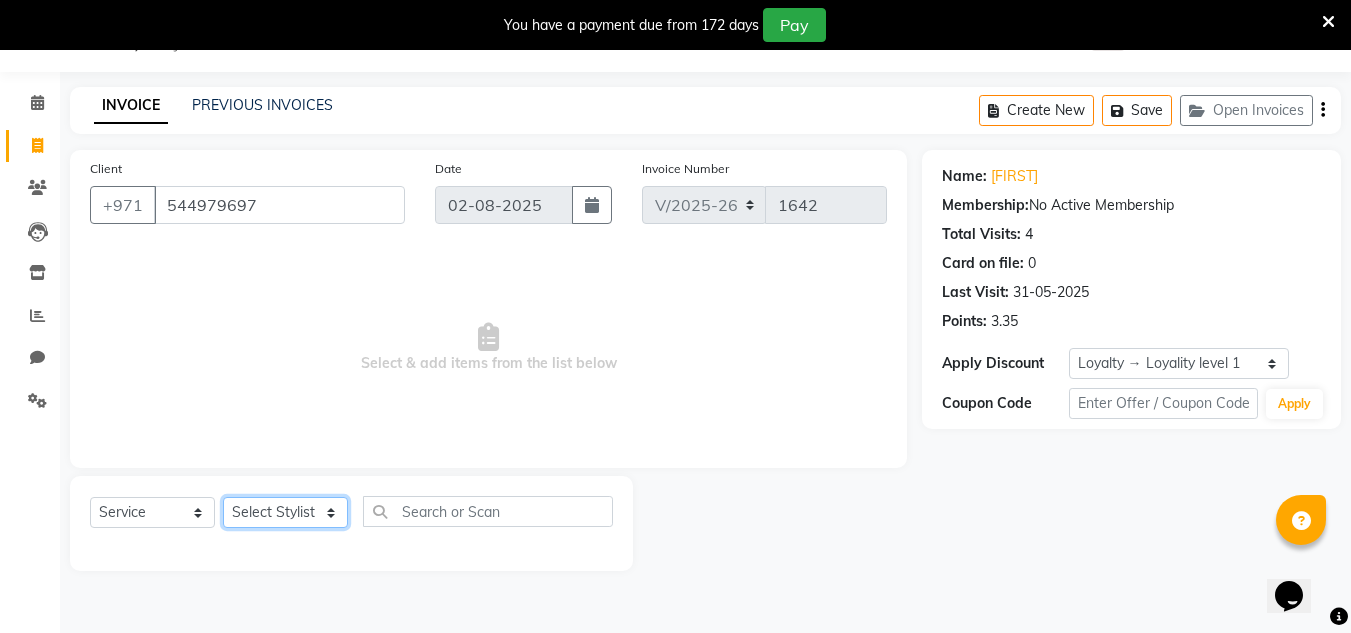 click on "Select Stylist [NAME] HOME SERVICE STAFF [NAME] [NAME] Management [NAME] [NAME] RECEPTION-ALWAHDA [NAME] [NAME] SALON [NAME] [NAME] trial" 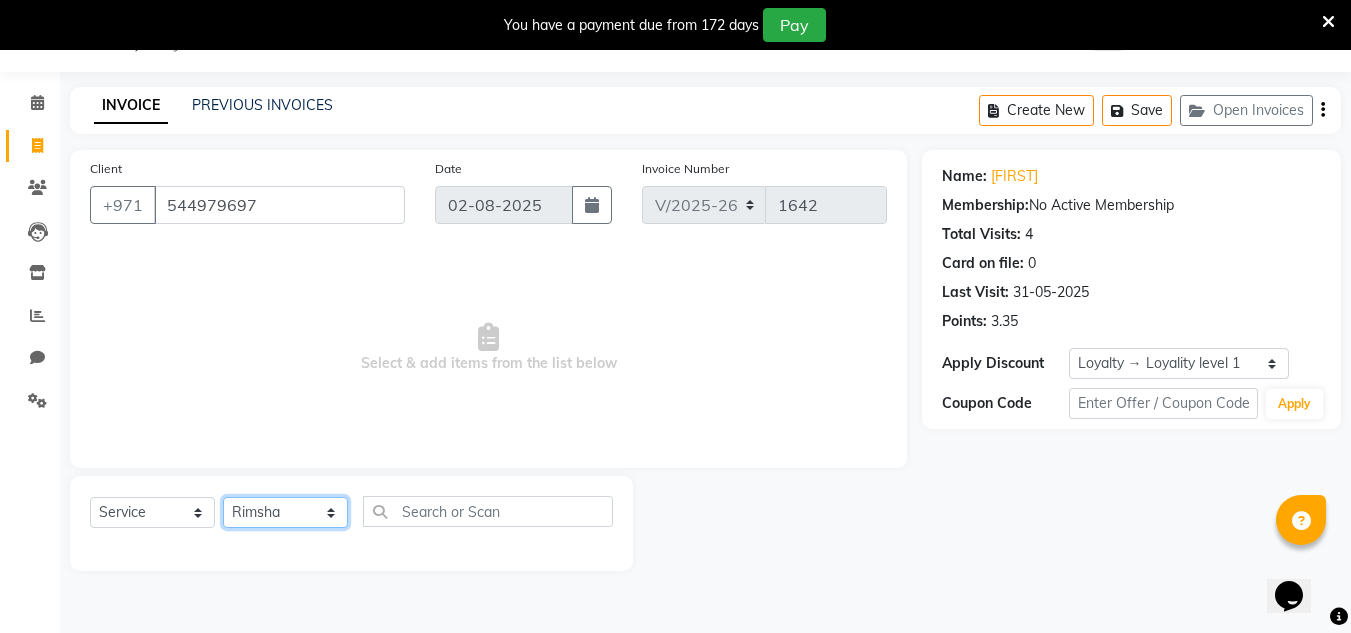 click on "Select Stylist [NAME] HOME SERVICE STAFF [NAME] [NAME] Management [NAME] [NAME] RECEPTION-ALWAHDA [NAME] [NAME] SALON [NAME] [NAME] trial" 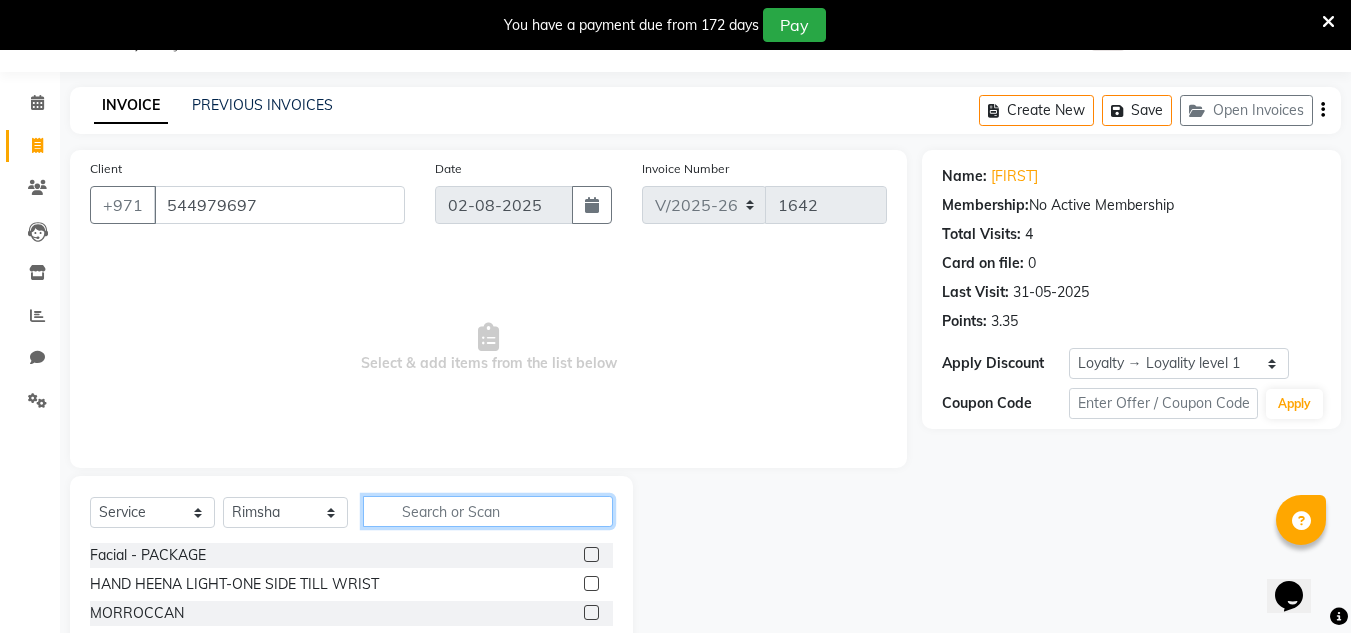 click 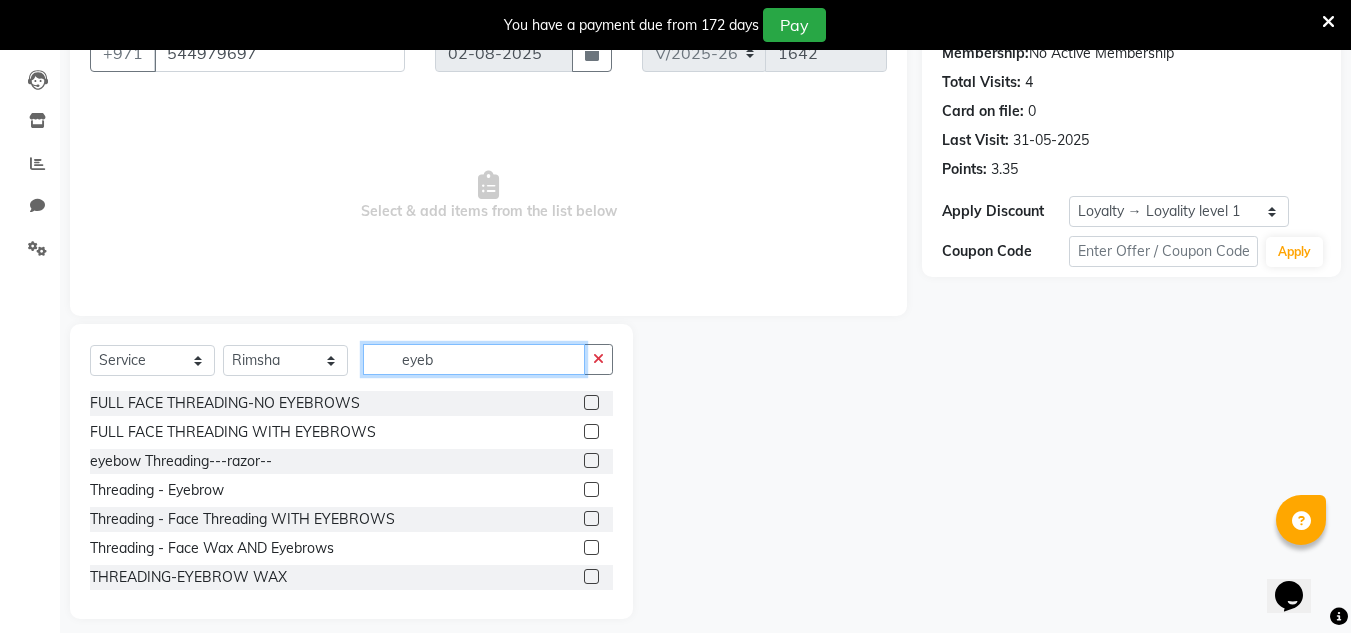 scroll, scrollTop: 218, scrollLeft: 0, axis: vertical 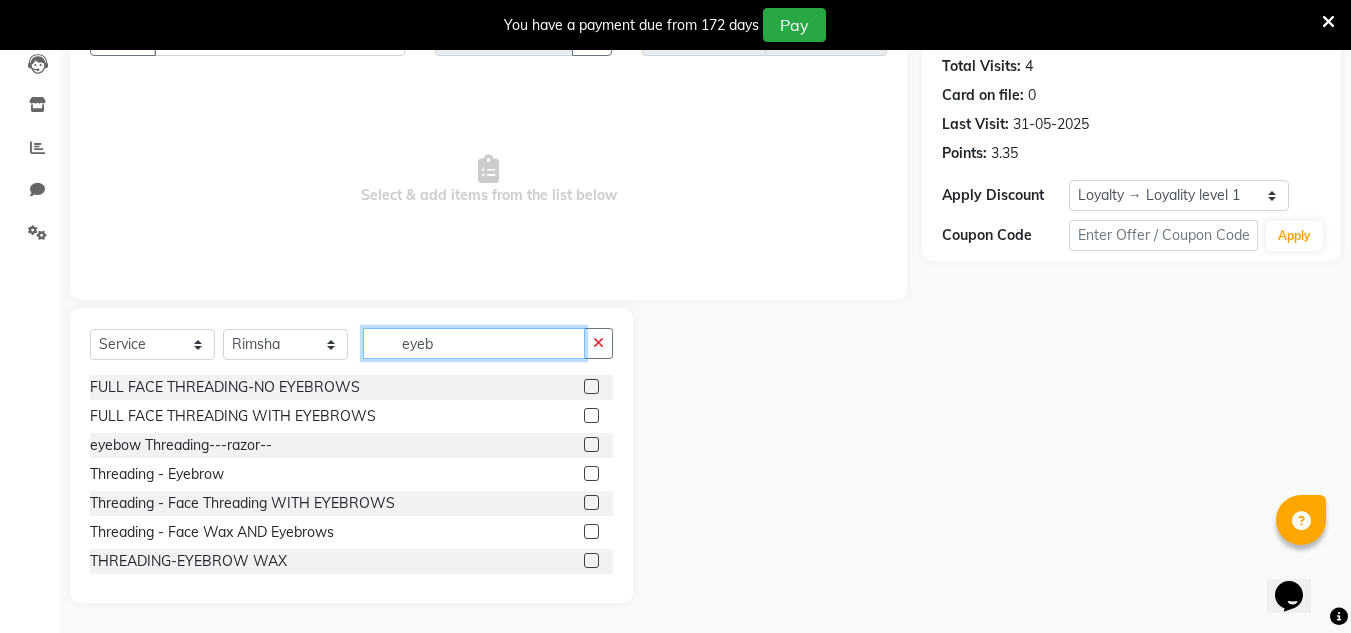 type on "eyeb" 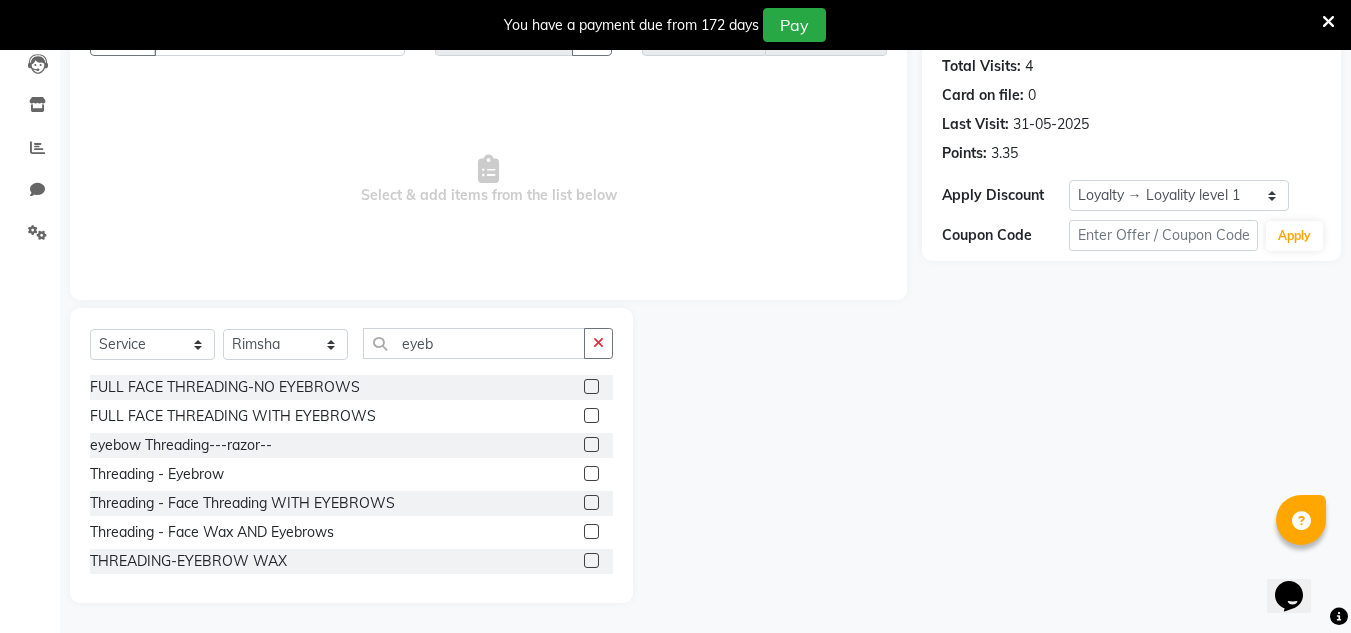 drag, startPoint x: 575, startPoint y: 476, endPoint x: 539, endPoint y: 429, distance: 59.20304 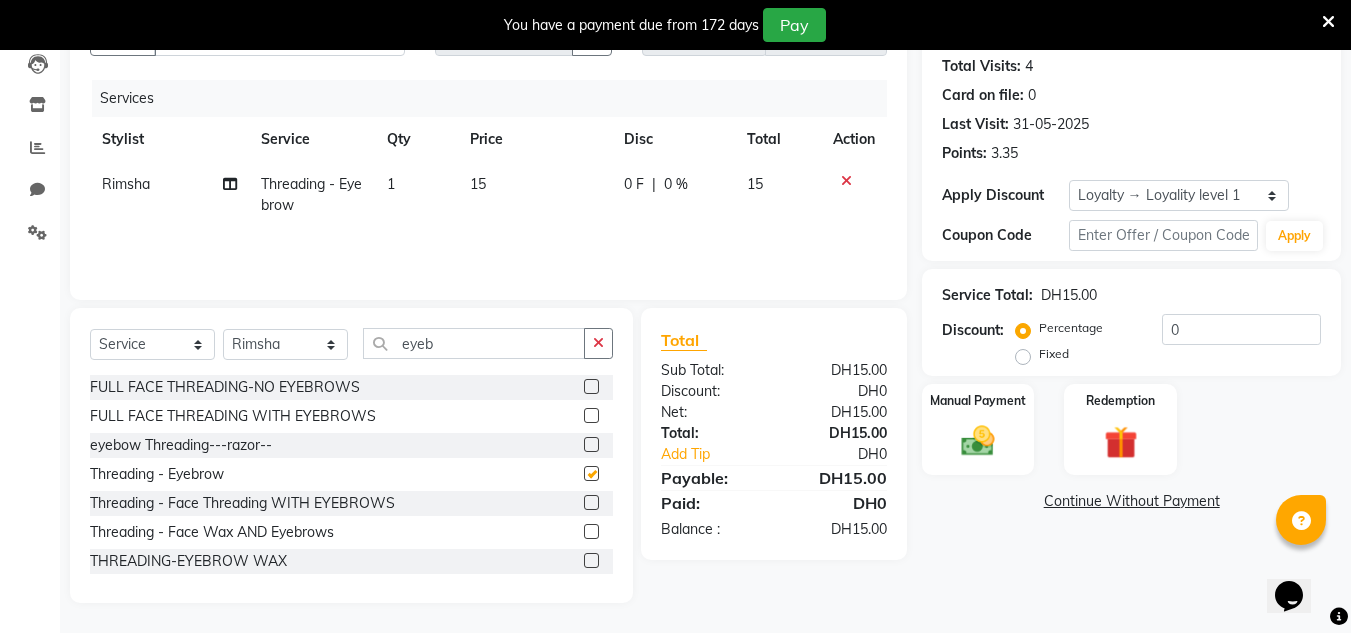 checkbox on "false" 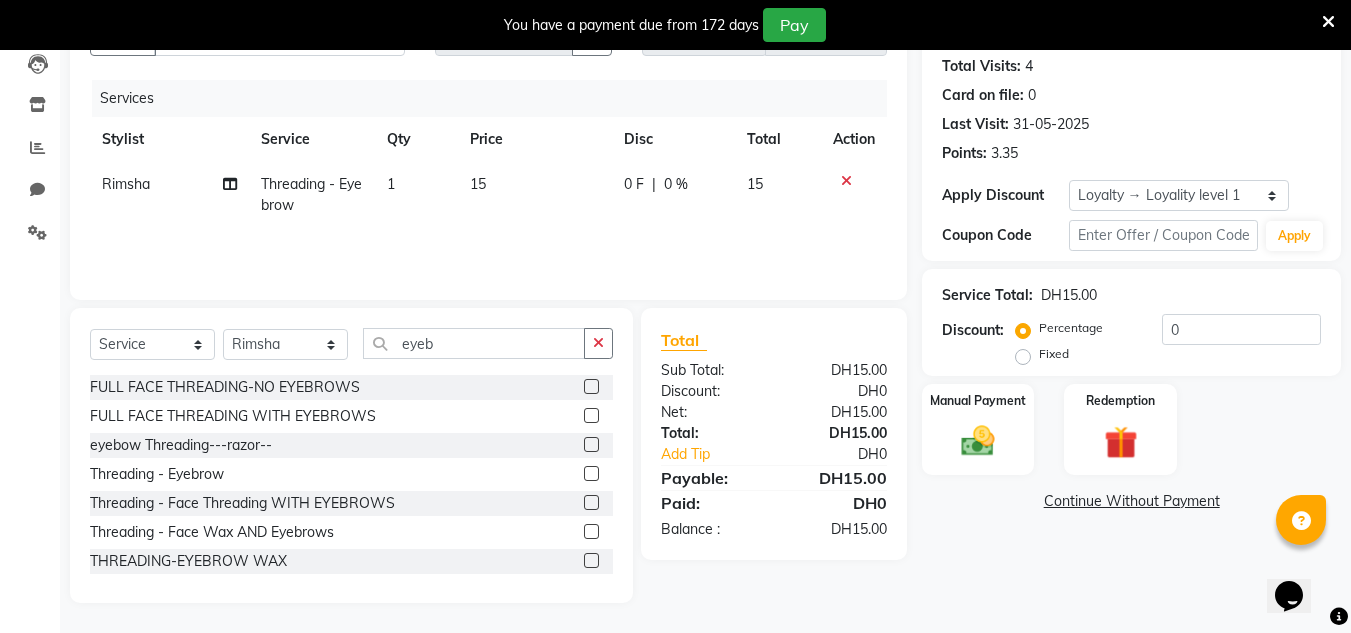drag, startPoint x: 476, startPoint y: 359, endPoint x: 375, endPoint y: 359, distance: 101 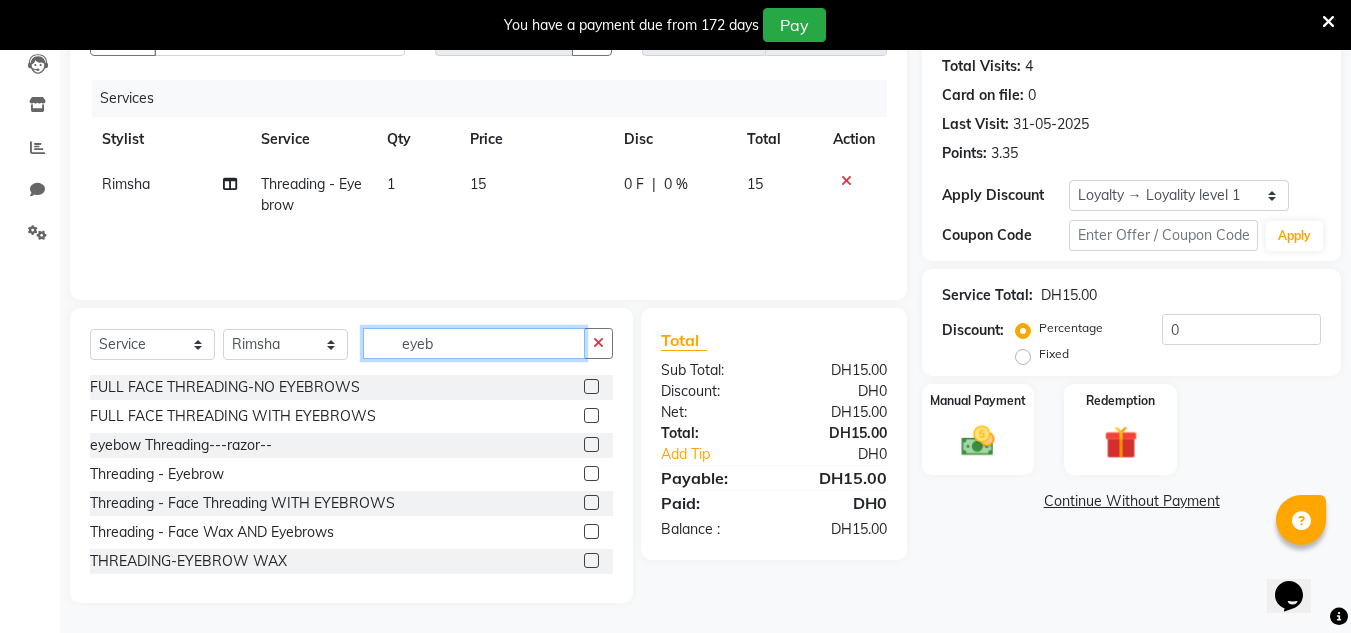 drag, startPoint x: 439, startPoint y: 344, endPoint x: 375, endPoint y: 347, distance: 64.070274 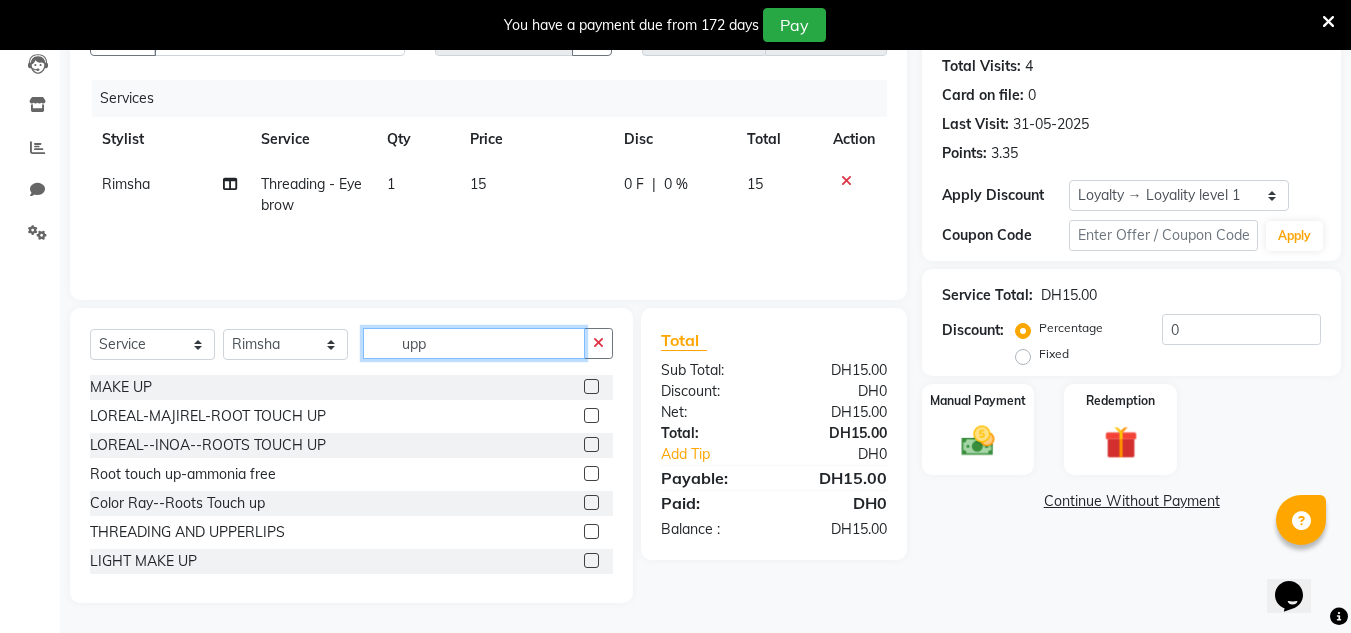 scroll, scrollTop: 175, scrollLeft: 0, axis: vertical 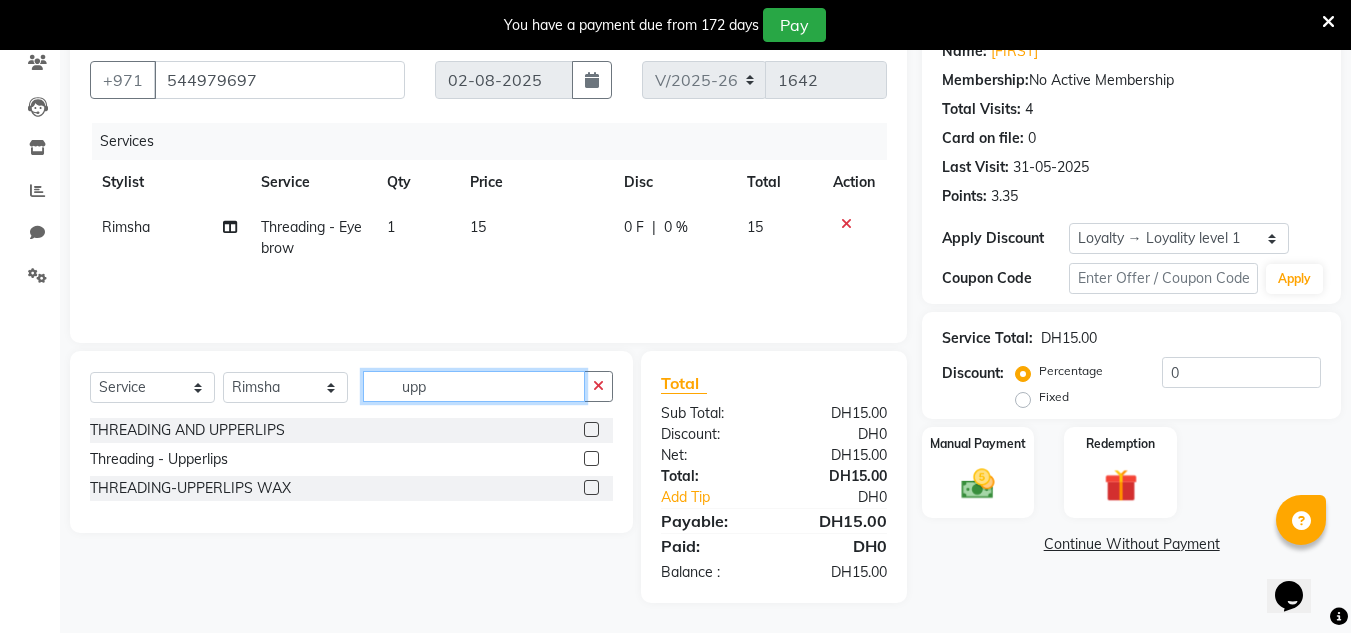 type on "upp" 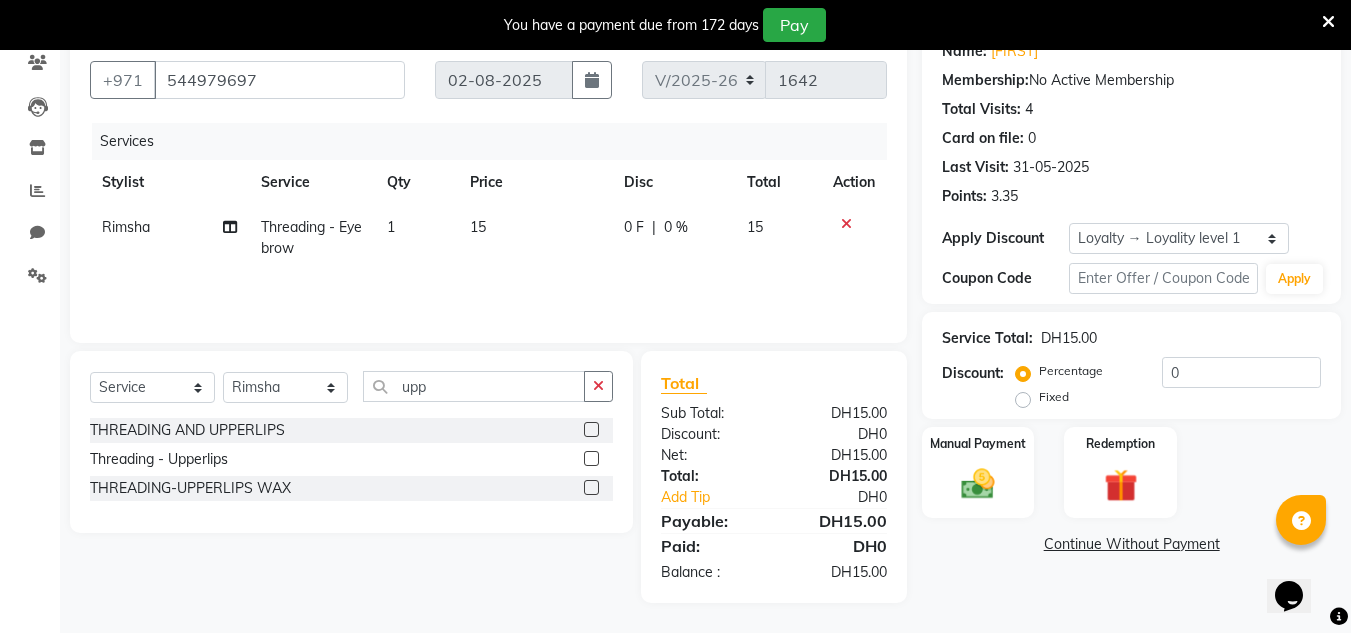 click 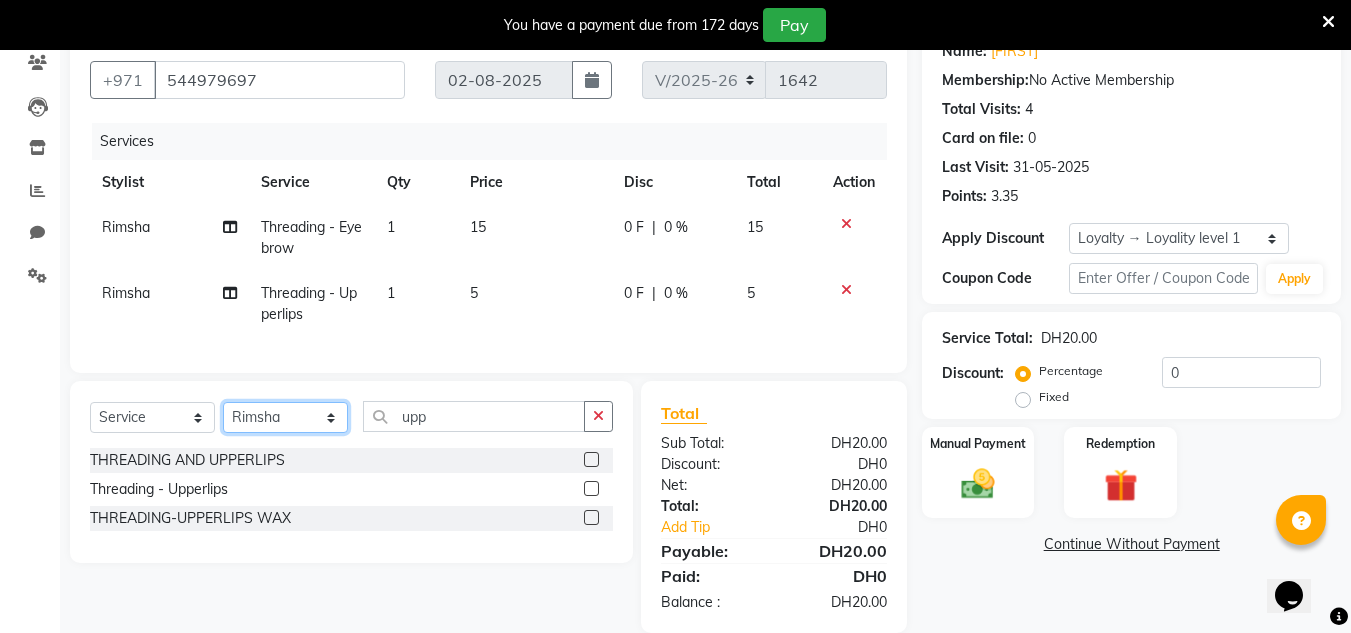 checkbox on "false" 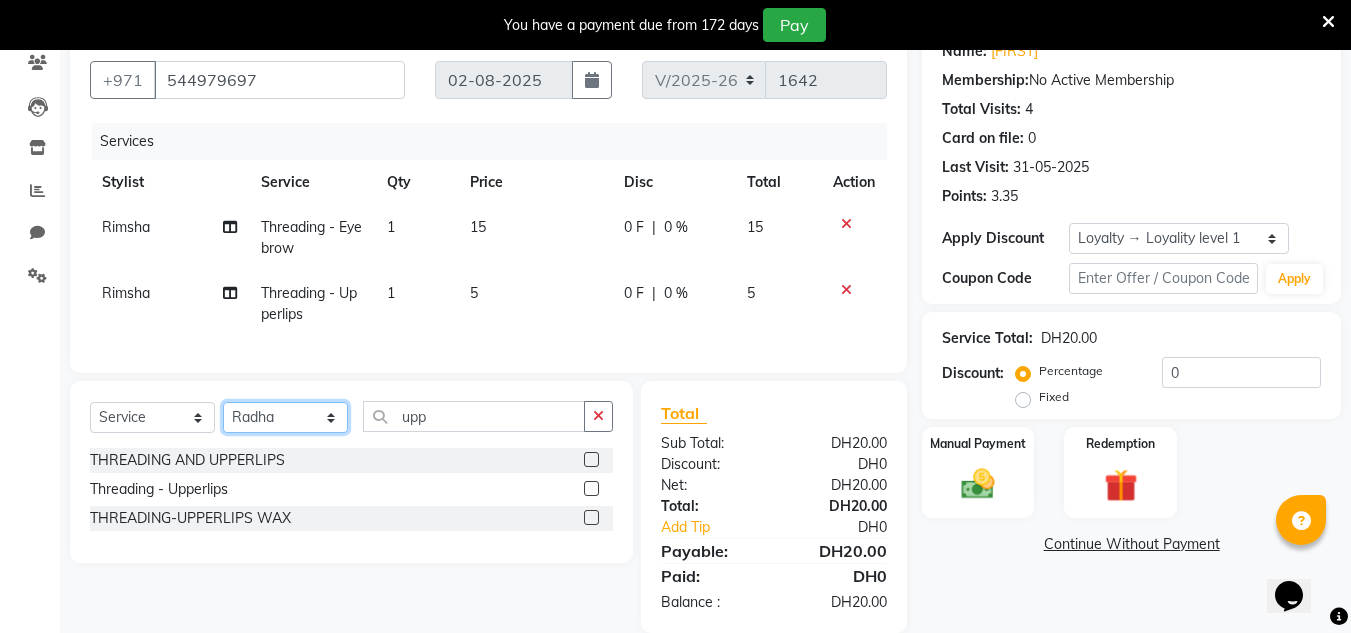 click on "Select Stylist [NAME] HOME SERVICE STAFF [NAME] [NAME] Management [NAME] [NAME] RECEPTION-ALWAHDA [NAME] [NAME] SALON [NAME] [NAME] trial" 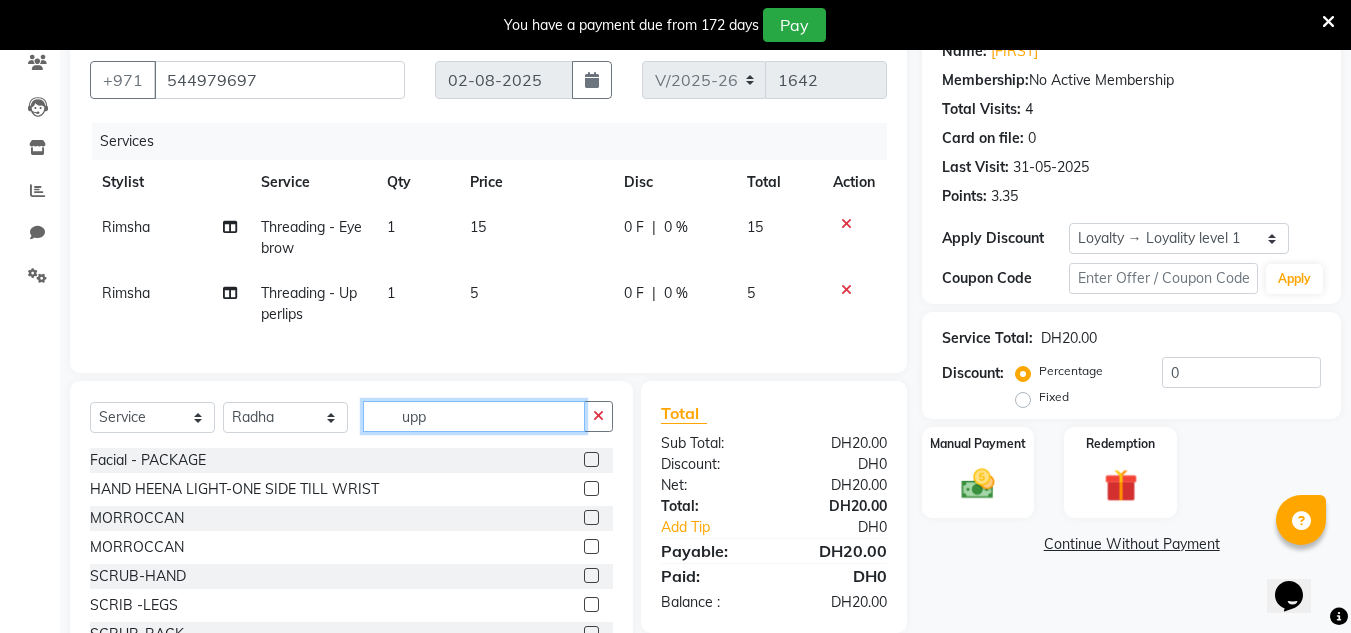 drag, startPoint x: 443, startPoint y: 445, endPoint x: 321, endPoint y: 447, distance: 122.016396 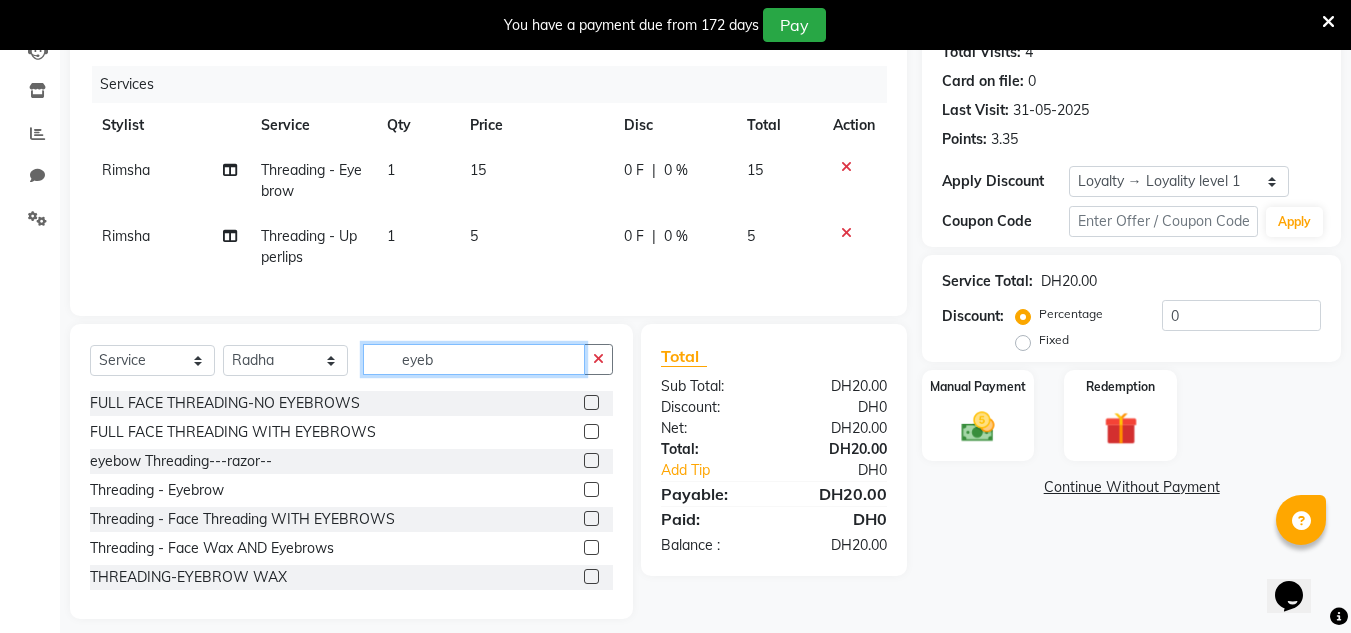scroll, scrollTop: 263, scrollLeft: 0, axis: vertical 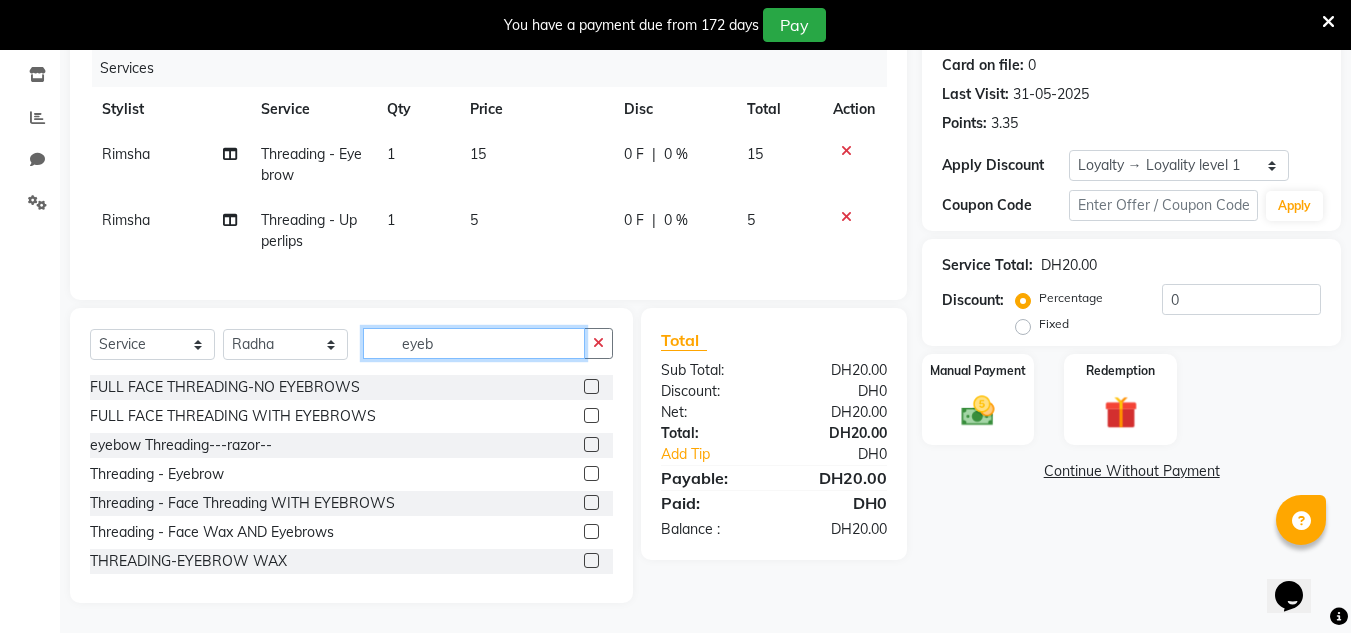 type on "eyeb" 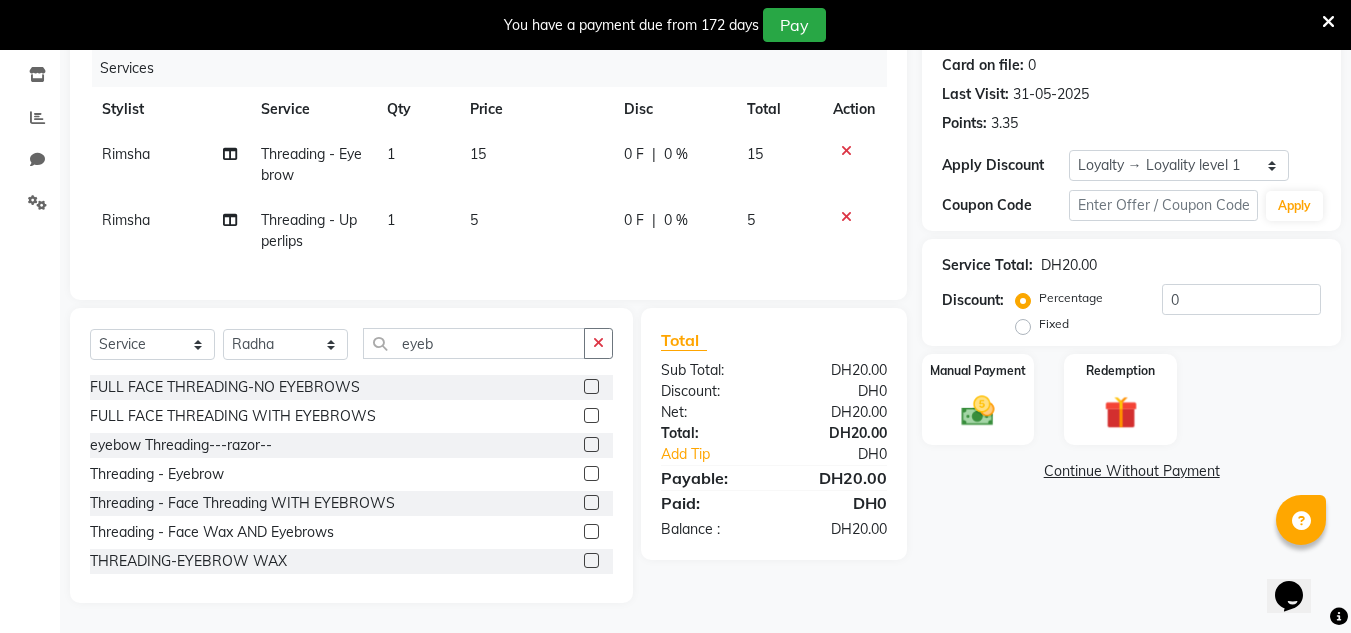 click 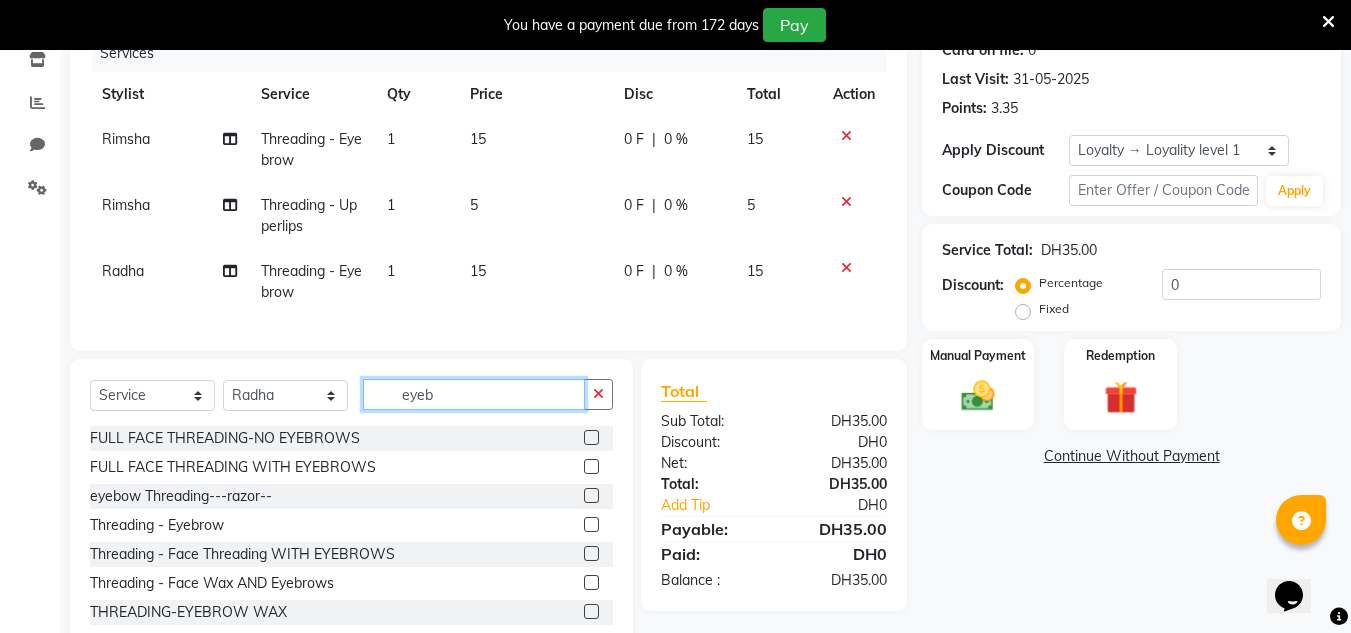 checkbox on "false" 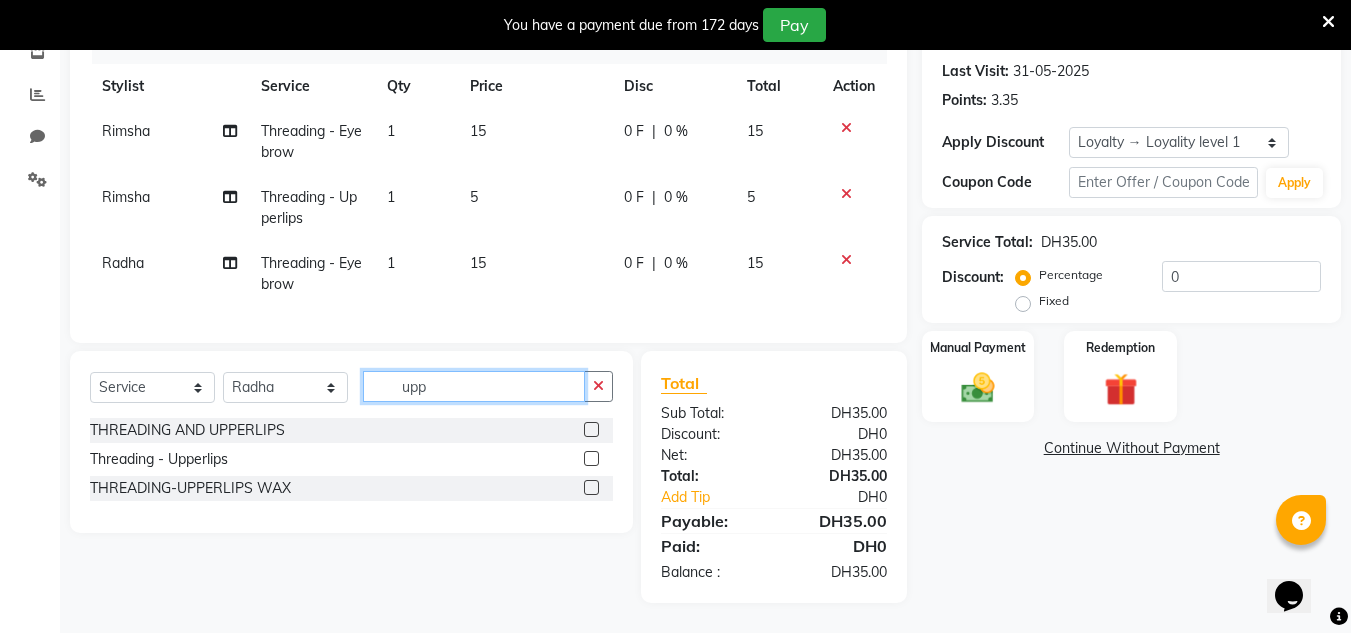 scroll, scrollTop: 286, scrollLeft: 0, axis: vertical 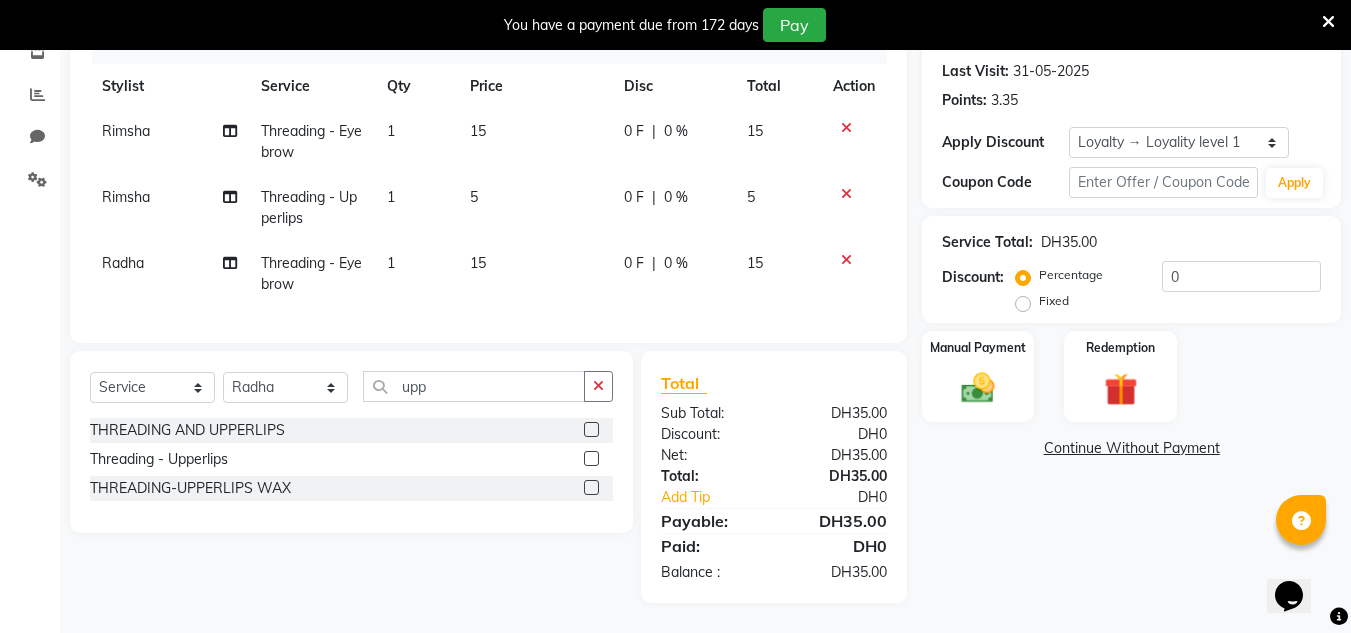 click 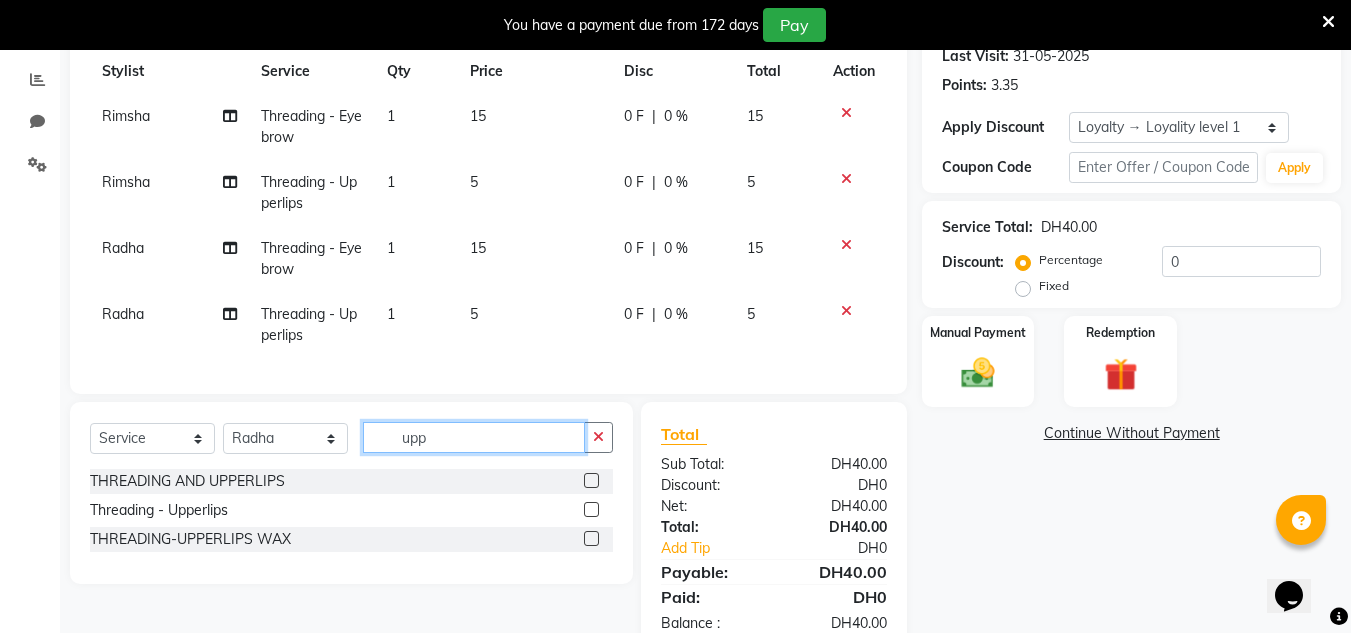 checkbox on "false" 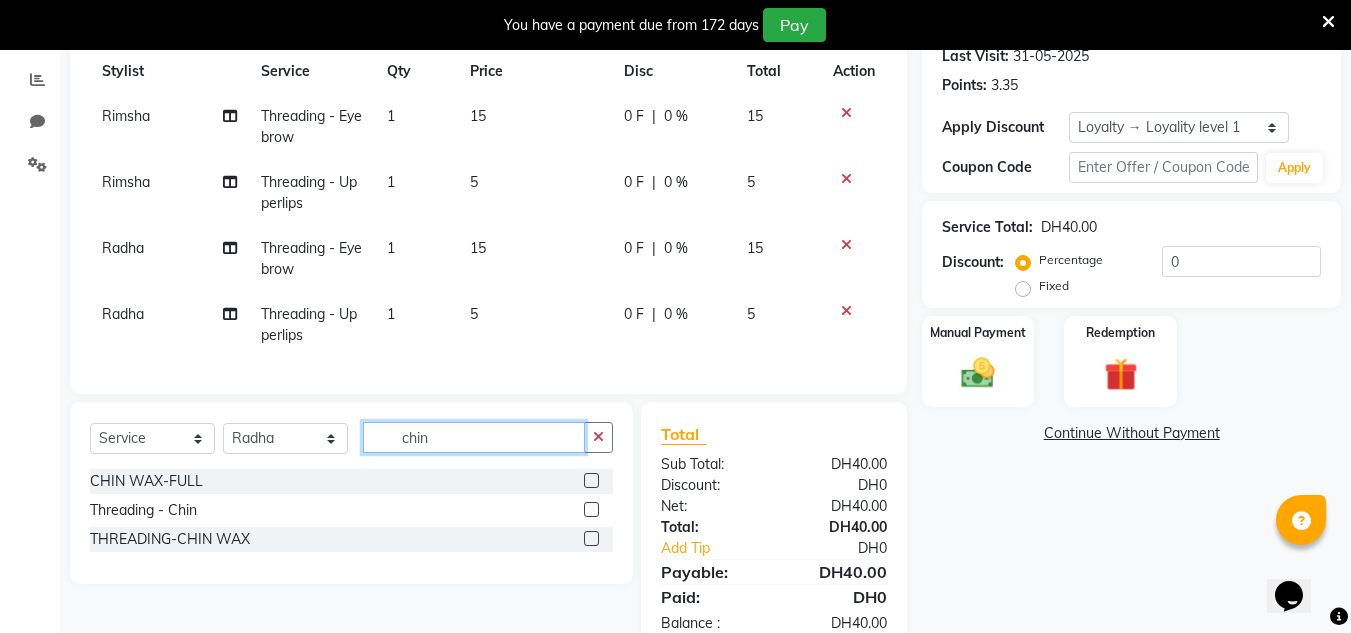 type on "chin" 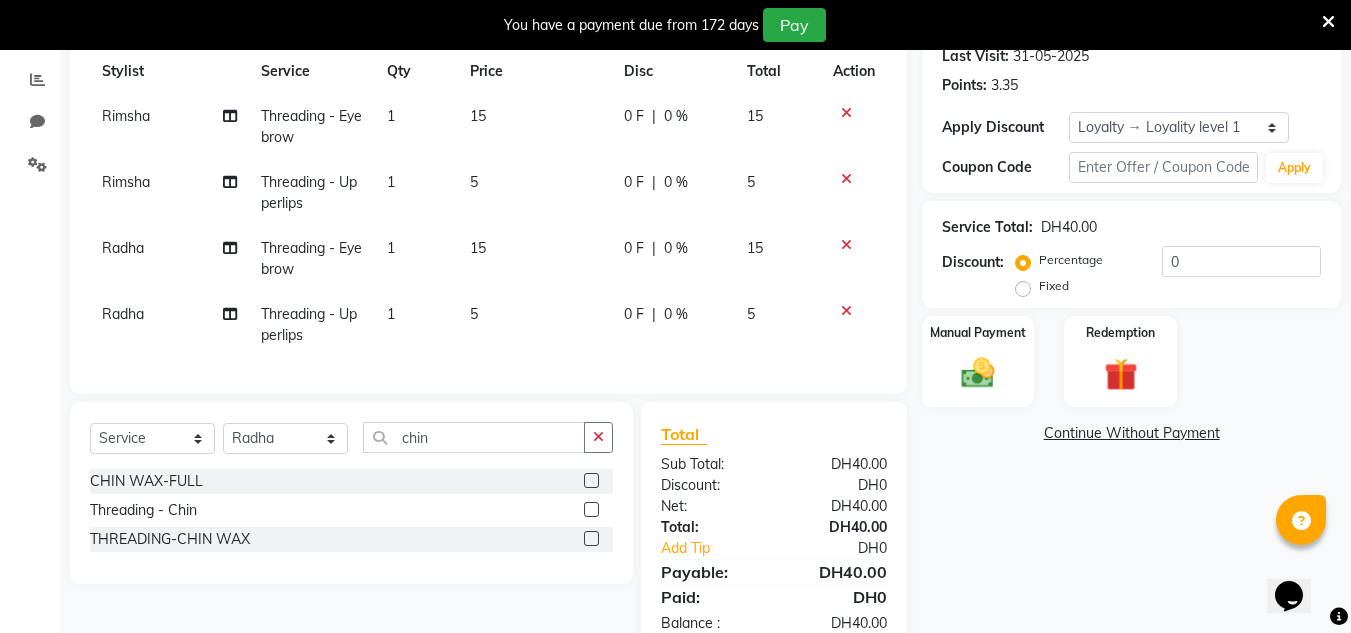 click 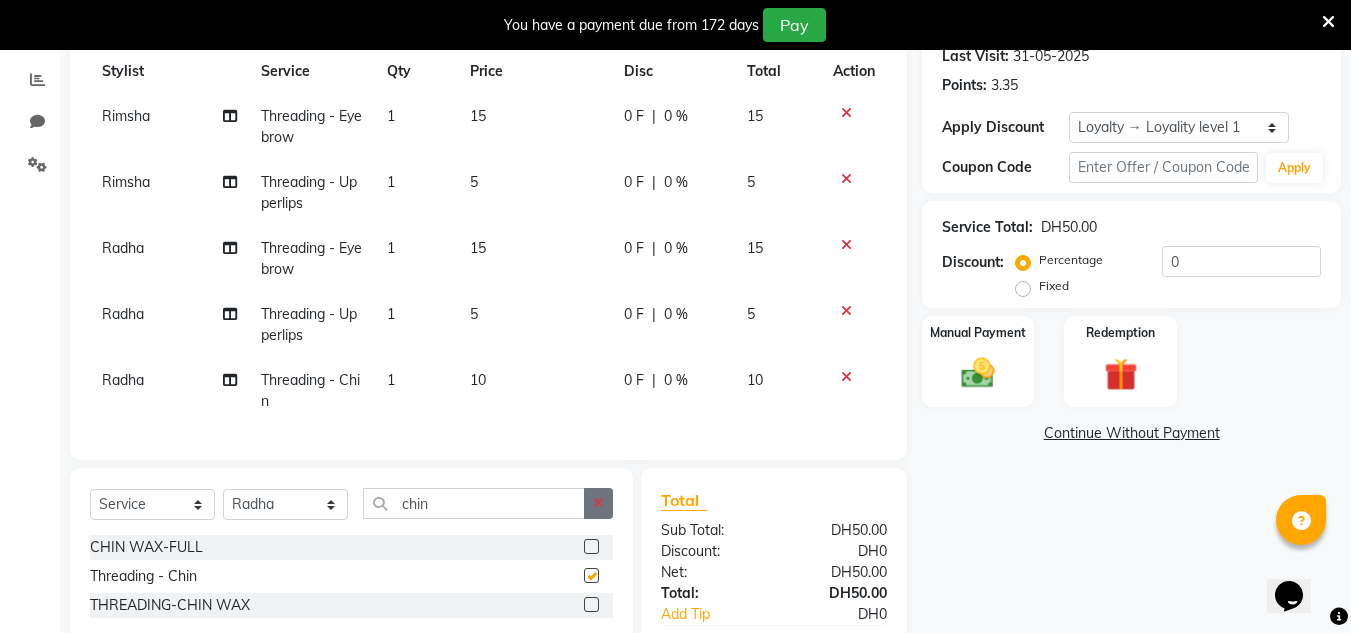 checkbox on "false" 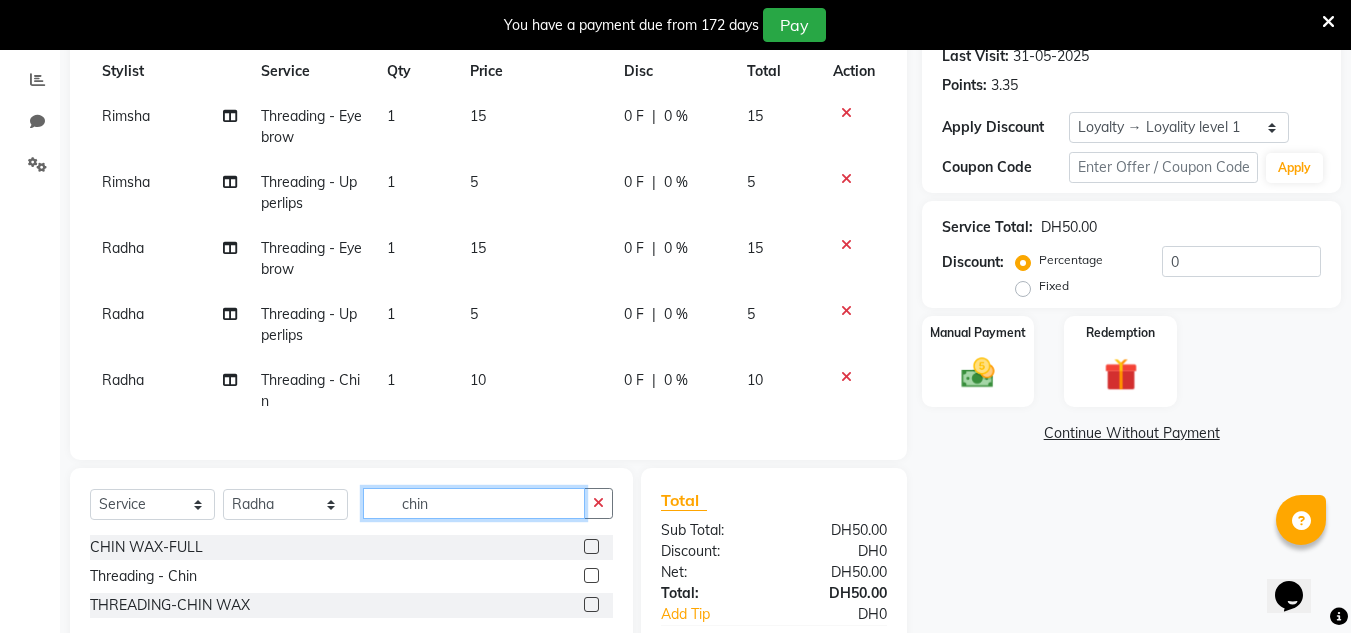 drag, startPoint x: 452, startPoint y: 522, endPoint x: 338, endPoint y: 520, distance: 114.01754 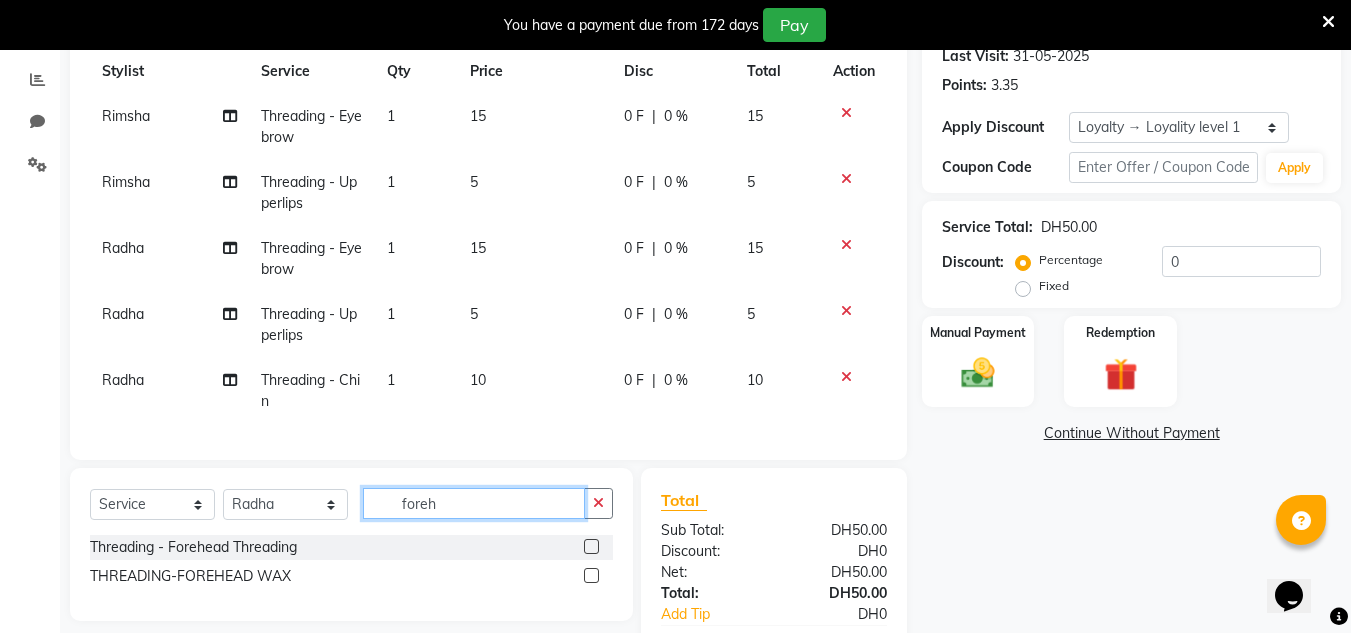 type on "foreh" 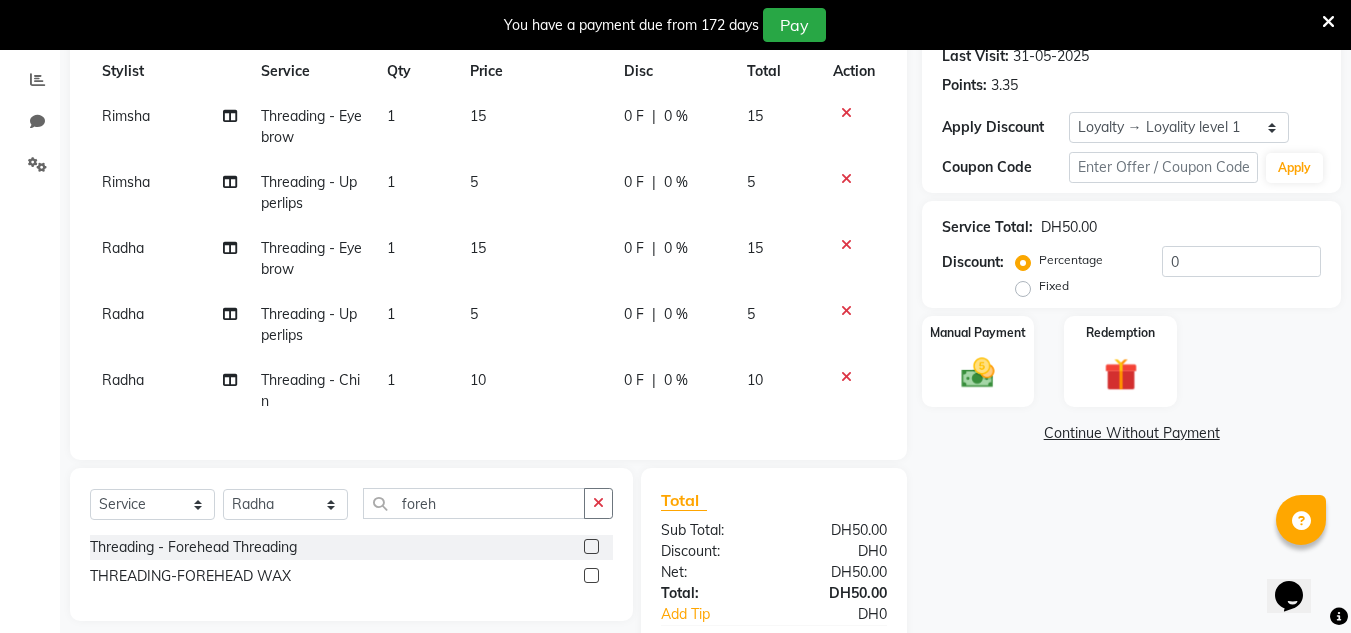 click 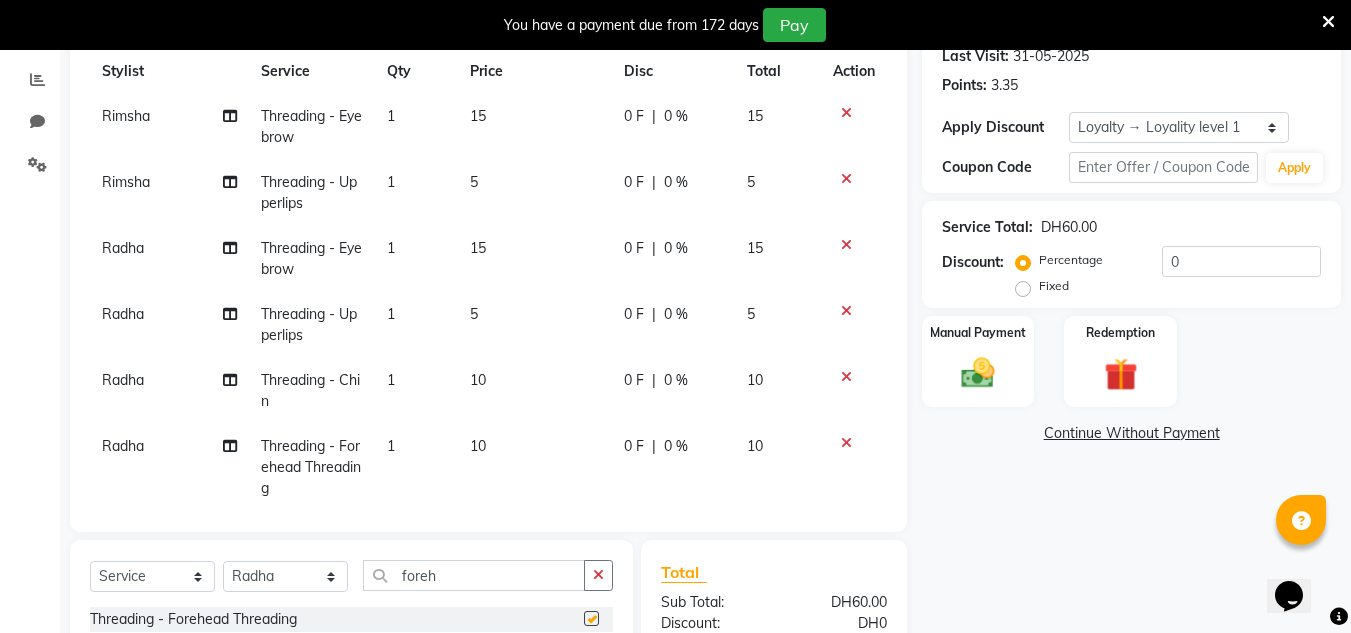 checkbox on "false" 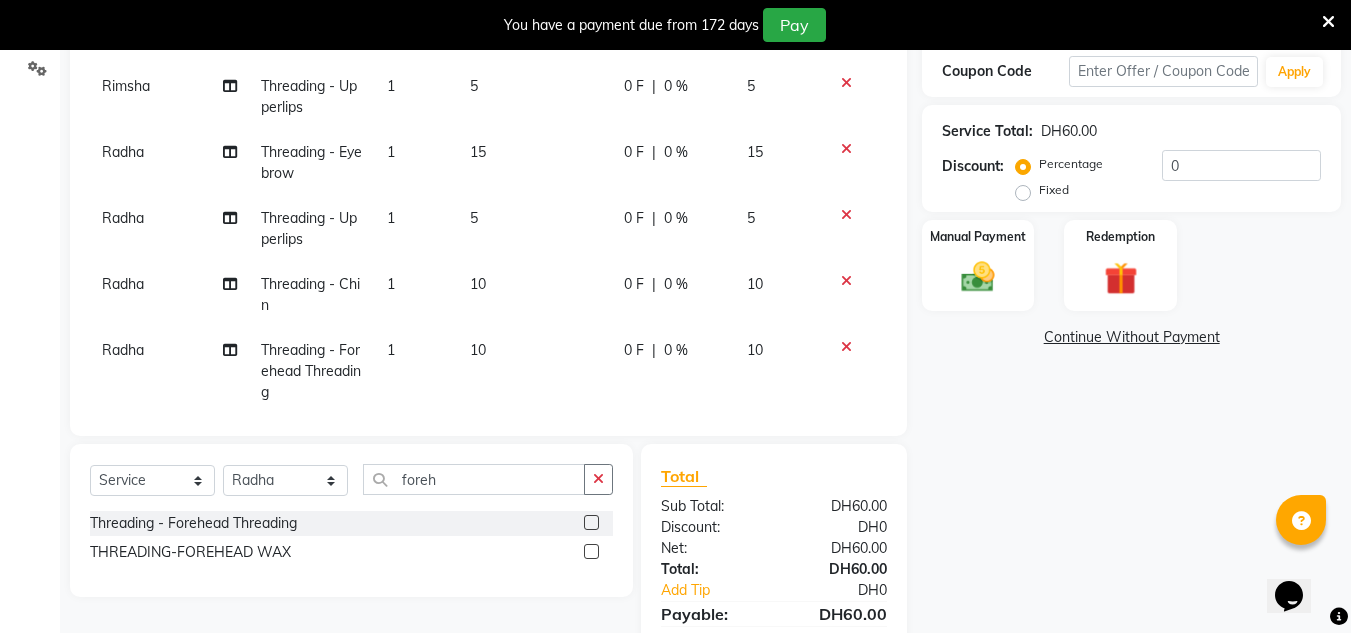 scroll, scrollTop: 475, scrollLeft: 0, axis: vertical 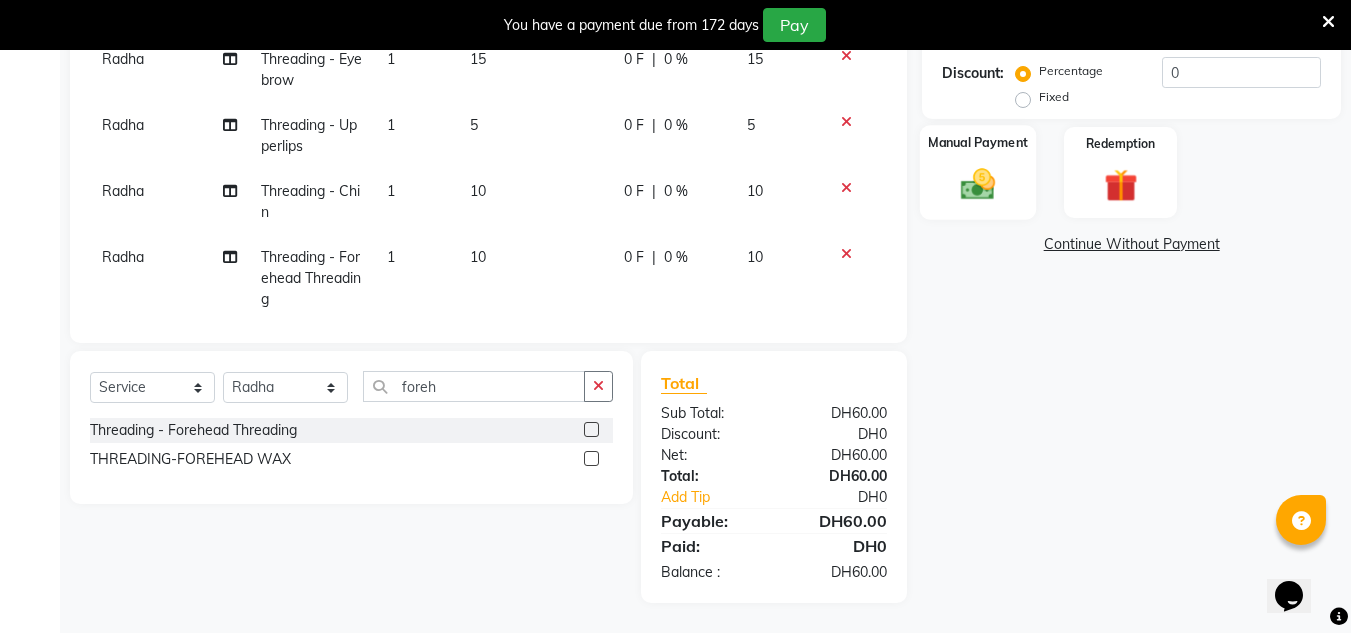click 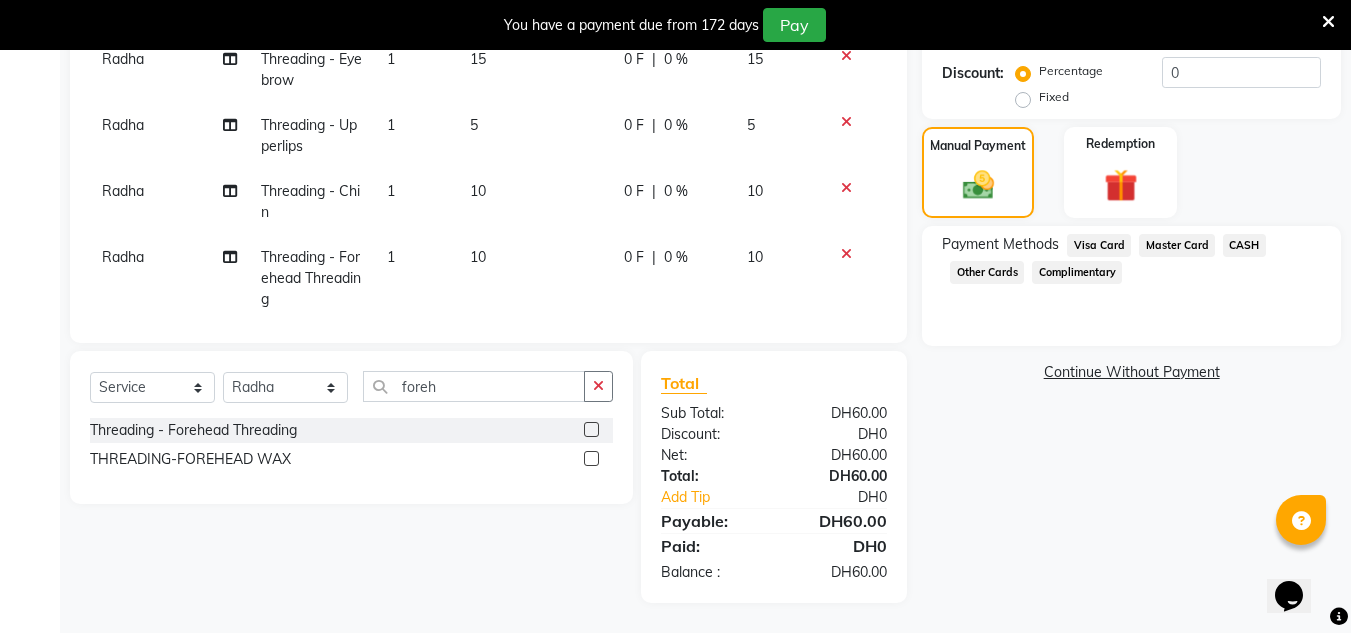 click on "Visa Card" 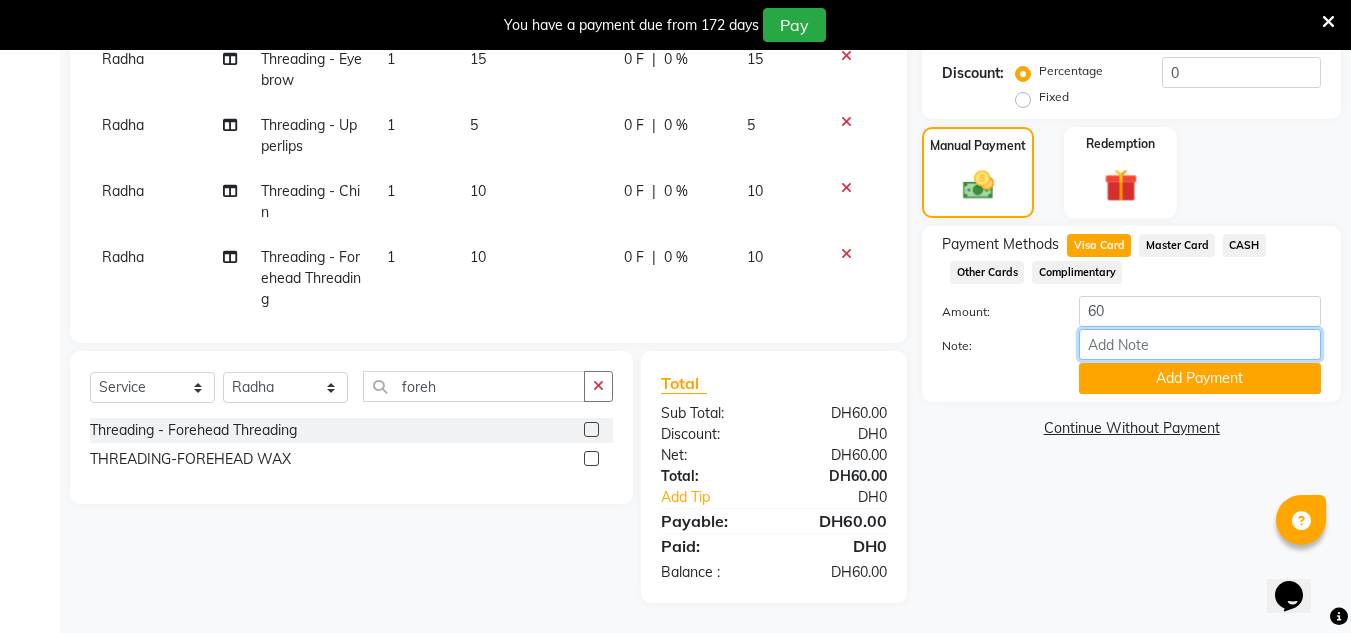 click on "Note:" at bounding box center [1200, 344] 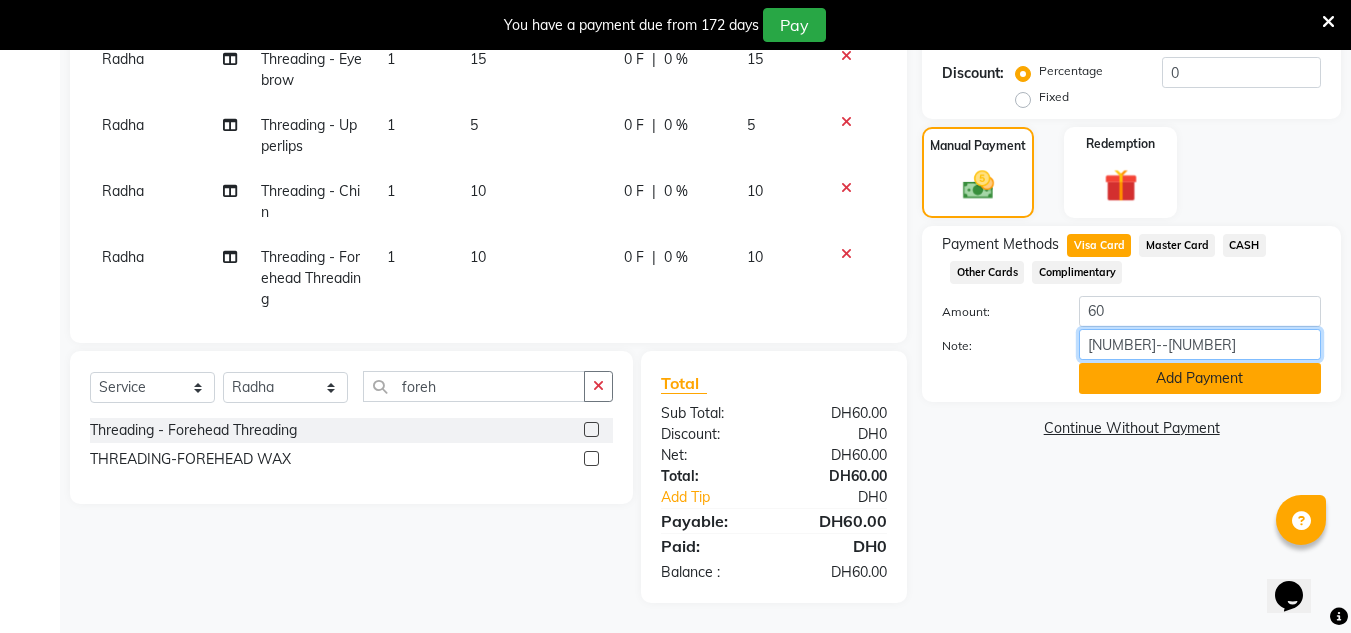 type on "[NUMBER]--[NUMBER]" 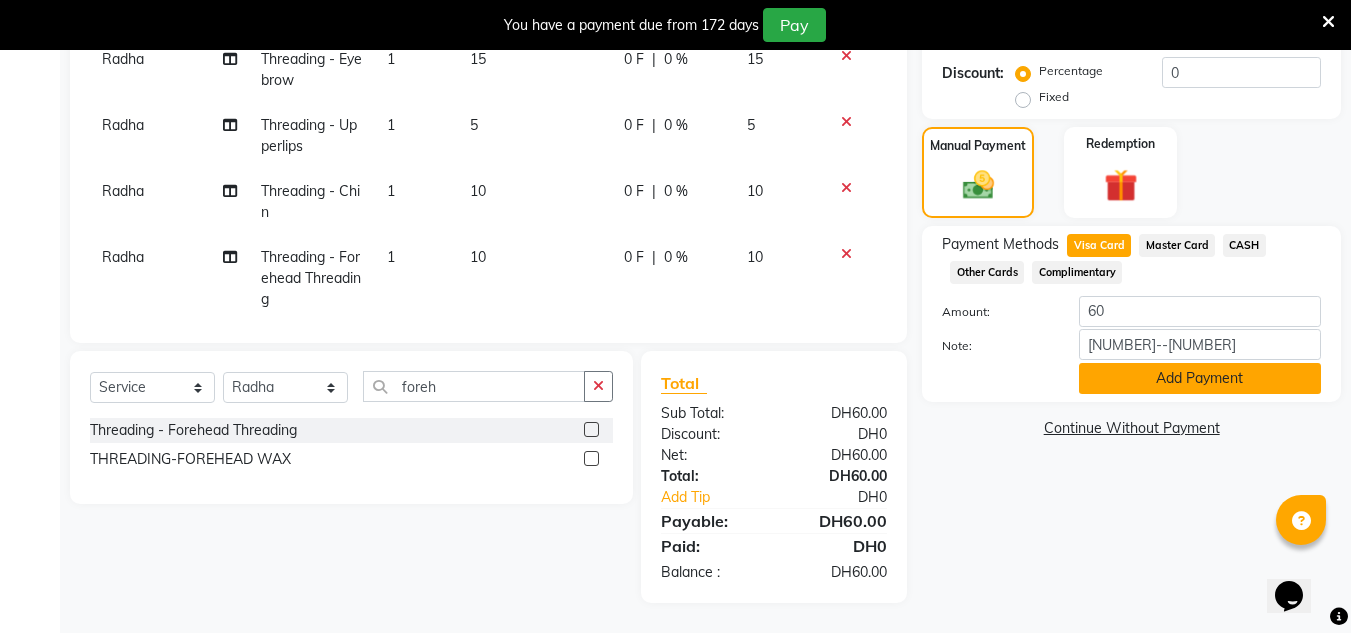 click on "Add Payment" 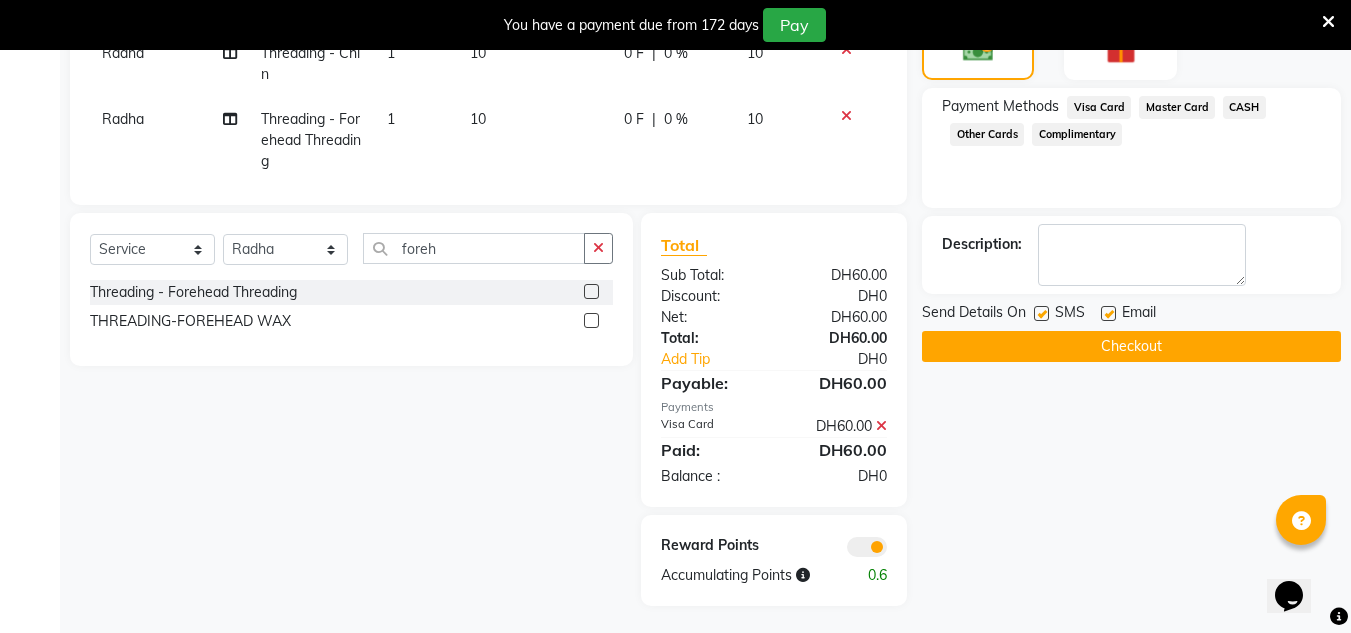 scroll, scrollTop: 616, scrollLeft: 0, axis: vertical 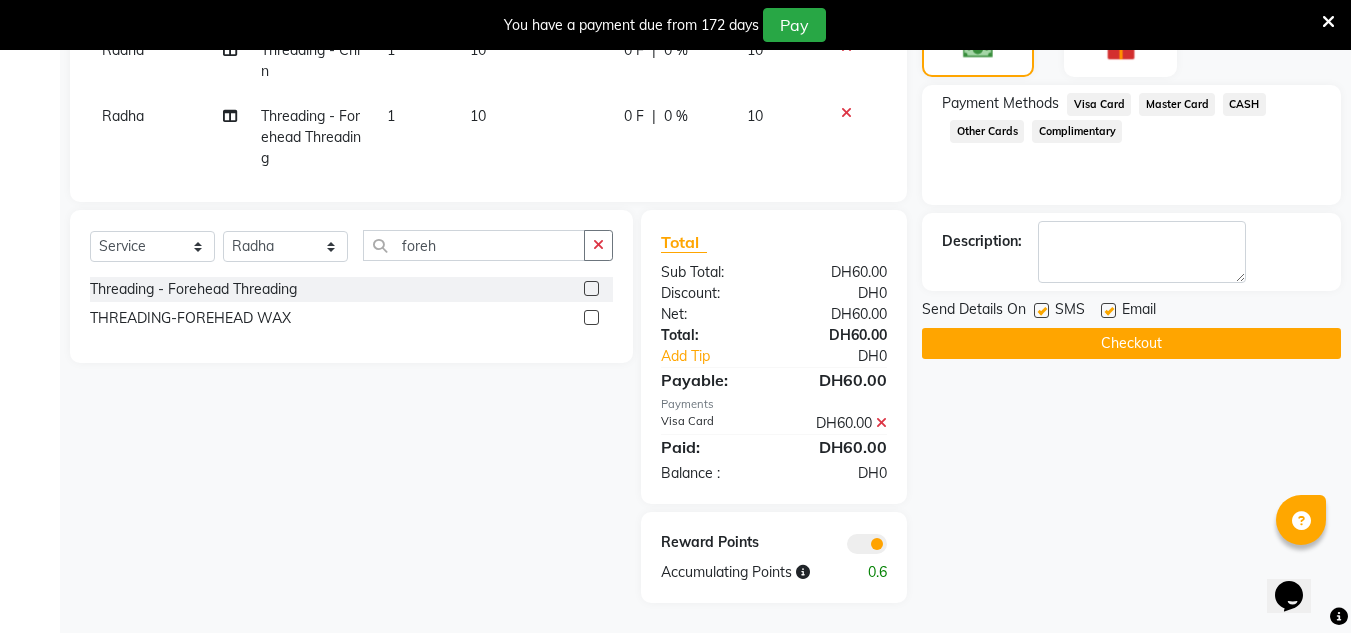 click on "Checkout" 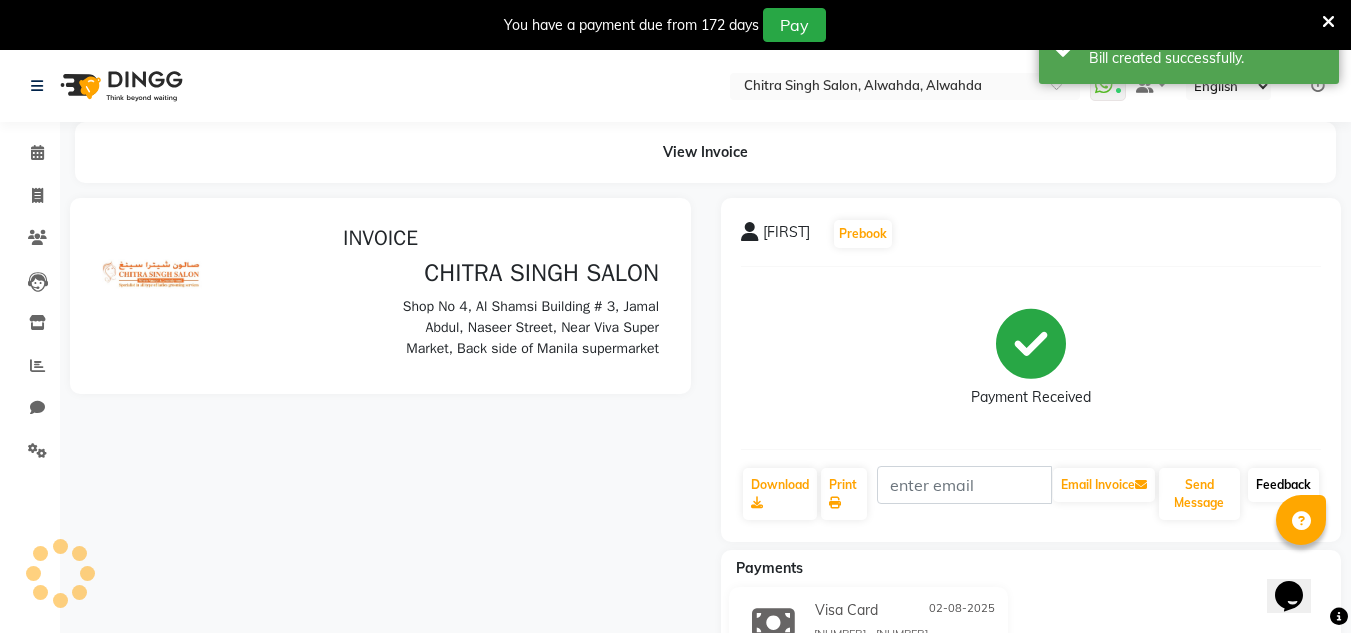 scroll, scrollTop: 0, scrollLeft: 0, axis: both 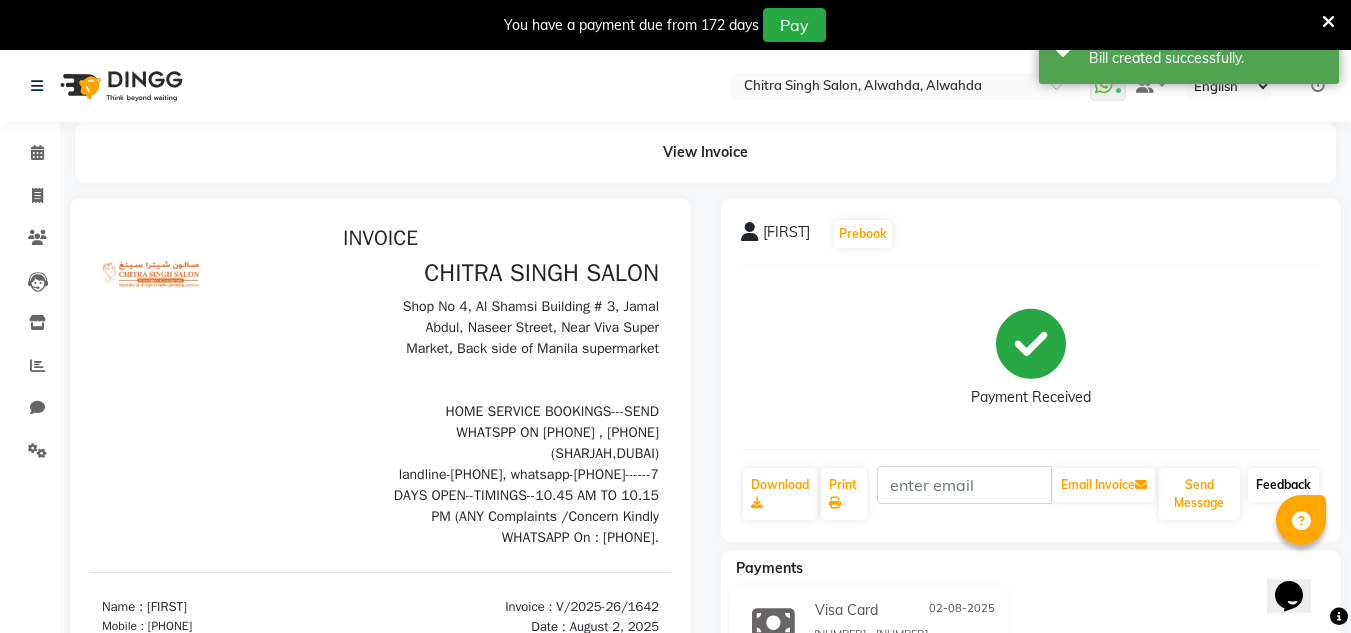 click on "Feedback" 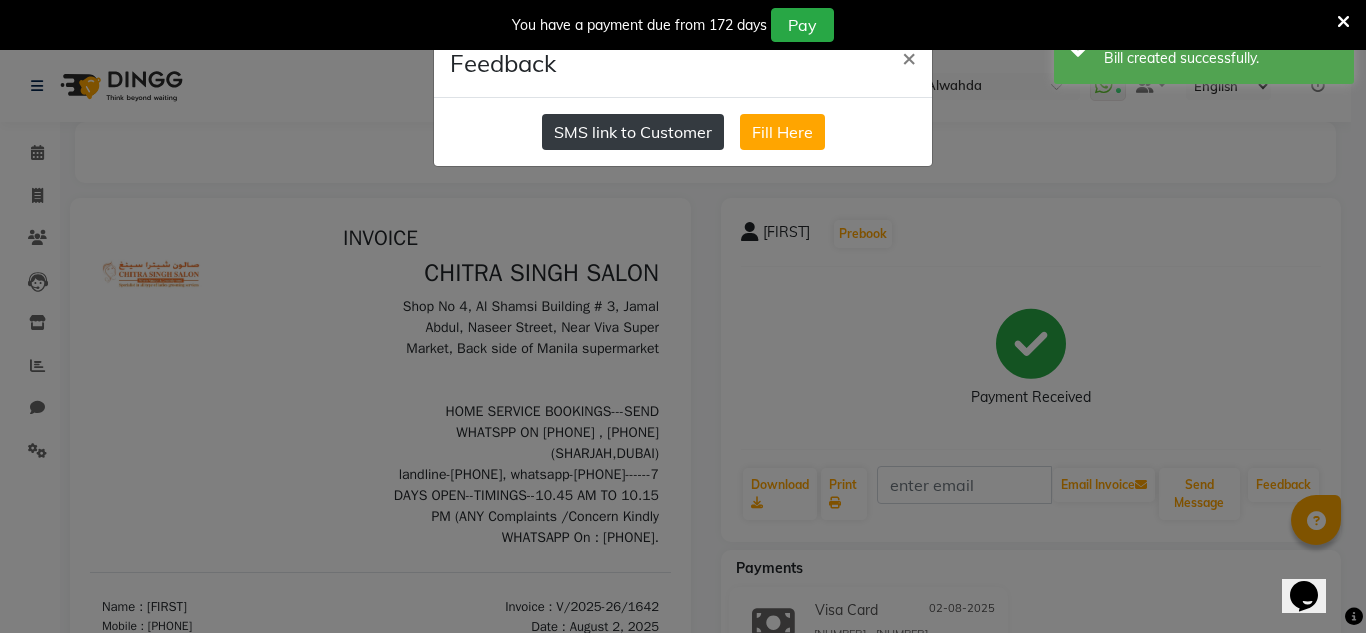 click on "SMS link to Customer" 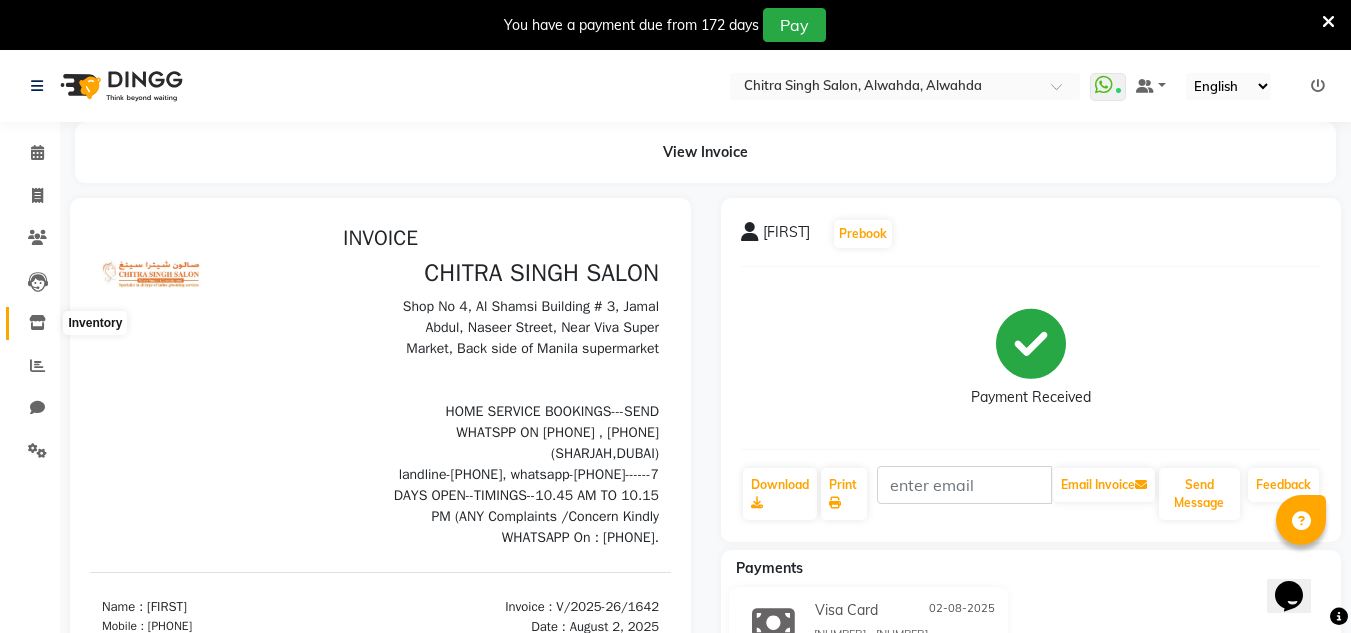 click 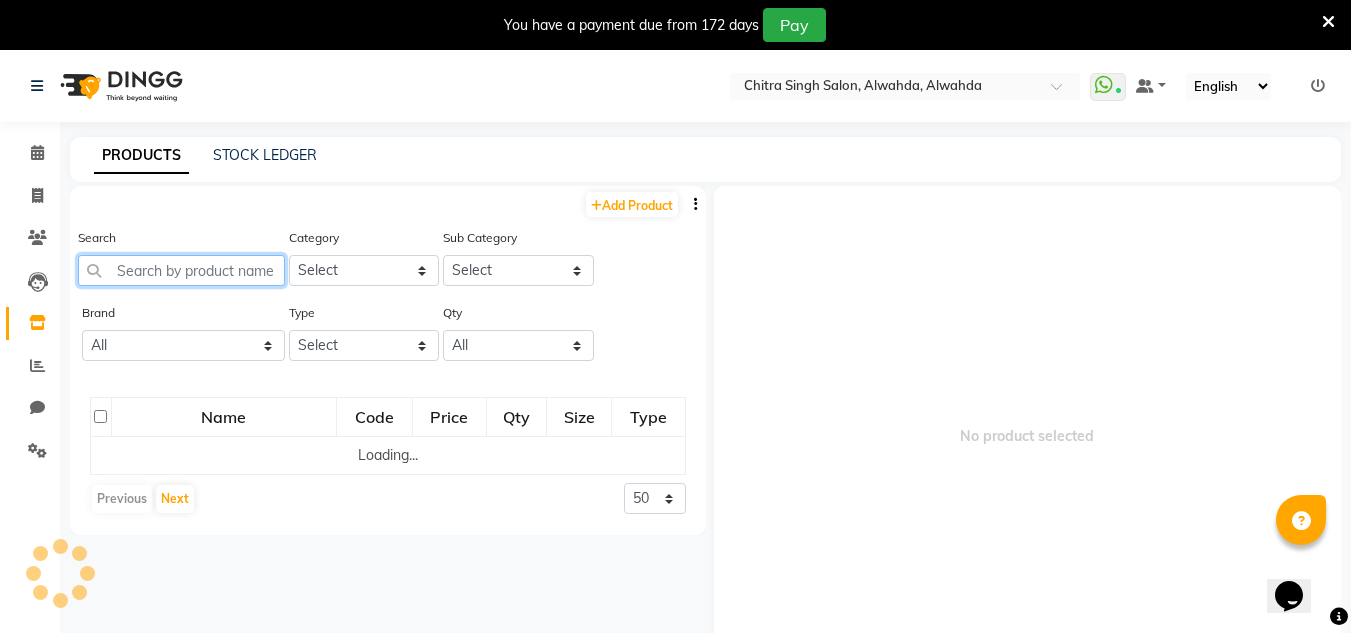 click 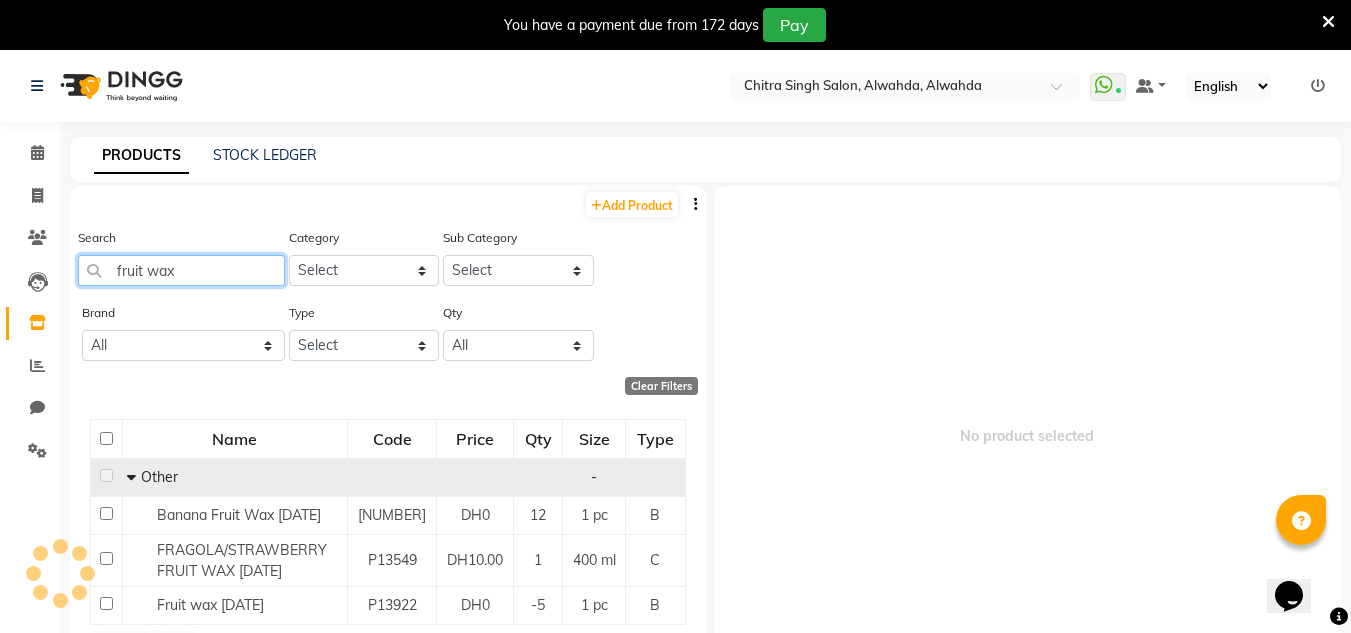 drag, startPoint x: 121, startPoint y: 295, endPoint x: 180, endPoint y: 476, distance: 190.37332 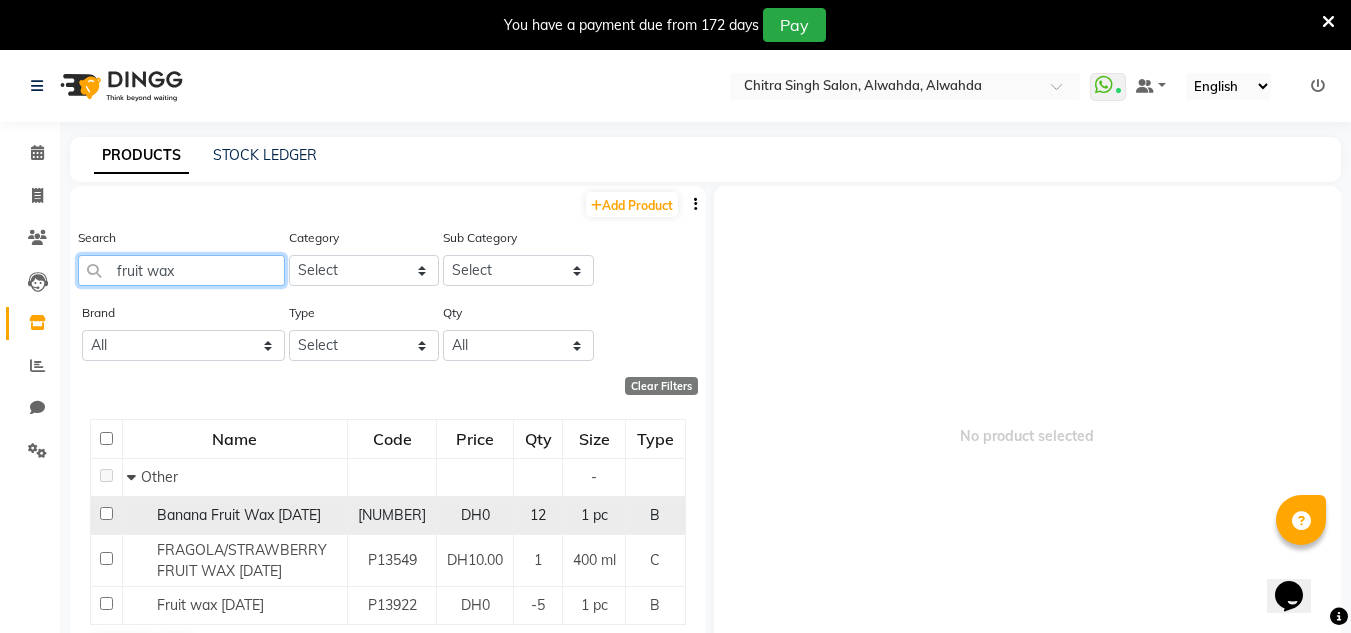 type on "fruit wax" 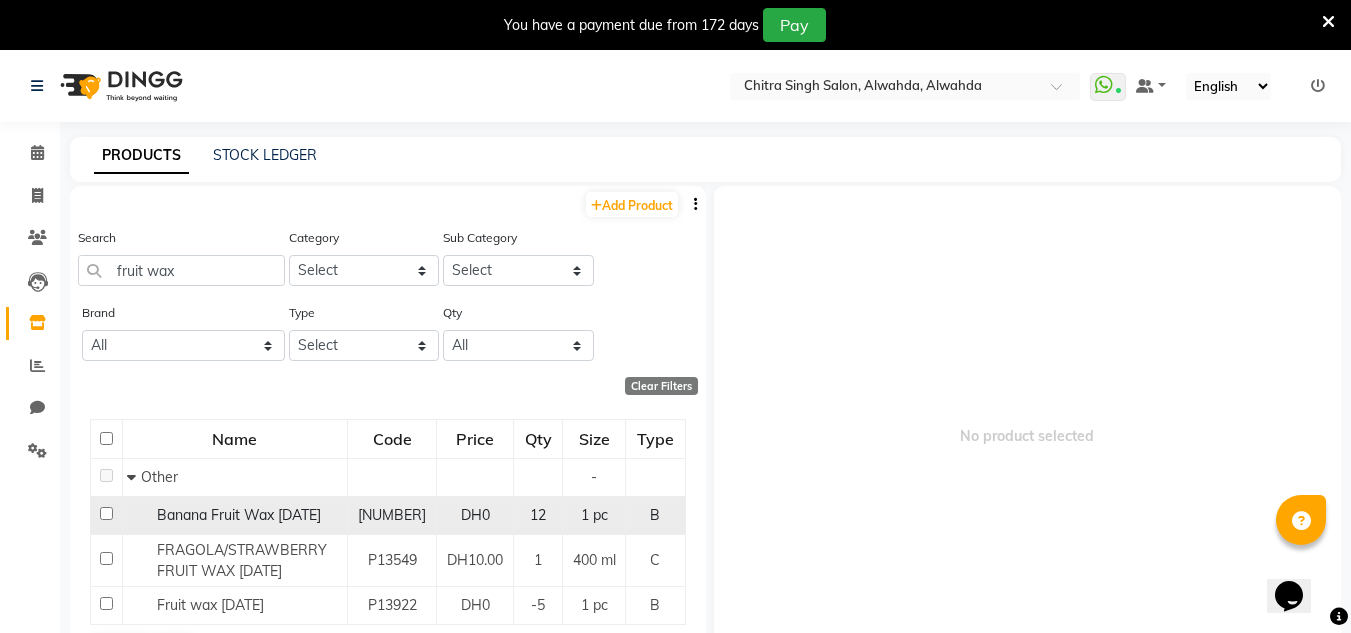 click on "Banana Fruit Wax [DATE]" 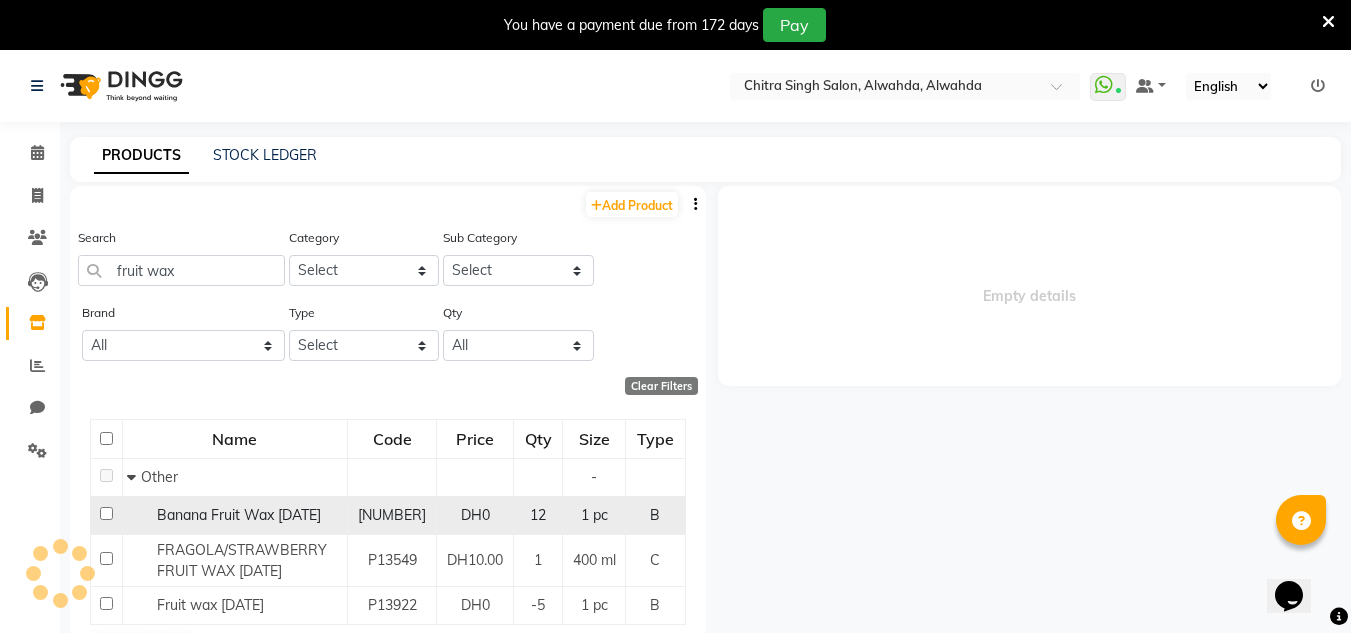 select 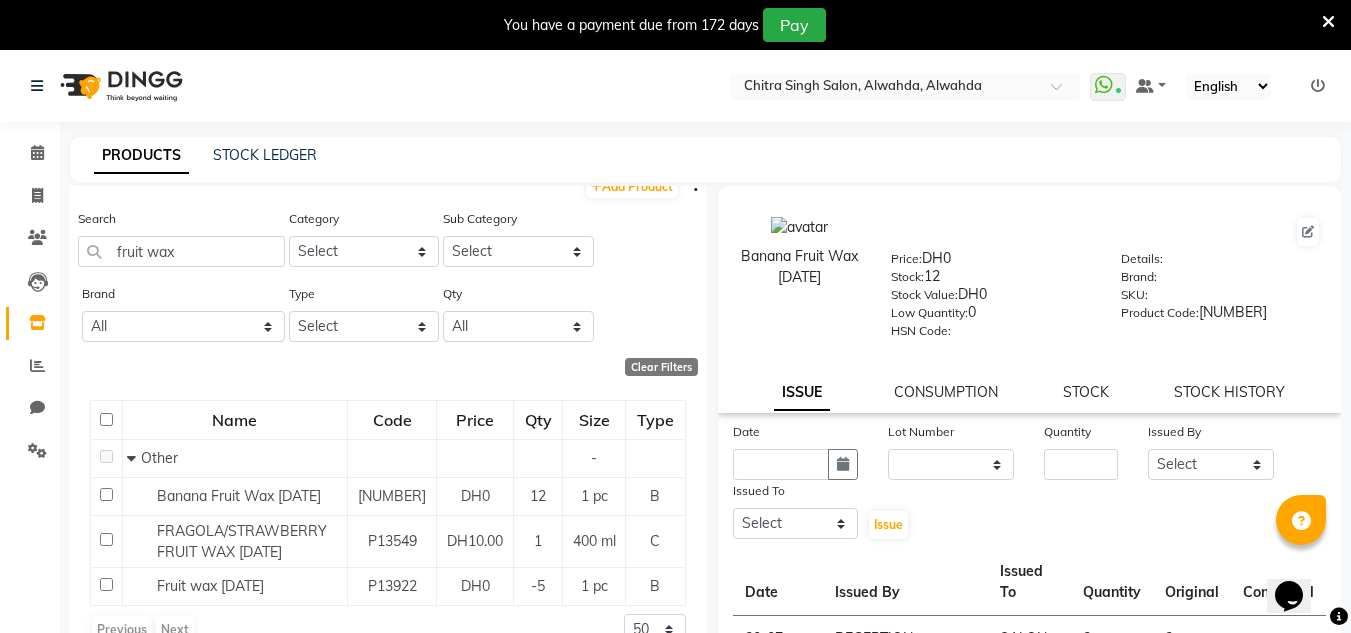 scroll, scrollTop: 0, scrollLeft: 0, axis: both 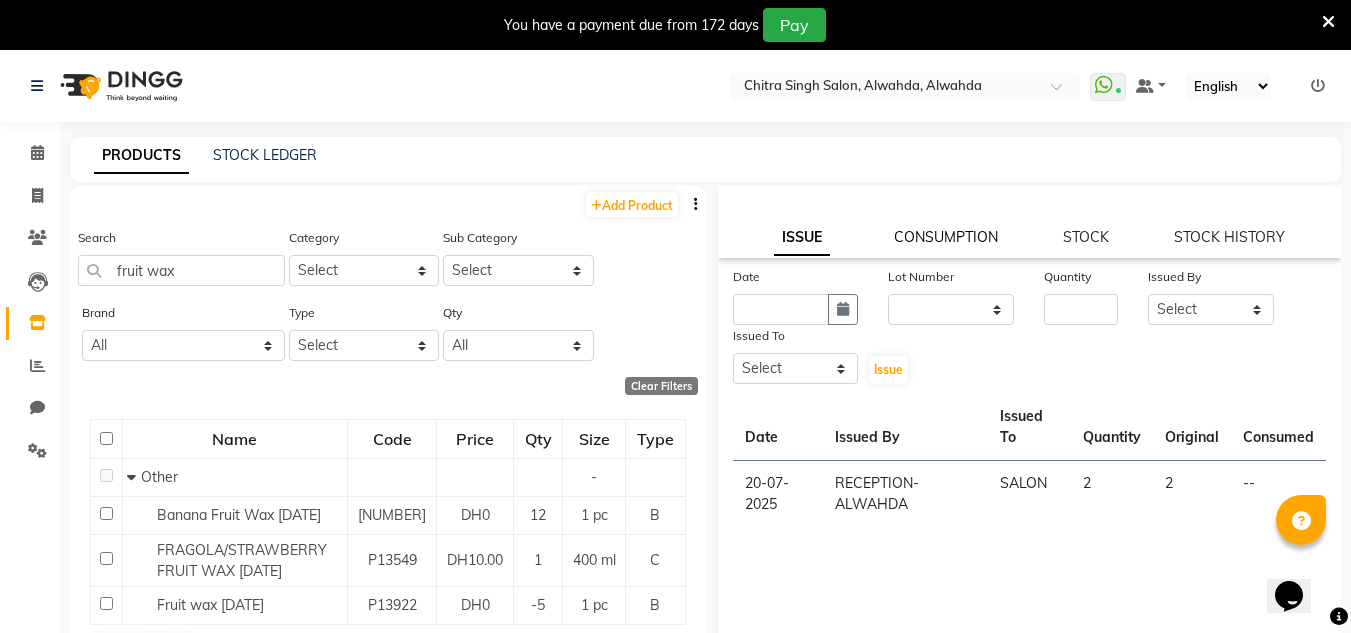 click on "CONSUMPTION" 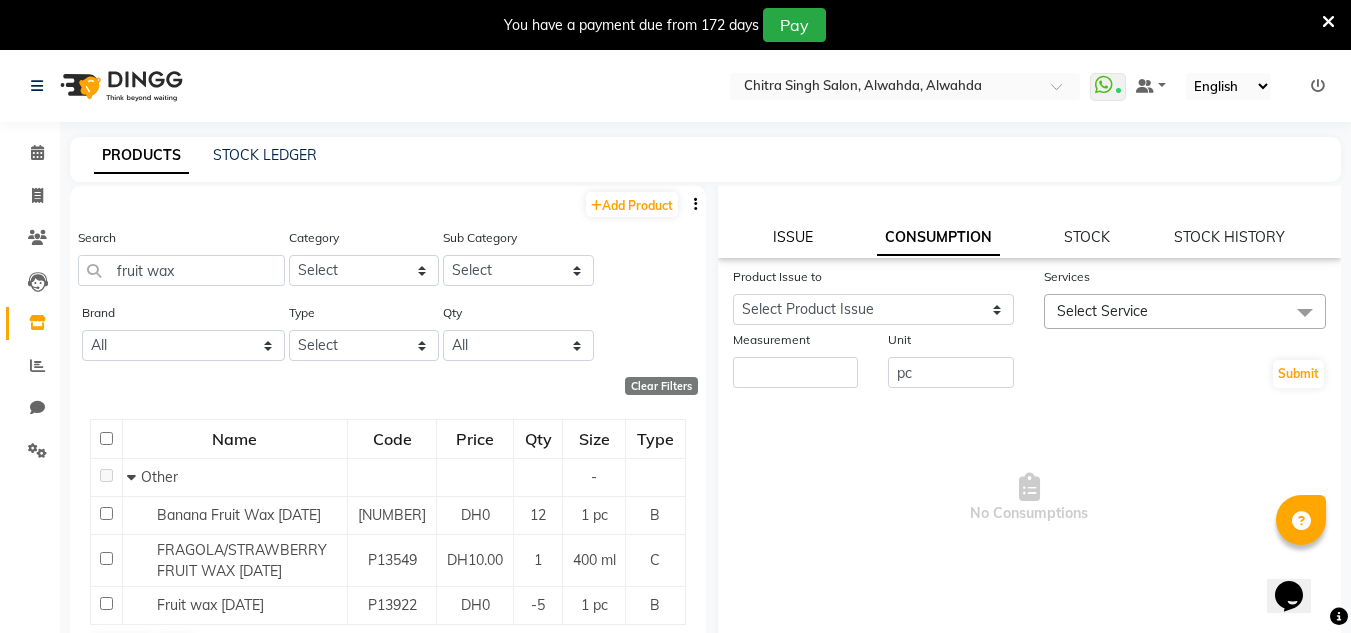 click on "ISSUE" 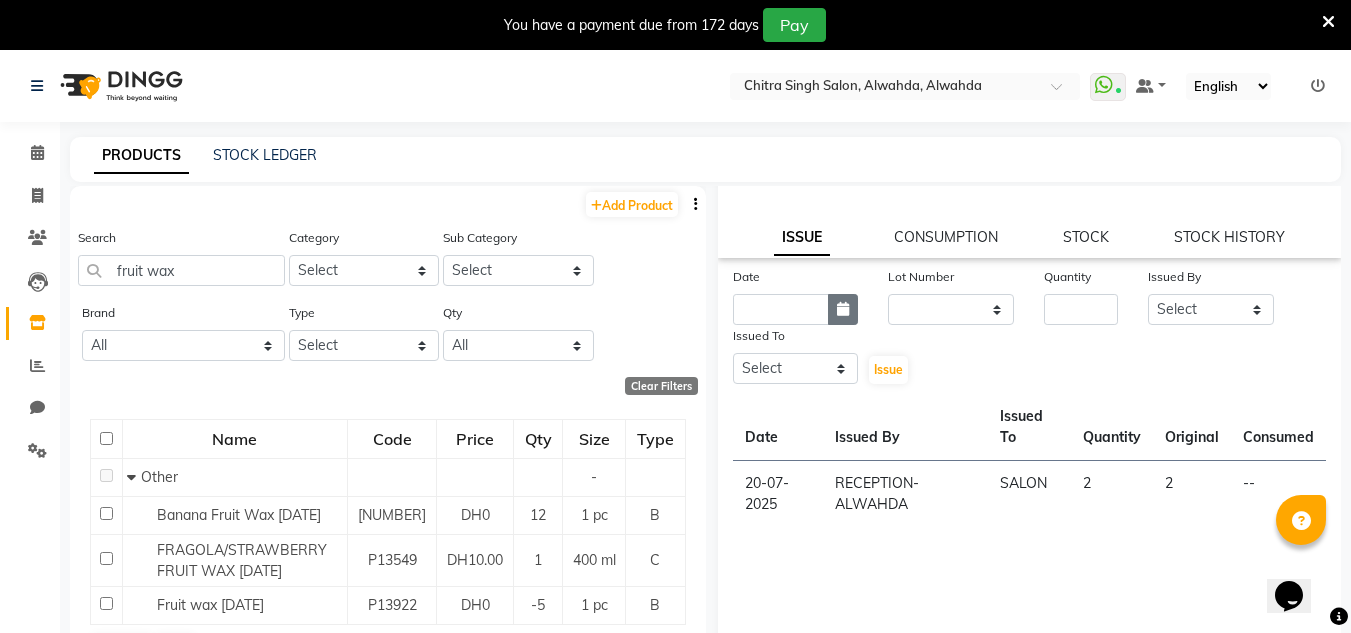 click 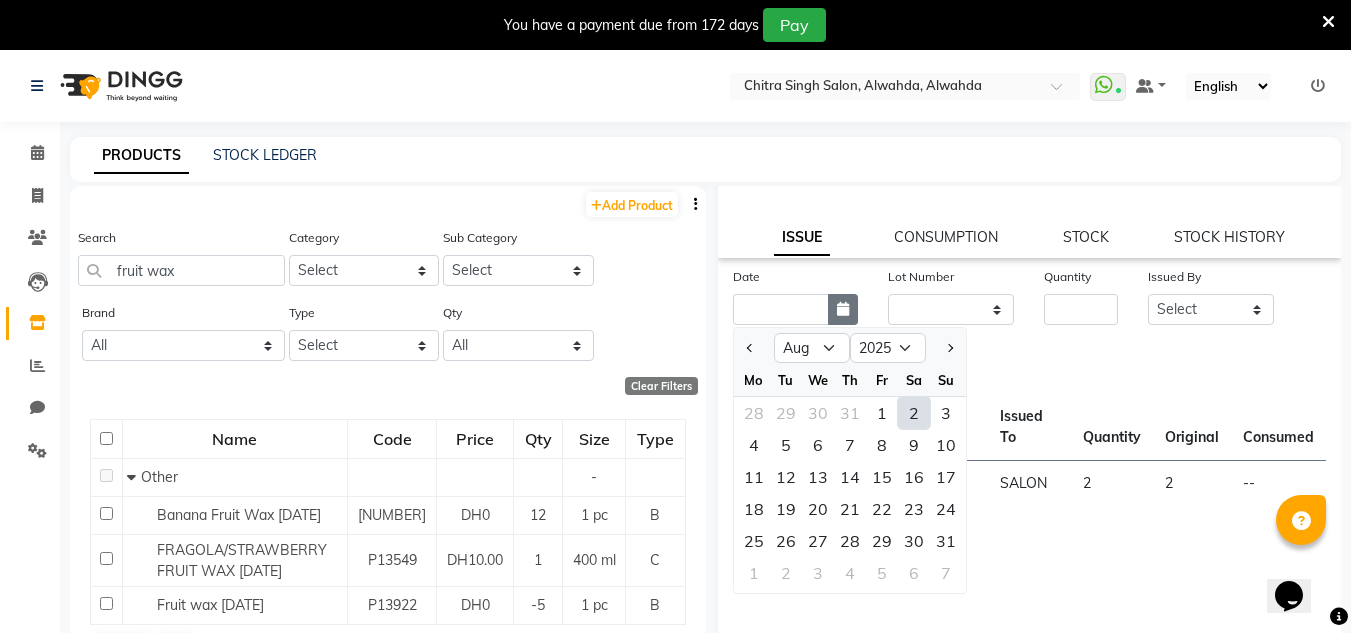 click 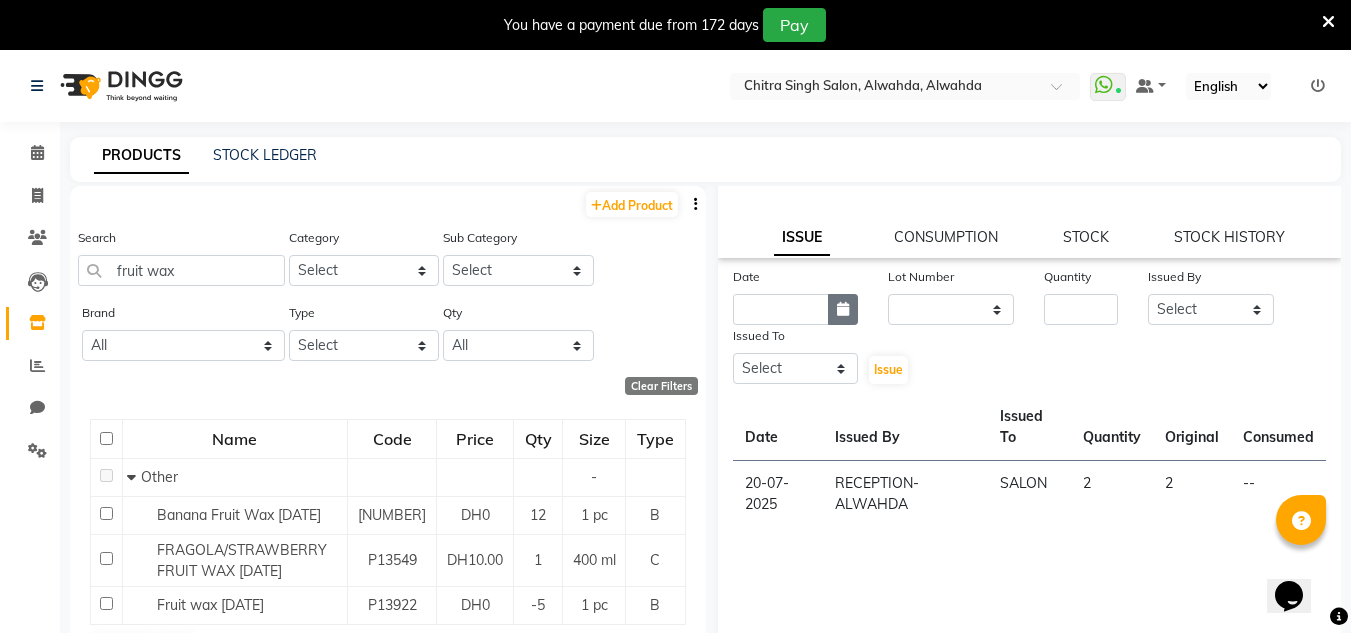click 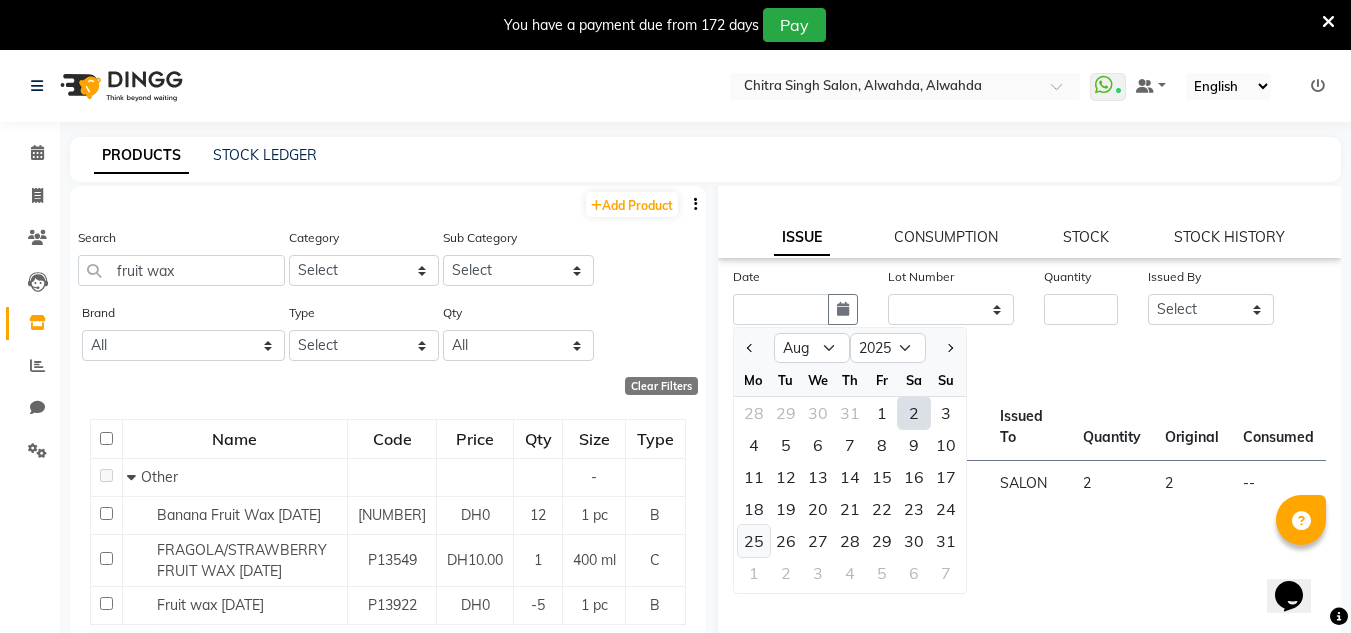 click on "25" 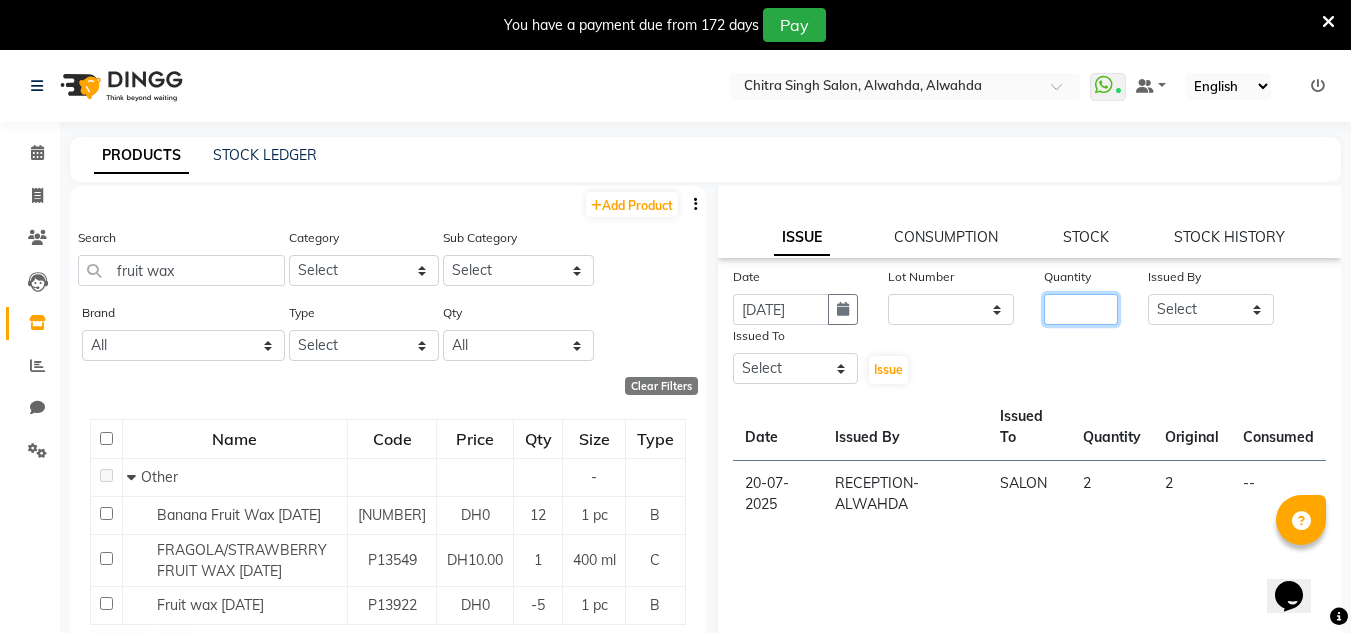 click 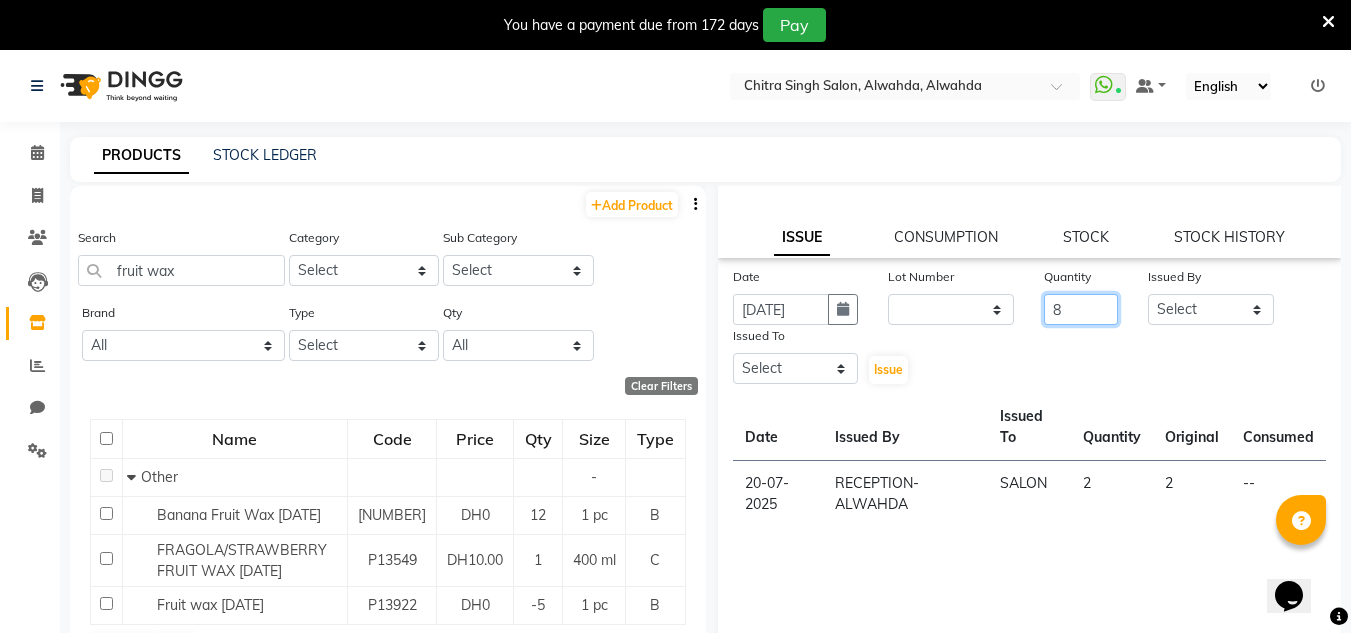 type on "8" 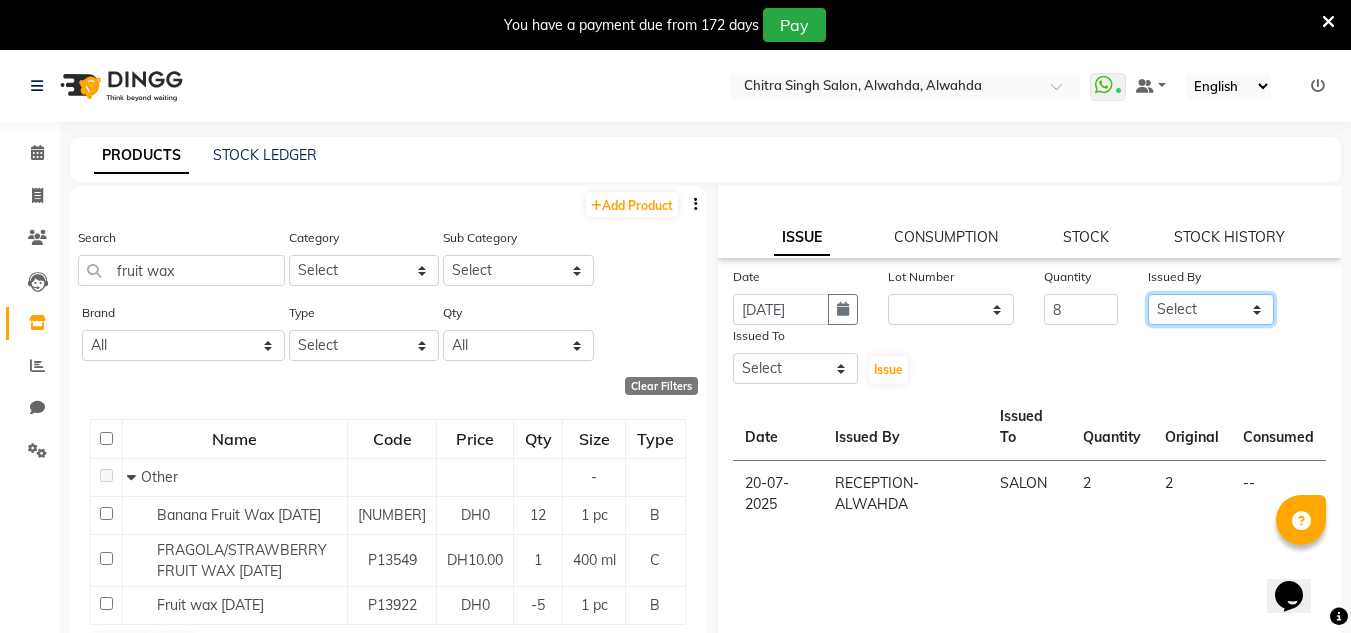click on "Select ABUSHAGARA HOME SERVICE STAFF [FIRST] [FIRST] Management [FIRST] [FIRST] RECEPTION-ALWAHDA [FIRST] [FIRST] SALON [FIRST] [FIRST] trial" 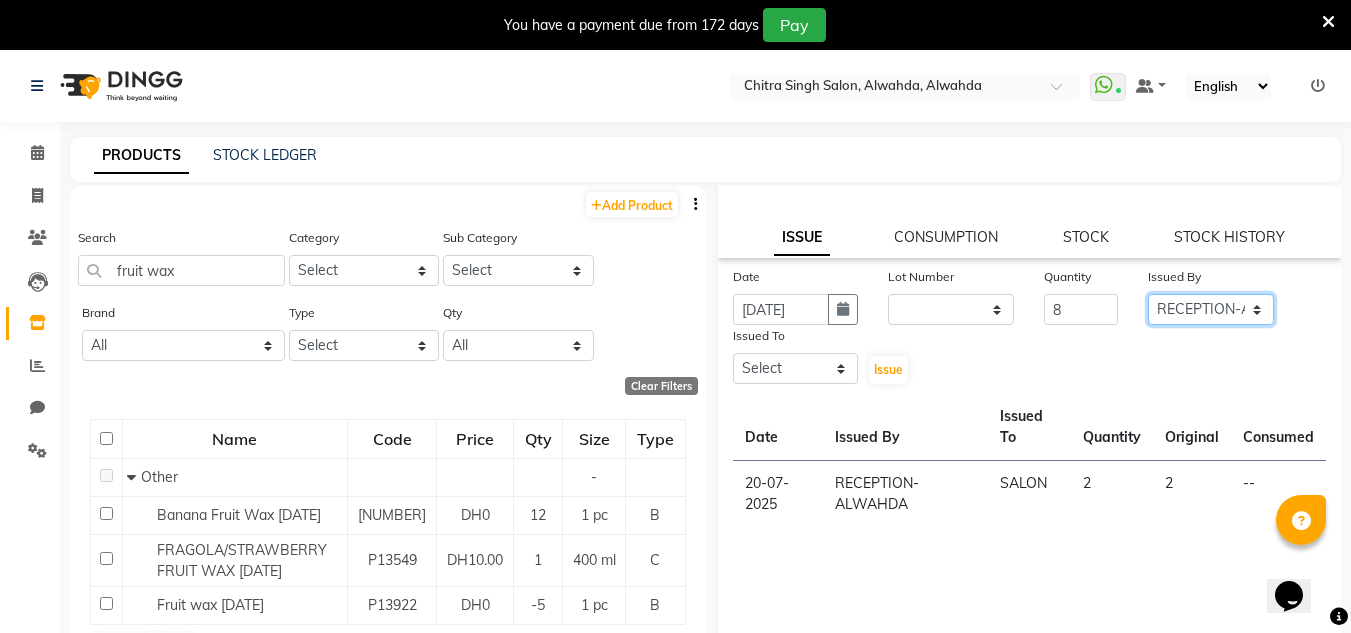 click on "Select ABUSHAGARA HOME SERVICE STAFF [FIRST] [FIRST] Management [FIRST] [FIRST] RECEPTION-ALWAHDA [FIRST] [FIRST] SALON [FIRST] [FIRST] trial" 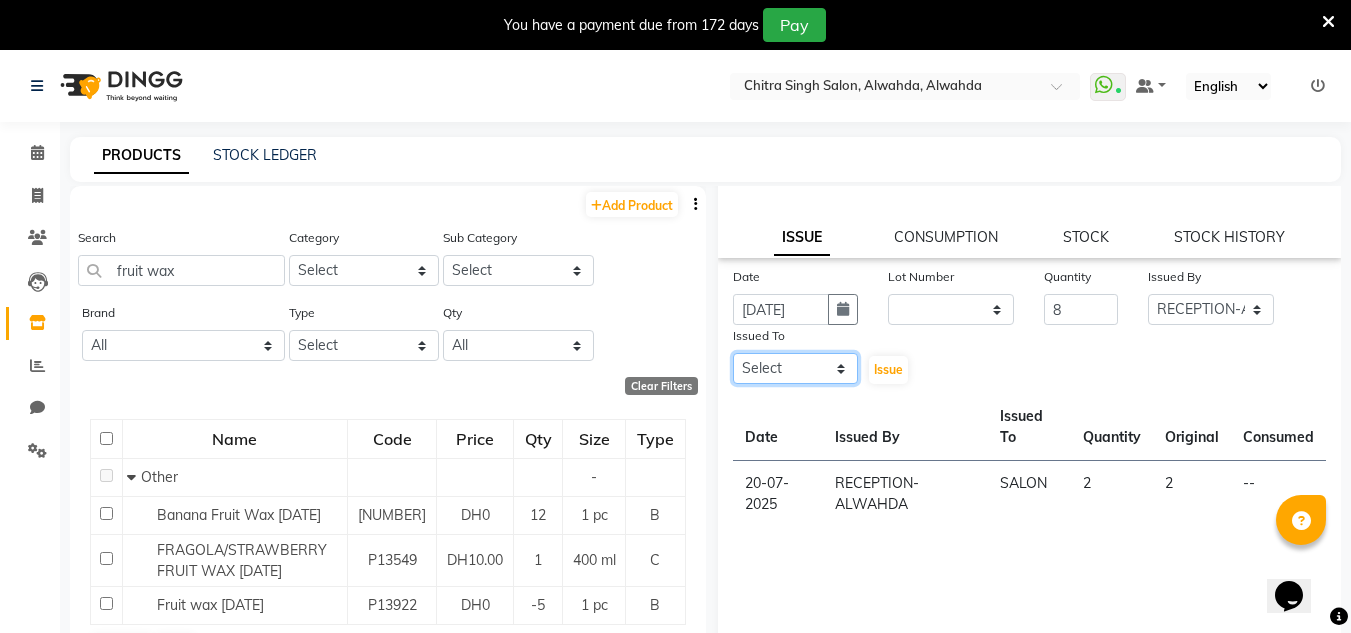 click on "Select ABUSHAGARA HOME SERVICE STAFF [FIRST] [FIRST] Management [FIRST] [FIRST] RECEPTION-ALWAHDA [FIRST] [FIRST] SALON [FIRST] [FIRST] trial" 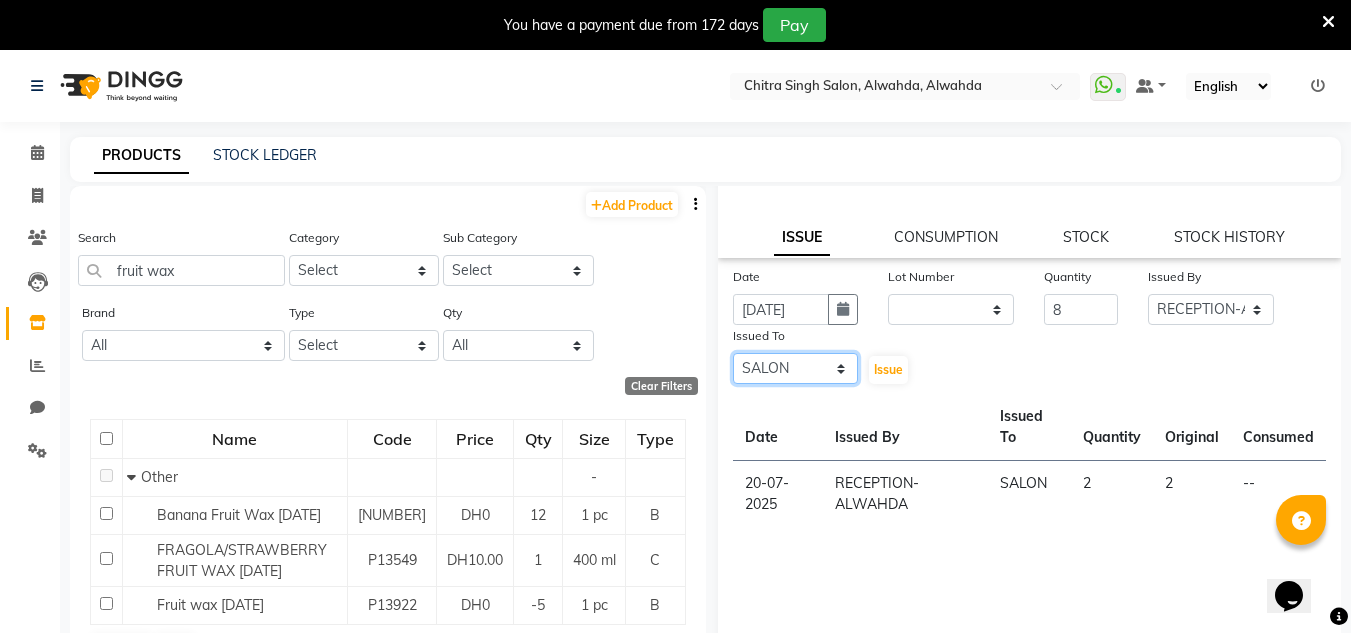 click on "Select ABUSHAGARA HOME SERVICE STAFF [FIRST] [FIRST] Management [FIRST] [FIRST] RECEPTION-ALWAHDA [FIRST] [FIRST] SALON [FIRST] [FIRST] trial" 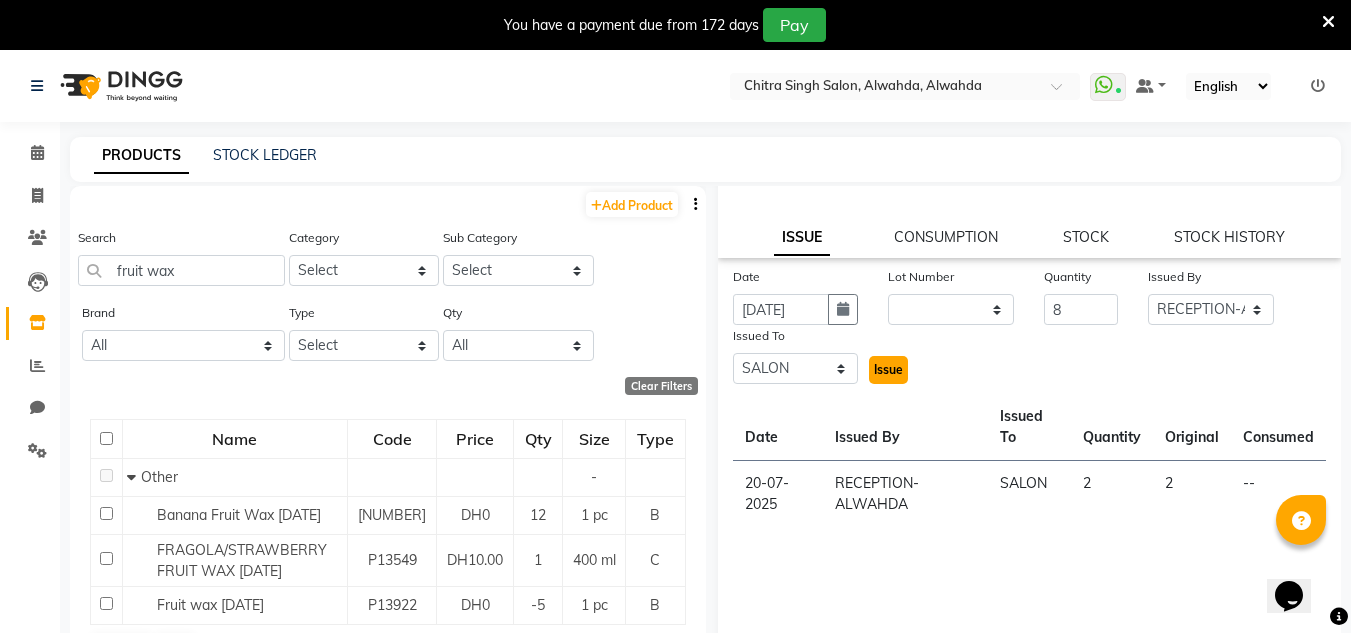 click on "Issue" 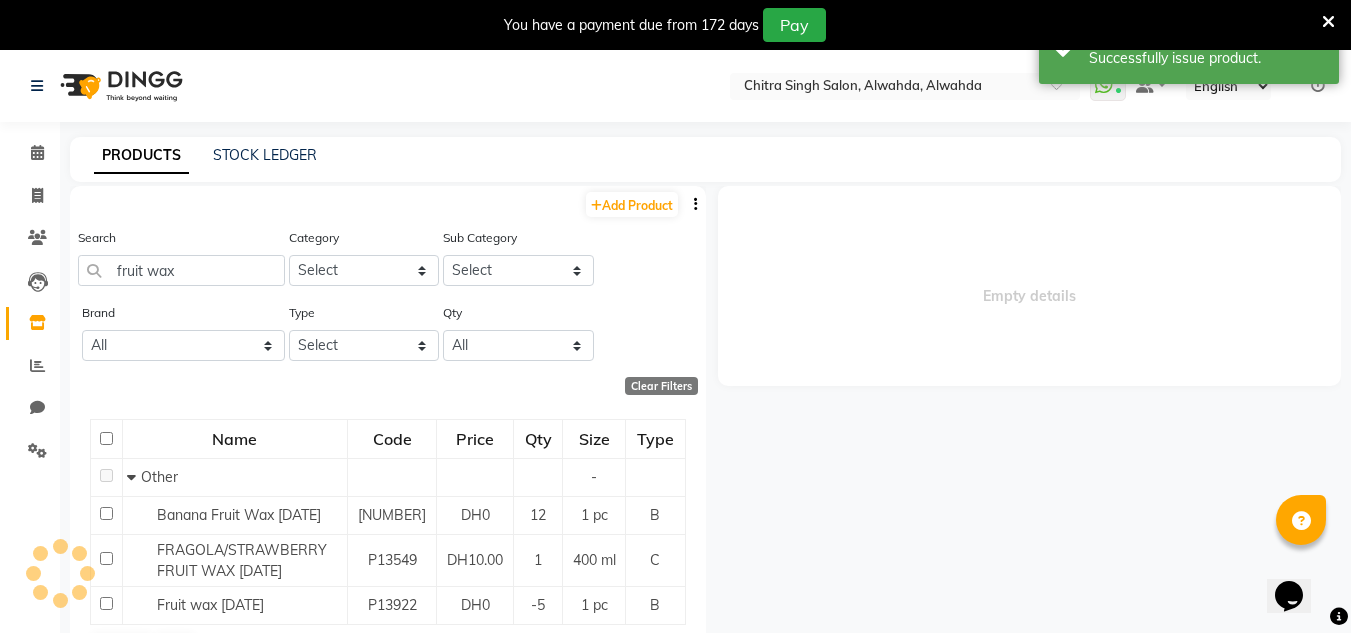 scroll, scrollTop: 0, scrollLeft: 0, axis: both 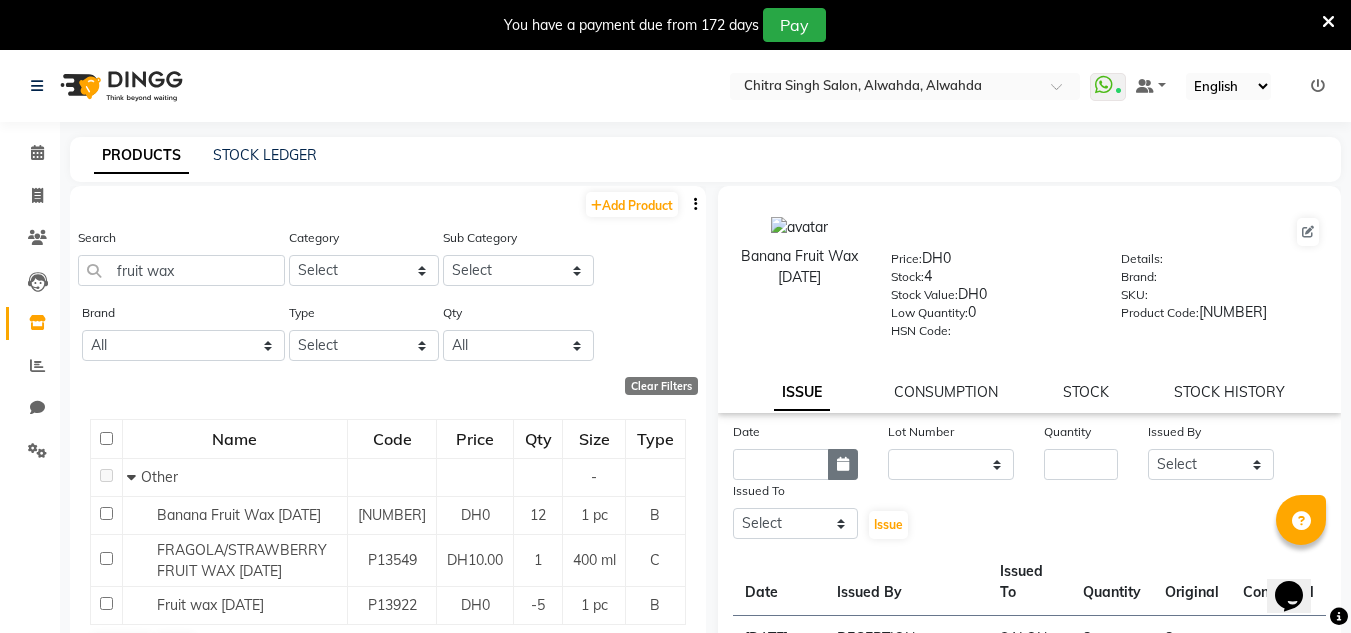 click 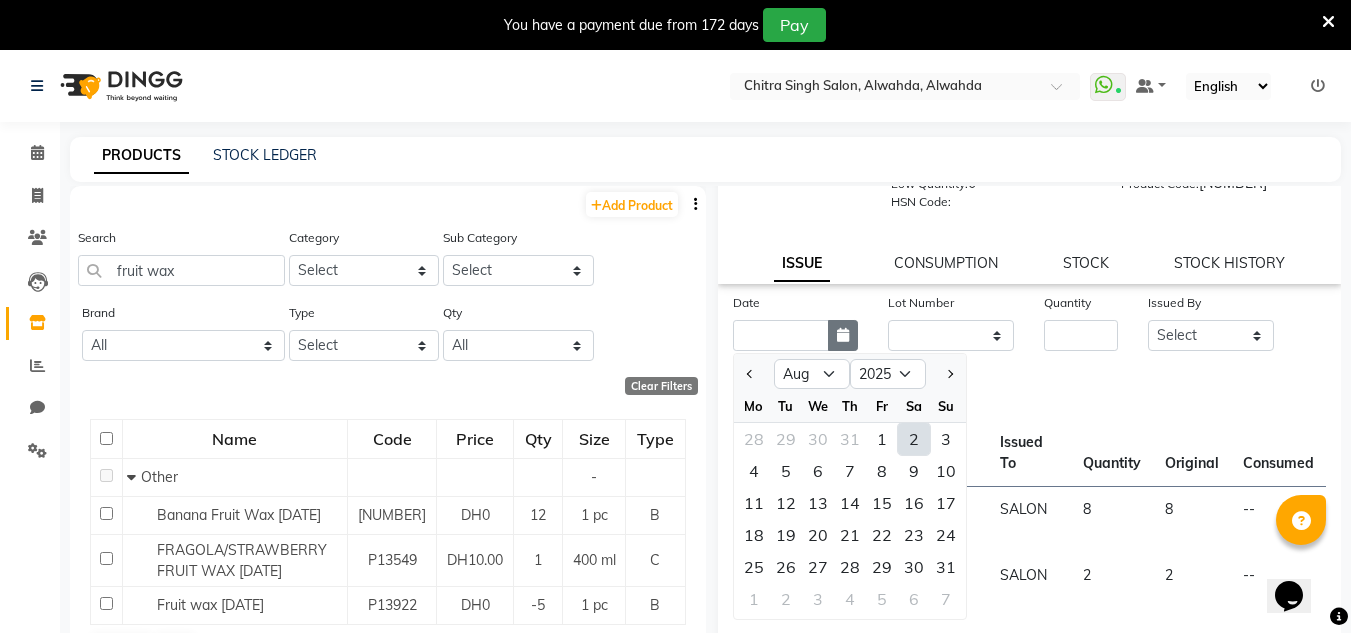 scroll, scrollTop: 155, scrollLeft: 0, axis: vertical 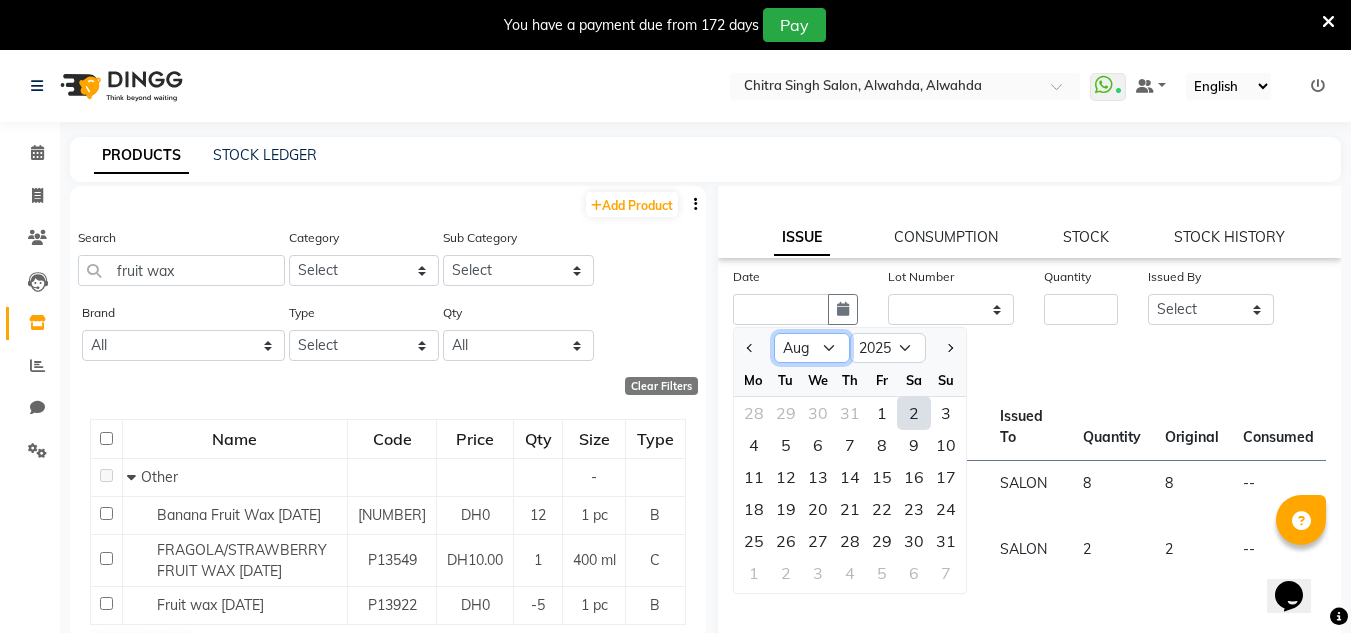 click on "Jan Feb Mar Apr May Jun Jul Aug Sep Oct Nov Dec" 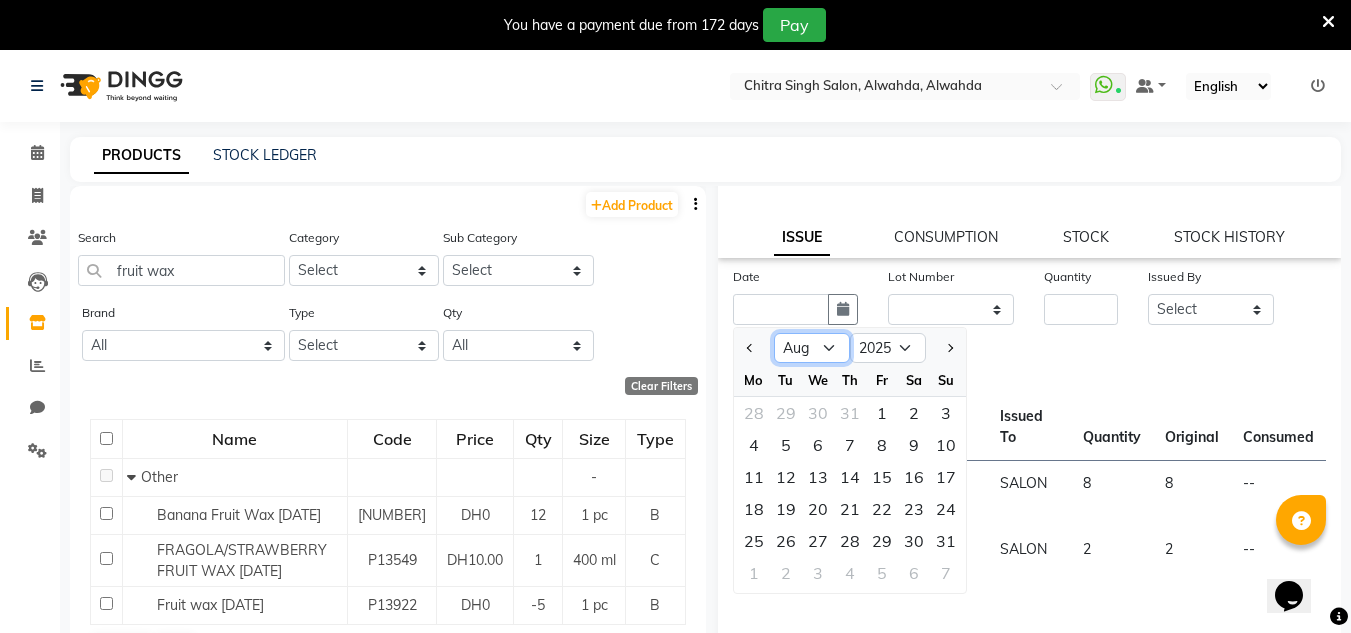 click on "Jan Feb Mar Apr May Jun Jul Aug Sep Oct Nov Dec" 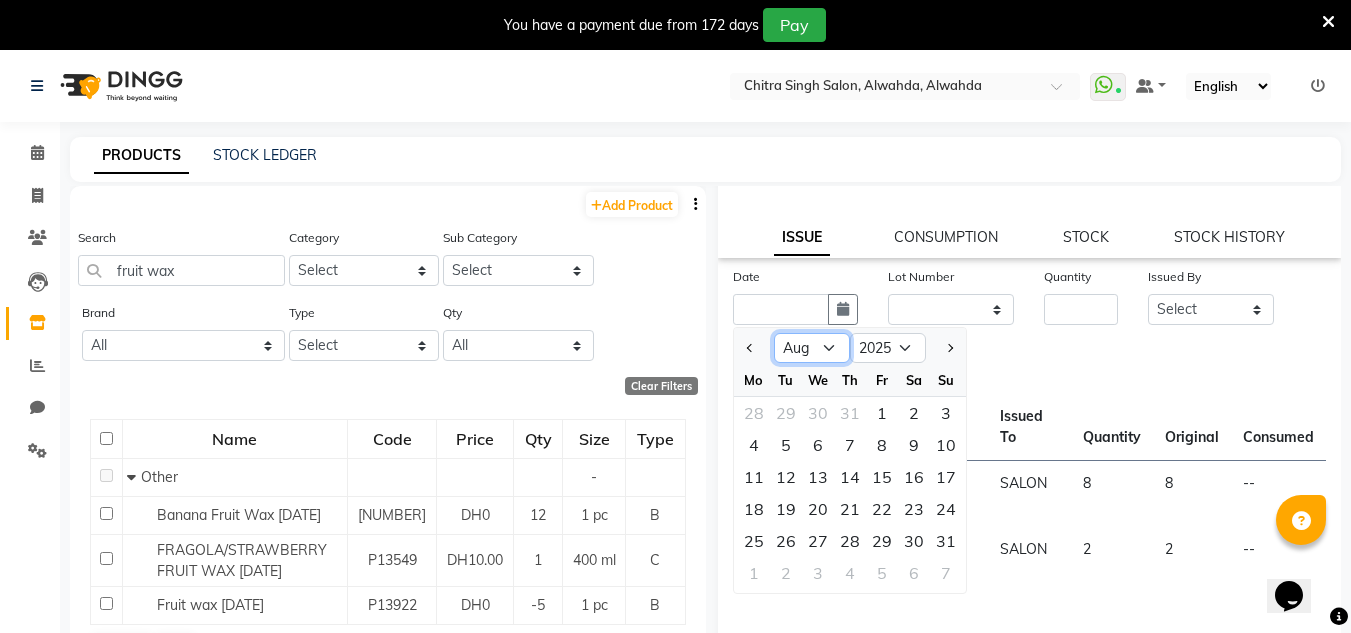 click on "Jan Feb Mar Apr May Jun Jul Aug Sep Oct Nov Dec" 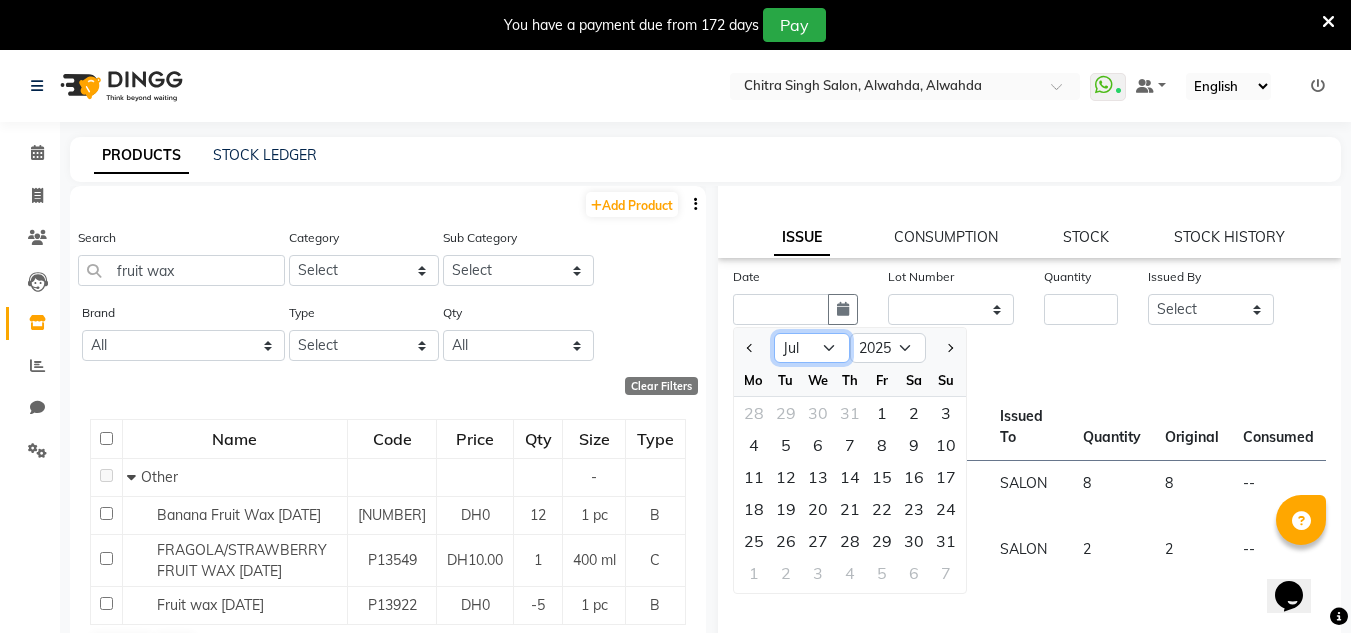 click on "Jan Feb Mar Apr May Jun Jul Aug Sep Oct Nov Dec" 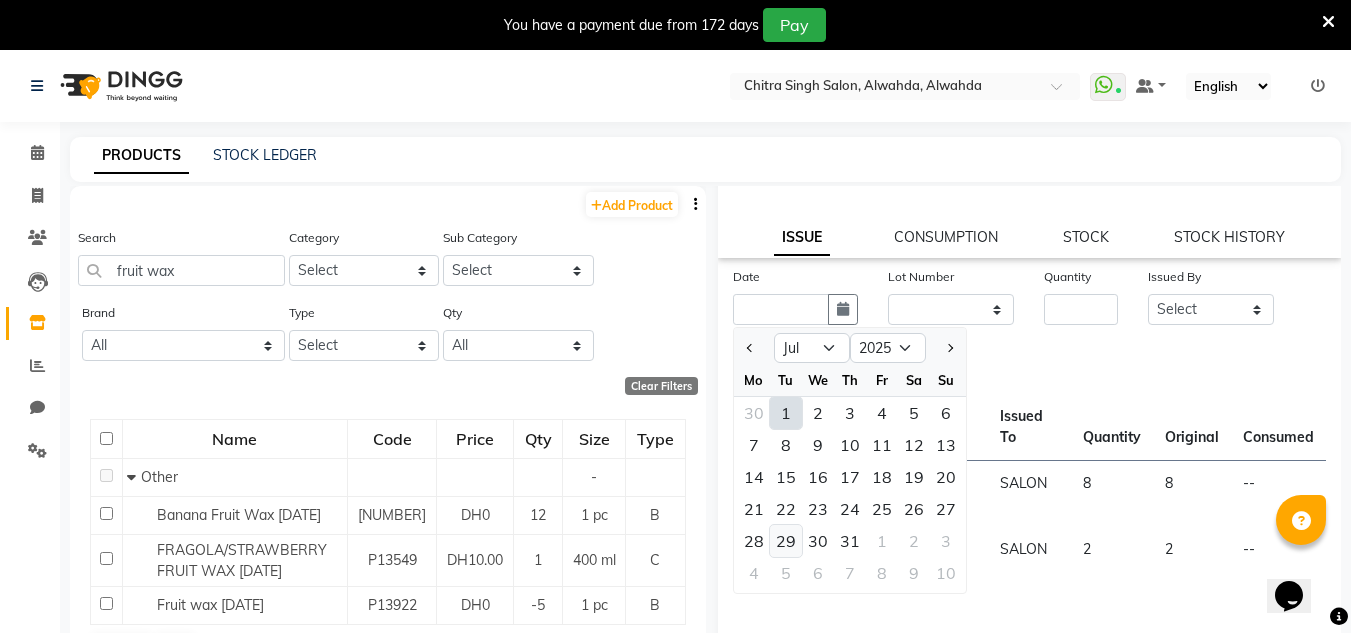click on "29" 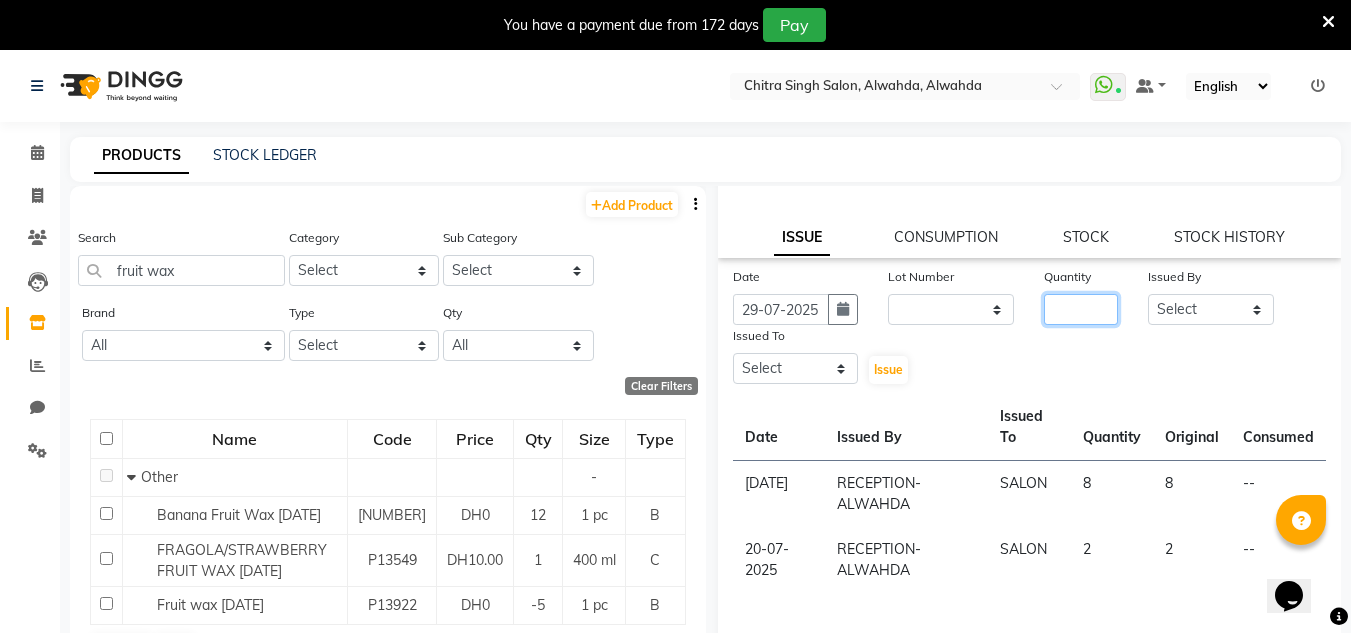 click 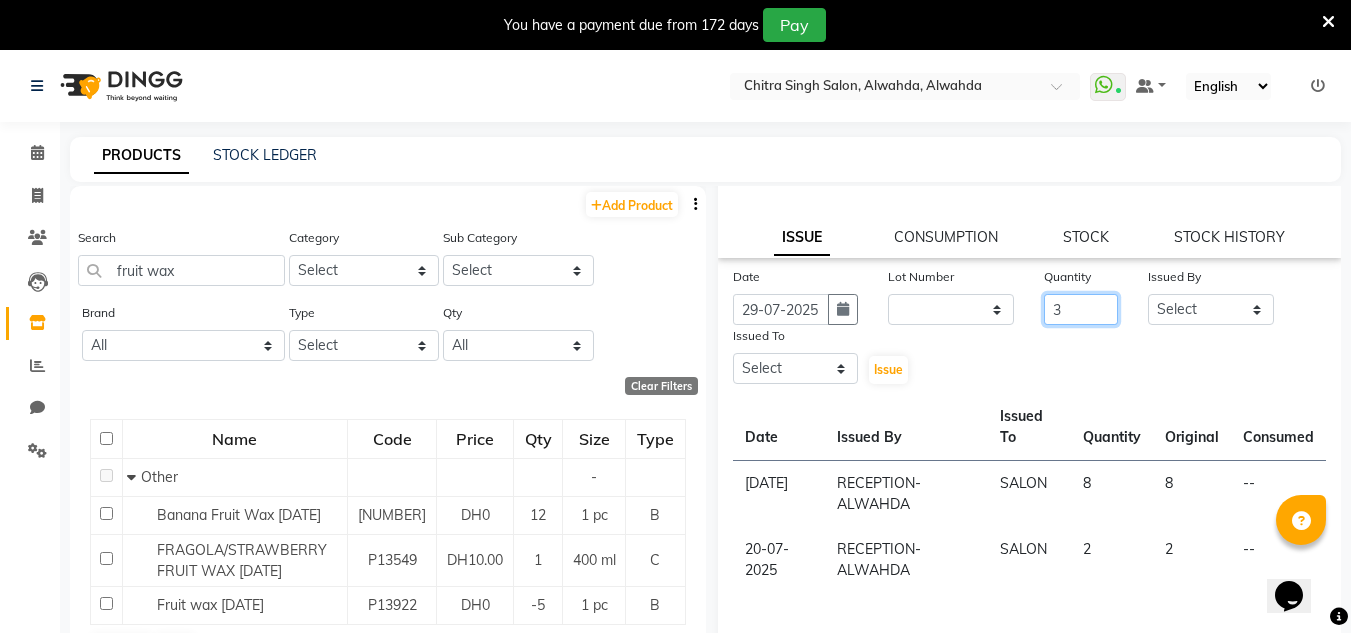 type on "3" 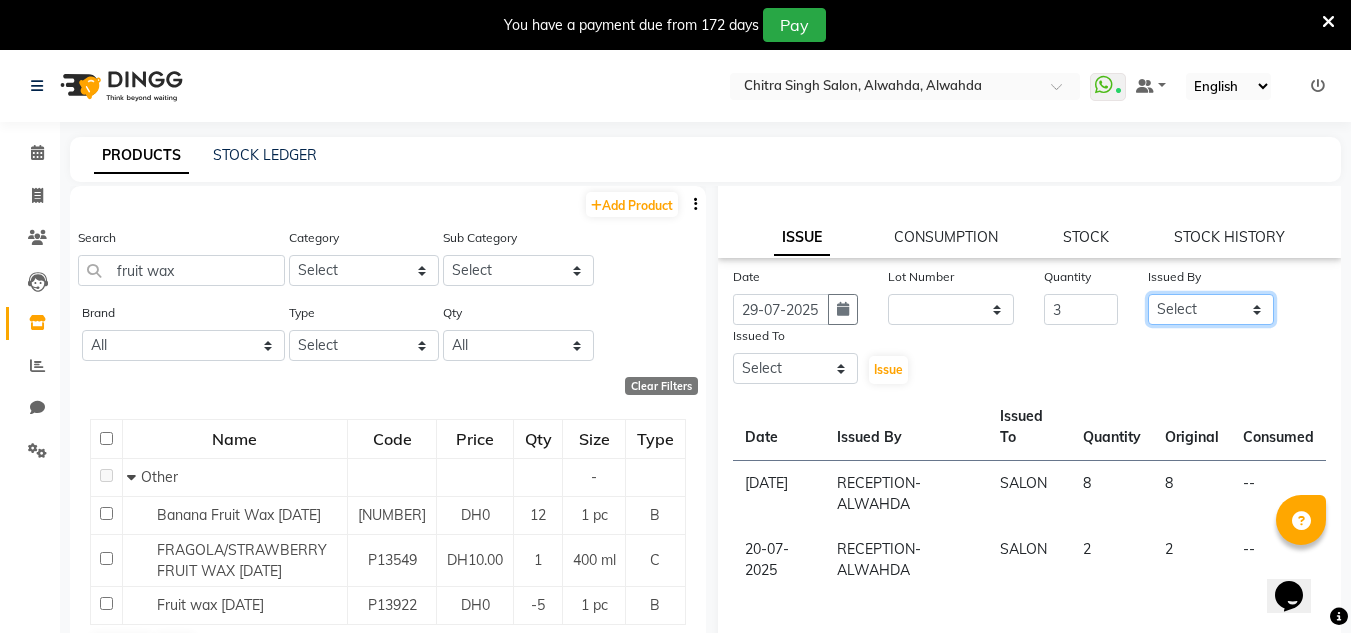 click on "Select ABUSHAGARA HOME SERVICE STAFF [FIRST] [FIRST] Management [FIRST] [FIRST] RECEPTION-ALWAHDA [FIRST] [FIRST] SALON [FIRST] [FIRST] trial" 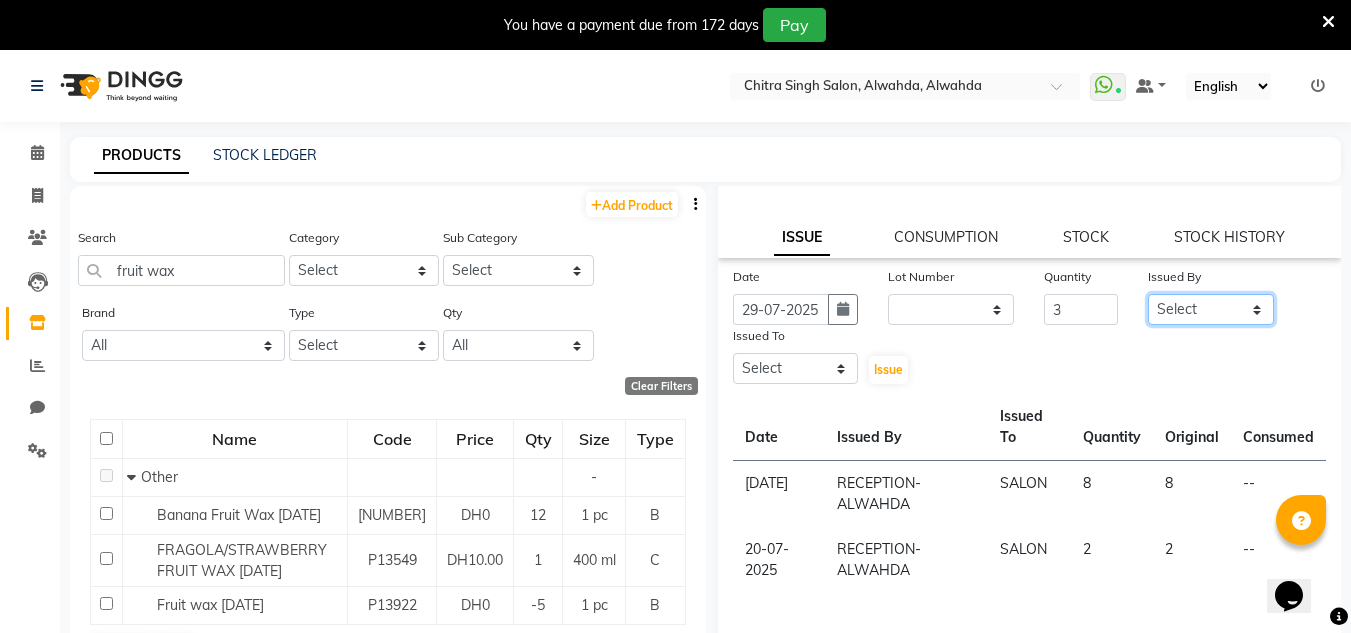 select on "76471" 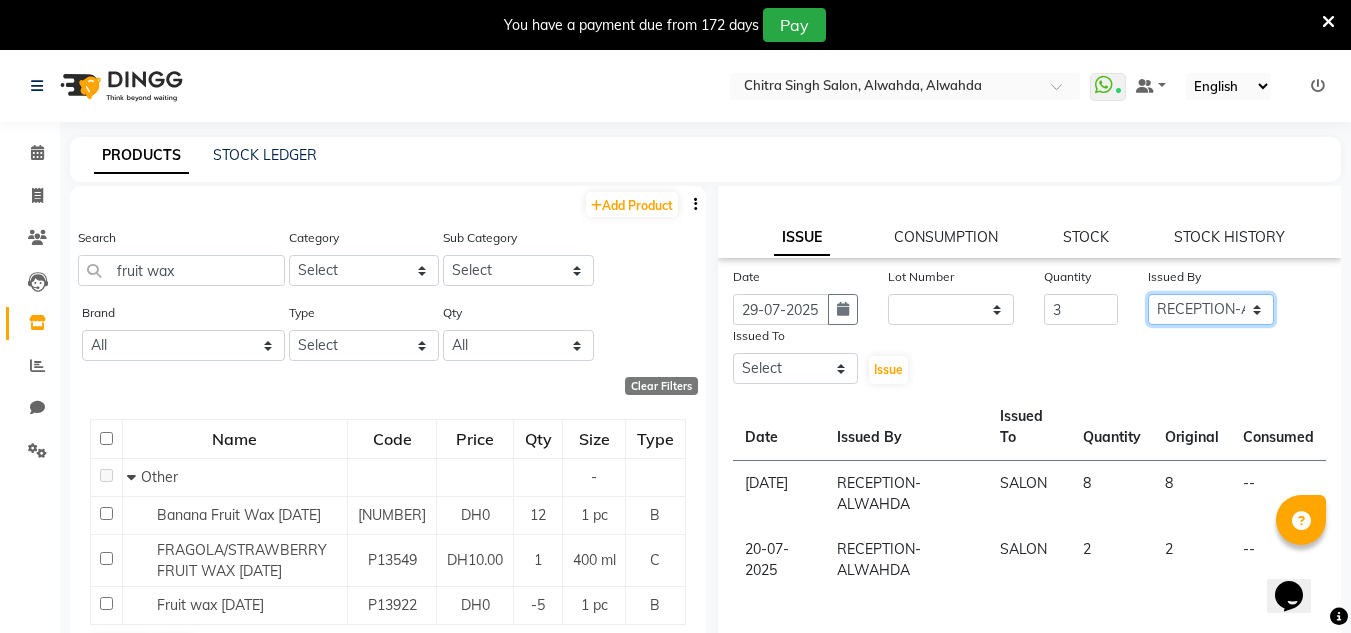 click on "Select ABUSHAGARA HOME SERVICE STAFF [FIRST] [FIRST] Management [FIRST] [FIRST] RECEPTION-ALWAHDA [FIRST] [FIRST] SALON [FIRST] [FIRST] trial" 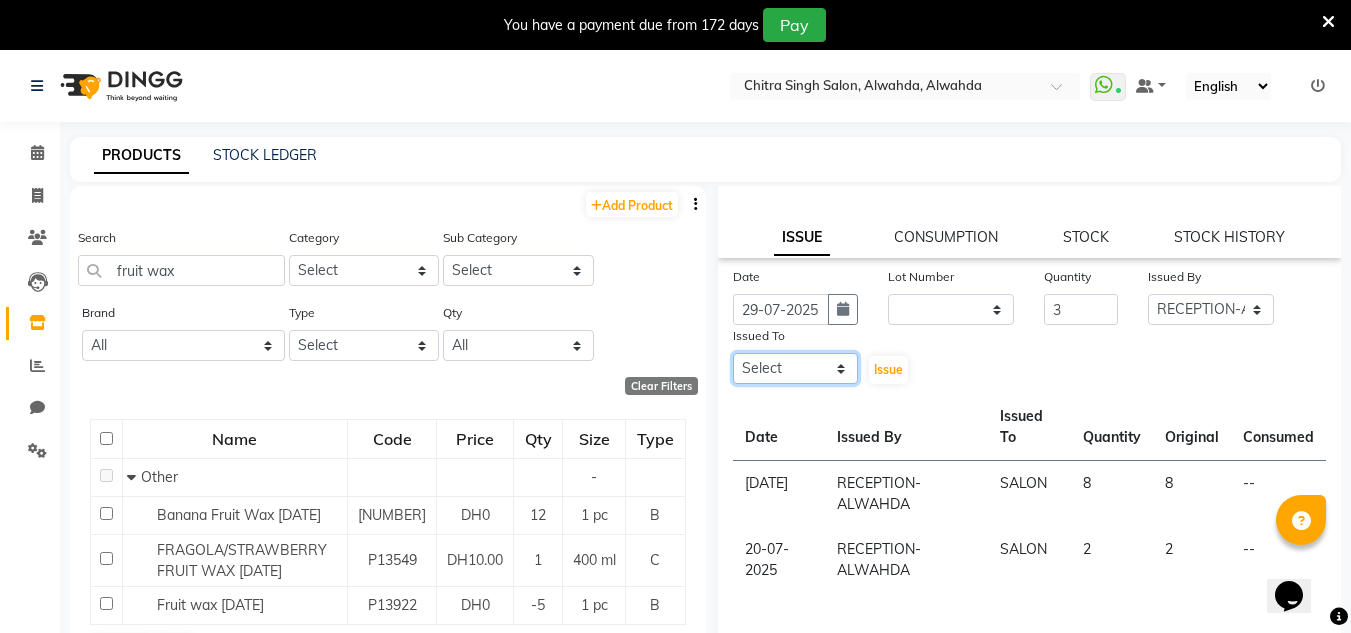 drag, startPoint x: 771, startPoint y: 380, endPoint x: 779, endPoint y: 355, distance: 26.24881 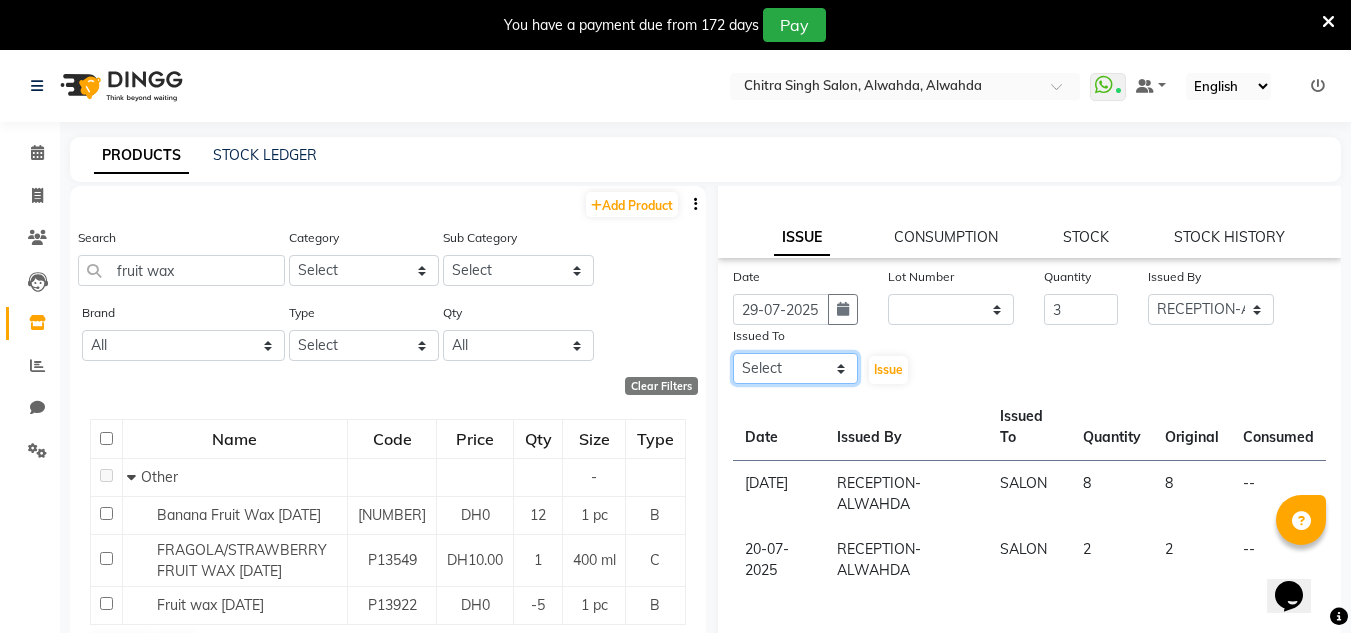 click on "Select ABUSHAGARA HOME SERVICE STAFF [FIRST] [FIRST] Management [FIRST] [FIRST] RECEPTION-ALWAHDA [FIRST] [FIRST] SALON [FIRST] [FIRST] trial" 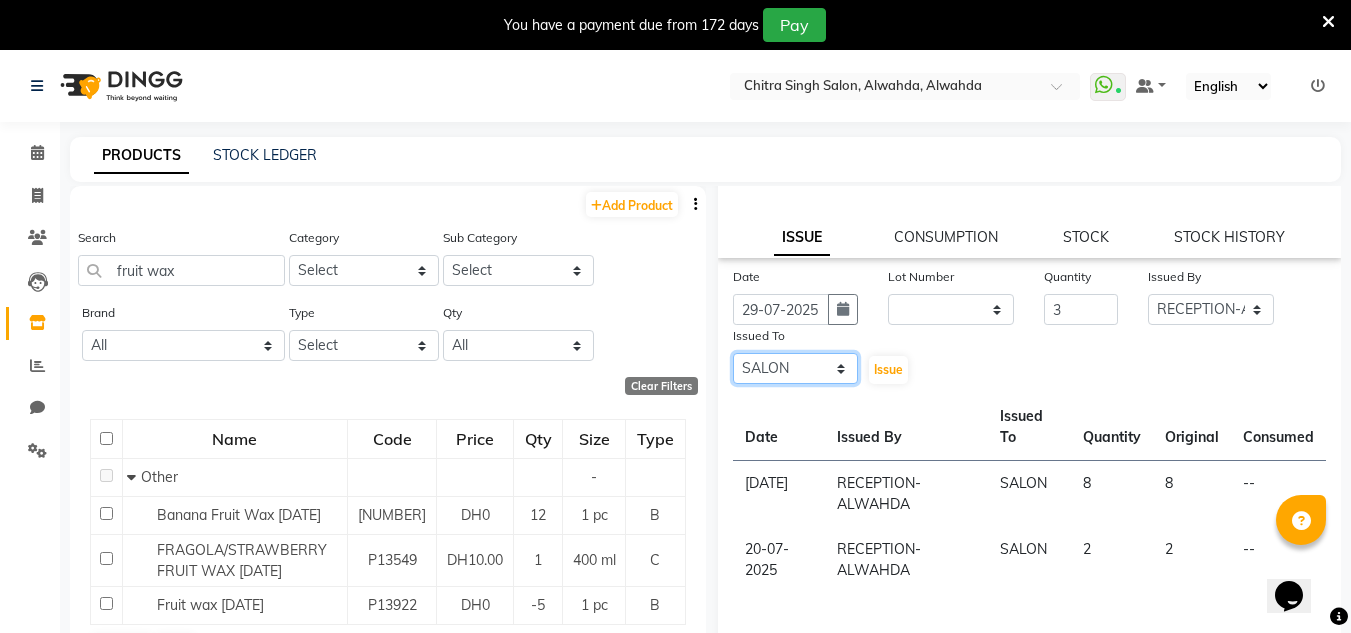 click on "Select ABUSHAGARA HOME SERVICE STAFF [FIRST] [FIRST] Management [FIRST] [FIRST] RECEPTION-ALWAHDA [FIRST] [FIRST] SALON [FIRST] [FIRST] trial" 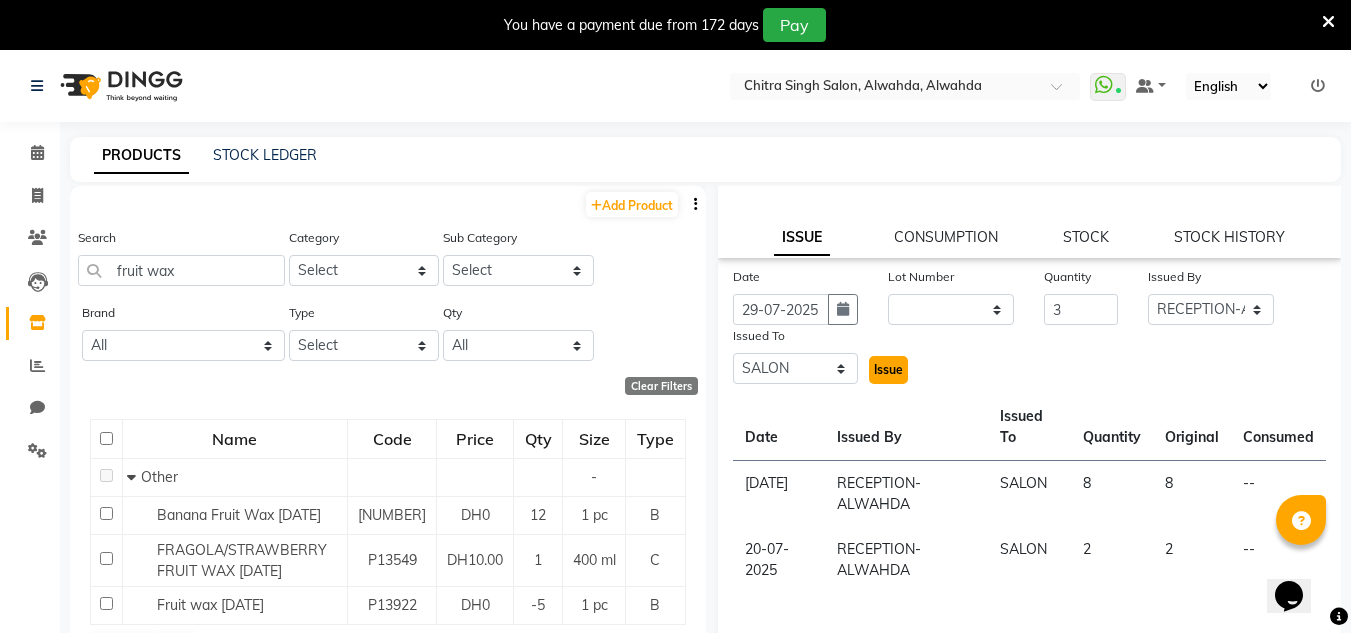 click on "Issue" 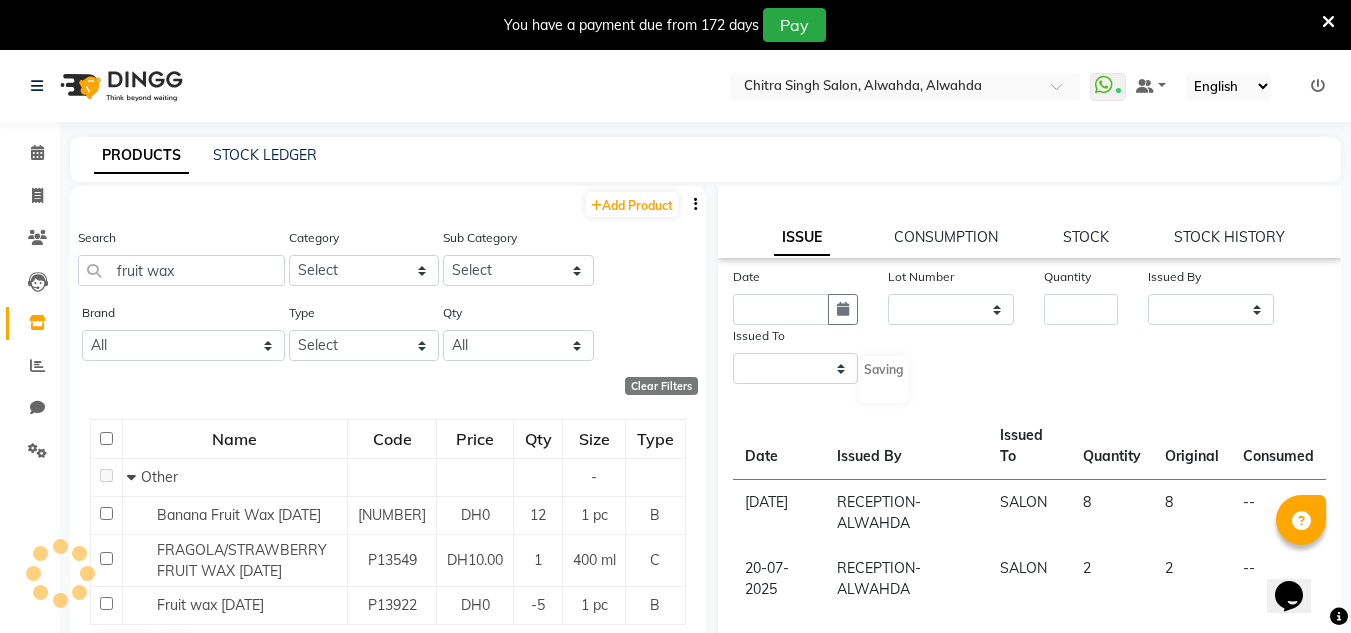 scroll, scrollTop: 0, scrollLeft: 0, axis: both 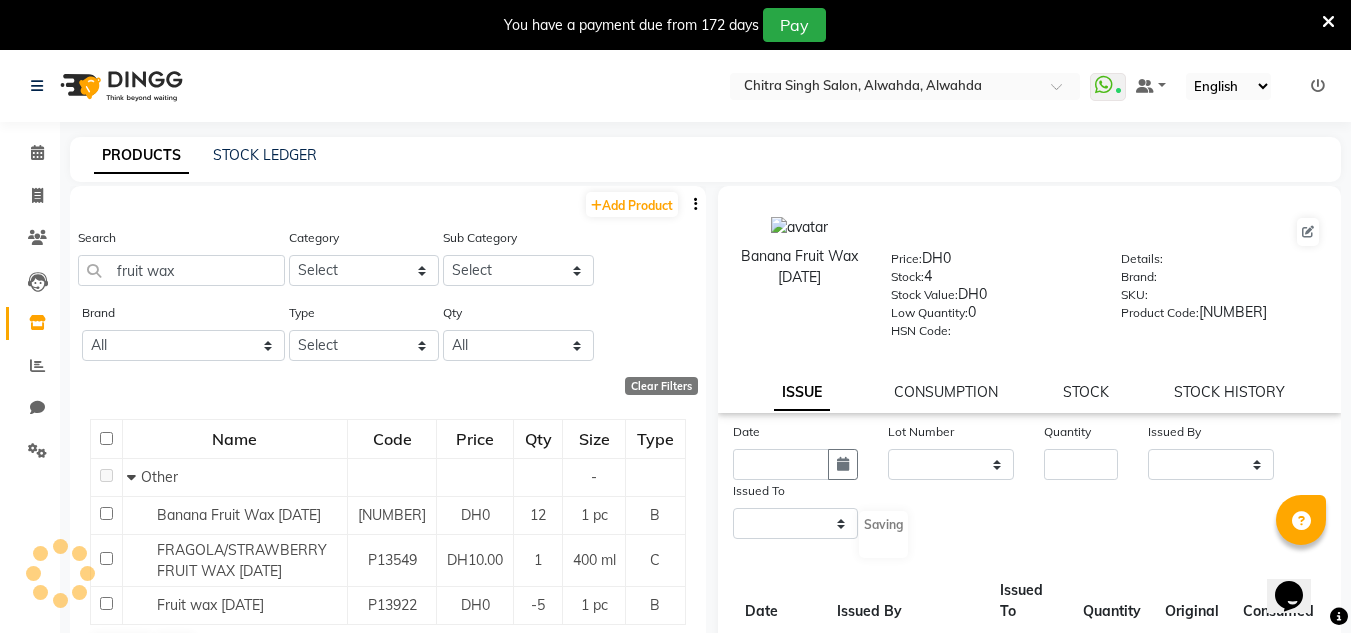 select 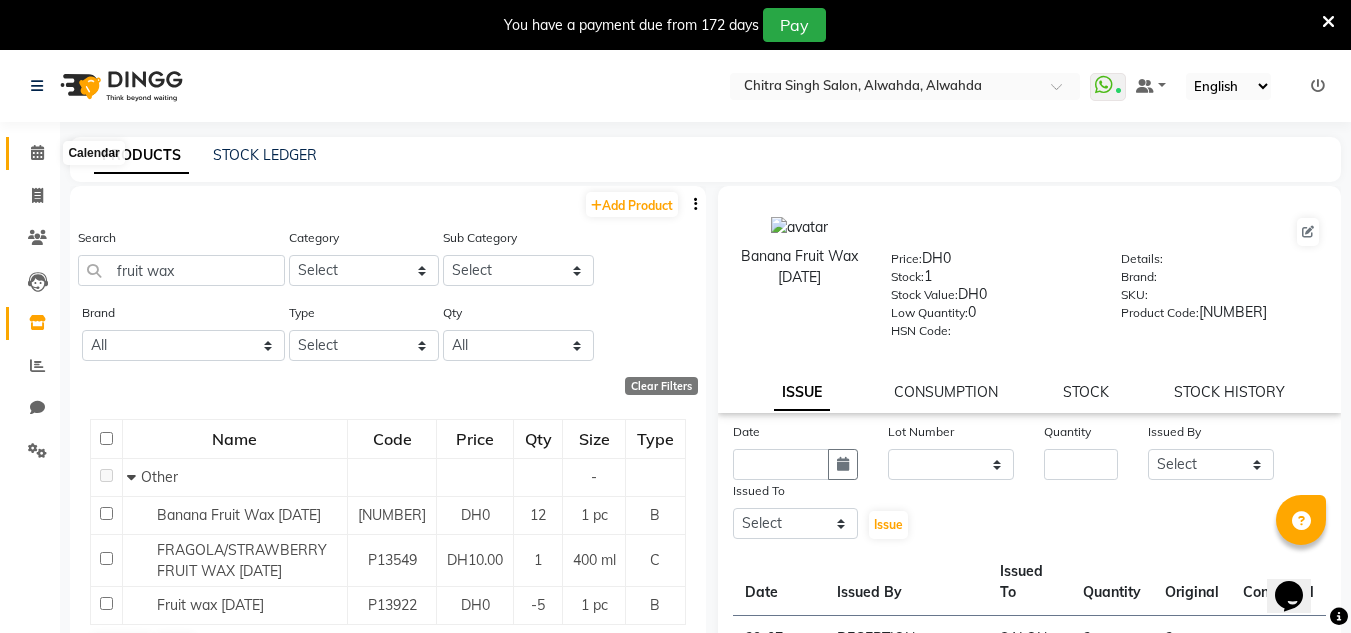 click 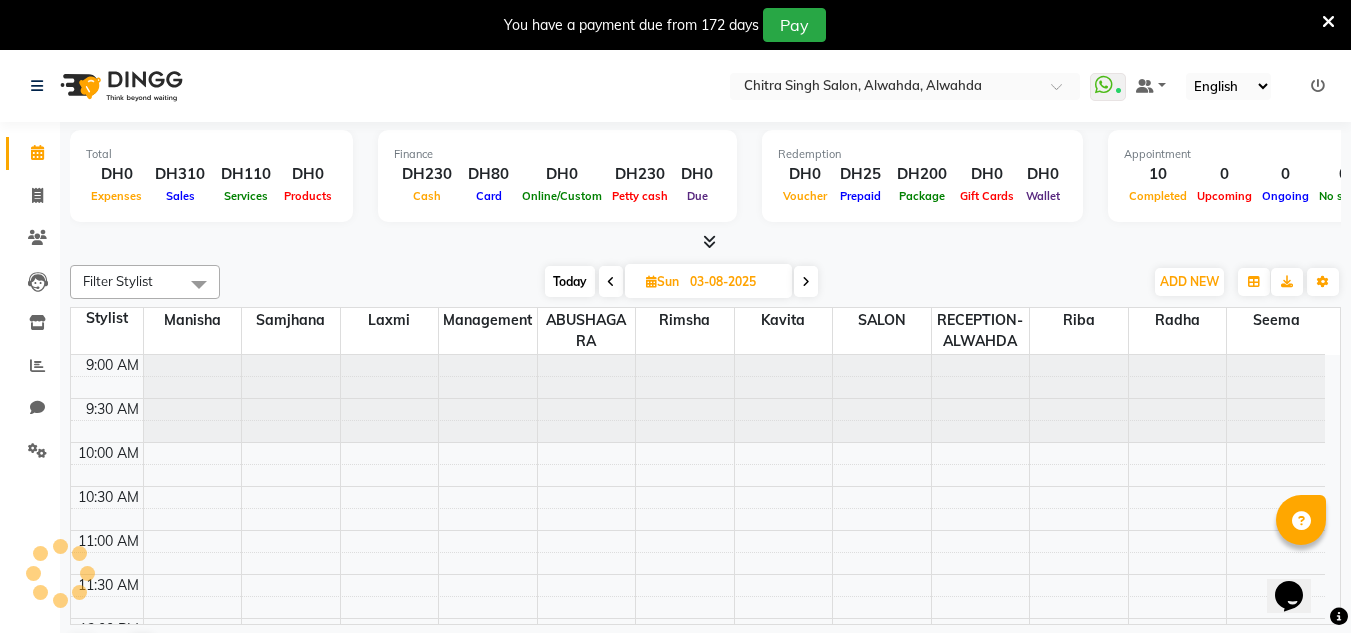 scroll, scrollTop: 881, scrollLeft: 0, axis: vertical 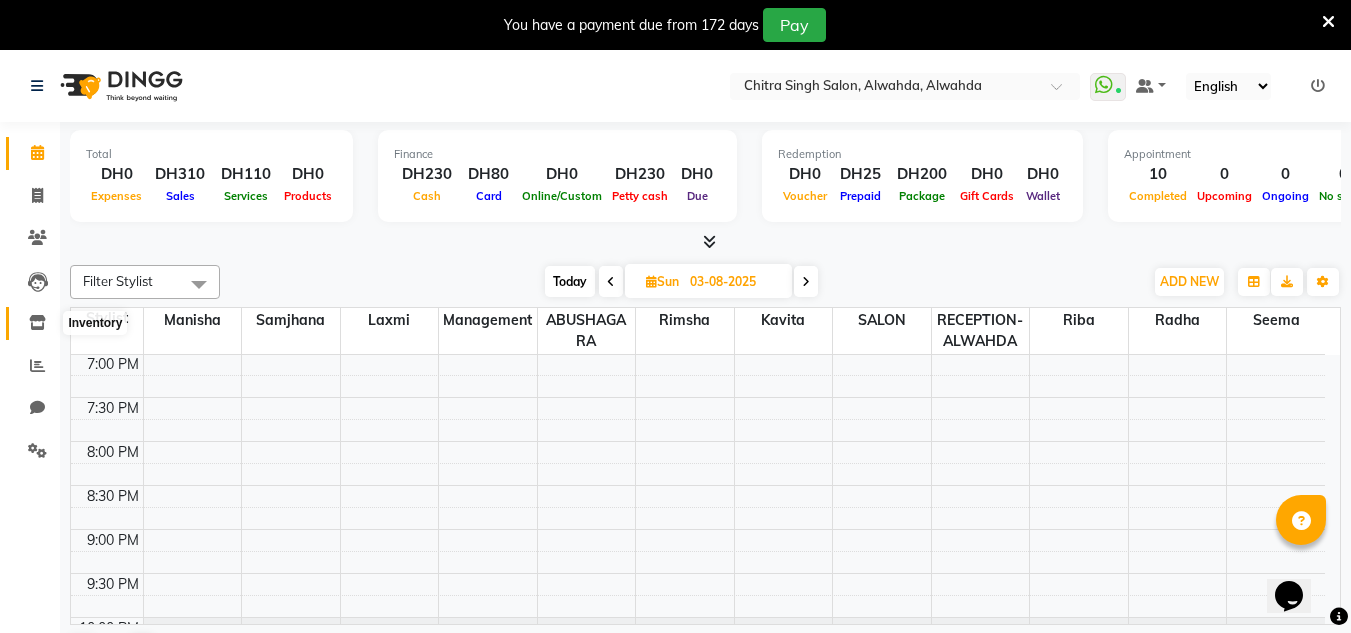 click 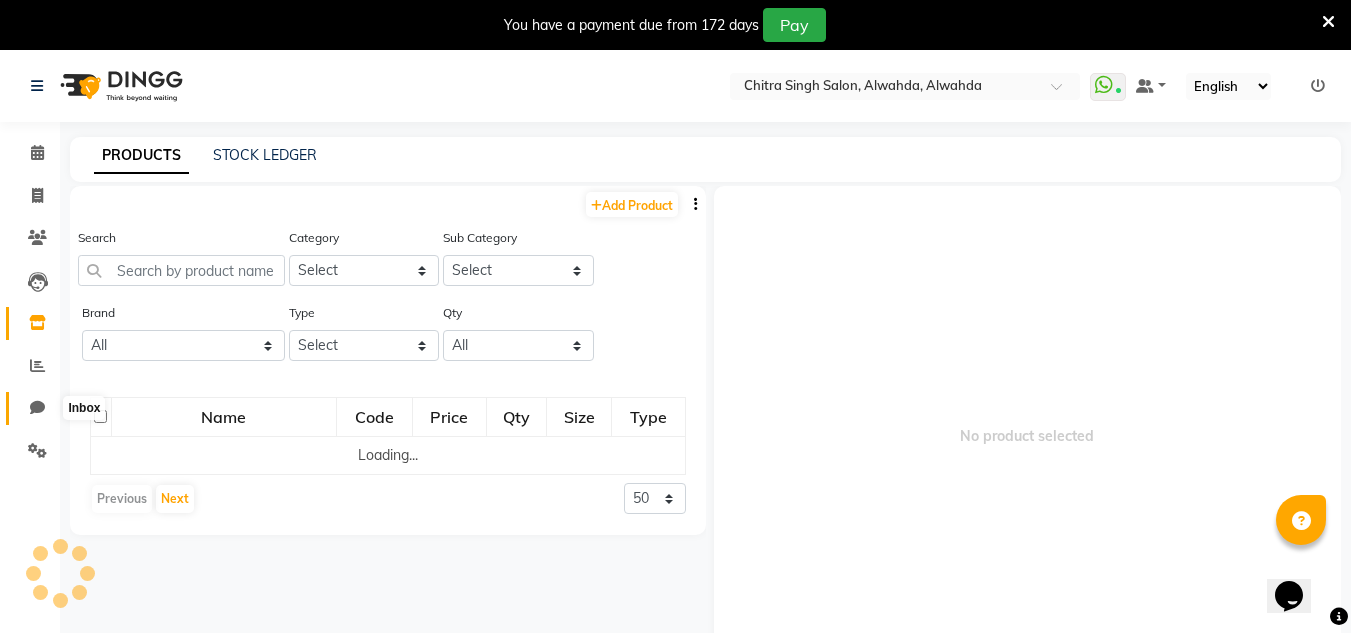 click 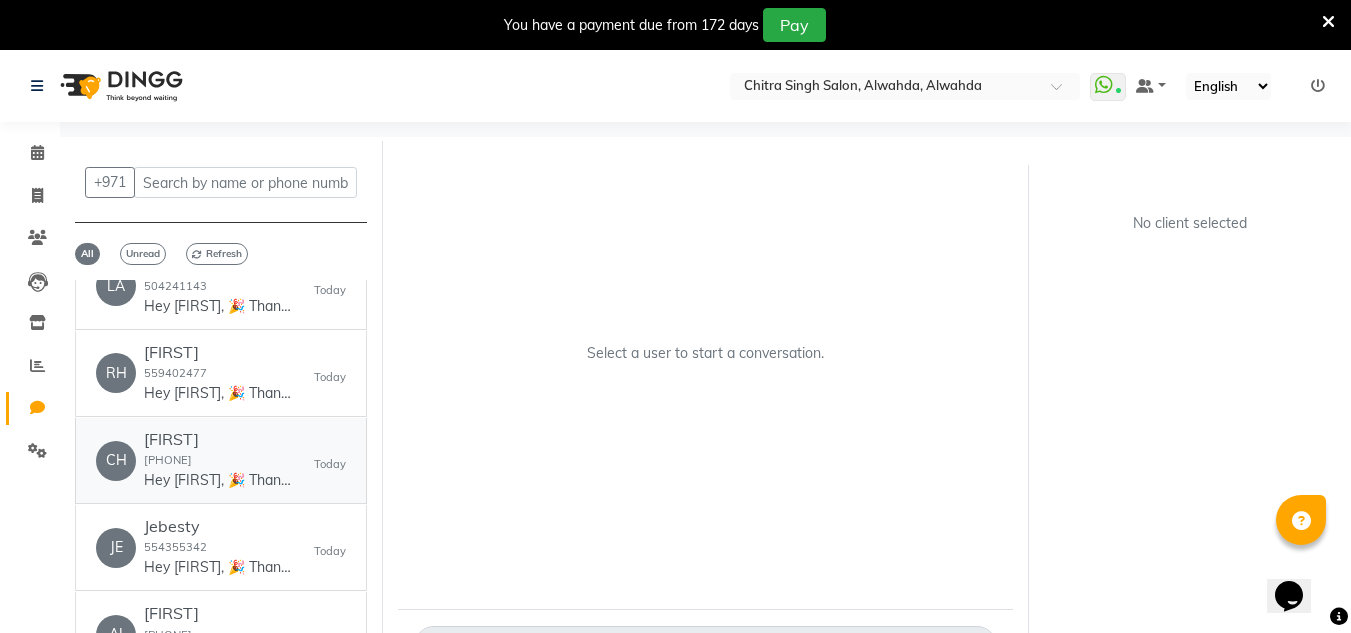 scroll, scrollTop: 300, scrollLeft: 0, axis: vertical 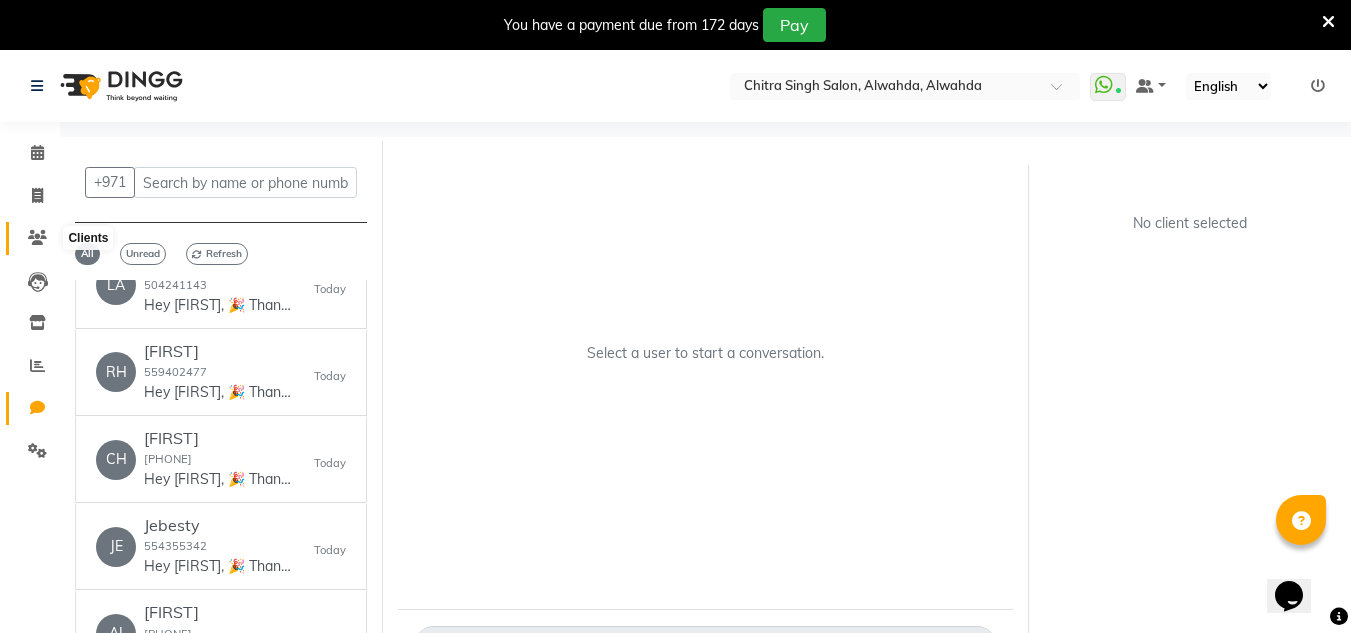 click 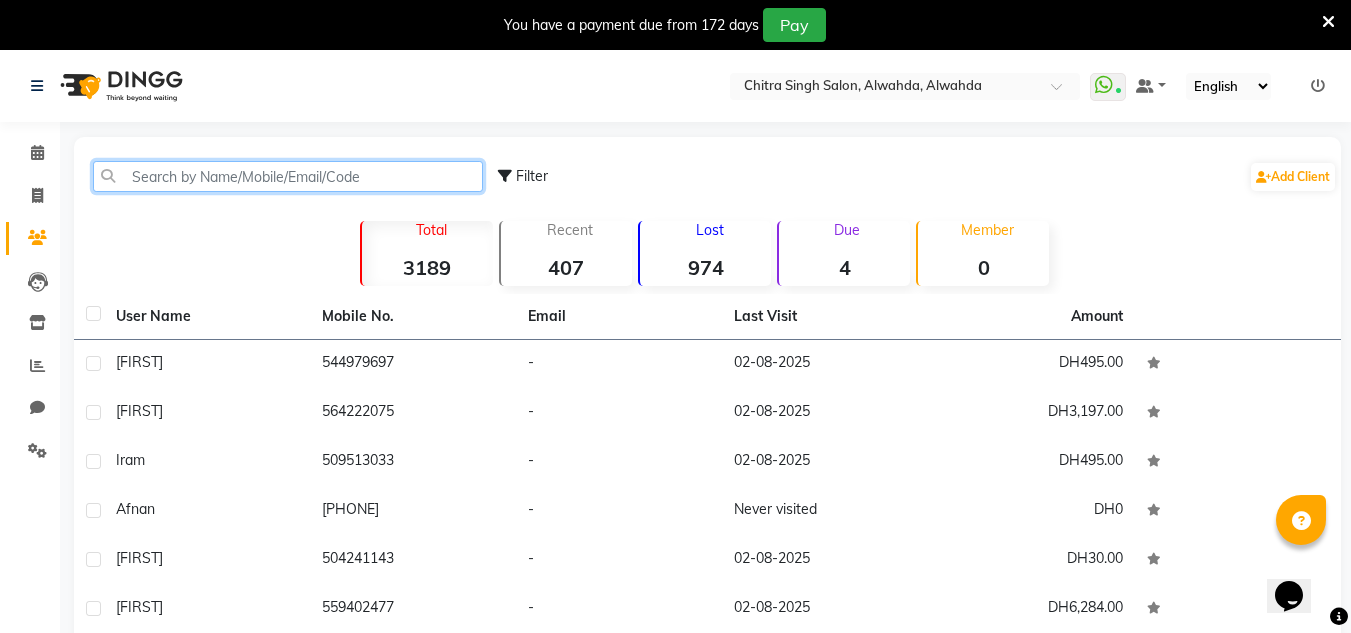 click 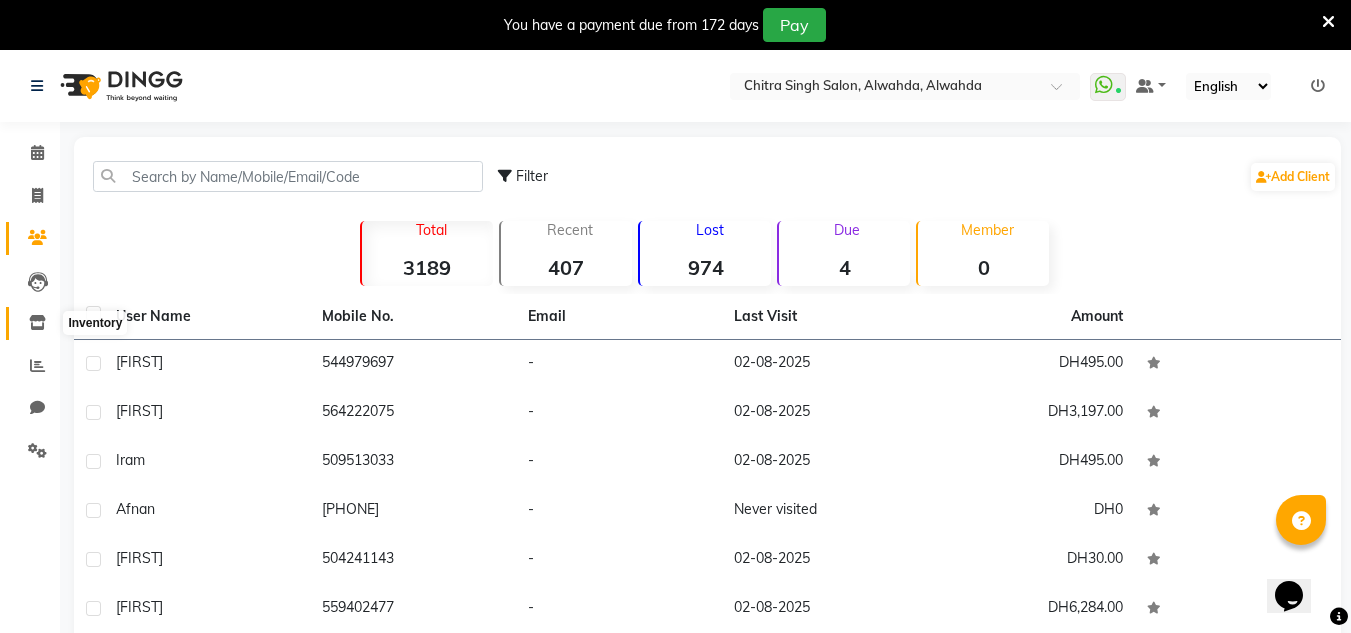 click 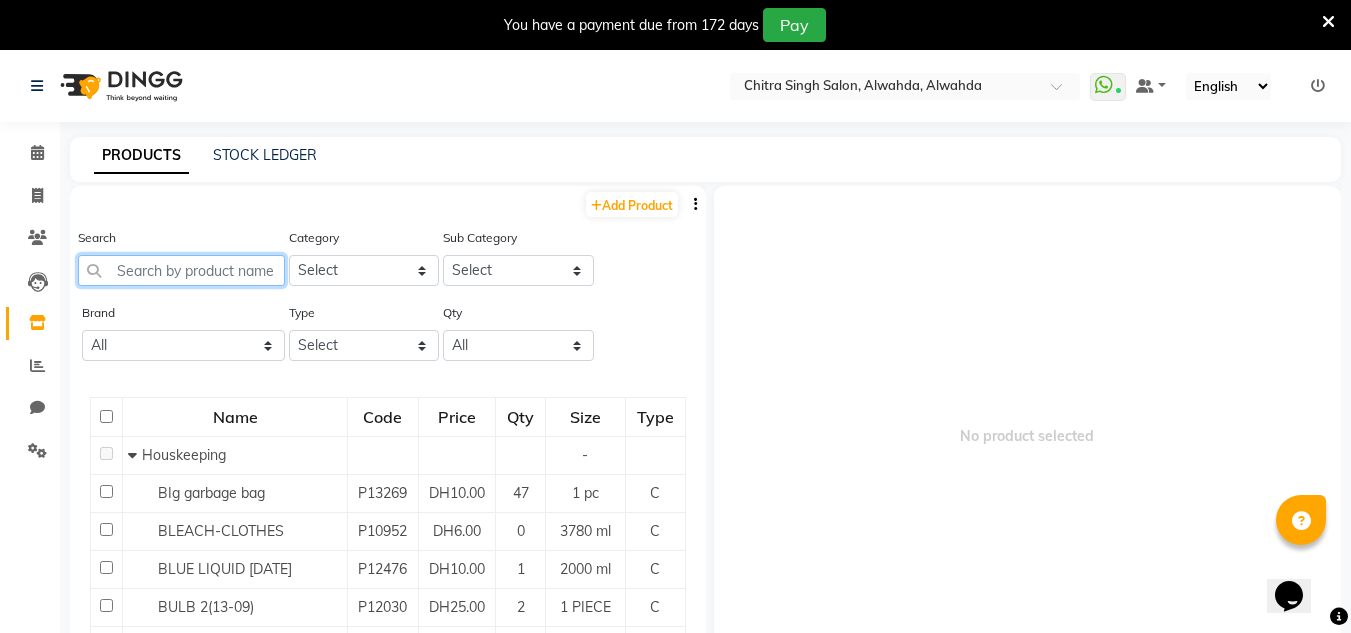 click 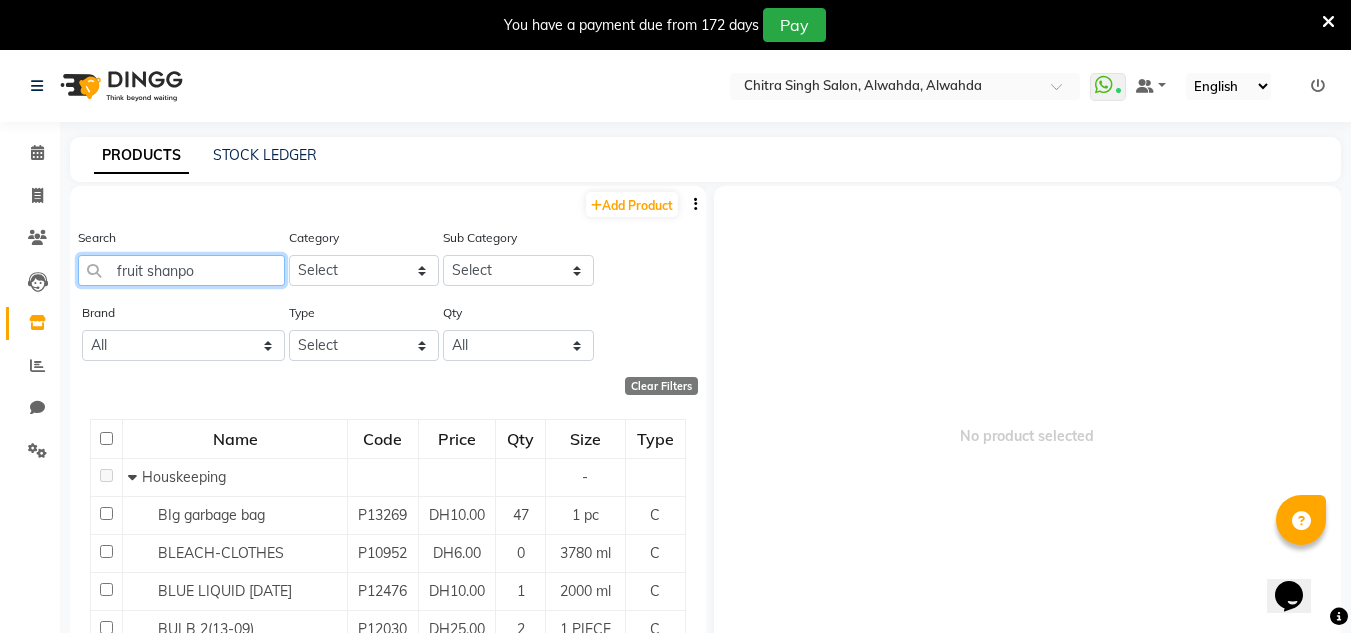 type on "fruit shanpoo" 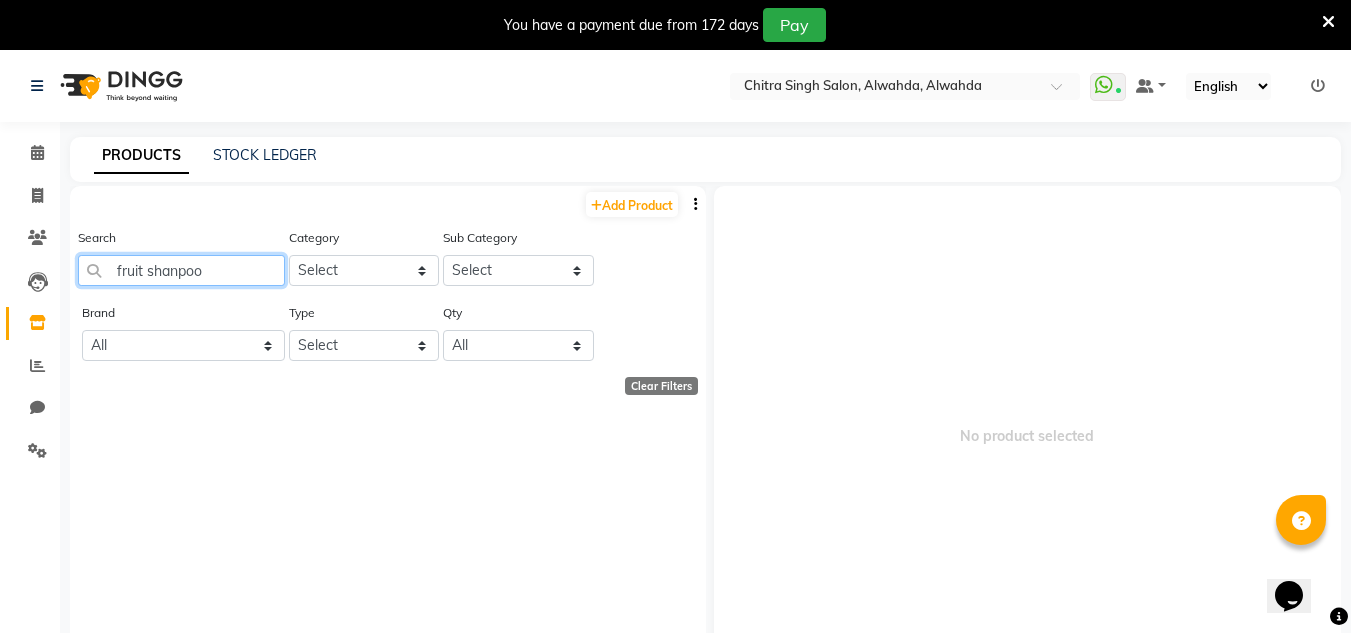 drag, startPoint x: 225, startPoint y: 266, endPoint x: 86, endPoint y: 262, distance: 139.05754 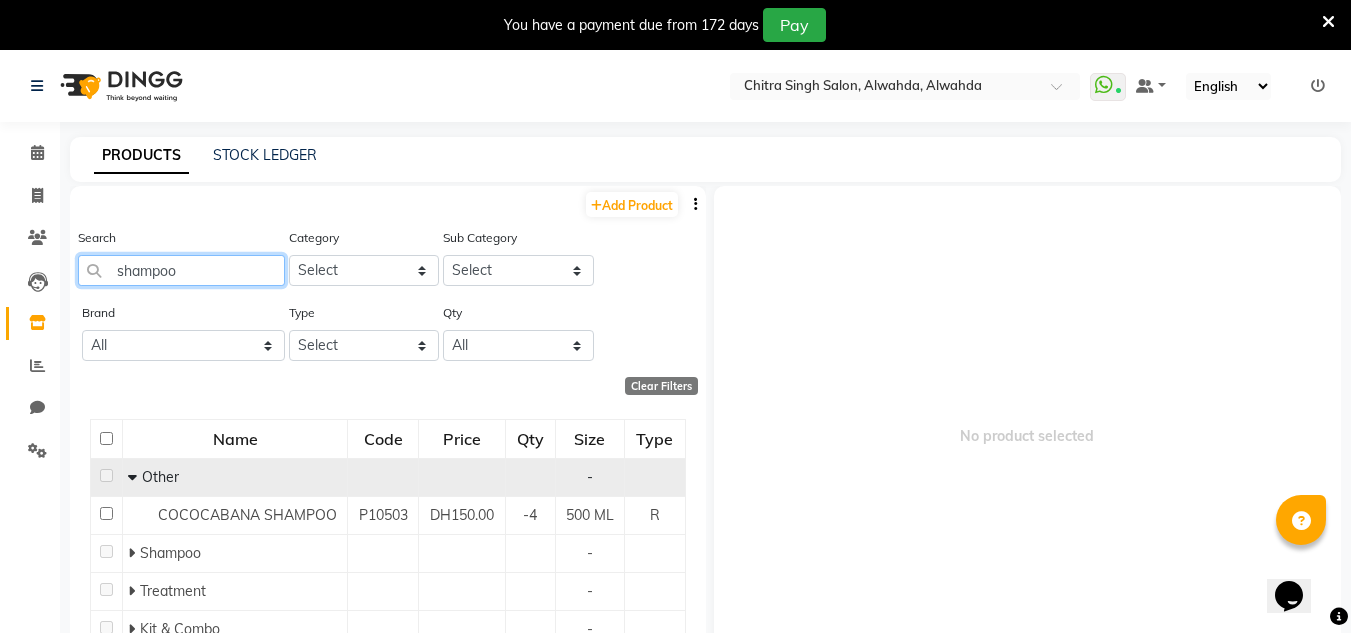 scroll, scrollTop: 81, scrollLeft: 0, axis: vertical 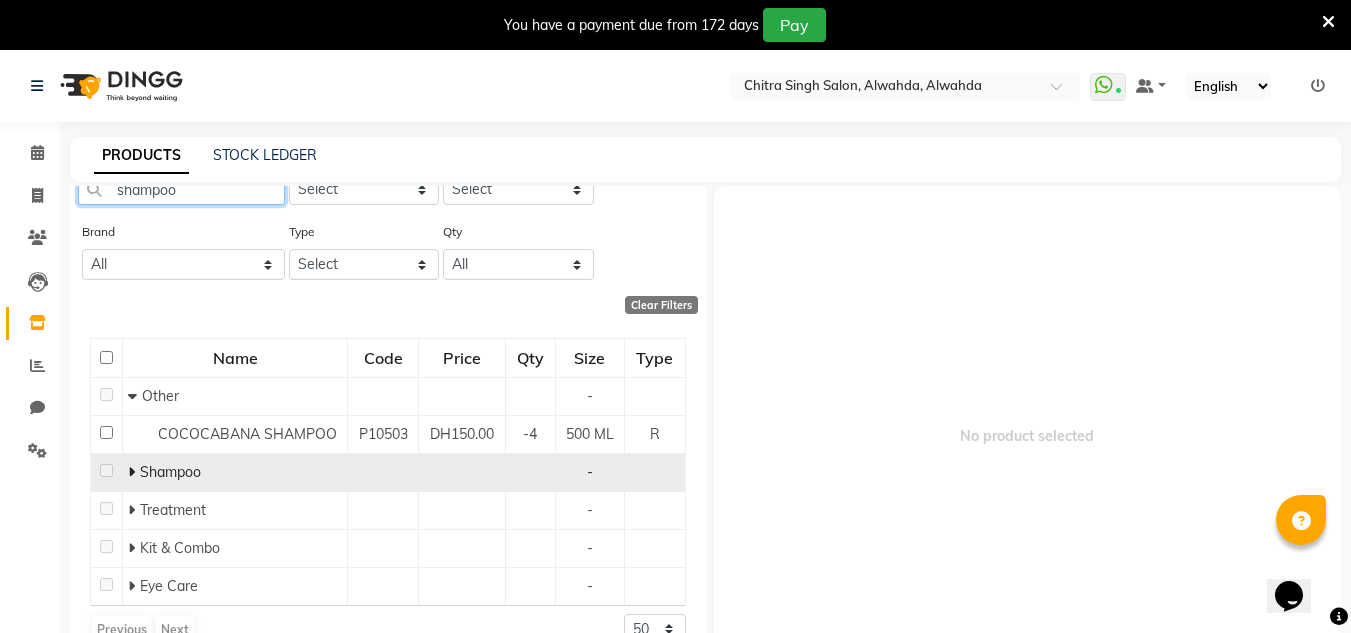 type on "shampoo" 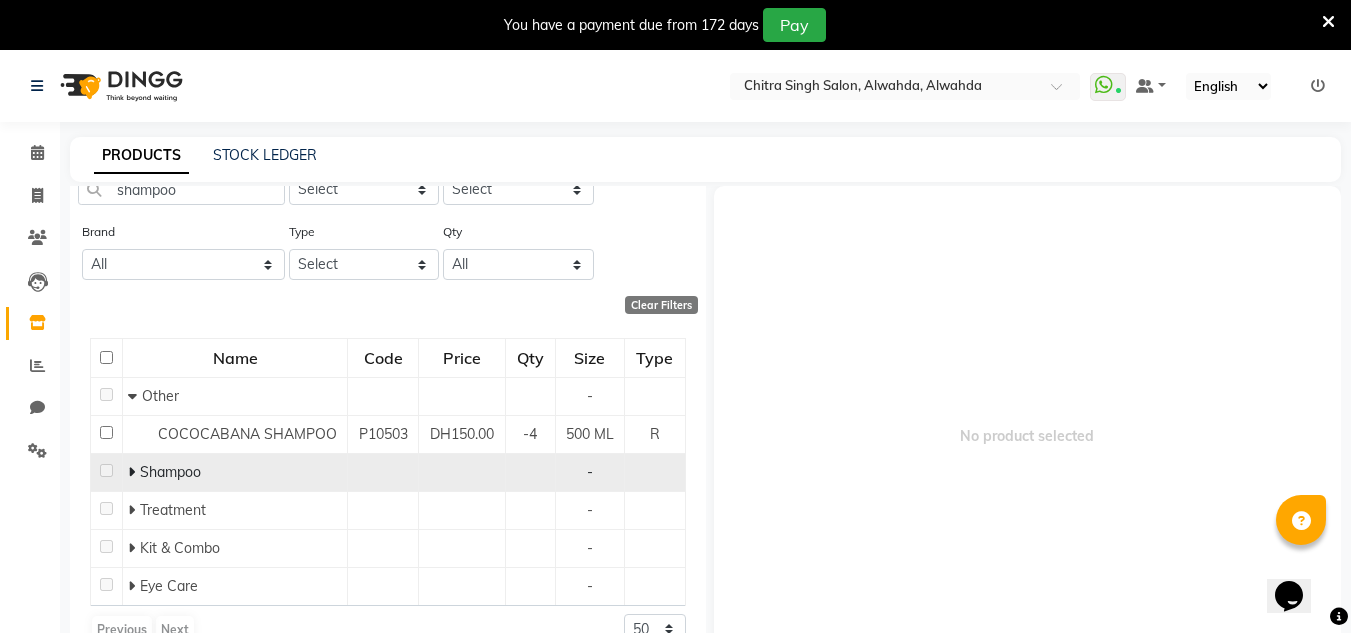 click 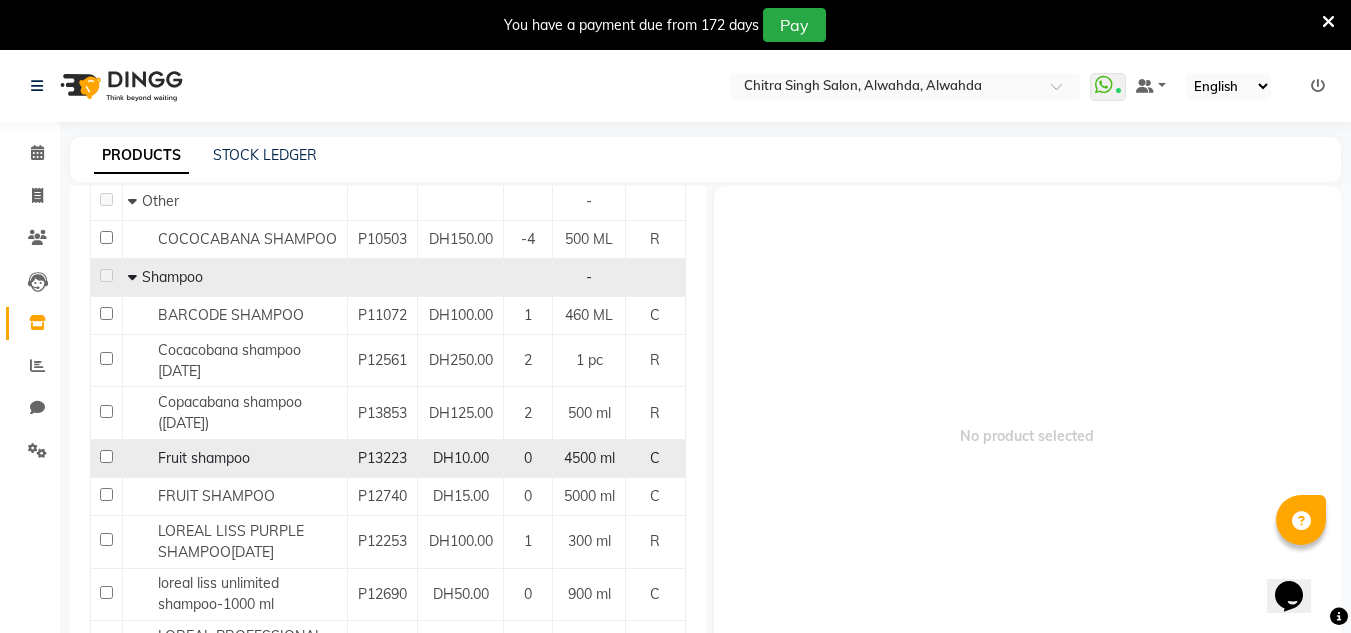 scroll, scrollTop: 281, scrollLeft: 0, axis: vertical 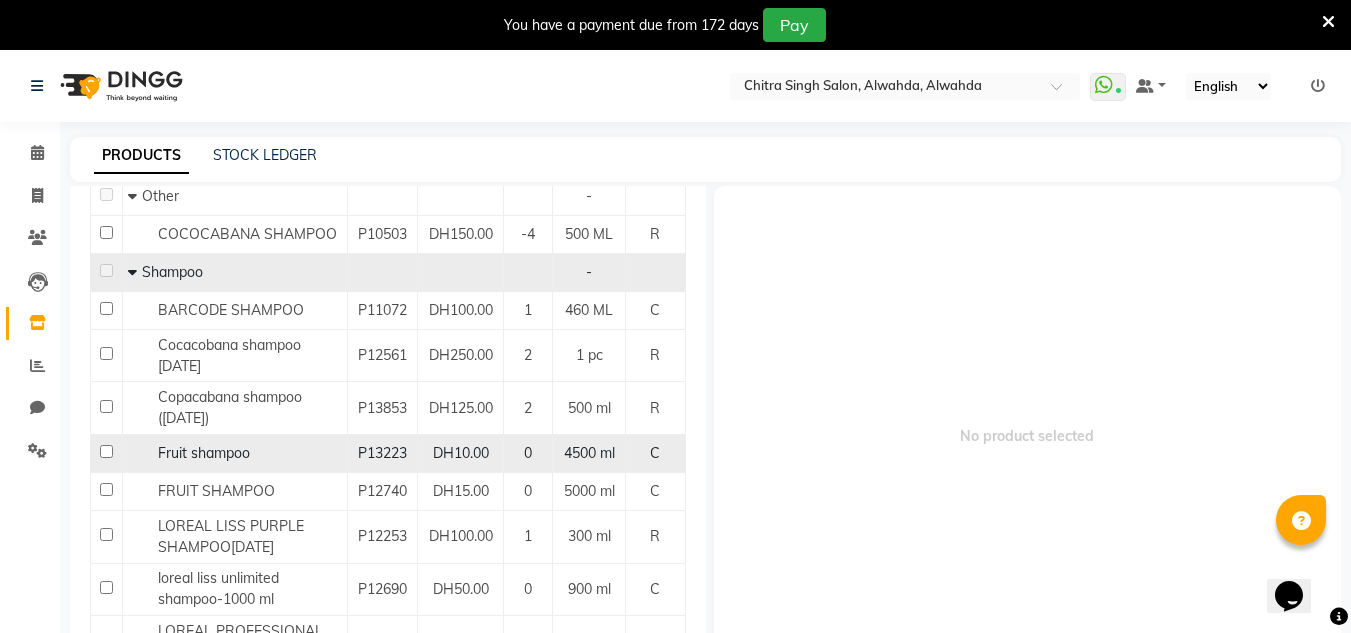 click on "Fruit shampoo" 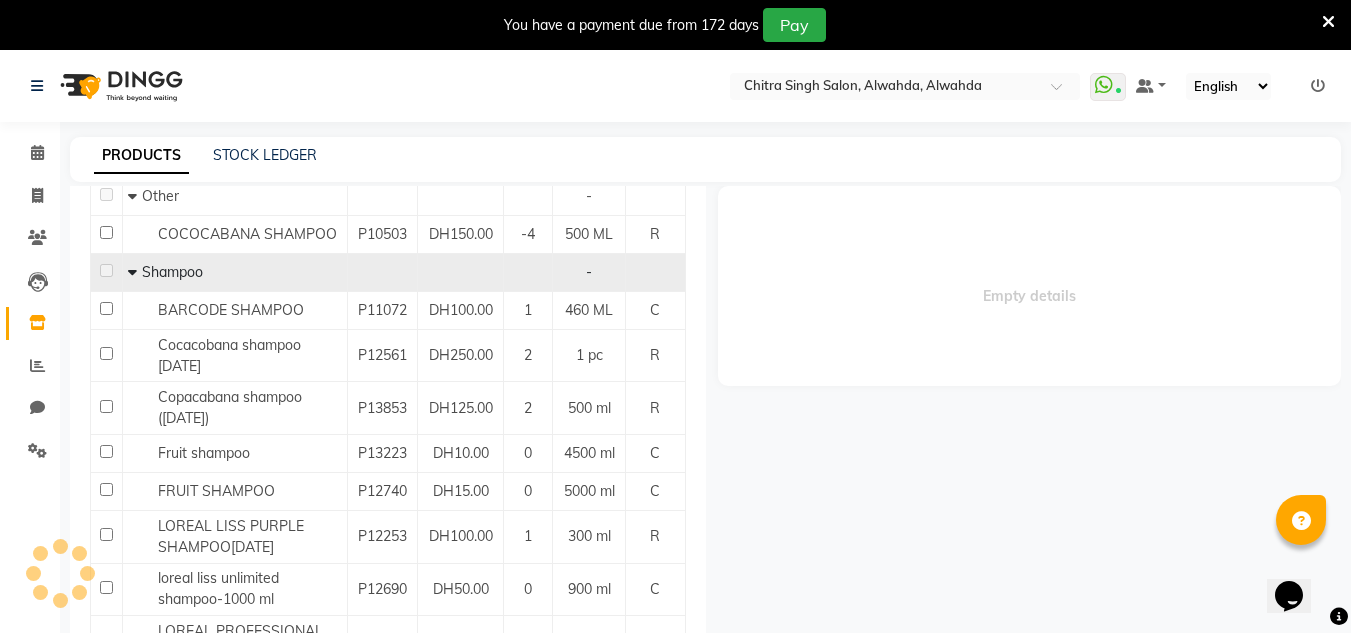 select 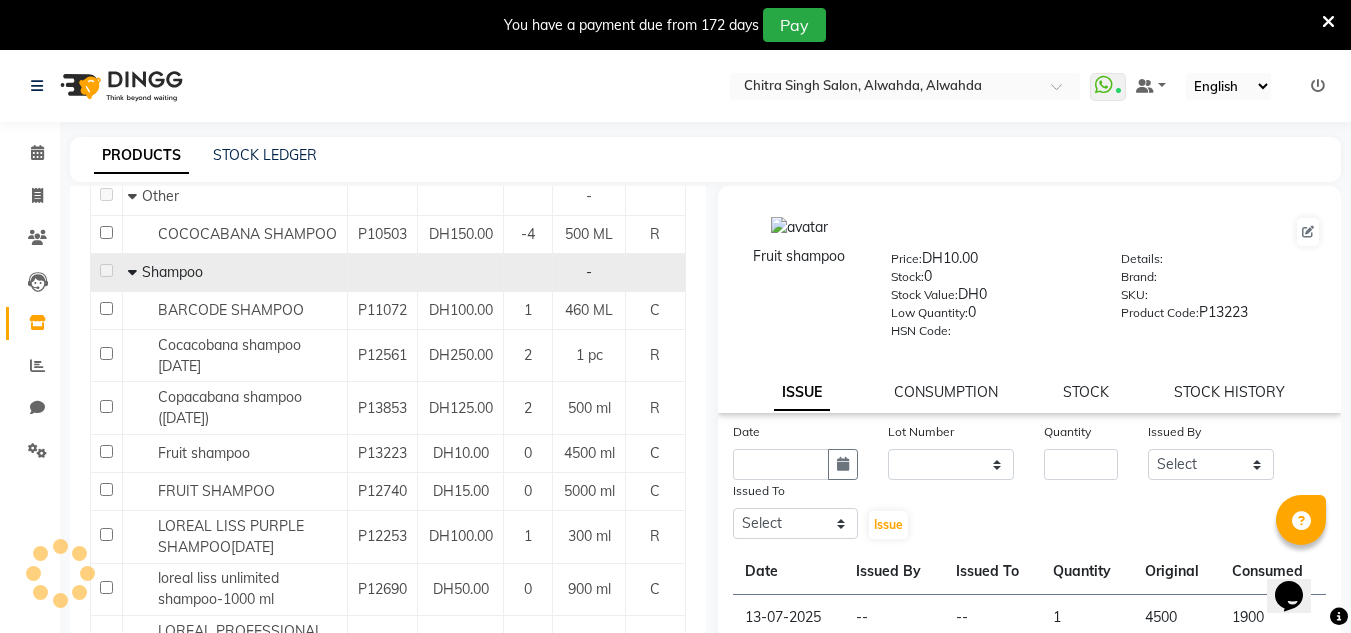 scroll, scrollTop: 100, scrollLeft: 0, axis: vertical 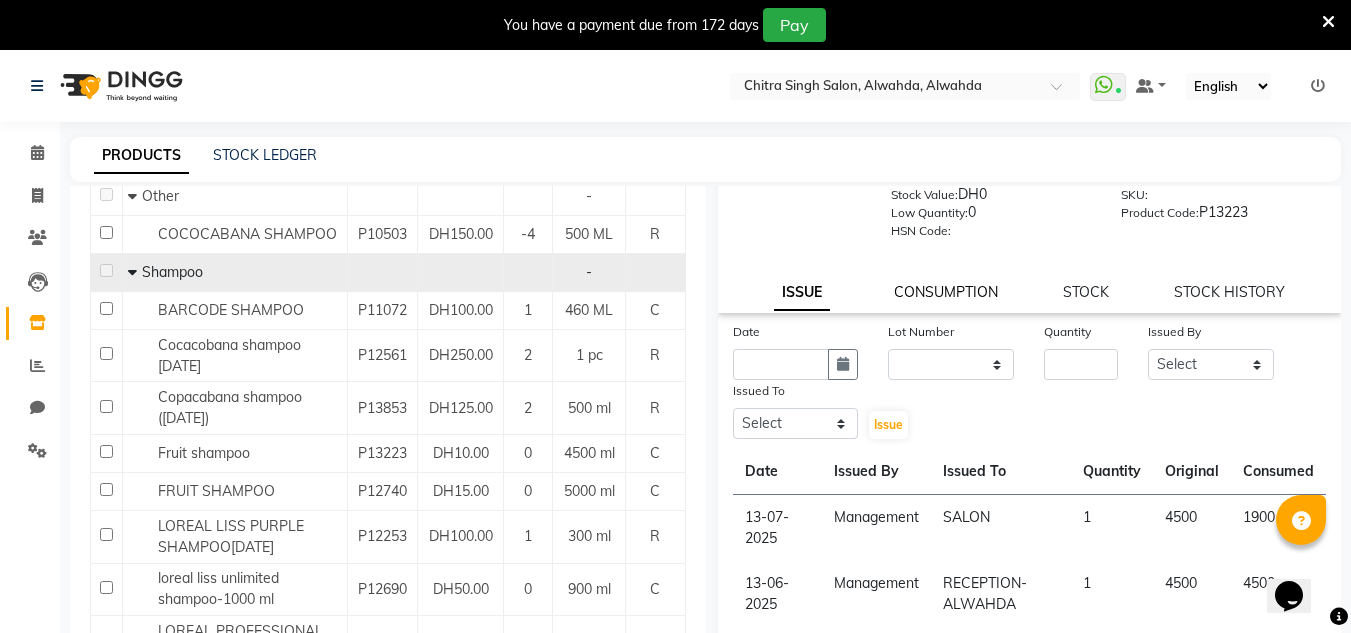click on "CONSUMPTION" 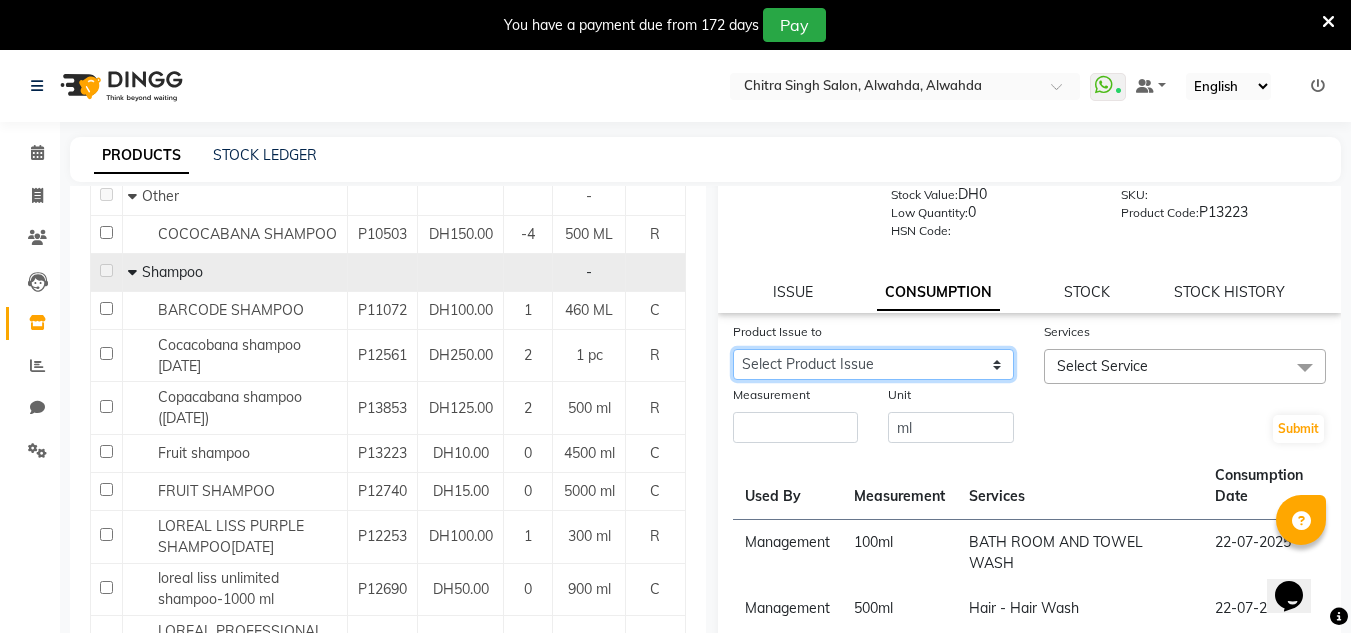 click on "Select Product Issue [DATE], Issued to: [NAME], Balance: 2600" 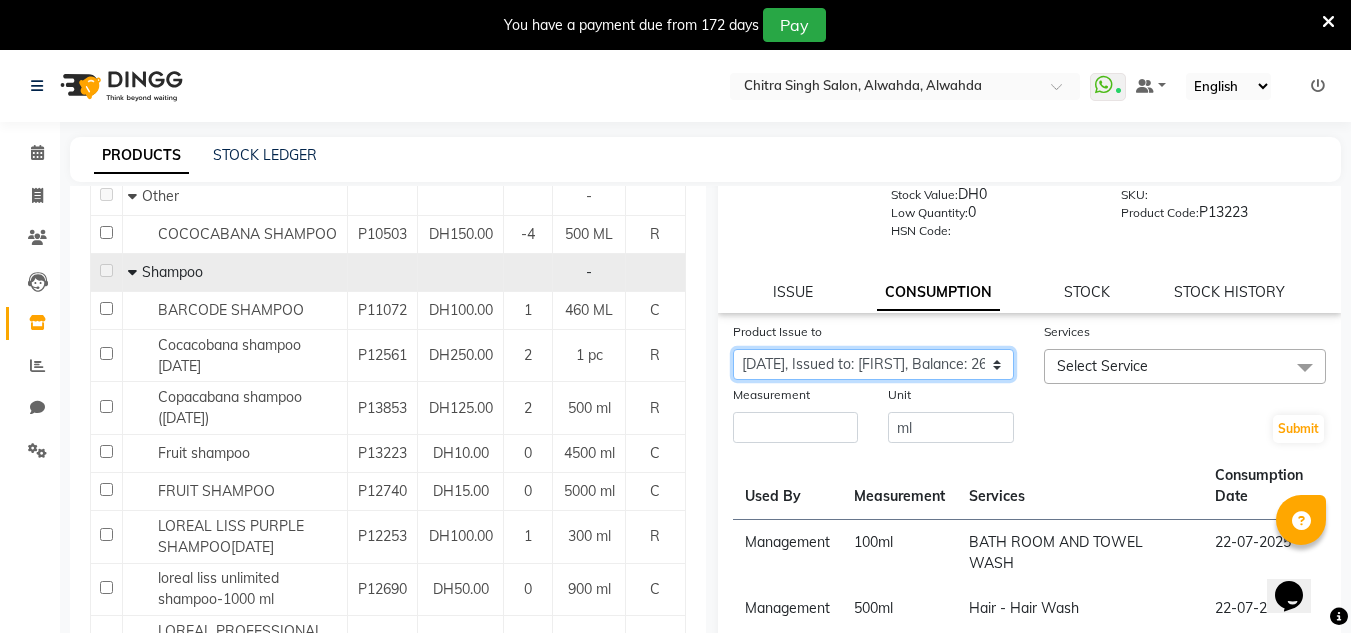 click on "Select Product Issue [DATE], Issued to: [NAME], Balance: 2600" 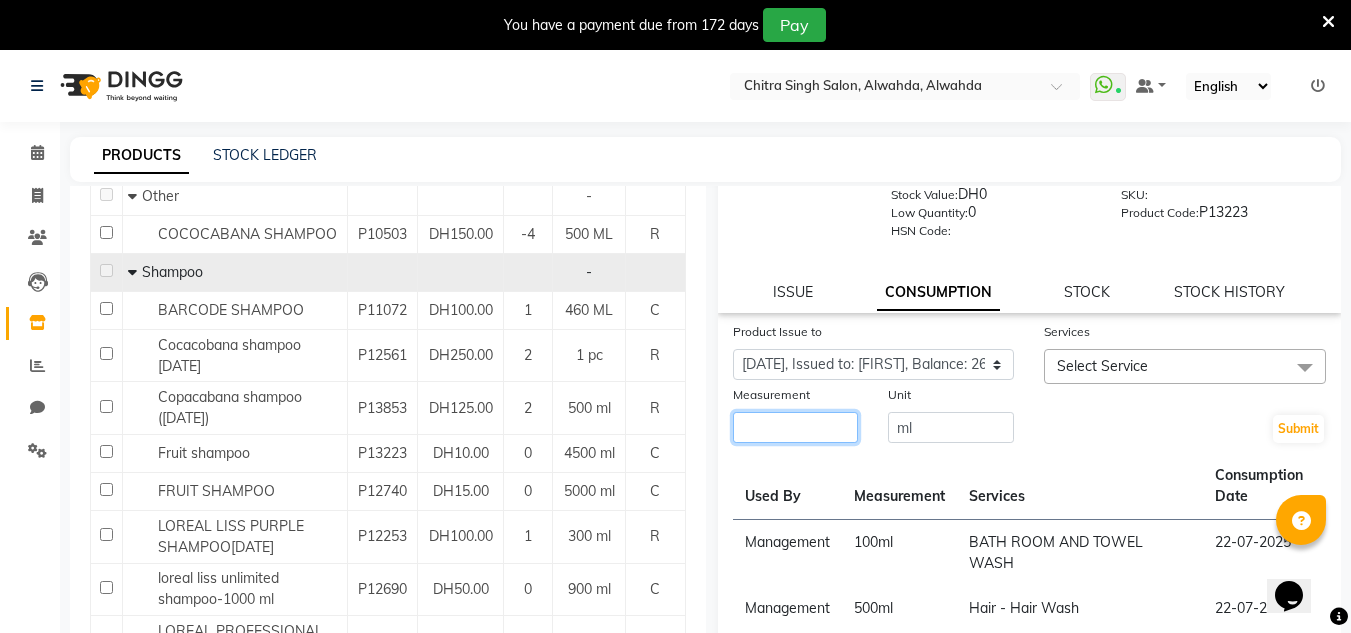 click 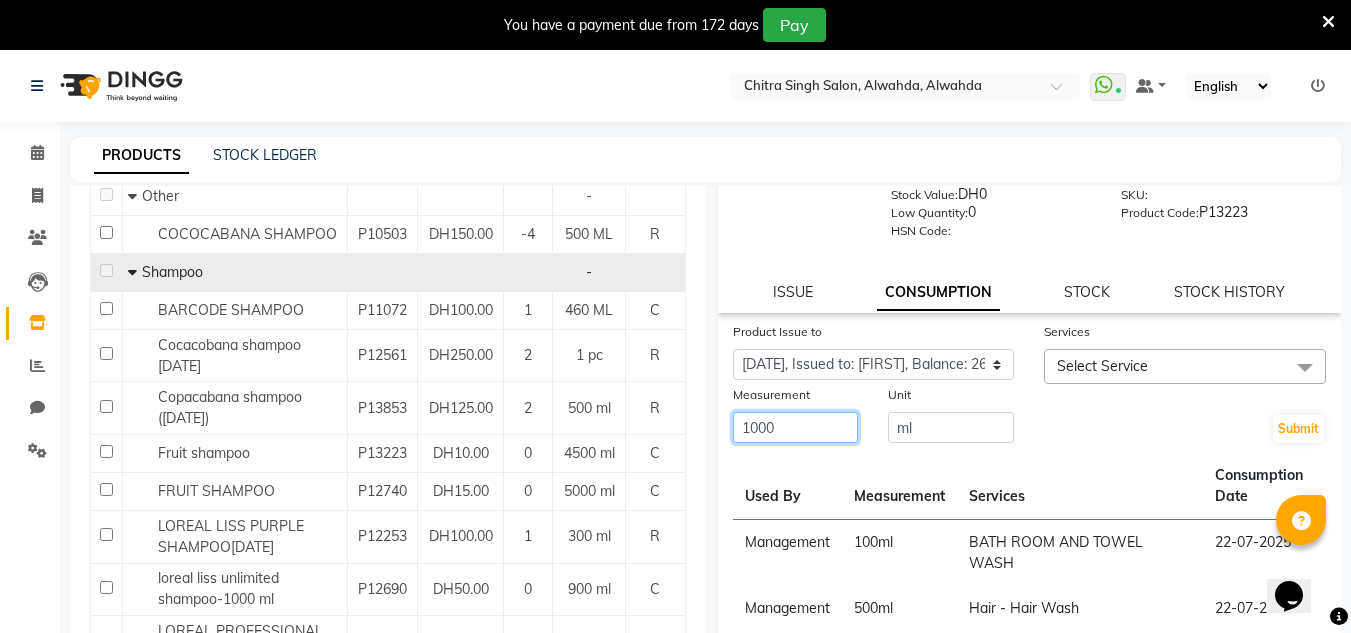 type on "1000" 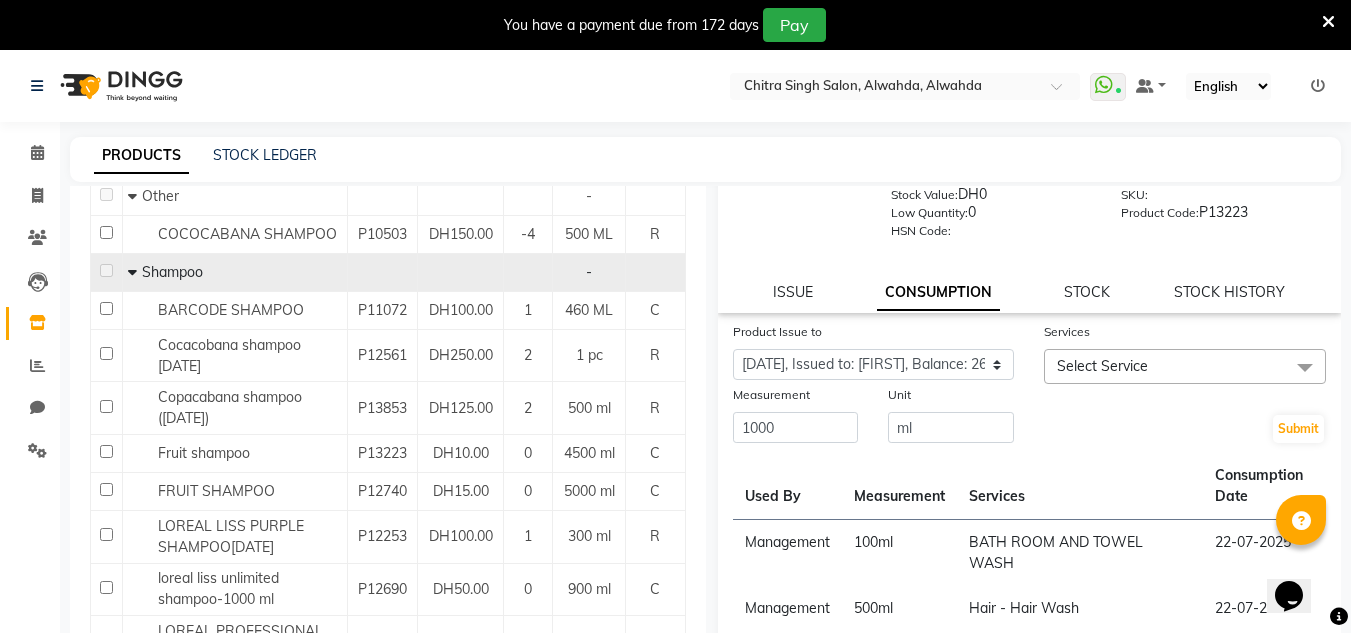 drag, startPoint x: 1116, startPoint y: 367, endPoint x: 1116, endPoint y: 398, distance: 31 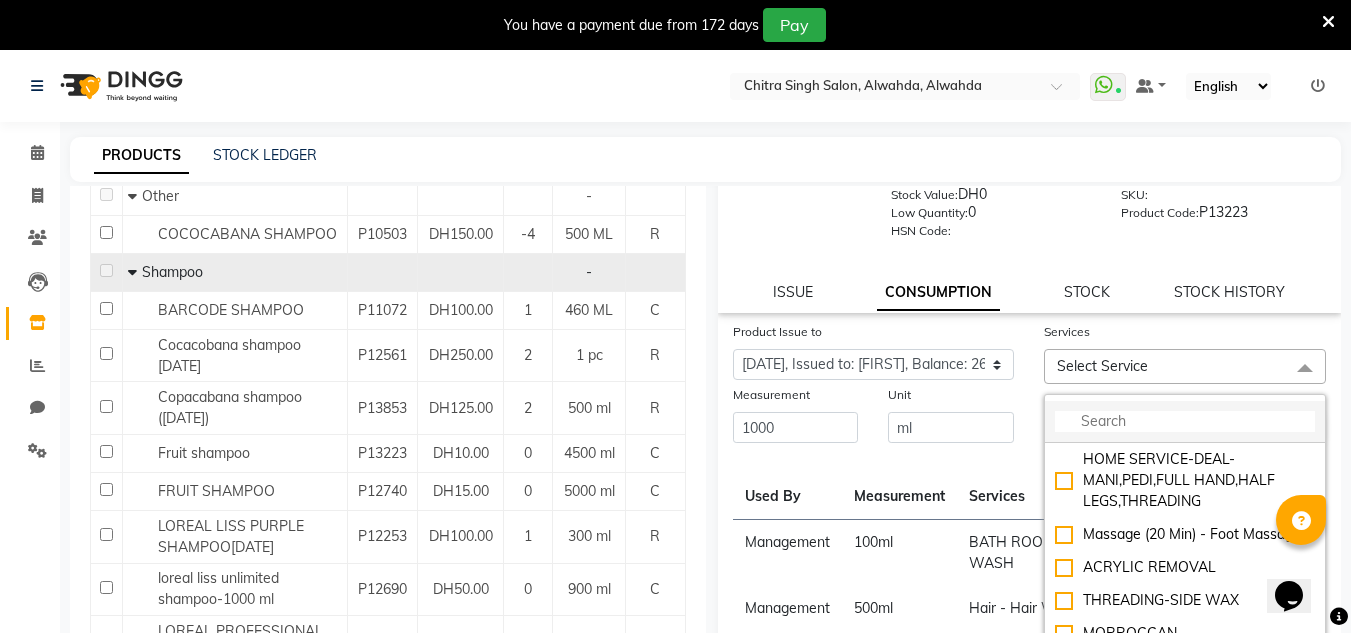 click 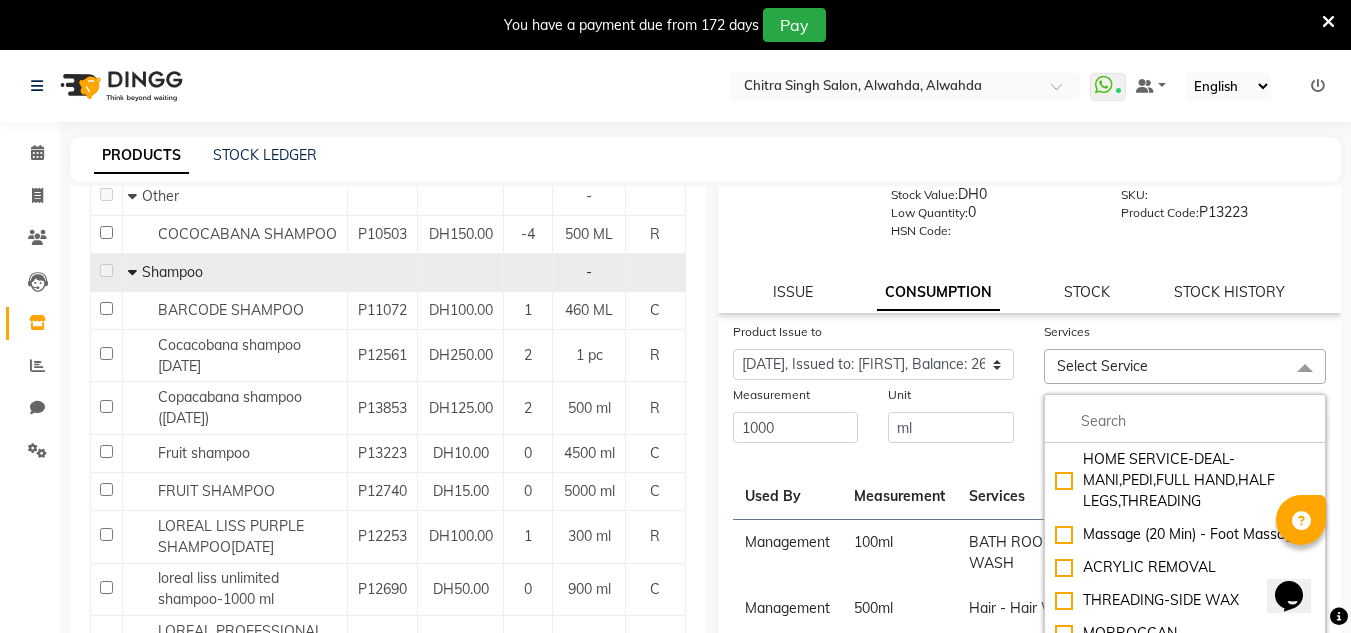 click on "Unit ml" 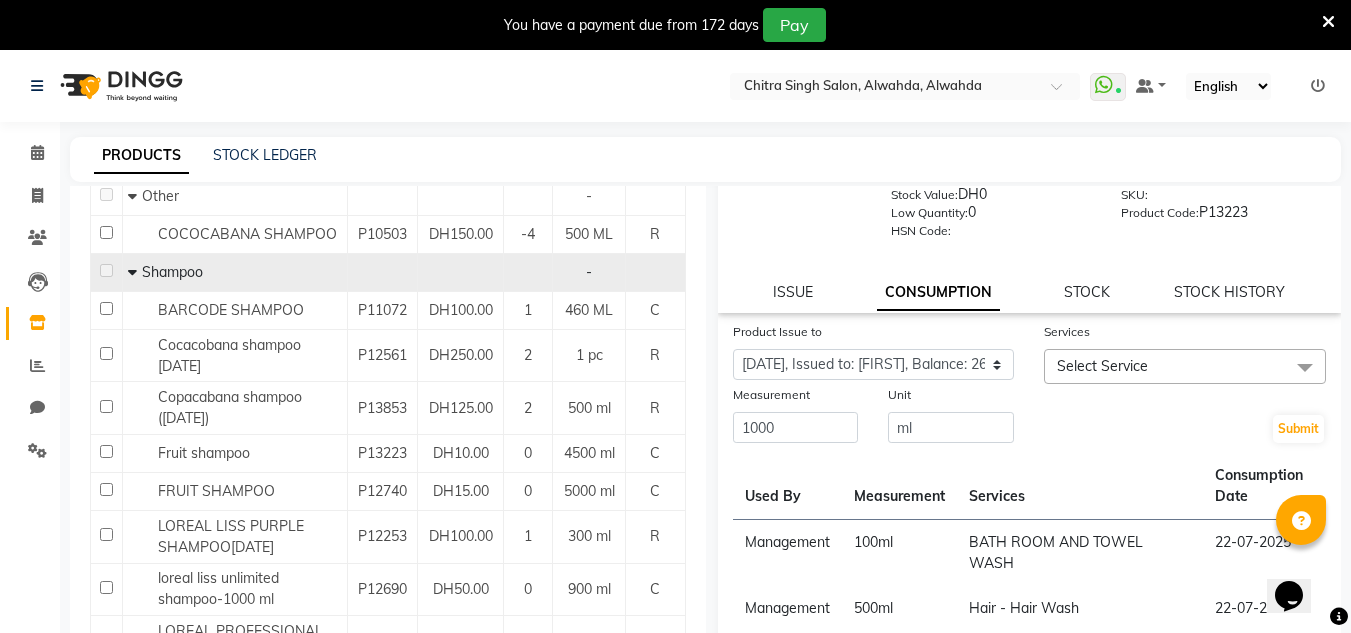 click on "Select Service" 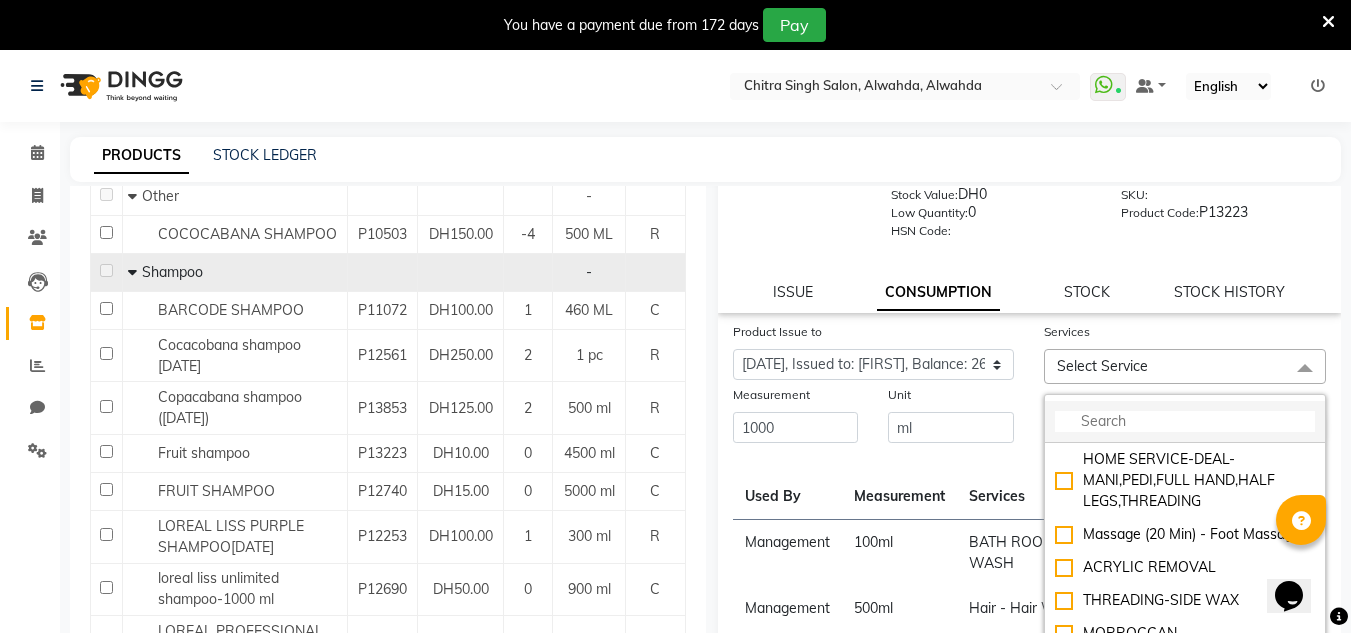 click 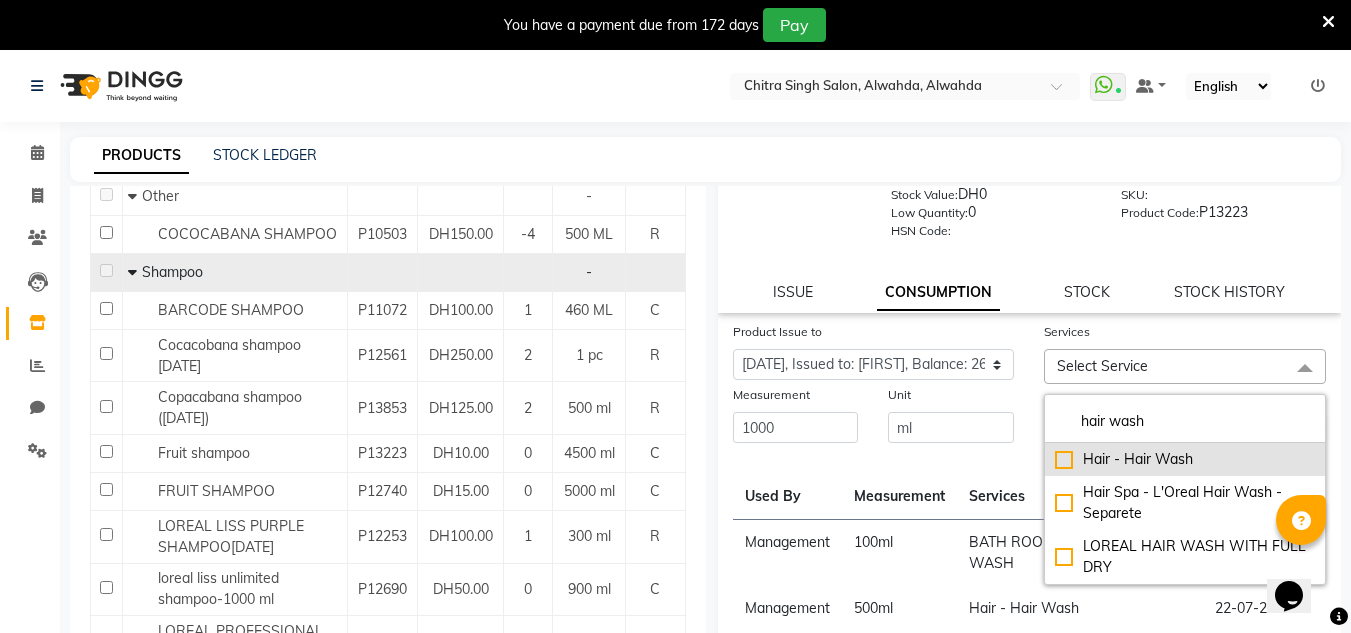 type on "hair wash" 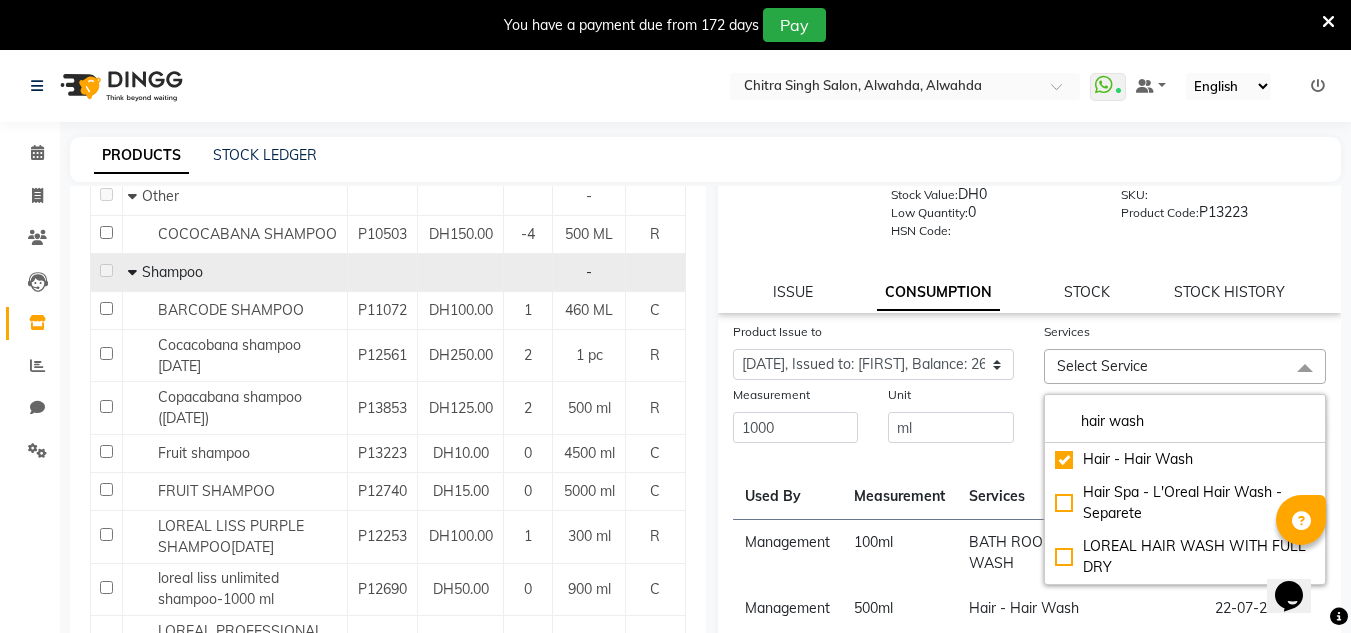 checkbox on "true" 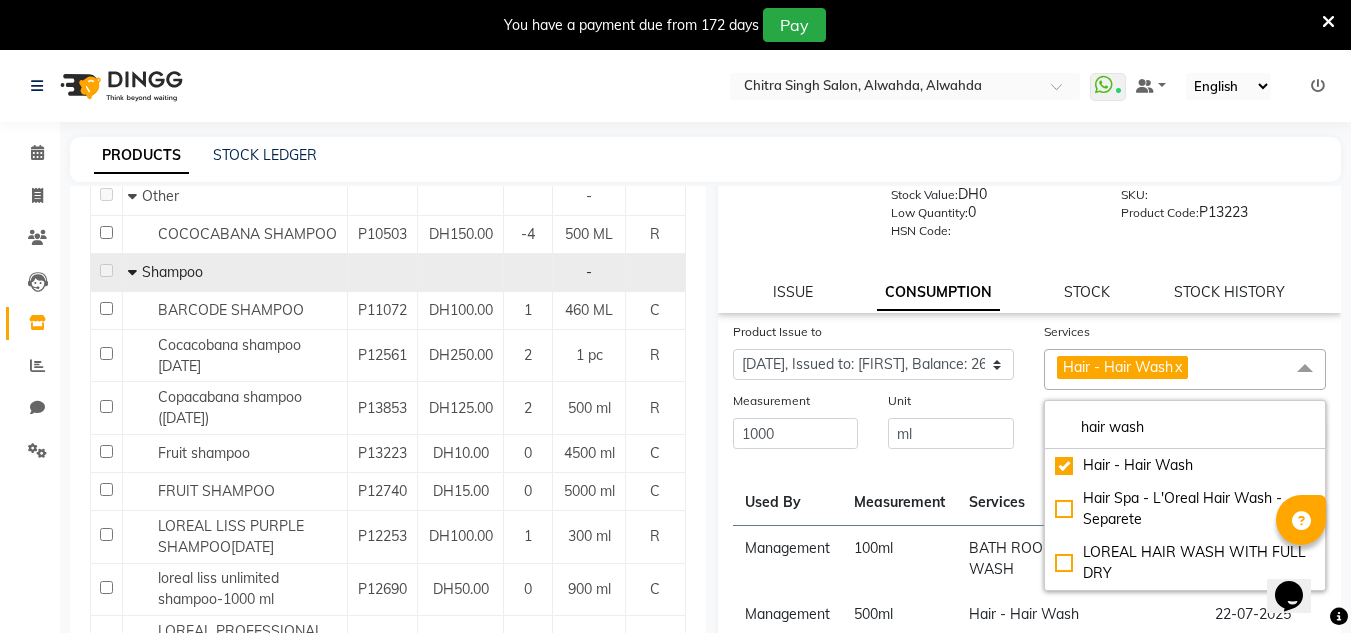 drag, startPoint x: 1004, startPoint y: 393, endPoint x: 1111, endPoint y: 424, distance: 111.40018 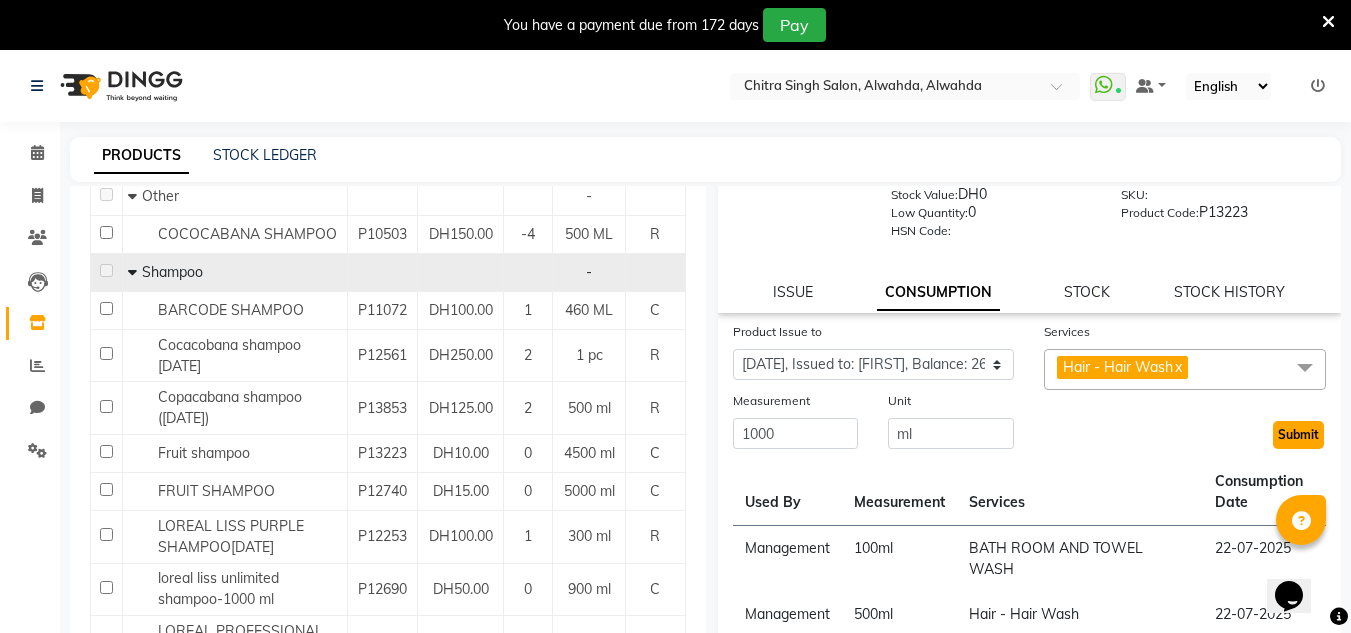 click on "Submit" 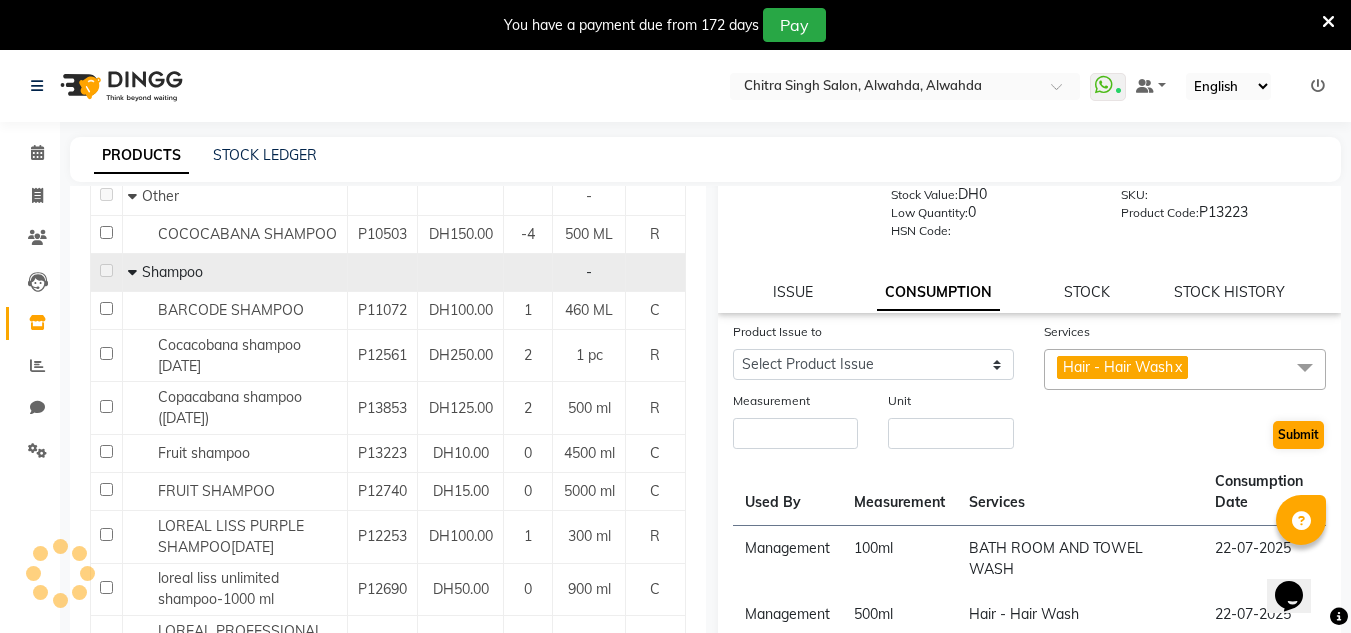 scroll, scrollTop: 0, scrollLeft: 0, axis: both 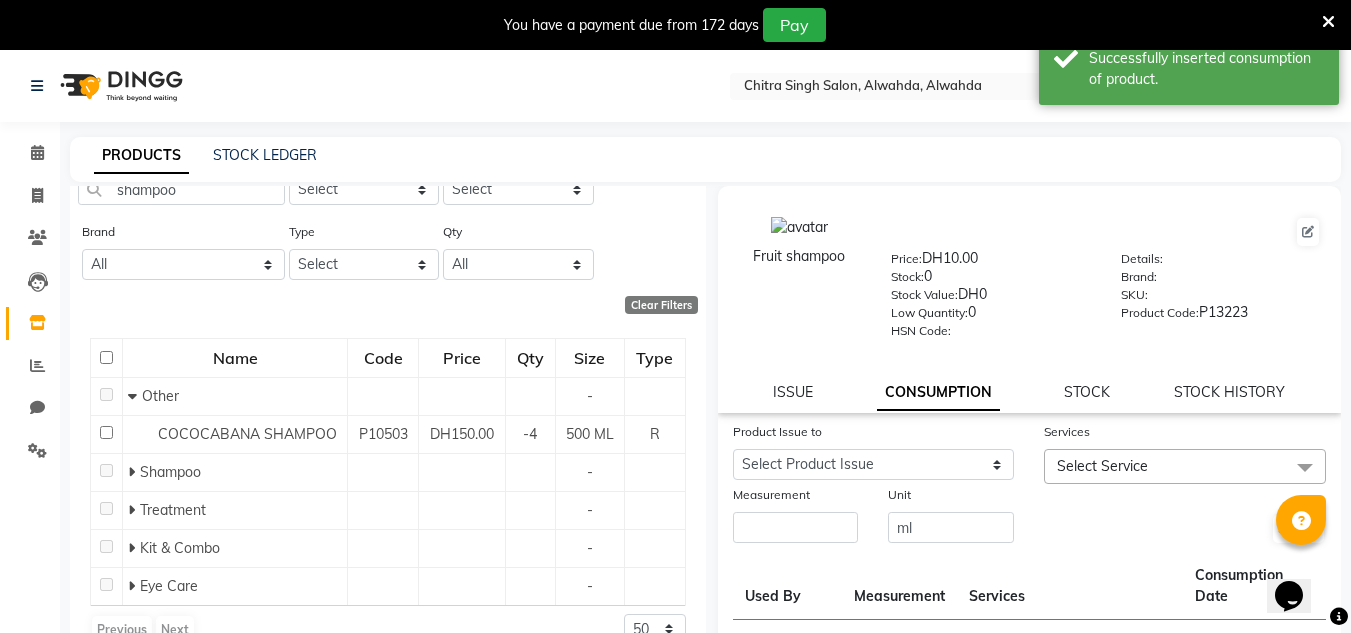 drag, startPoint x: 1090, startPoint y: 390, endPoint x: 1002, endPoint y: 402, distance: 88.814415 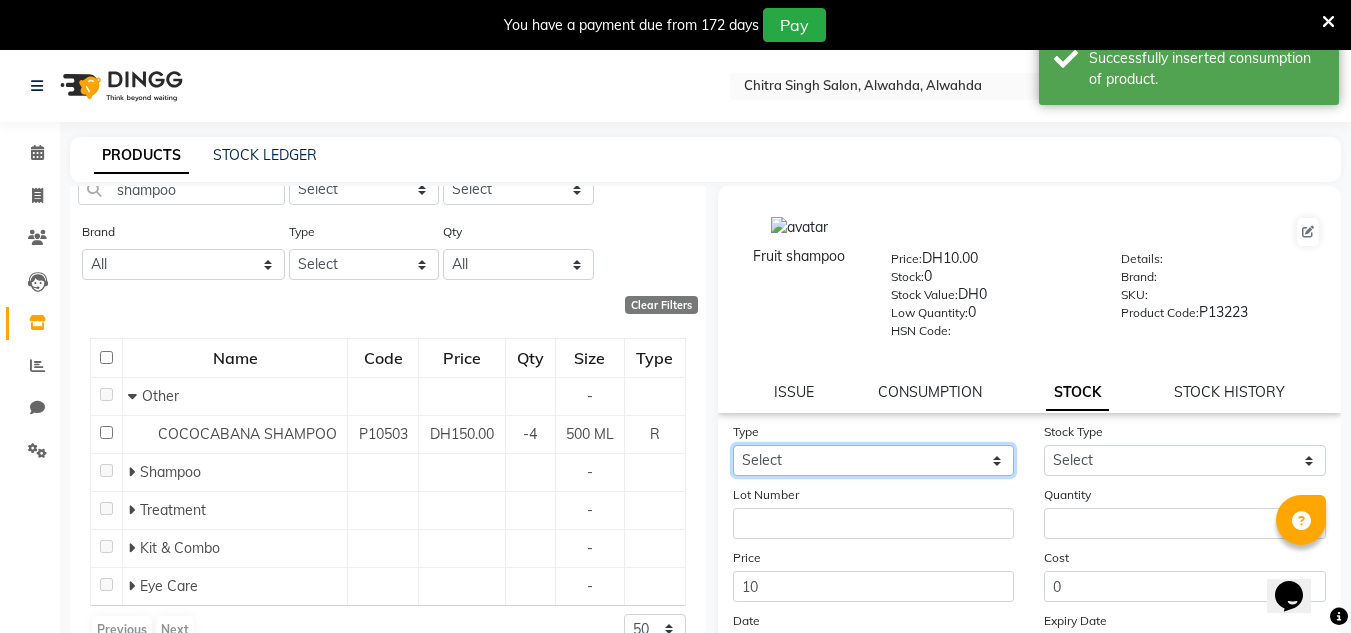 click on "Select In" 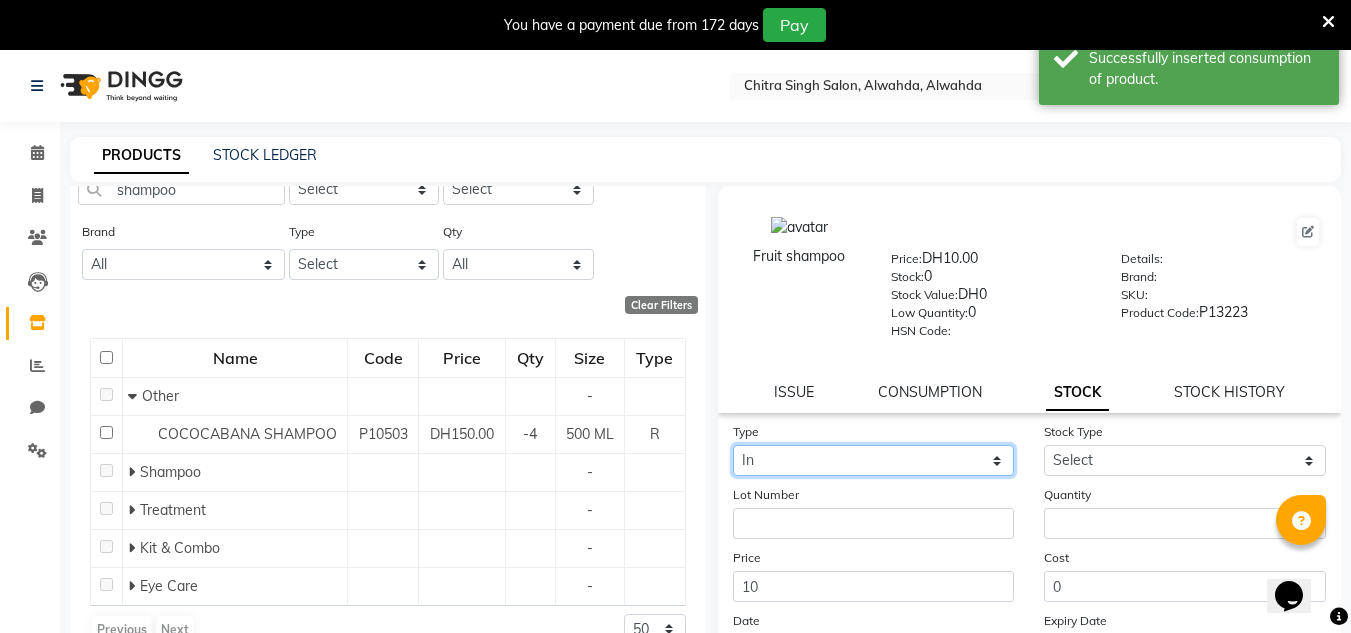 click on "Select In" 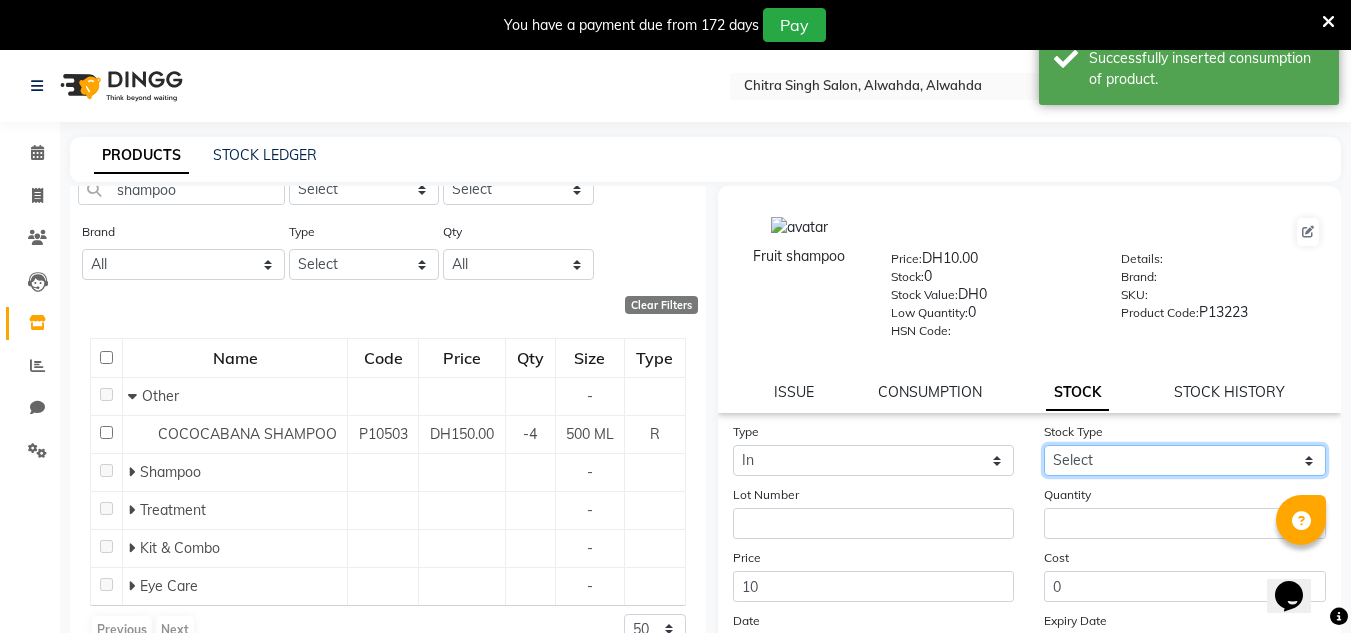 drag, startPoint x: 1079, startPoint y: 458, endPoint x: 1082, endPoint y: 473, distance: 15.297058 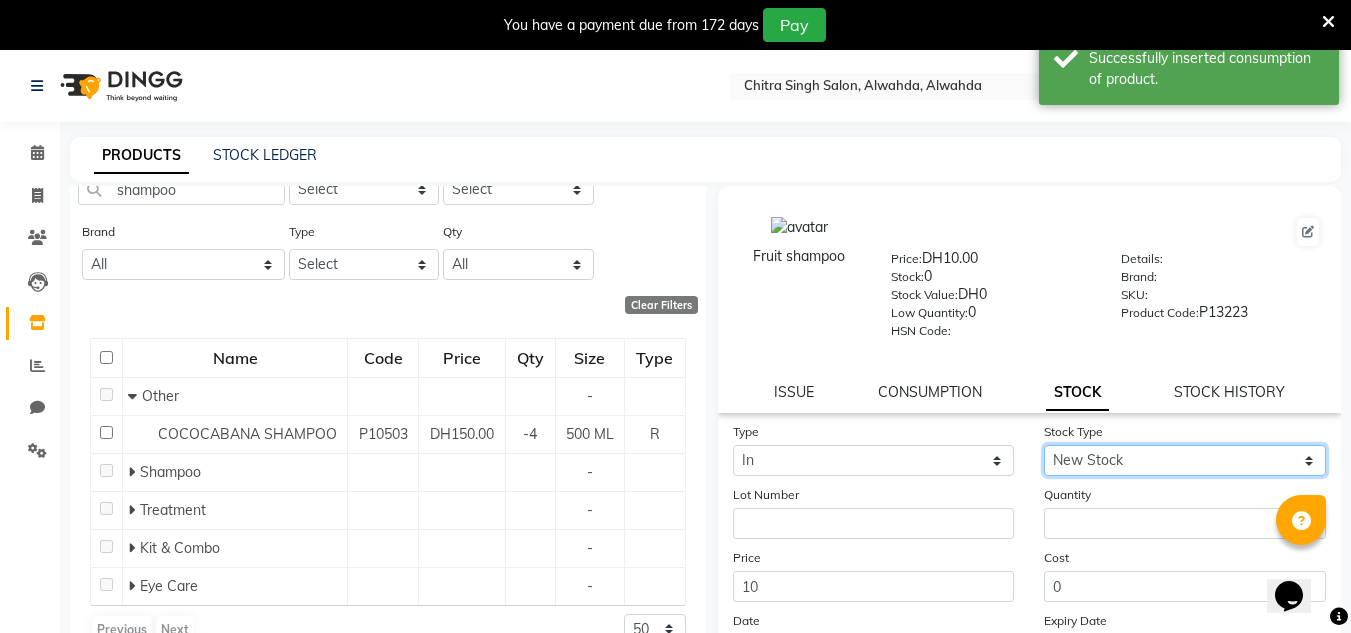 click on "Select New Stock Adjustment Return Other" 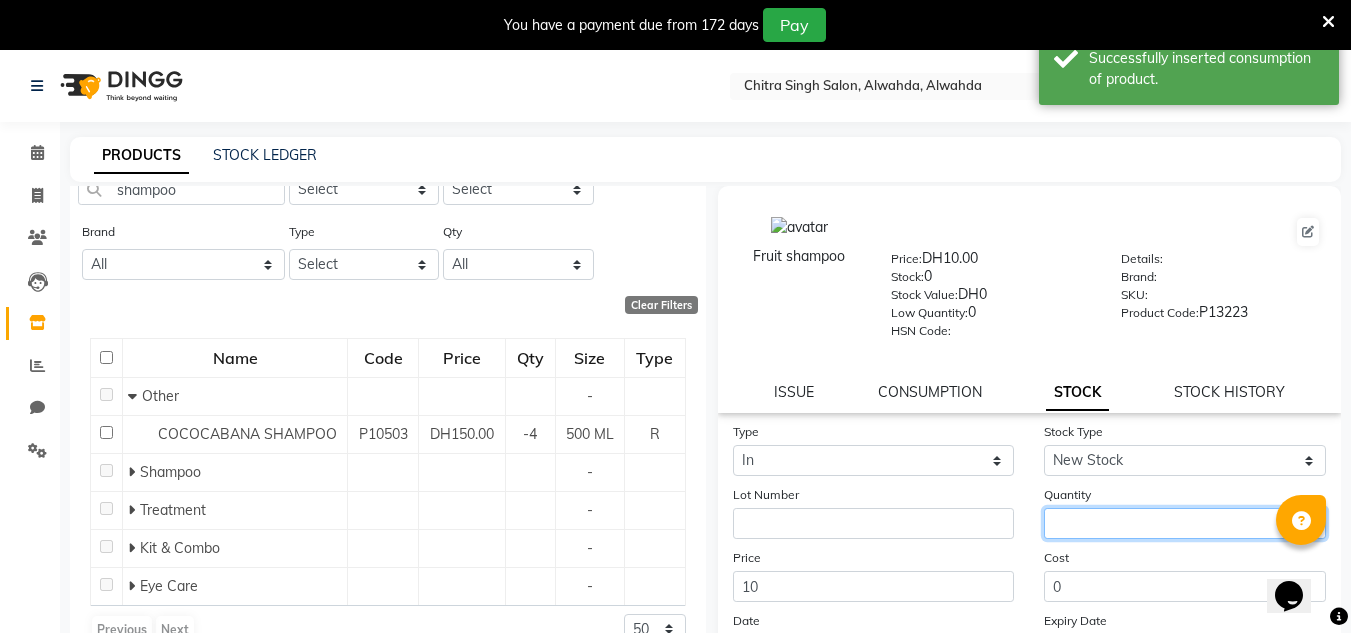 click 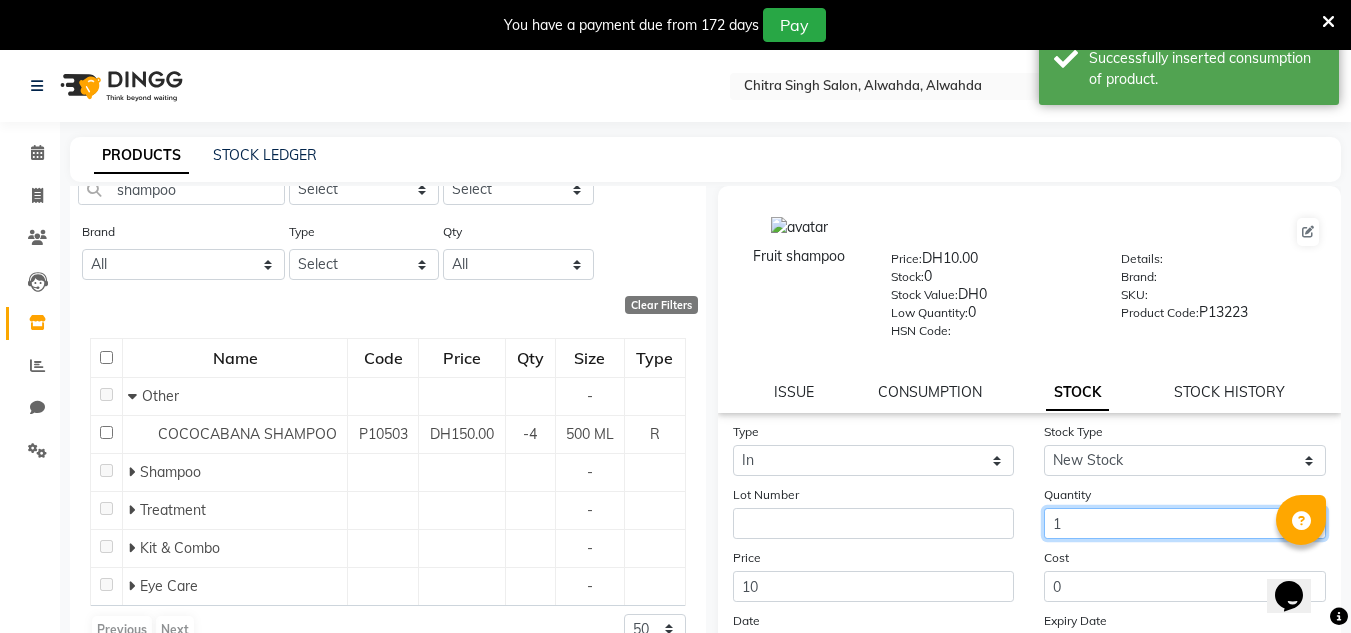 type on "1" 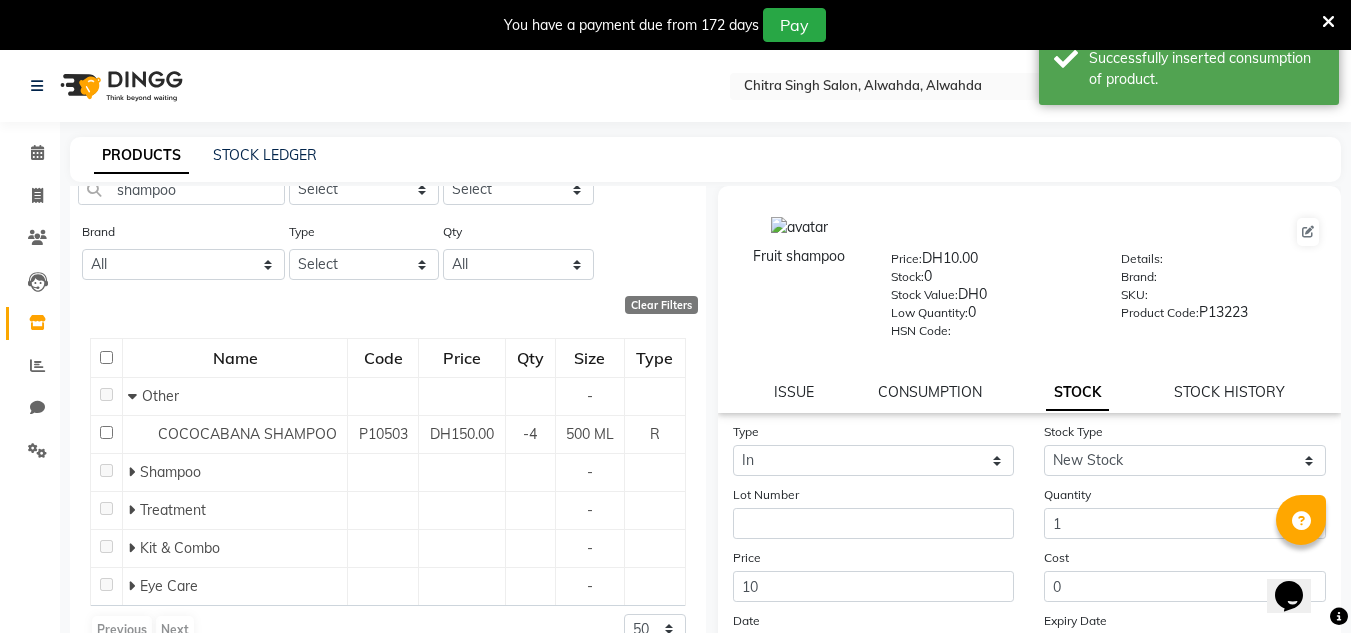 click on "Cost 0" 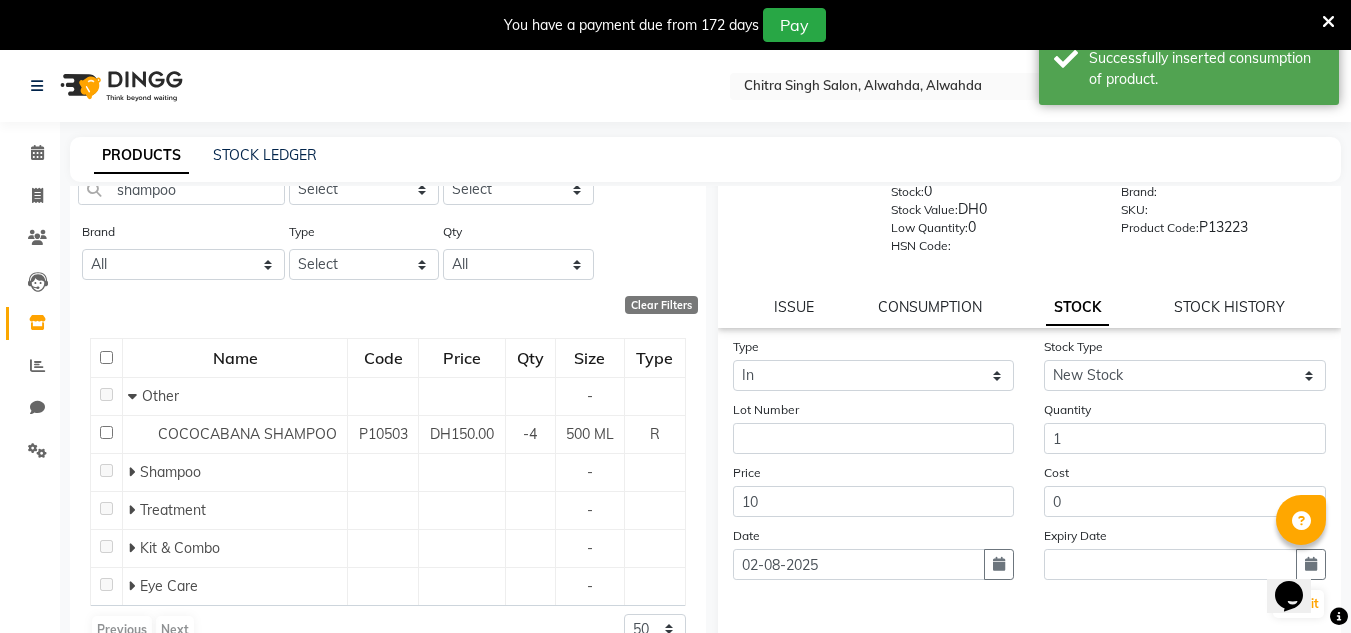 scroll, scrollTop: 155, scrollLeft: 0, axis: vertical 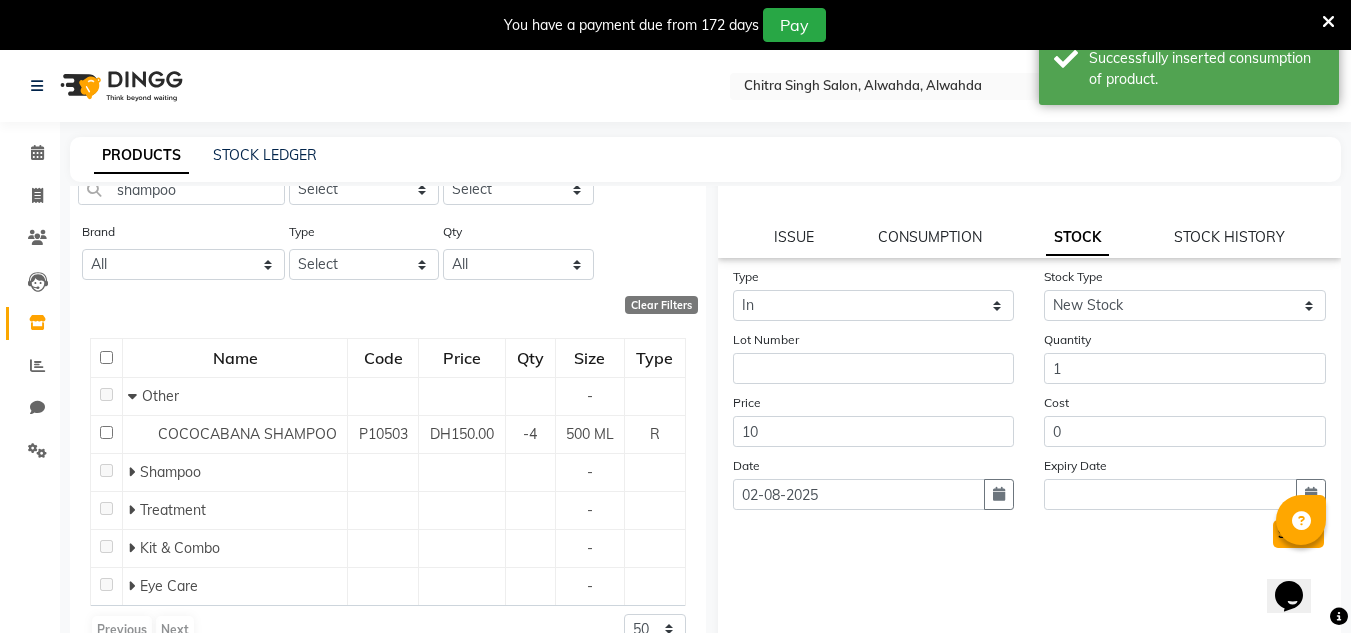click on "Submit" 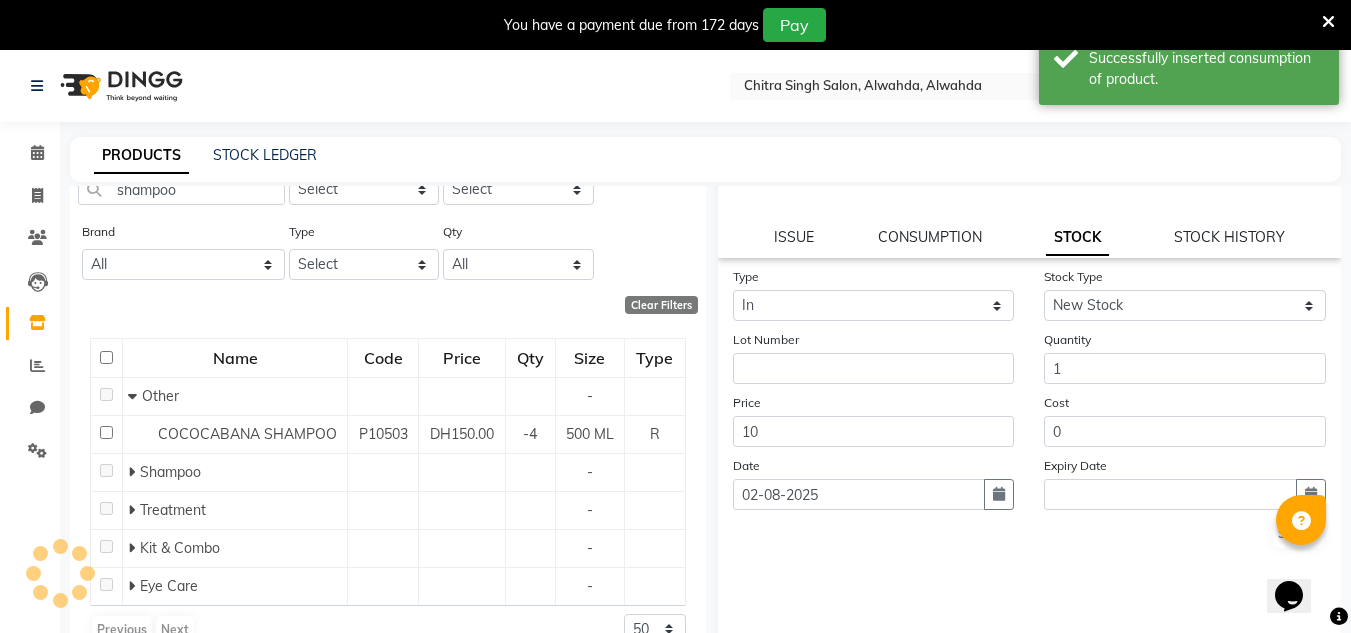 scroll, scrollTop: 0, scrollLeft: 0, axis: both 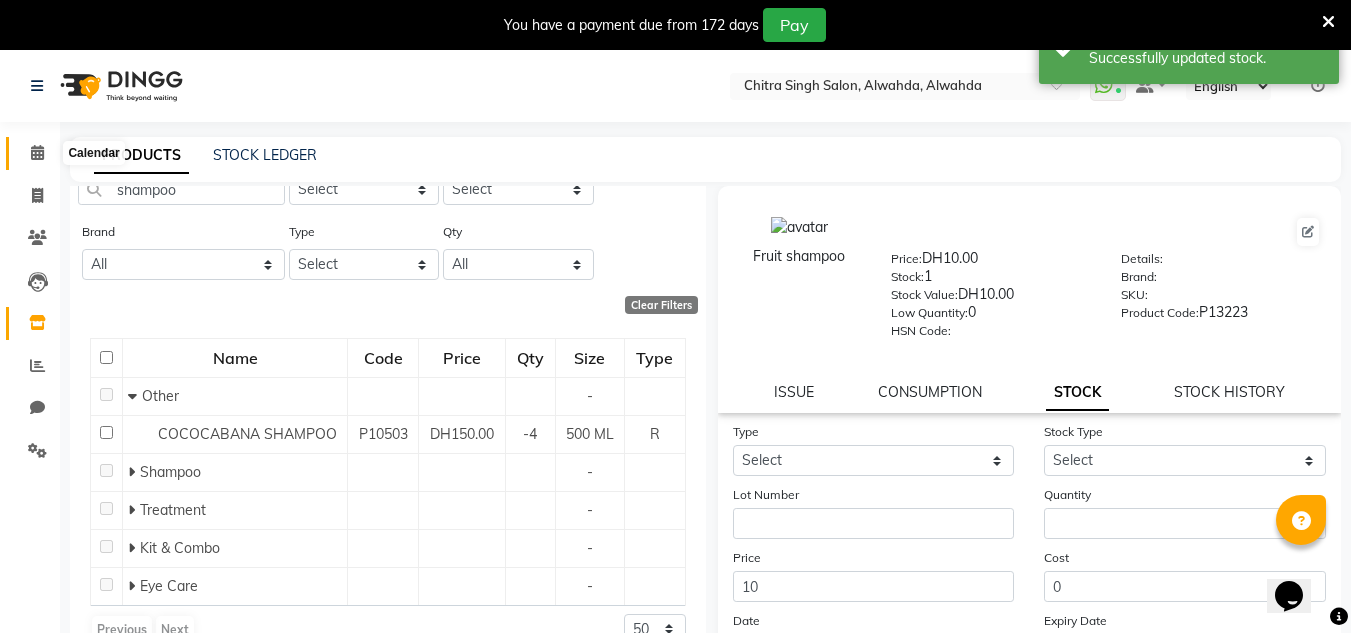 click 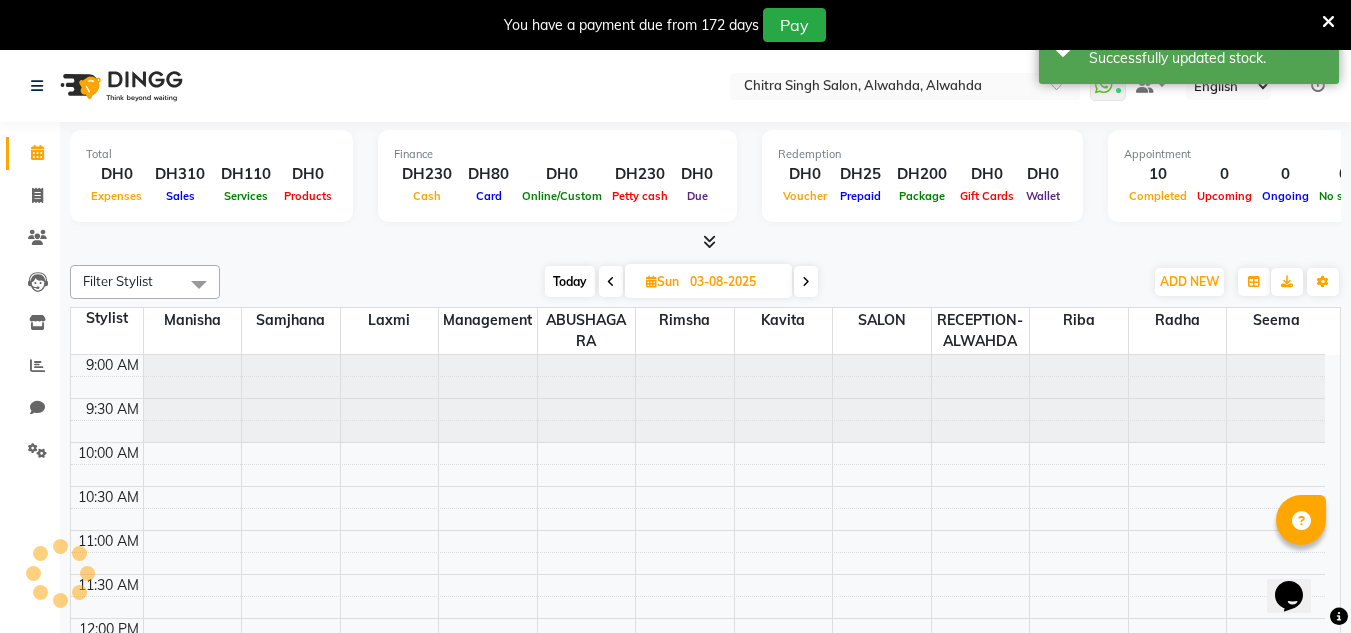scroll, scrollTop: 881, scrollLeft: 0, axis: vertical 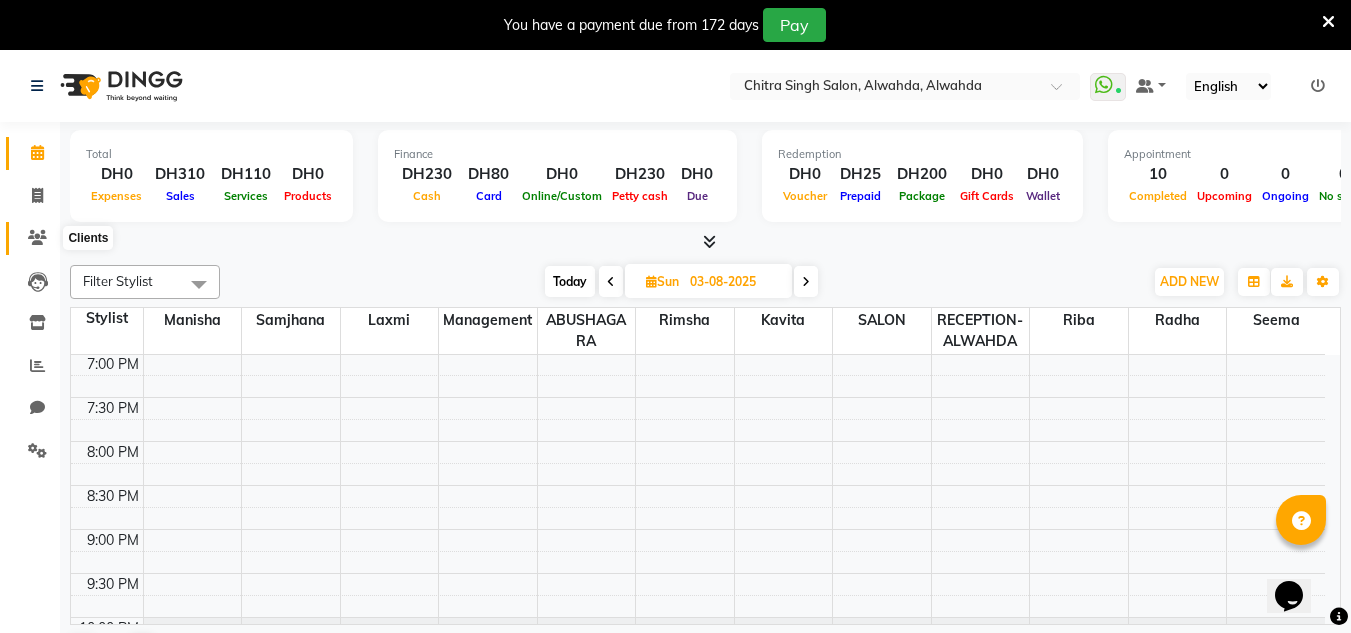 click 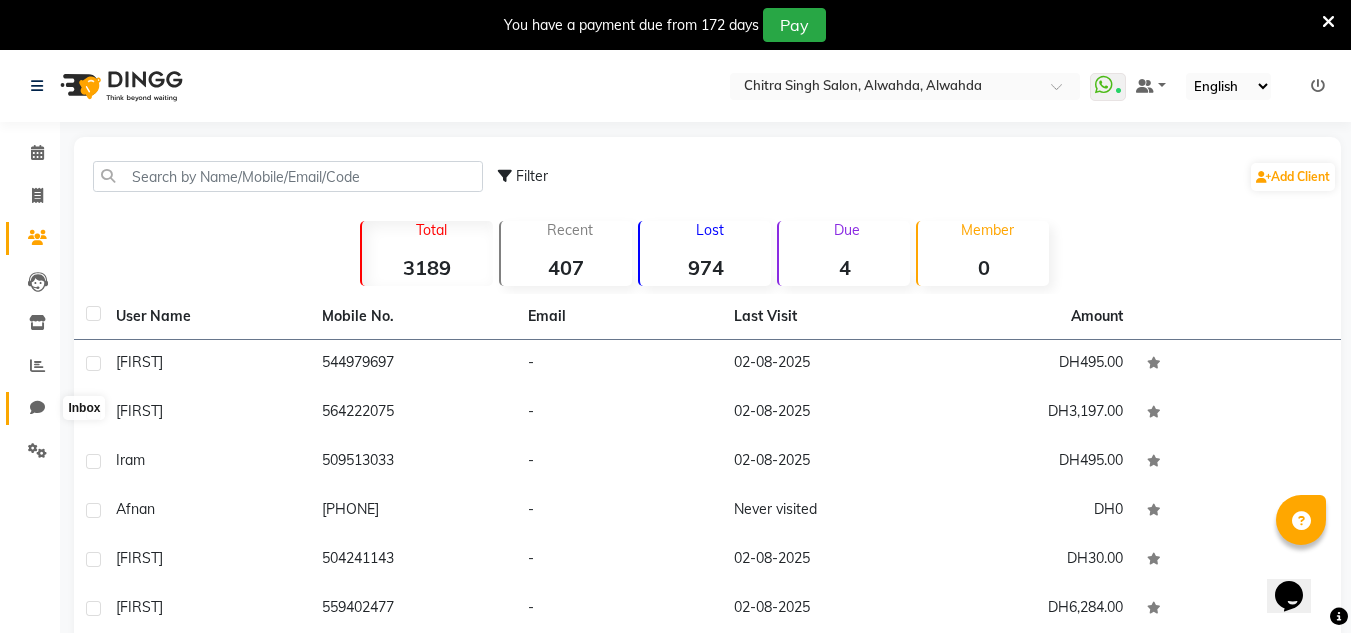 click 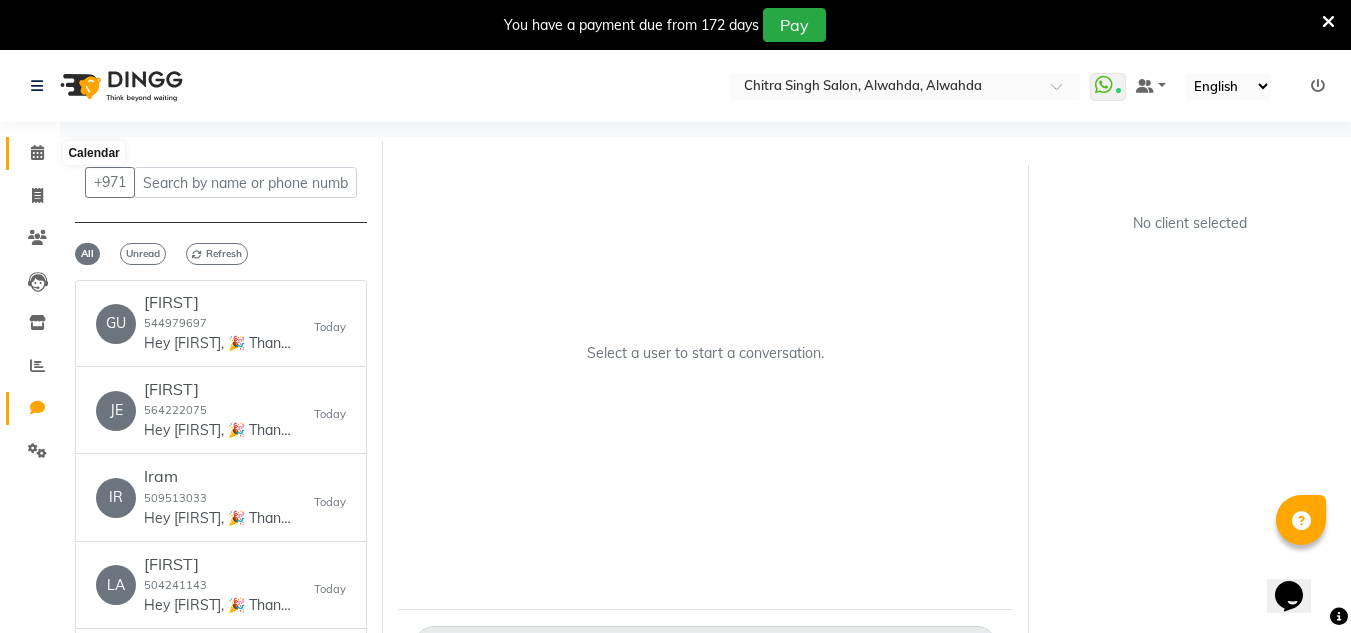 click 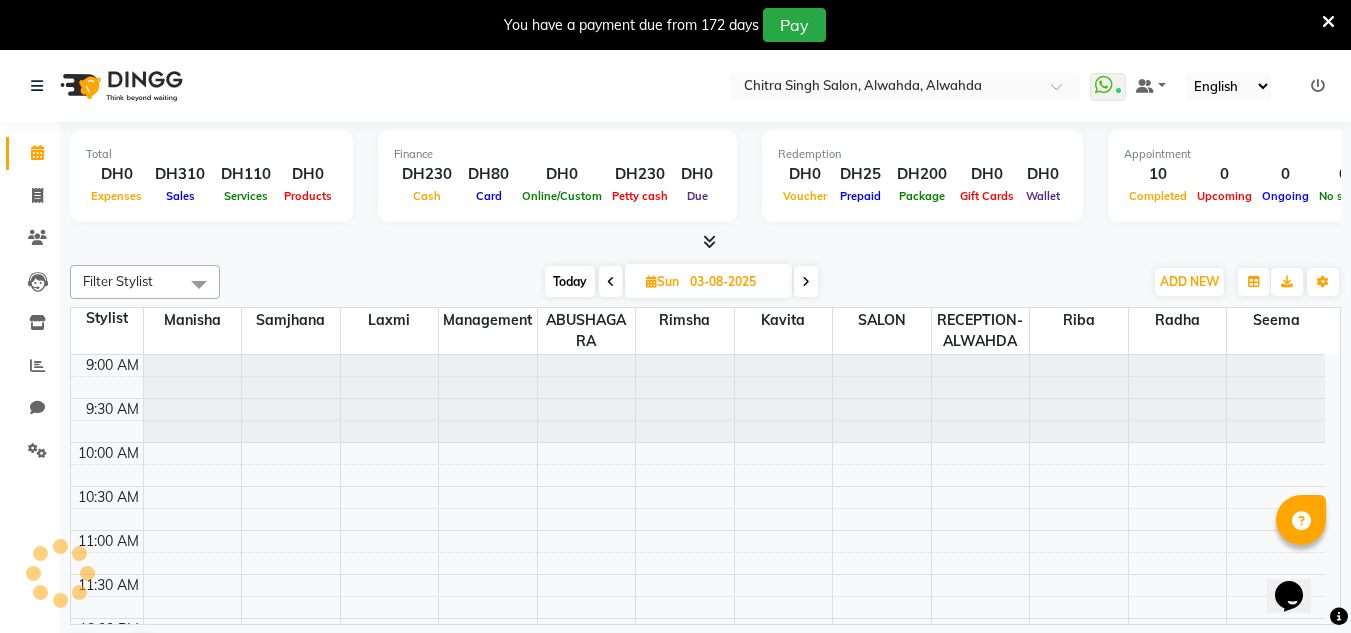 scroll, scrollTop: 881, scrollLeft: 0, axis: vertical 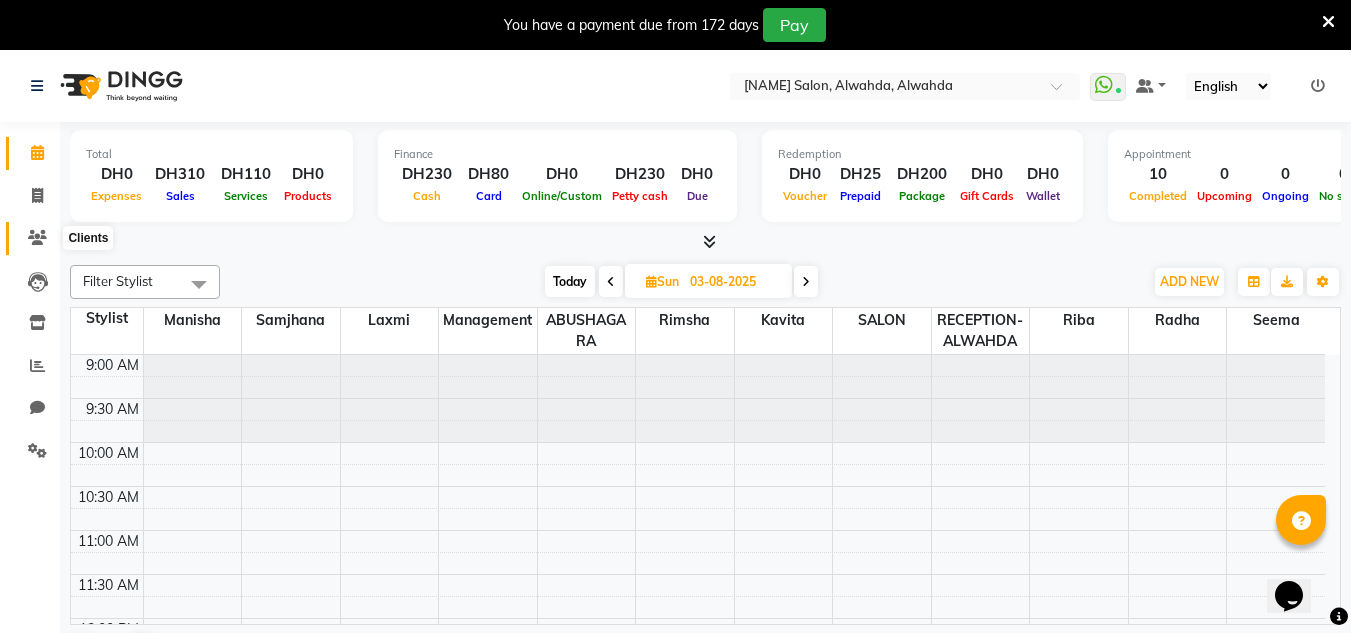 click 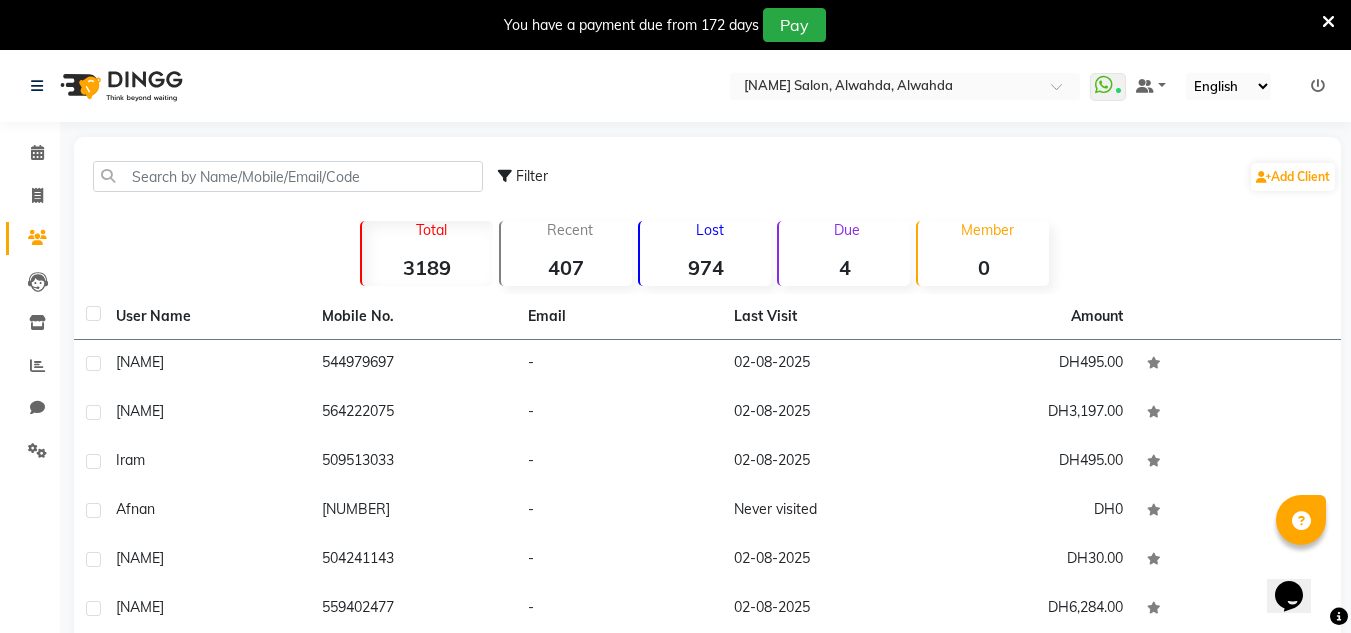 click on "974" 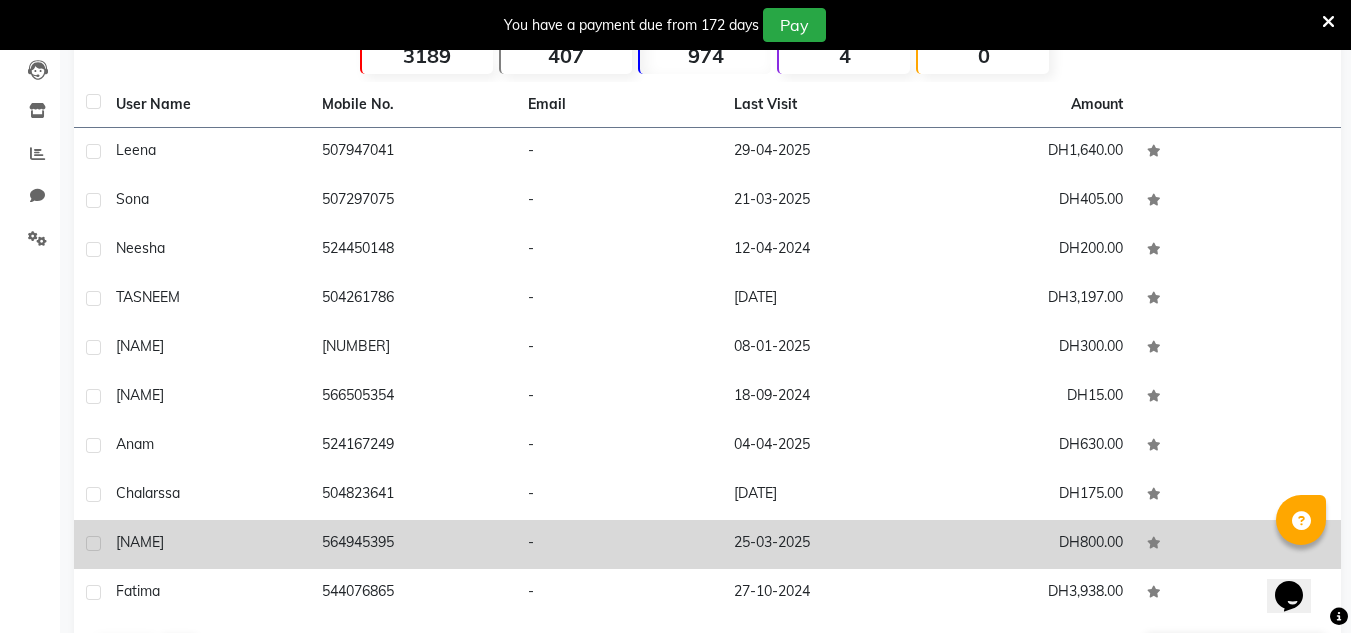 scroll, scrollTop: 283, scrollLeft: 0, axis: vertical 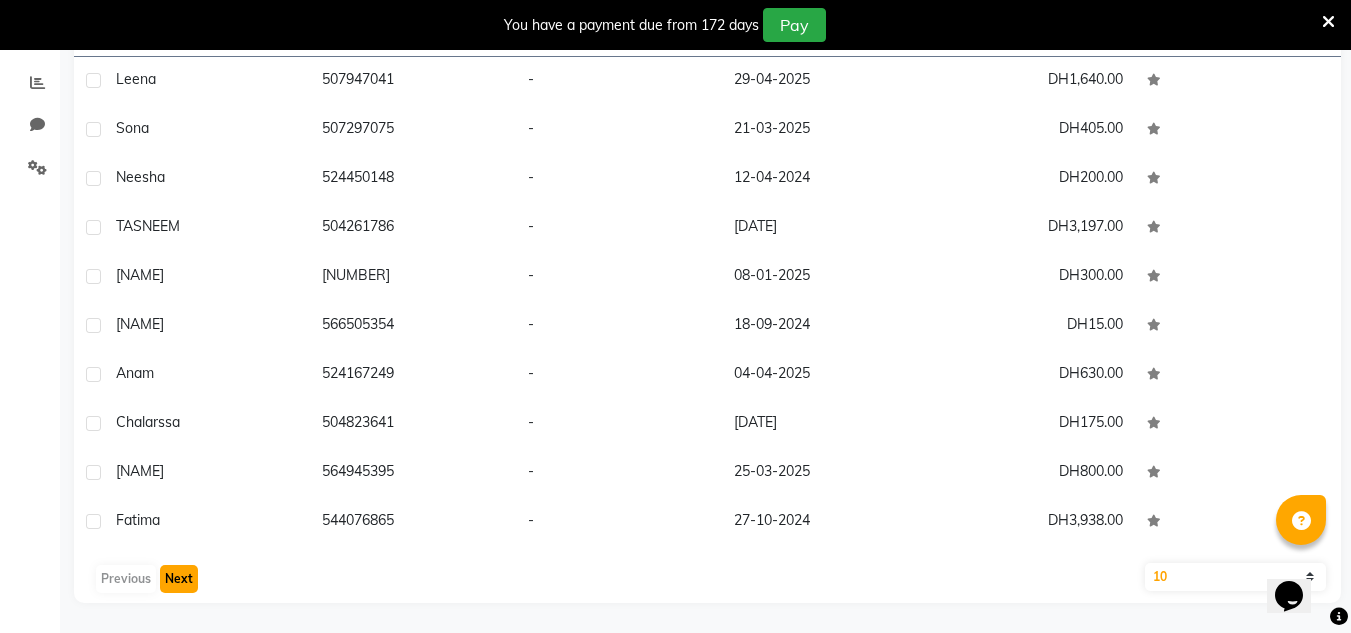 click on "Next" 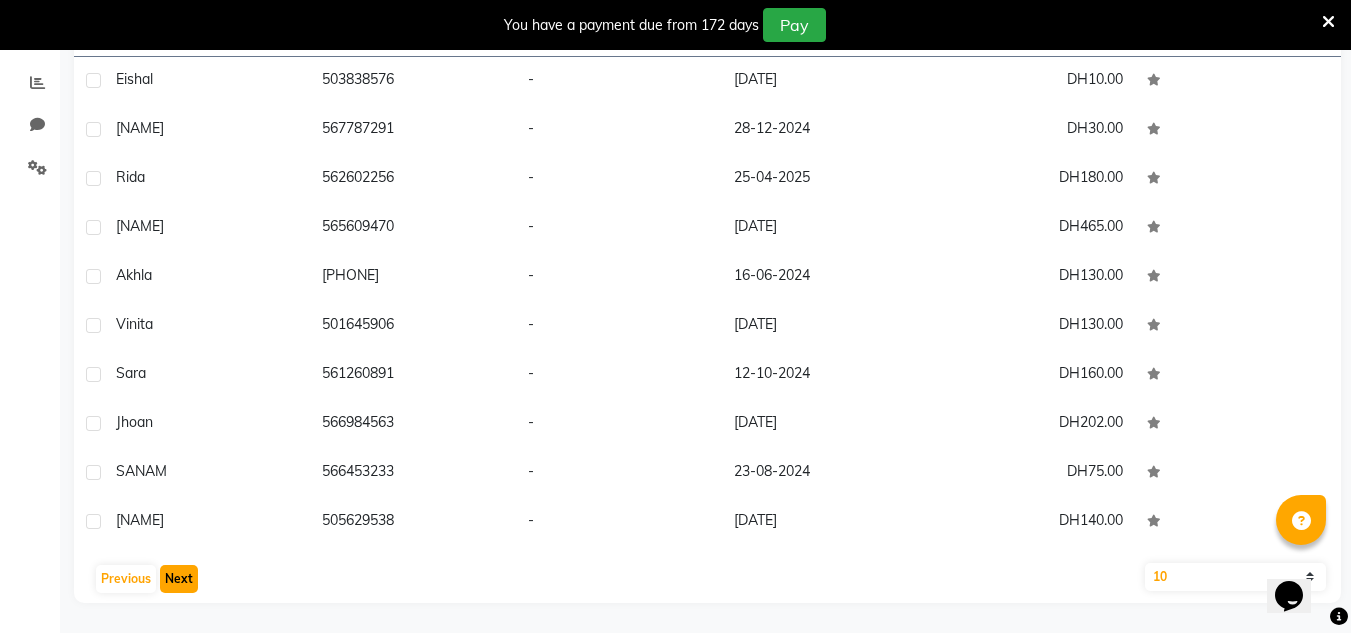 click on "Next" 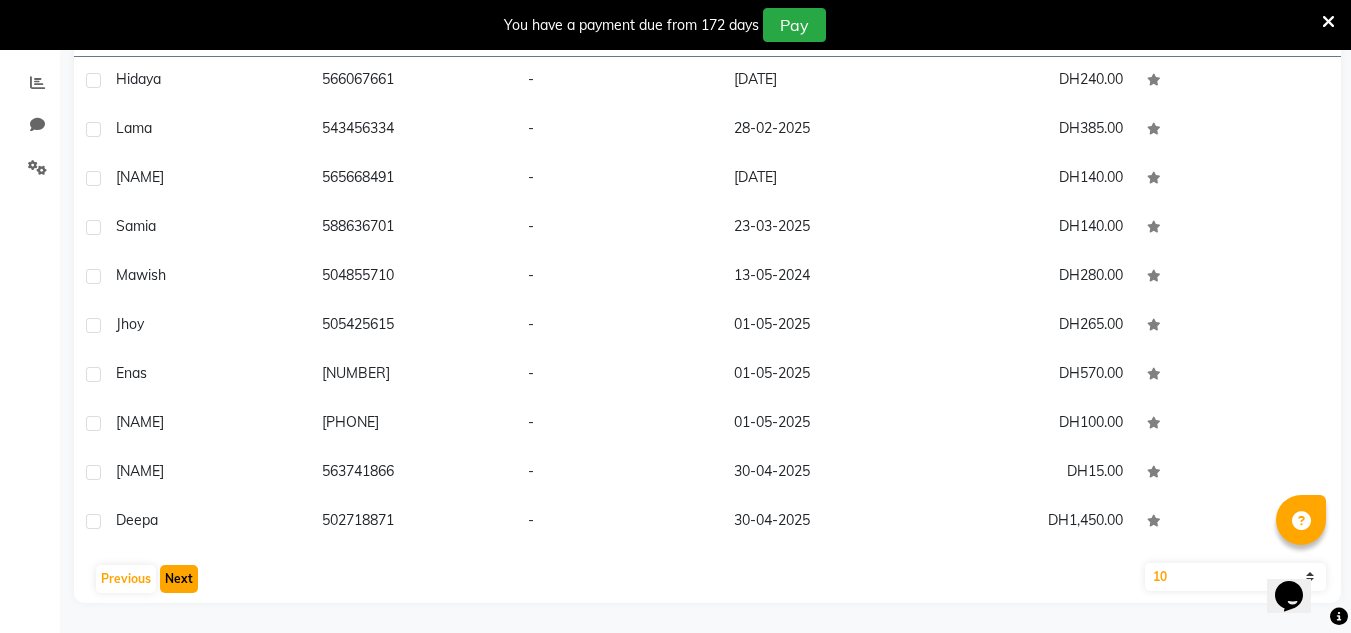 click on "Next" 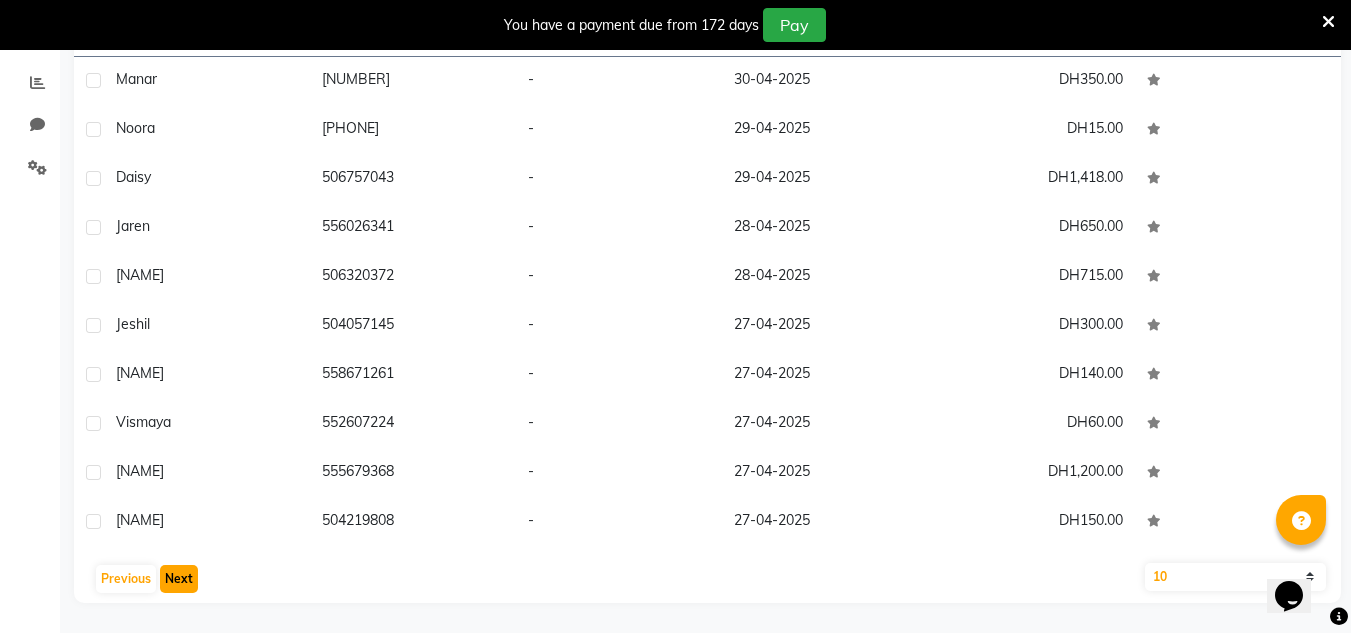 click on "Next" 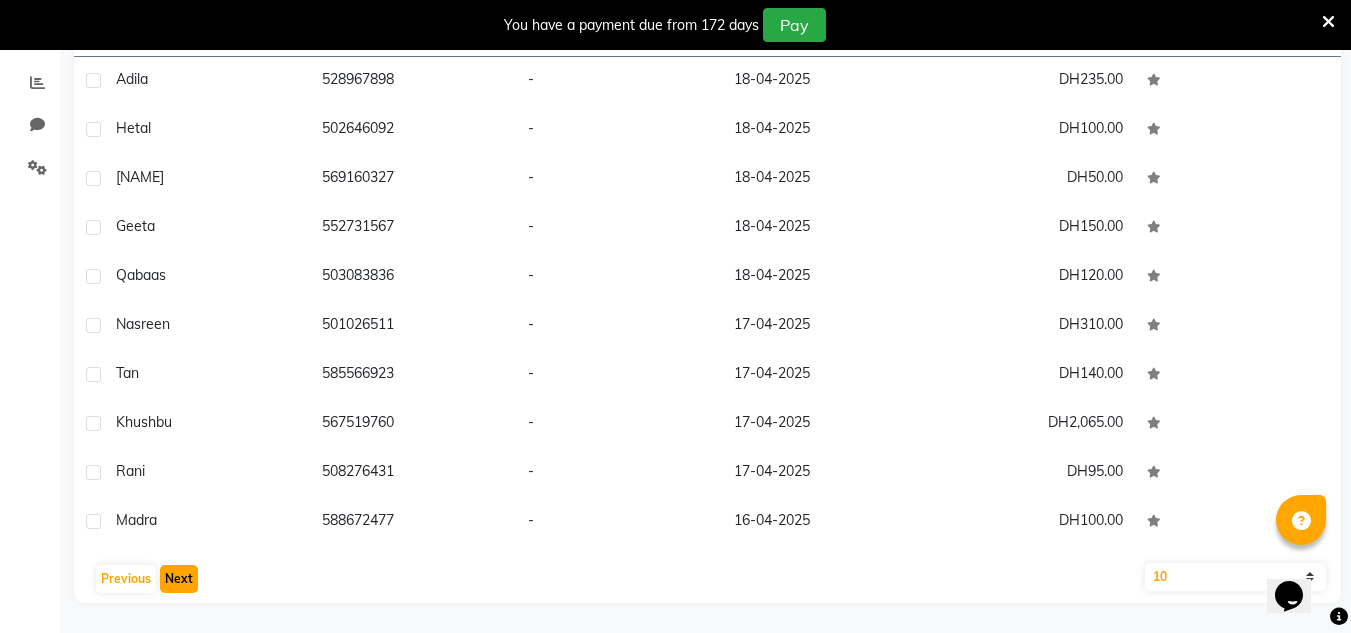 click on "Next" 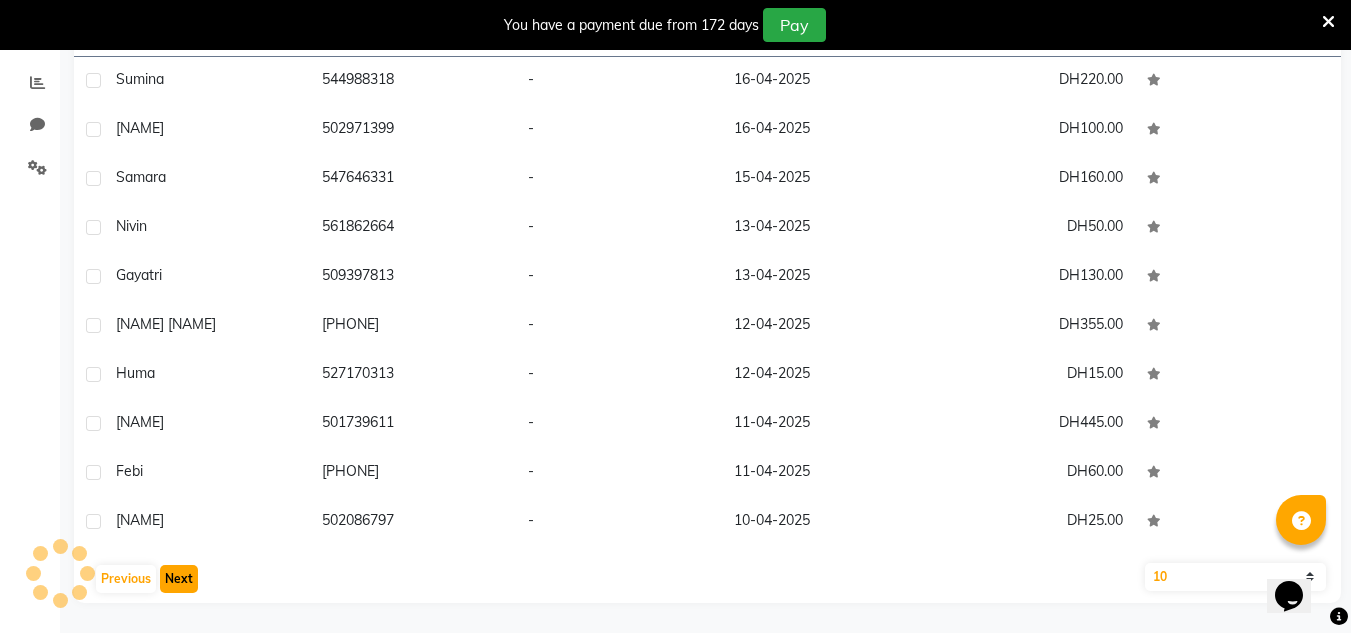 click on "Next" 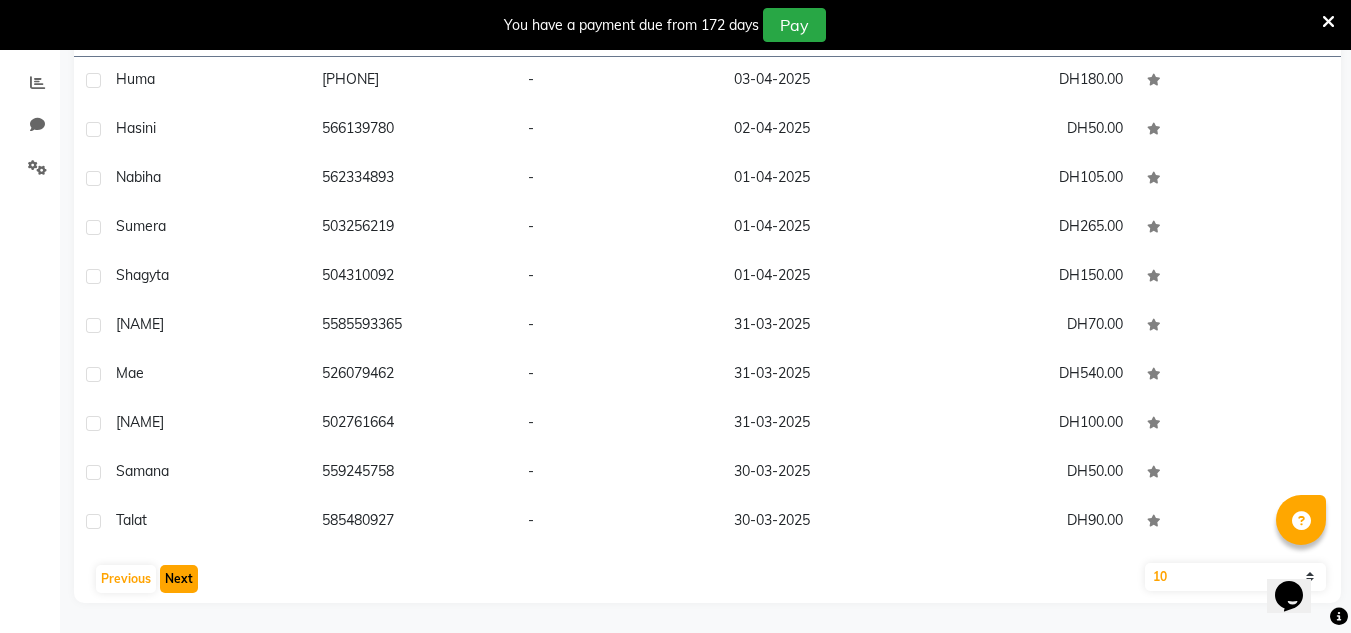 click on "Next" 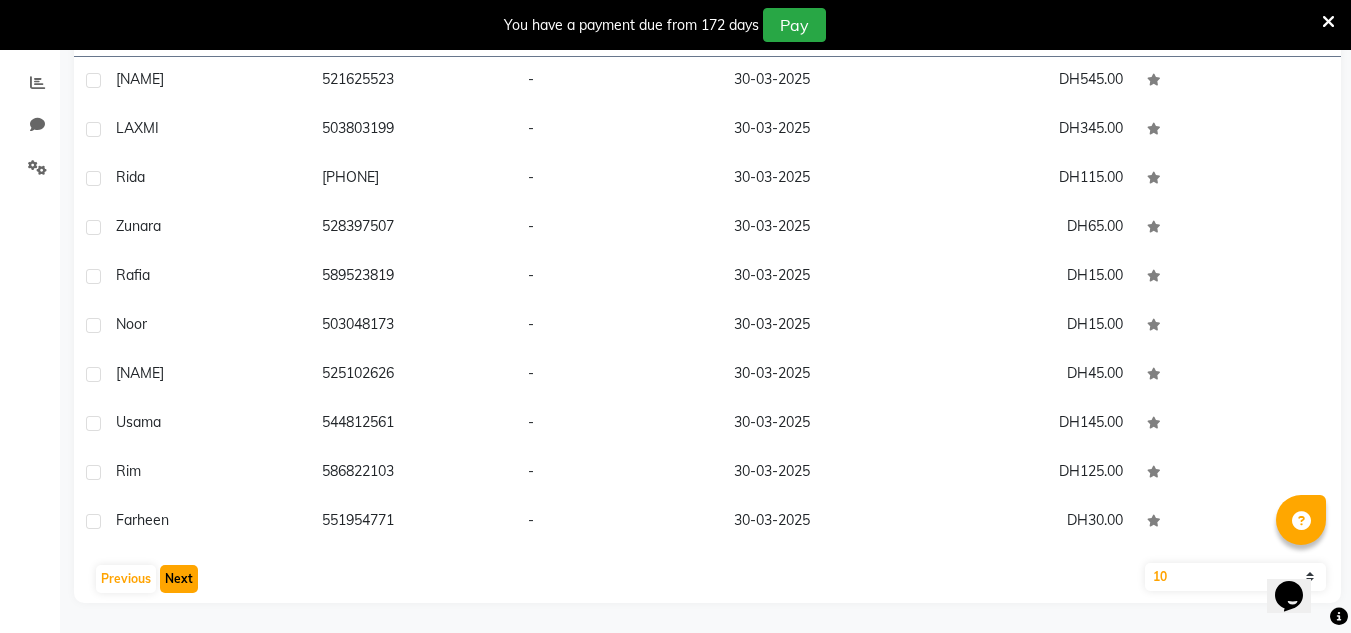 click on "Next" 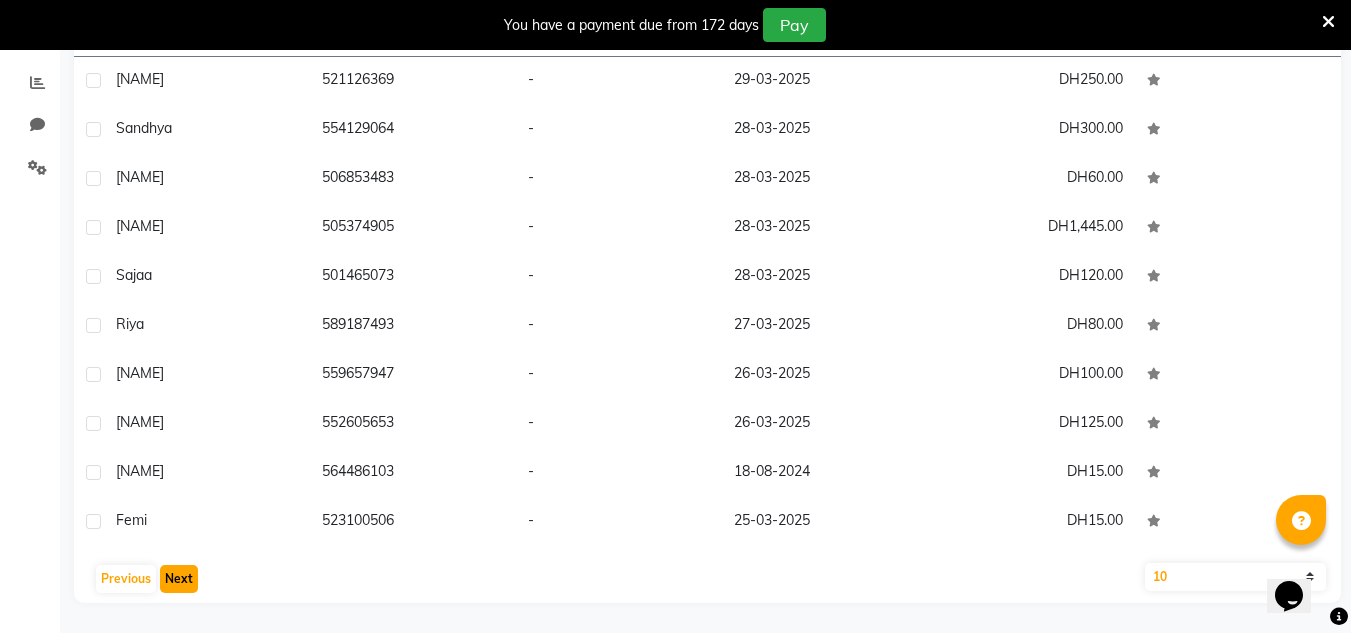 click on "Next" 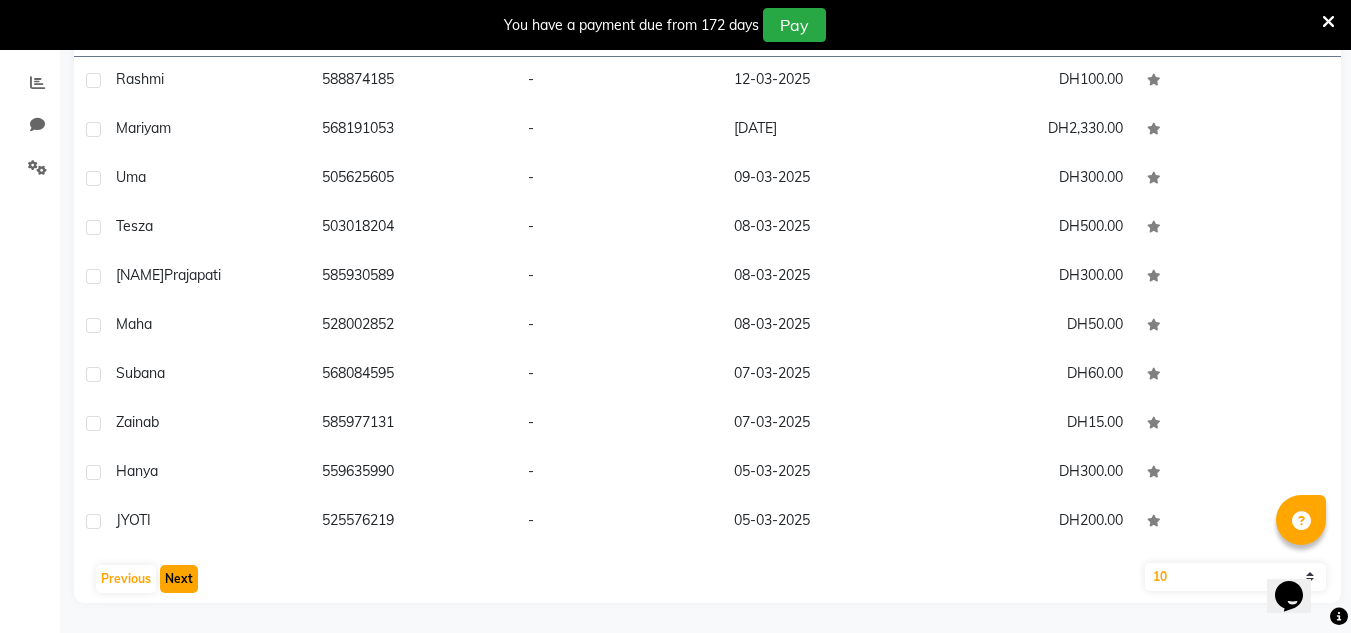 click on "Next" 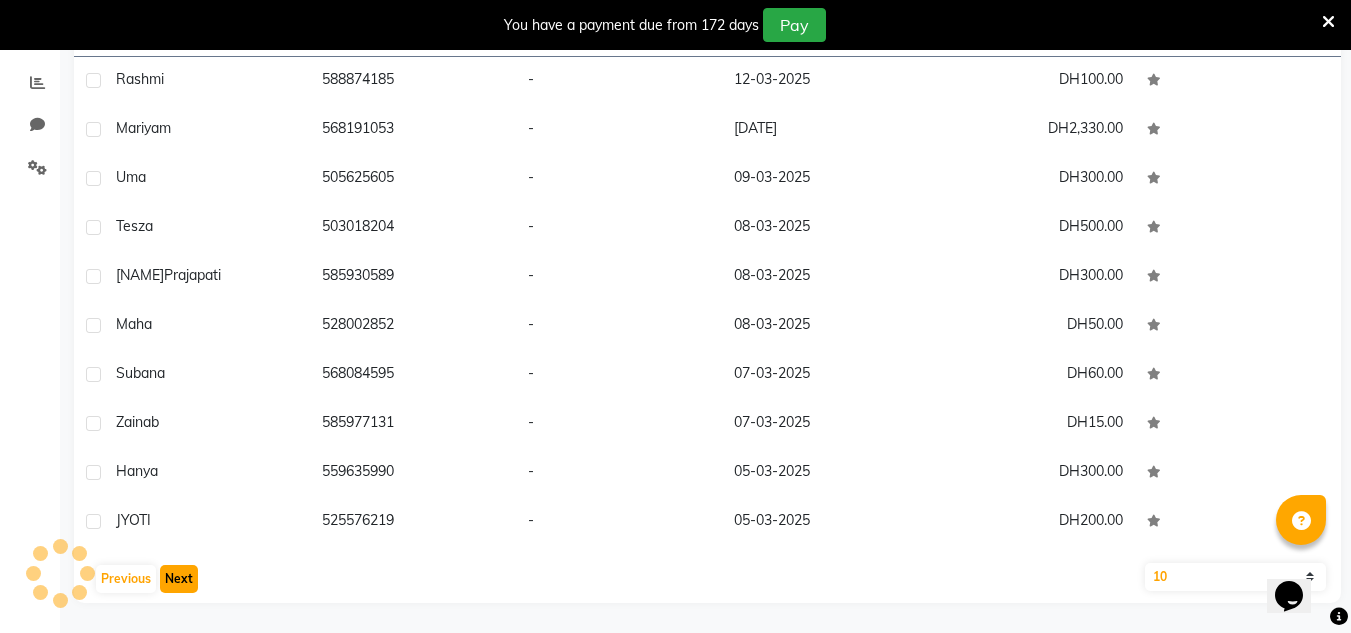 click on "Next" 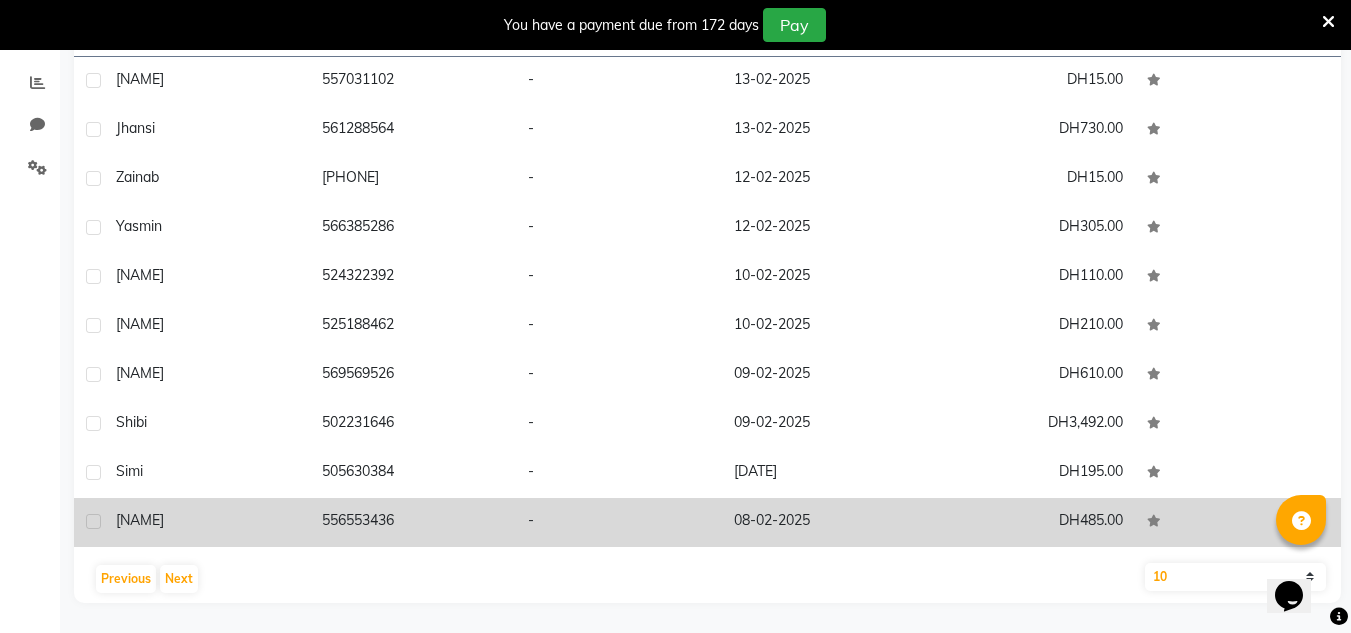 click on "556553436" 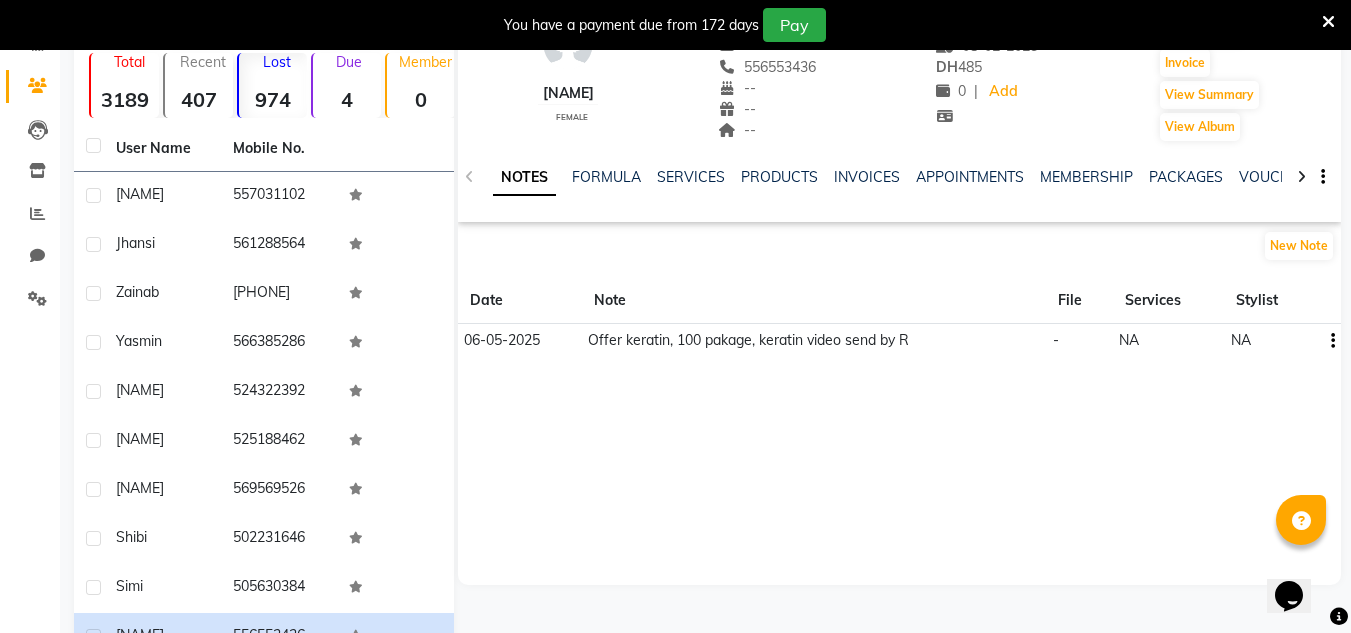 scroll, scrollTop: 83, scrollLeft: 0, axis: vertical 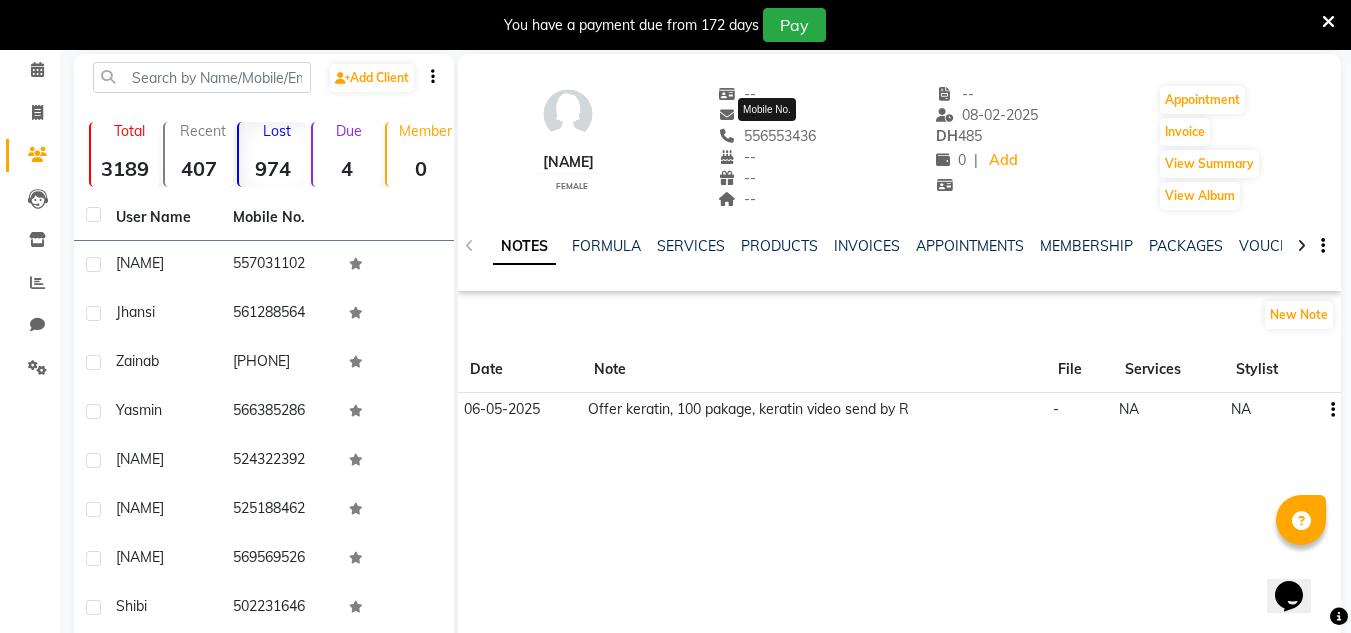 drag, startPoint x: 818, startPoint y: 131, endPoint x: 712, endPoint y: 133, distance: 106.01887 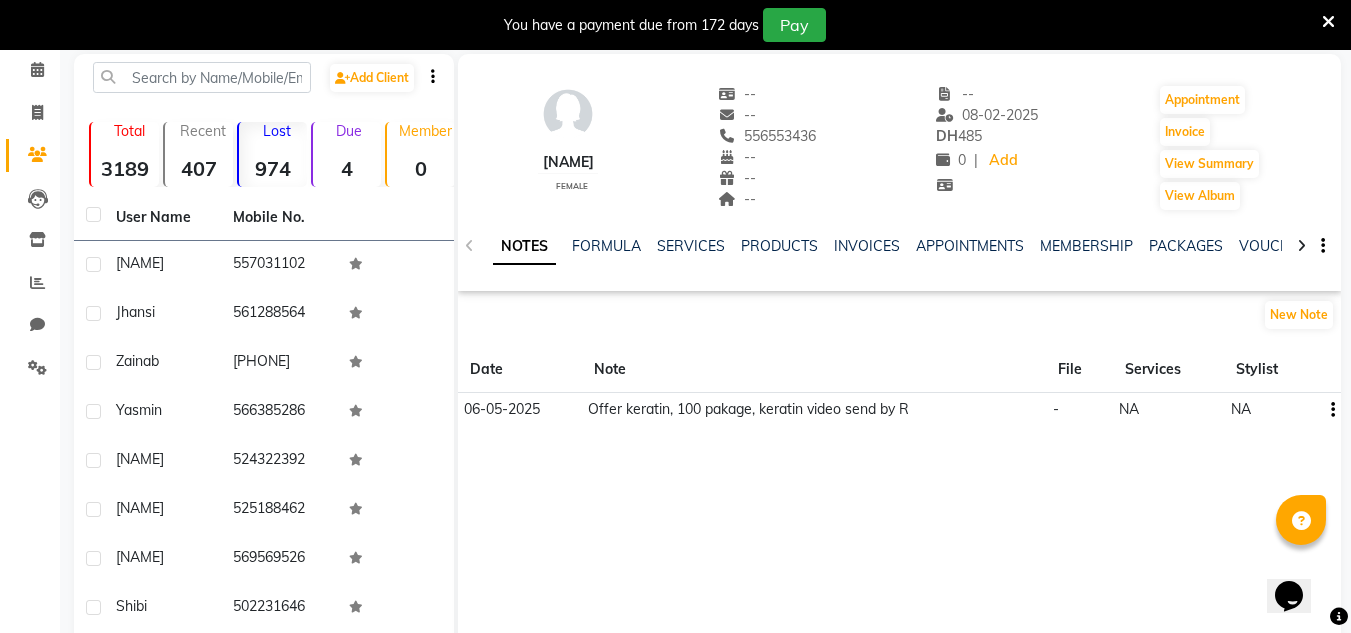 copy on "556553436" 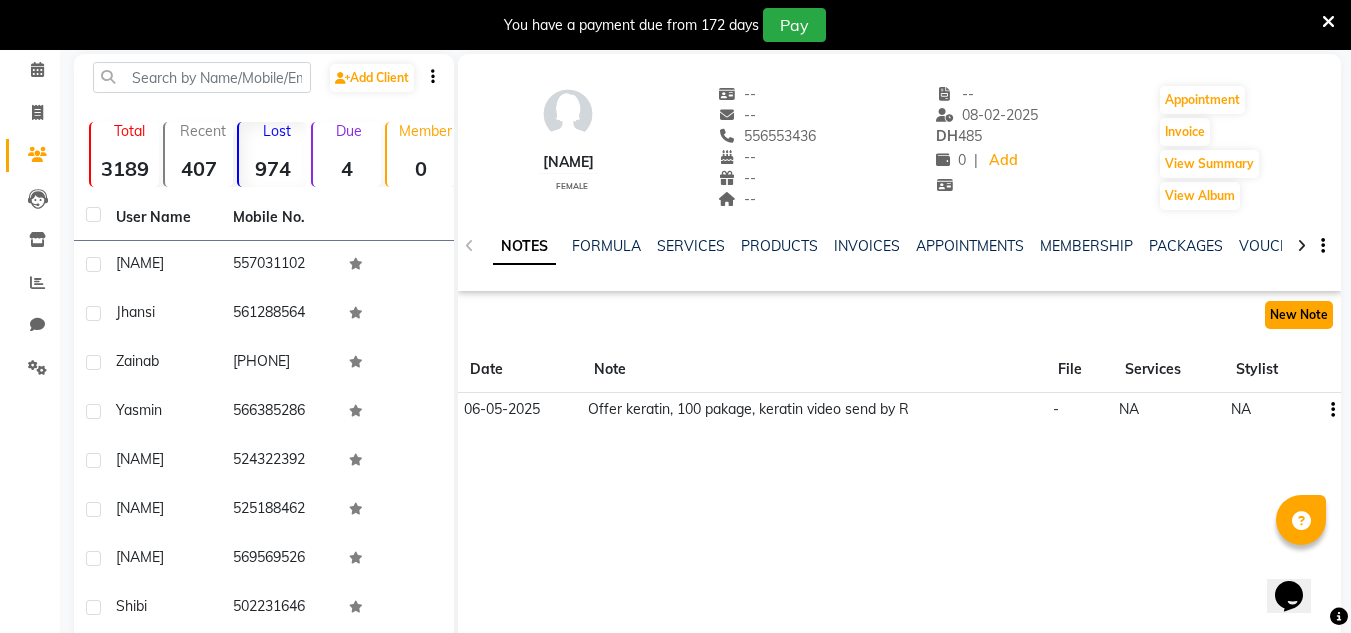 click on "New Note" 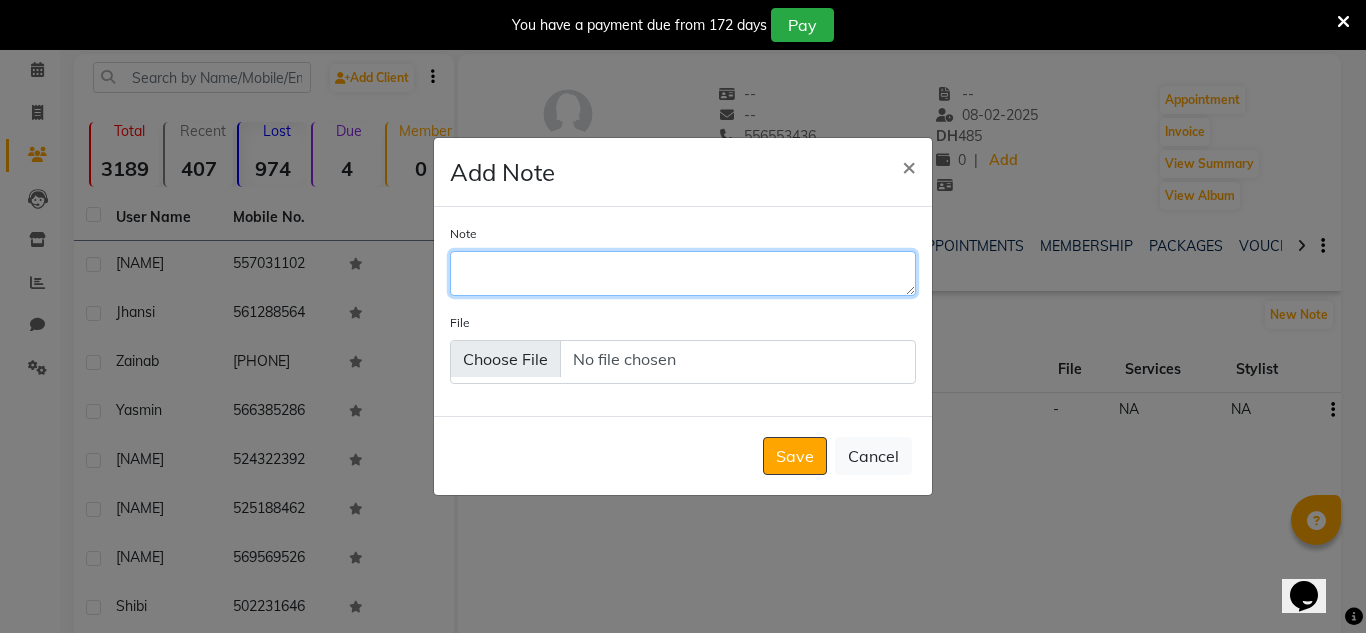 click on "Note" at bounding box center [683, 273] 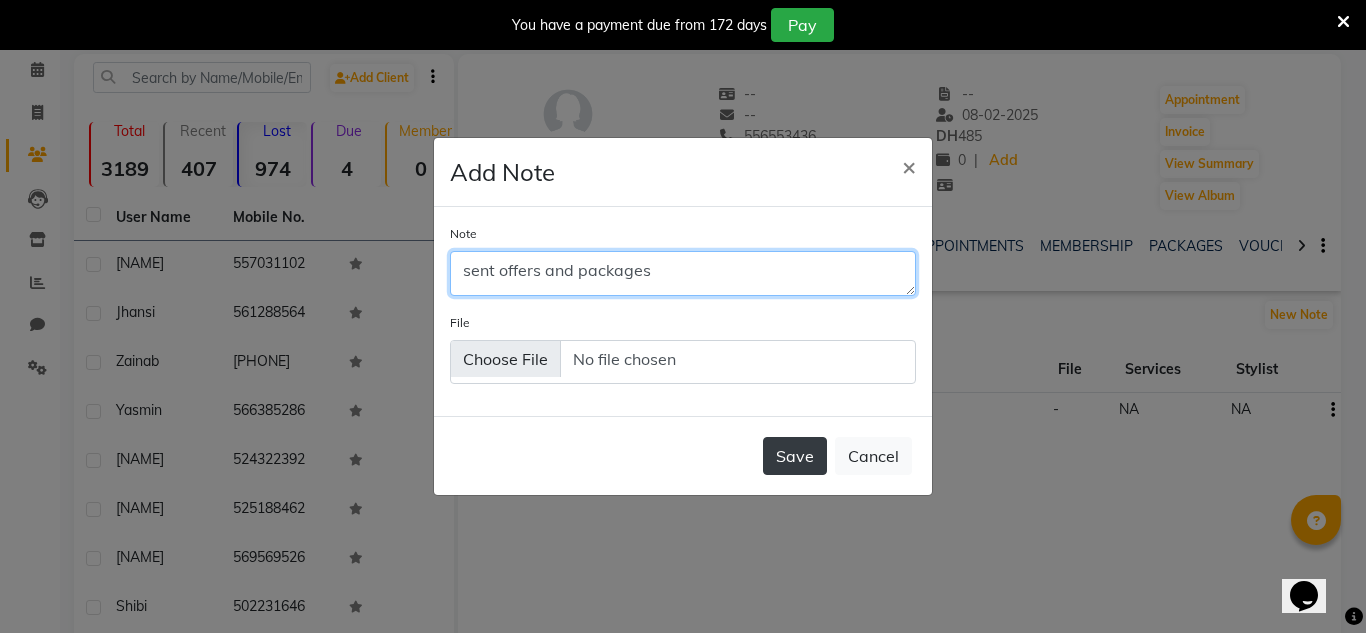 type on "sent offers and packages" 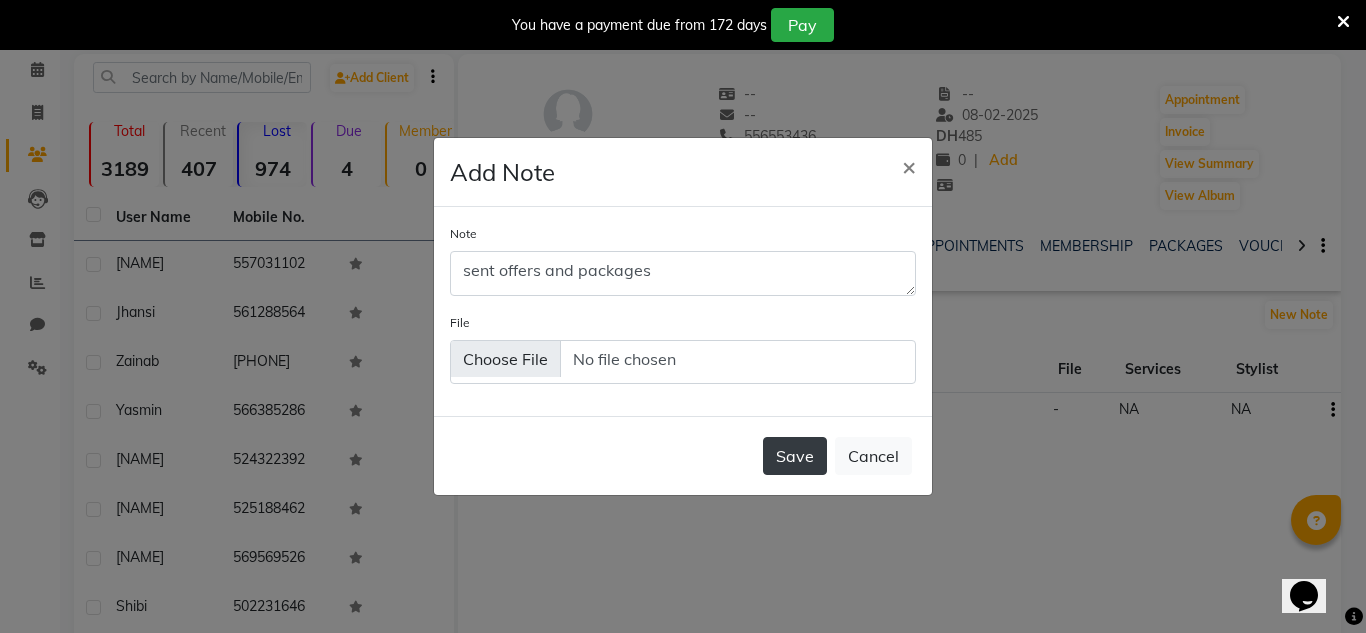 click on "Save" 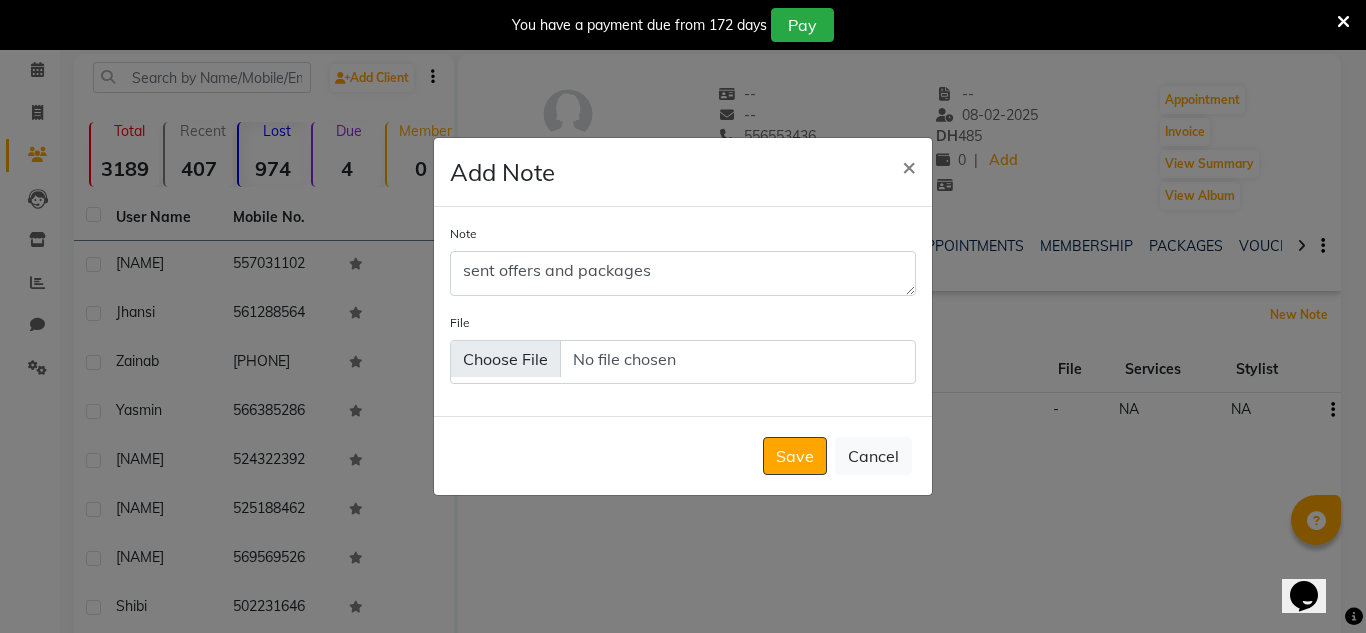 type 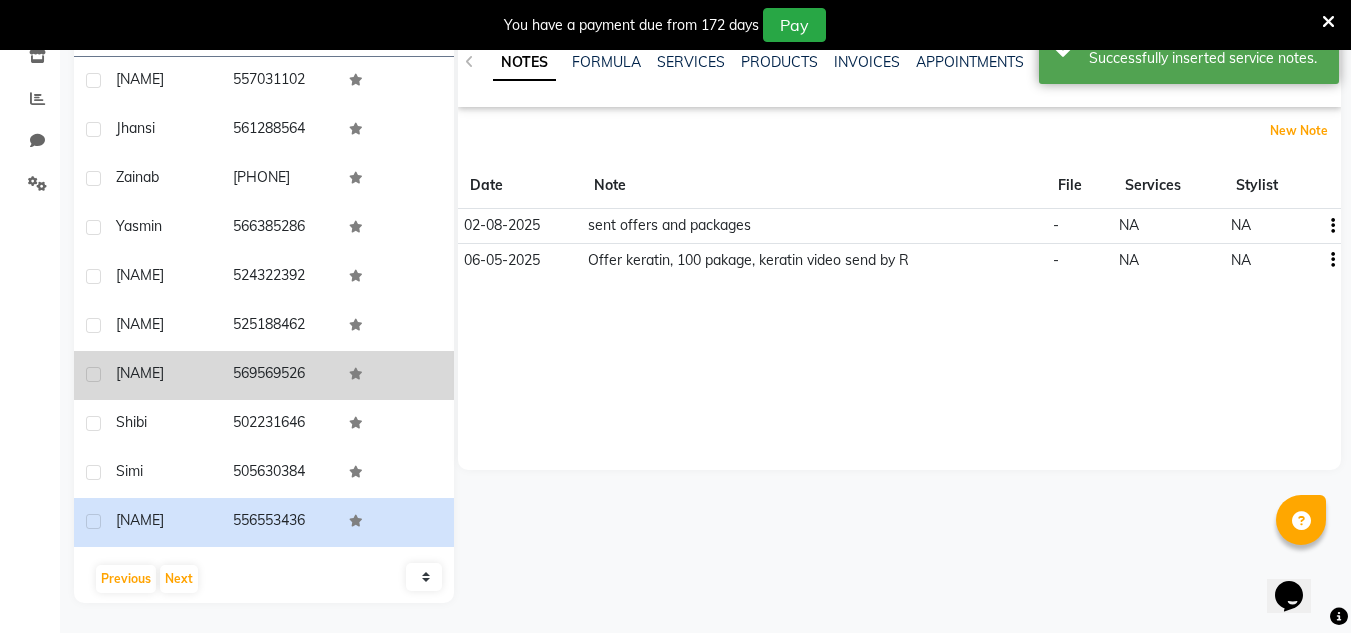 scroll, scrollTop: 284, scrollLeft: 0, axis: vertical 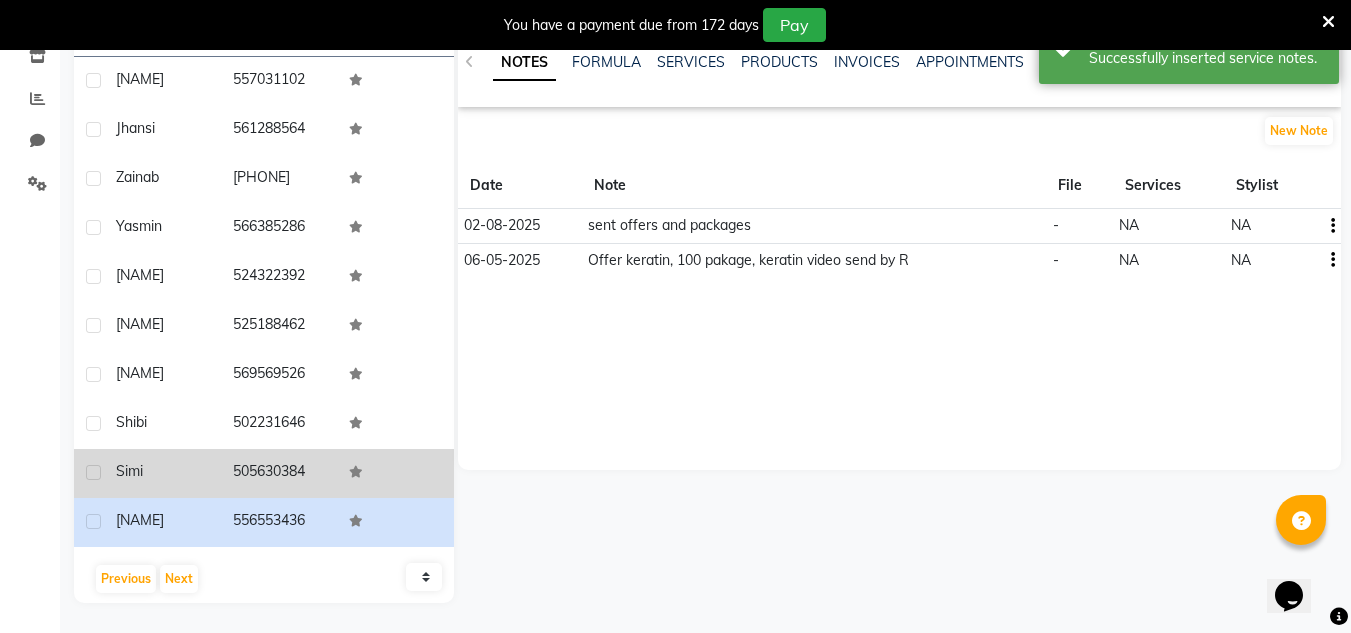 click on "Simi" 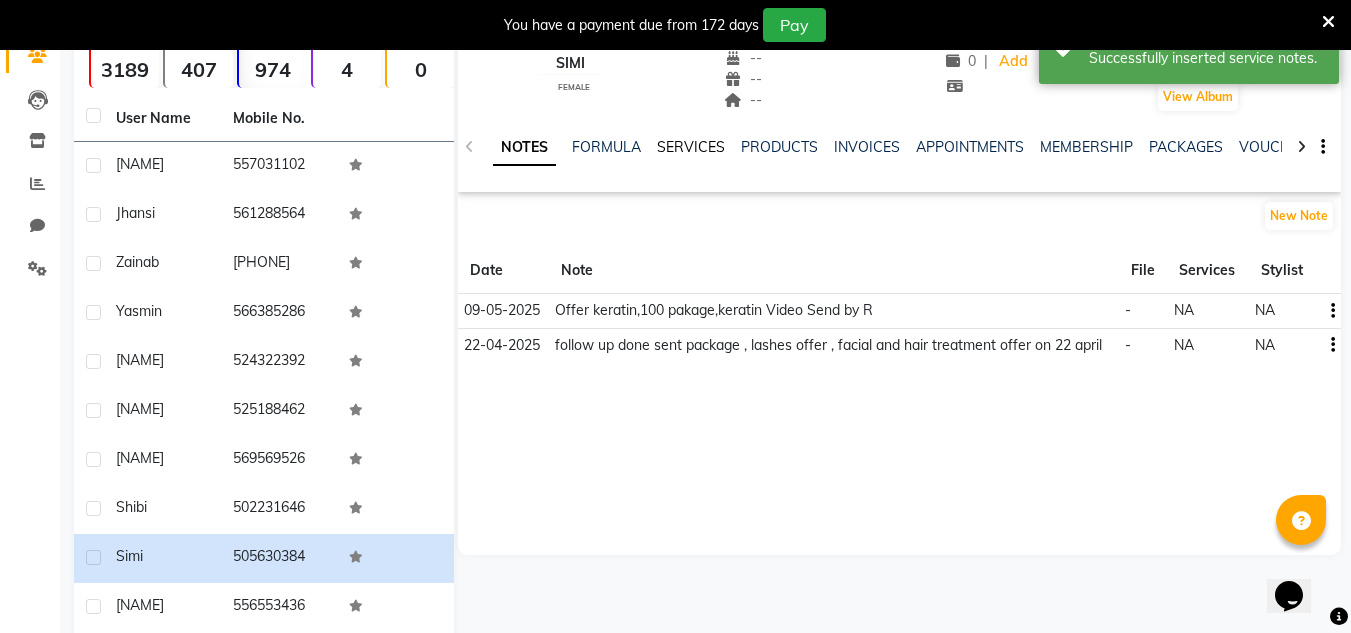 scroll, scrollTop: 84, scrollLeft: 0, axis: vertical 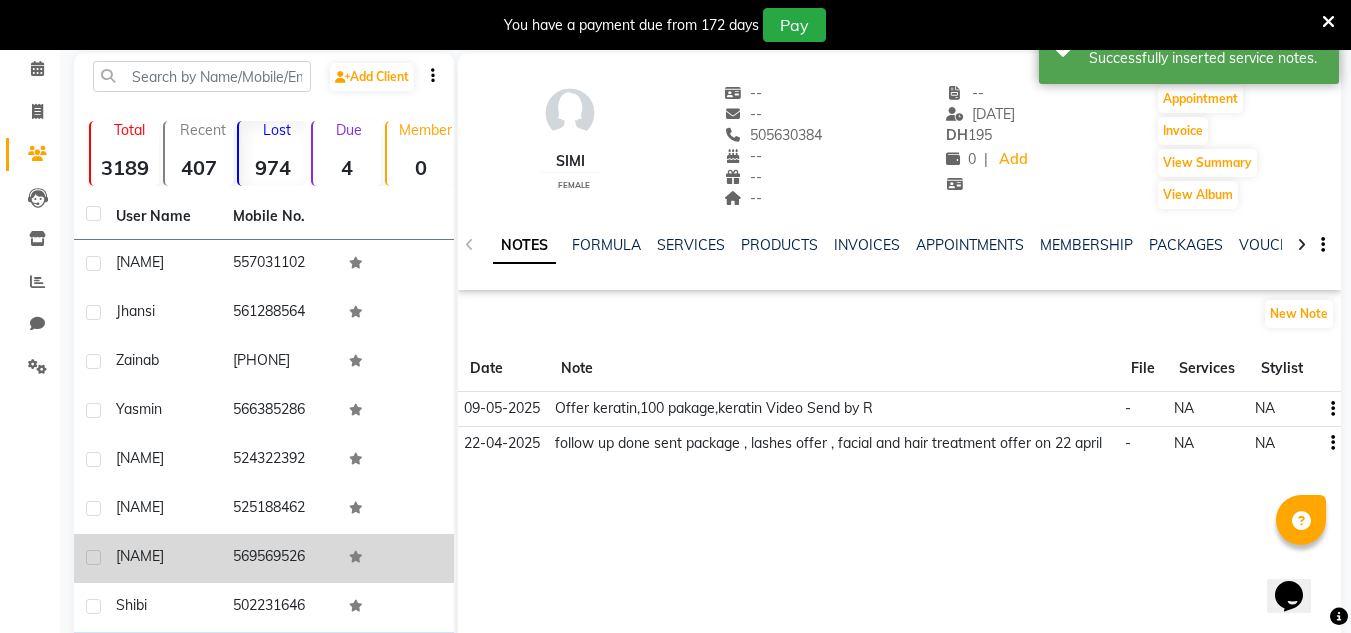 click on "pryinka" 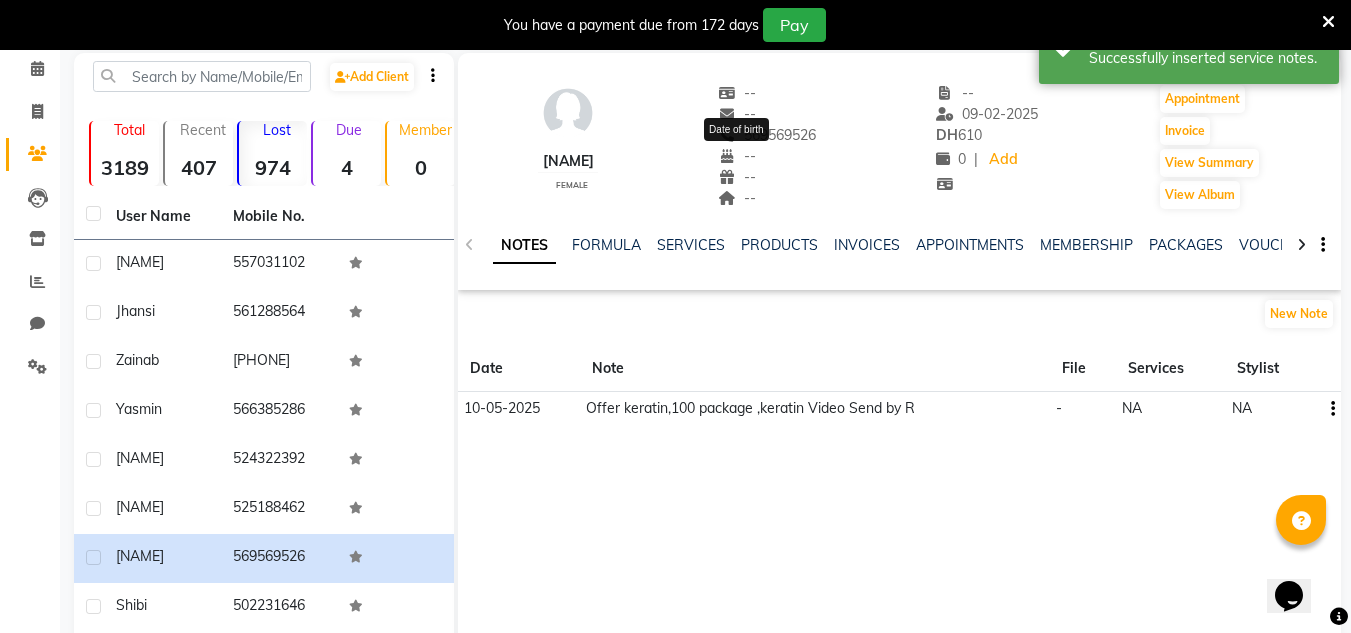 drag, startPoint x: 818, startPoint y: 134, endPoint x: 753, endPoint y: 153, distance: 67.72001 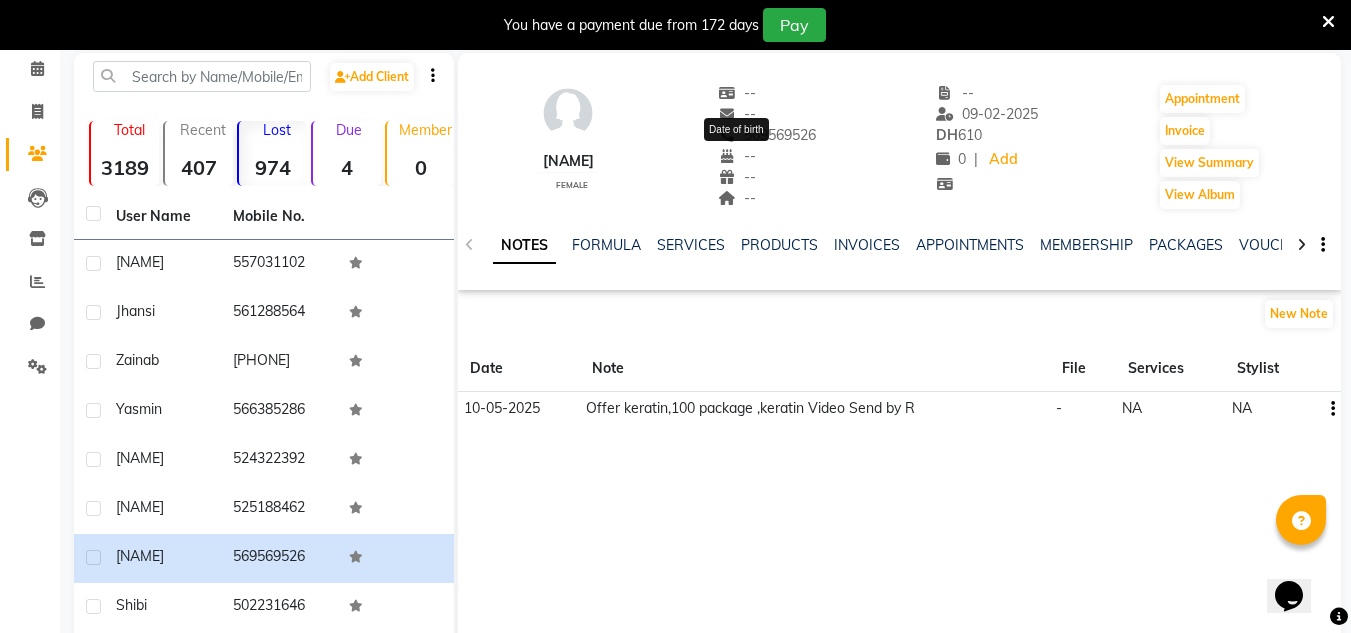 click on "--   --   569569526  -- Date of birth  --  --" 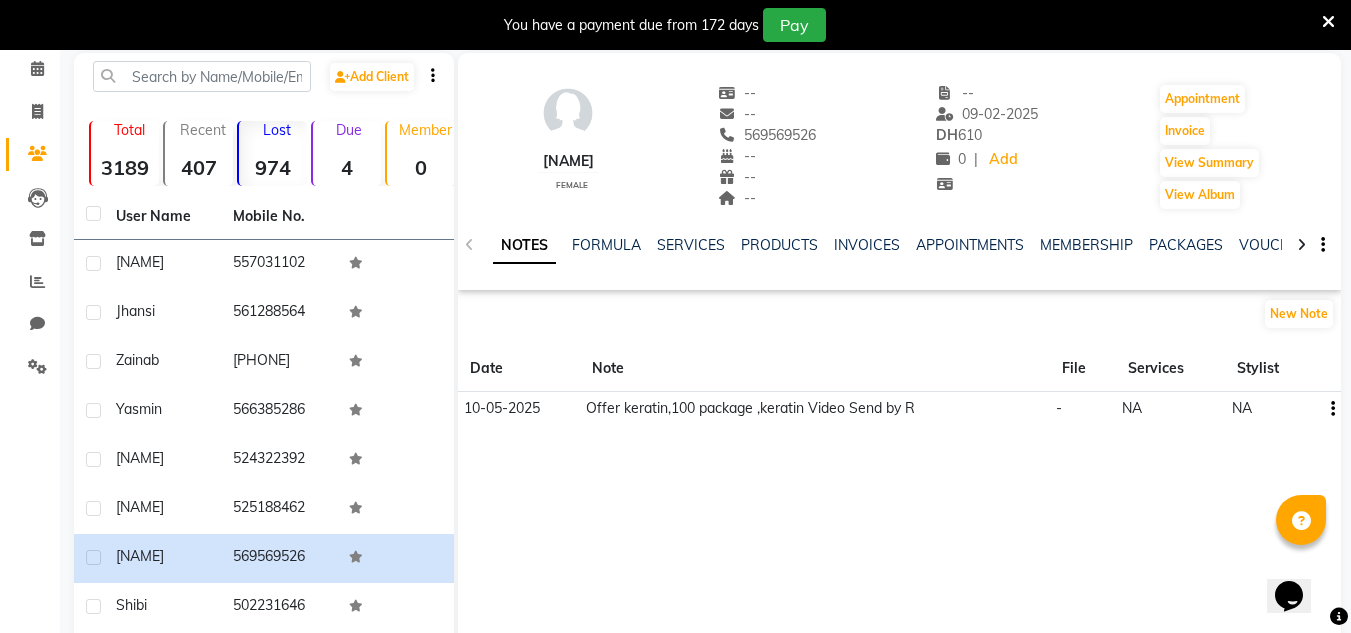 click on "569569526" 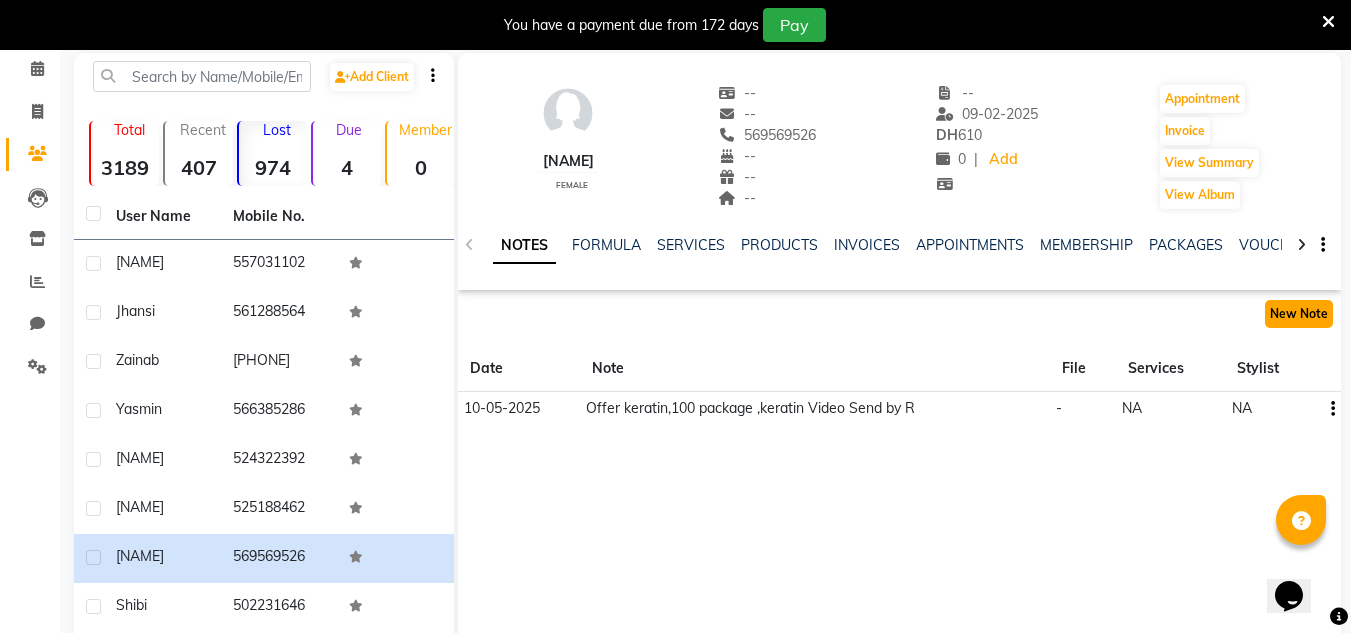 click on "New Note" 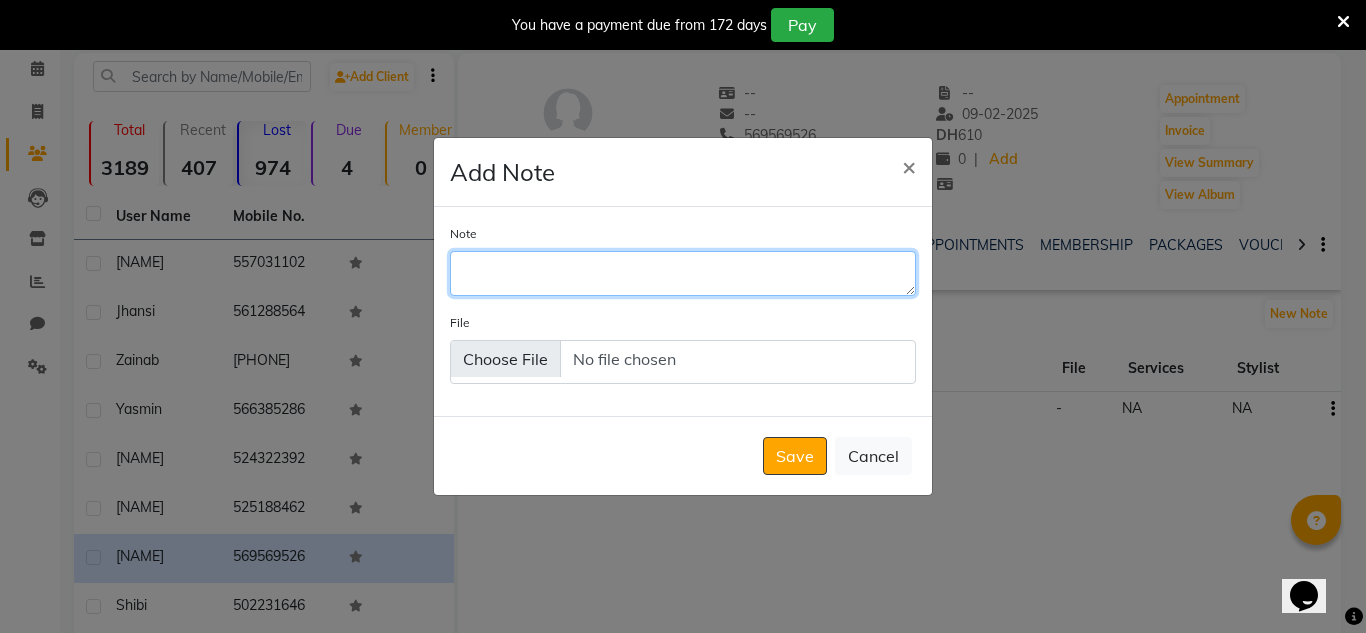 click on "Note" at bounding box center [683, 273] 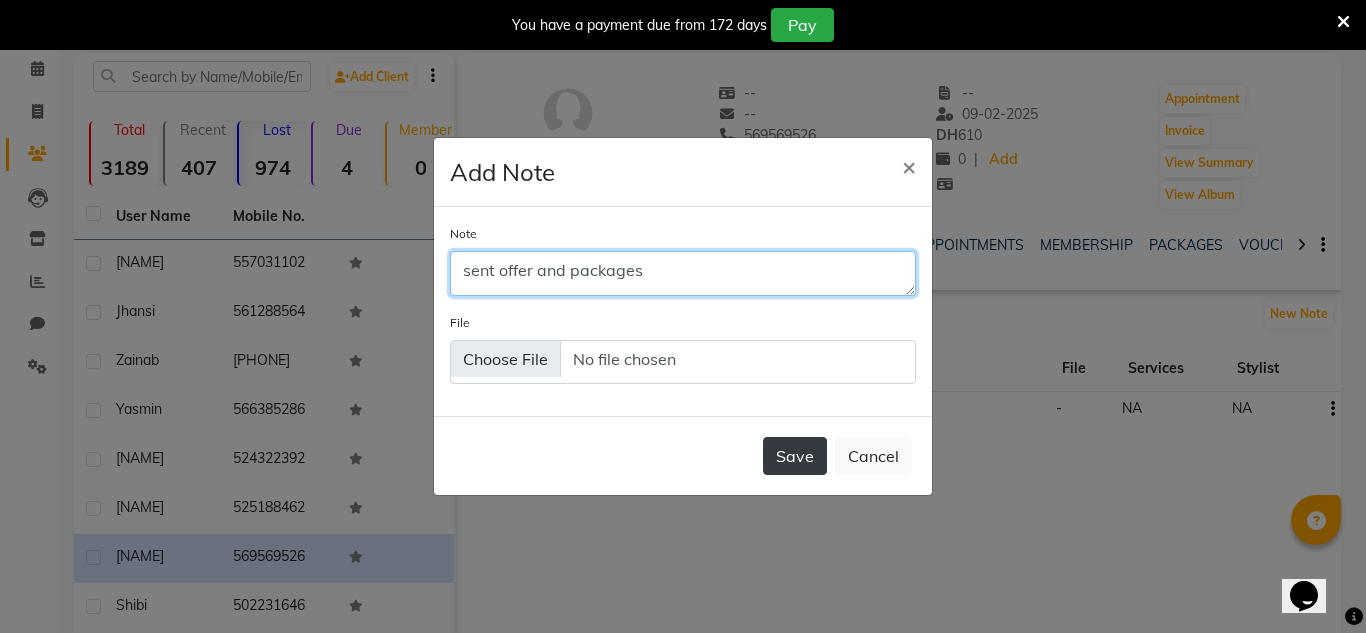 type on "sent offer and packages" 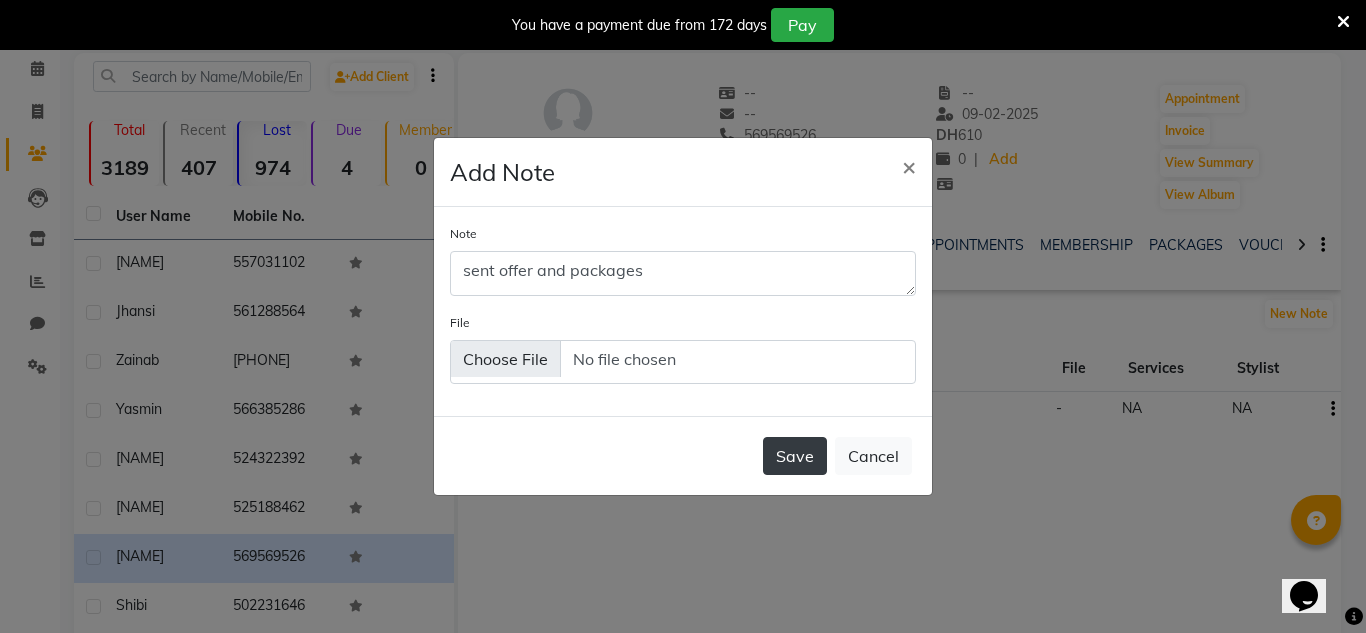 click on "Save" 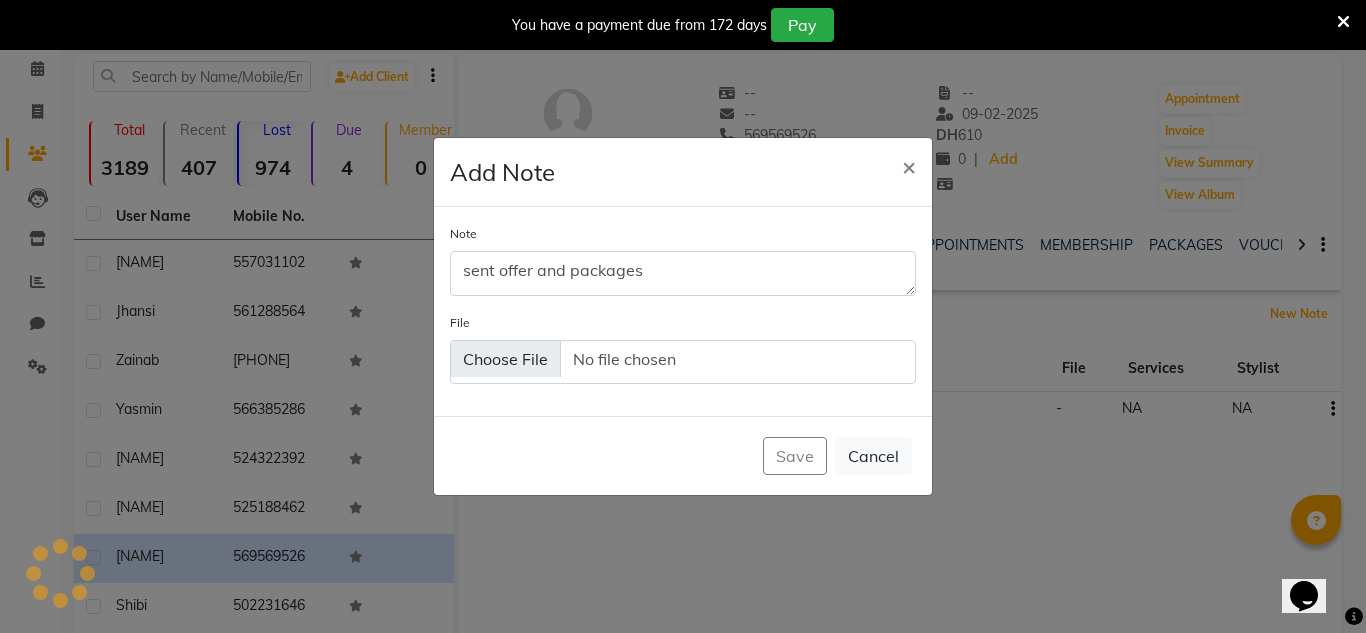 type 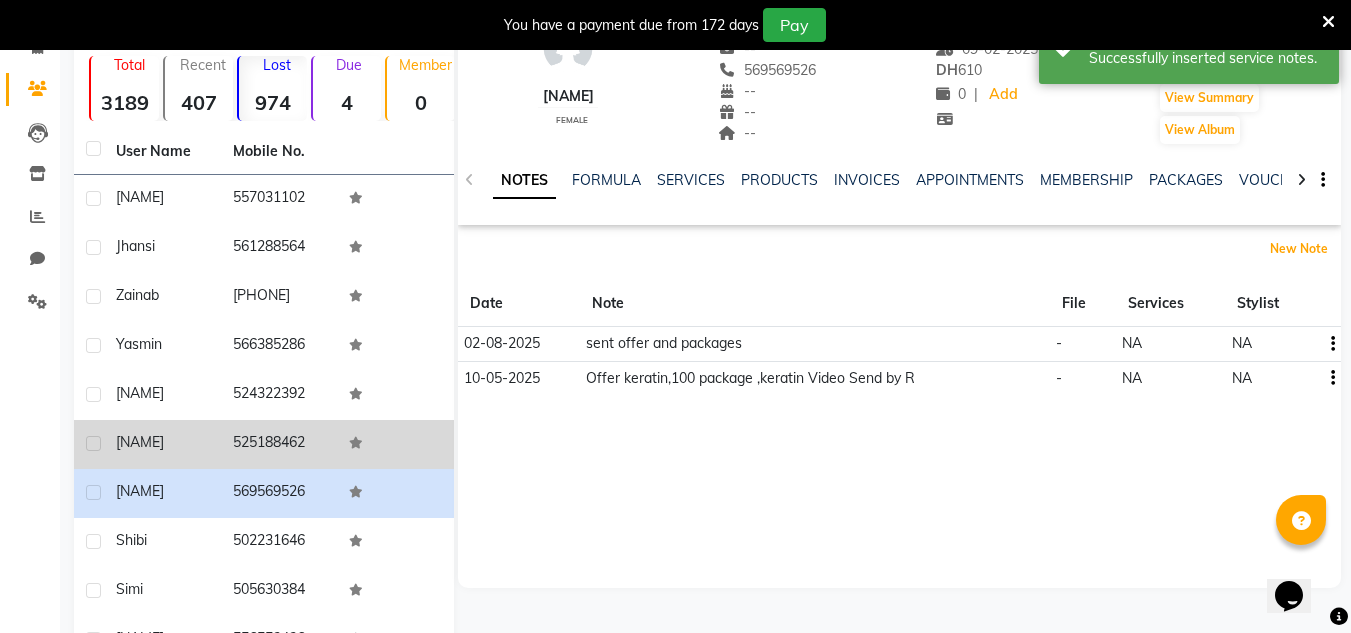 scroll, scrollTop: 184, scrollLeft: 0, axis: vertical 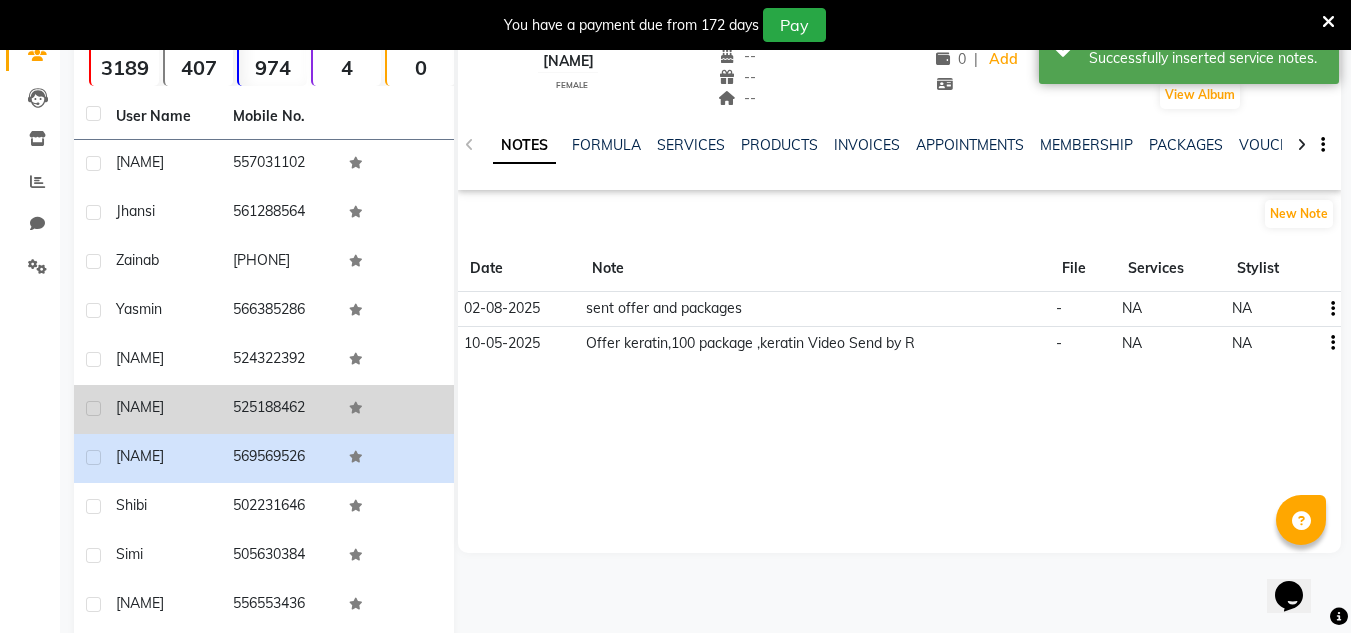 click on "Neelima" 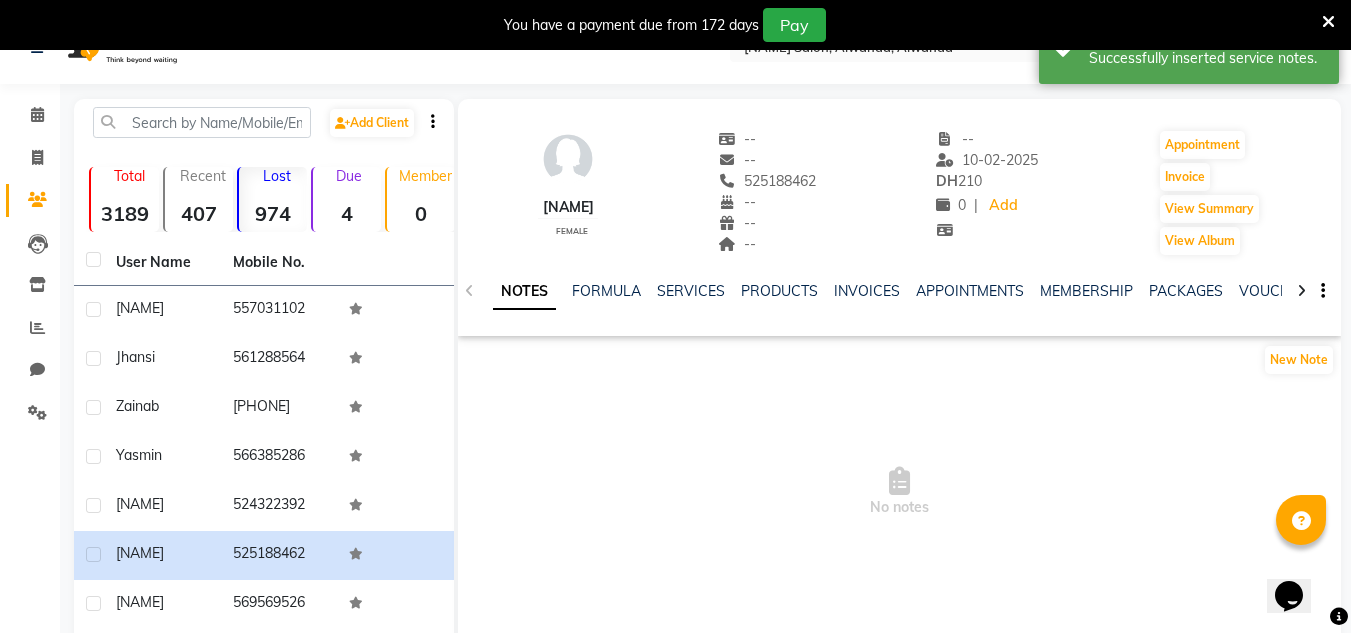 scroll, scrollTop: 0, scrollLeft: 0, axis: both 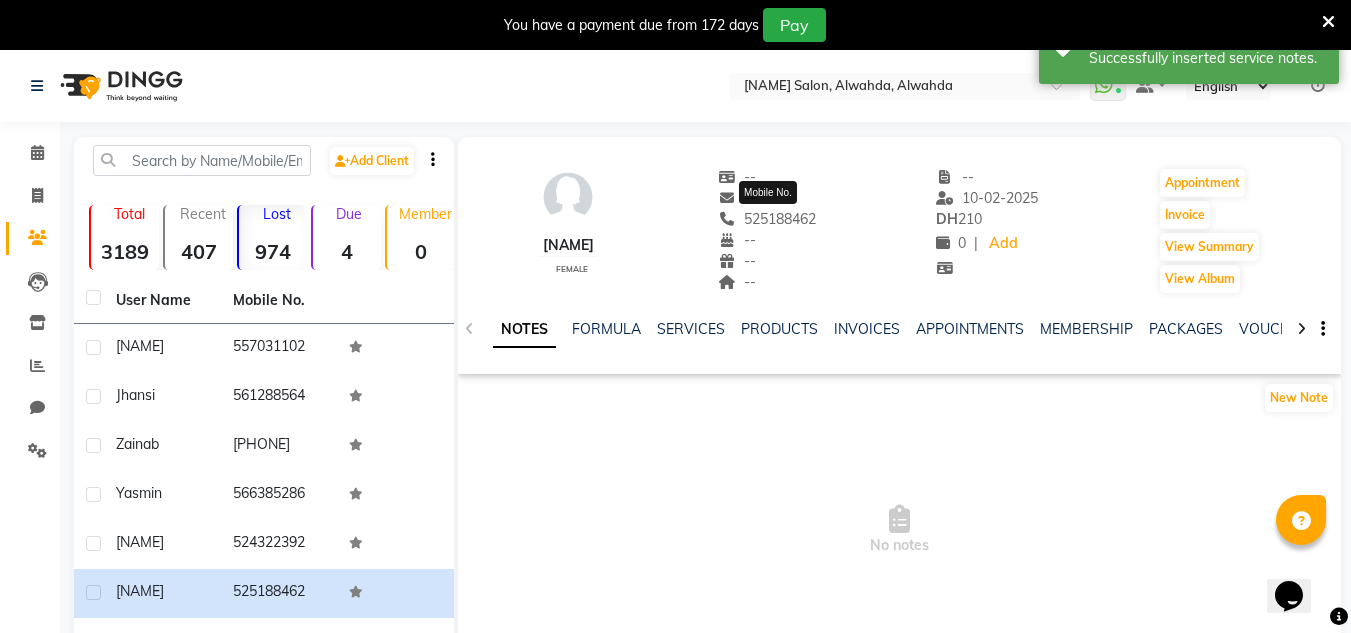 drag, startPoint x: 816, startPoint y: 217, endPoint x: 752, endPoint y: 227, distance: 64.77654 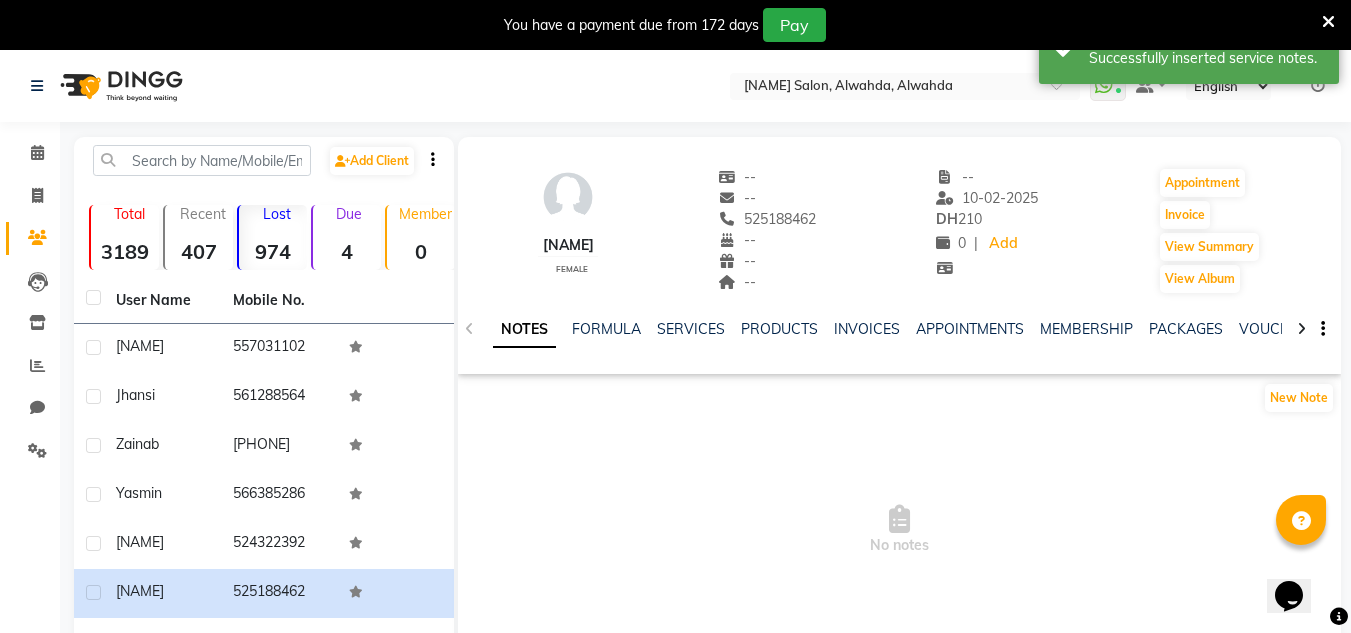 click on "Neelima    female  --   --   525188462  --  --  --  -- 10-02-2025 DH    210 0 |  Add   Appointment   Invoice  View Summary  View Album" 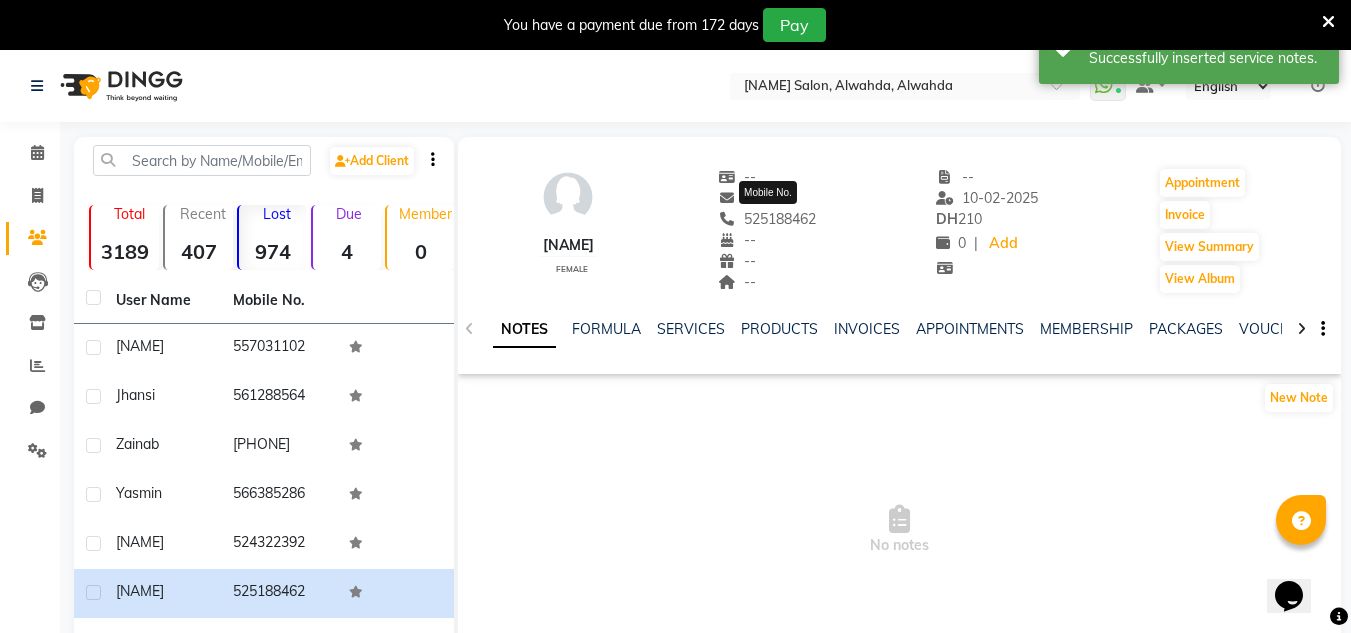 drag, startPoint x: 820, startPoint y: 216, endPoint x: 740, endPoint y: 224, distance: 80.399 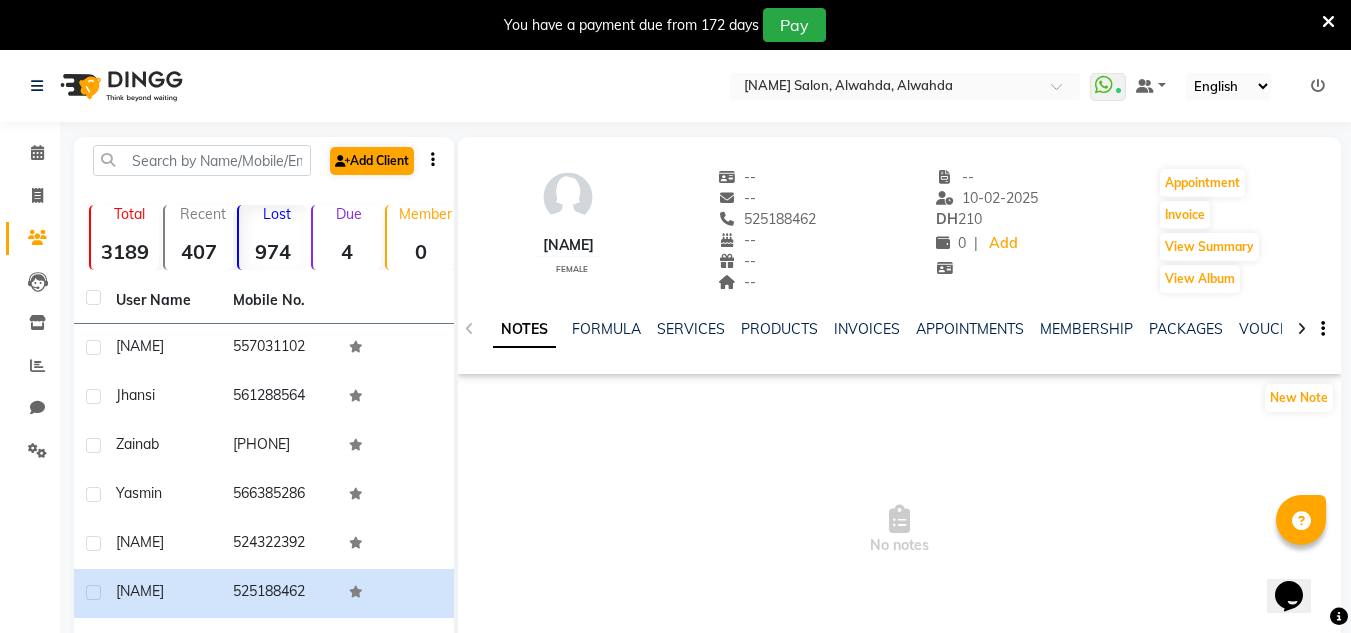 copy on "525188462" 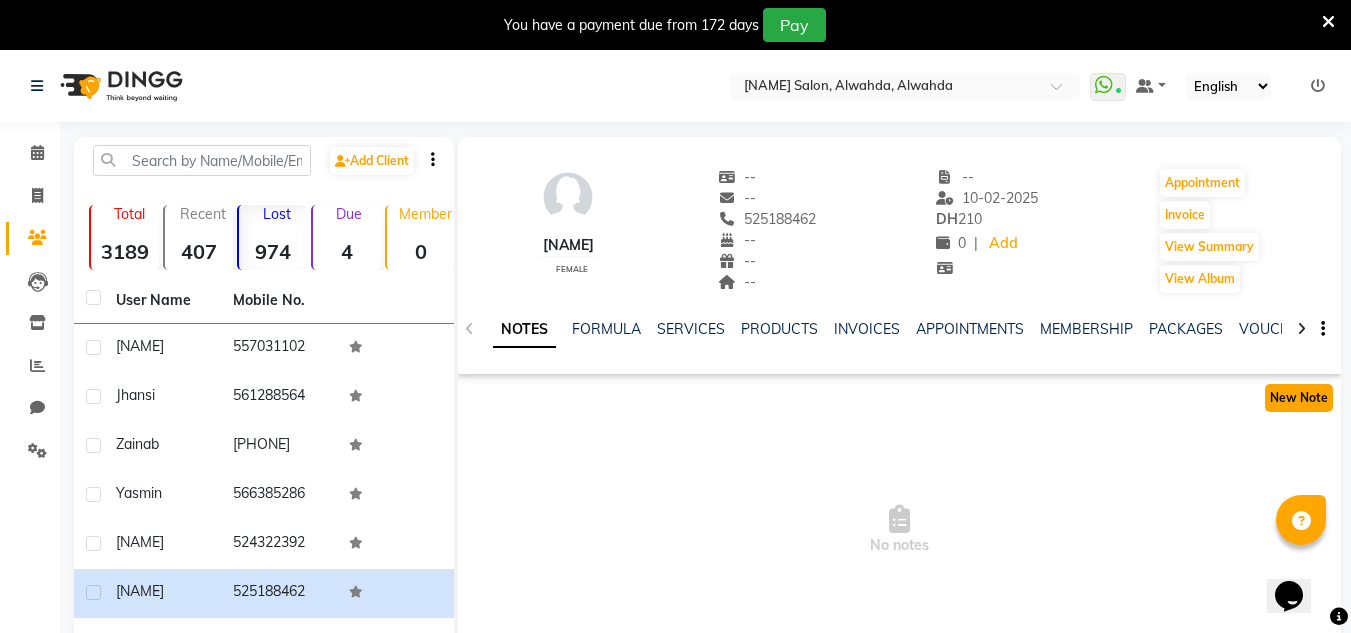 click on "New Note" 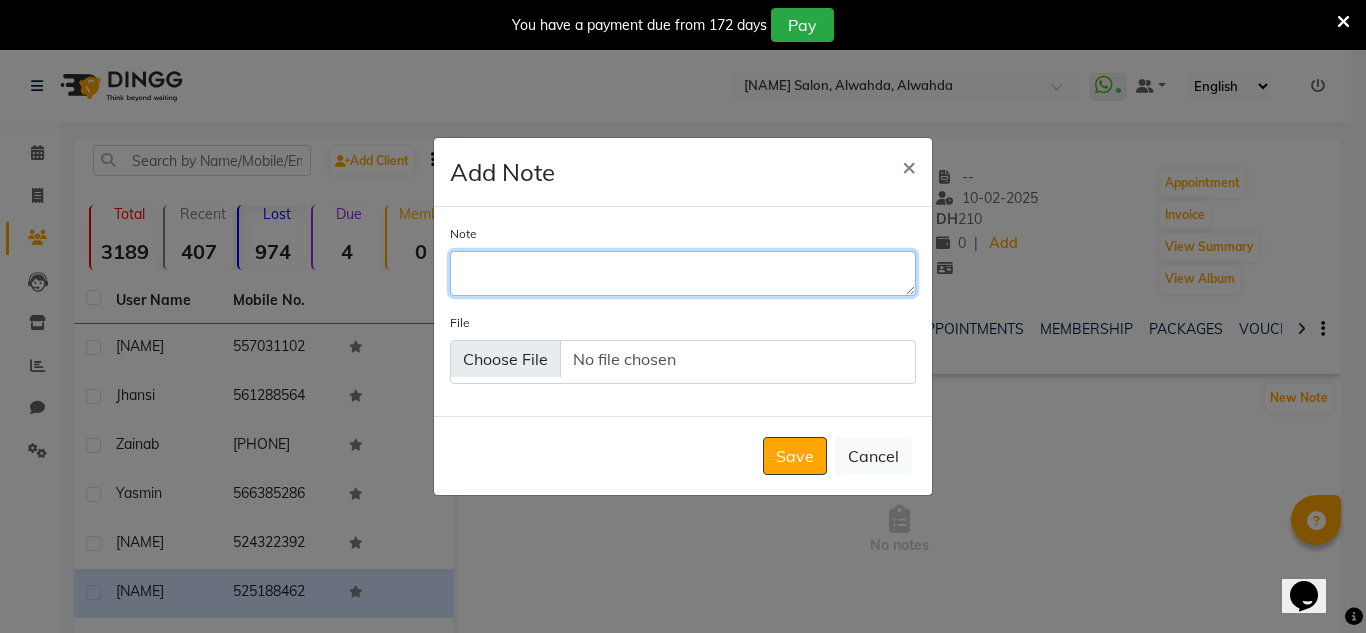 click on "Note" at bounding box center [683, 273] 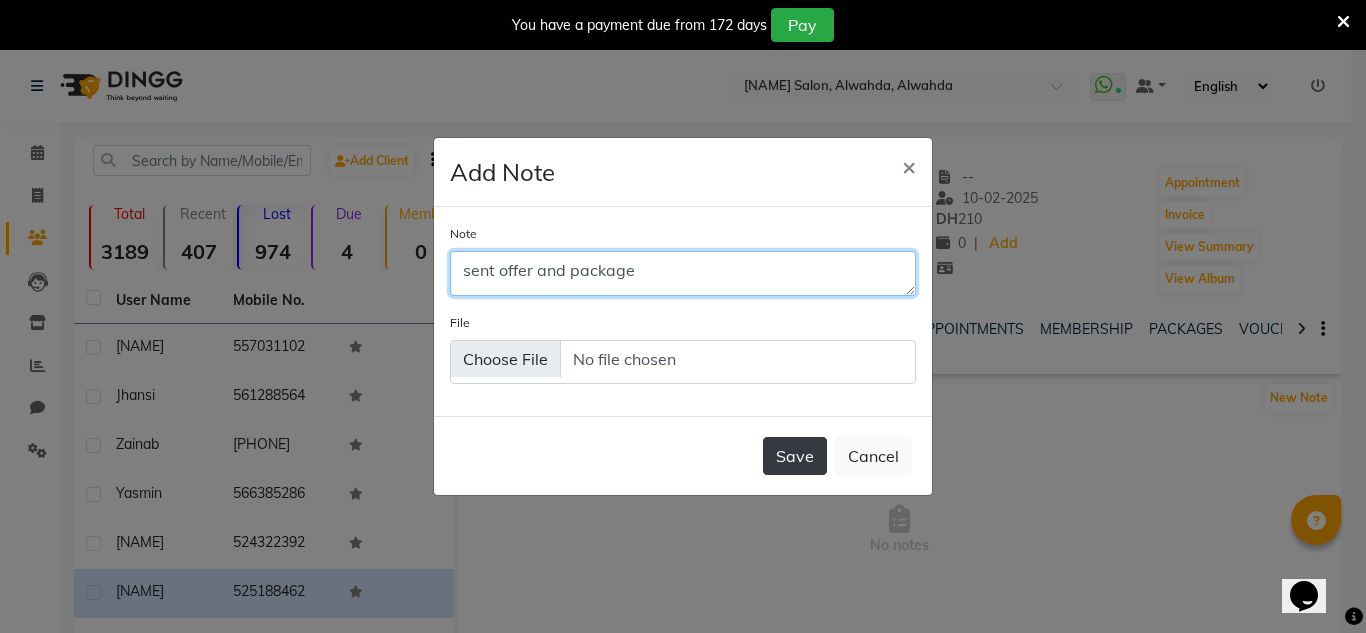 type on "sent offer and package" 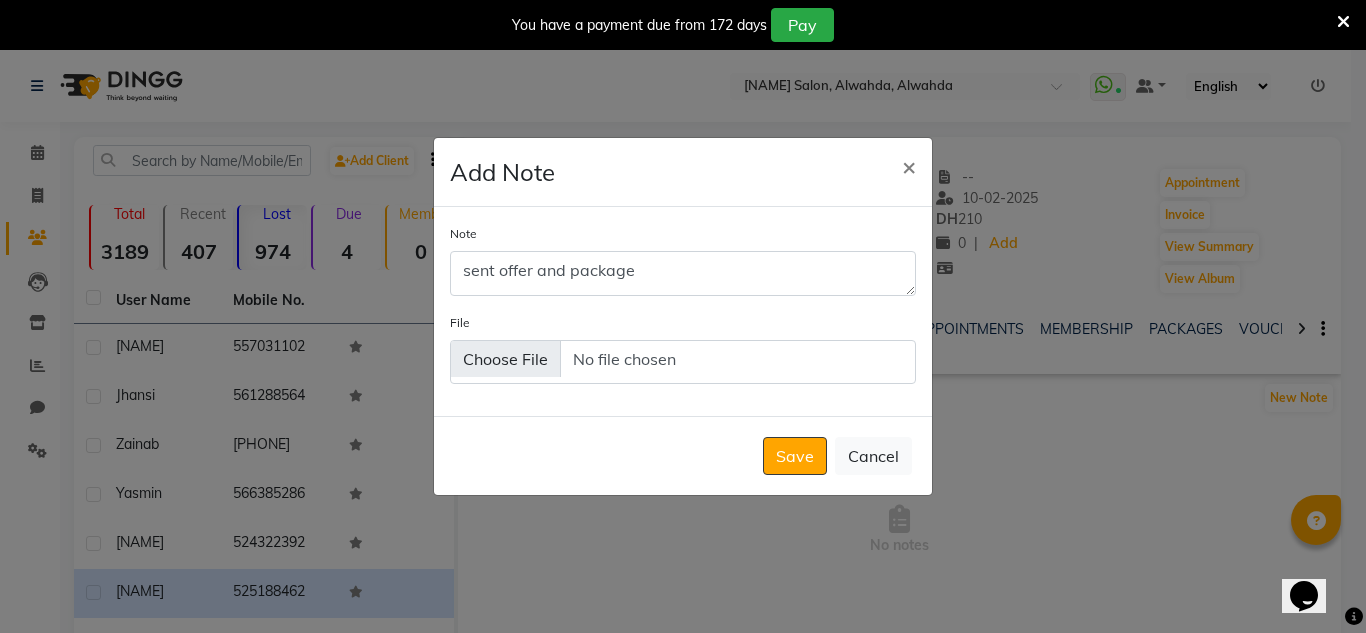 click on "Save" 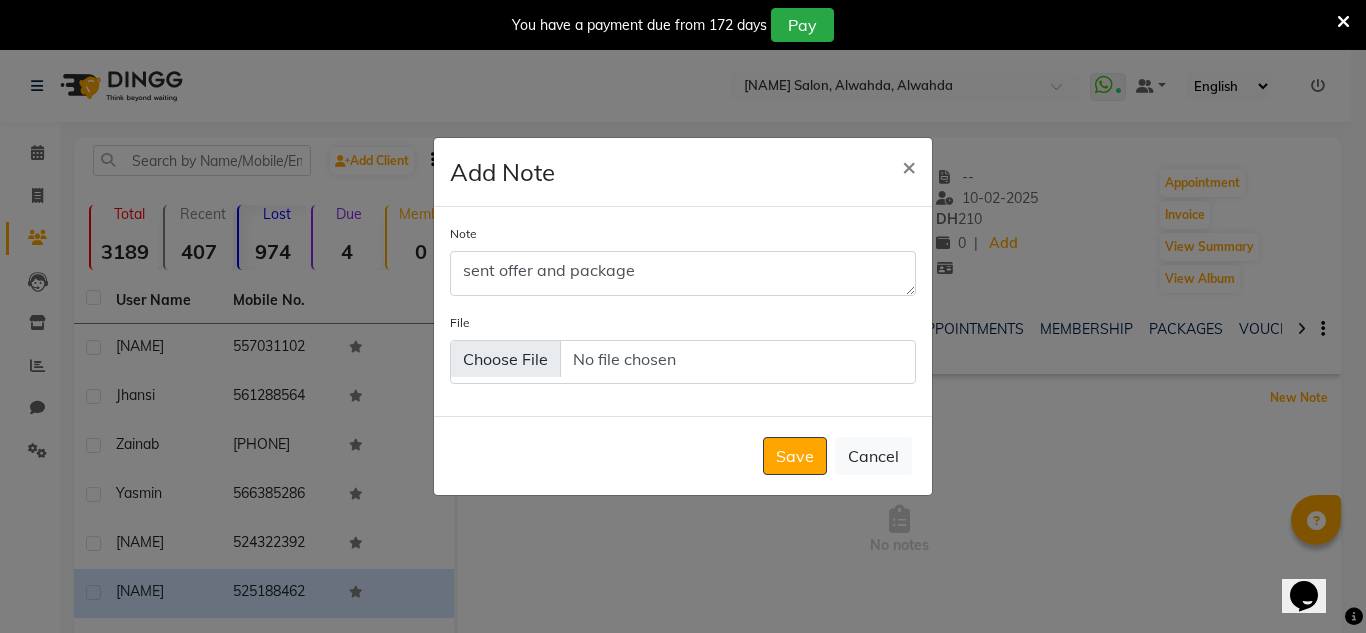 type 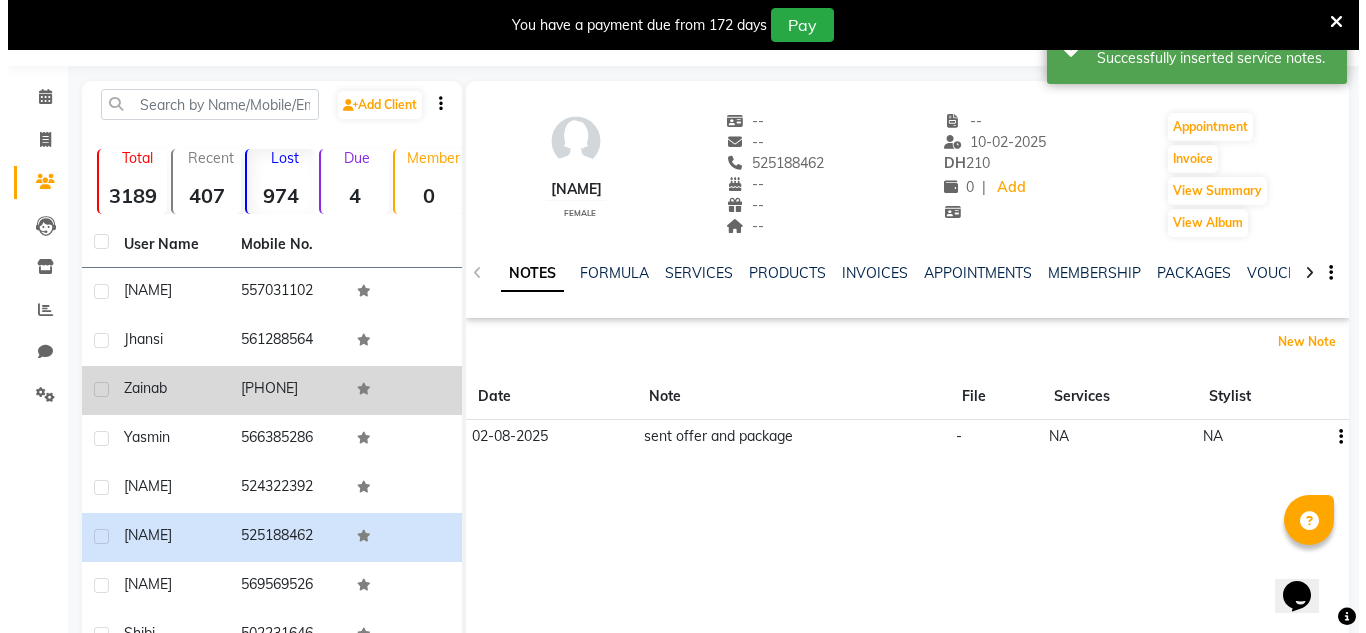 scroll, scrollTop: 100, scrollLeft: 0, axis: vertical 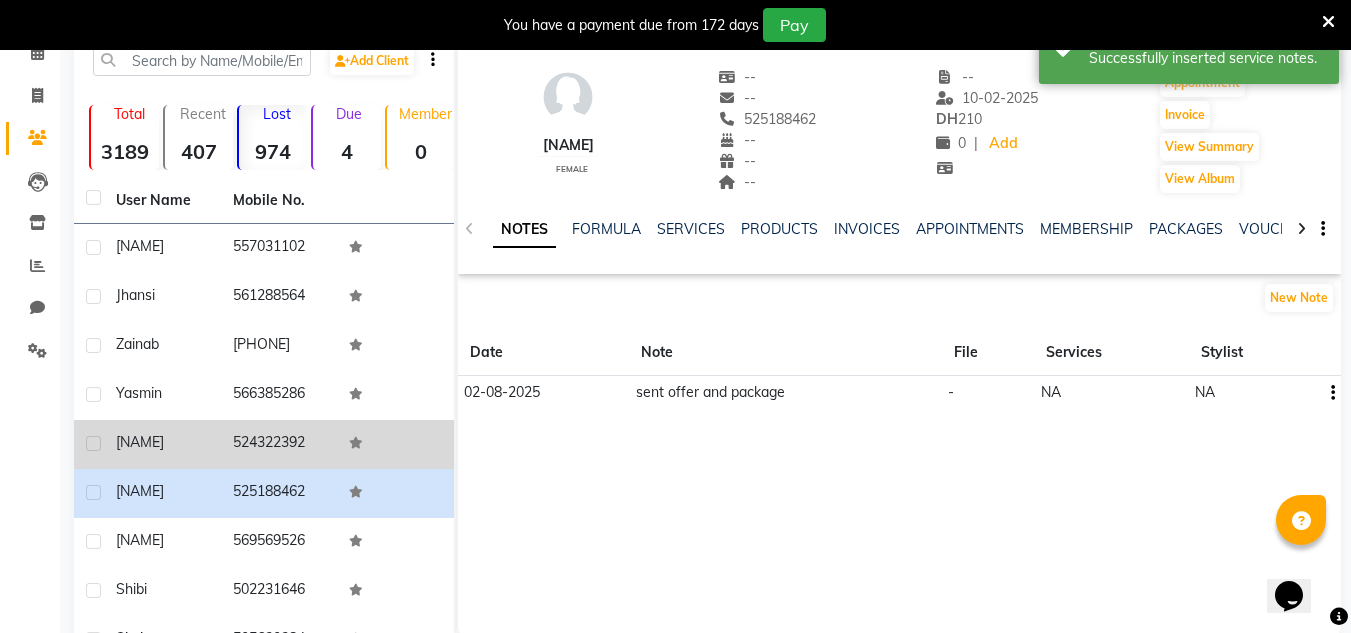 click on "Aakriti" 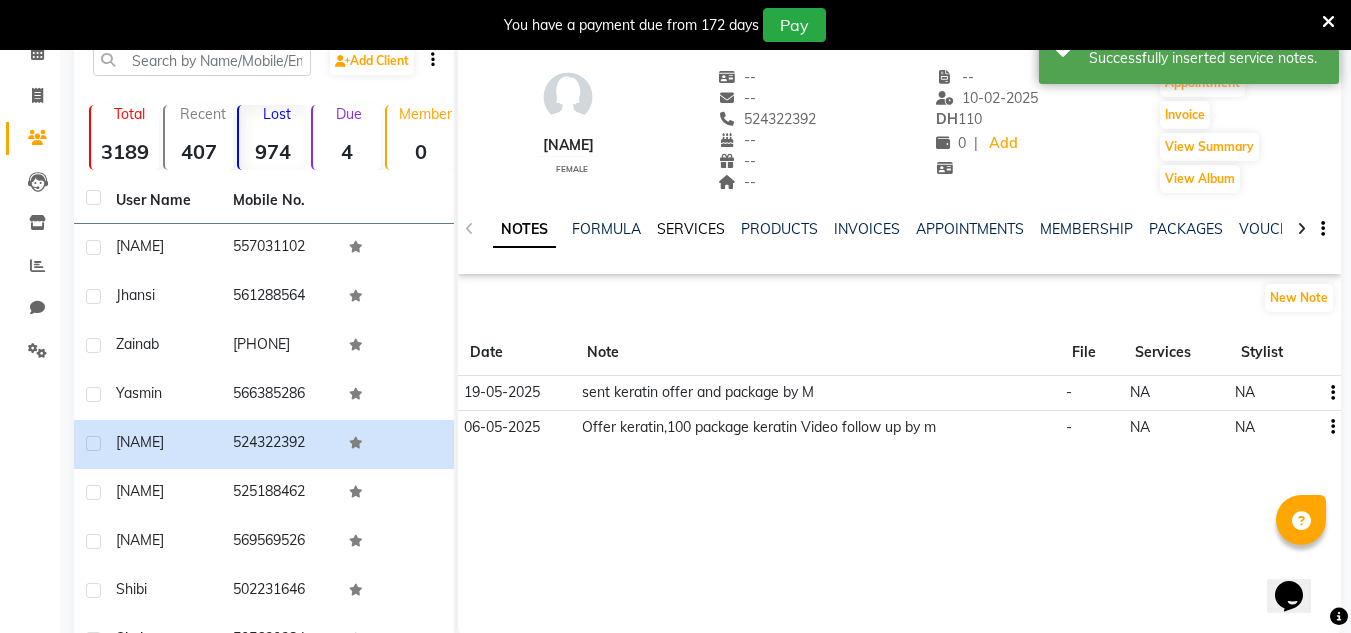 click on "SERVICES" 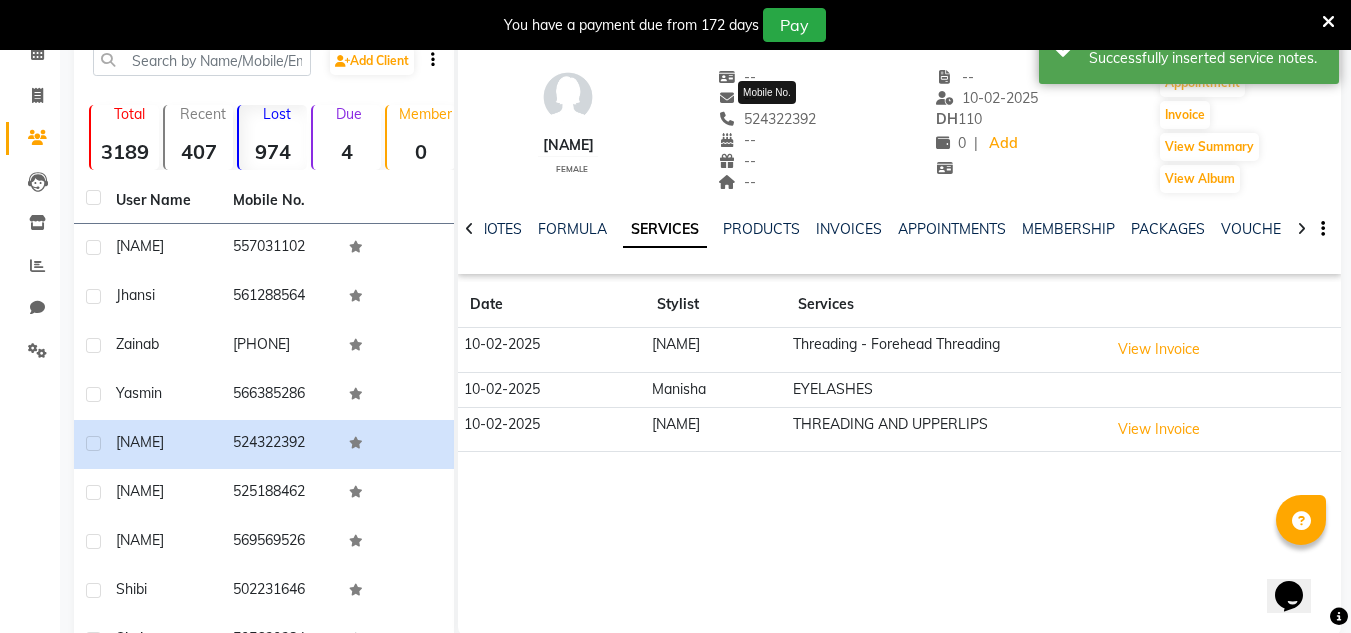 drag, startPoint x: 819, startPoint y: 113, endPoint x: 740, endPoint y: 113, distance: 79 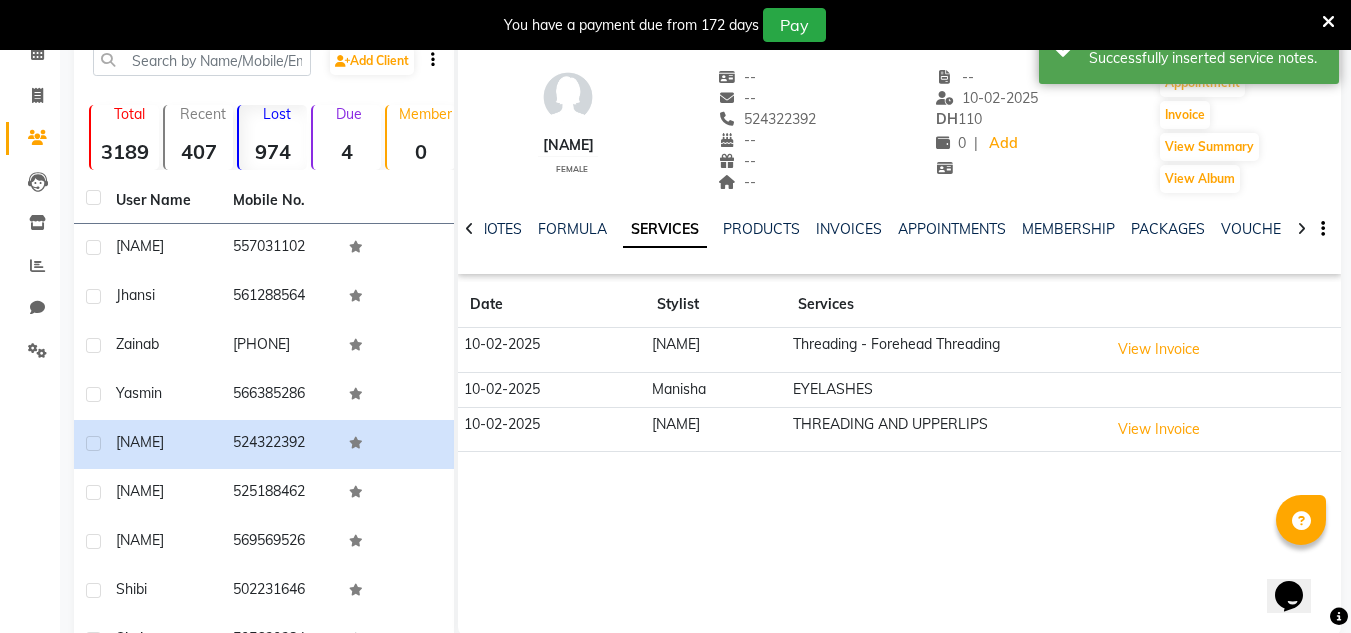 copy on "524322392" 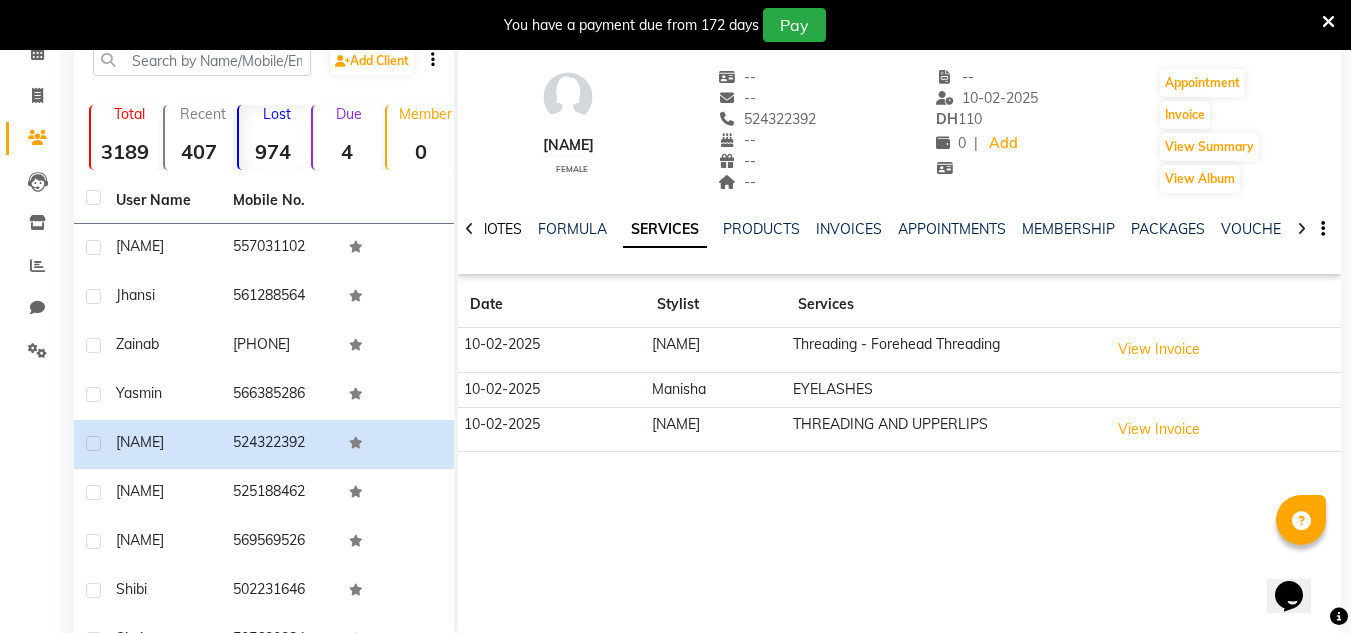 click on "NOTES" 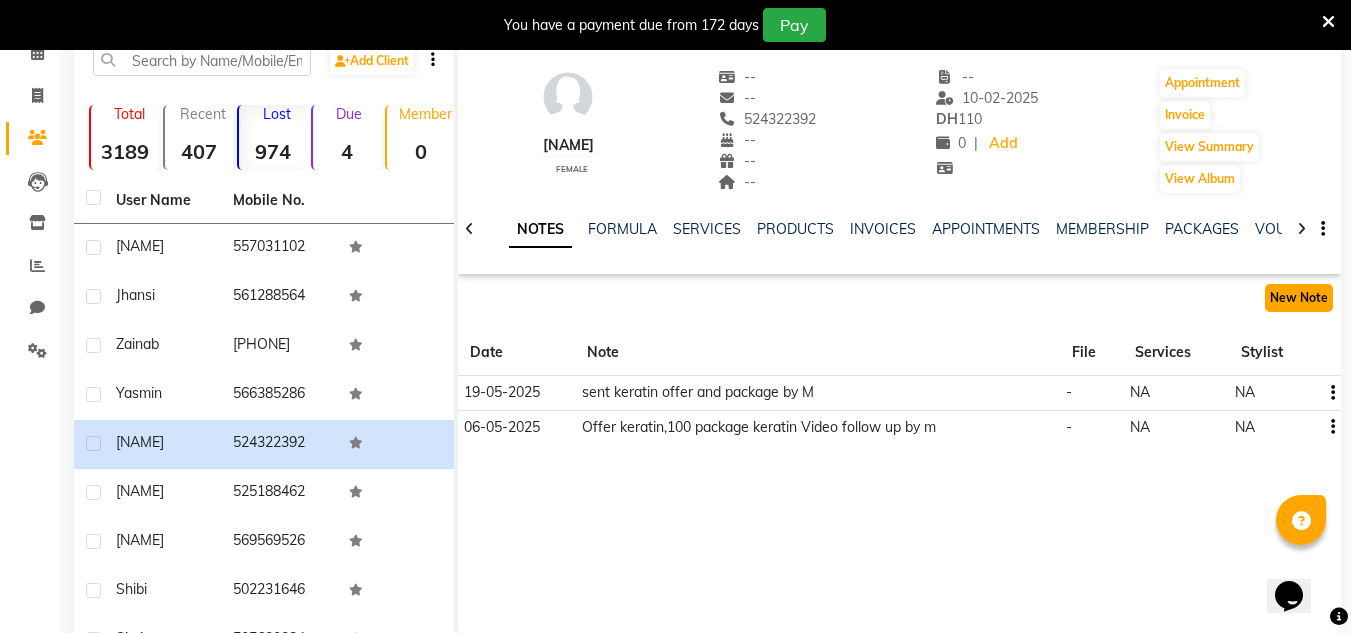 click on "New Note" 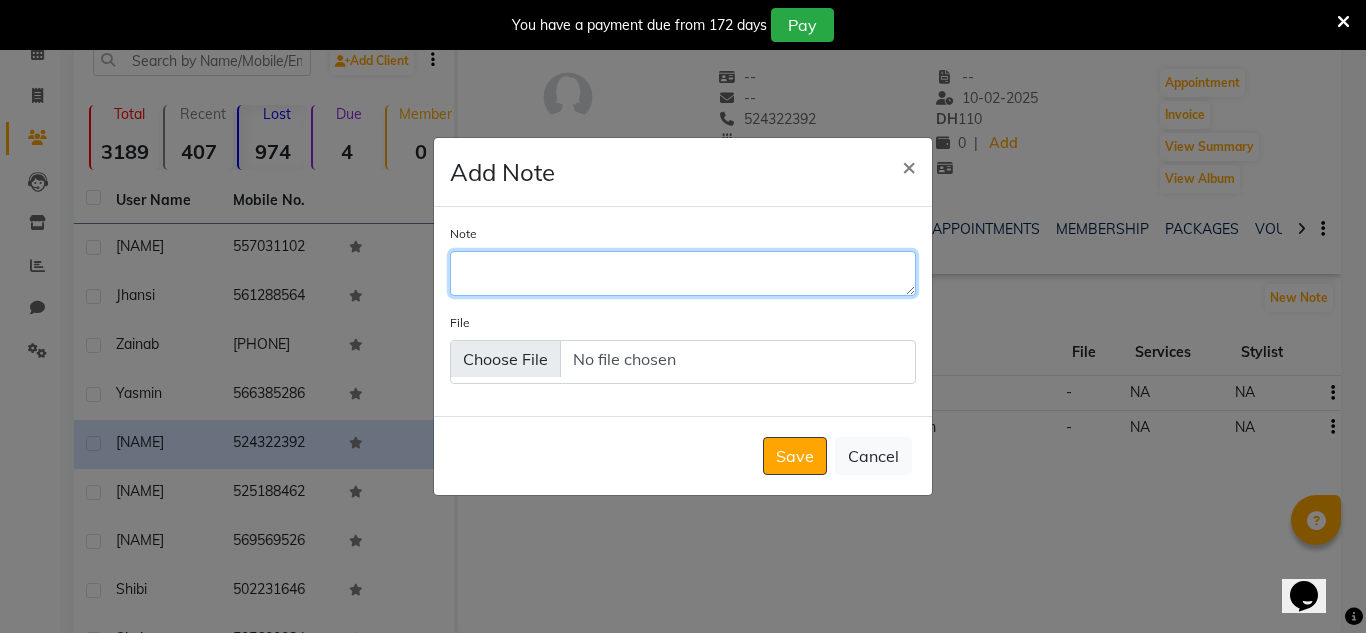 click on "Note" at bounding box center (683, 273) 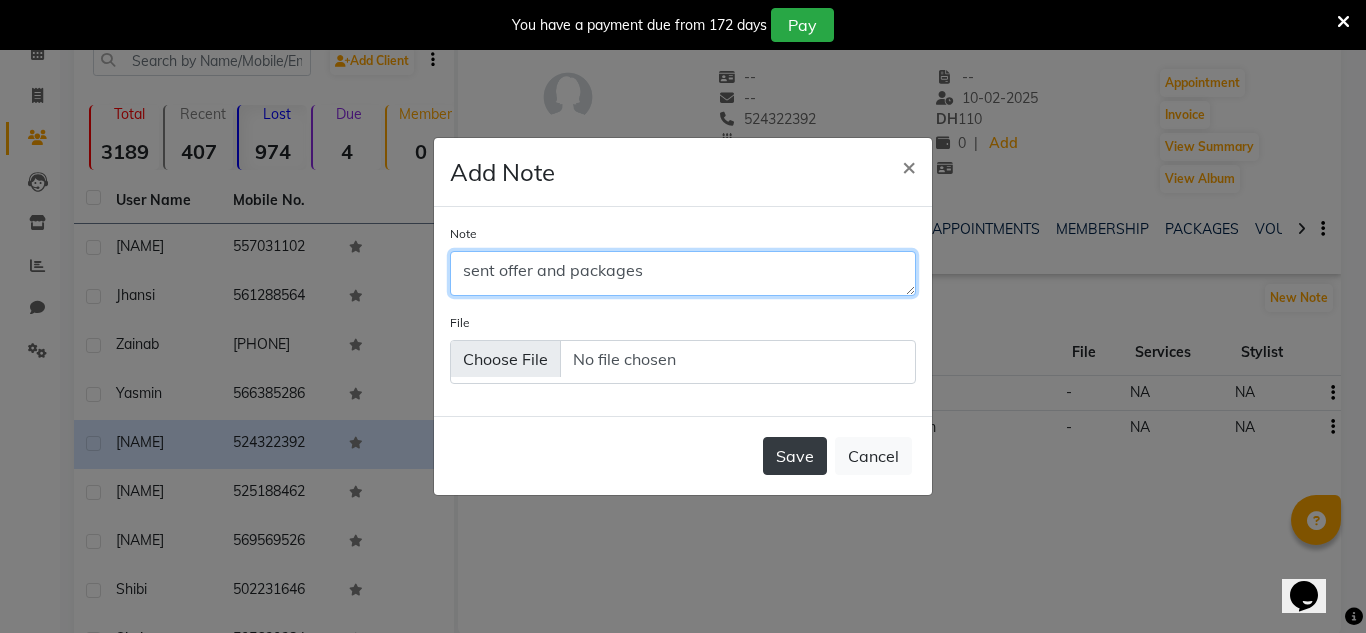 type on "sent offer and packages" 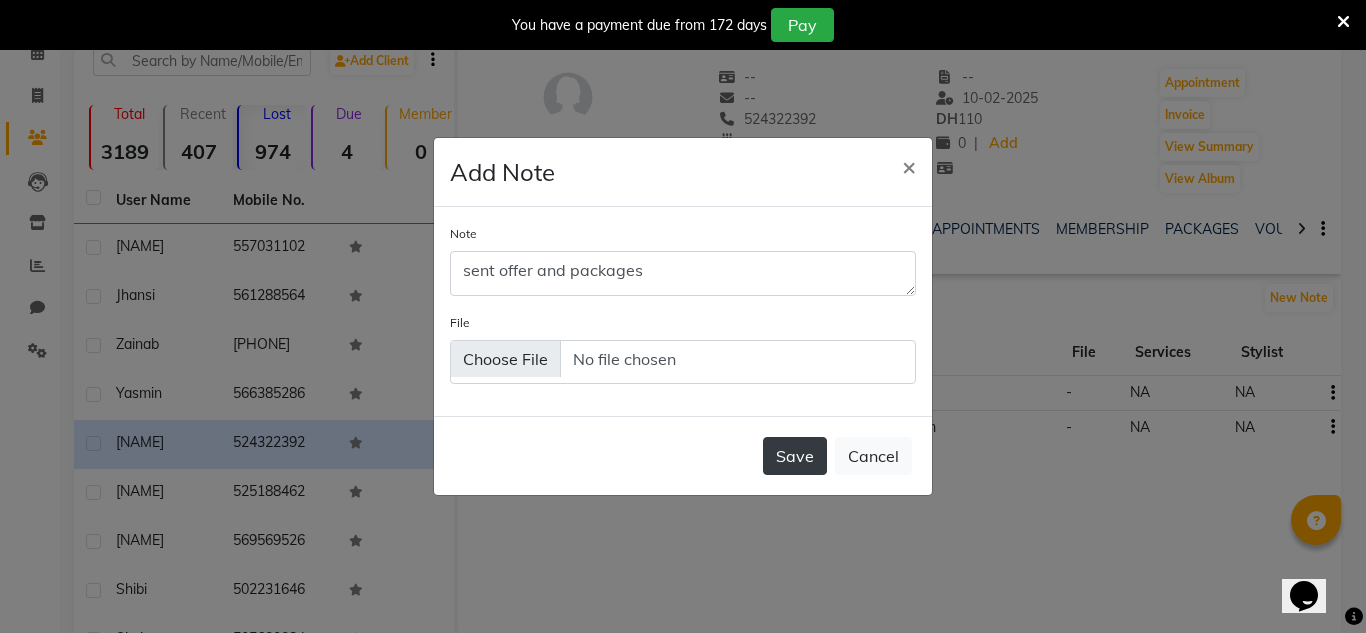 click on "Save" 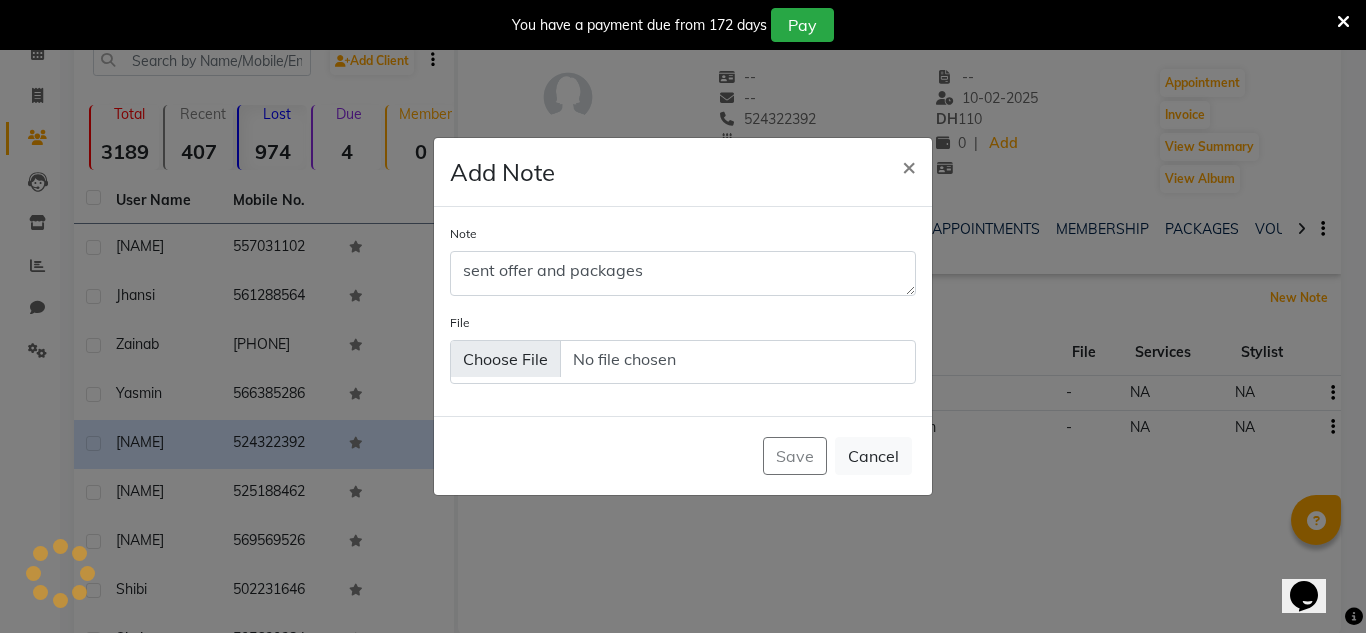 type 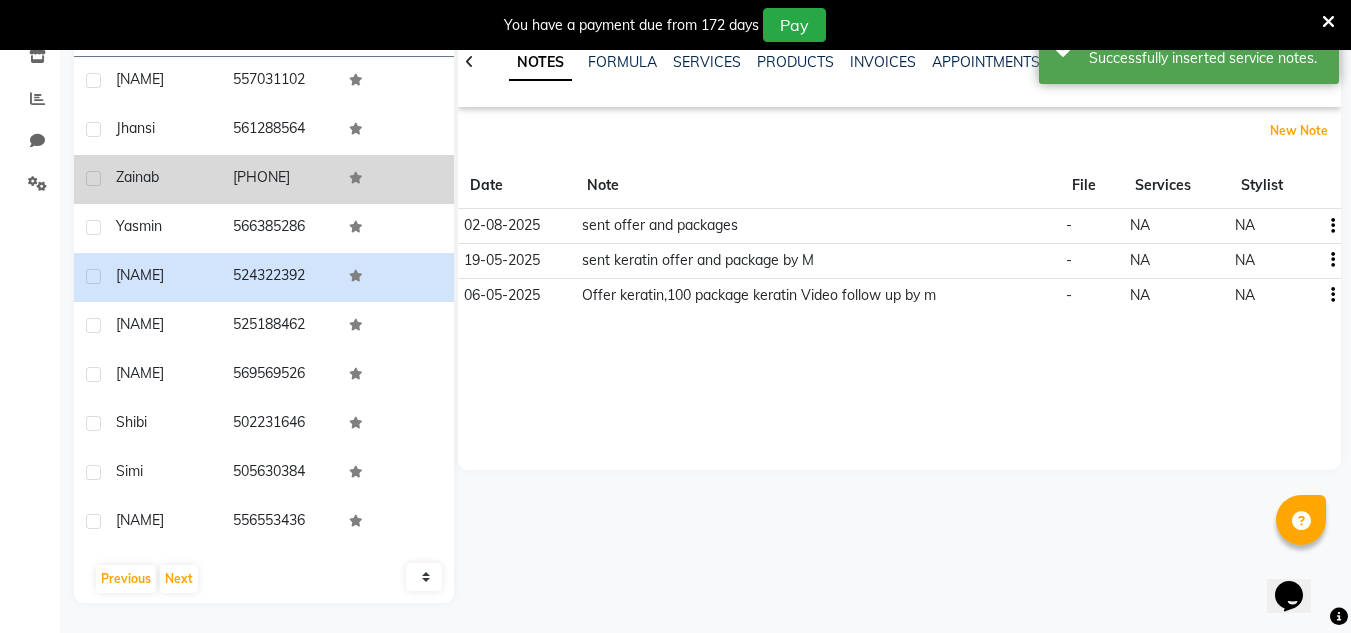 scroll, scrollTop: 284, scrollLeft: 0, axis: vertical 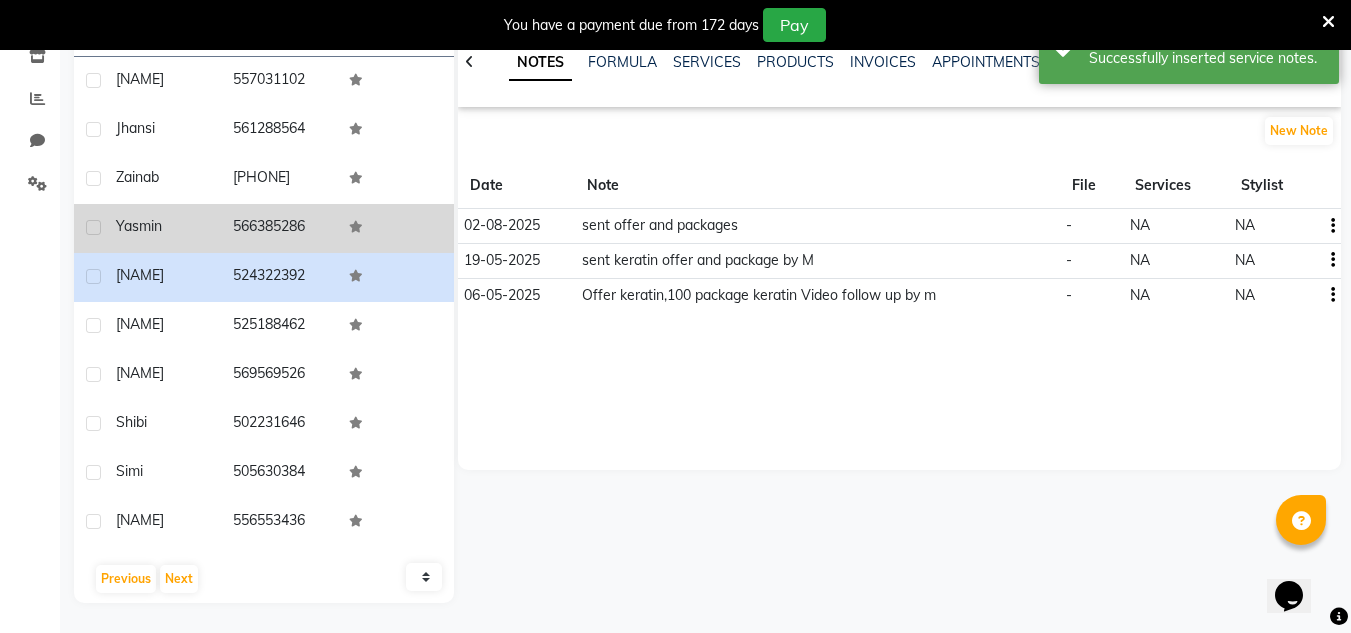 click on "yasmin" 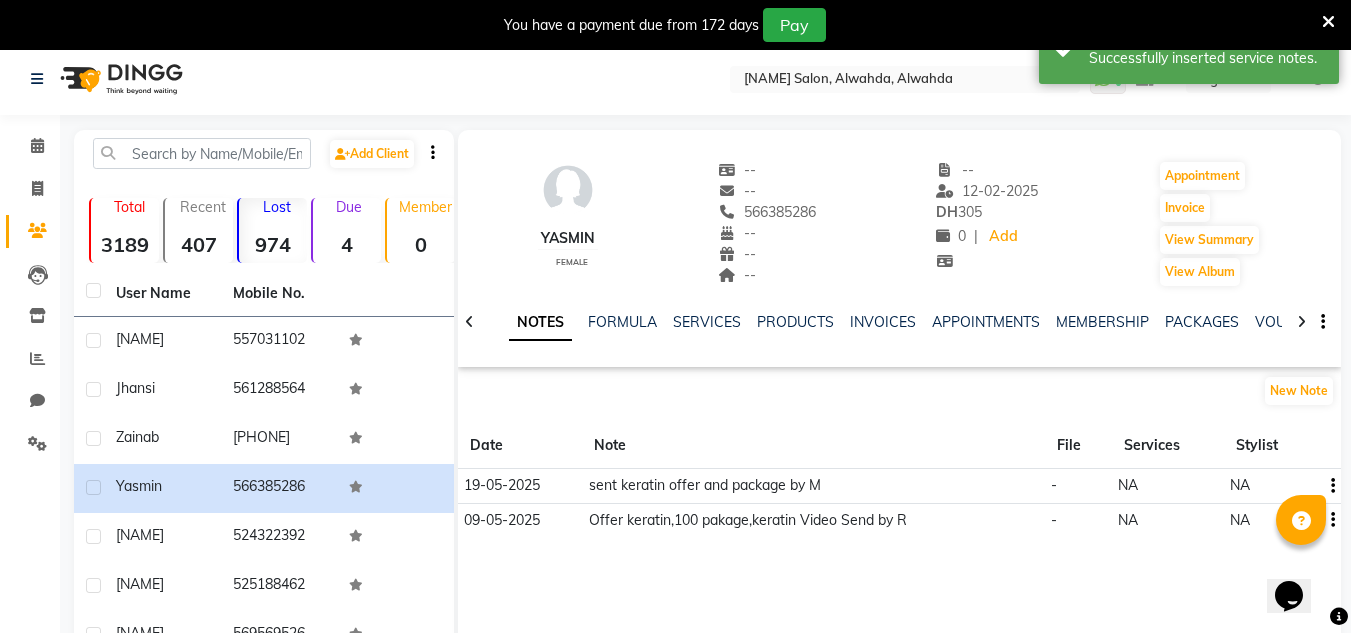 scroll, scrollTop: 0, scrollLeft: 0, axis: both 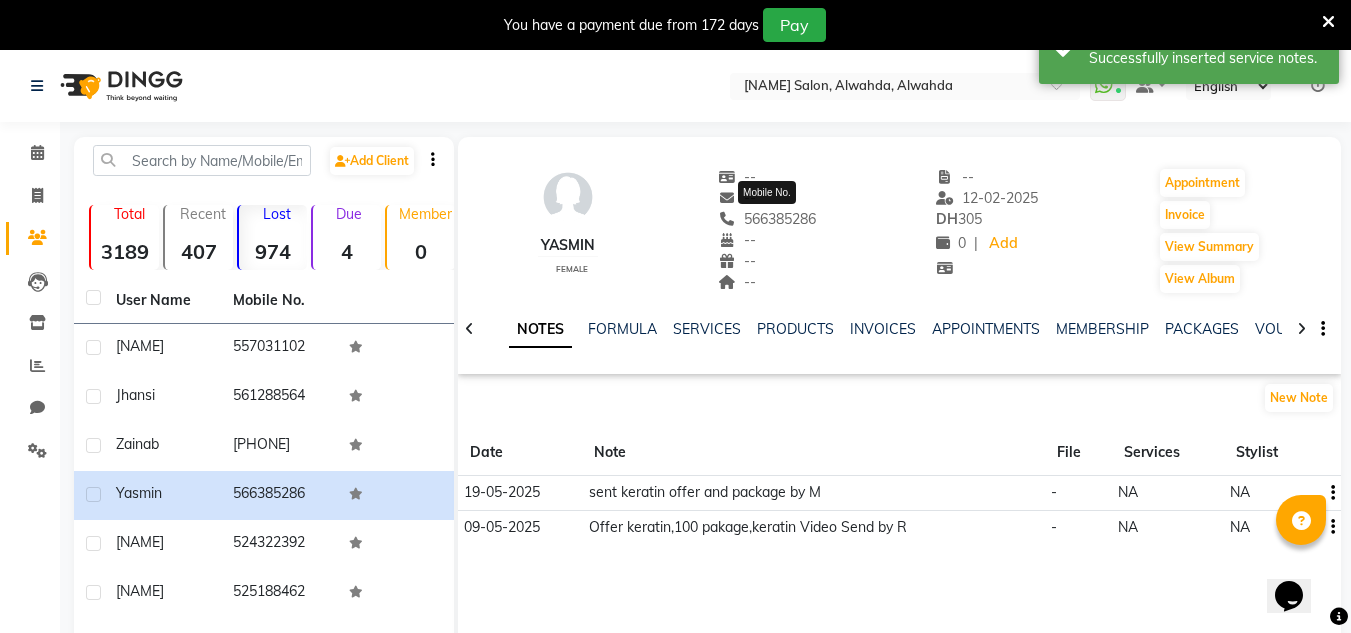 drag, startPoint x: 819, startPoint y: 219, endPoint x: 747, endPoint y: 217, distance: 72.02777 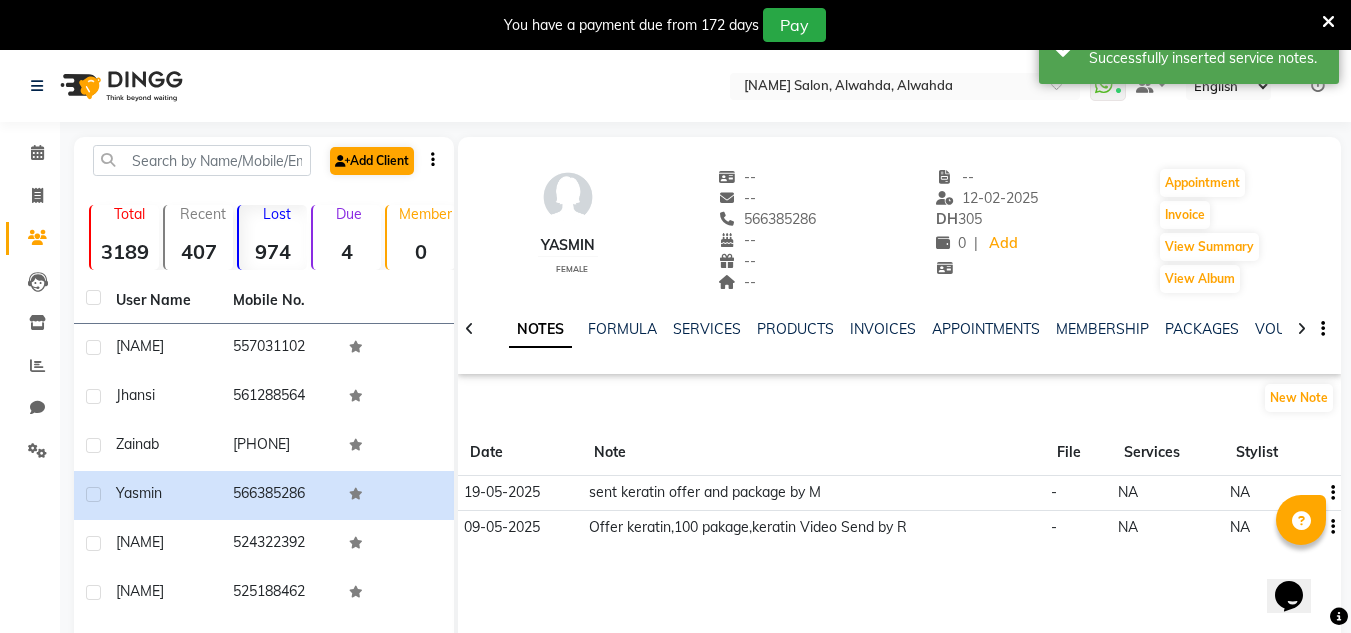 copy on "566385286" 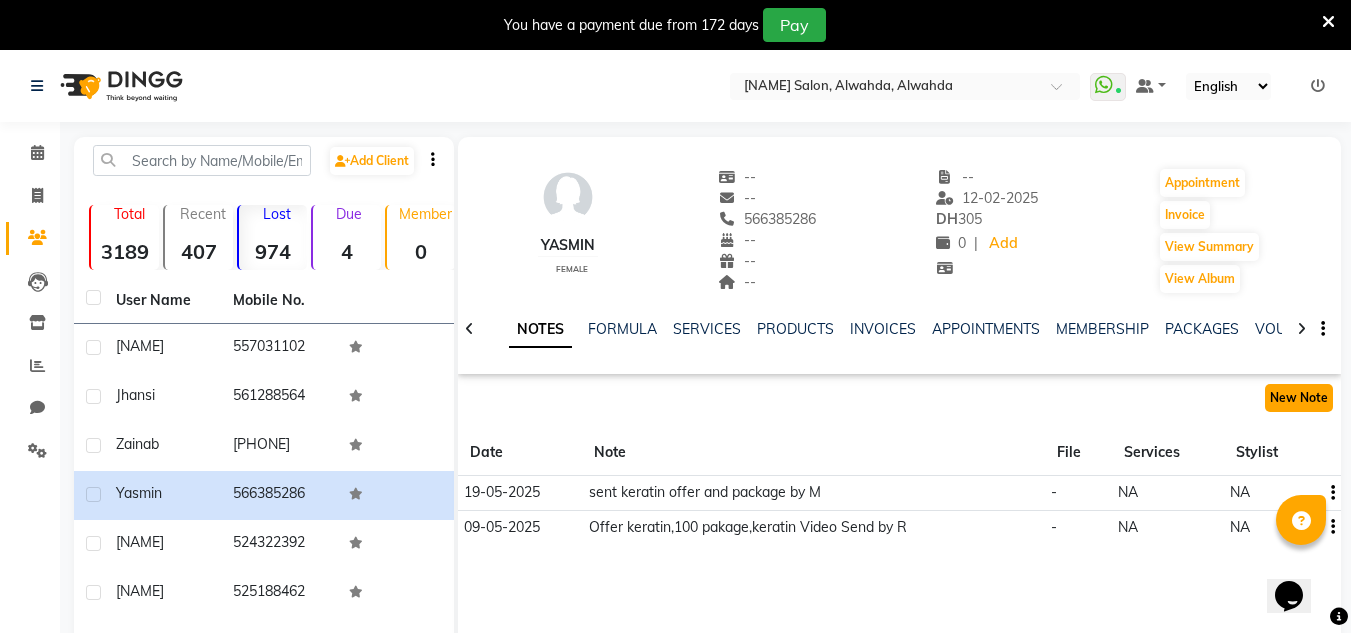 click on "New Note" 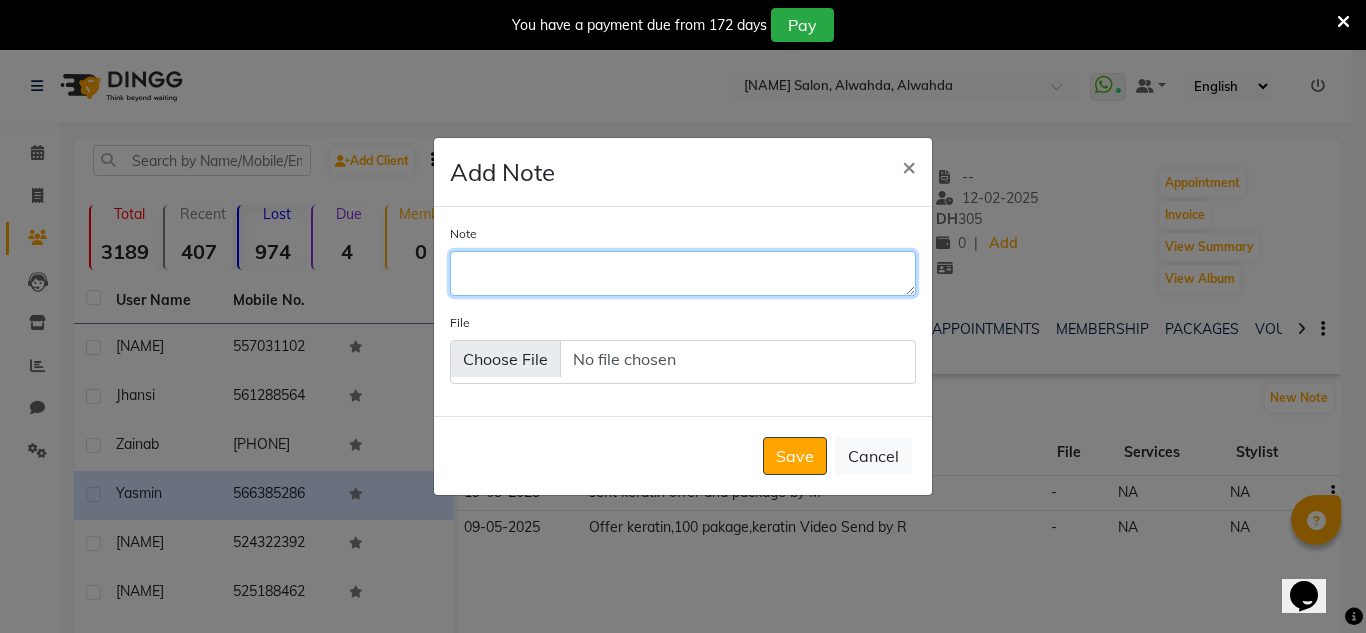 click on "Note" at bounding box center [683, 273] 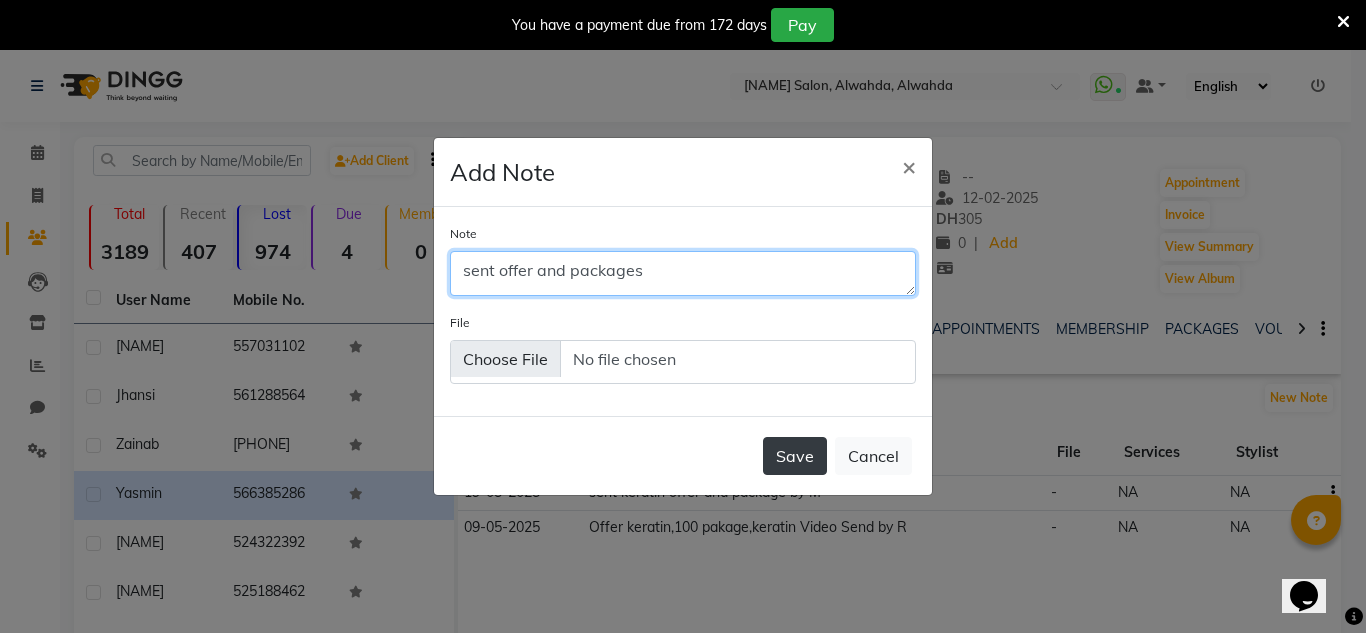 type on "sent offer and packages" 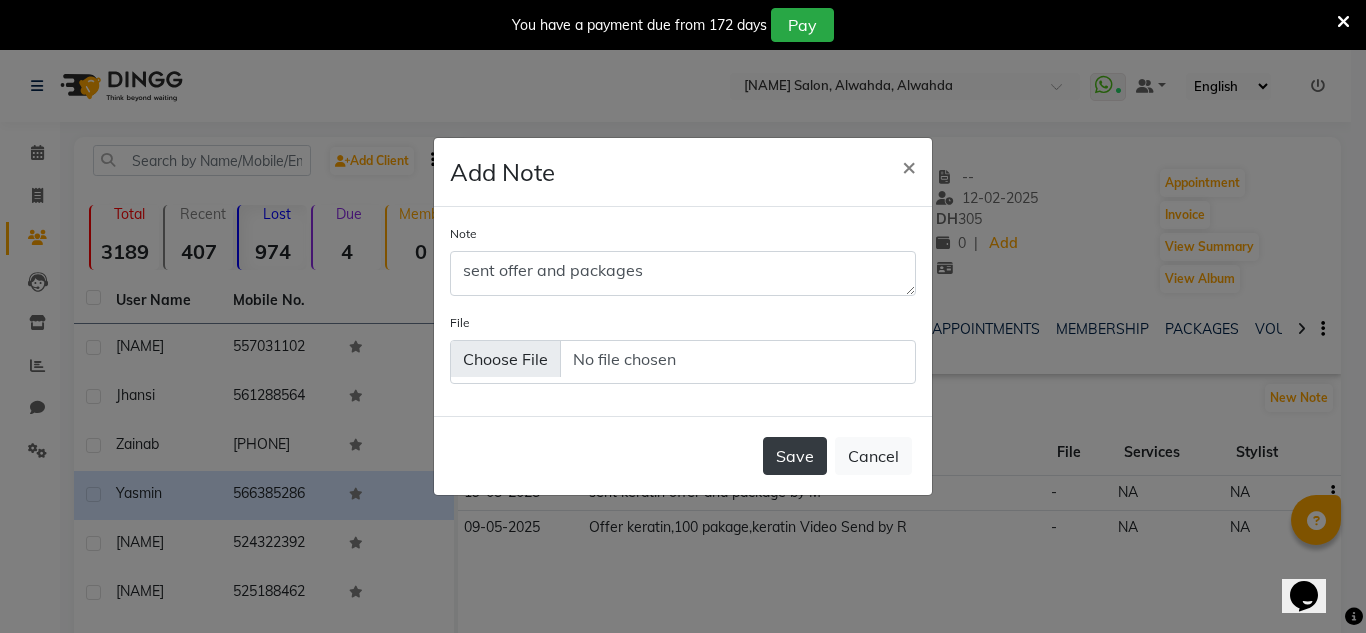 click on "Save" 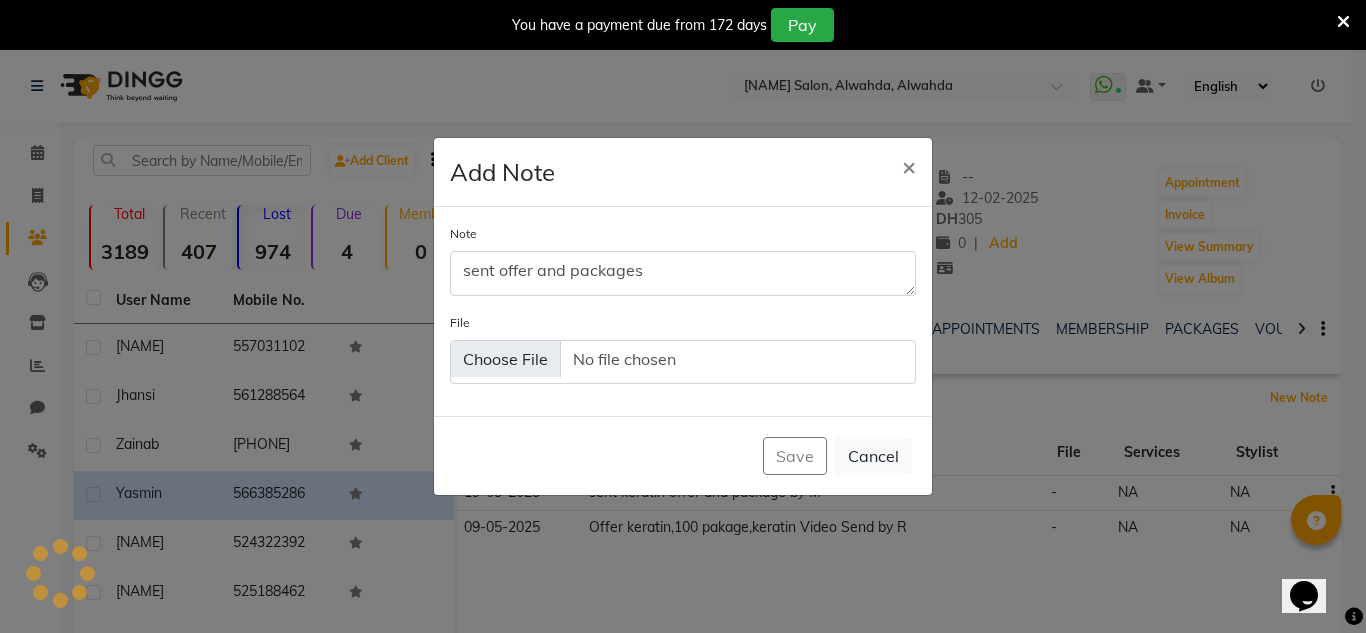 type 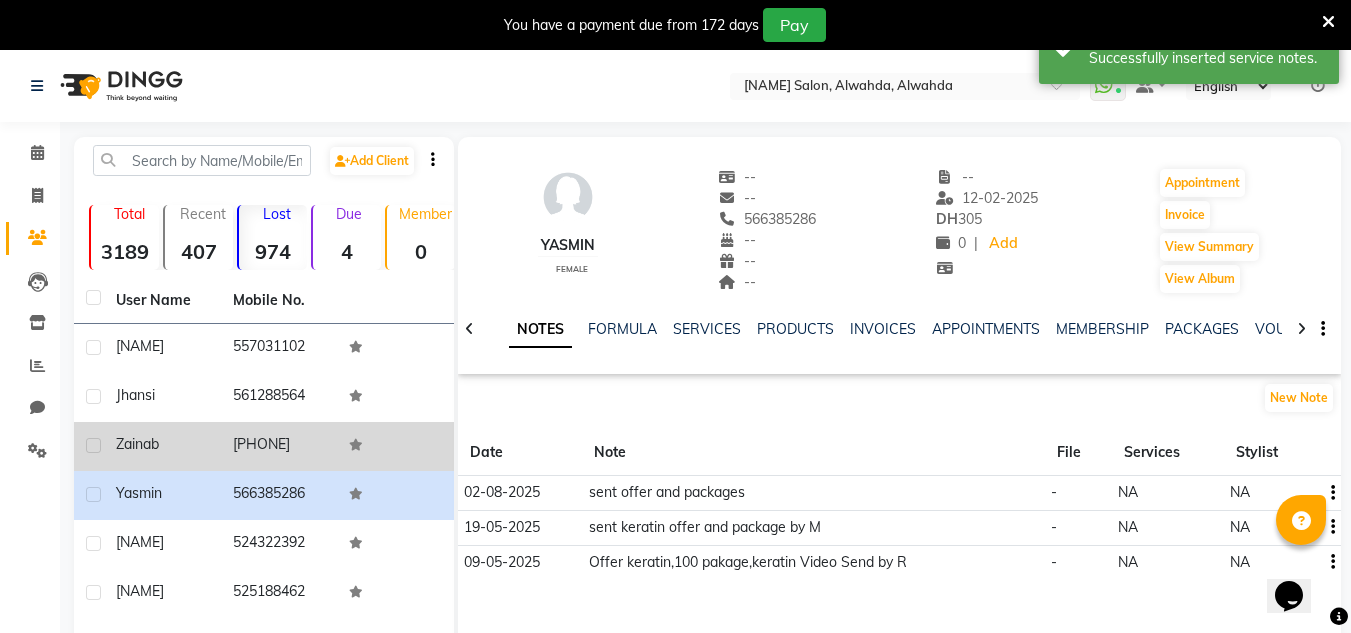 click on "+966  566577550" 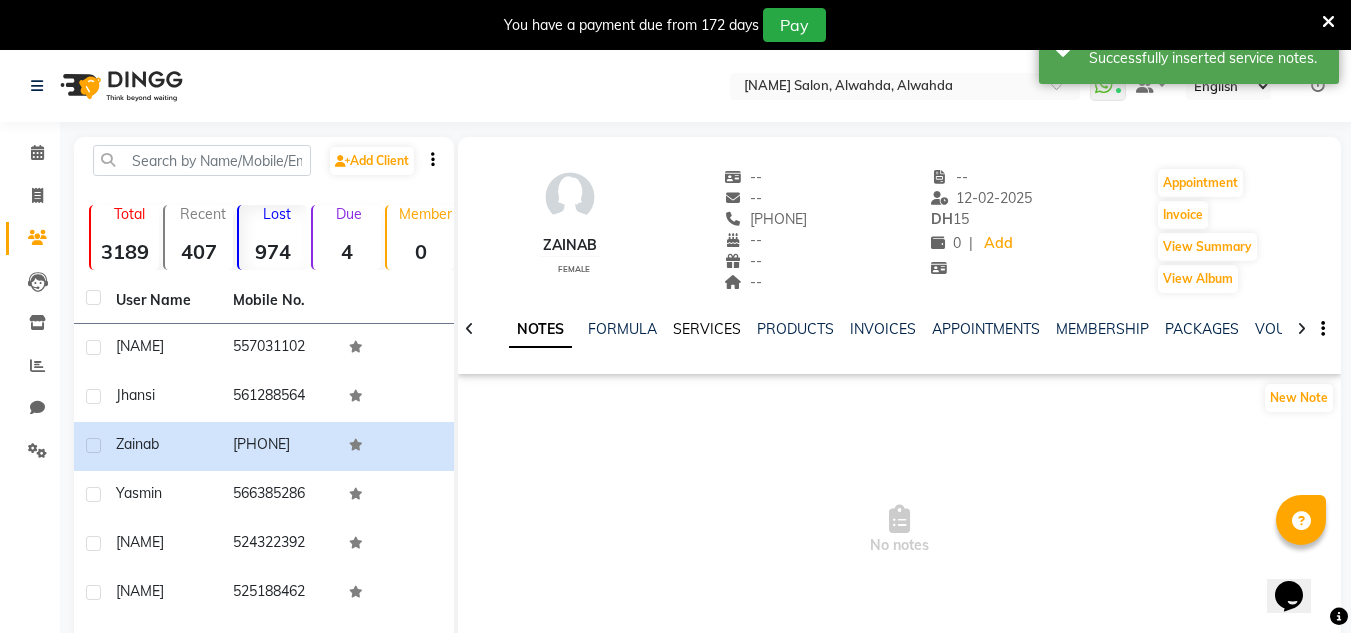 click on "SERVICES" 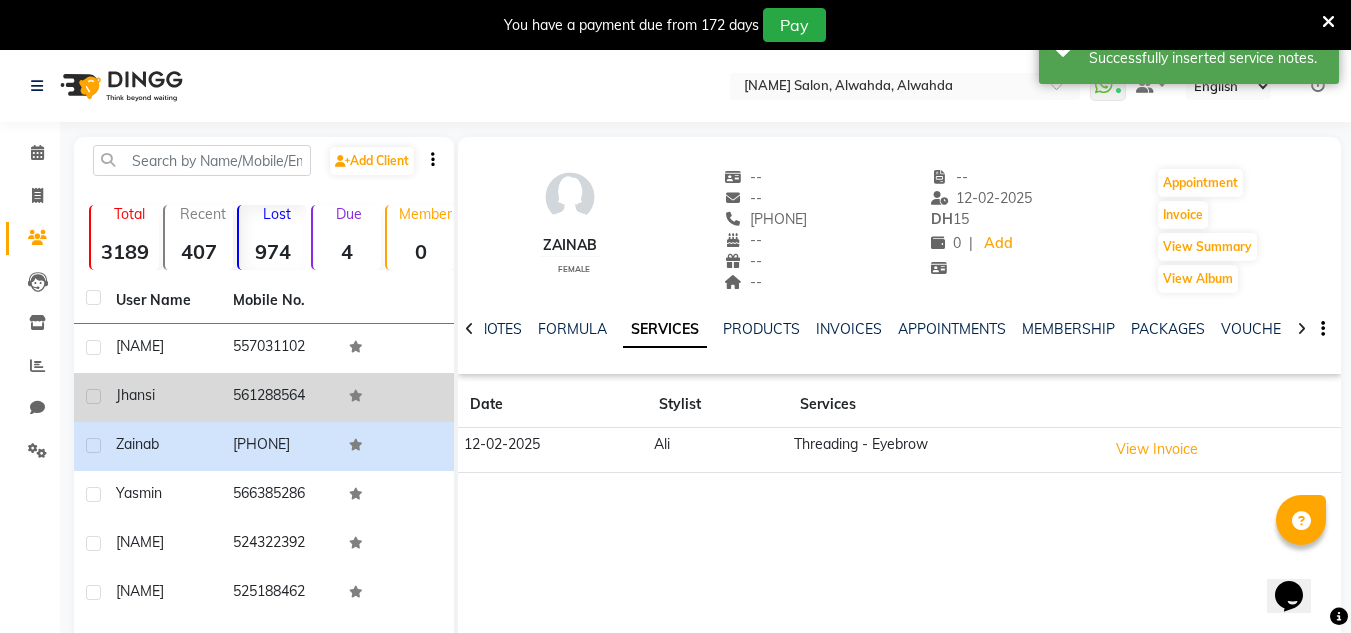 click on "Jhansi" 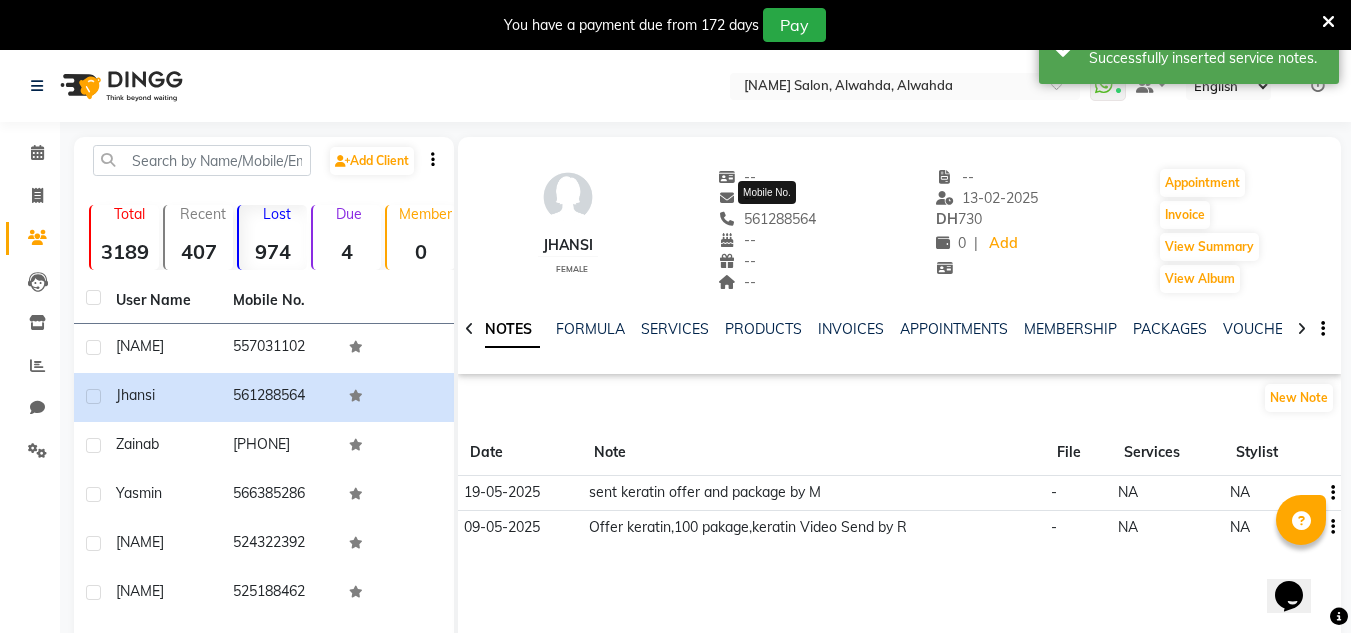 drag, startPoint x: 817, startPoint y: 217, endPoint x: 739, endPoint y: 222, distance: 78.160095 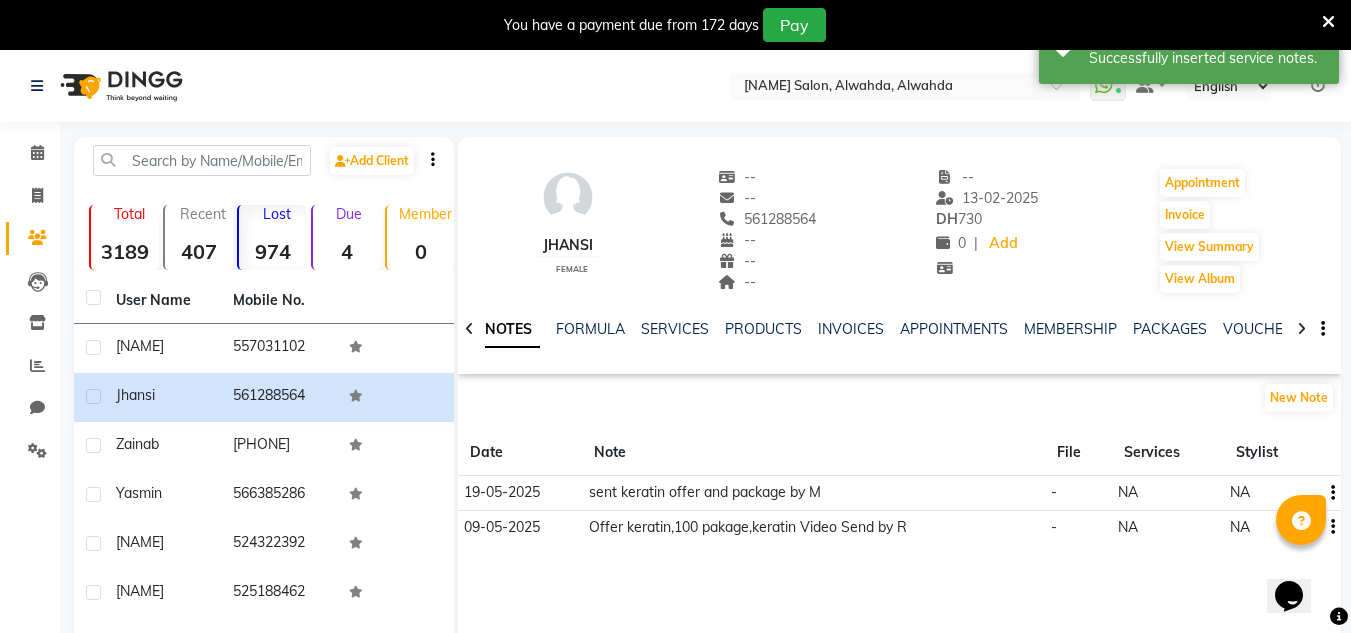 copy on "561288564" 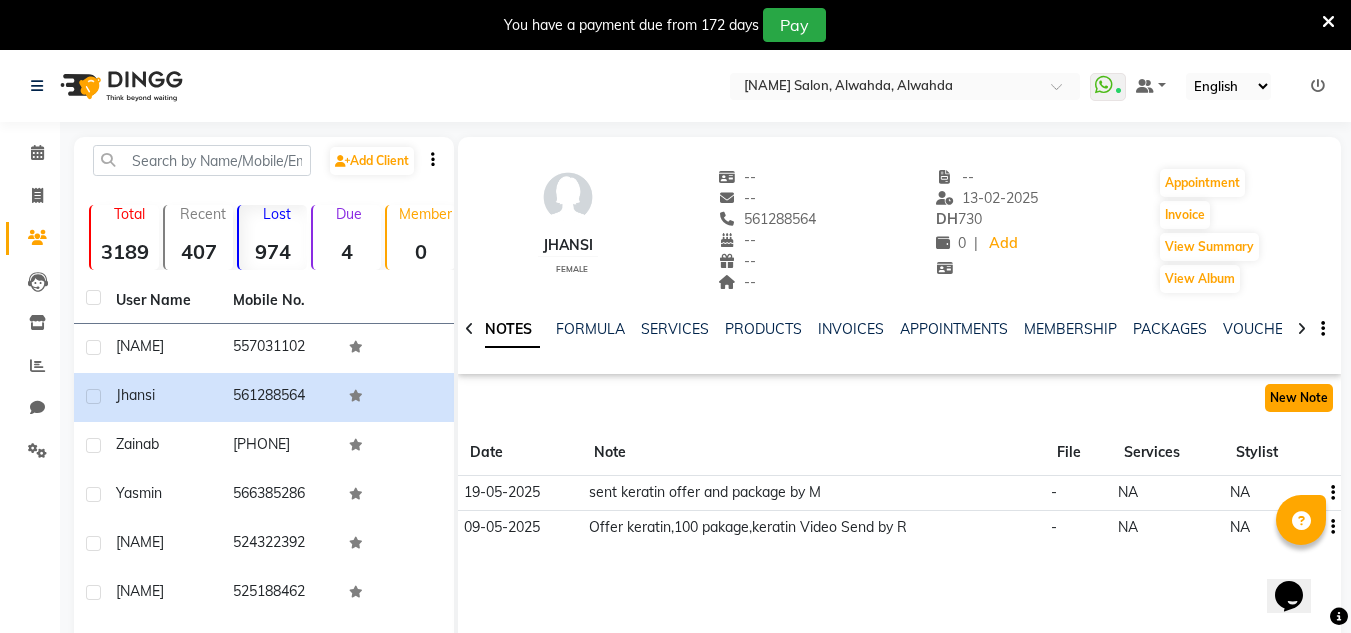 click on "New Note" 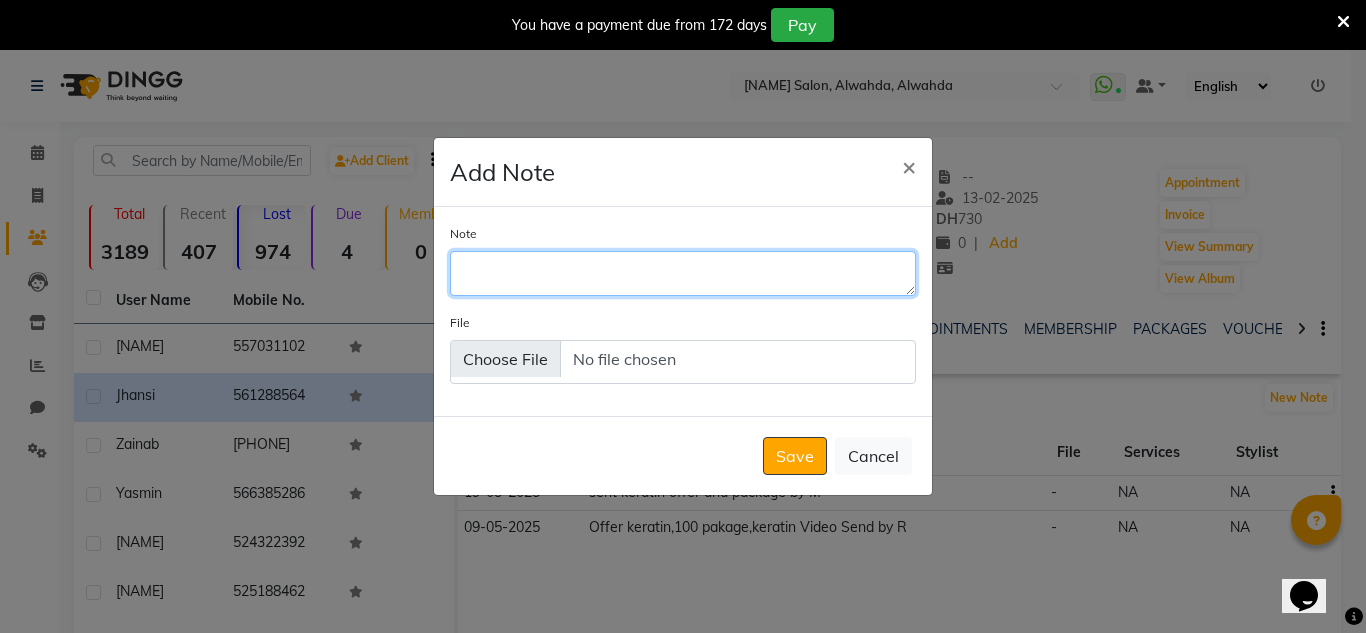 click on "Note" at bounding box center [683, 273] 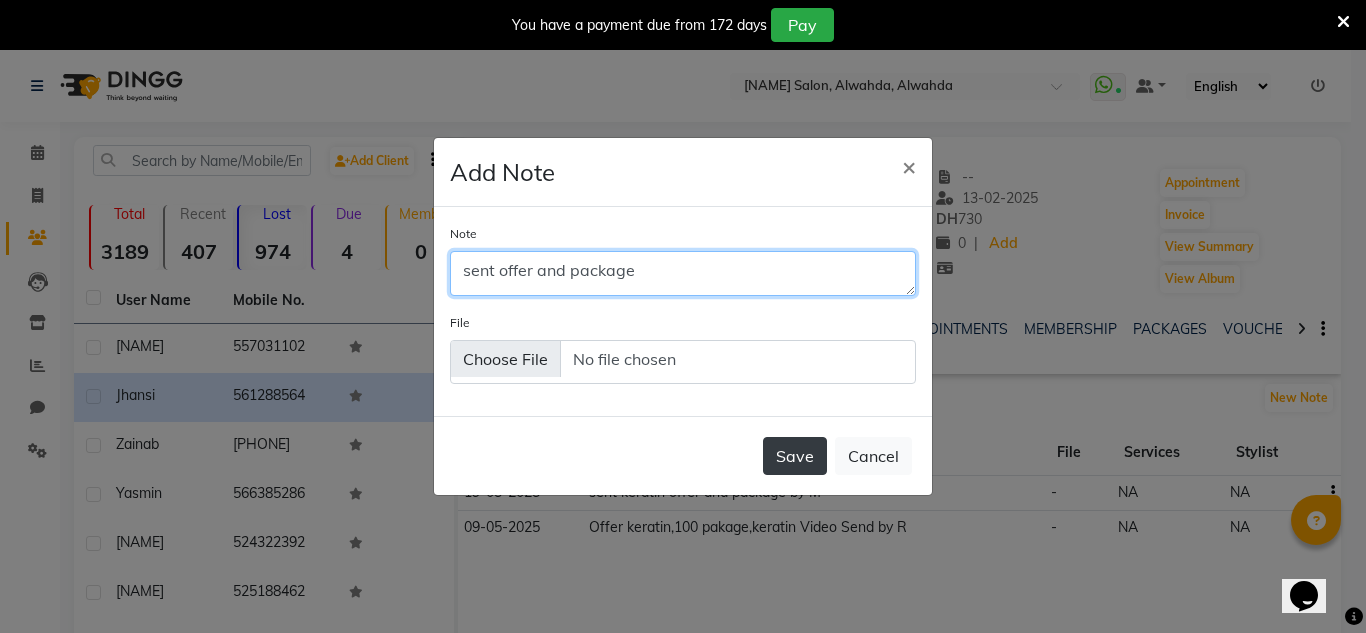 type on "sent offer and package" 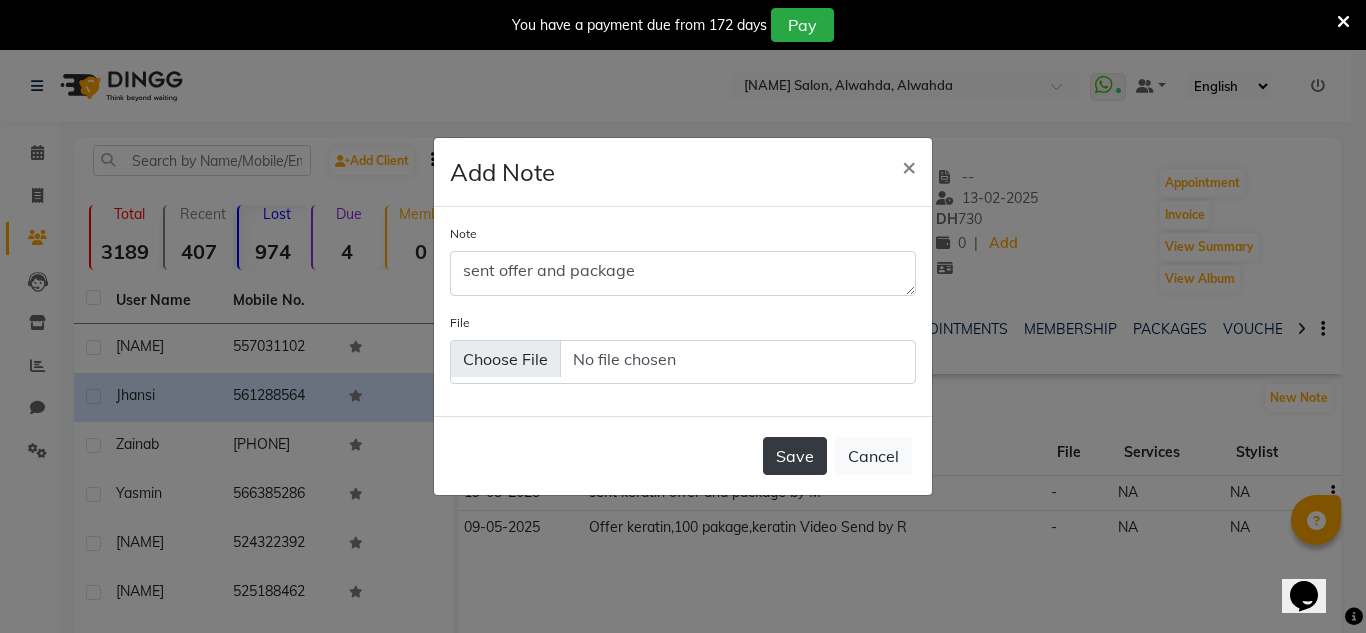 click on "Save" 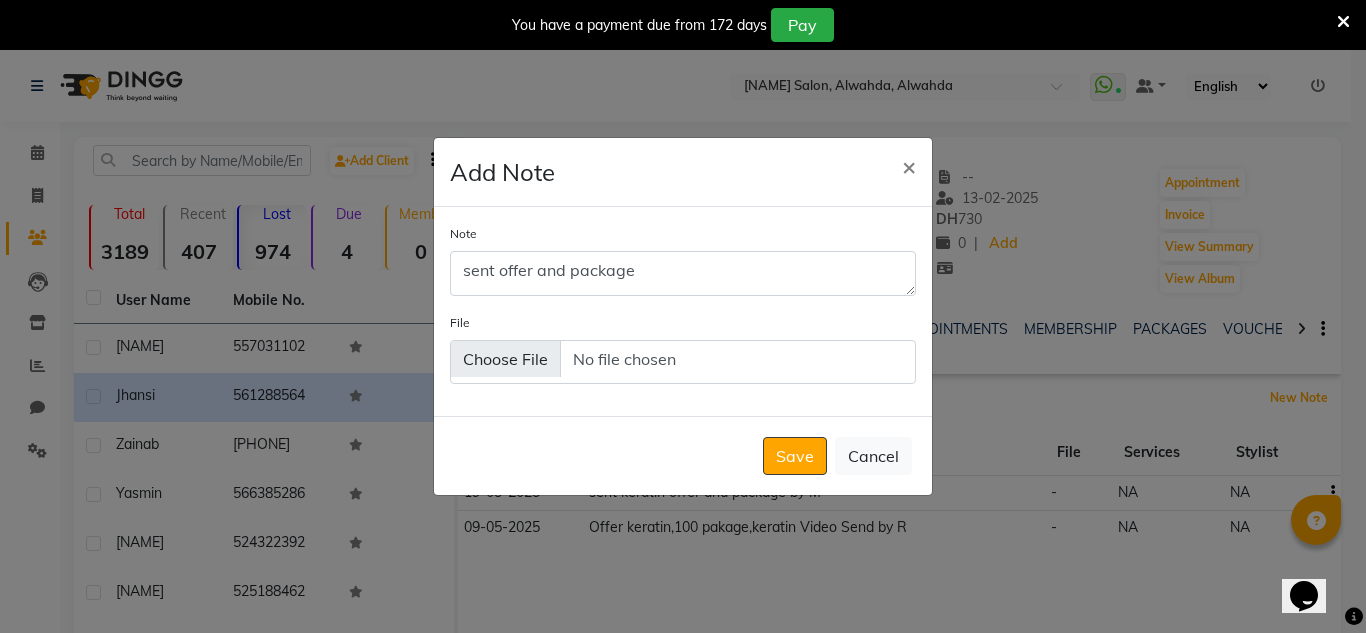 type 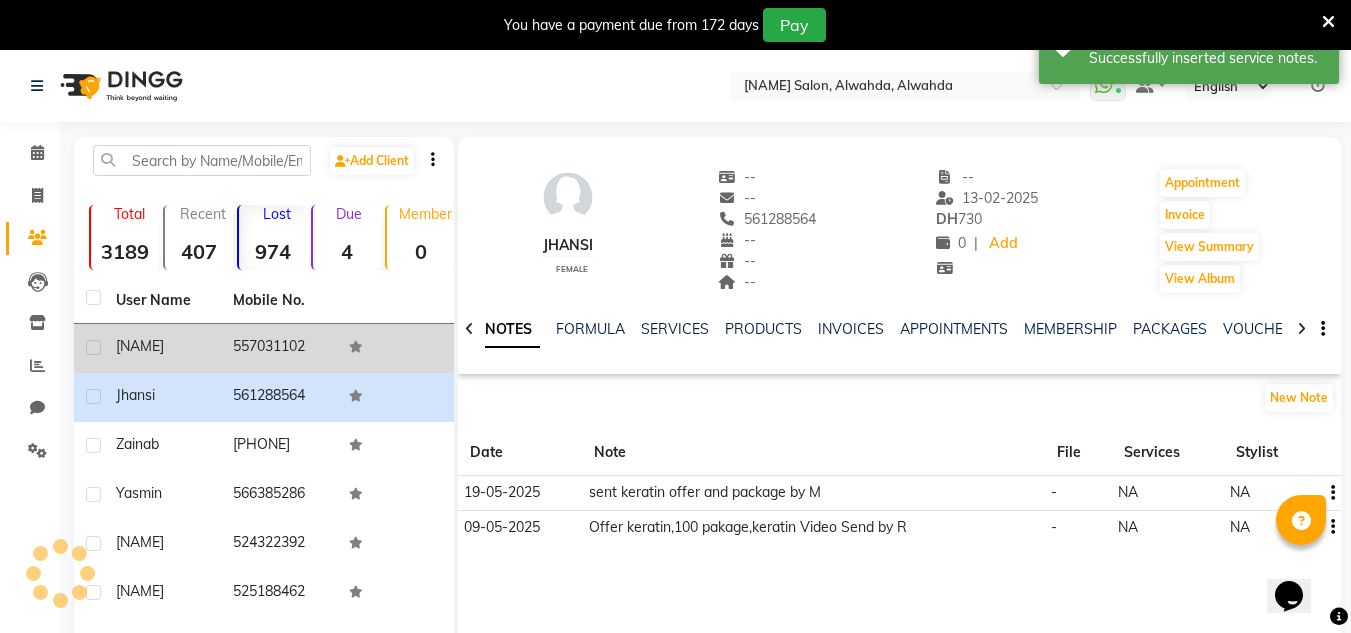 click on "Zamila" 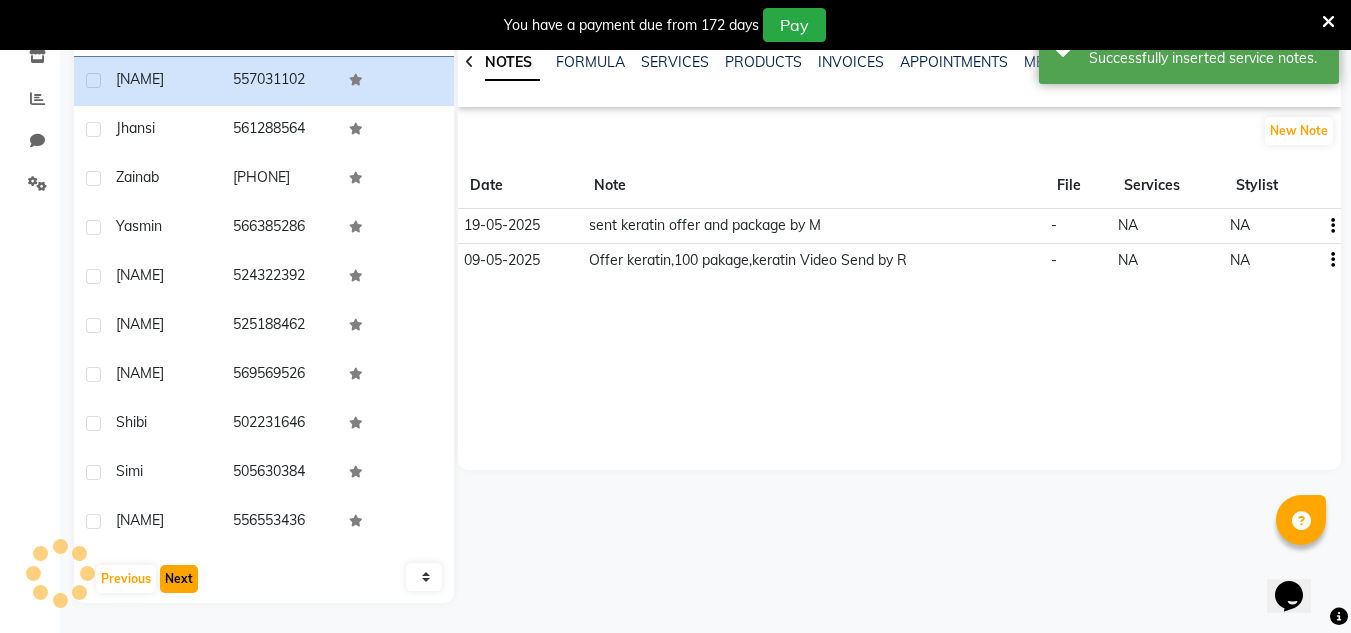 click on "Next" 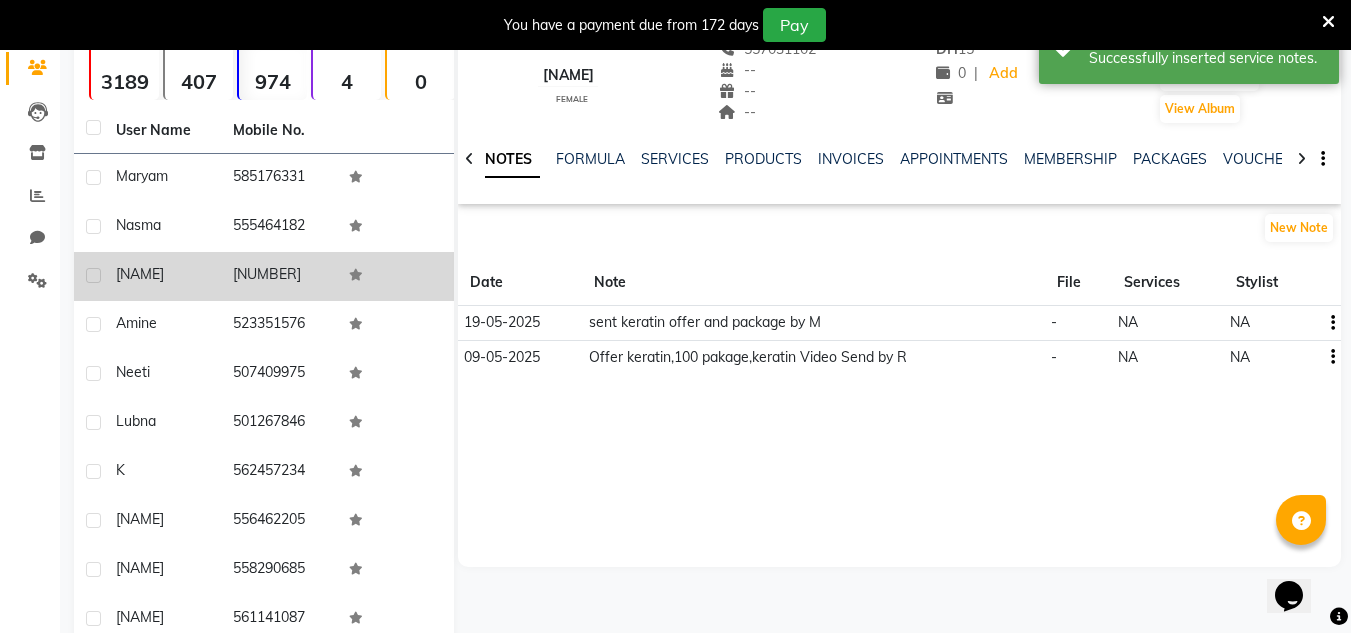 scroll, scrollTop: 0, scrollLeft: 0, axis: both 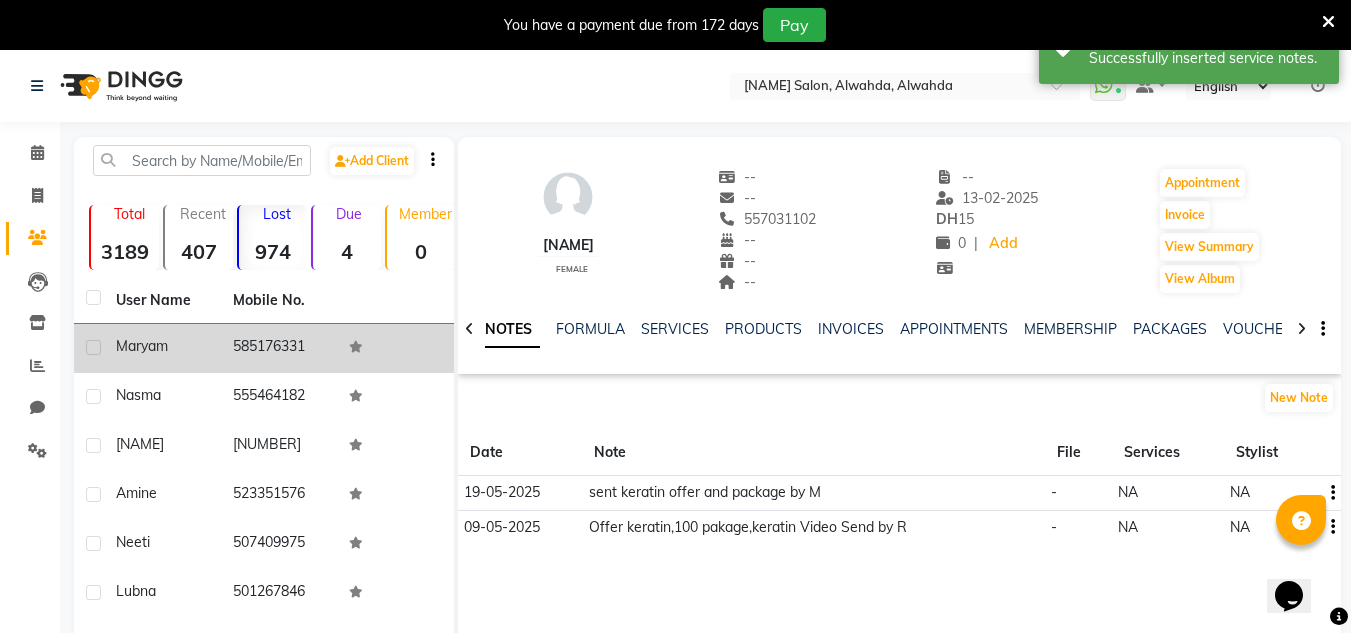 click on "Maryam" 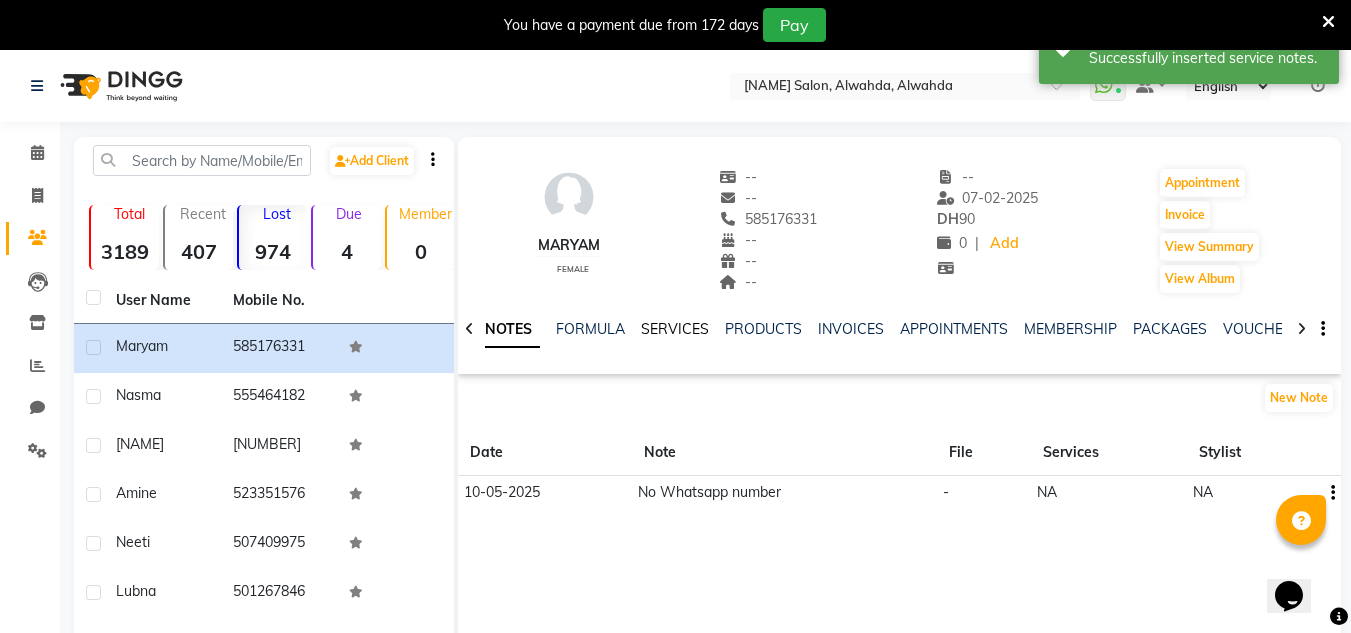 click on "SERVICES" 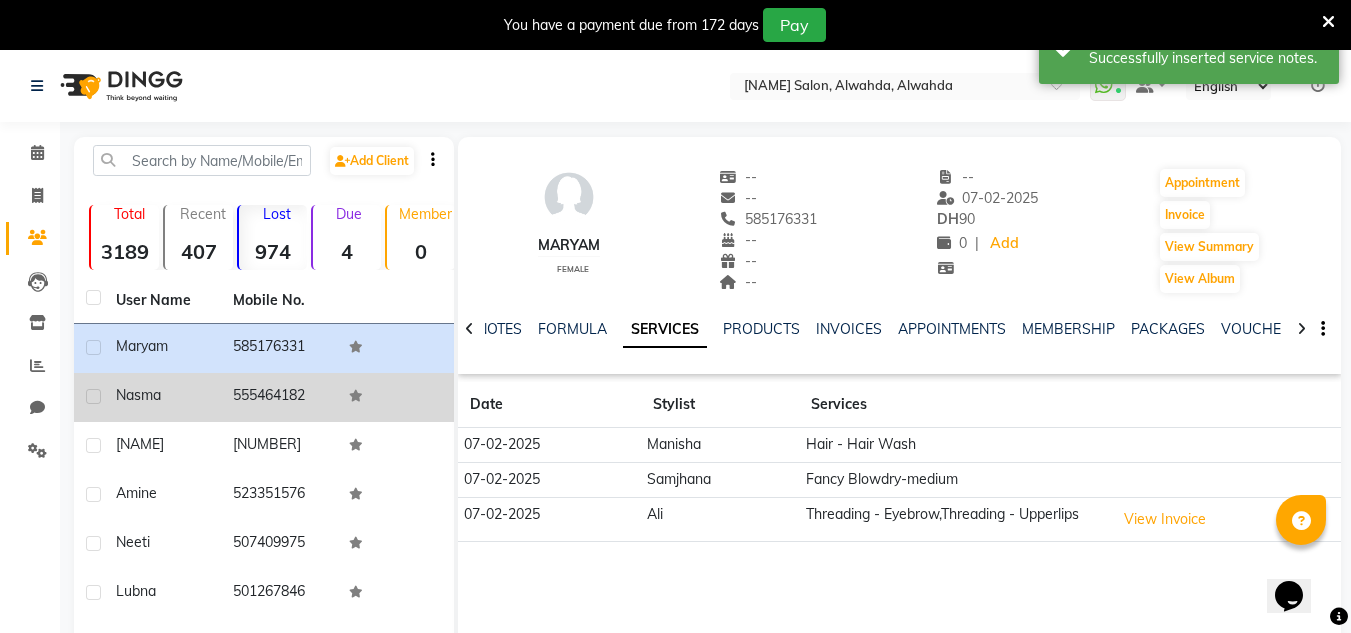 drag, startPoint x: 314, startPoint y: 418, endPoint x: 325, endPoint y: 416, distance: 11.18034 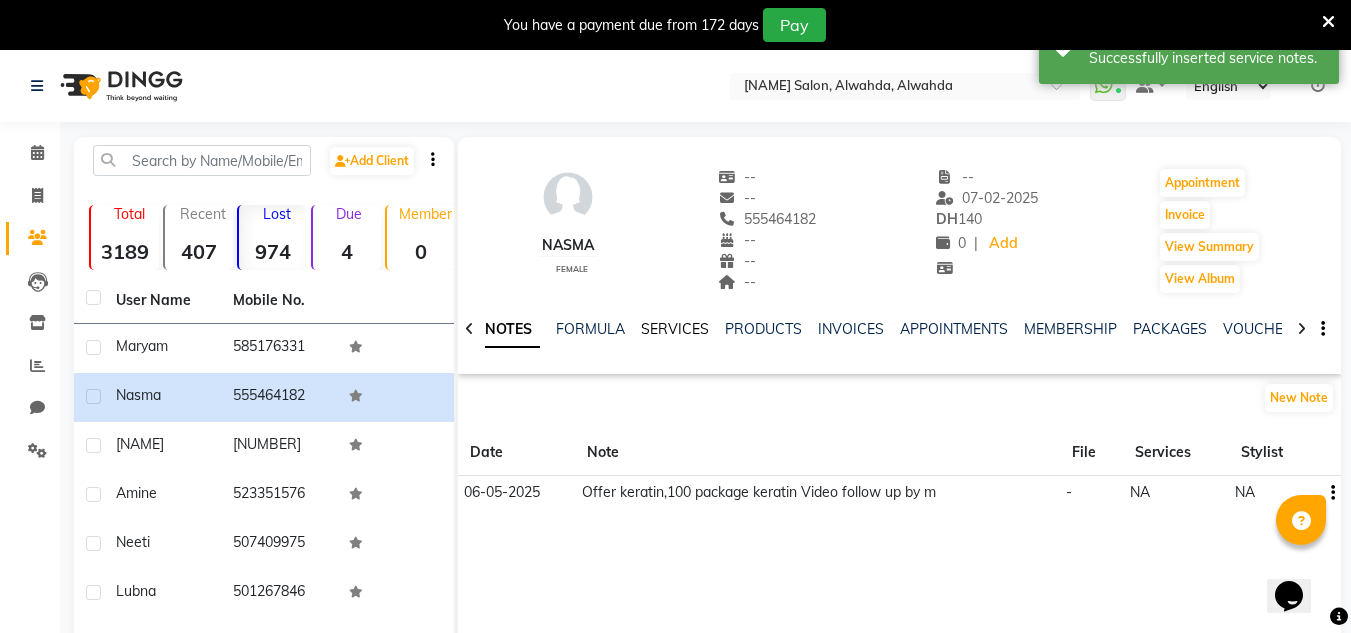 click on "SERVICES" 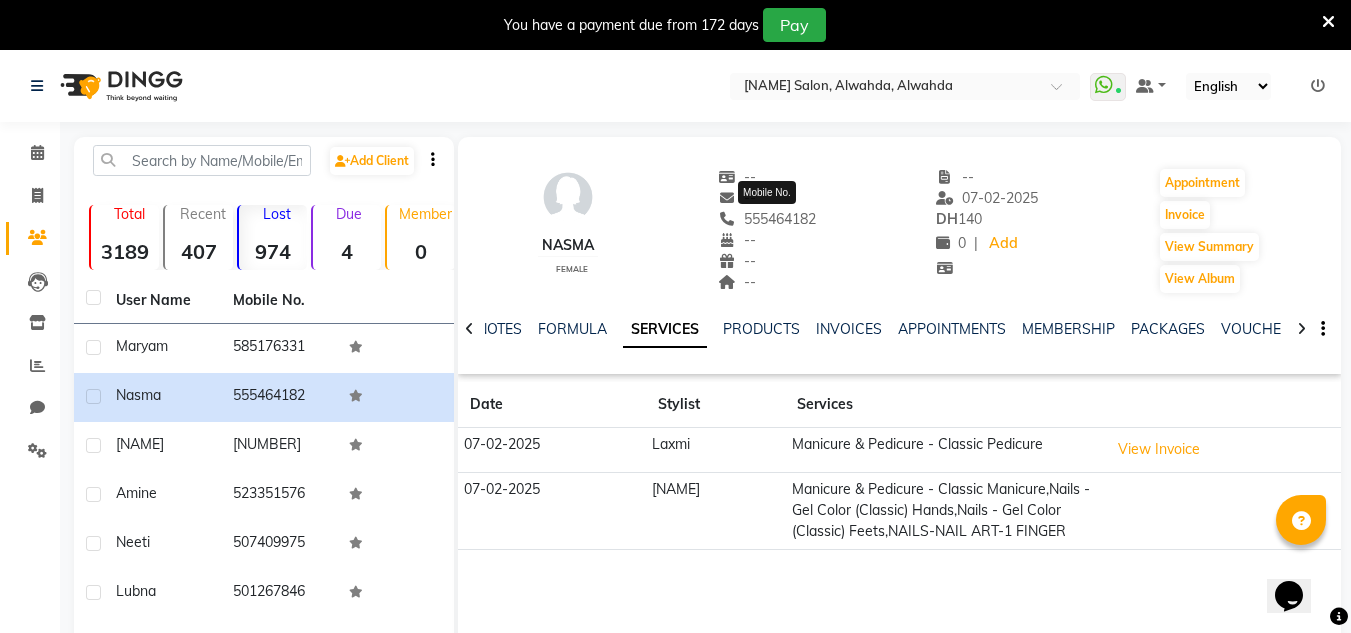 drag, startPoint x: 816, startPoint y: 214, endPoint x: 743, endPoint y: 225, distance: 73.82411 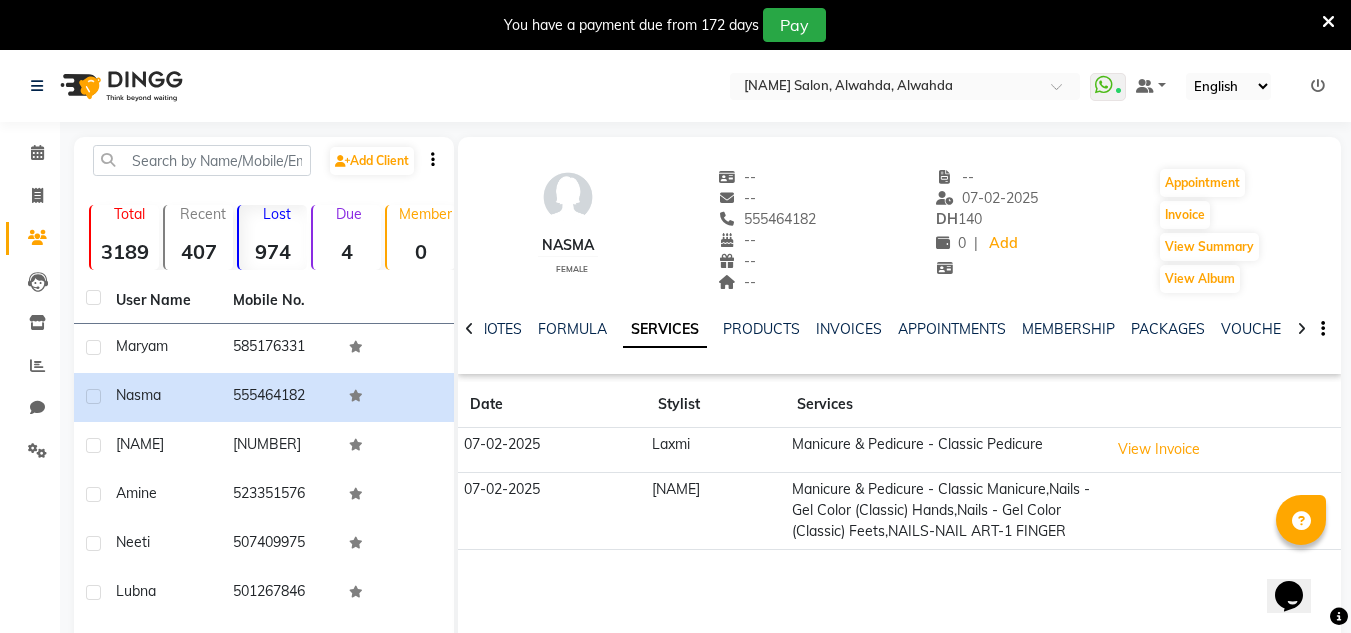 copy on "555464182" 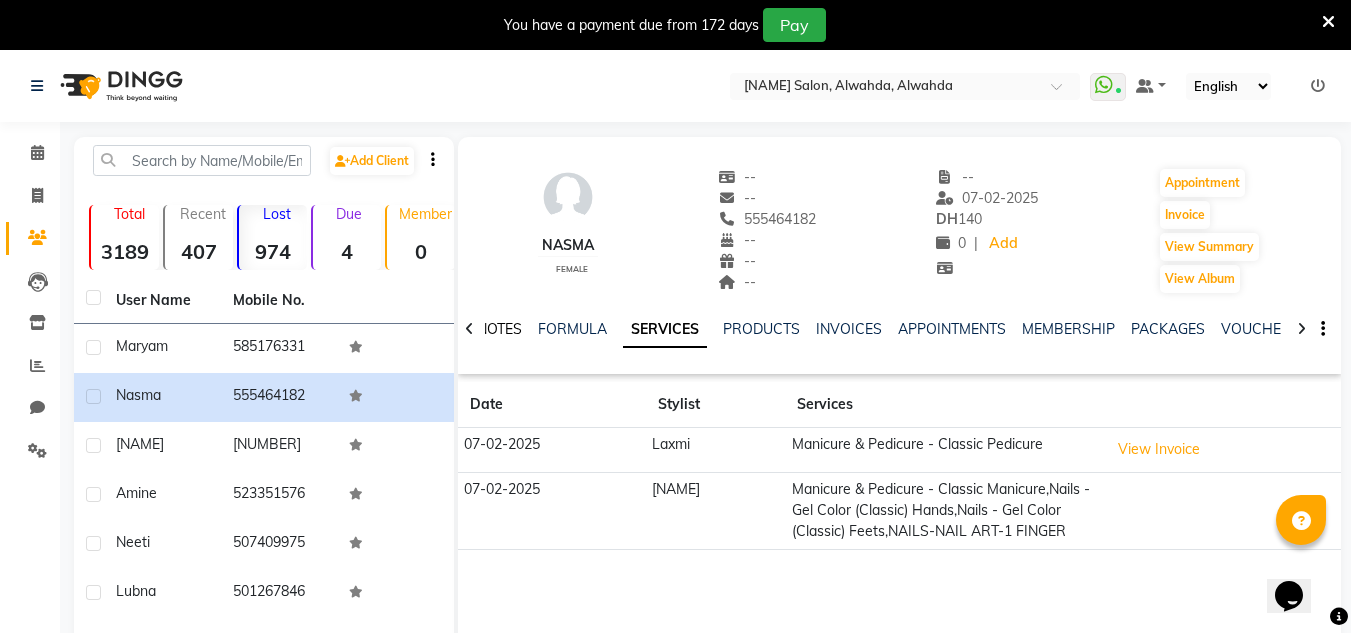 click on "NOTES" 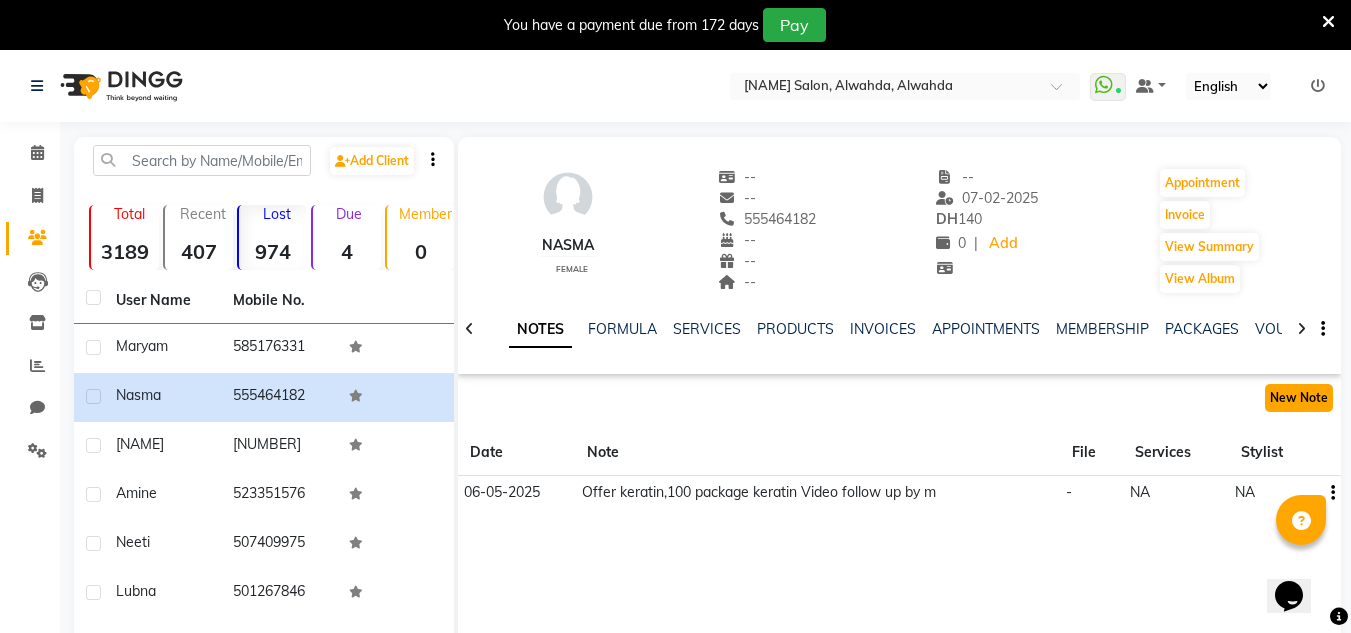 click on "New Note" 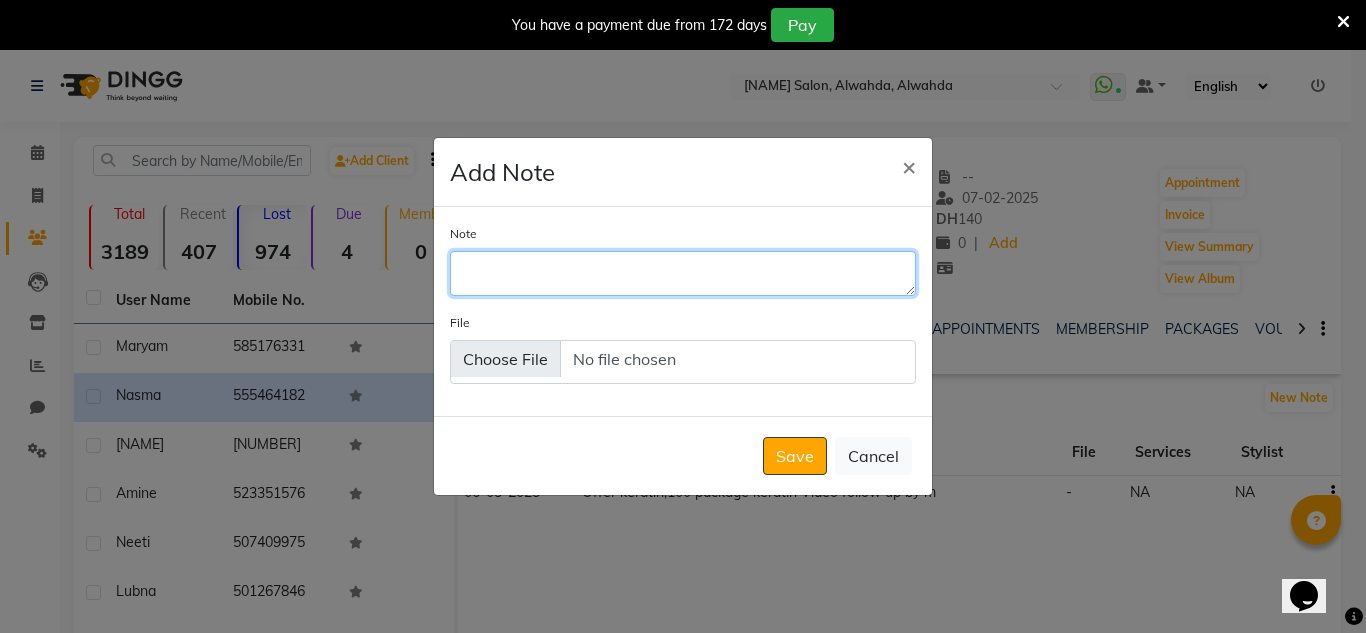click on "Note" at bounding box center (683, 273) 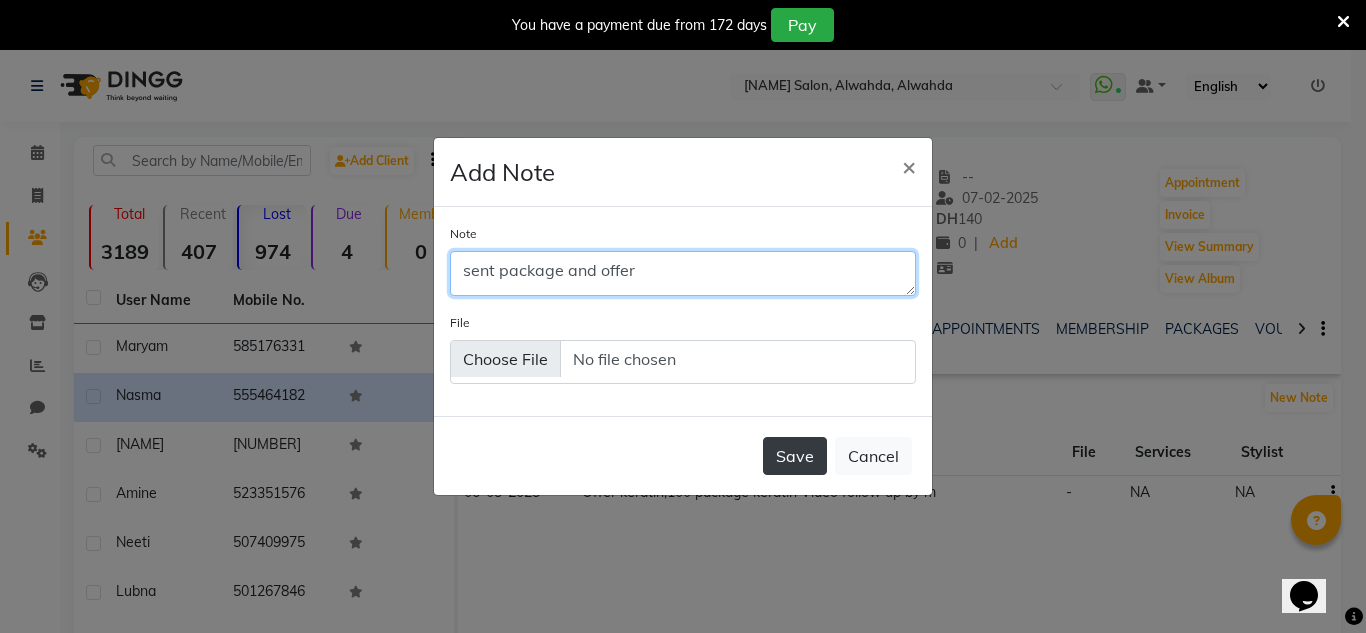 type on "sent package and offer" 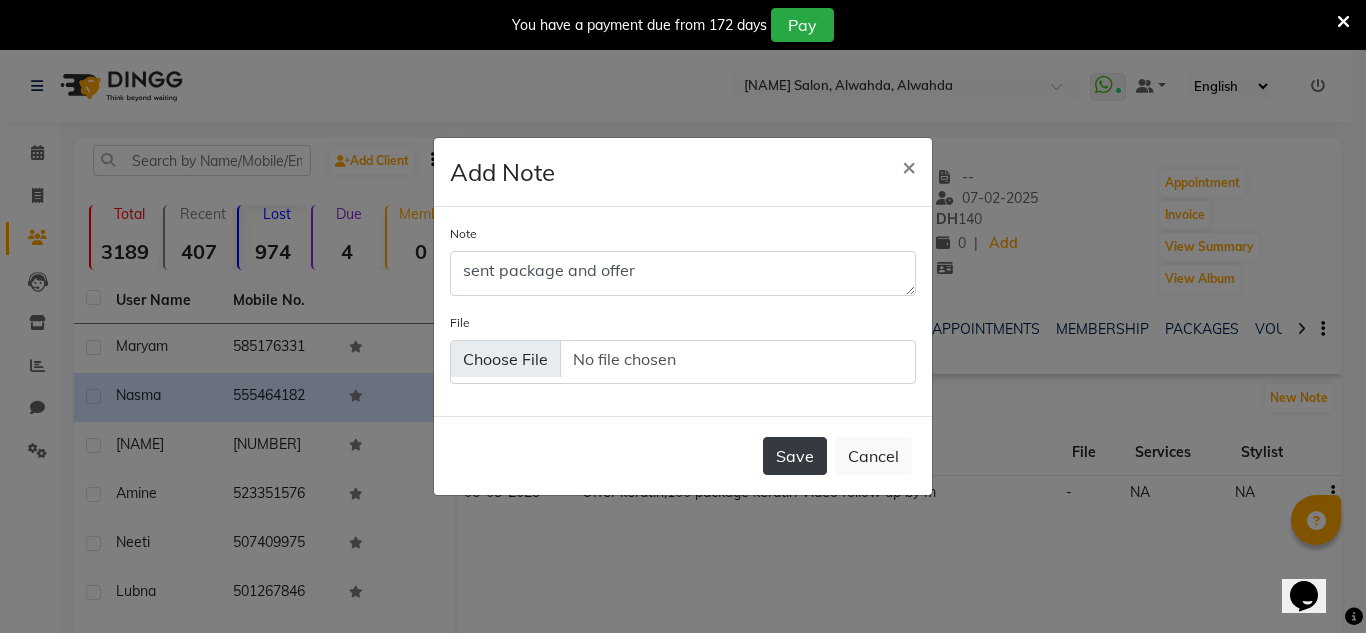 click on "Save" 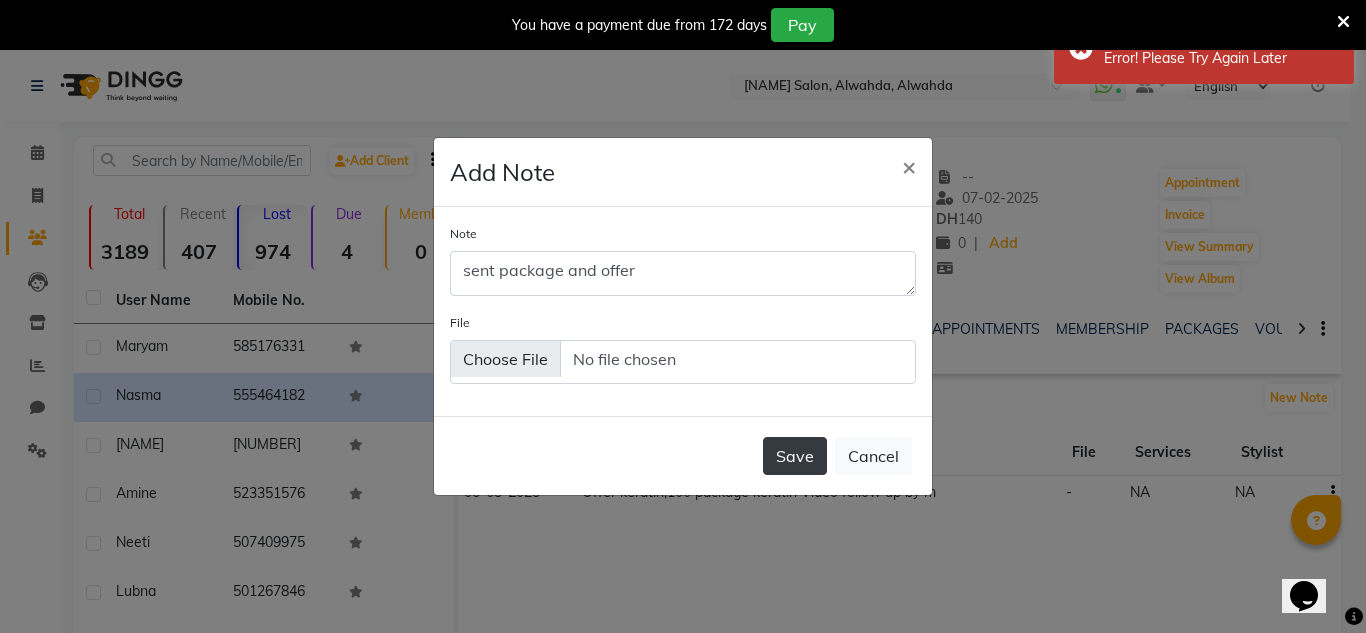 click on "Save" 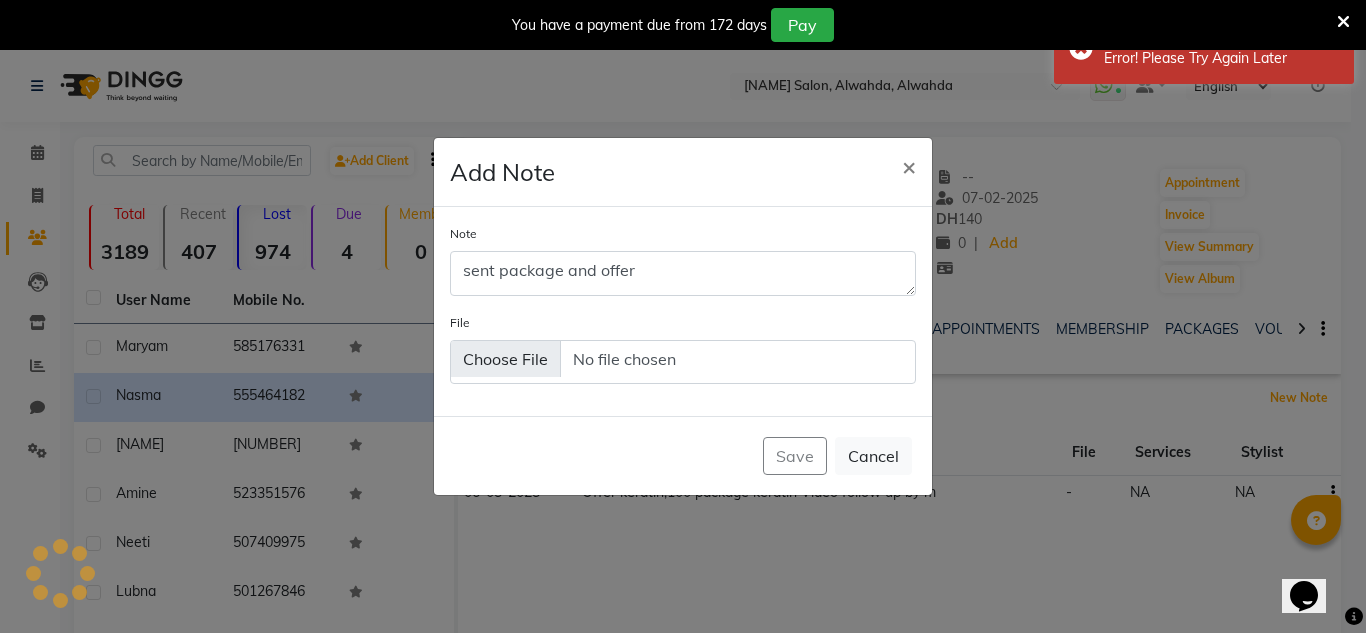 type 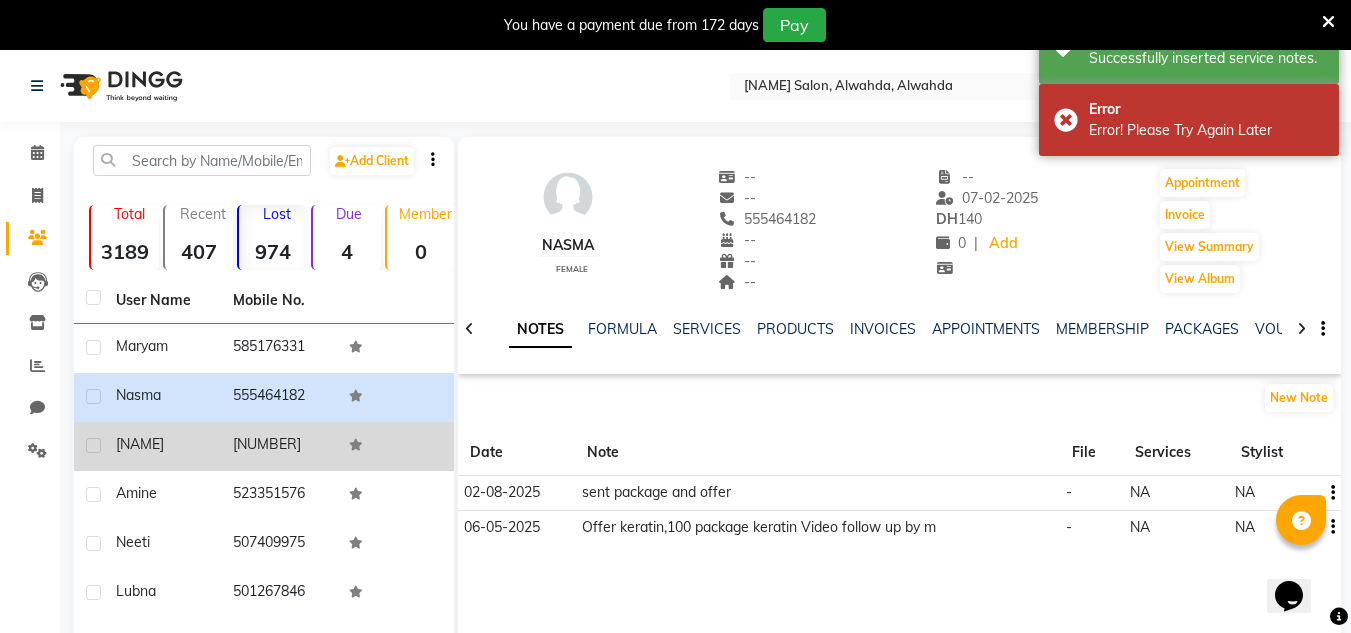 click on "554127894" 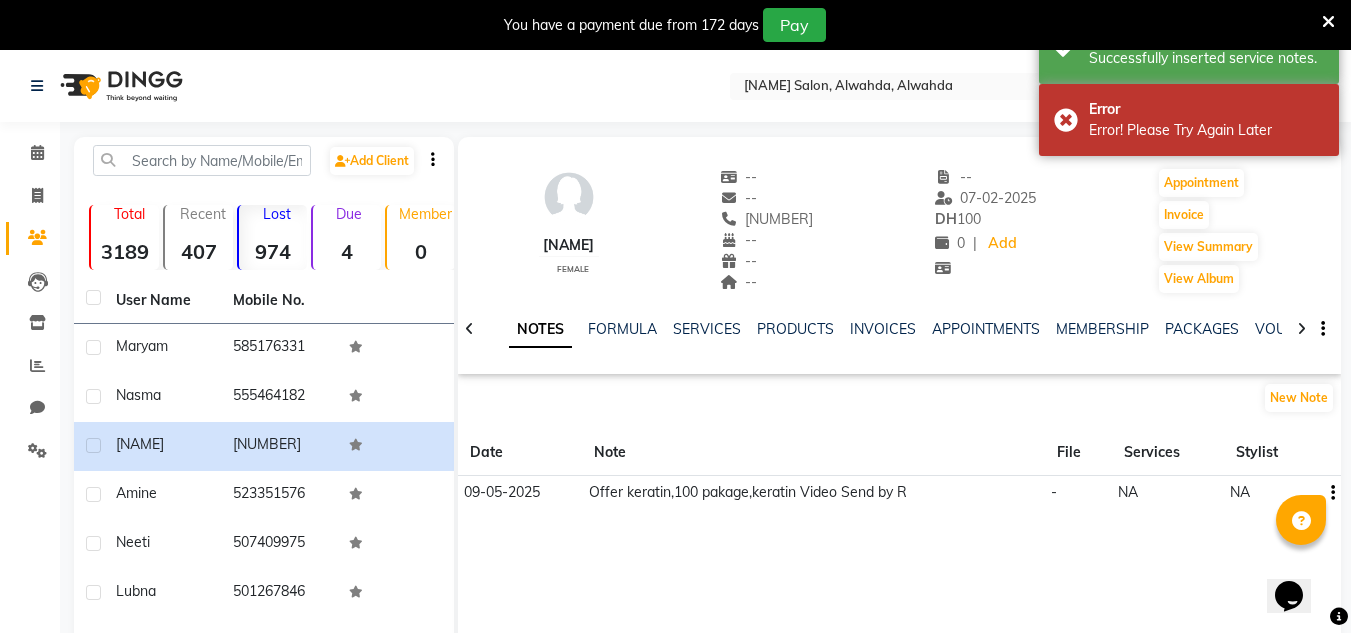 click on "Dinah    female  --   --   554127894  --  --  --  -- 07-02-2025 DH    100 0 |  Add   Appointment   Invoice  View Summary  View Album" 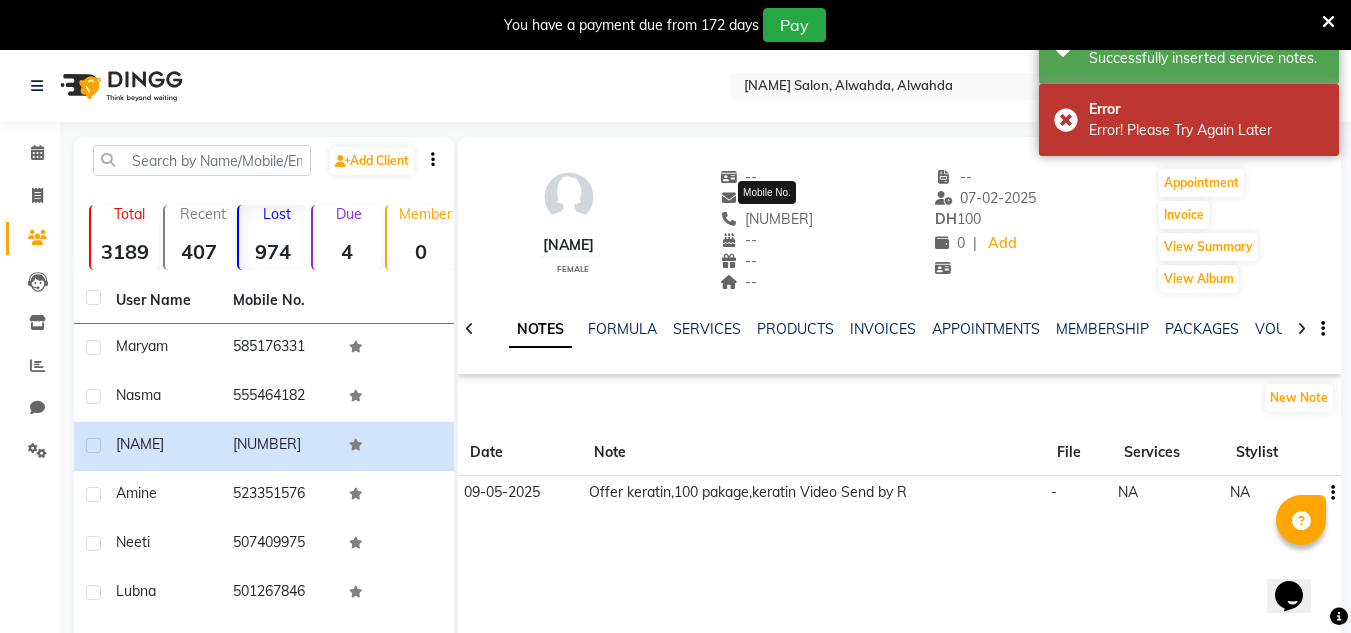 drag, startPoint x: 816, startPoint y: 217, endPoint x: 744, endPoint y: 223, distance: 72.249565 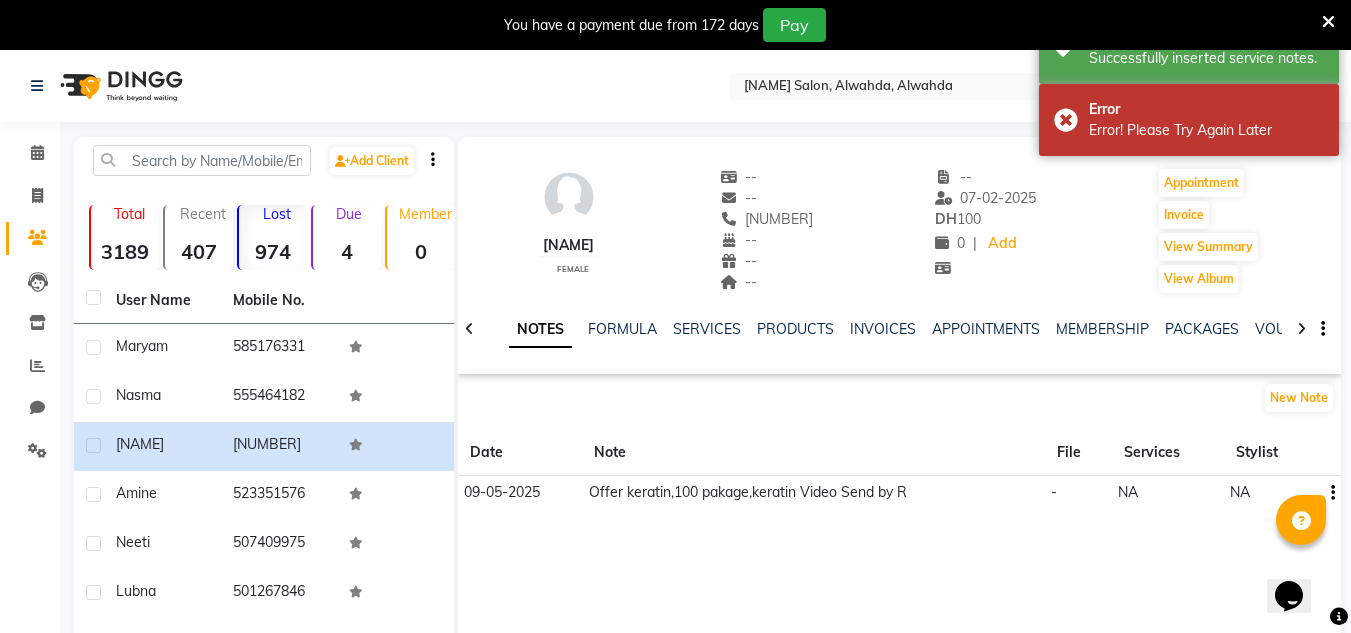 copy on "554127894" 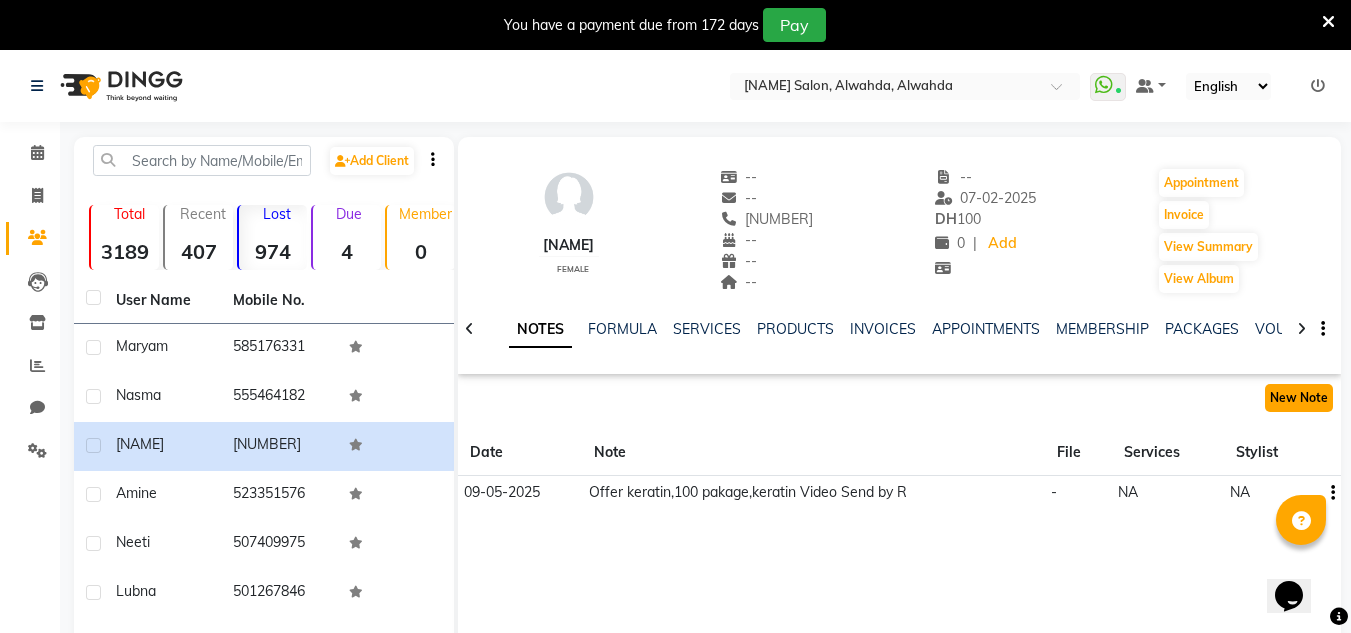 click on "New Note" 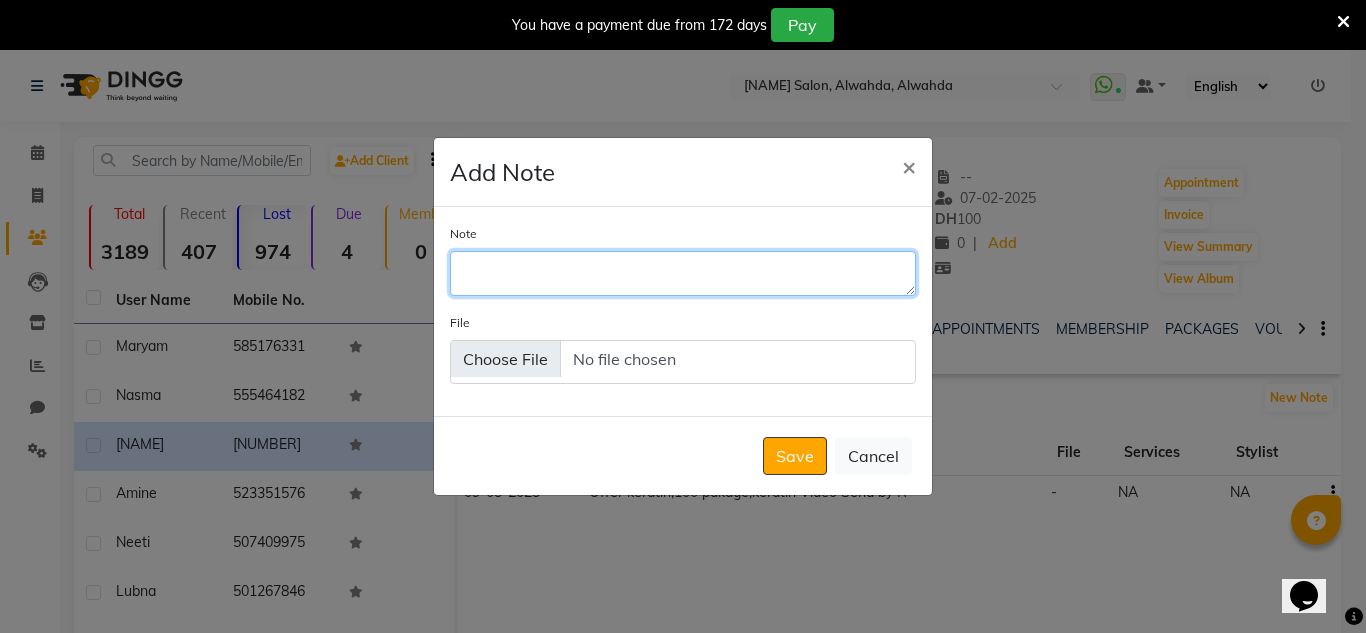 click on "Note" at bounding box center (683, 273) 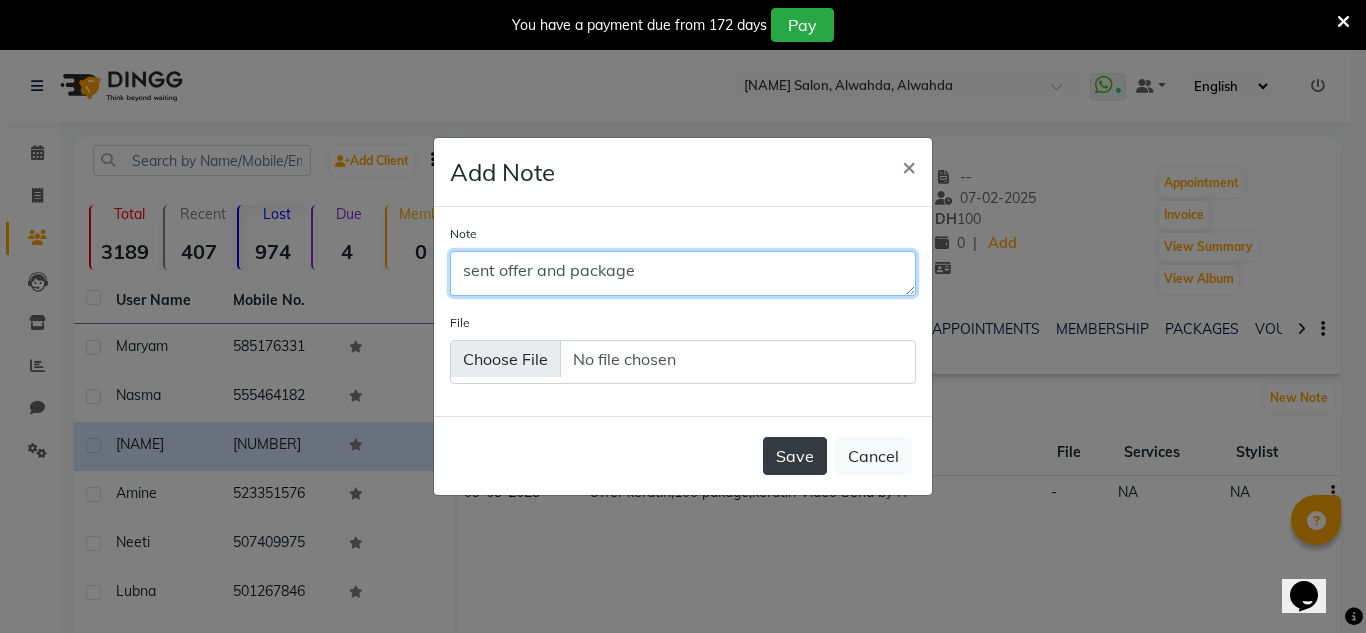 type on "sent offer and package" 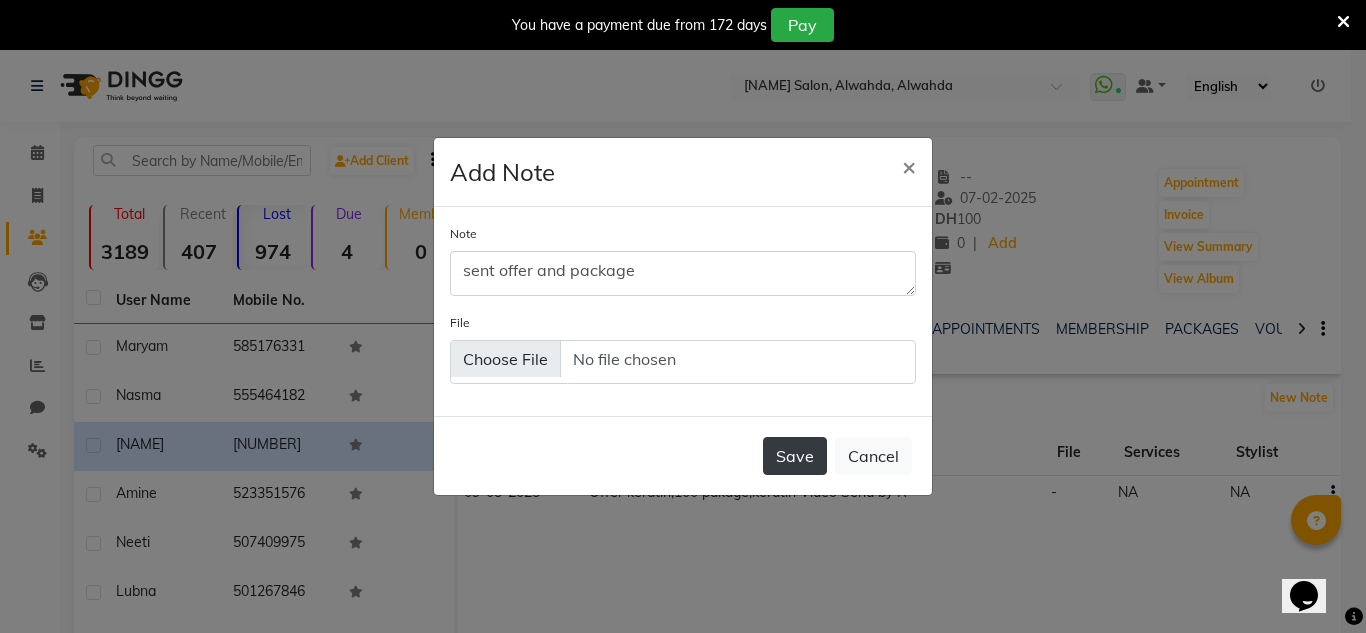 click on "Save" 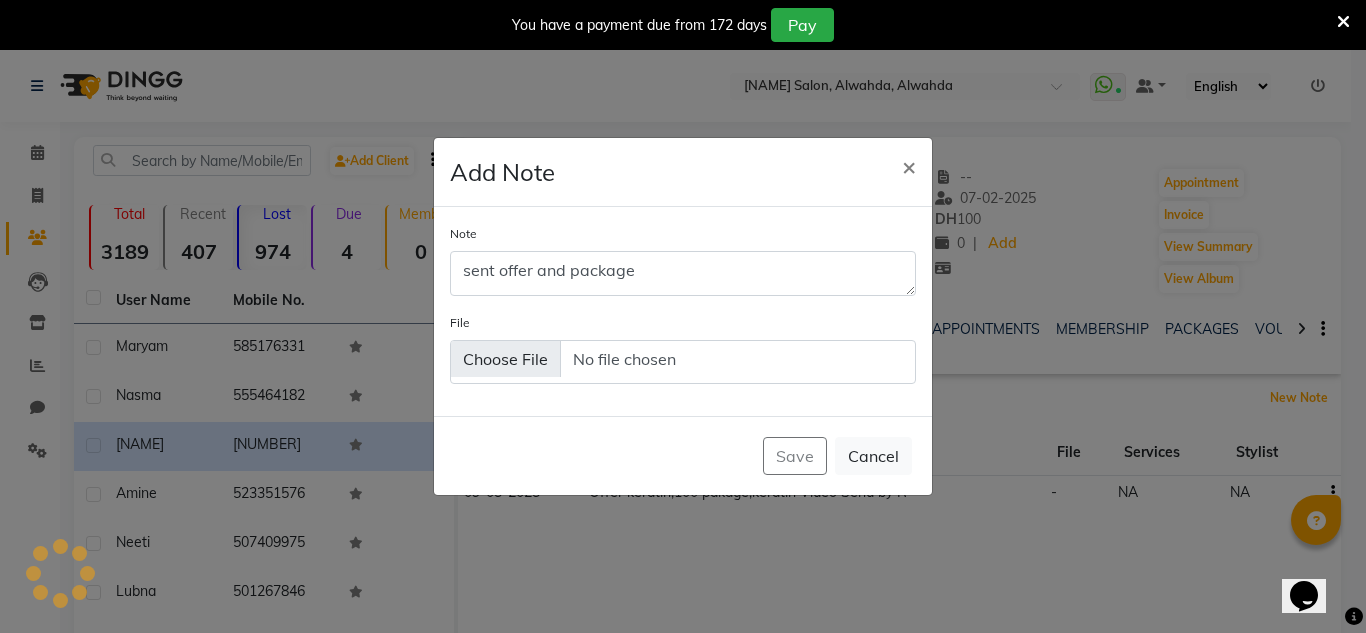 type 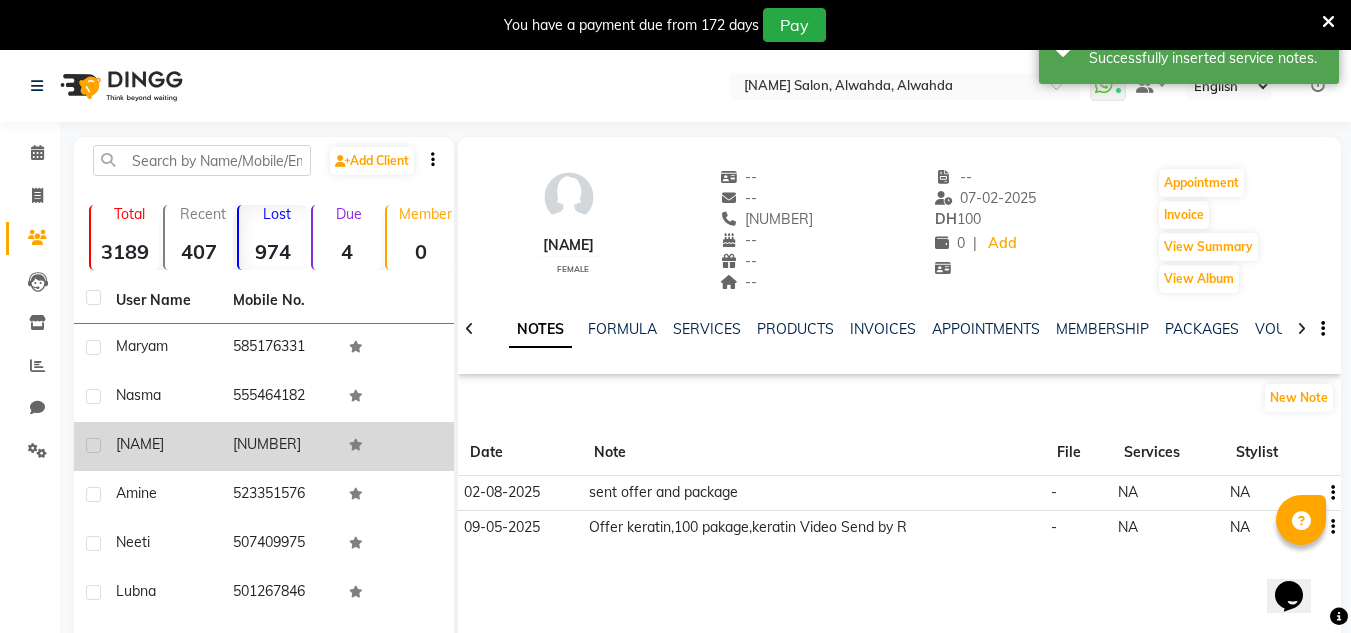 drag, startPoint x: 214, startPoint y: 513, endPoint x: 256, endPoint y: 470, distance: 60.108234 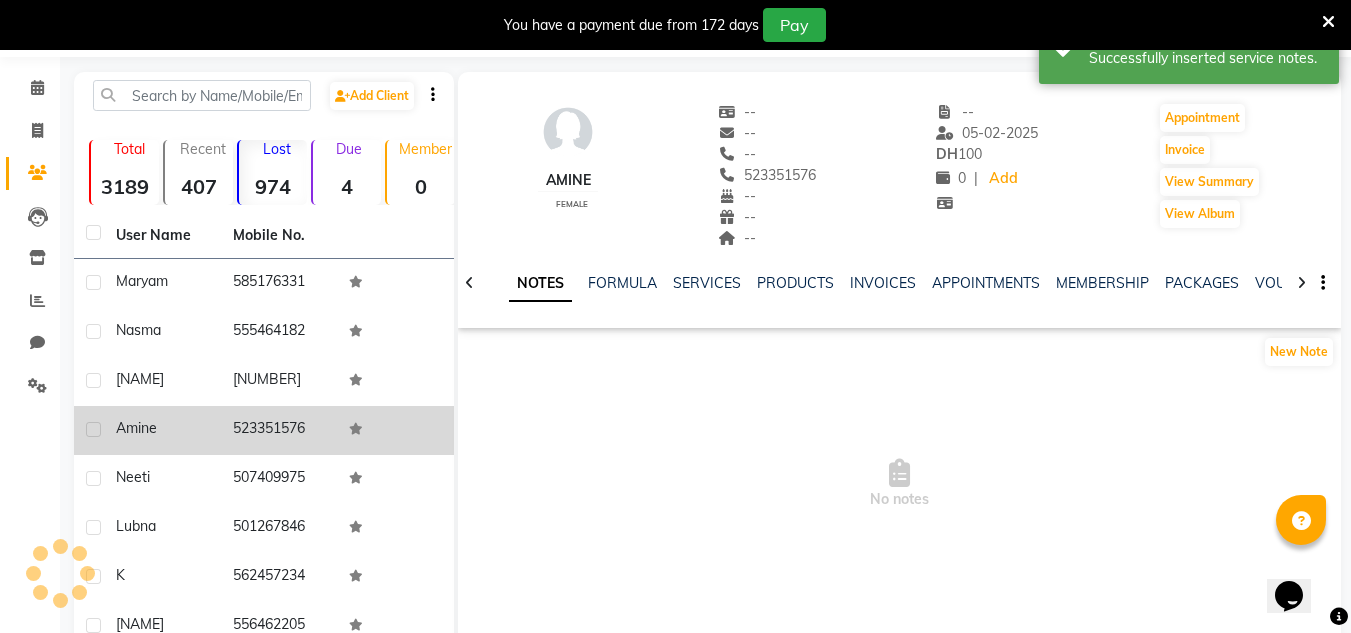 scroll, scrollTop: 100, scrollLeft: 0, axis: vertical 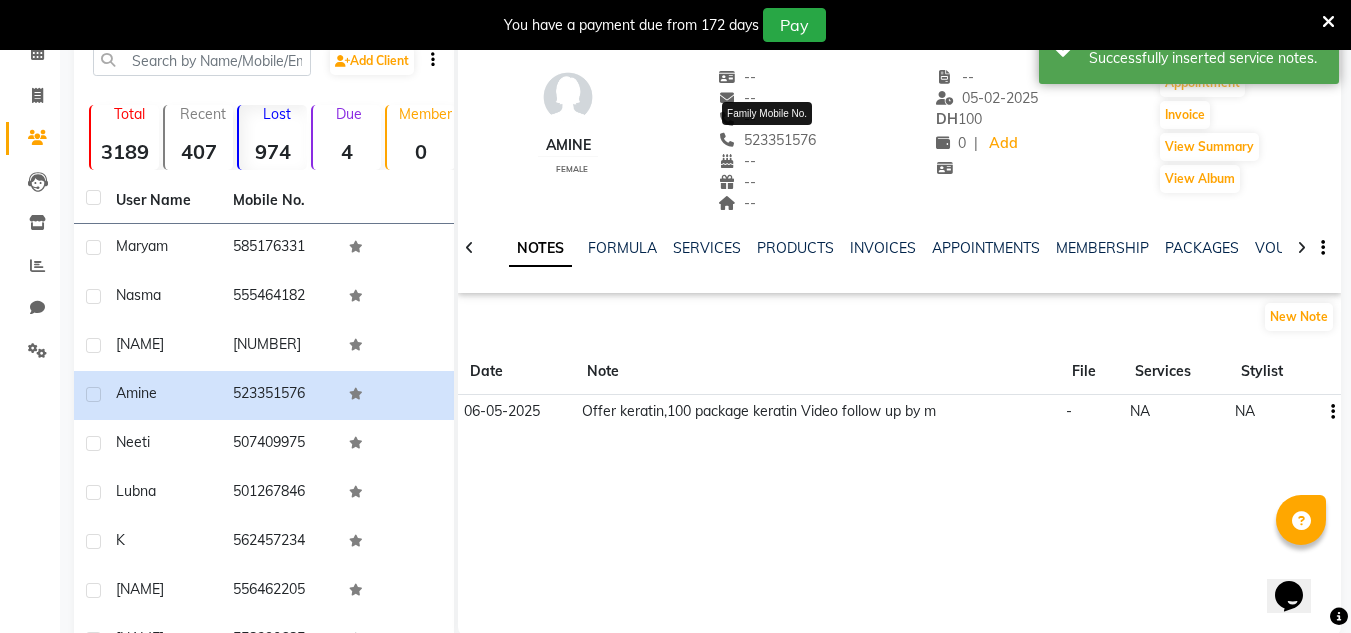 drag, startPoint x: 819, startPoint y: 135, endPoint x: 632, endPoint y: 134, distance: 187.00267 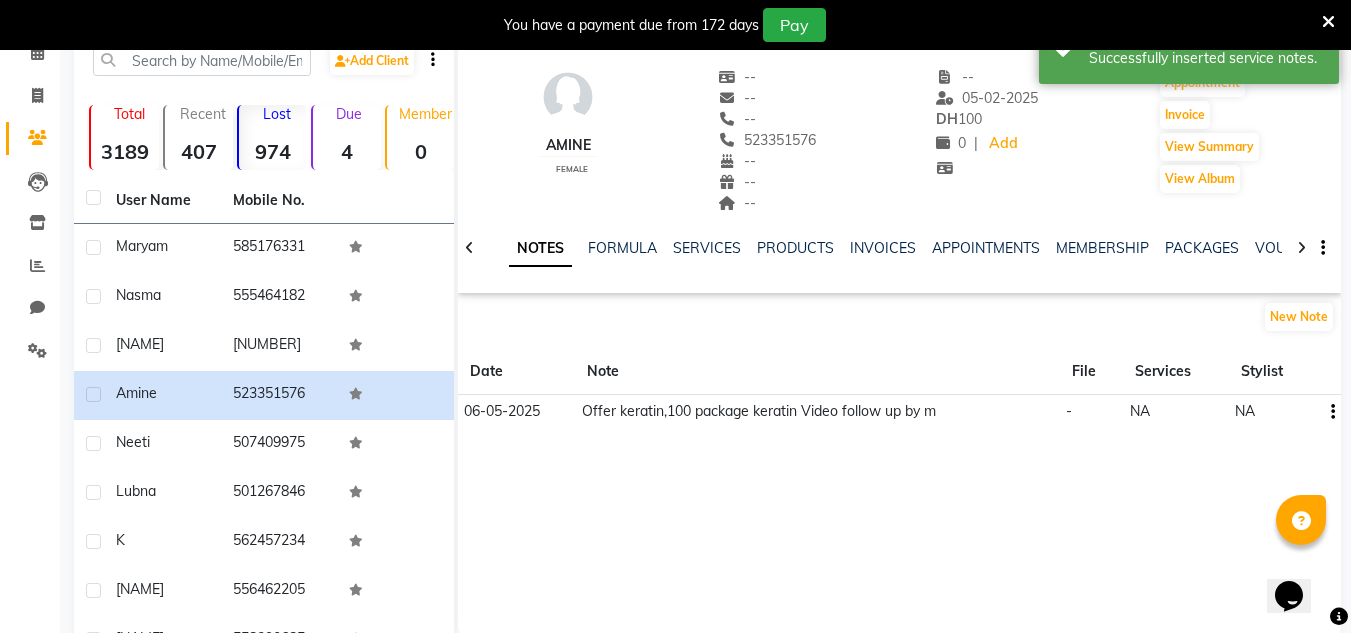 copy on "523351576" 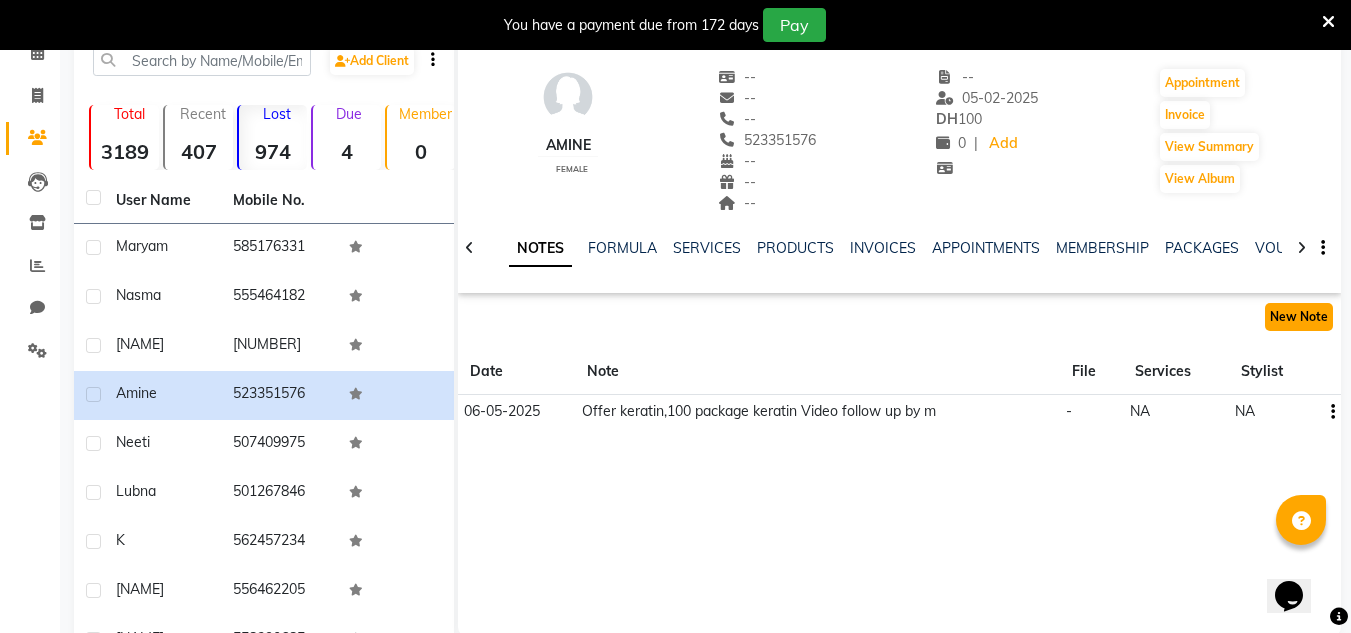 click on "New Note" 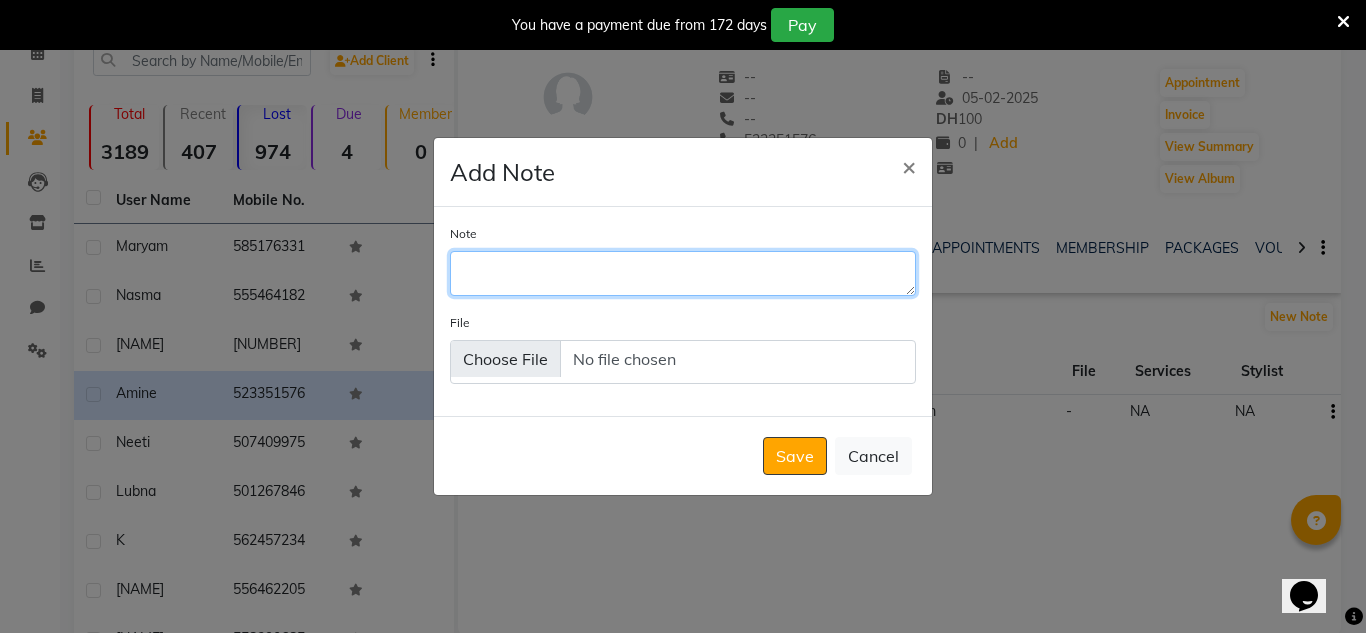 click on "Note" at bounding box center (683, 273) 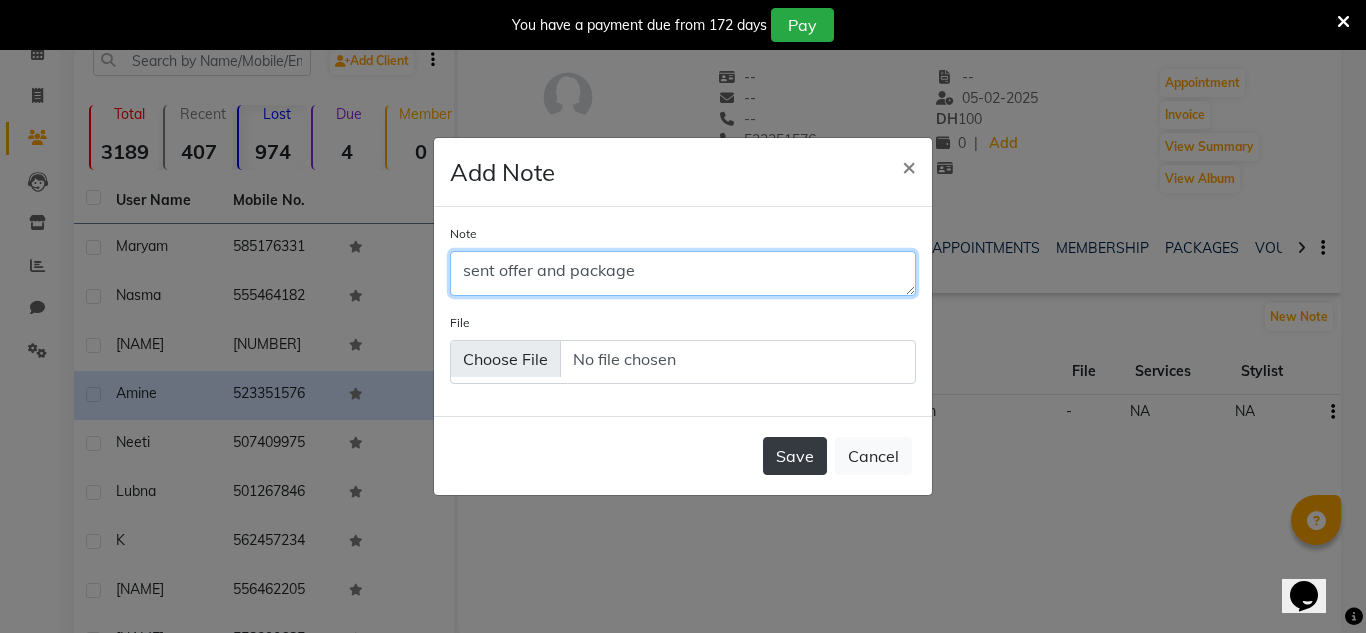 type on "sent offer and package" 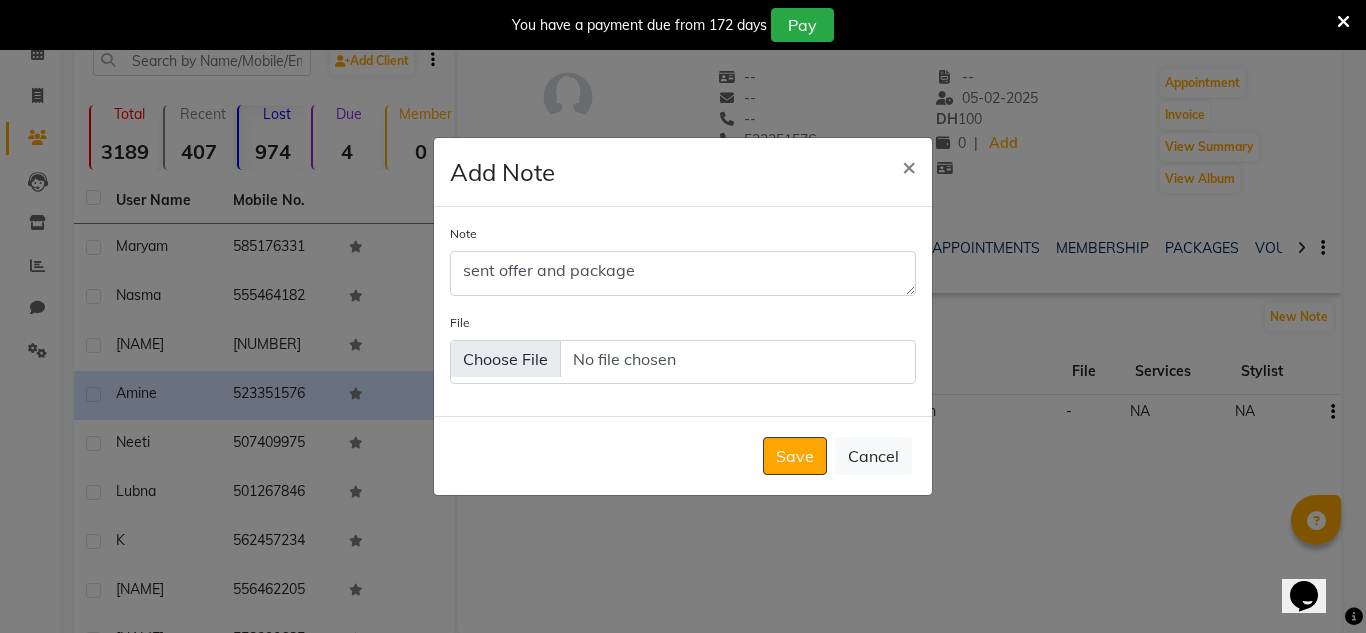 click on "Save" 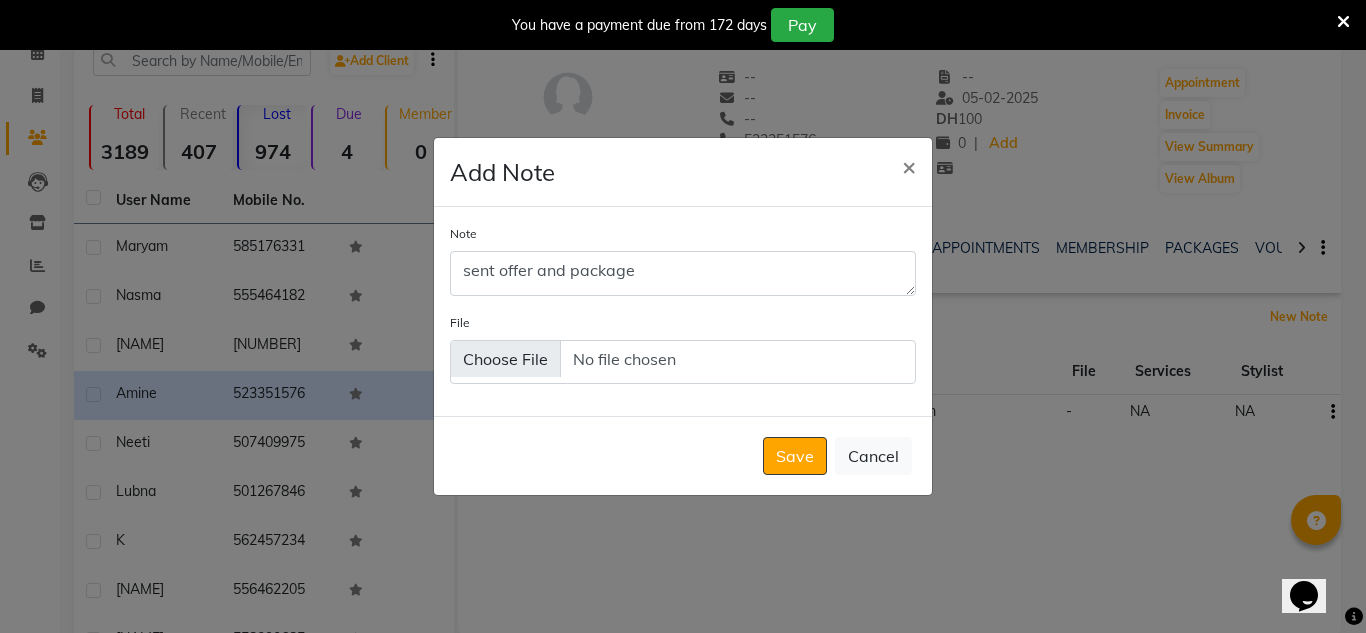 type 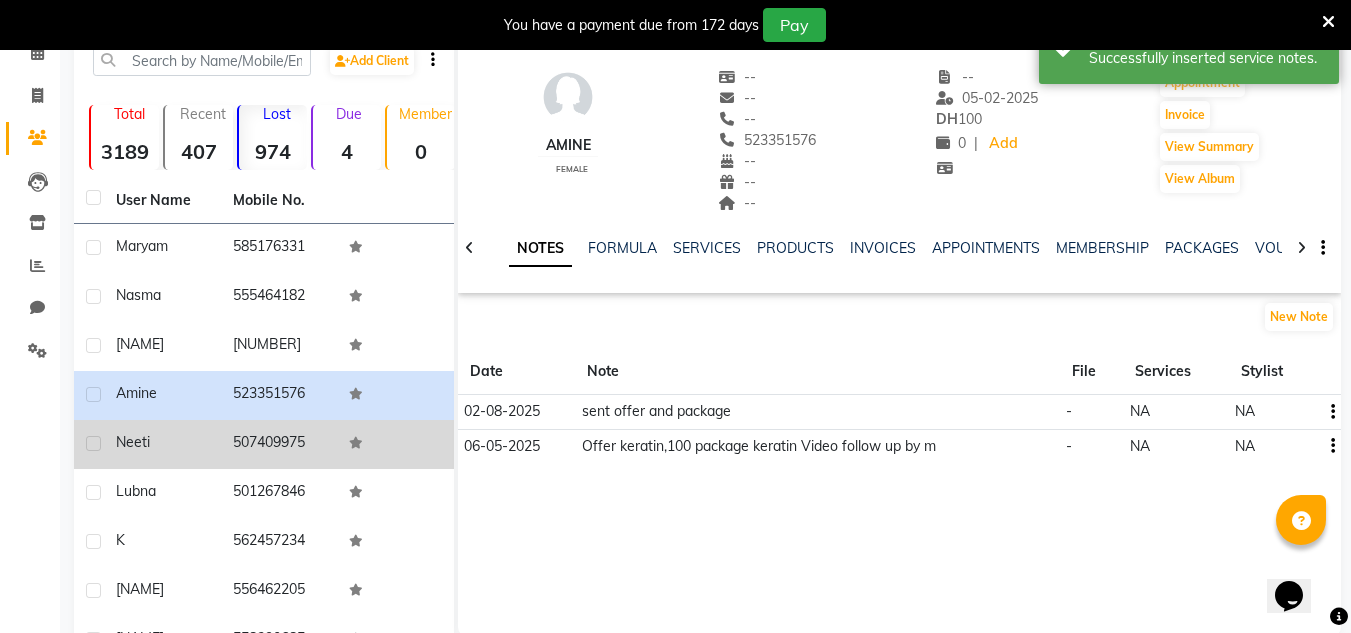 click on "507409975" 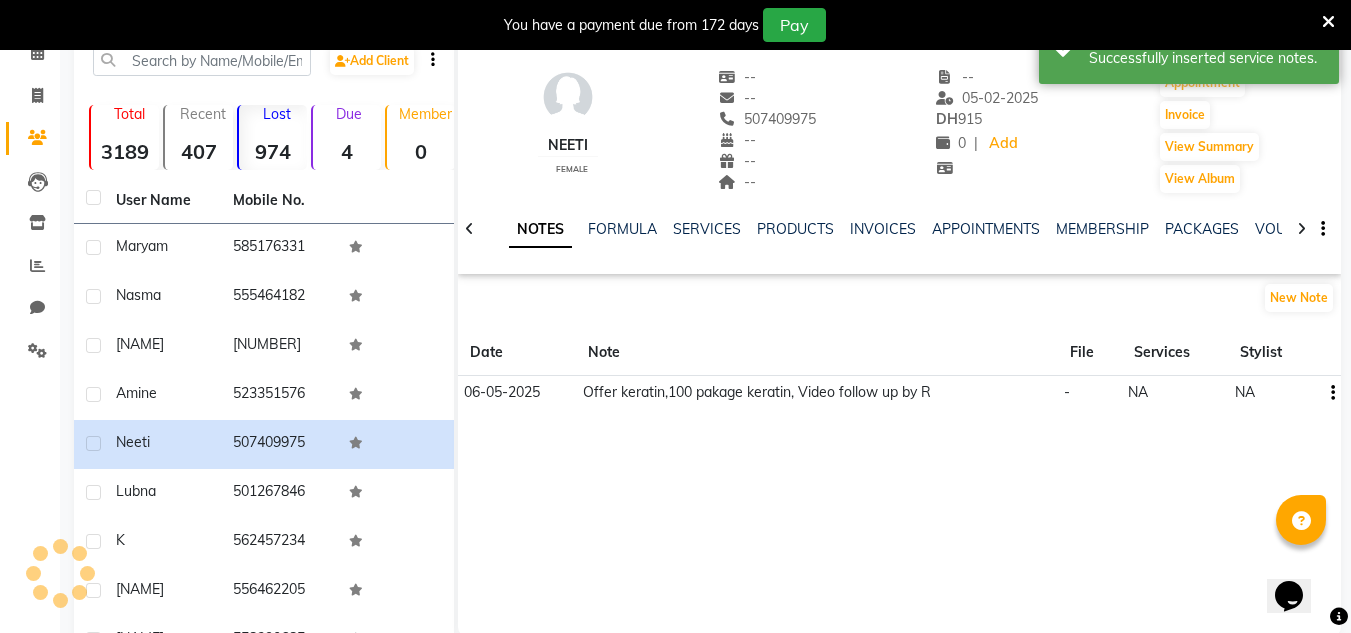 drag, startPoint x: 820, startPoint y: 112, endPoint x: 745, endPoint y: 120, distance: 75.42546 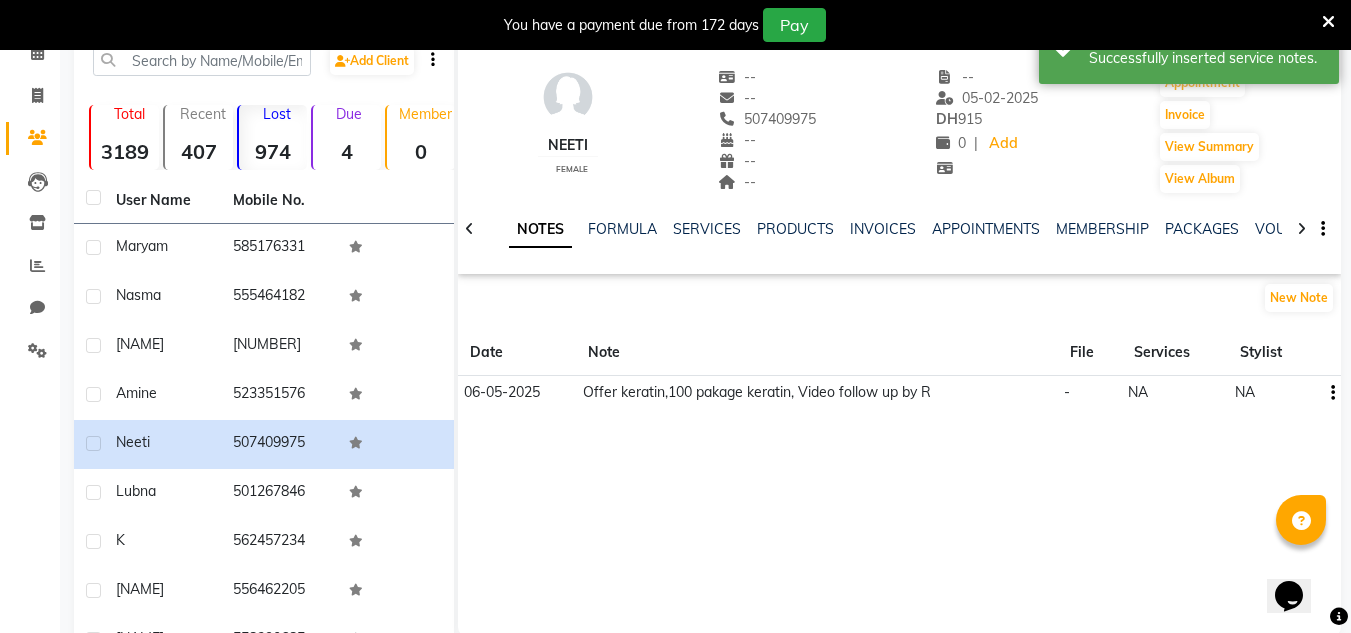 copy on "507409975" 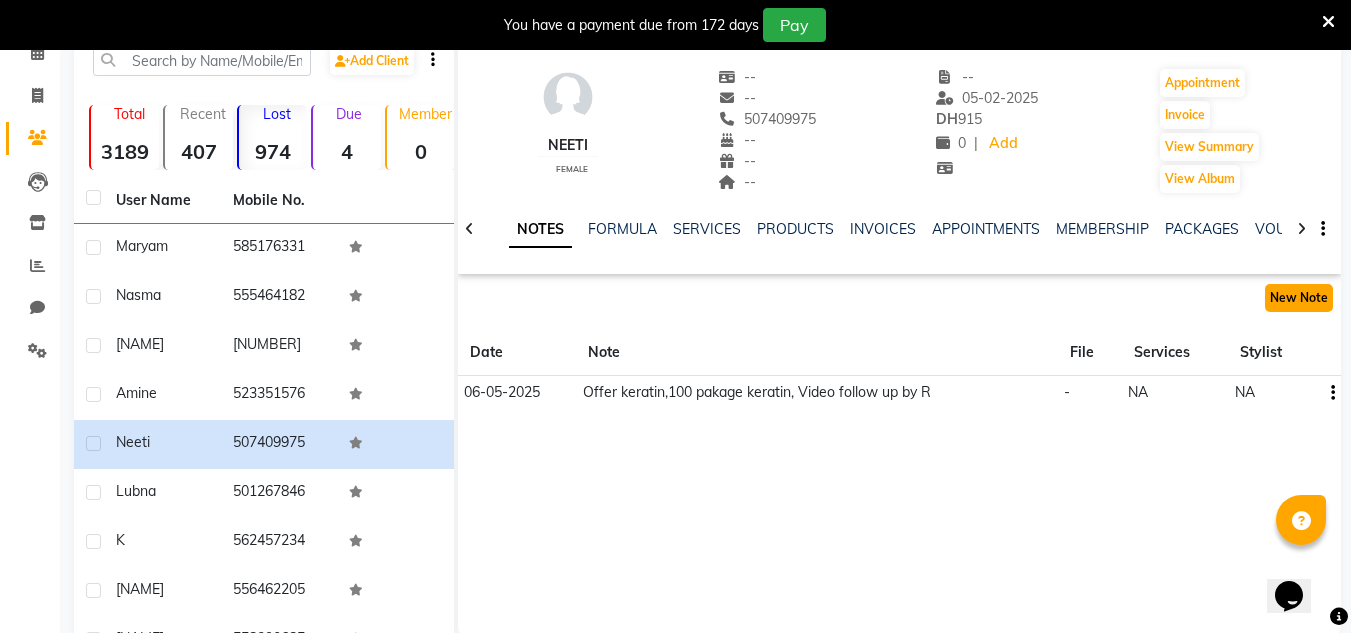 click on "New Note" 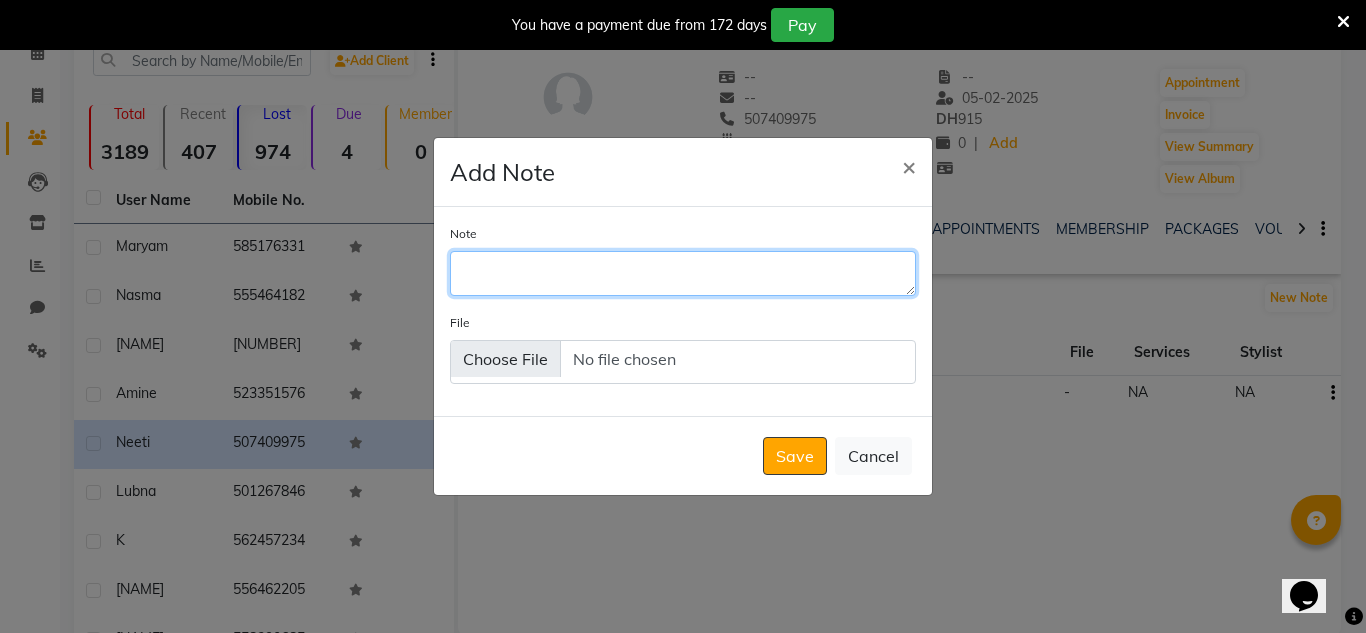 click on "Note" at bounding box center [683, 273] 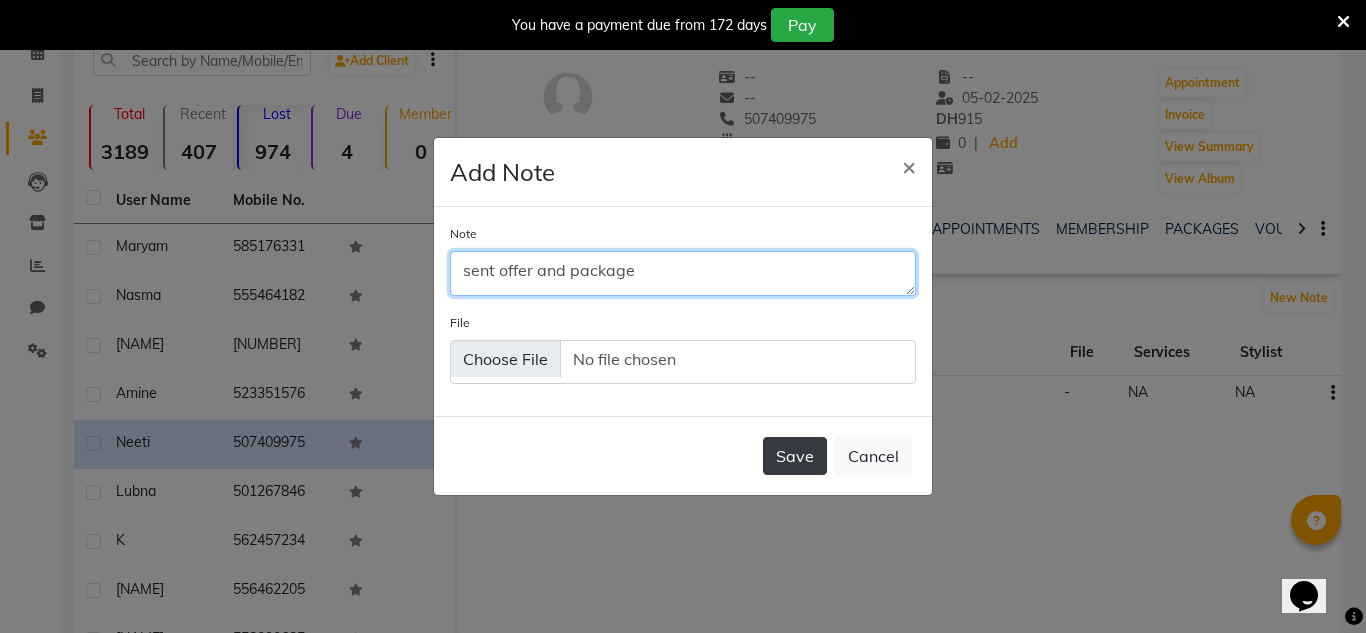 type on "sent offer and package" 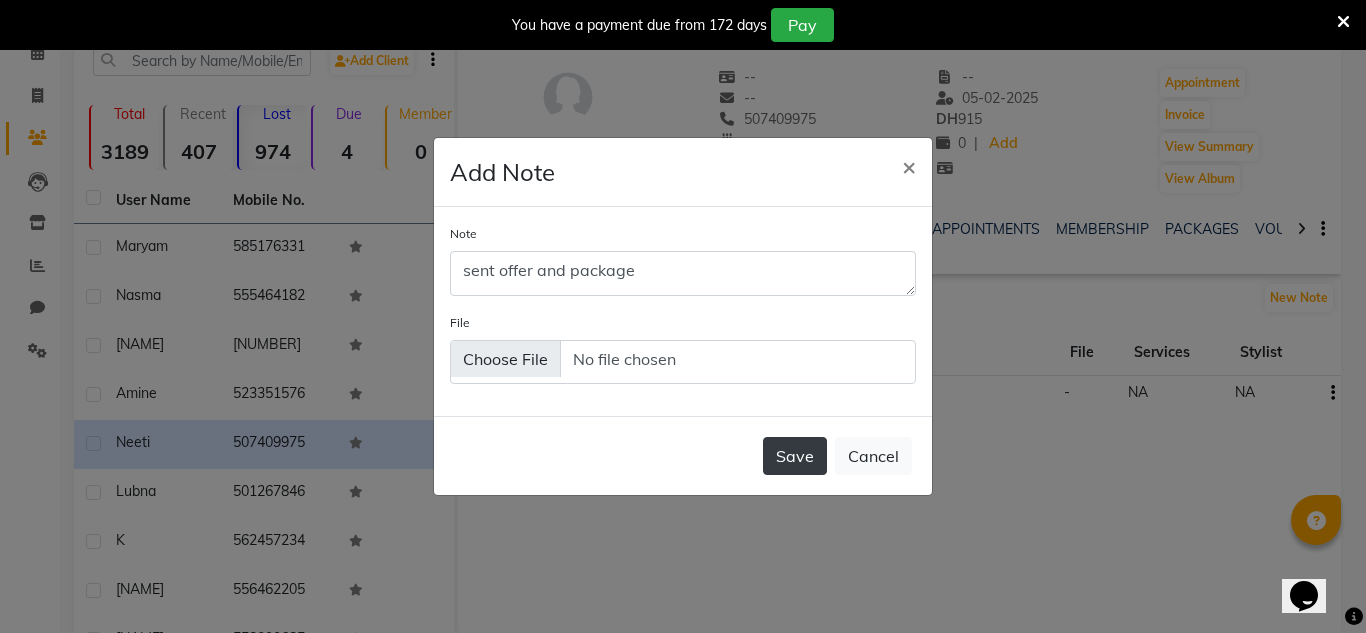 click on "Save" 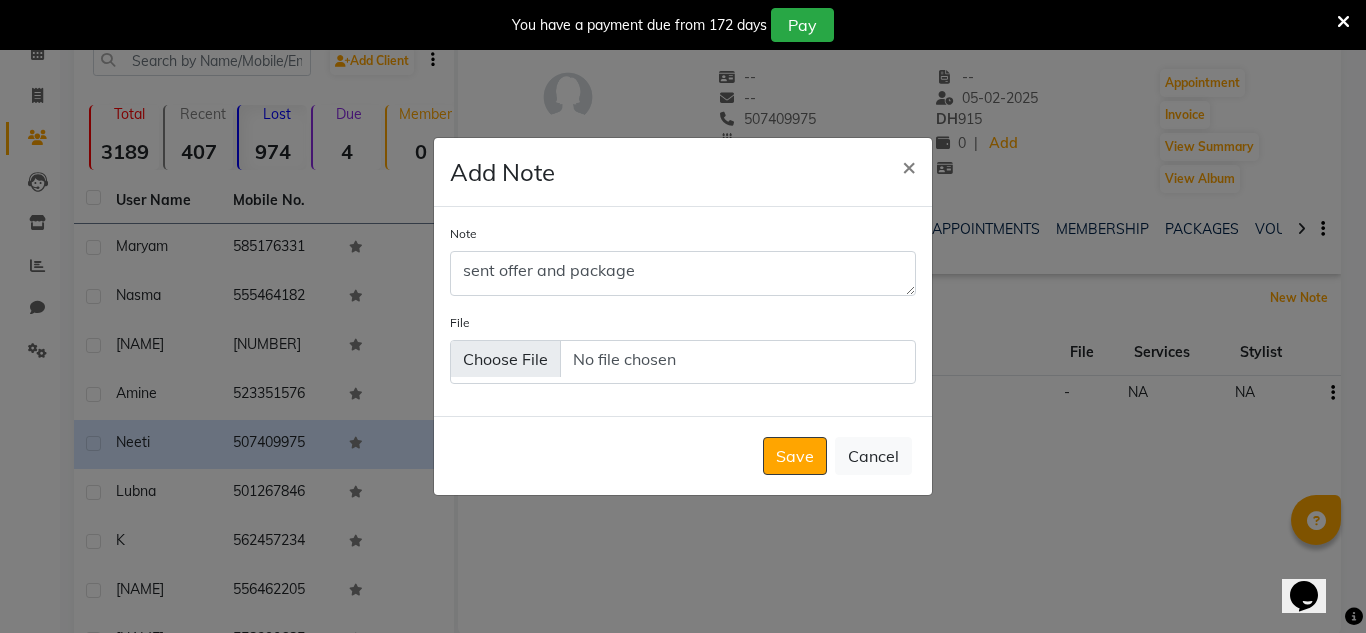 type 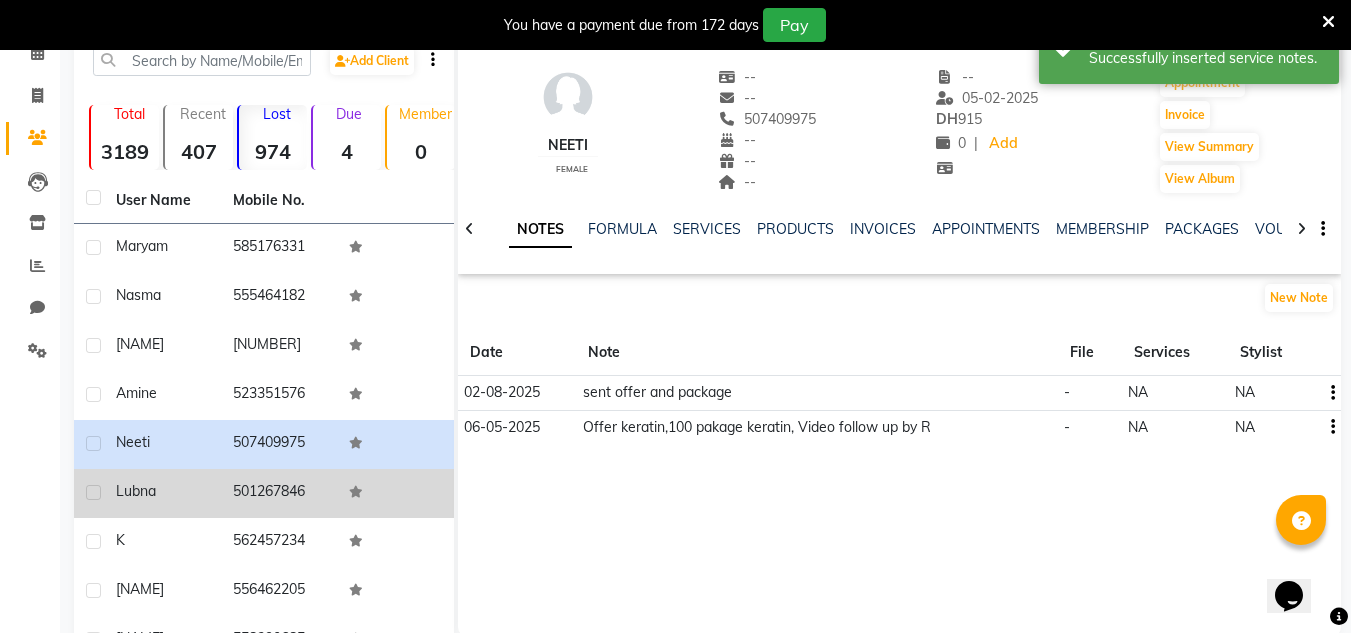 click on "501267846" 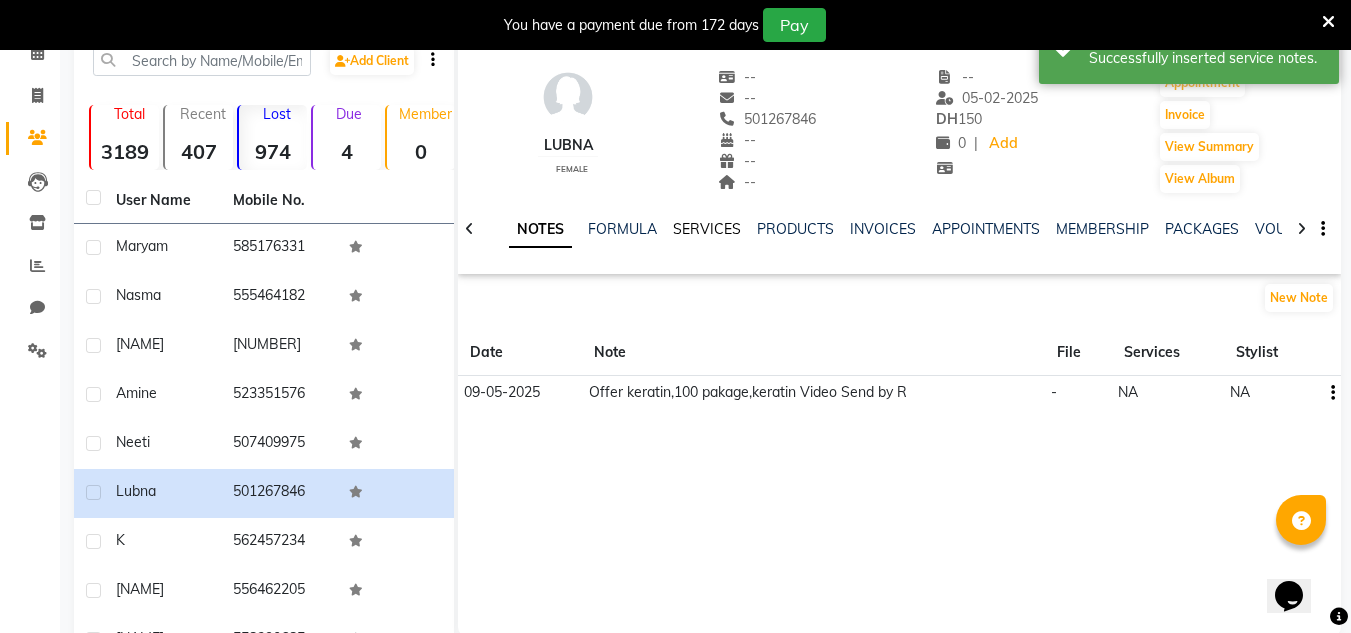 click on "SERVICES" 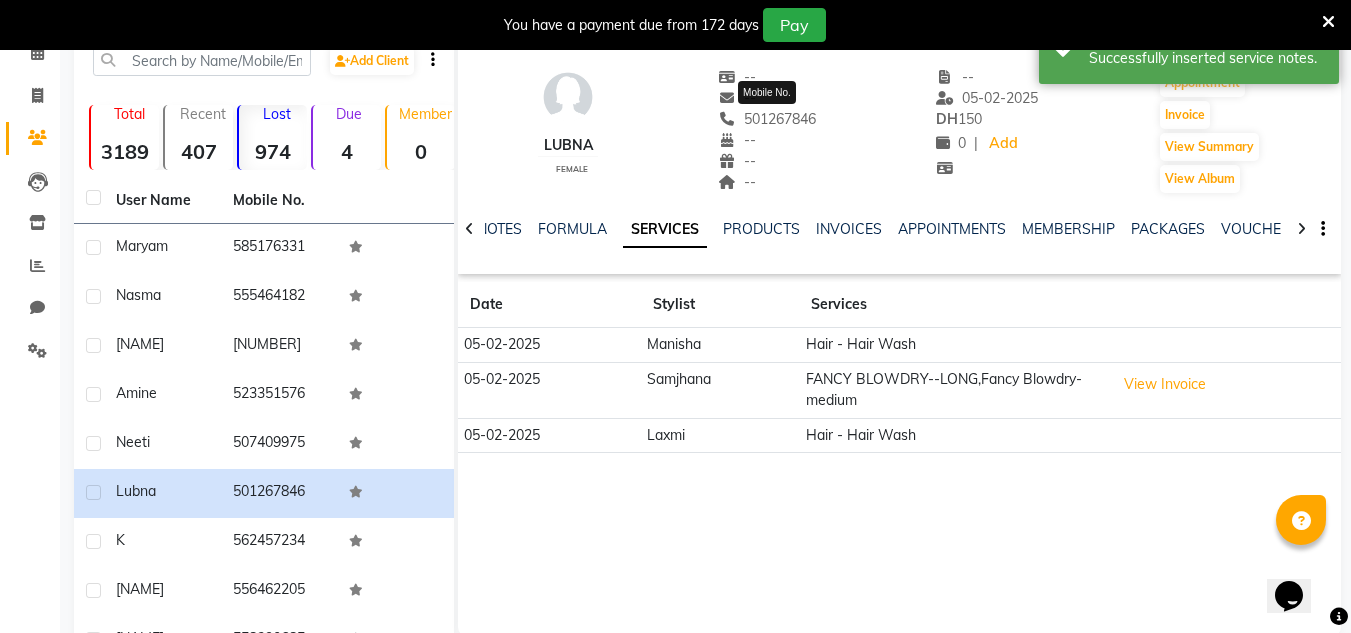 drag, startPoint x: 817, startPoint y: 115, endPoint x: 742, endPoint y: 120, distance: 75.16648 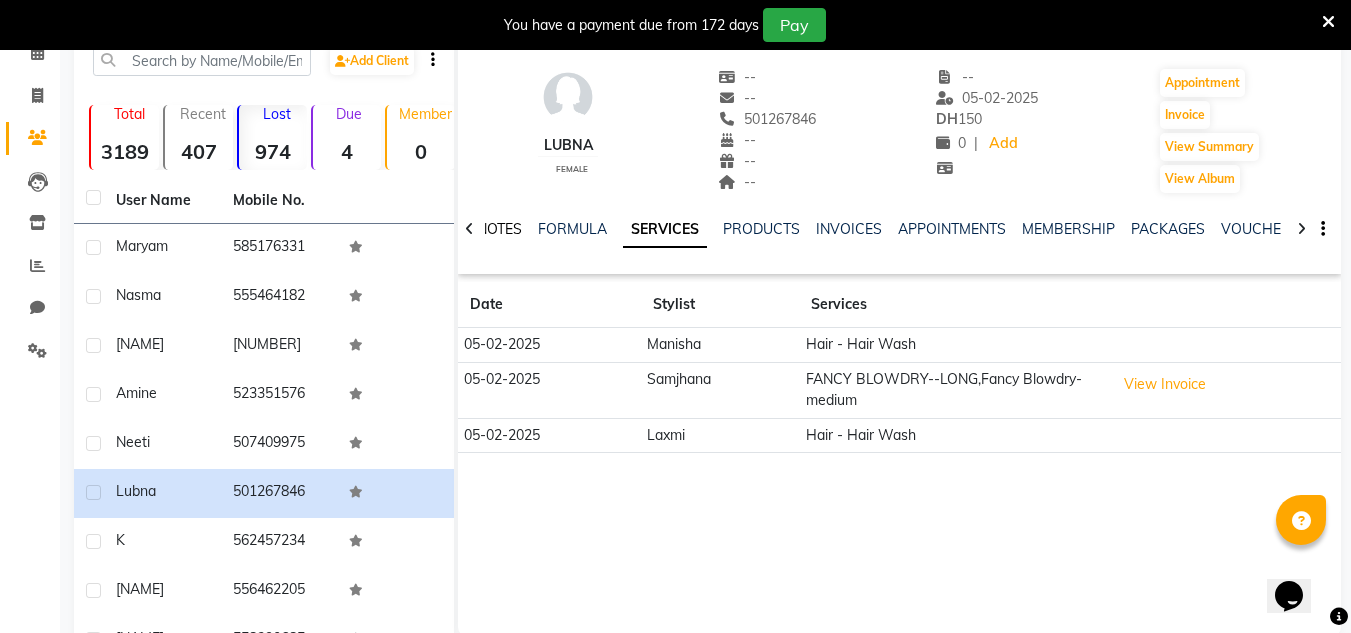 click on "NOTES" 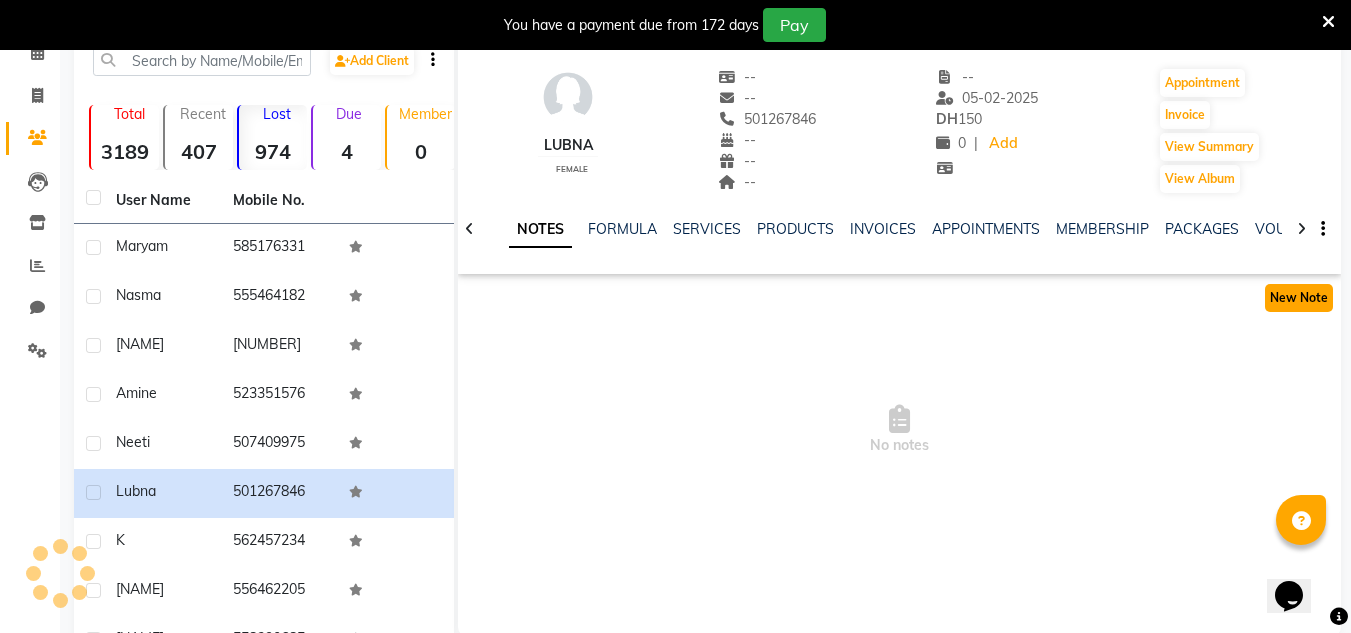 click on "New Note" 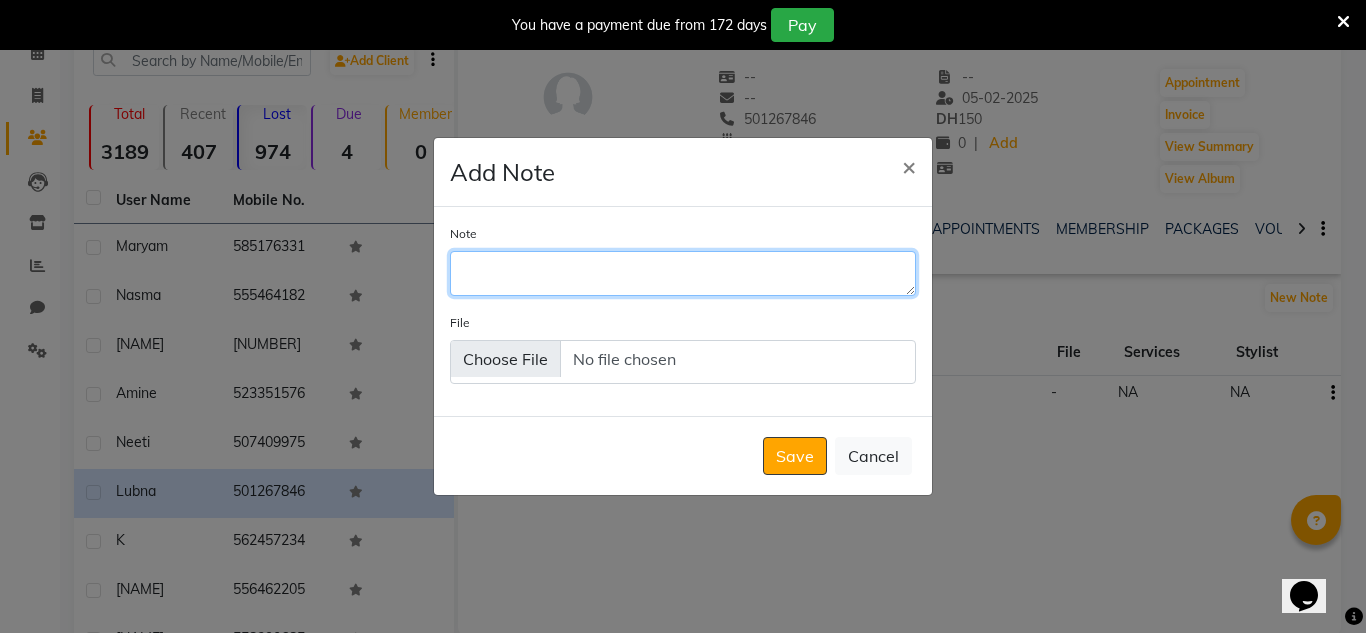 click on "Note" at bounding box center (683, 273) 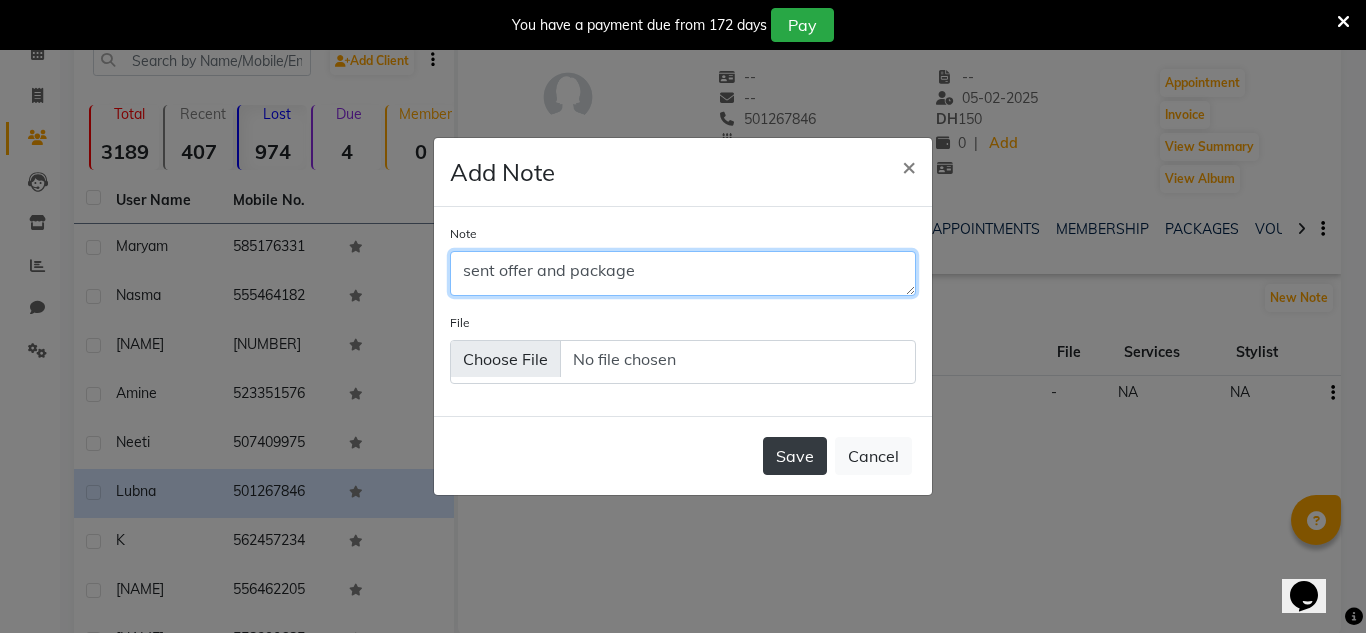type on "sent offer and package" 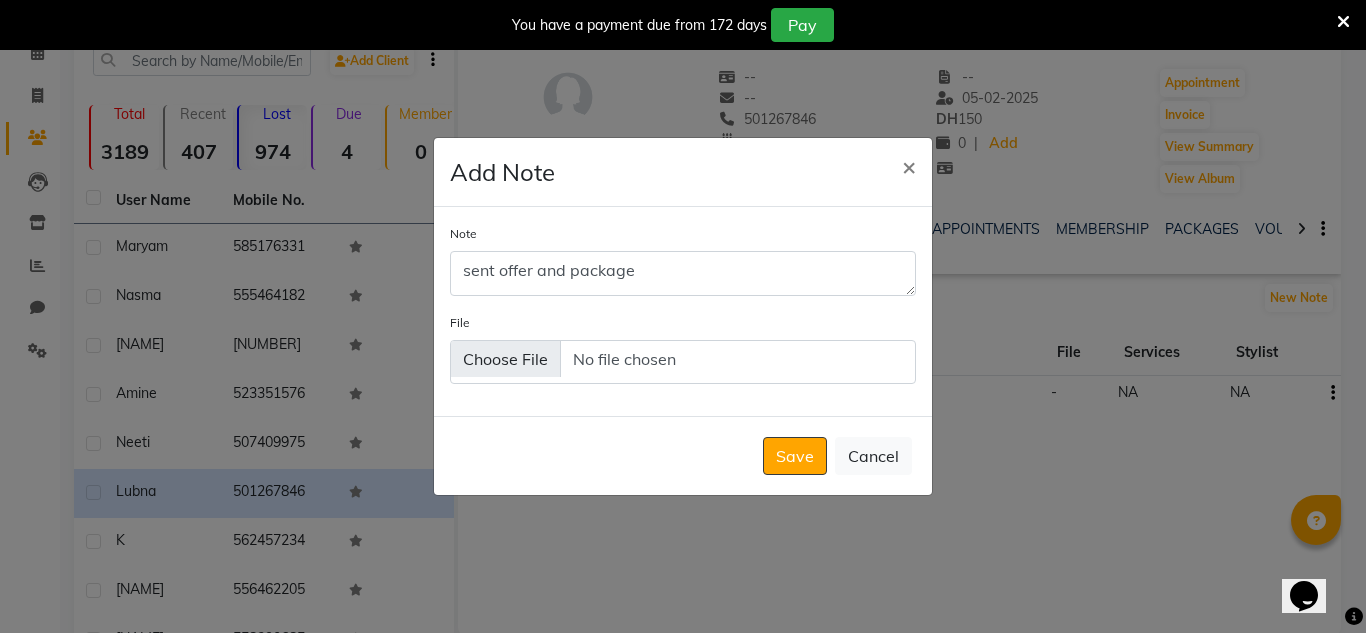 drag, startPoint x: 814, startPoint y: 464, endPoint x: 783, endPoint y: 428, distance: 47.507893 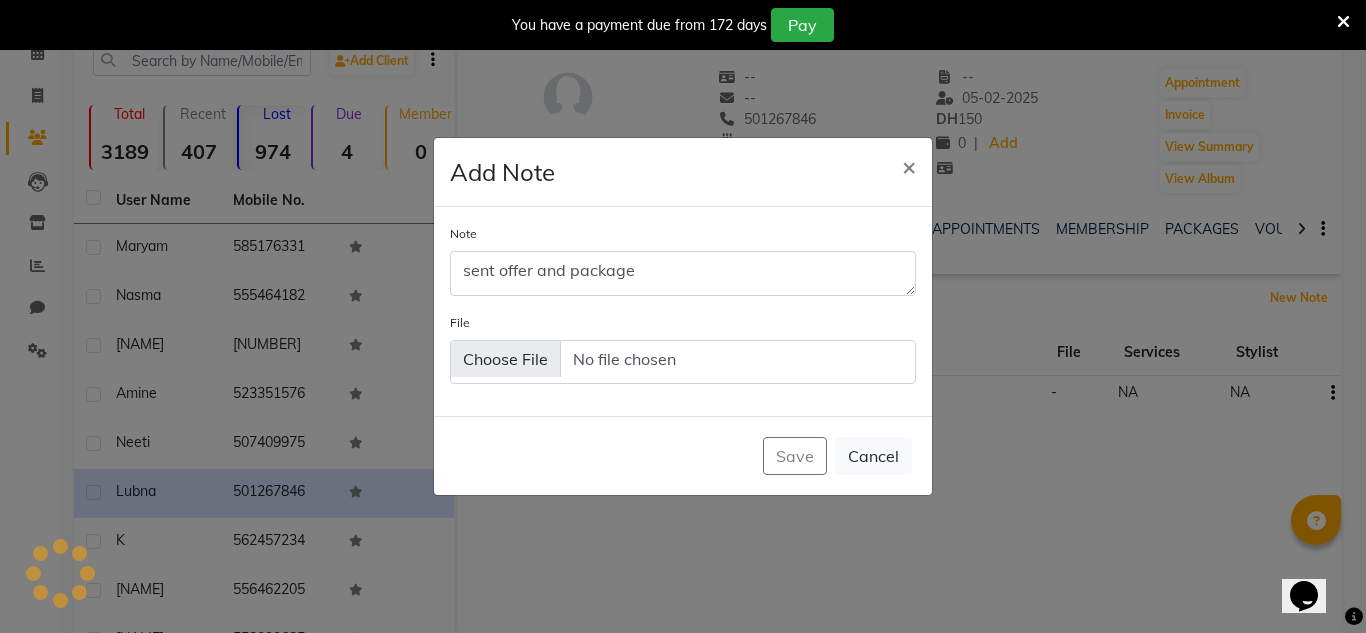 type 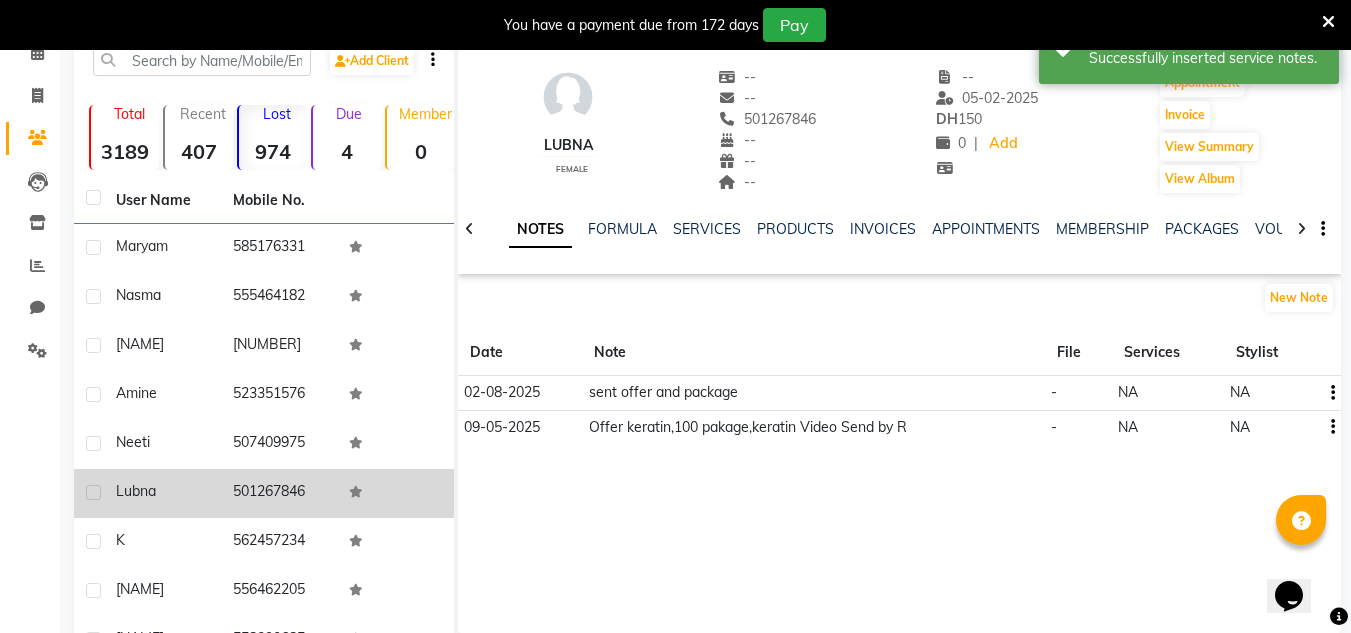 drag, startPoint x: 179, startPoint y: 552, endPoint x: 201, endPoint y: 494, distance: 62.03225 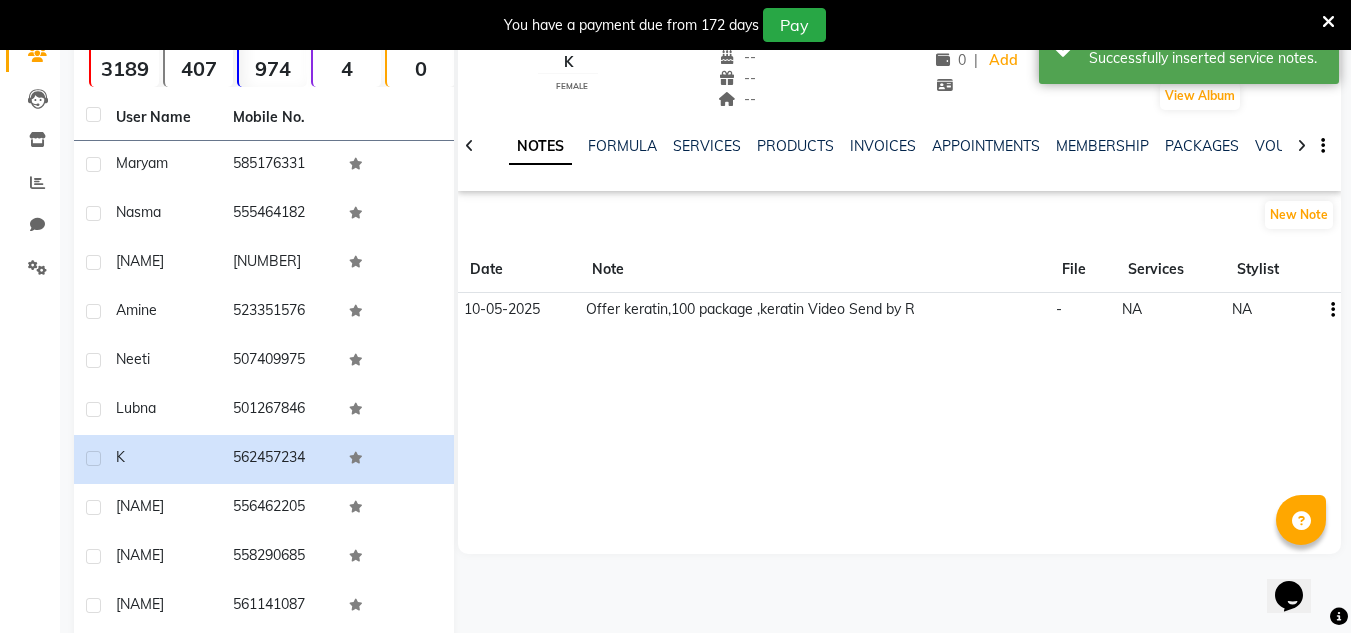 scroll, scrollTop: 67, scrollLeft: 0, axis: vertical 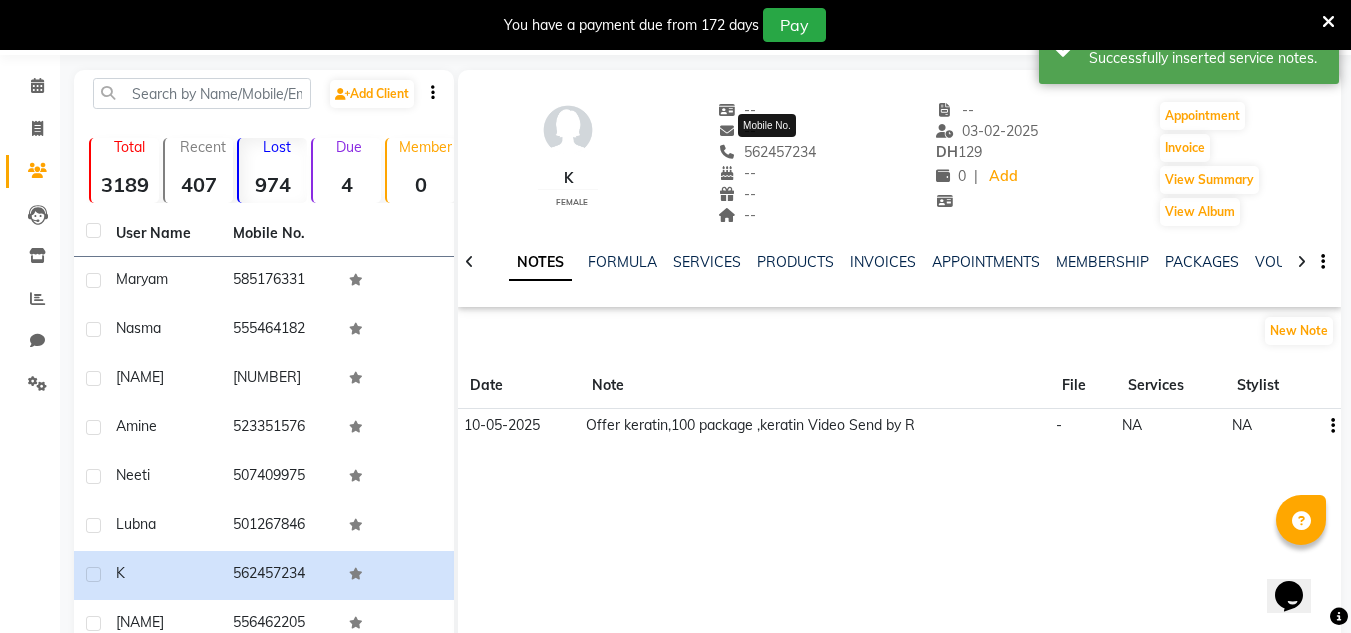 drag, startPoint x: 818, startPoint y: 149, endPoint x: 681, endPoint y: 140, distance: 137.2953 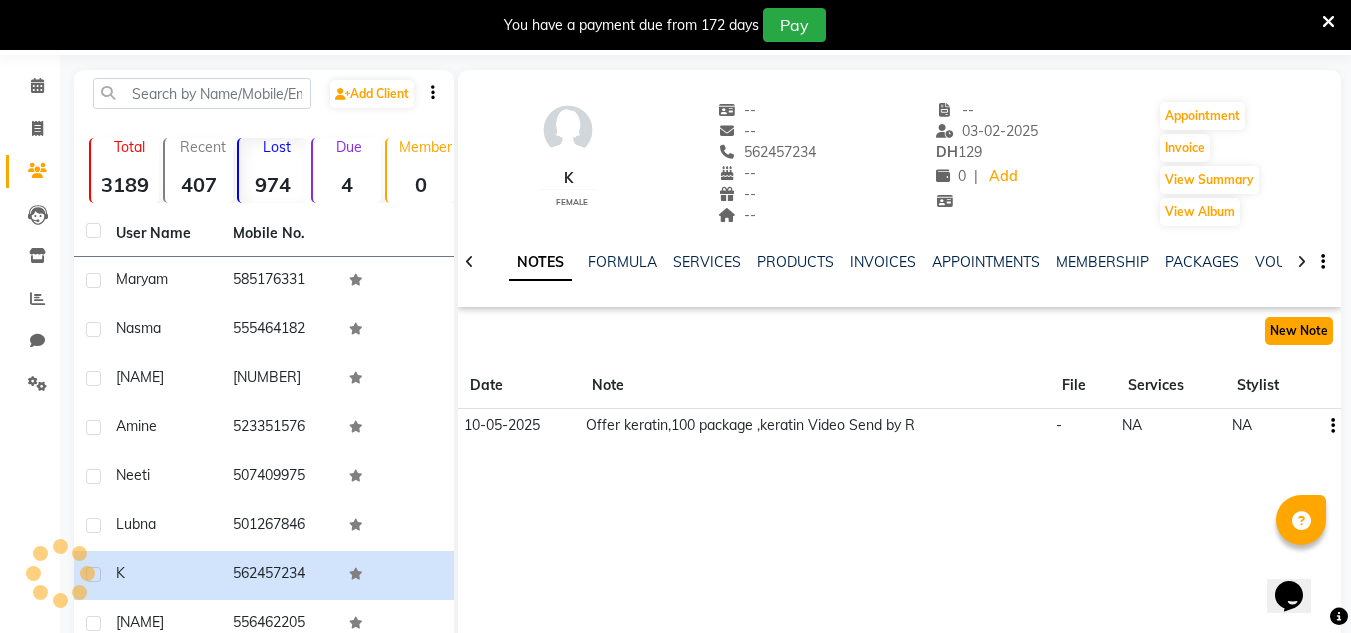 click on "New Note" 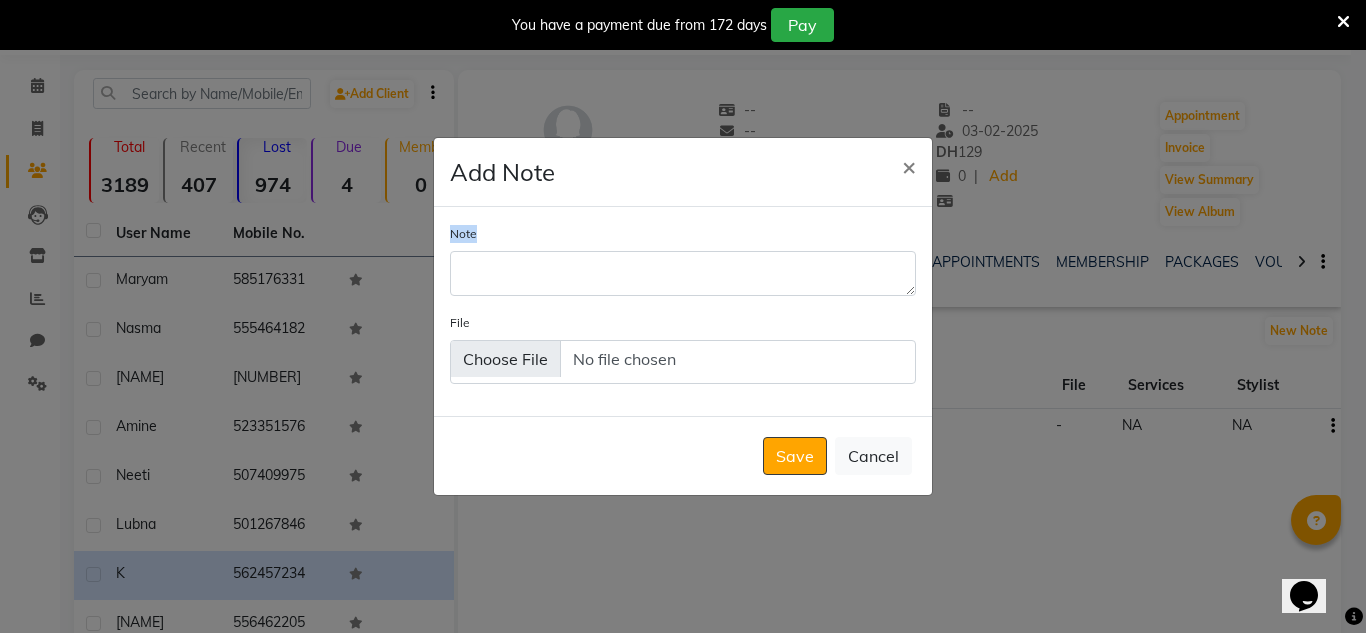 click on "Note" 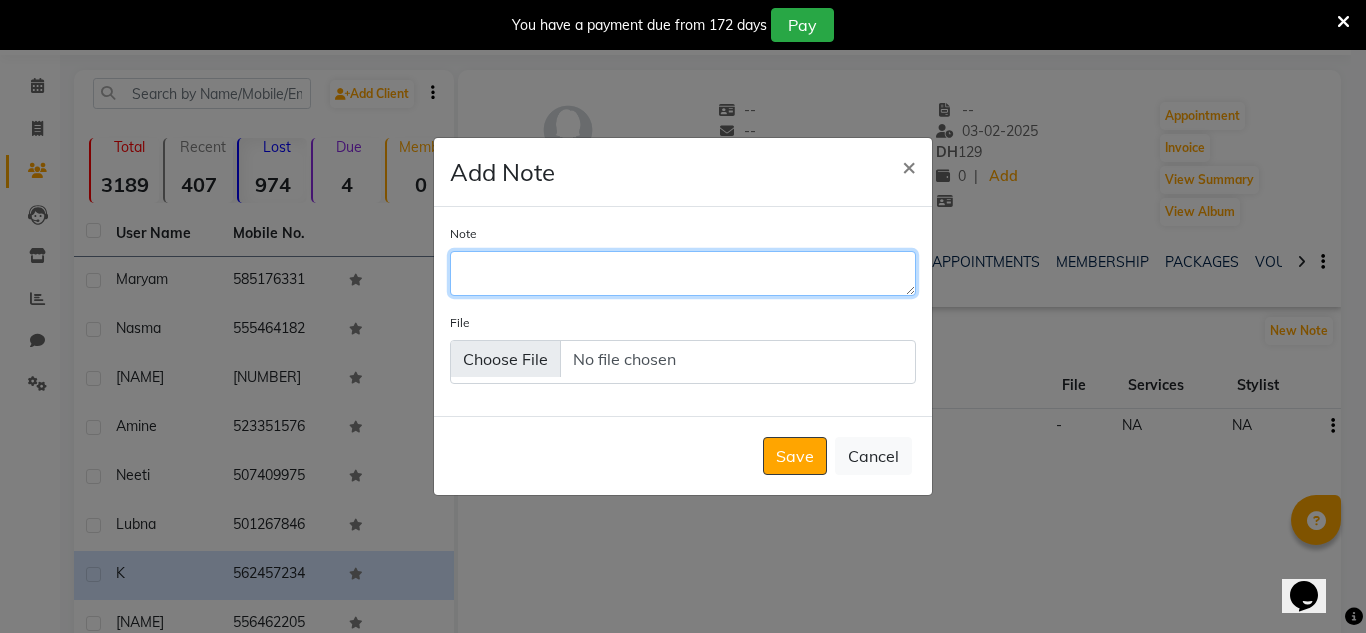 click on "Note" at bounding box center [683, 273] 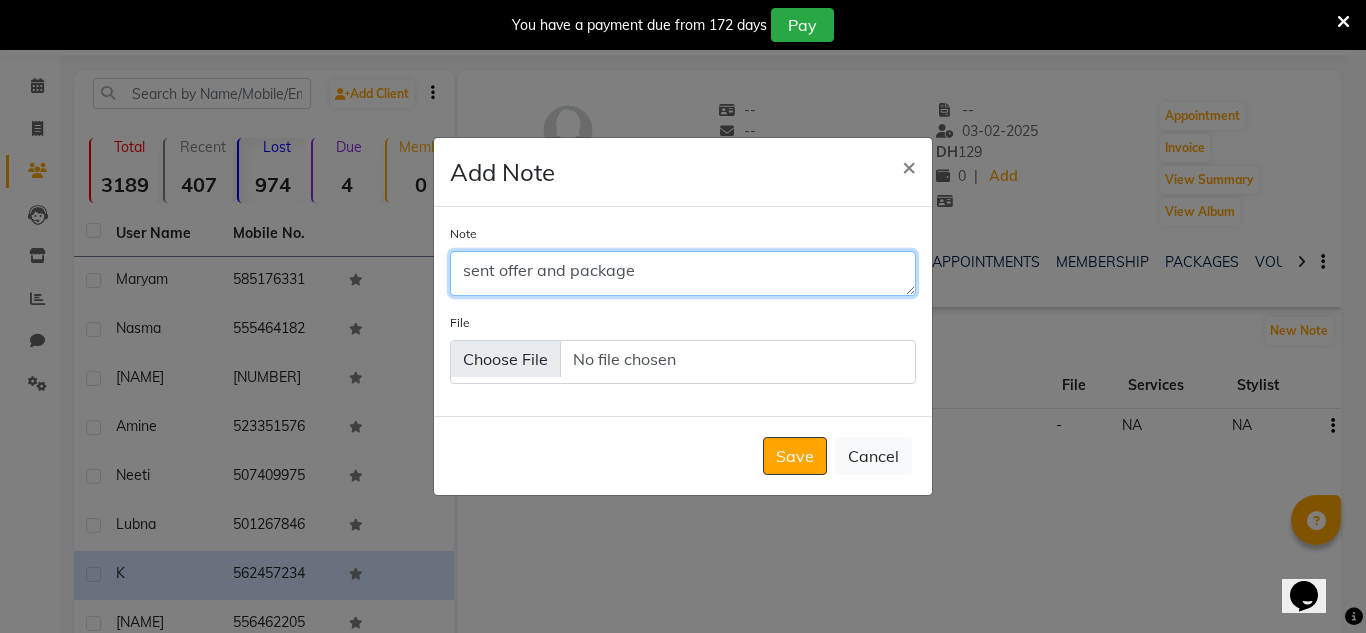 type on "sent offer and package" 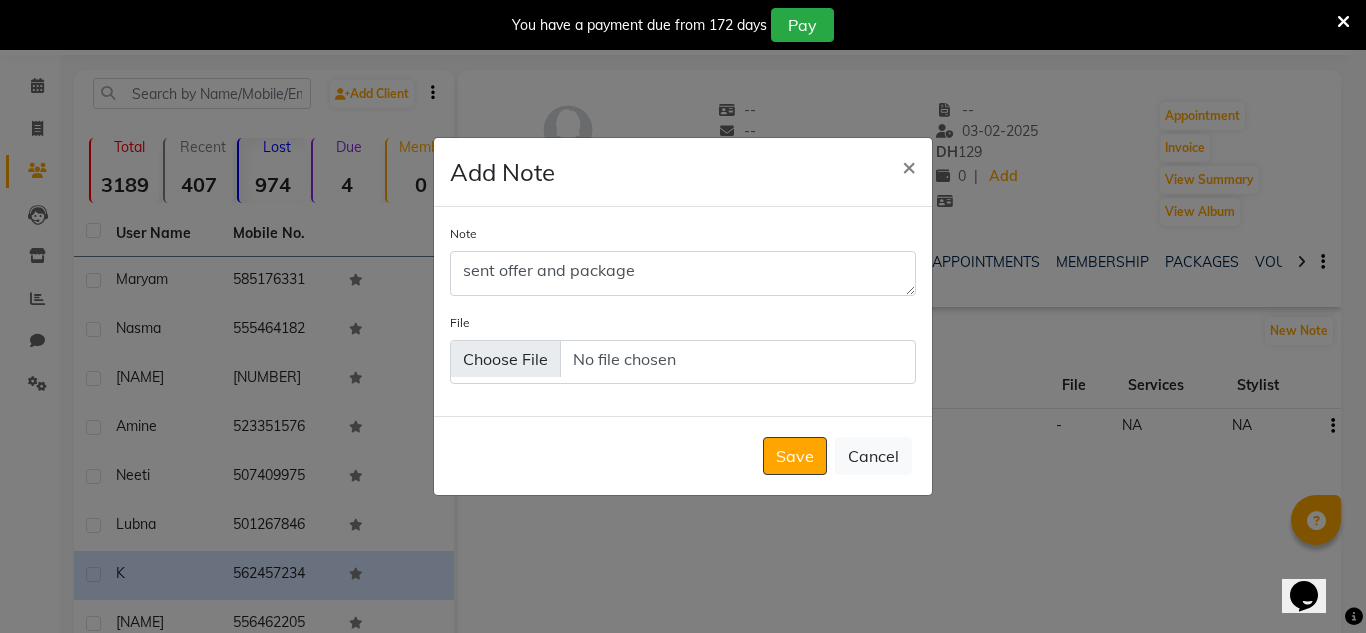 click on "Save" 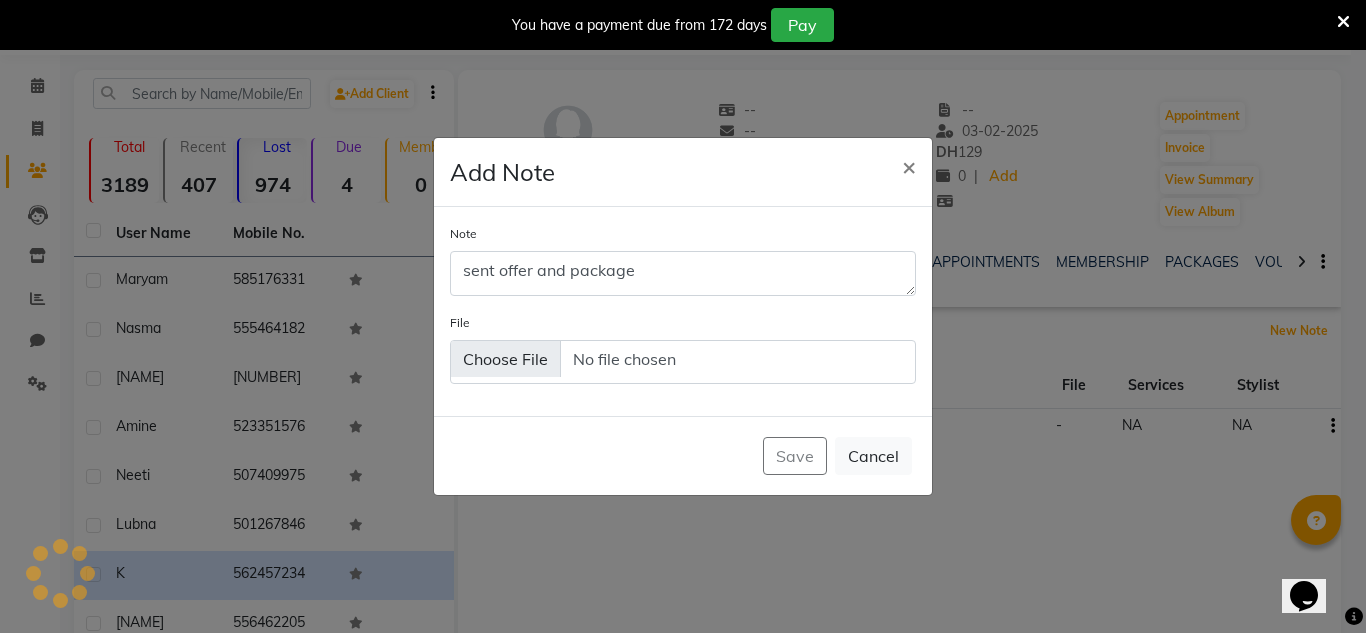type 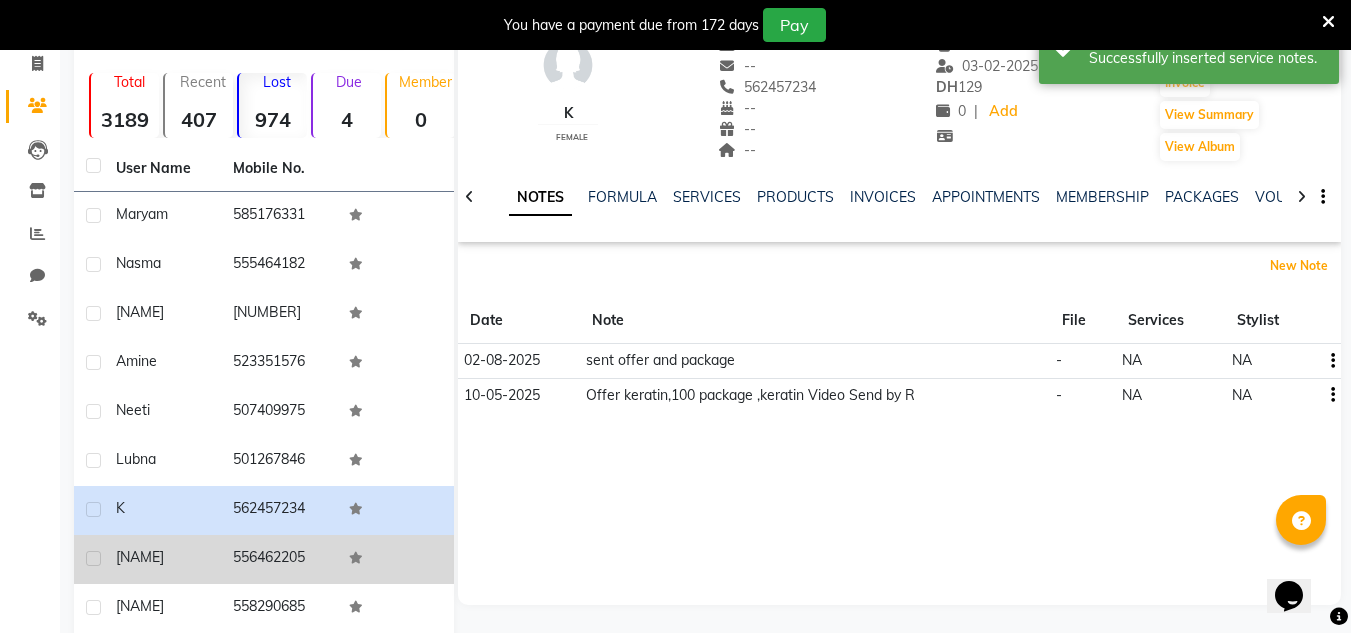 scroll, scrollTop: 167, scrollLeft: 0, axis: vertical 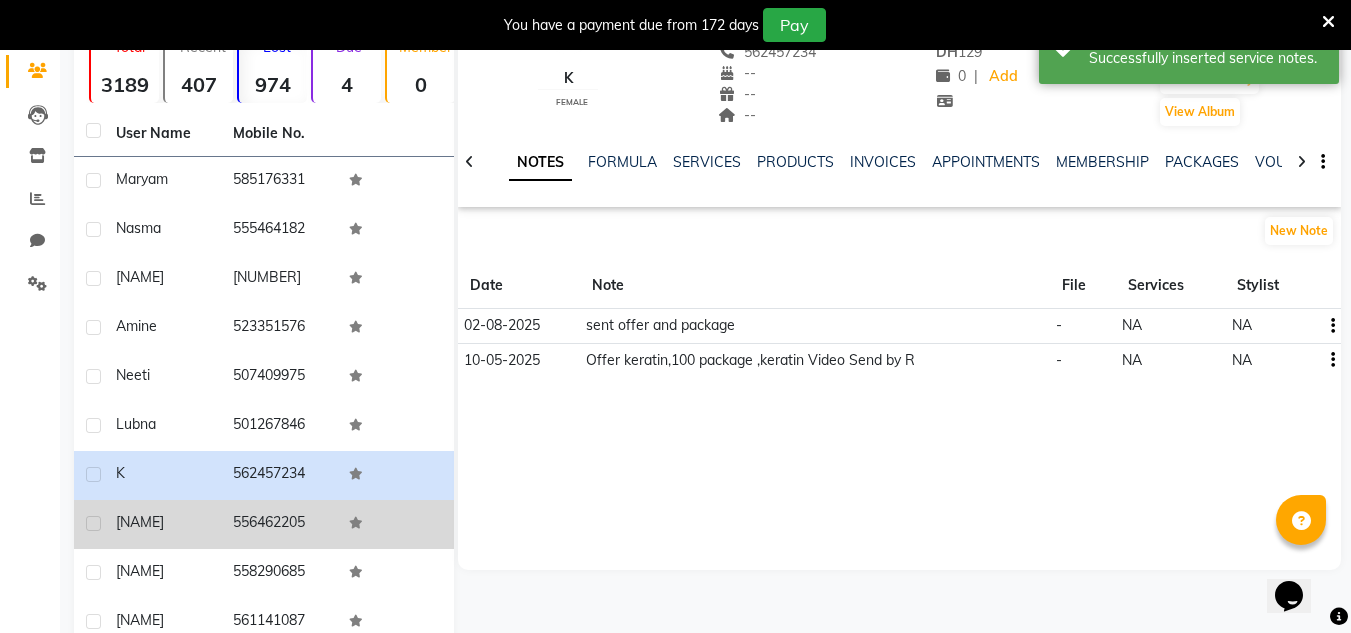 click on "556462205" 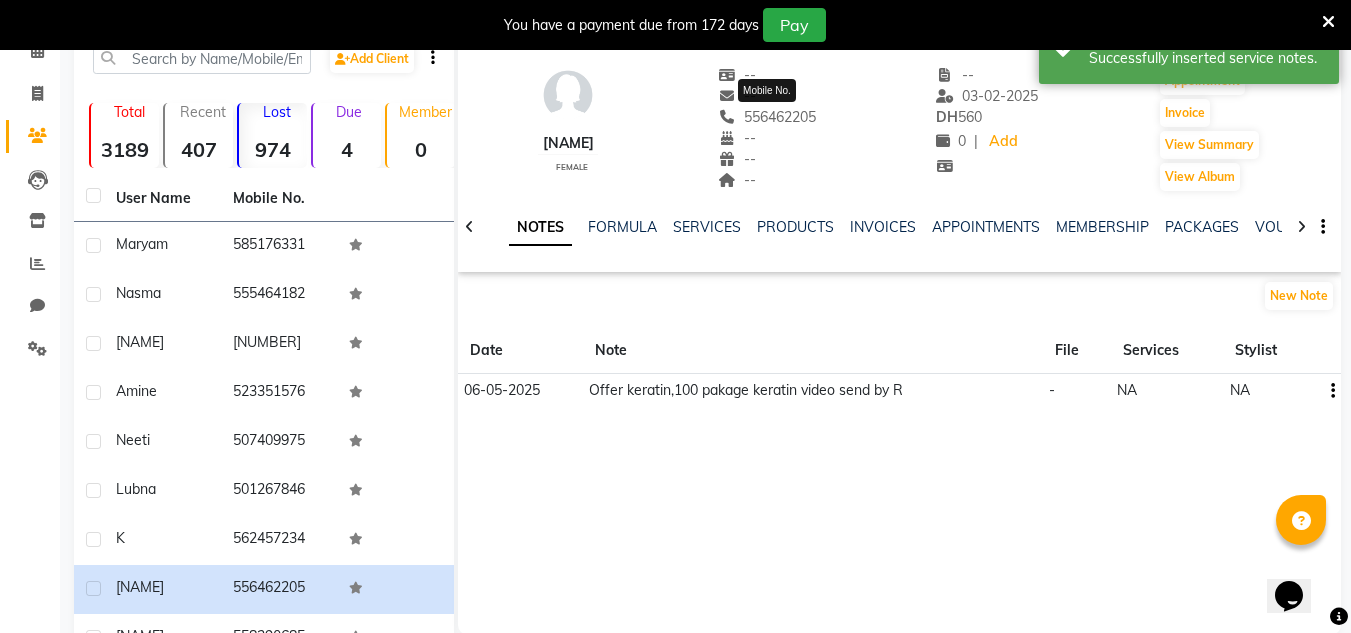 scroll, scrollTop: 67, scrollLeft: 0, axis: vertical 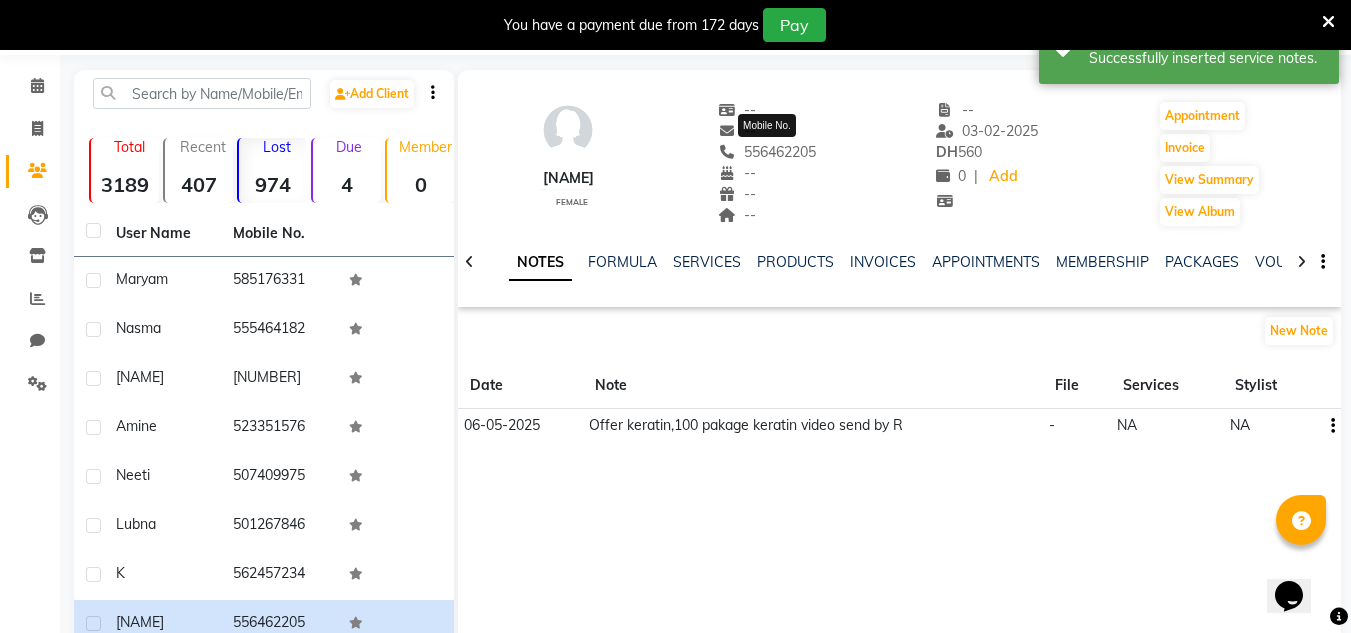 drag, startPoint x: 819, startPoint y: 149, endPoint x: 744, endPoint y: 158, distance: 75.53807 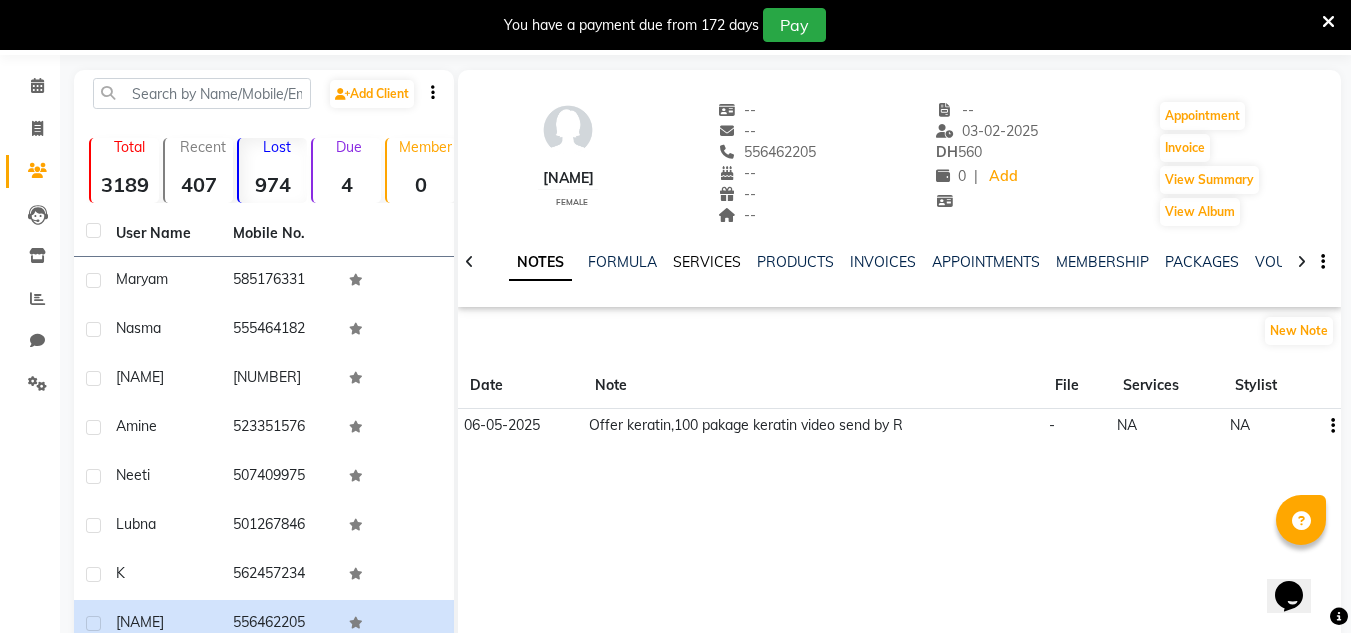 click on "SERVICES" 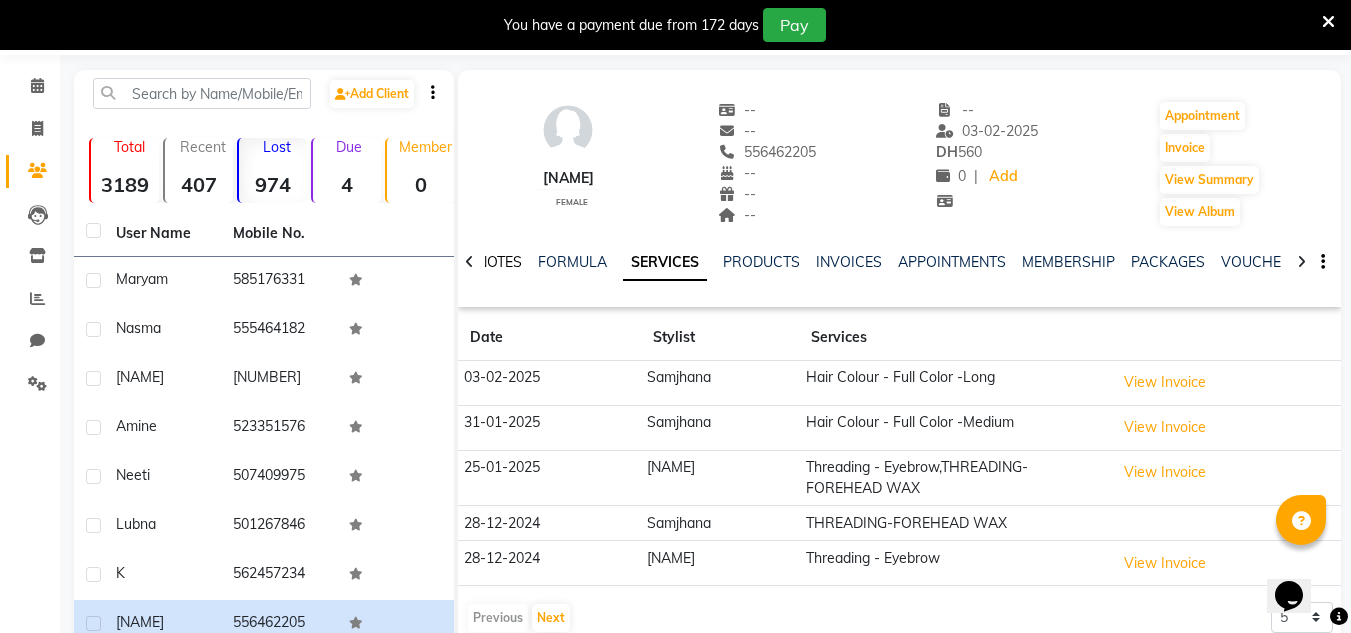click on "NOTES" 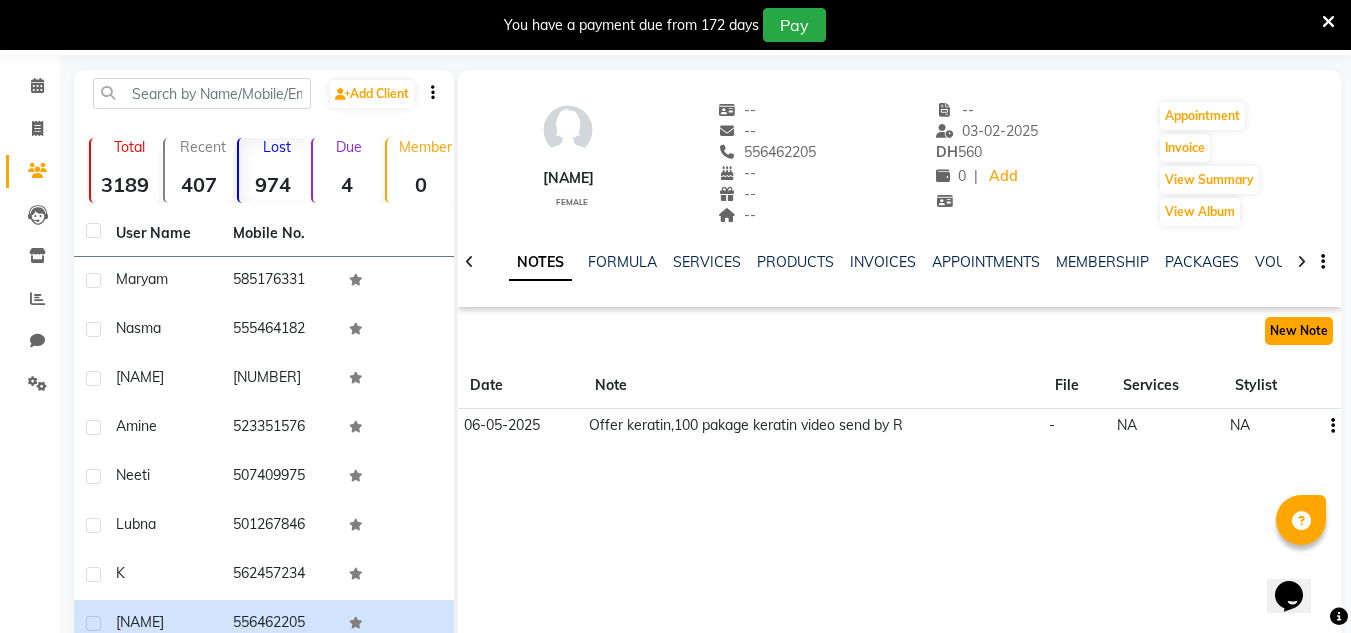click on "New Note" 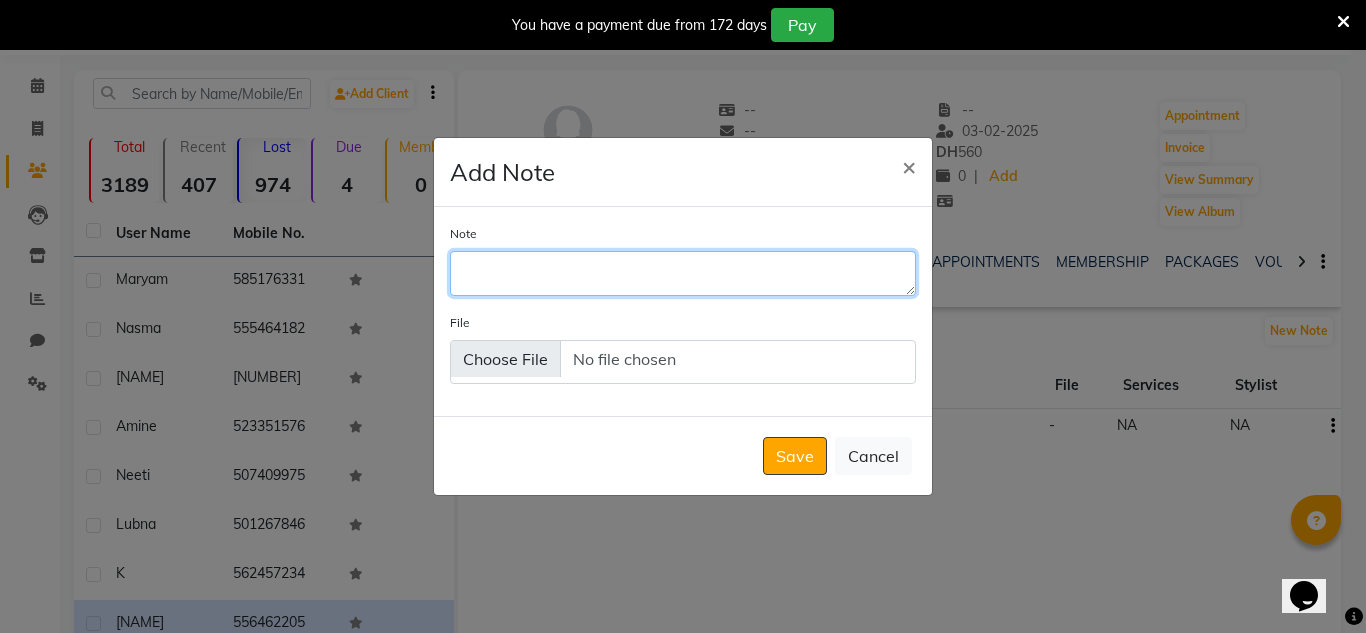 click on "Note" at bounding box center [683, 273] 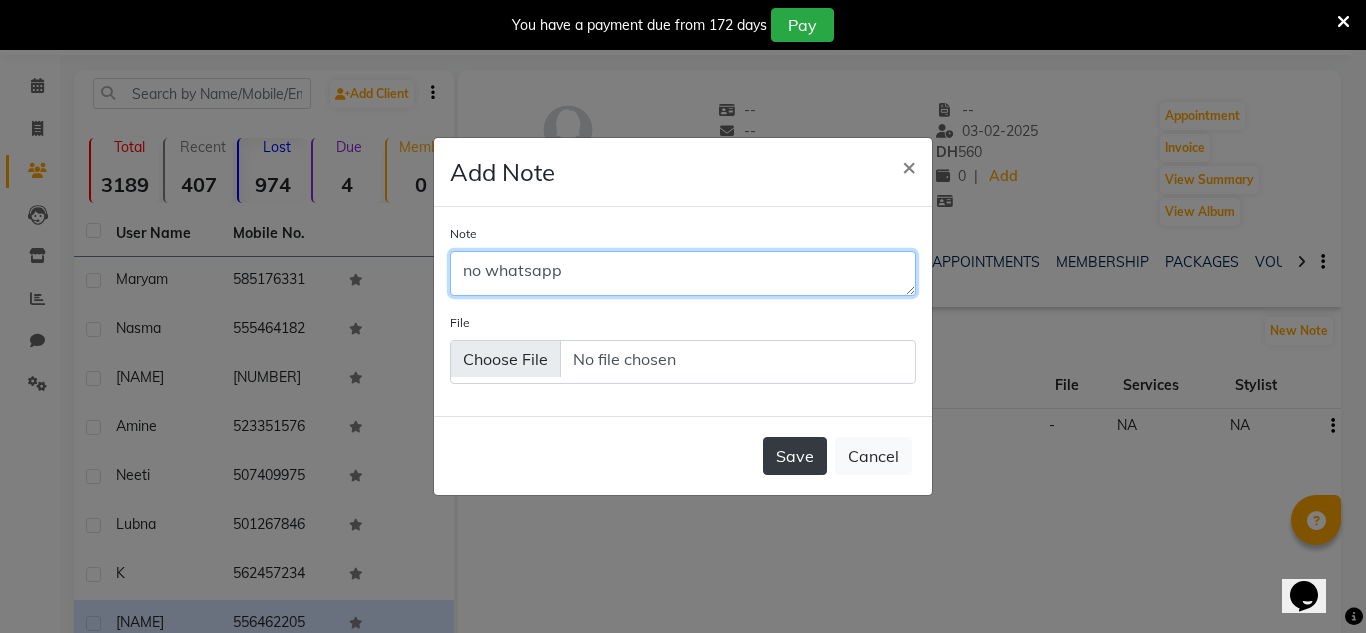 type on "no whatsapp" 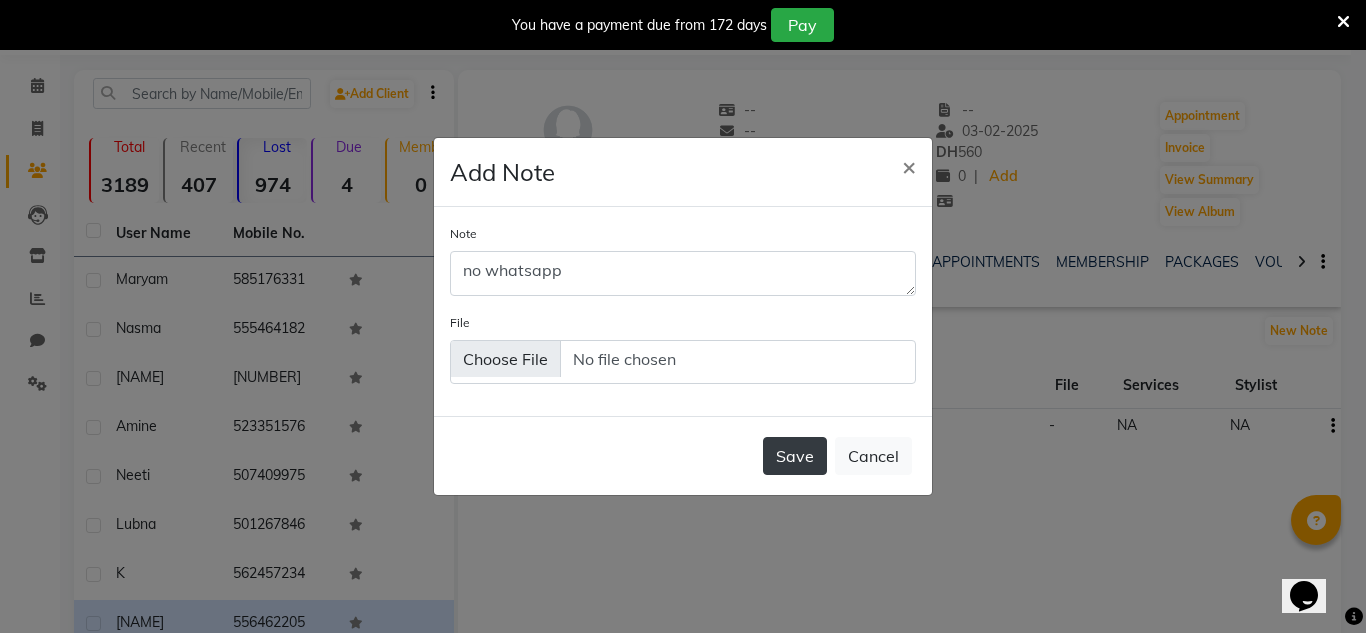 click on "Save" 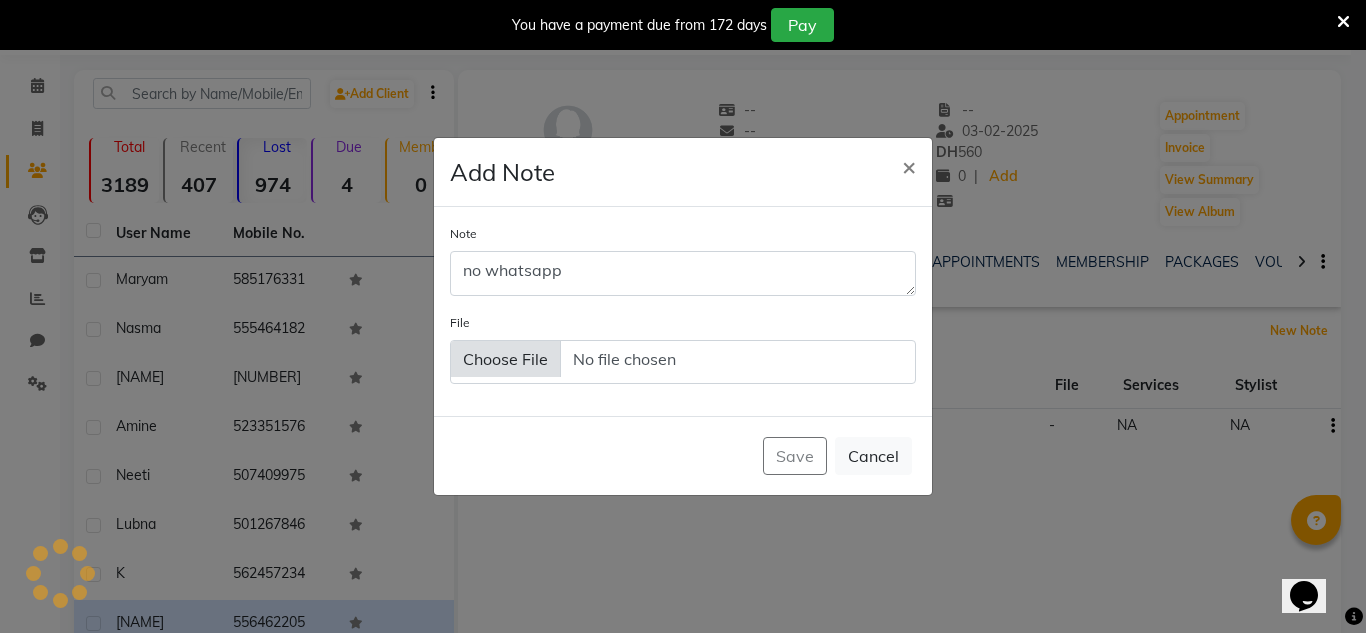 type 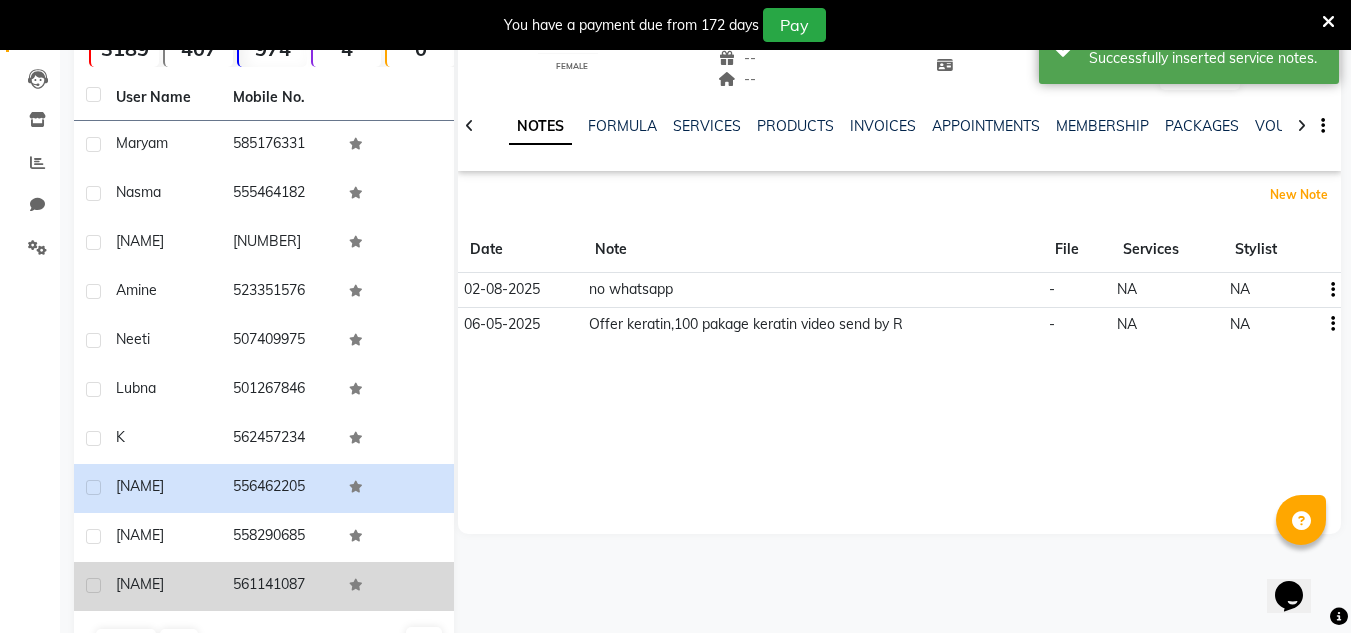 scroll, scrollTop: 267, scrollLeft: 0, axis: vertical 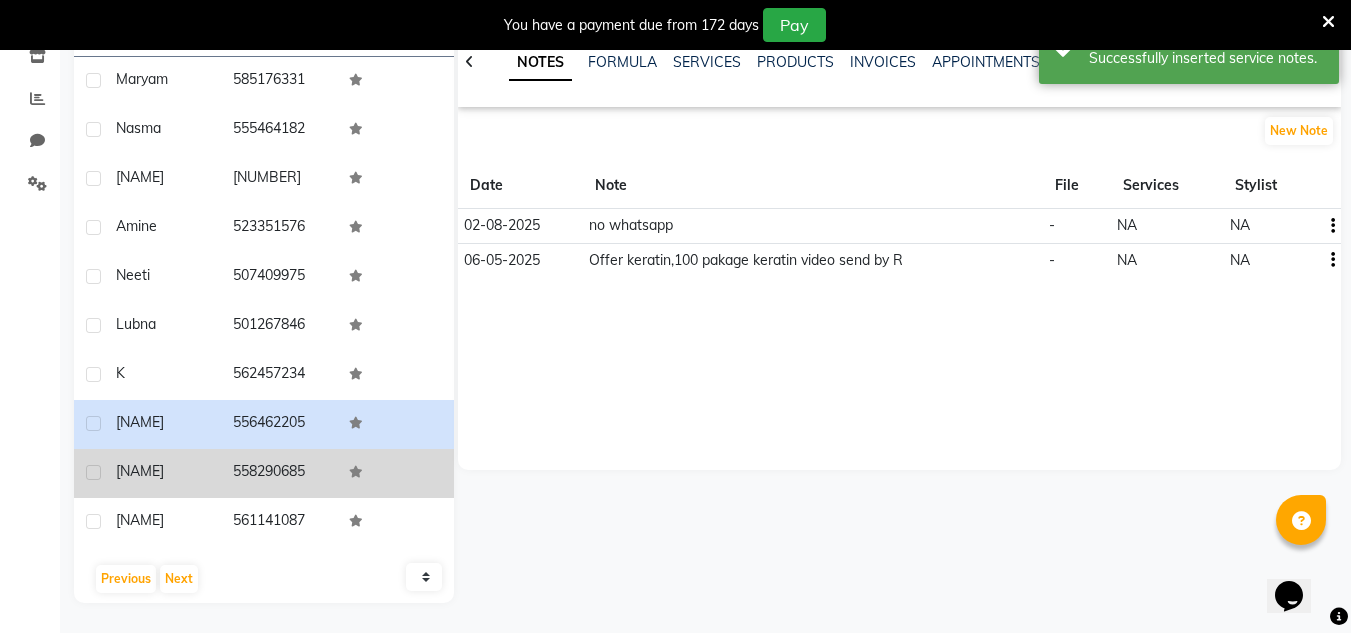 click on "558290685" 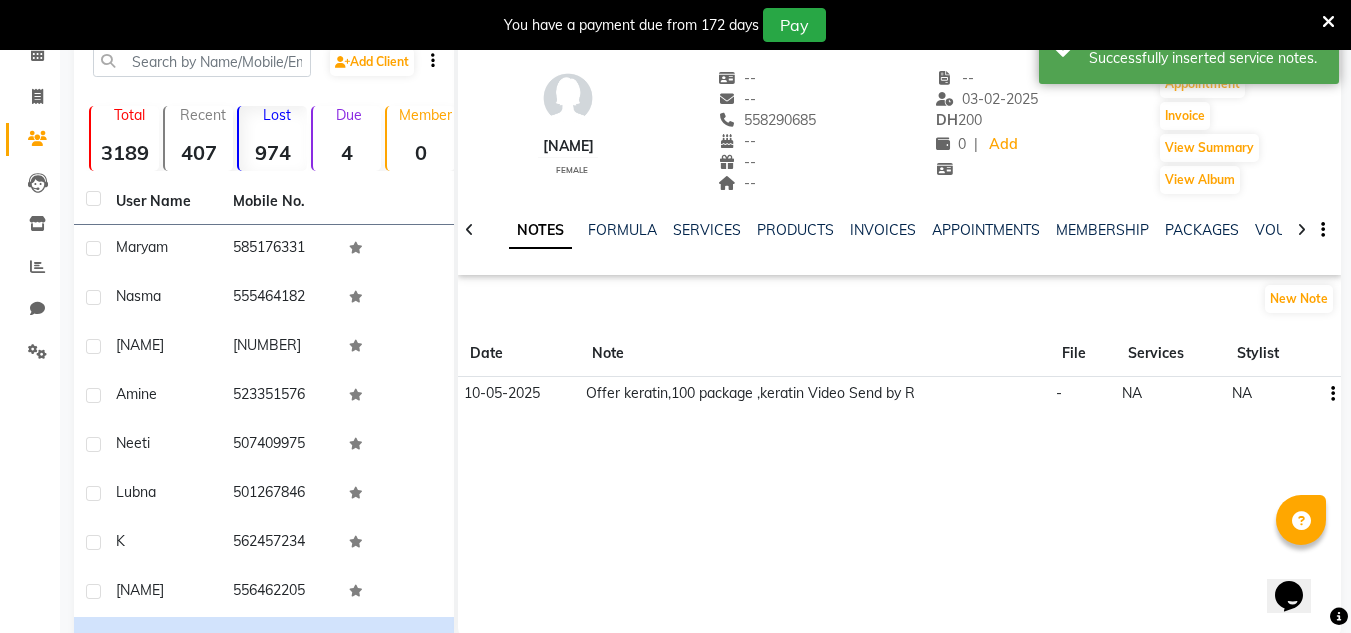 scroll, scrollTop: 67, scrollLeft: 0, axis: vertical 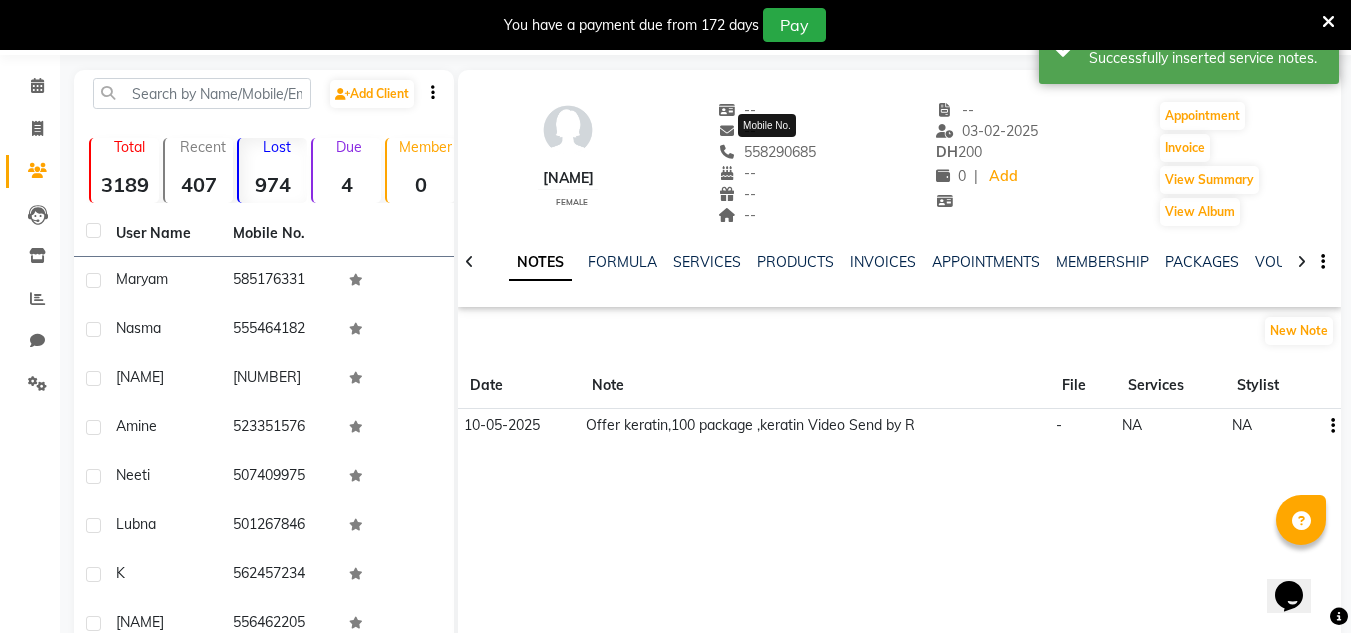drag, startPoint x: 816, startPoint y: 151, endPoint x: 724, endPoint y: 154, distance: 92.0489 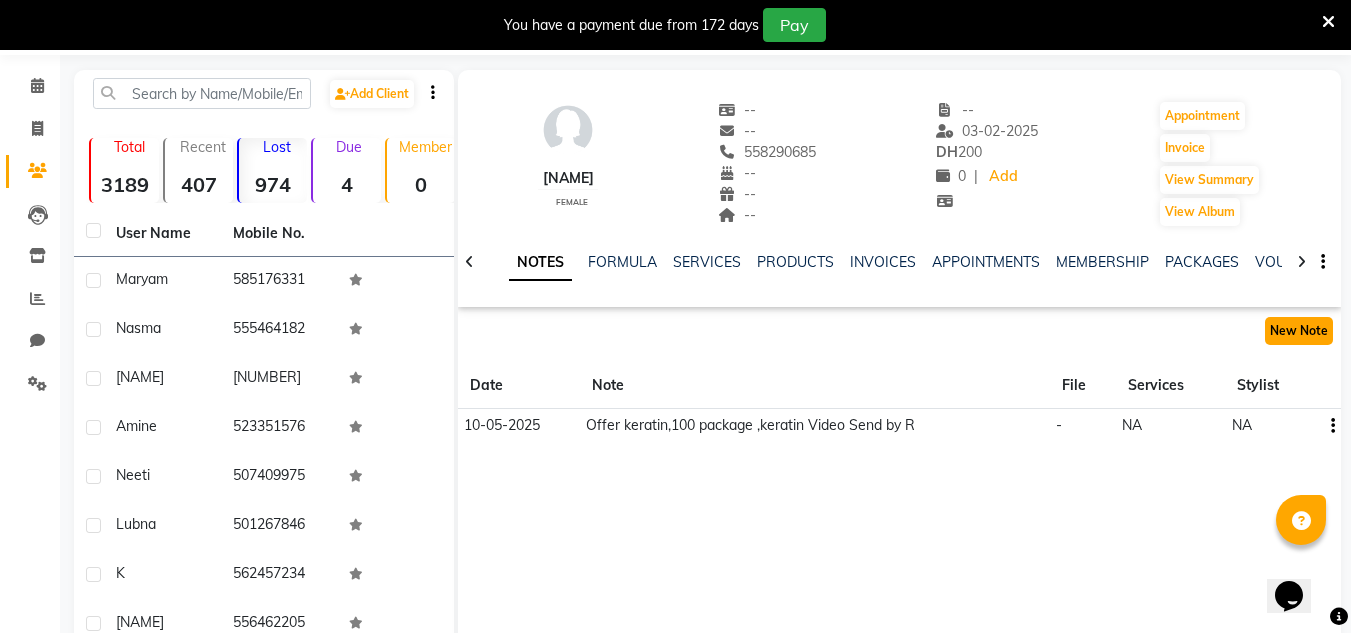 click on "New Note" 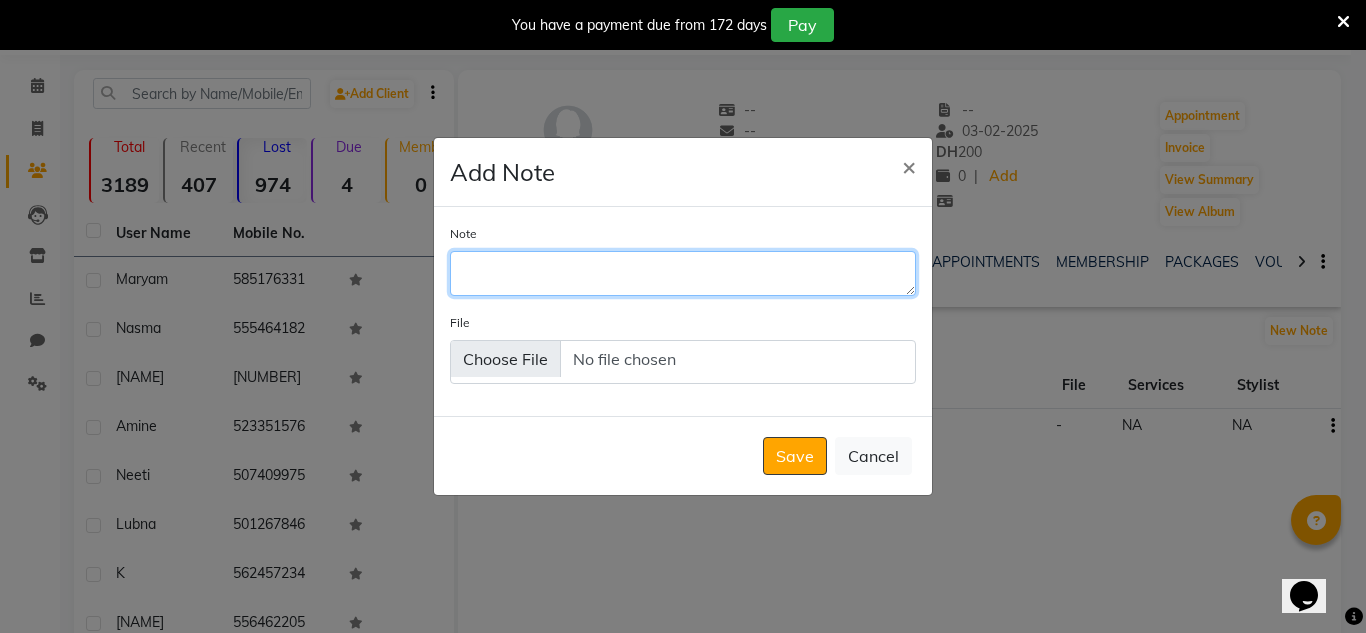 click on "Note" at bounding box center (683, 273) 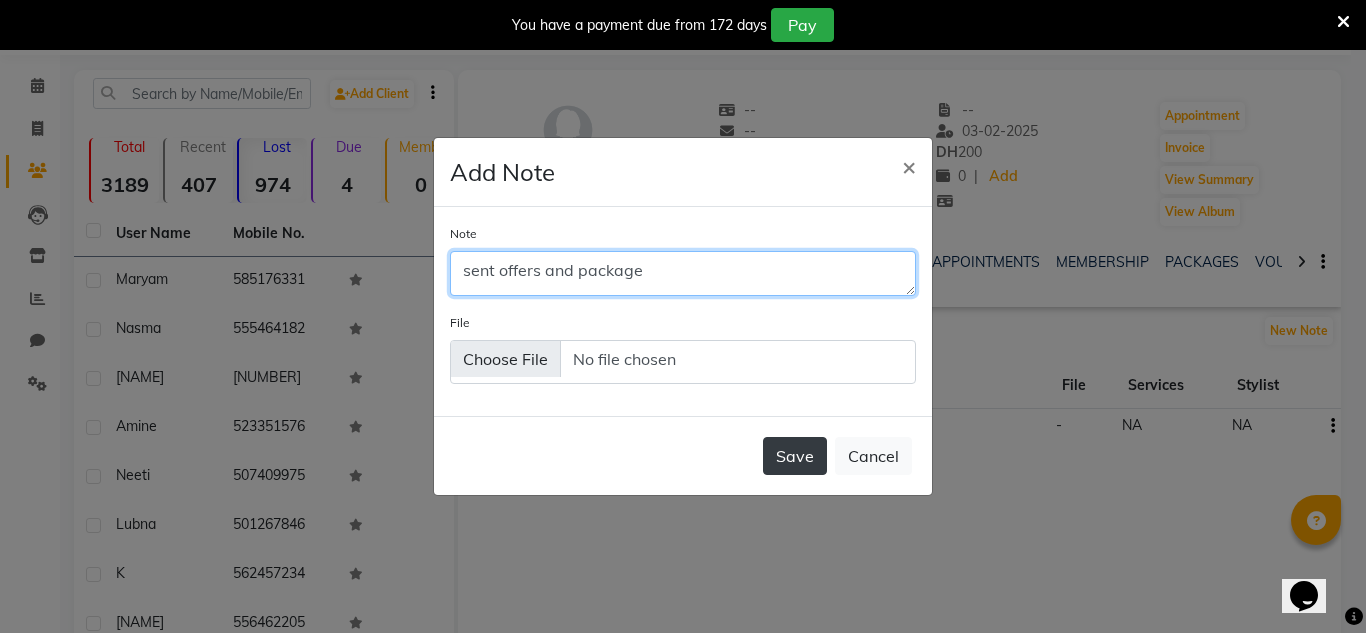 type on "sent offers and package" 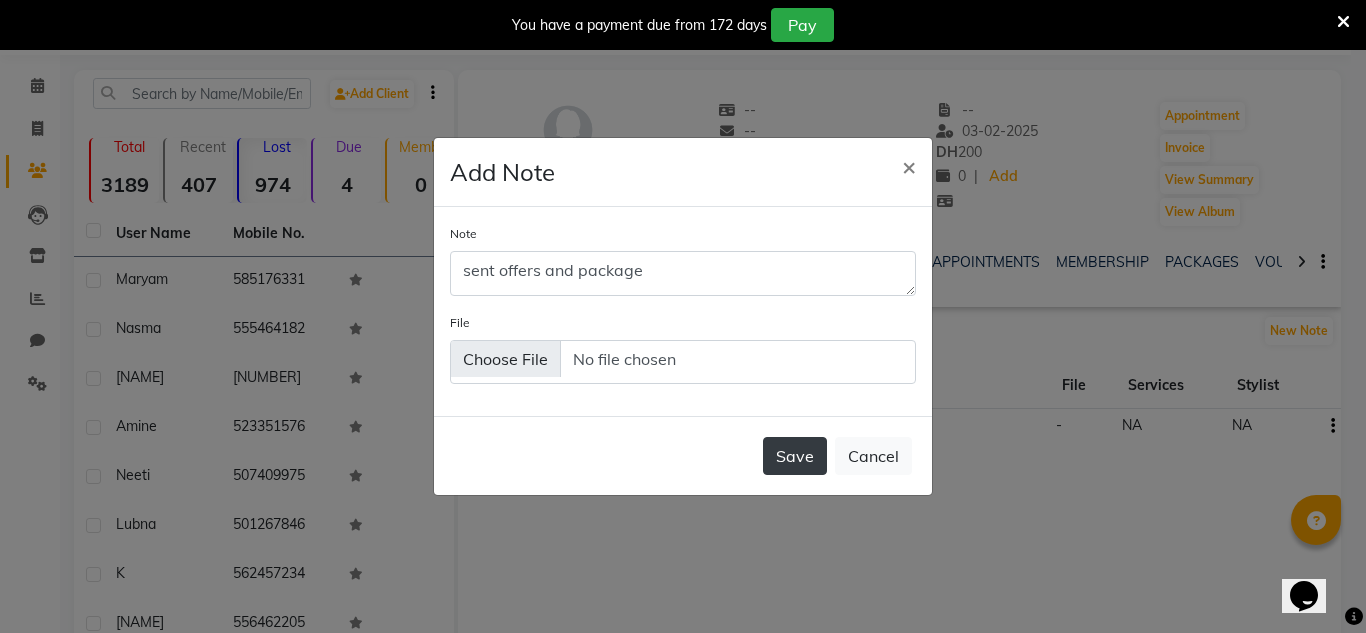 click on "Save" 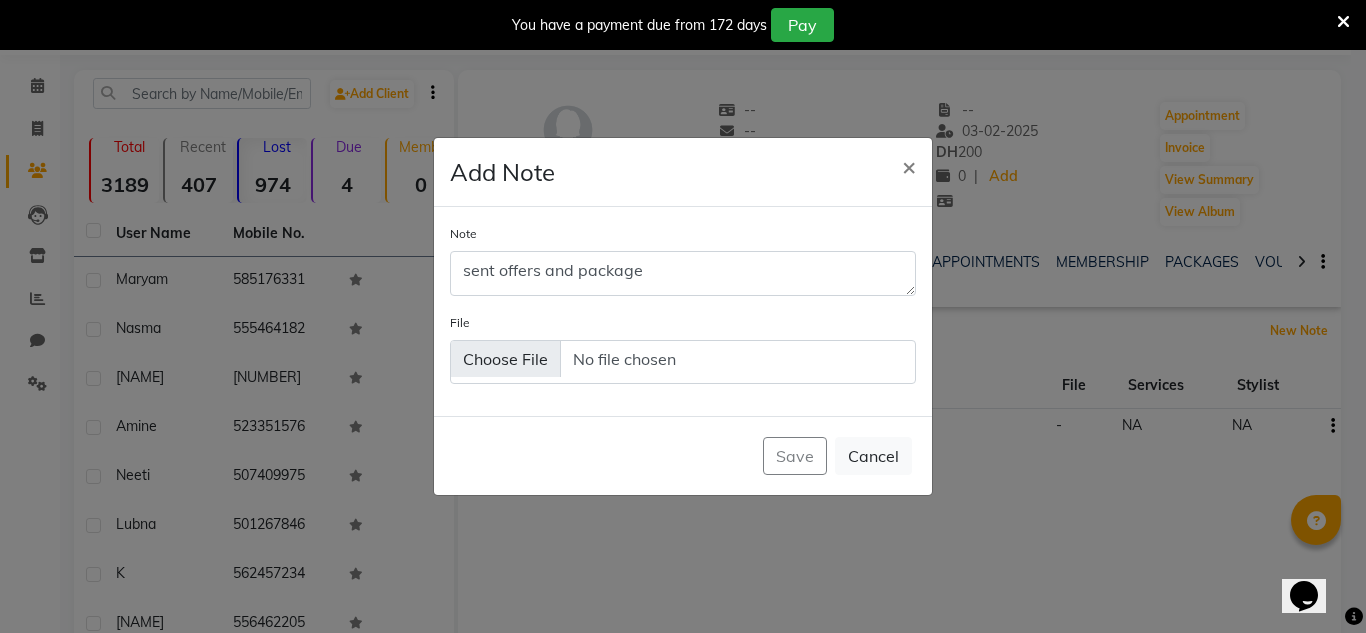 type 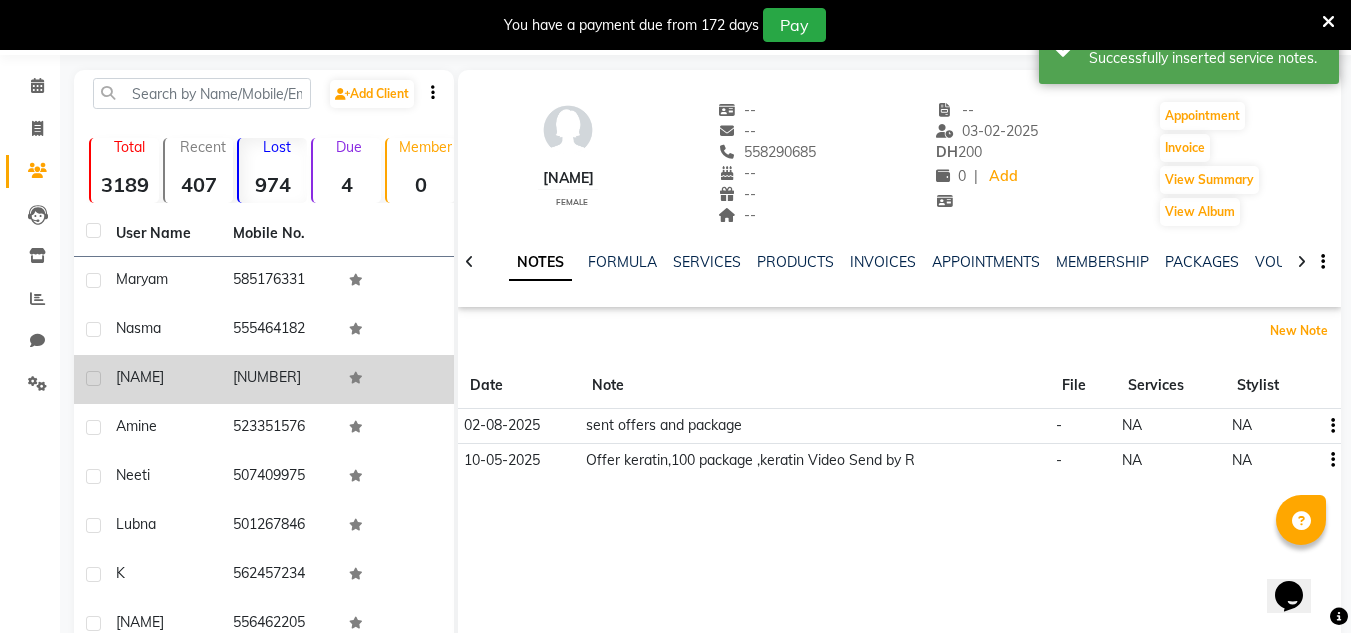scroll, scrollTop: 267, scrollLeft: 0, axis: vertical 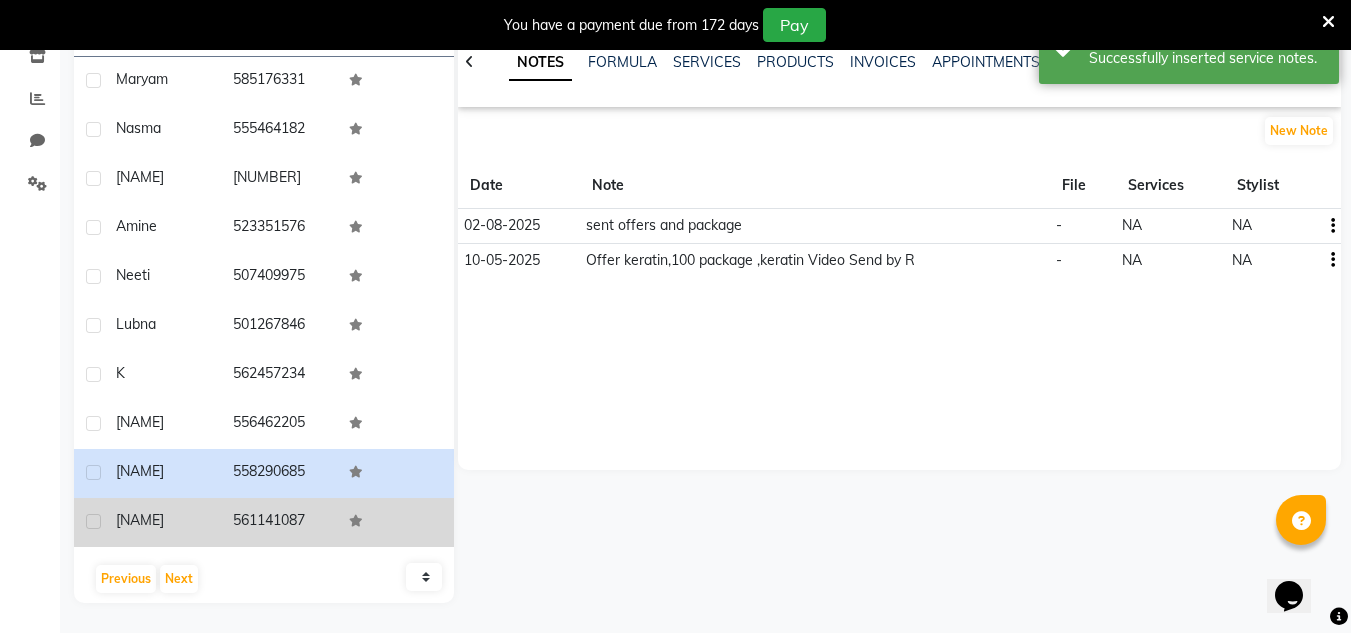 click on "561141087" 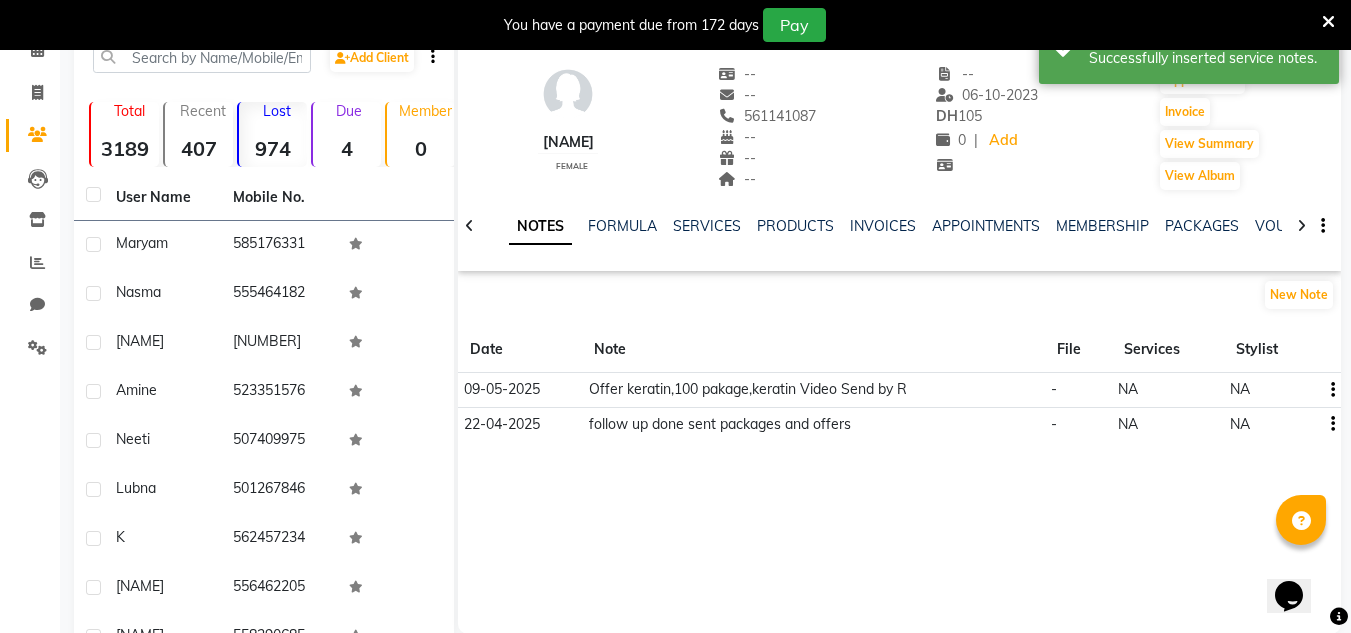 scroll, scrollTop: 67, scrollLeft: 0, axis: vertical 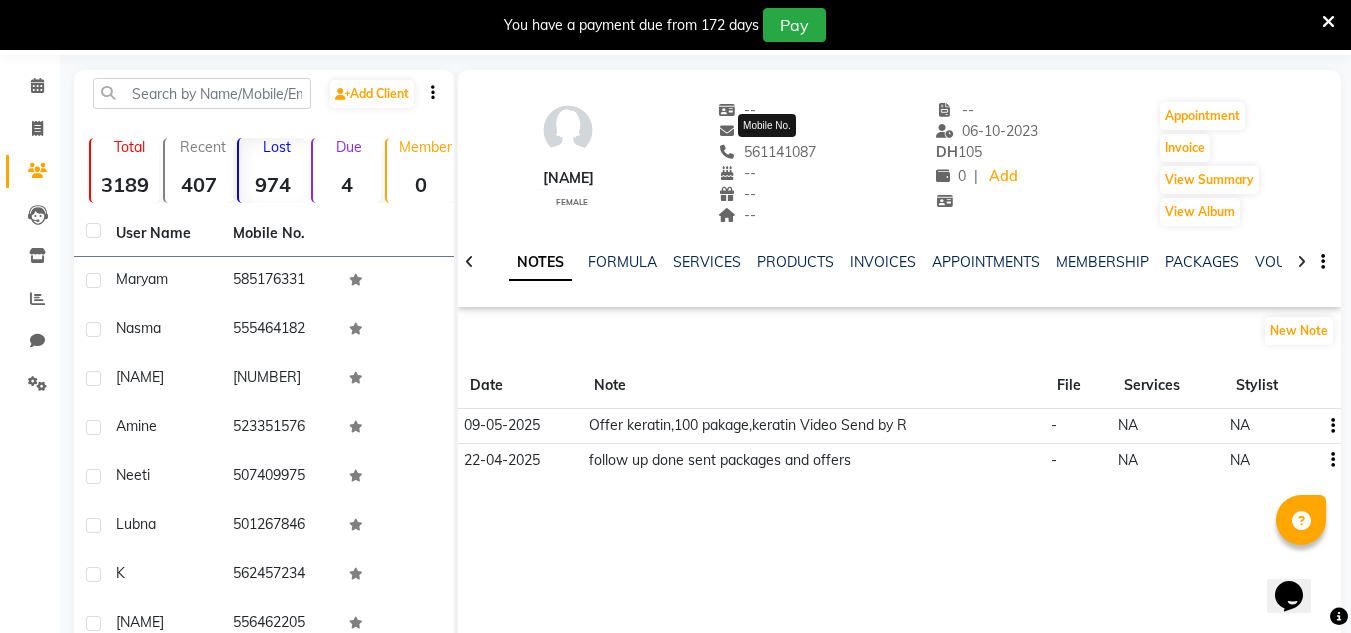 drag, startPoint x: 818, startPoint y: 149, endPoint x: 740, endPoint y: 155, distance: 78.23043 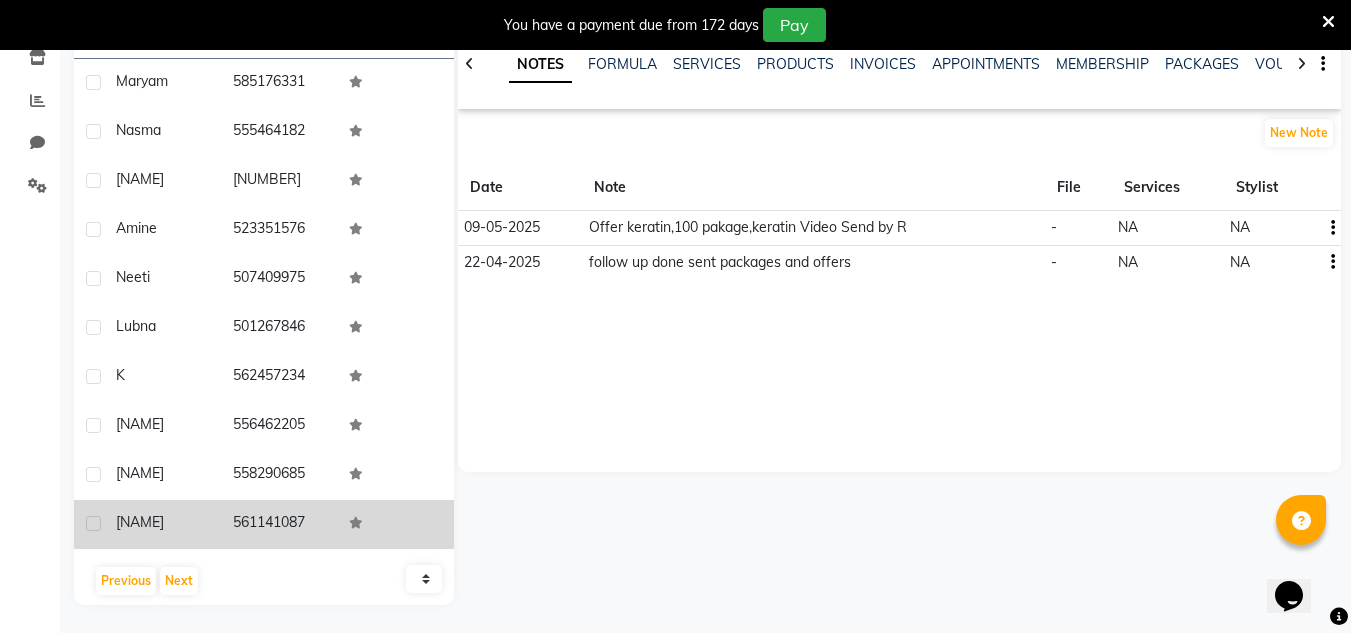 scroll, scrollTop: 267, scrollLeft: 0, axis: vertical 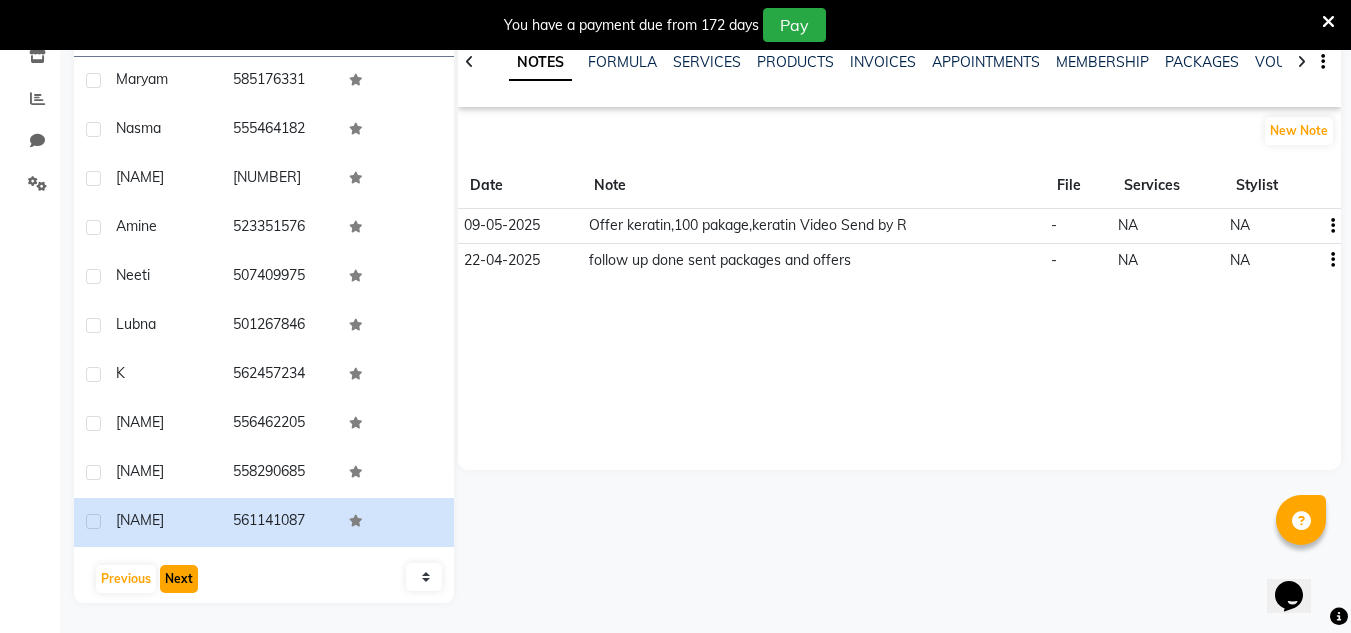 click on "Next" 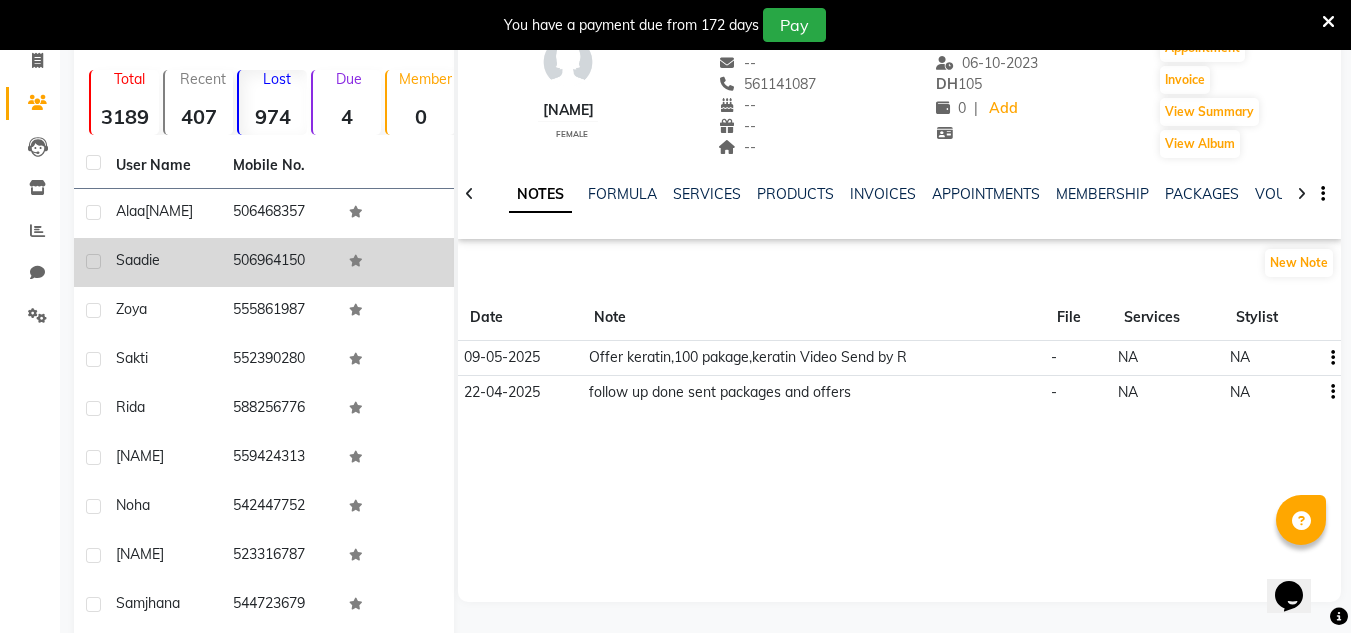 scroll, scrollTop: 0, scrollLeft: 0, axis: both 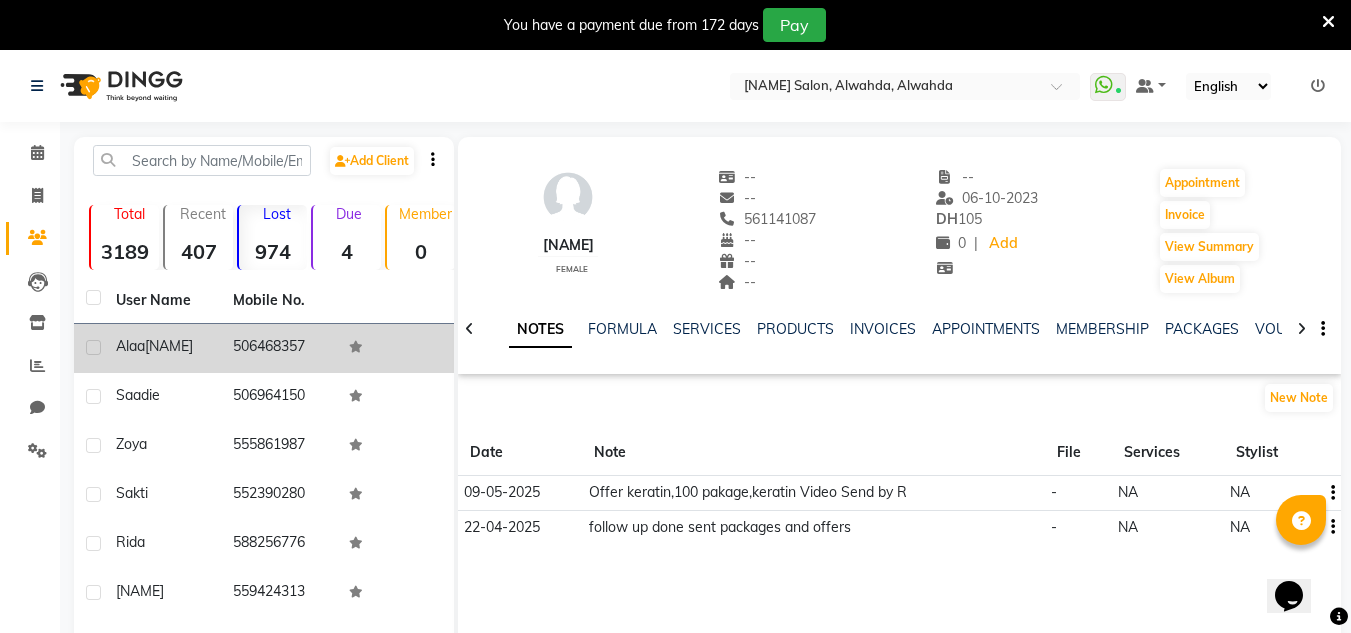 click on "506468357" 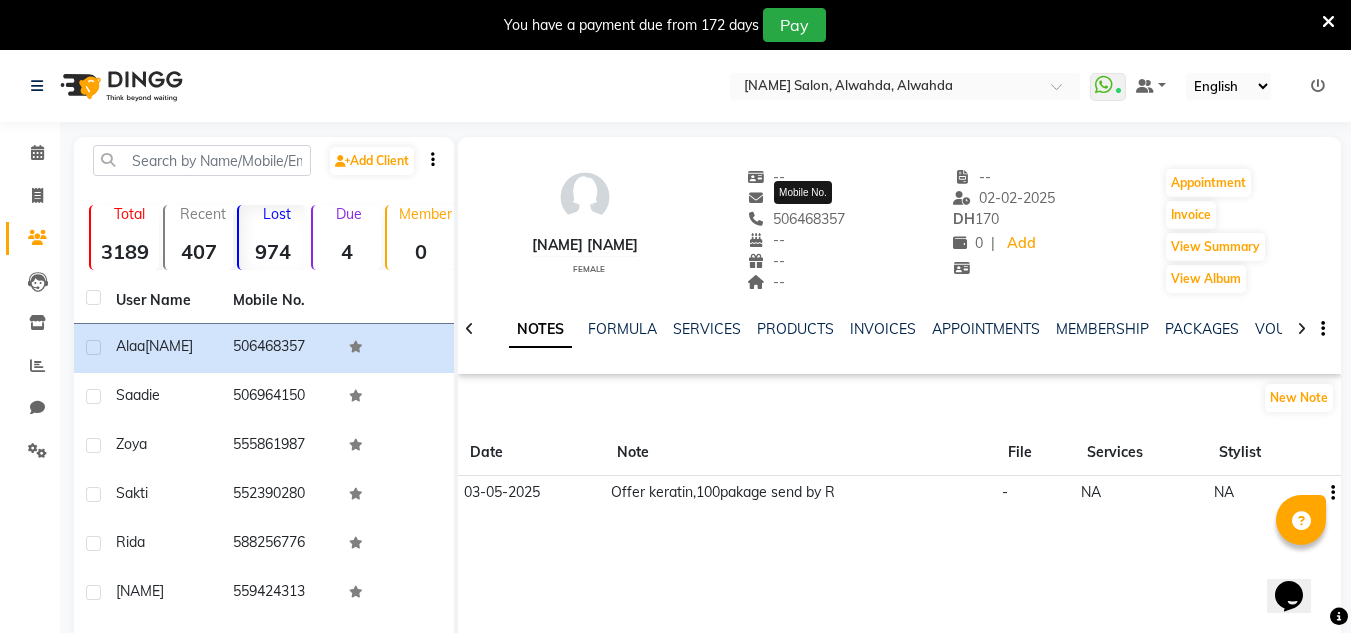 drag, startPoint x: 855, startPoint y: 214, endPoint x: 782, endPoint y: 215, distance: 73.00685 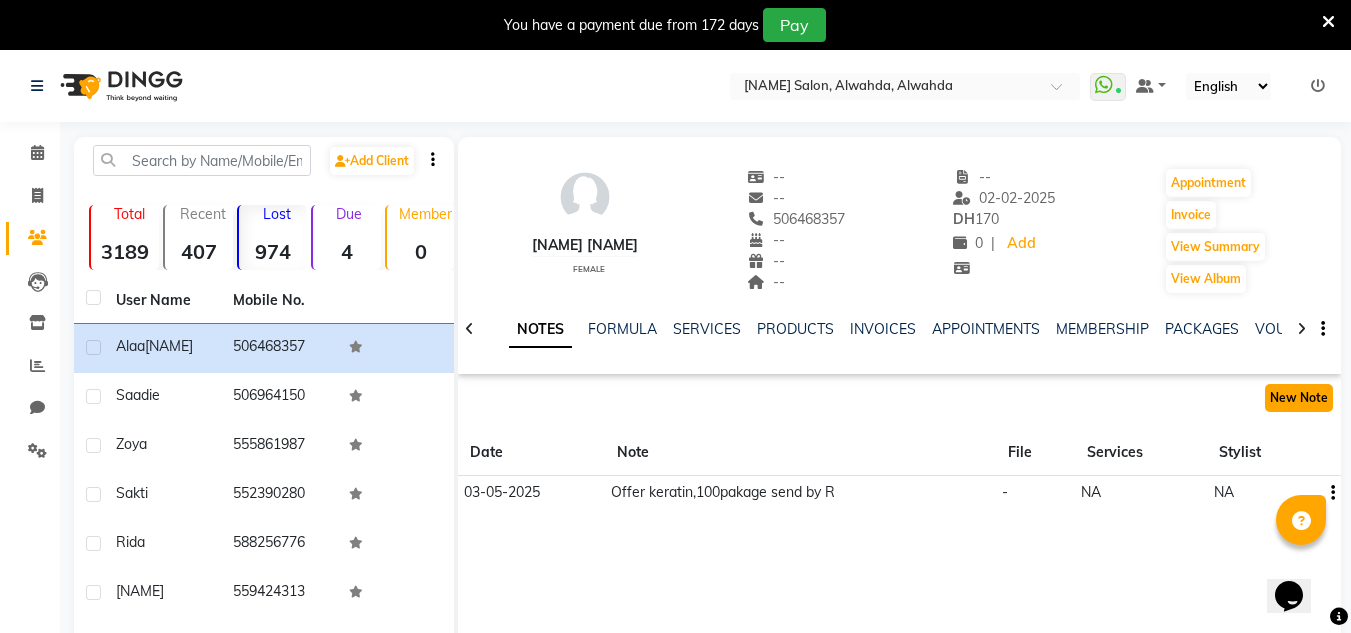 click on "New Note" 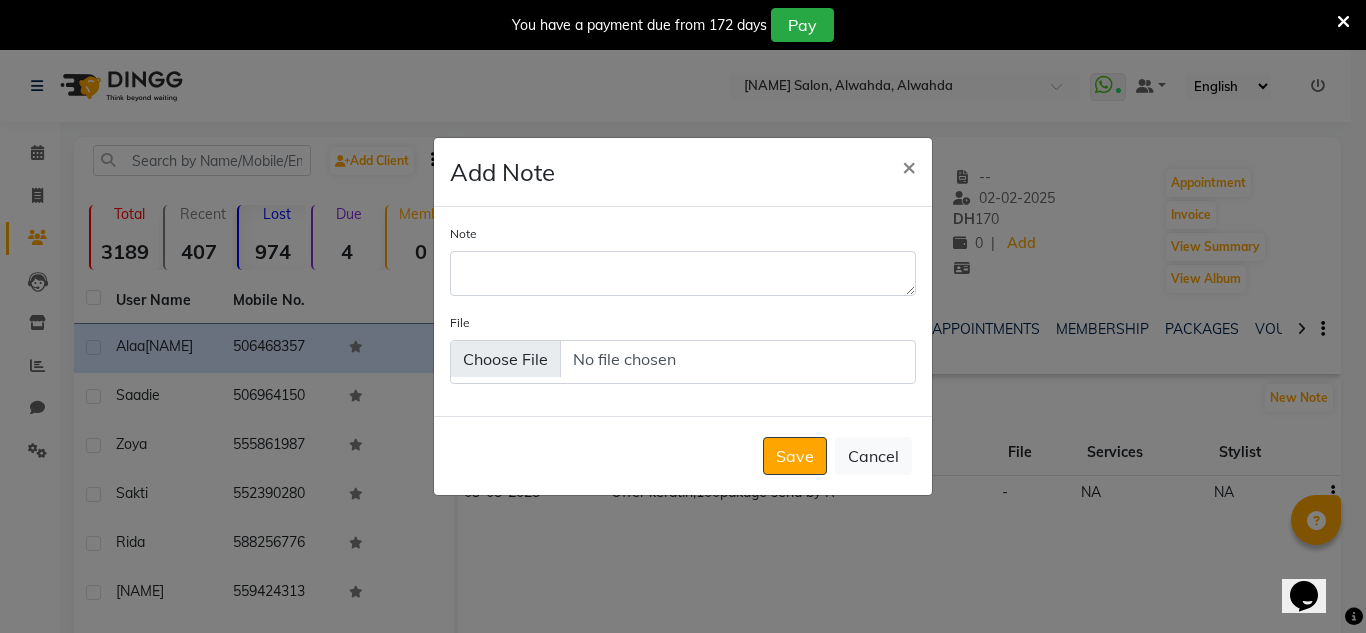 click on "Note" 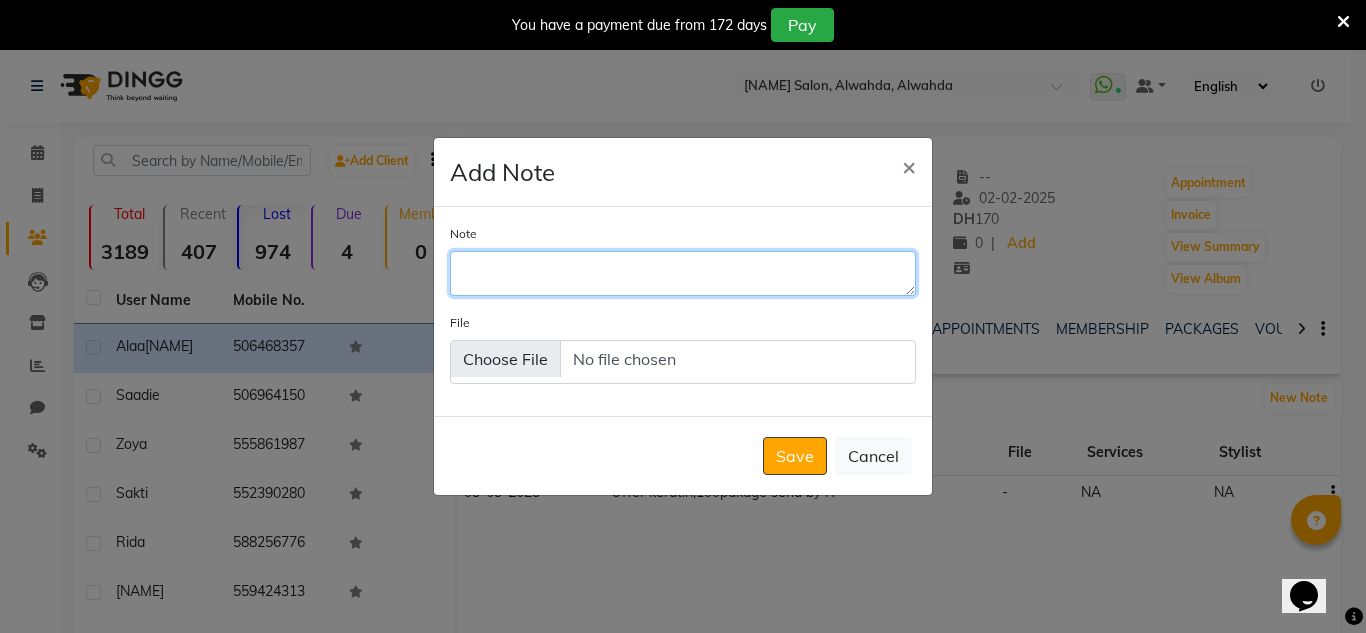 click on "Note" at bounding box center [683, 273] 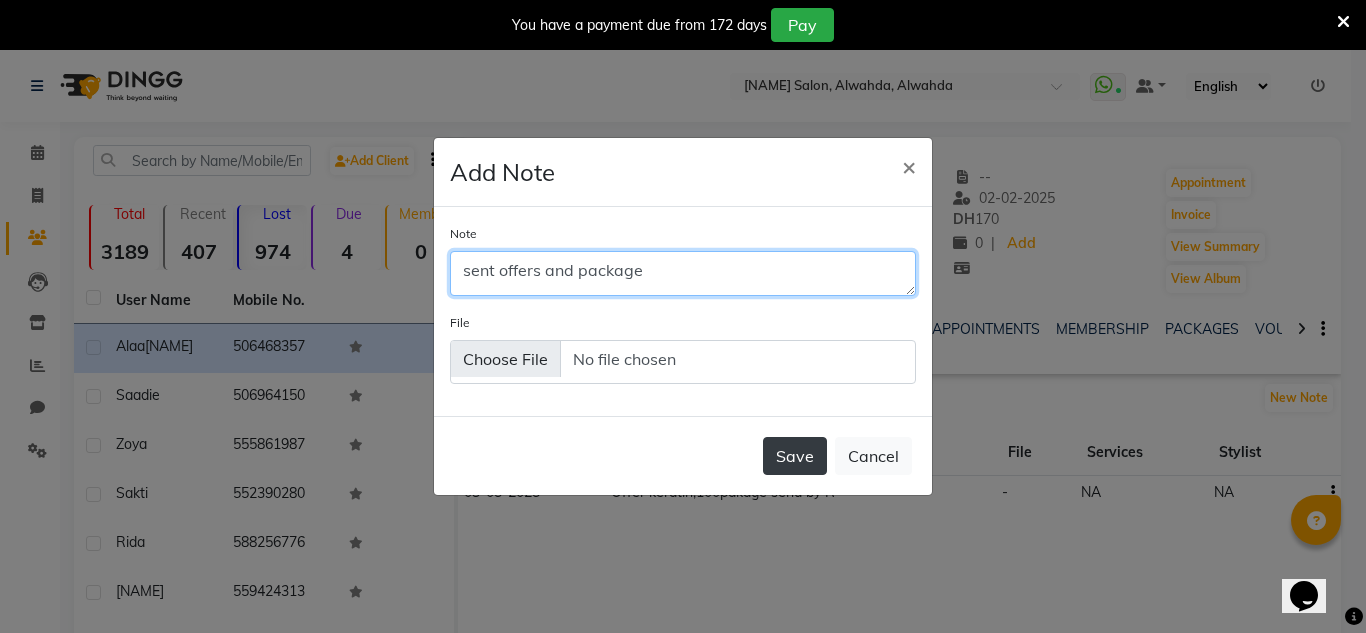 type on "sent offers and package" 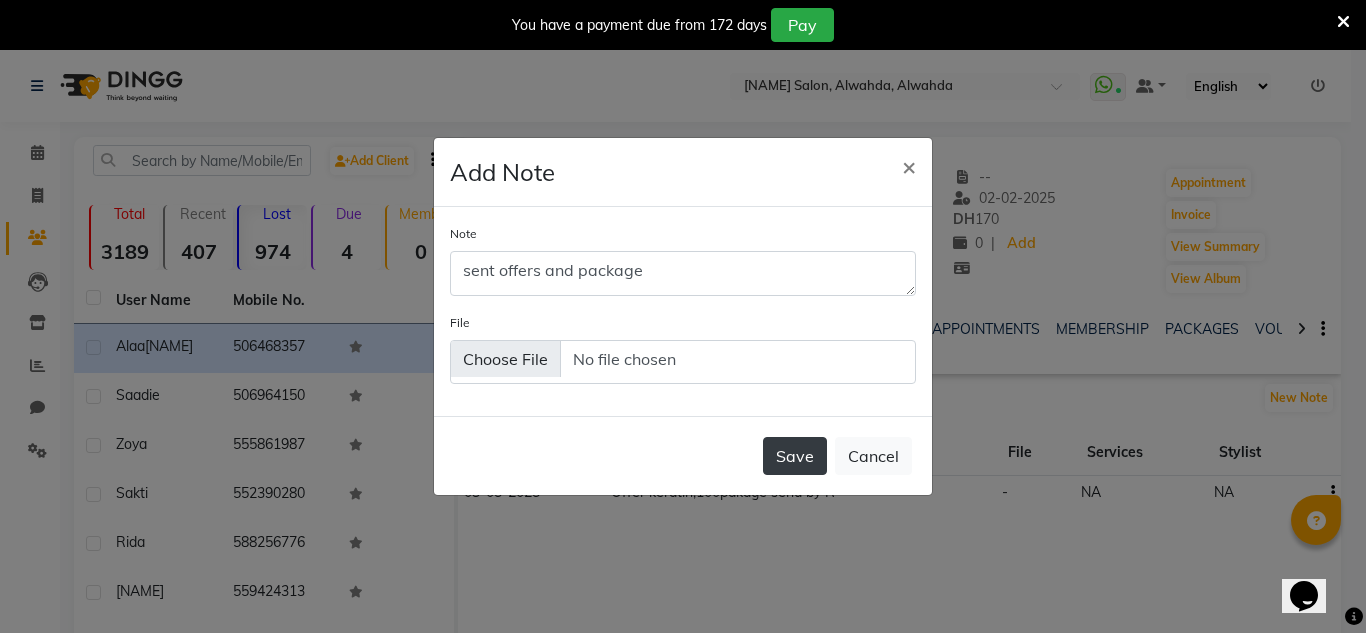 click on "Save" 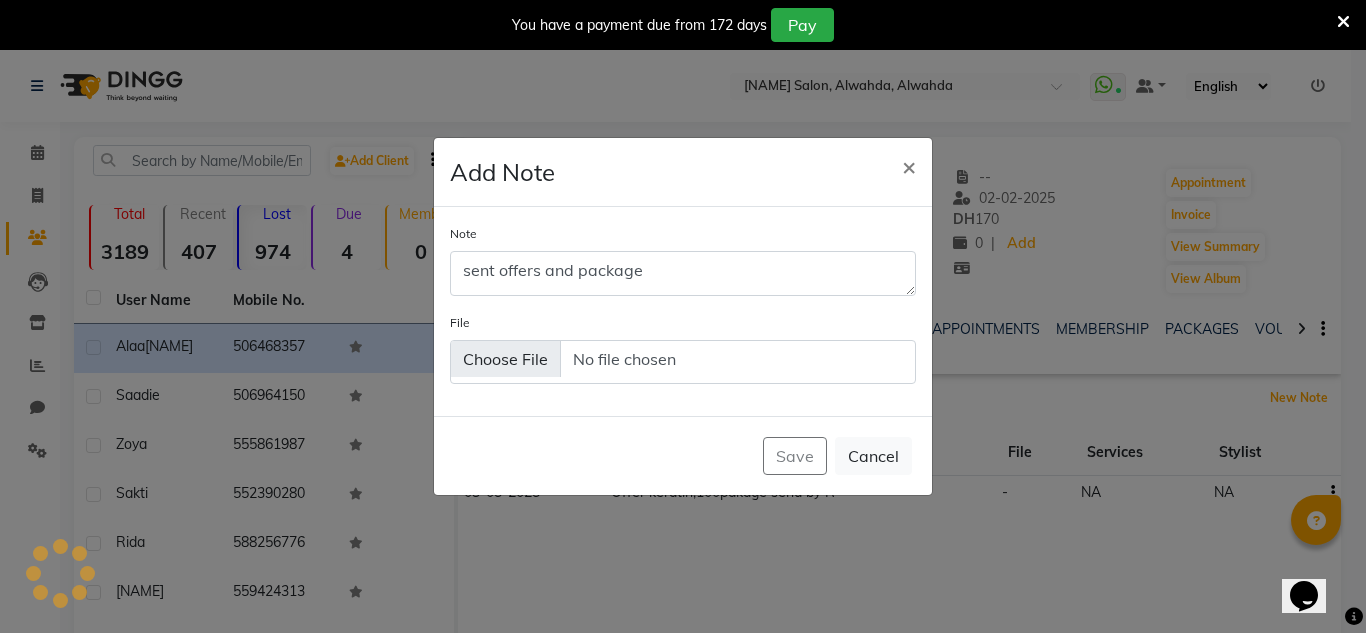 type 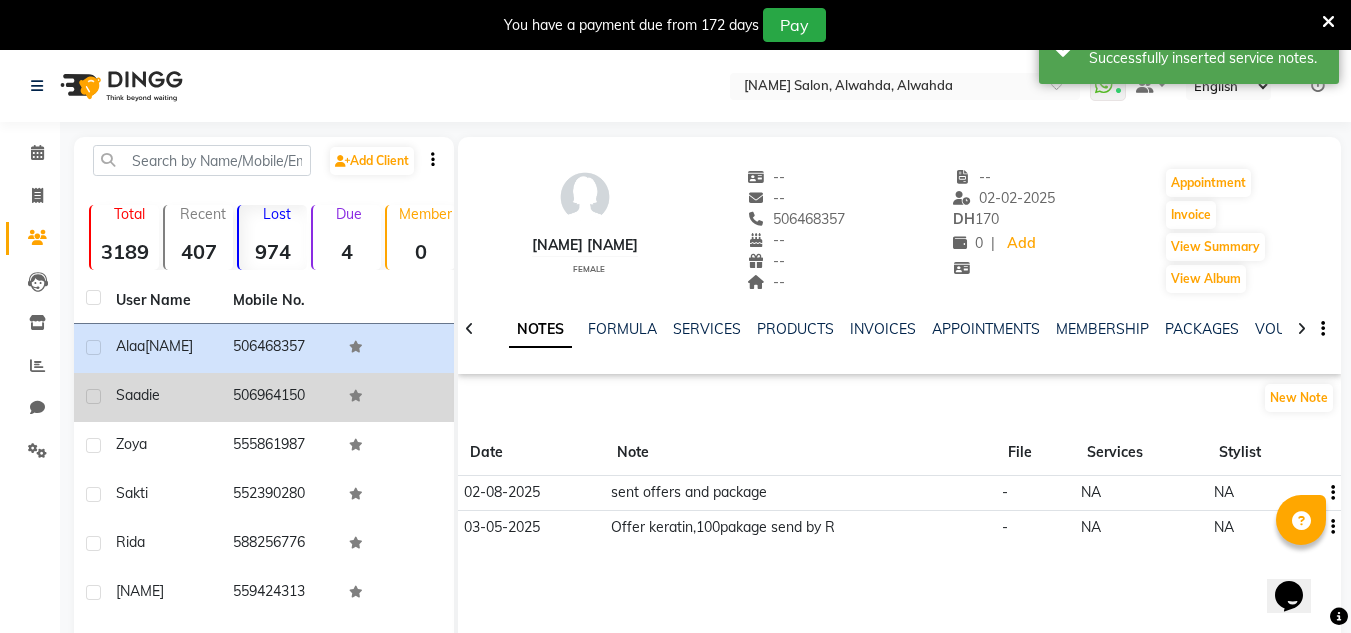 click on "Saadie" 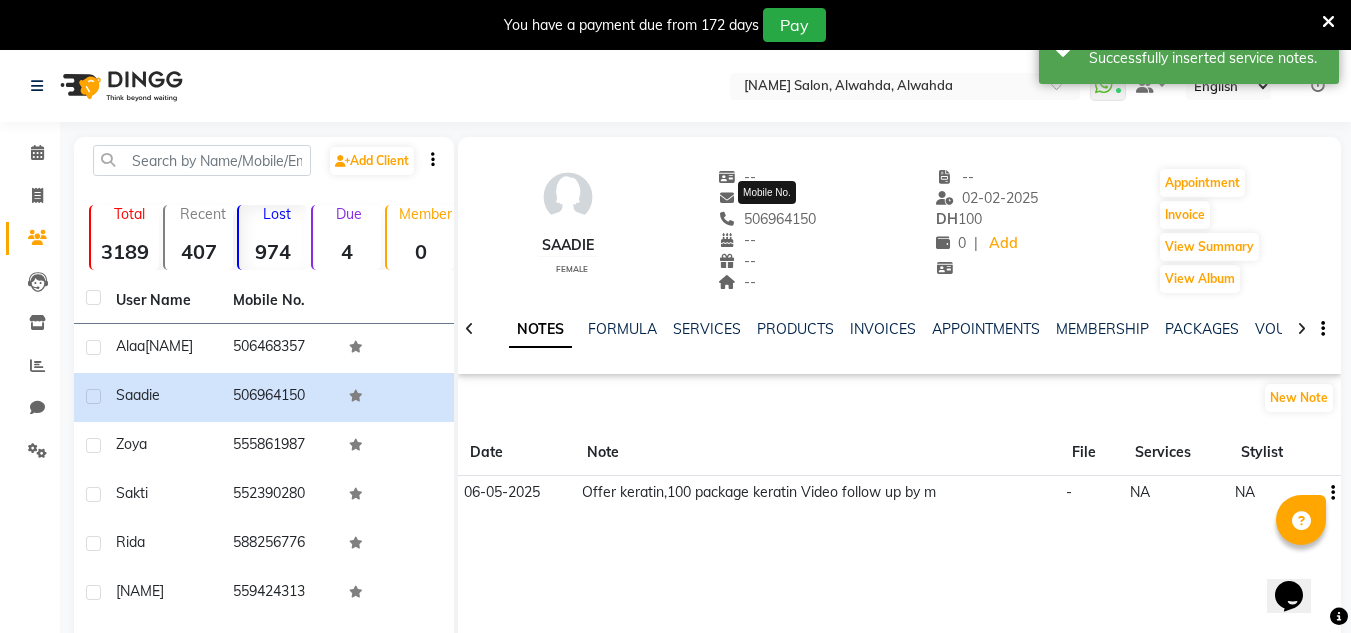 drag, startPoint x: 815, startPoint y: 213, endPoint x: 779, endPoint y: 222, distance: 37.107952 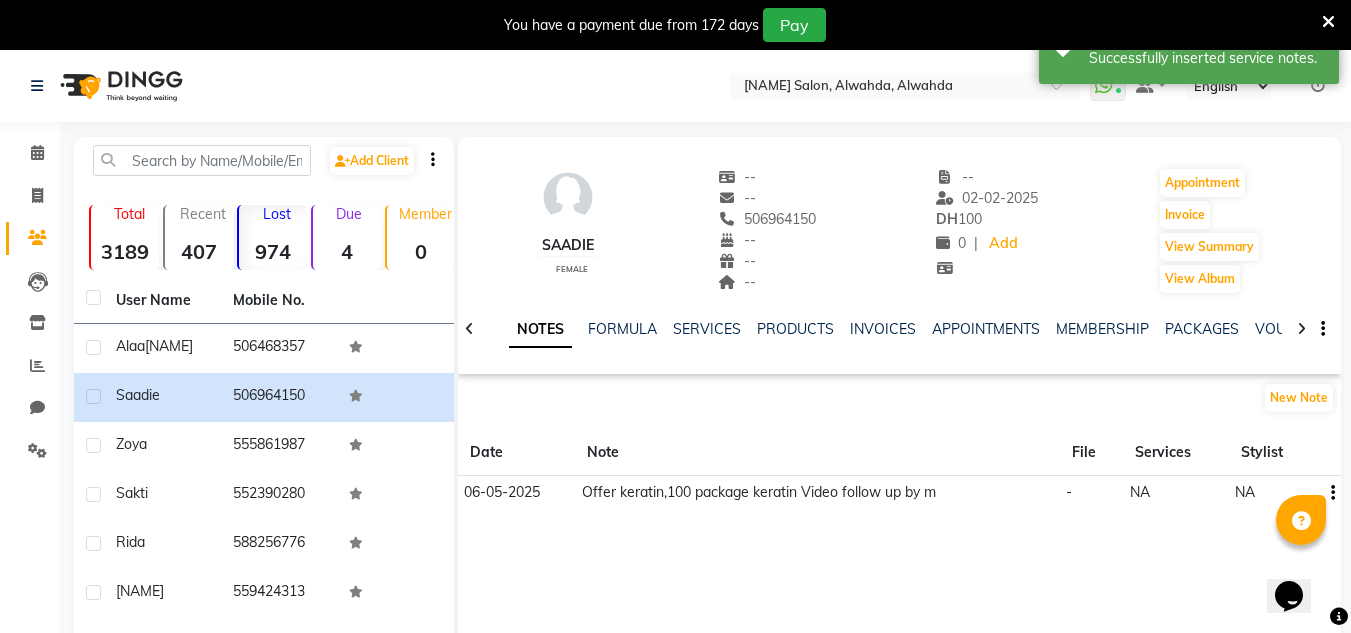 click on "Saadie    female  --   --   506964150 Mobile No.  --  --  --  -- 02-02-2025 DH    100 0 |  Add   Appointment   Invoice  View Summary  View Album" 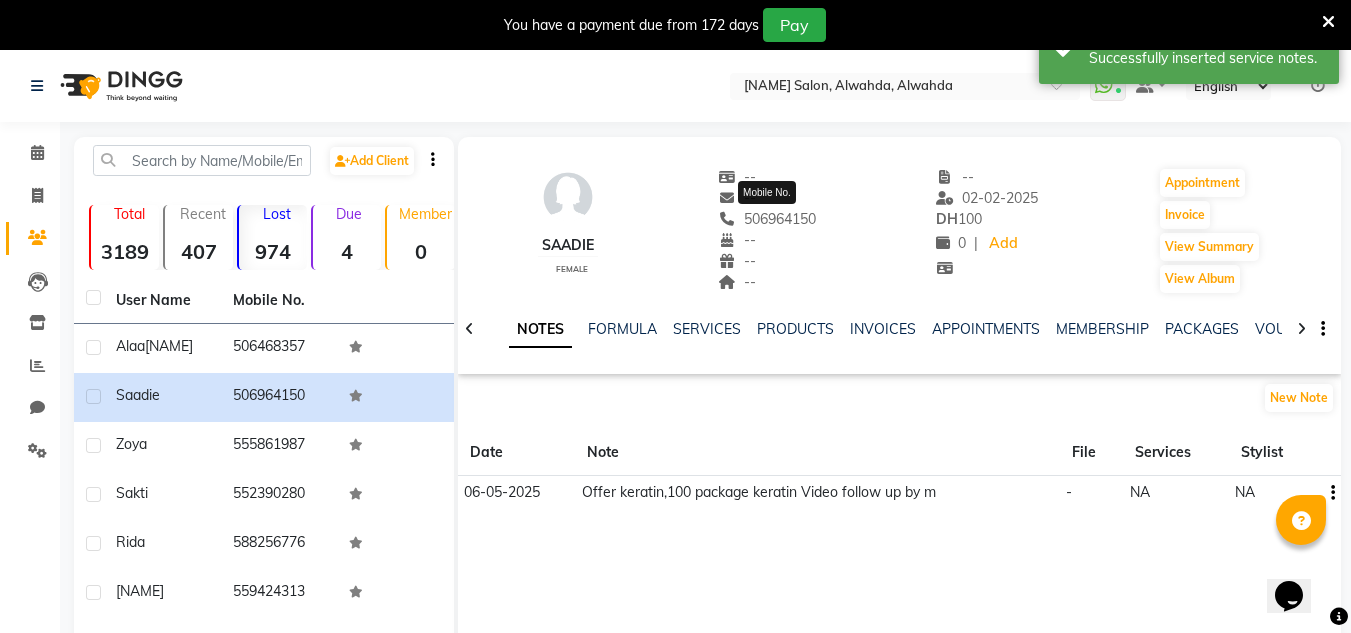 drag, startPoint x: 817, startPoint y: 216, endPoint x: 737, endPoint y: 217, distance: 80.00625 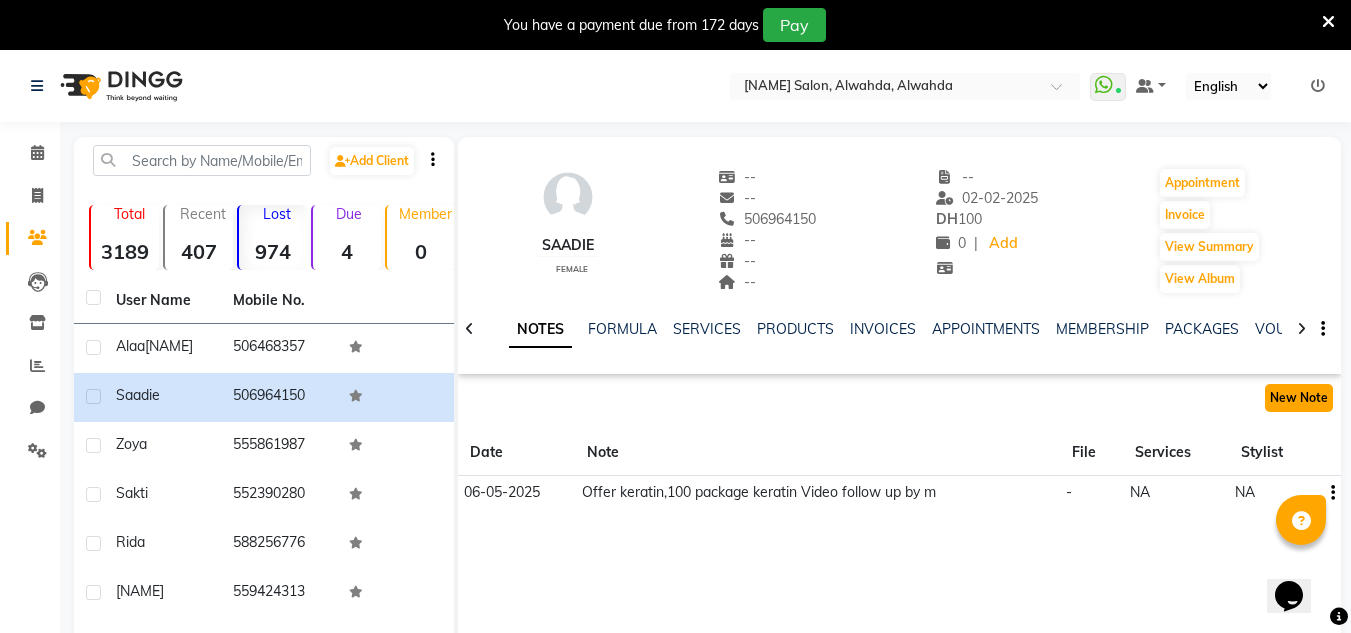 click on "New Note" 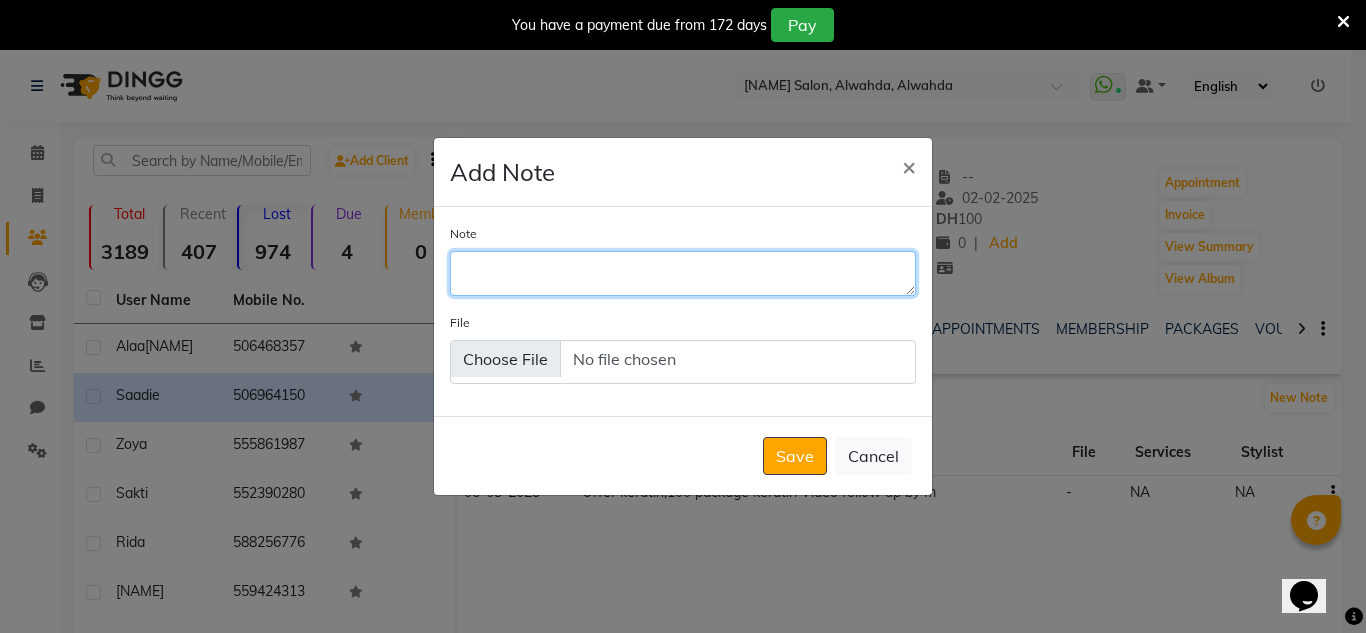 click on "Note" at bounding box center (683, 273) 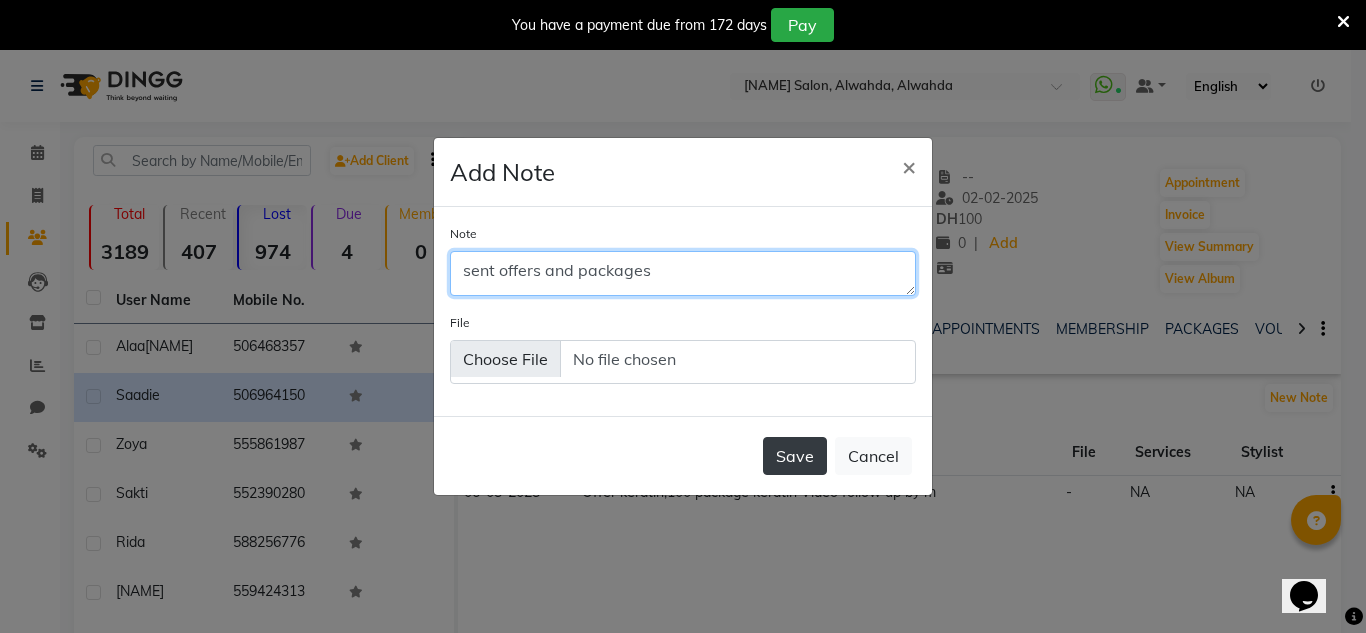 type on "sent offers and packages" 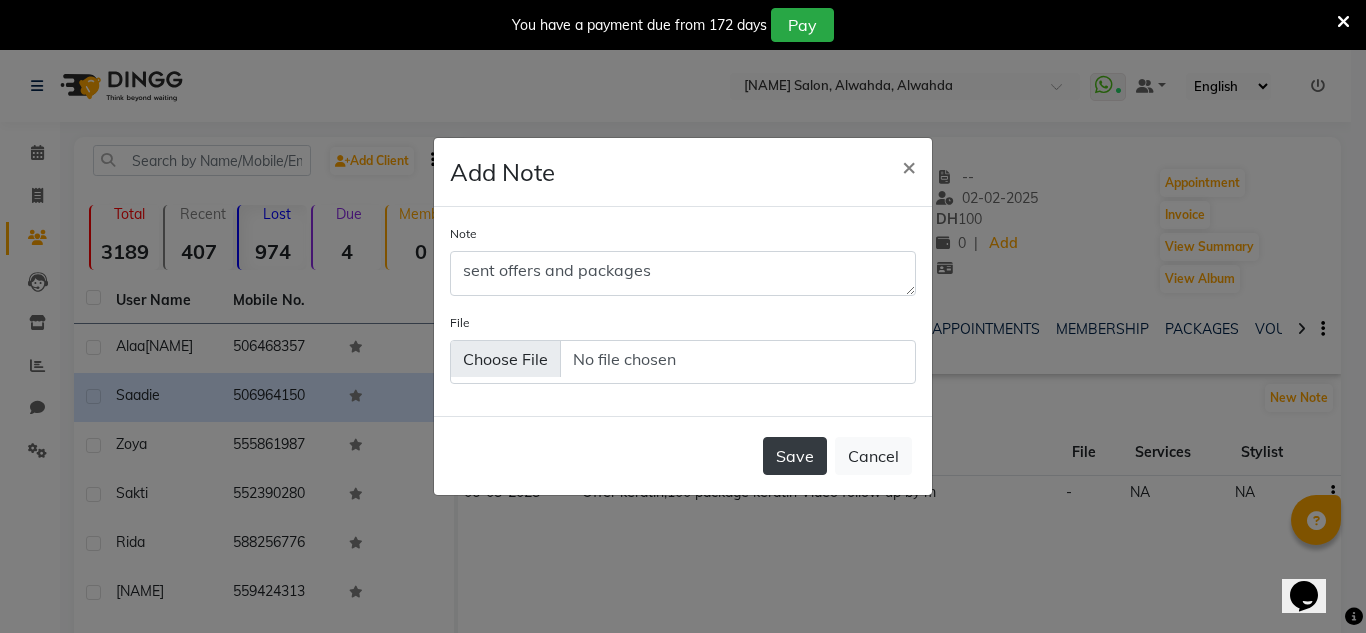 click on "Save" 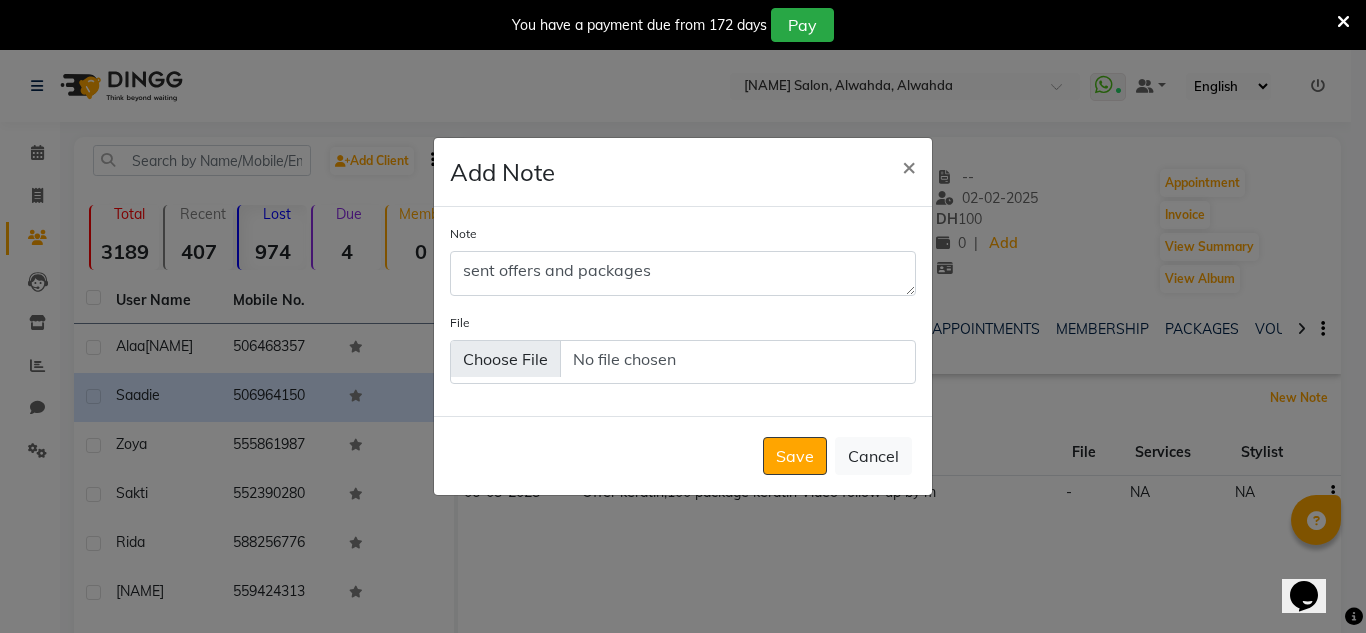 type 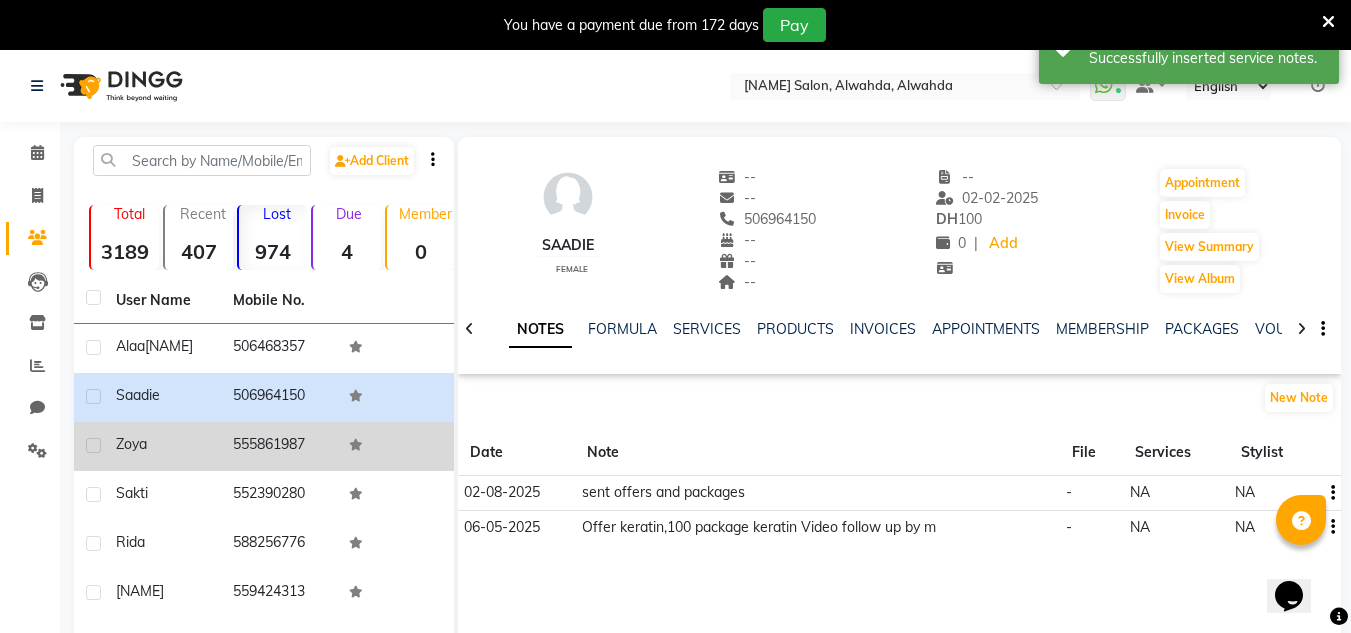 click on "Zoya" 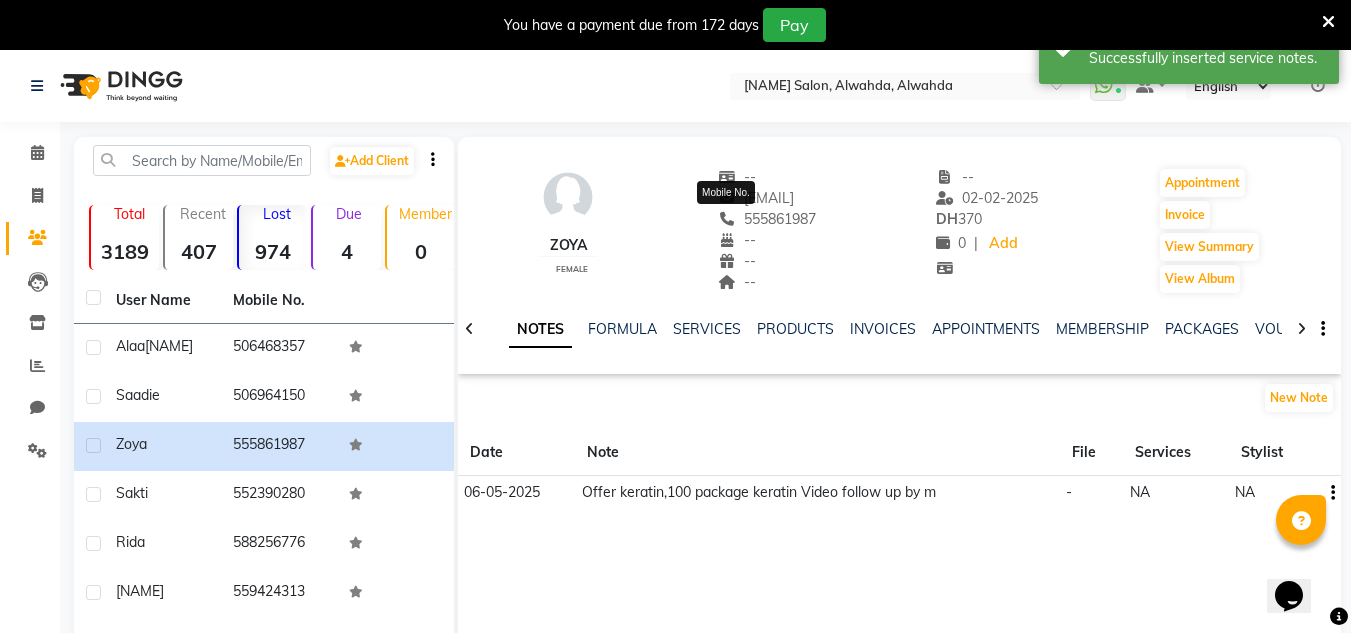 drag, startPoint x: 774, startPoint y: 216, endPoint x: 759, endPoint y: 216, distance: 15 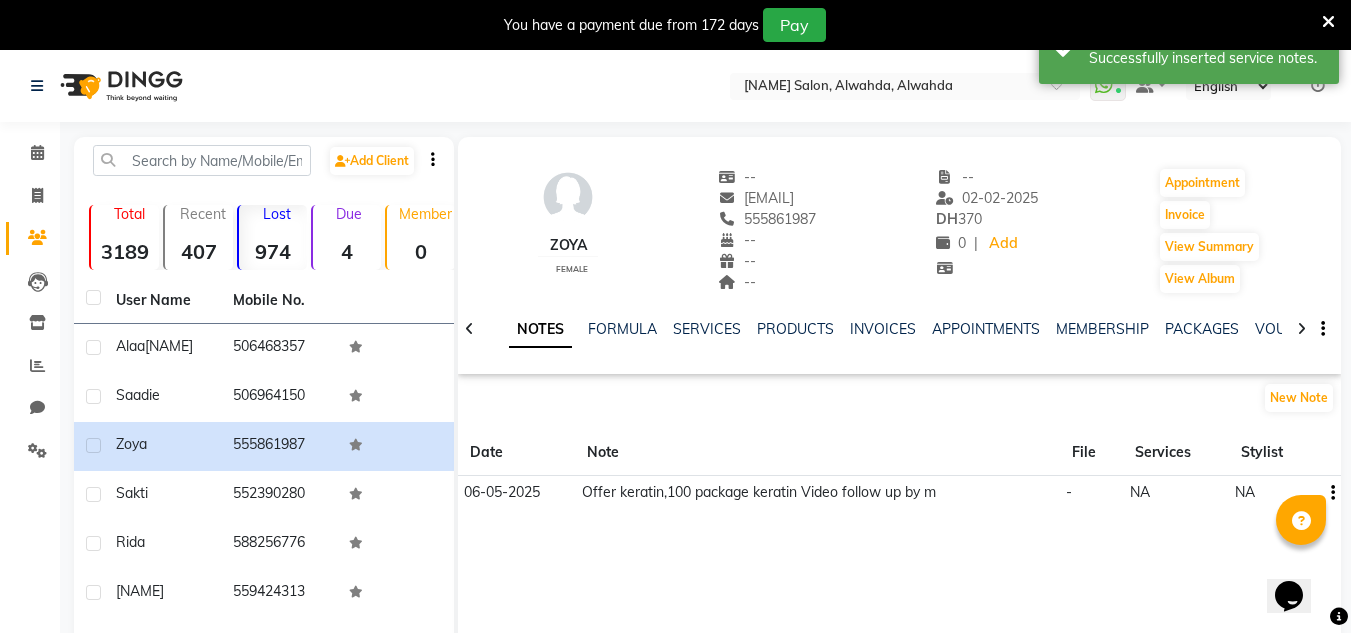 click on "555861987" 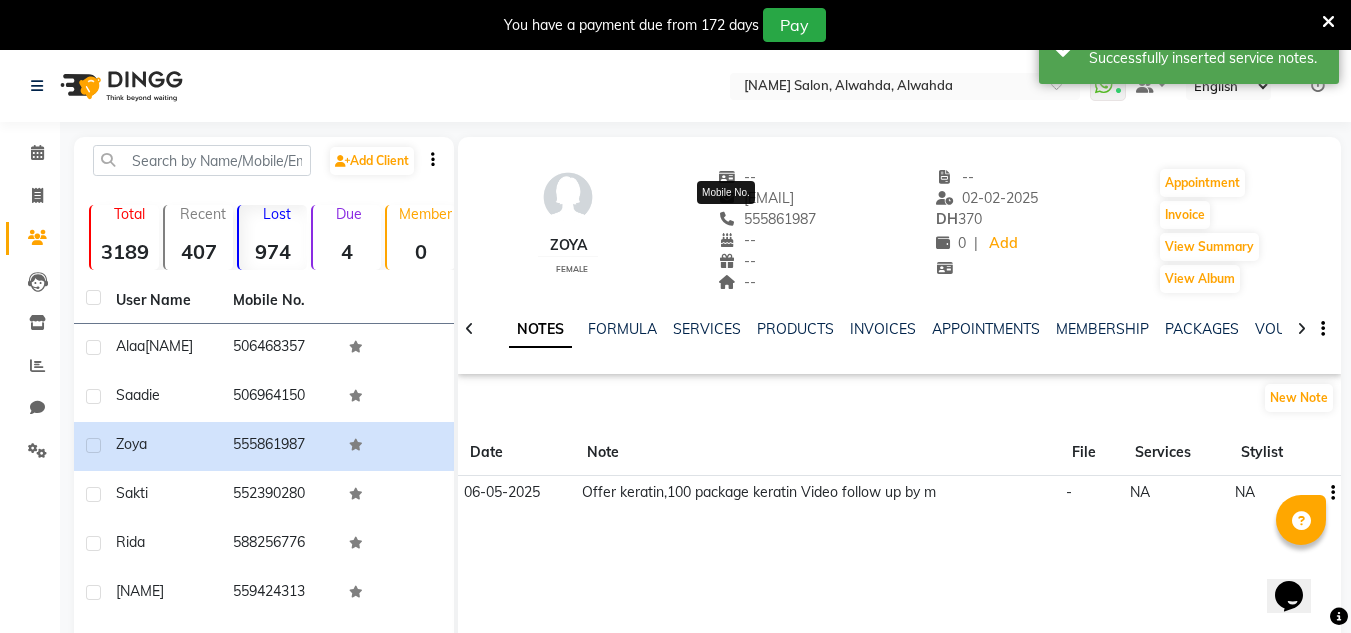 drag, startPoint x: 776, startPoint y: 214, endPoint x: 702, endPoint y: 221, distance: 74.330345 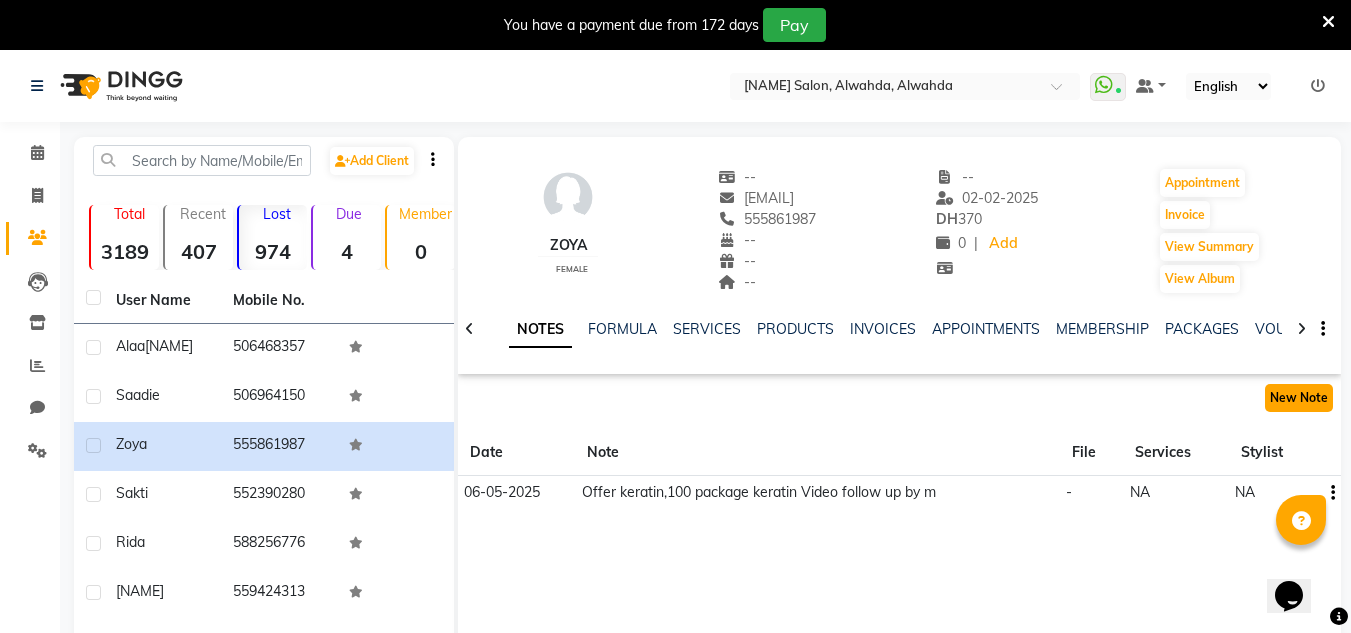 click on "New Note" 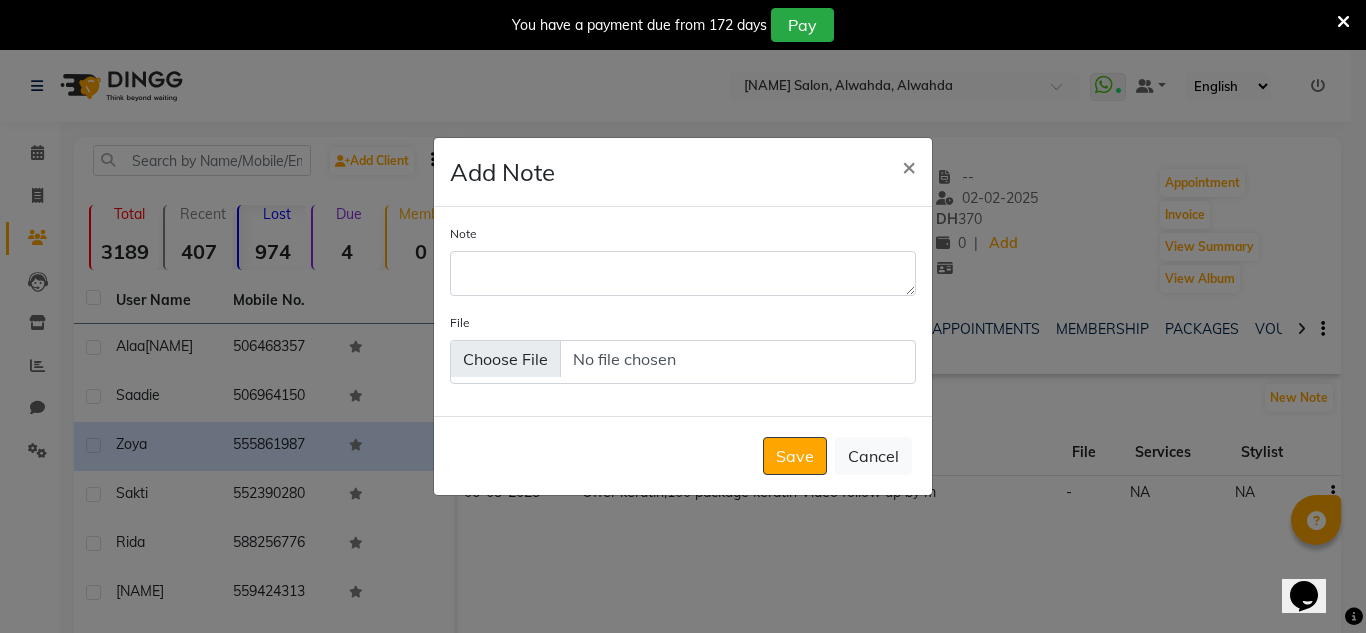 click on "Note" 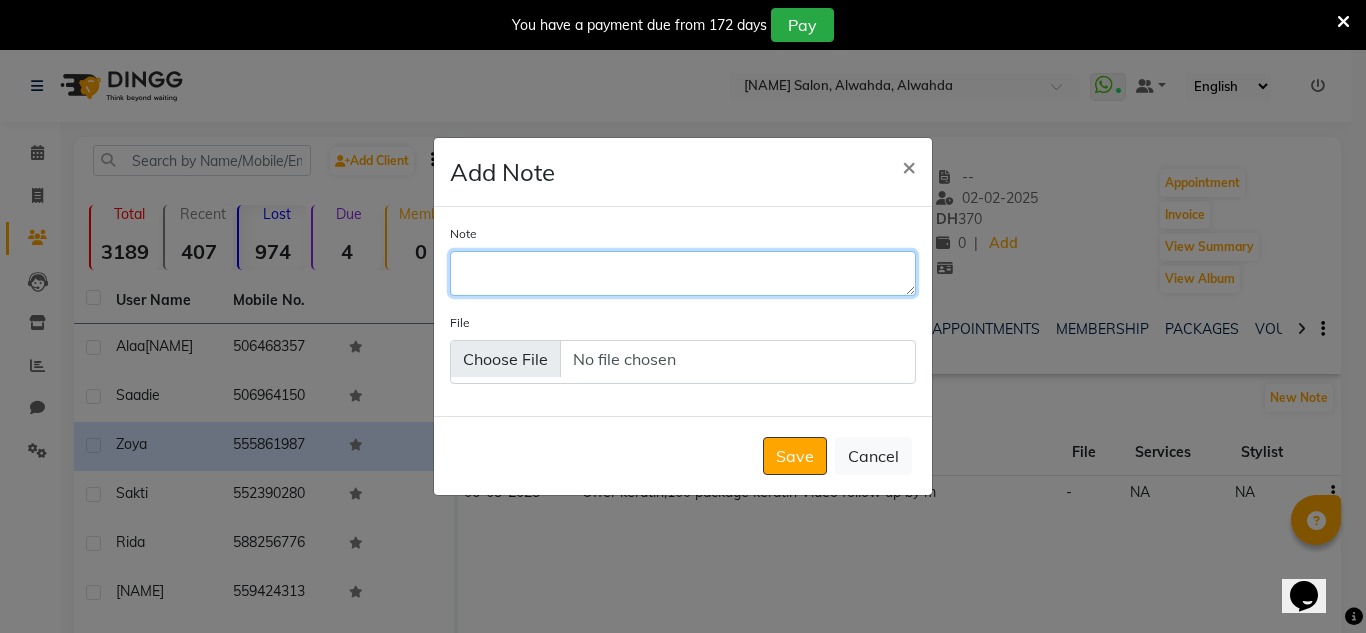click on "Note" at bounding box center (683, 273) 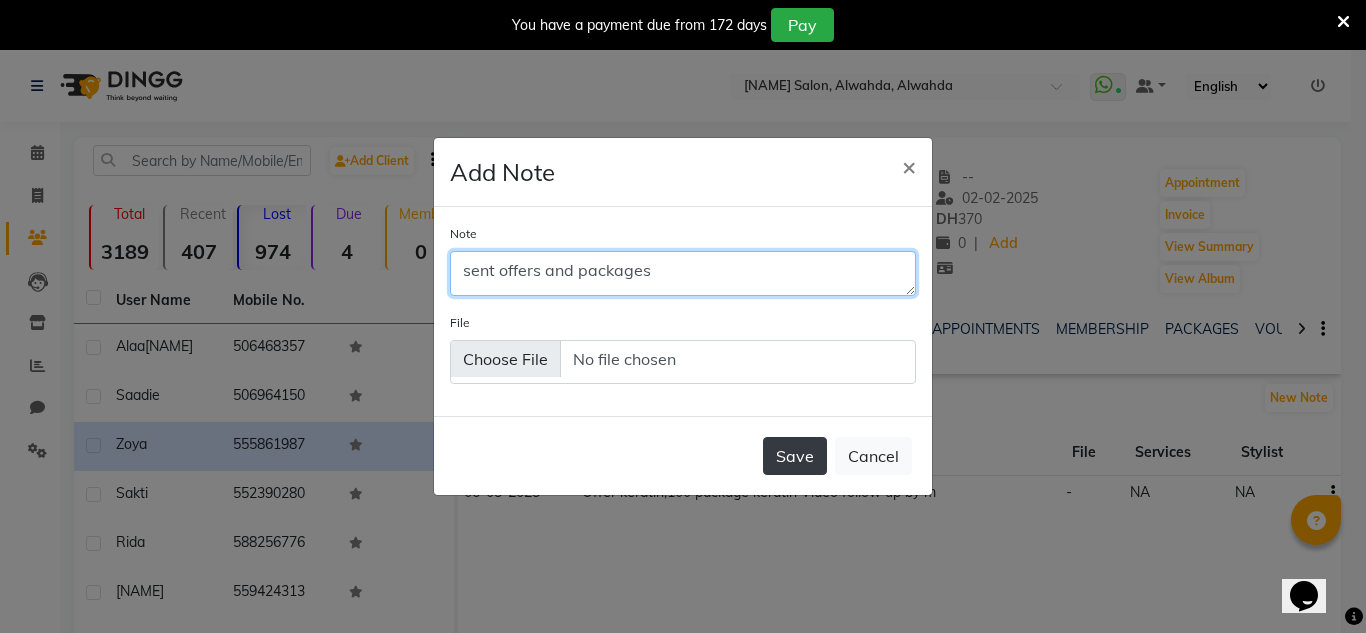 type on "sent offers and packages" 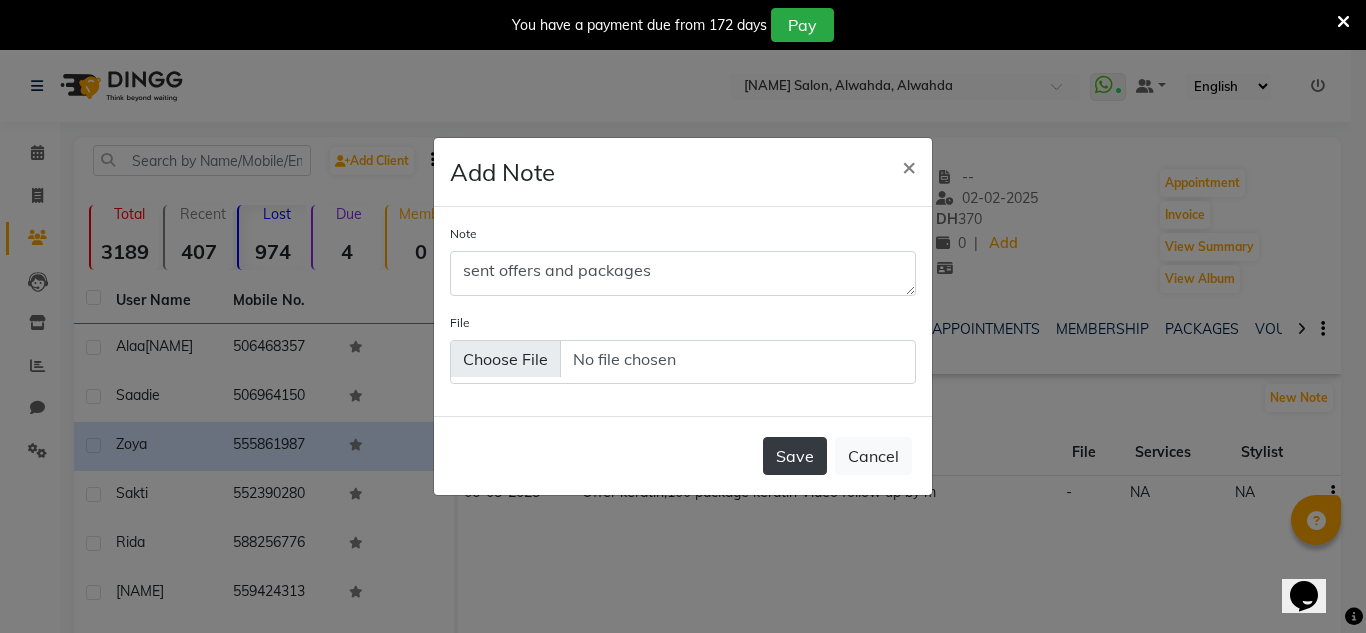 click on "Save" 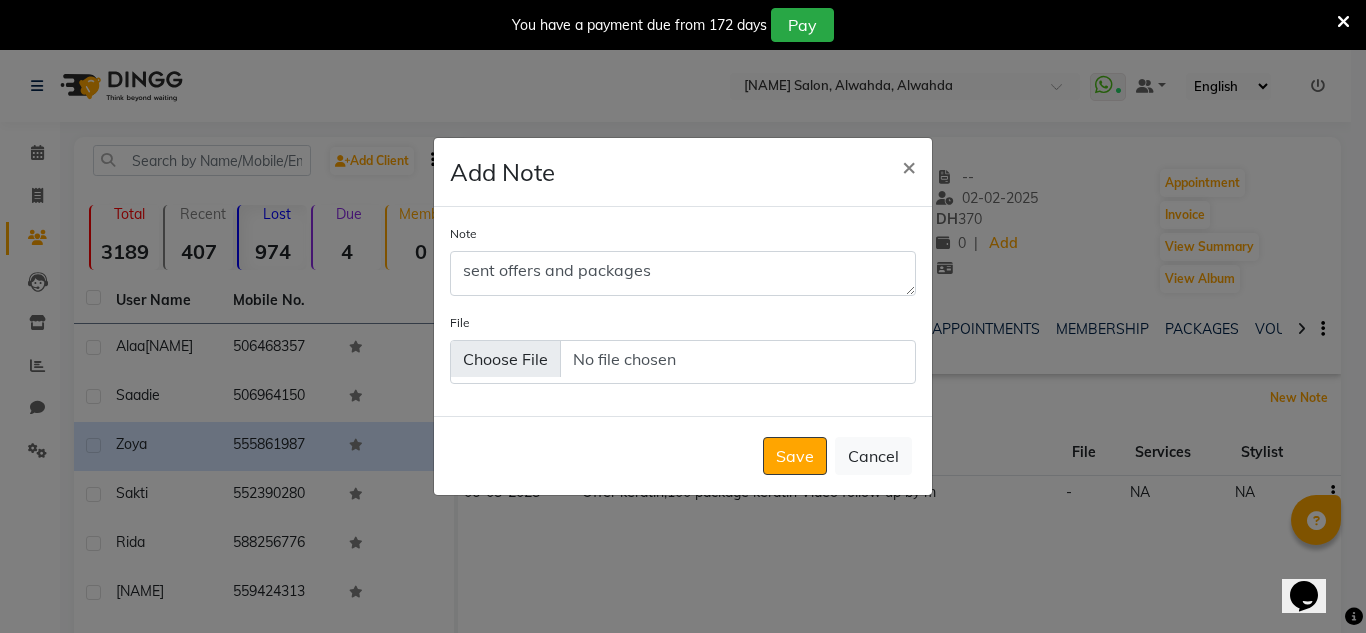 type 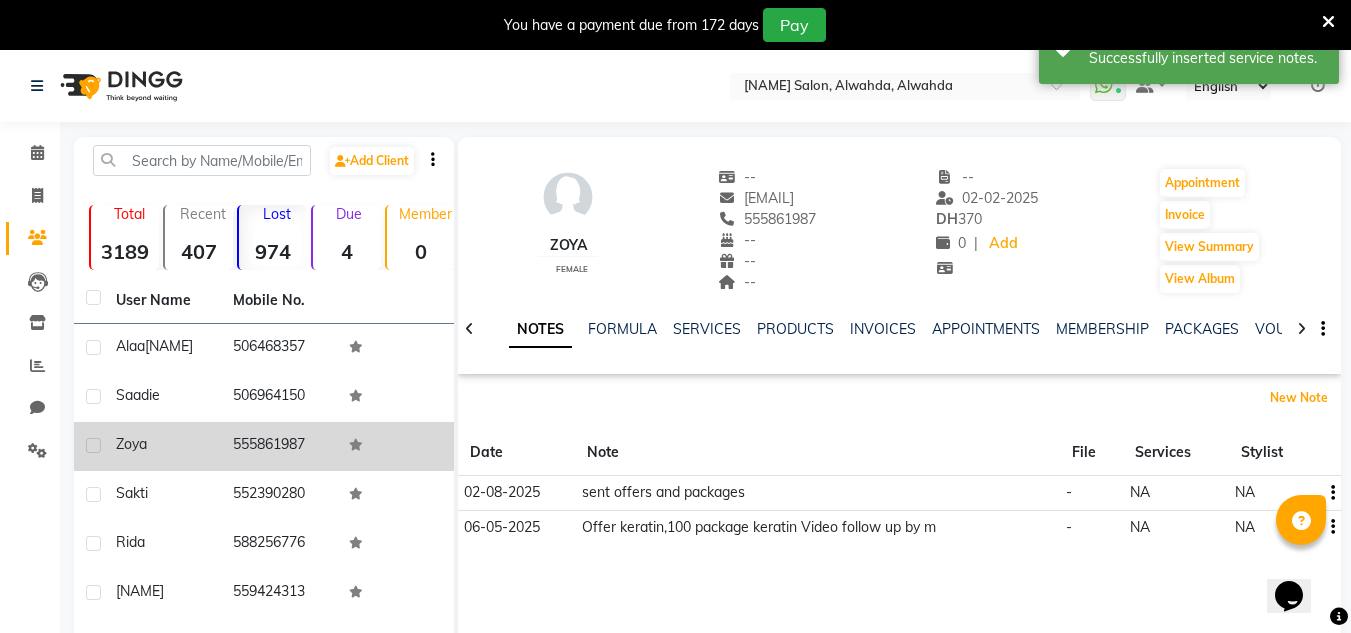 scroll, scrollTop: 100, scrollLeft: 0, axis: vertical 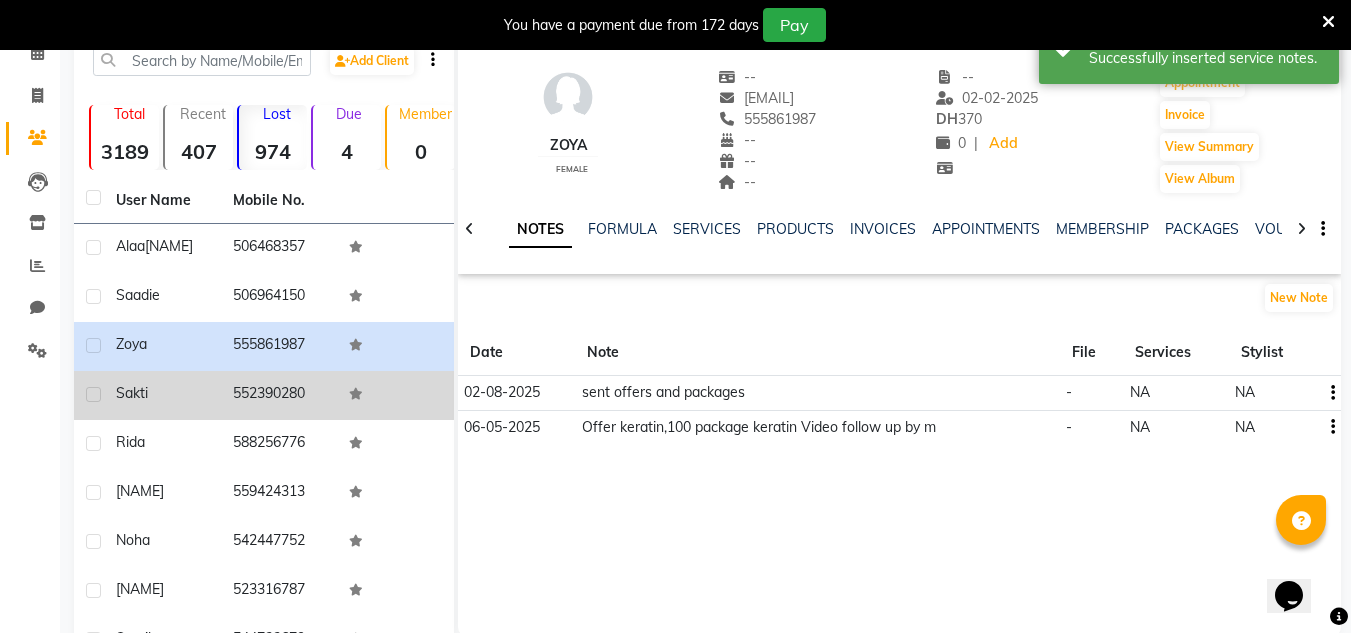 click on "552390280" 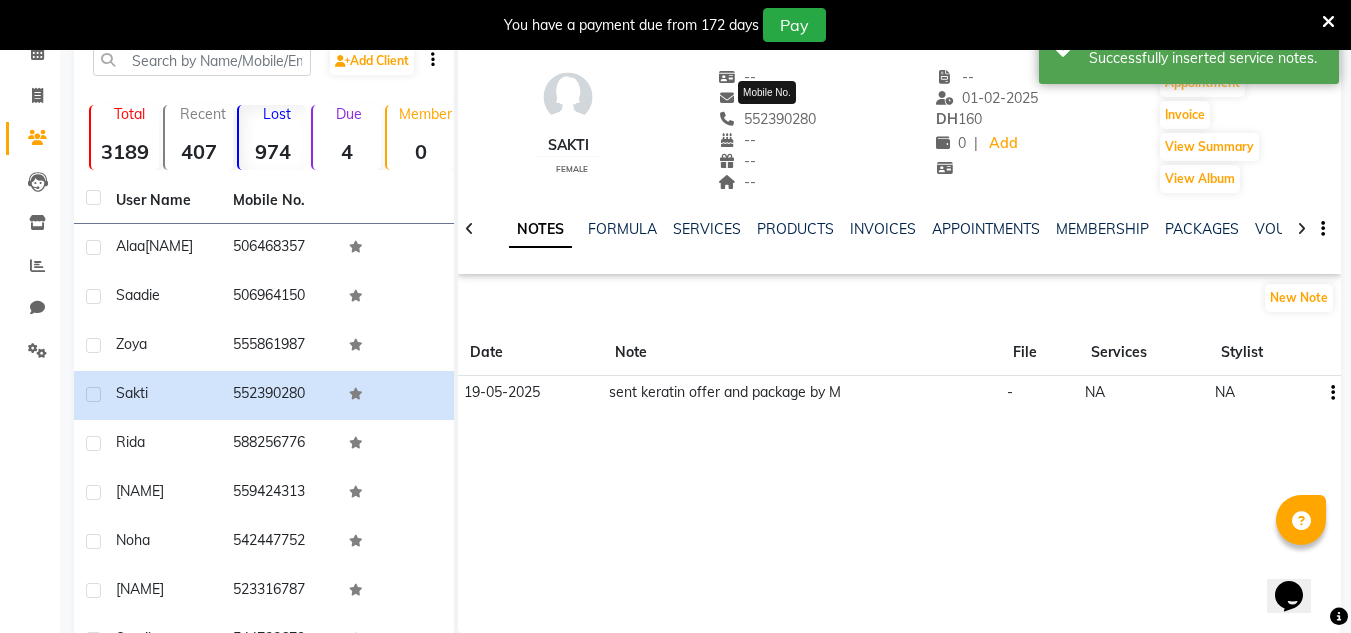 drag, startPoint x: 818, startPoint y: 117, endPoint x: 740, endPoint y: 118, distance: 78.00641 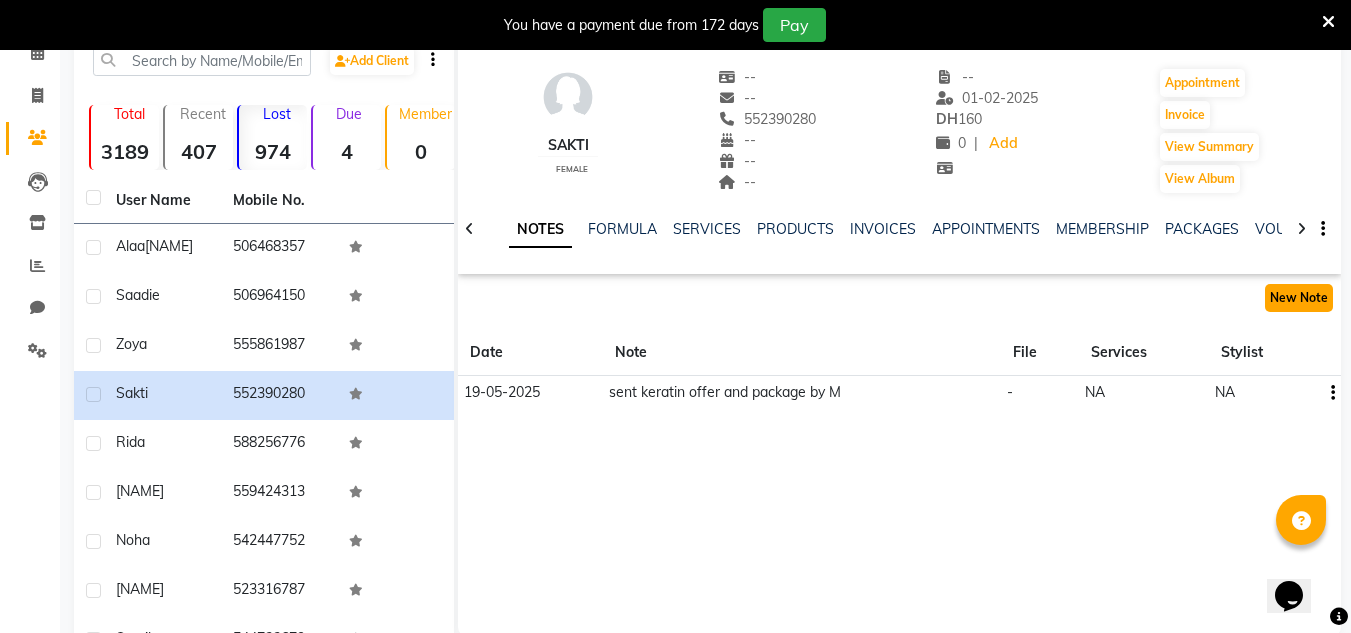 click on "New Note" 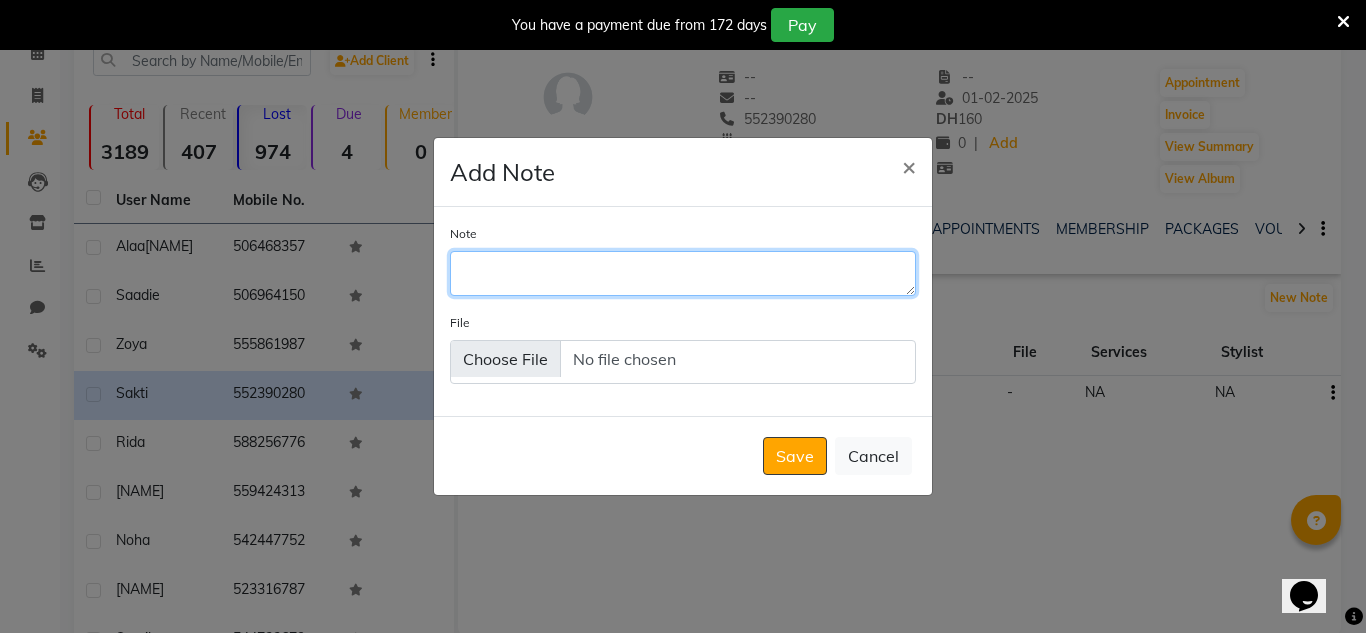 drag, startPoint x: 576, startPoint y: 274, endPoint x: 565, endPoint y: 273, distance: 11.045361 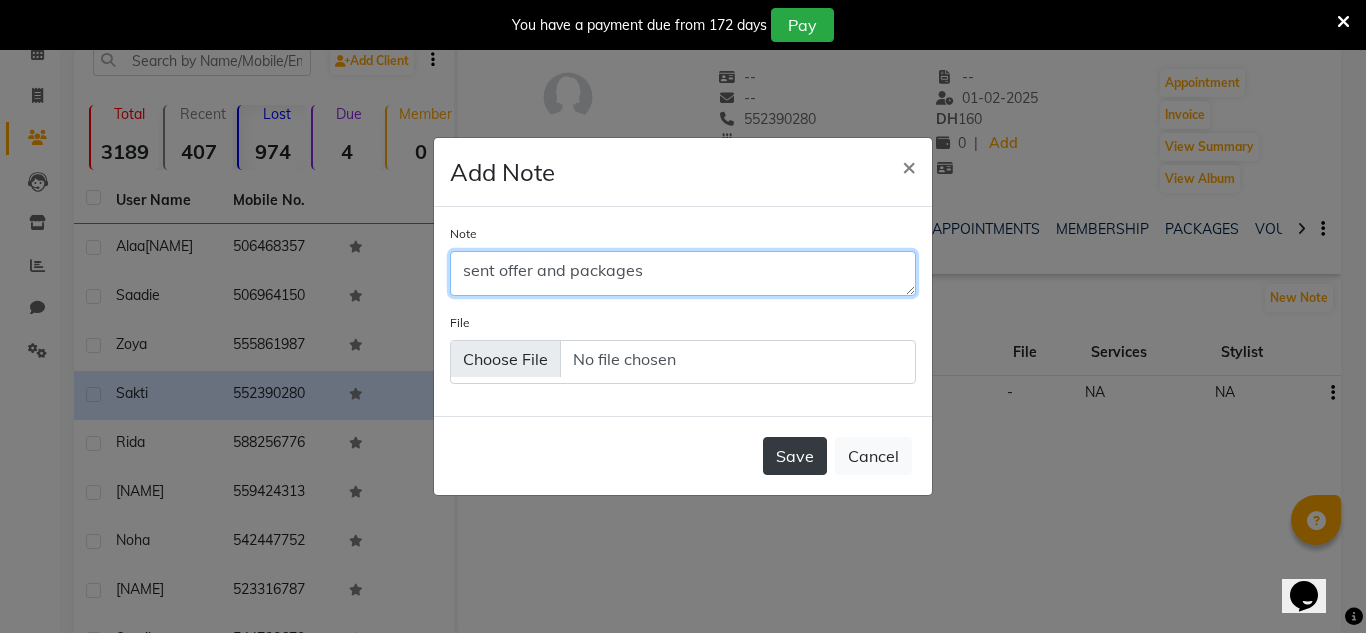 type on "sent offer and packages" 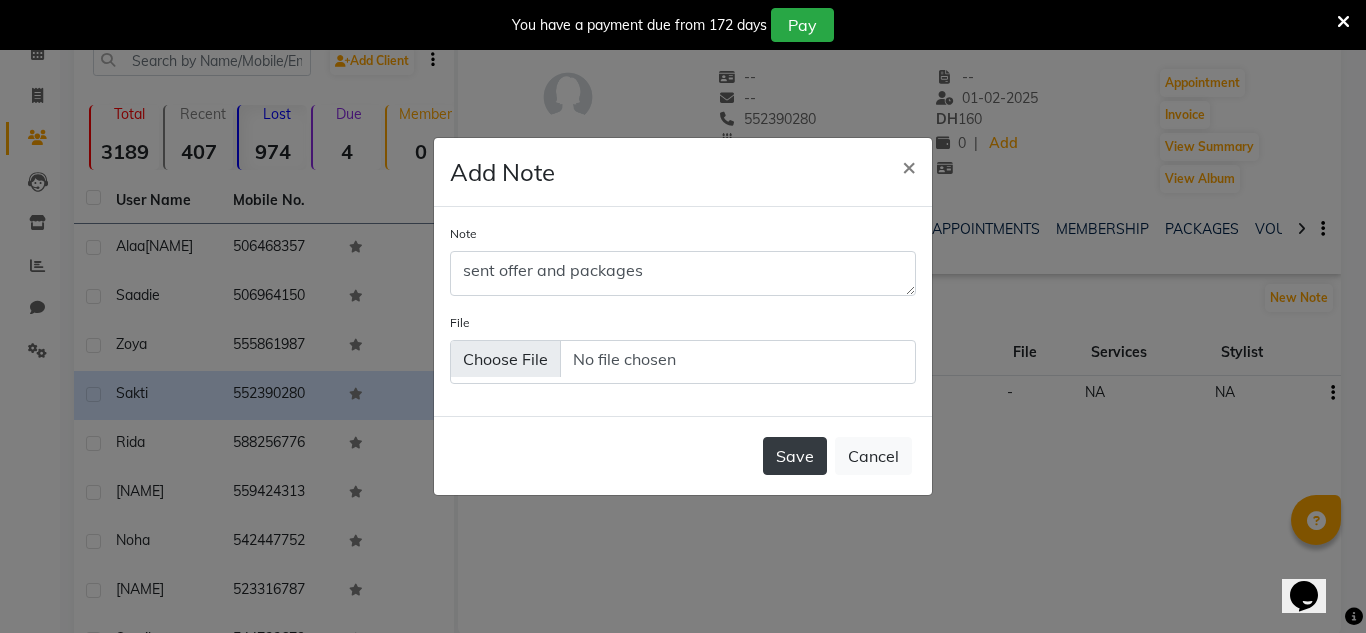 click on "Save   Cancel" 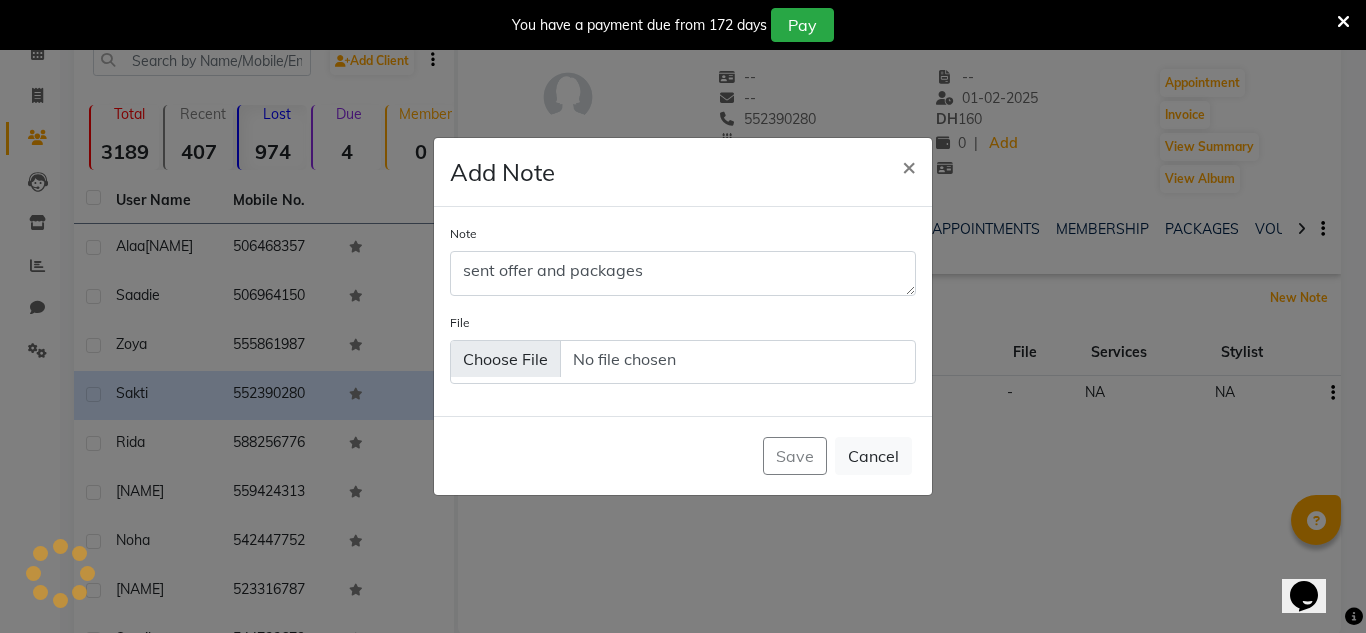 type 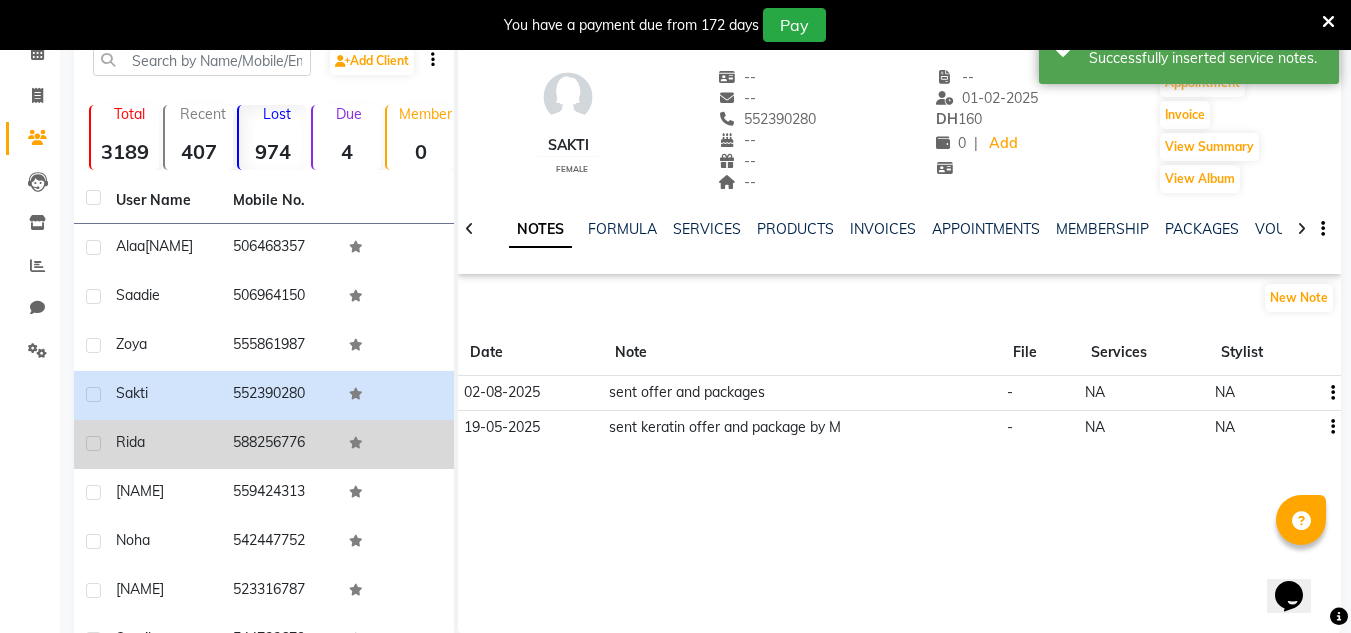 click on "Rida" 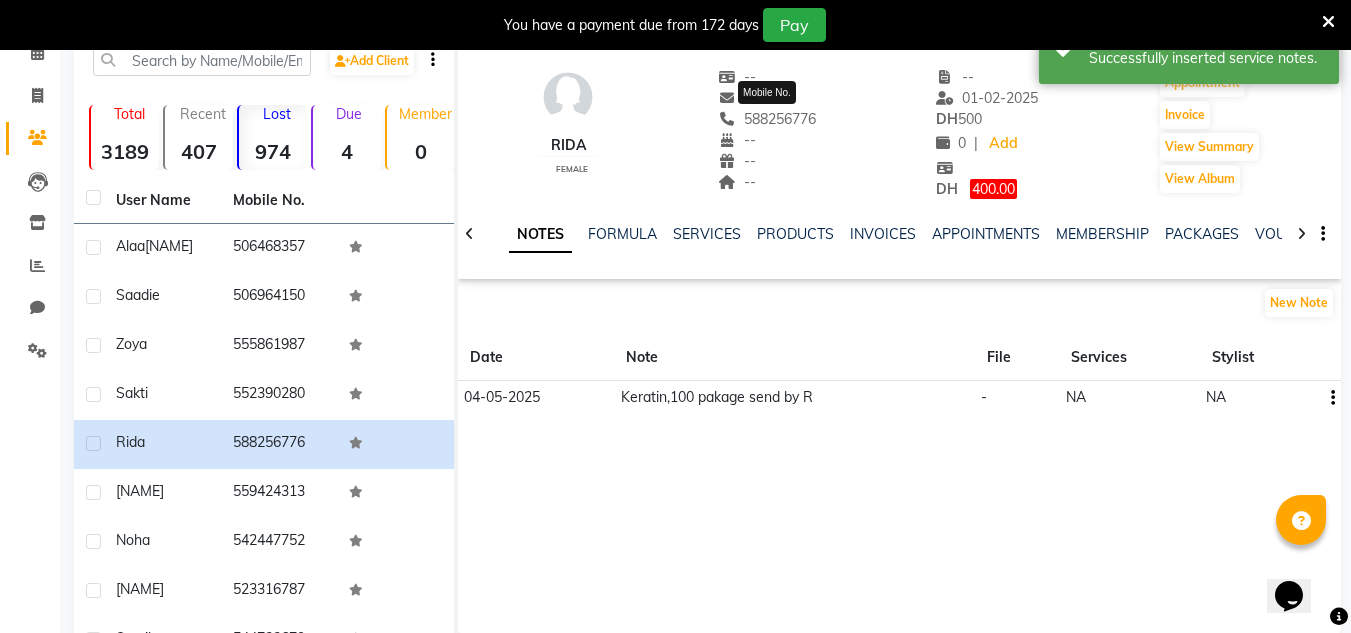 drag, startPoint x: 816, startPoint y: 117, endPoint x: 746, endPoint y: 121, distance: 70.11419 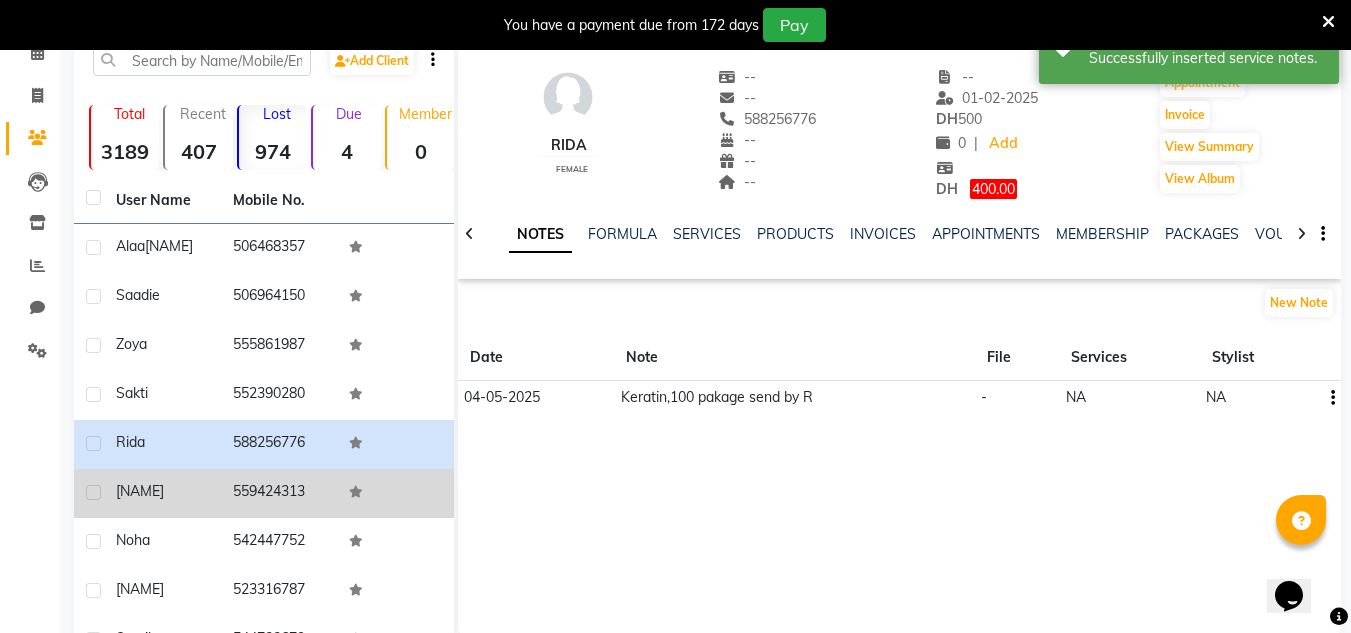 drag, startPoint x: 276, startPoint y: 521, endPoint x: 425, endPoint y: 405, distance: 188.83061 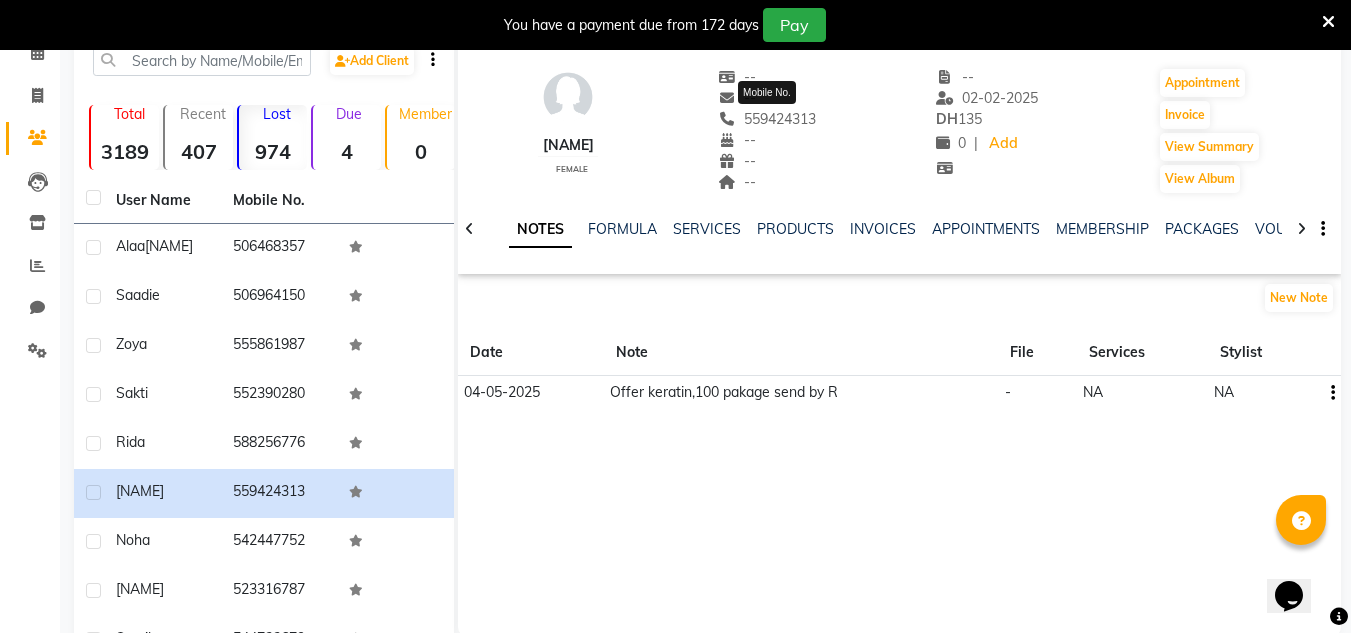 drag, startPoint x: 819, startPoint y: 117, endPoint x: 742, endPoint y: 122, distance: 77.16217 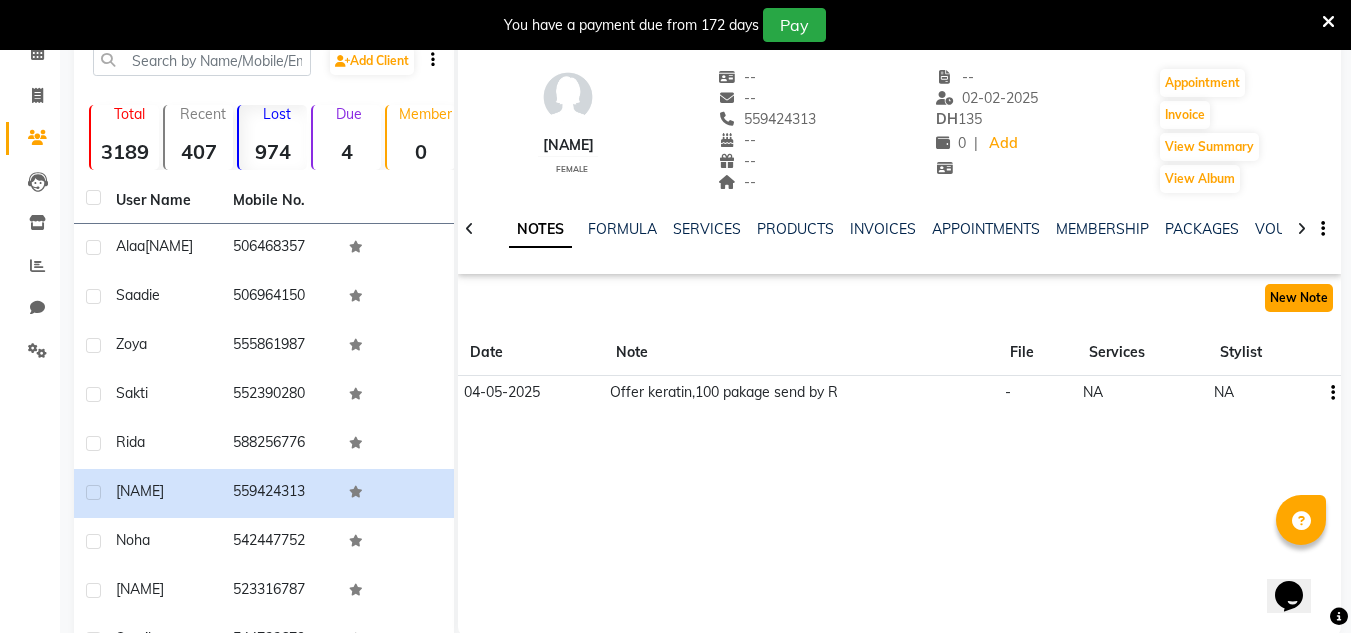 click on "New Note" 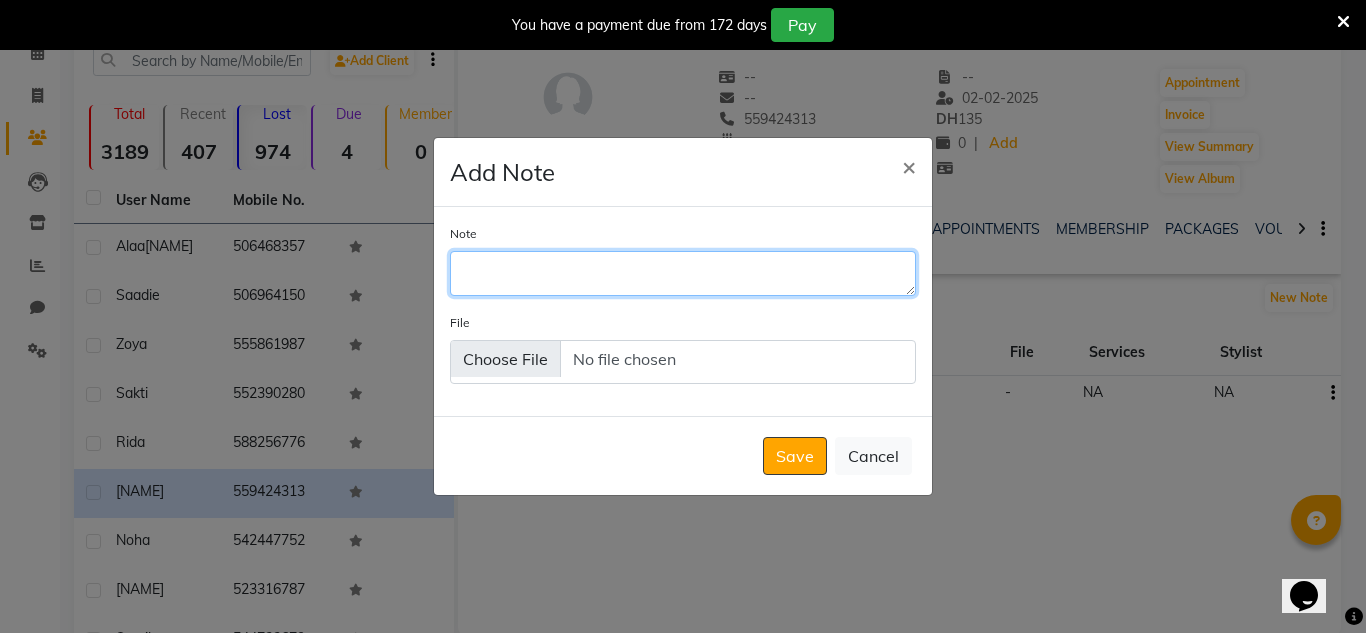 click on "Note" at bounding box center (683, 273) 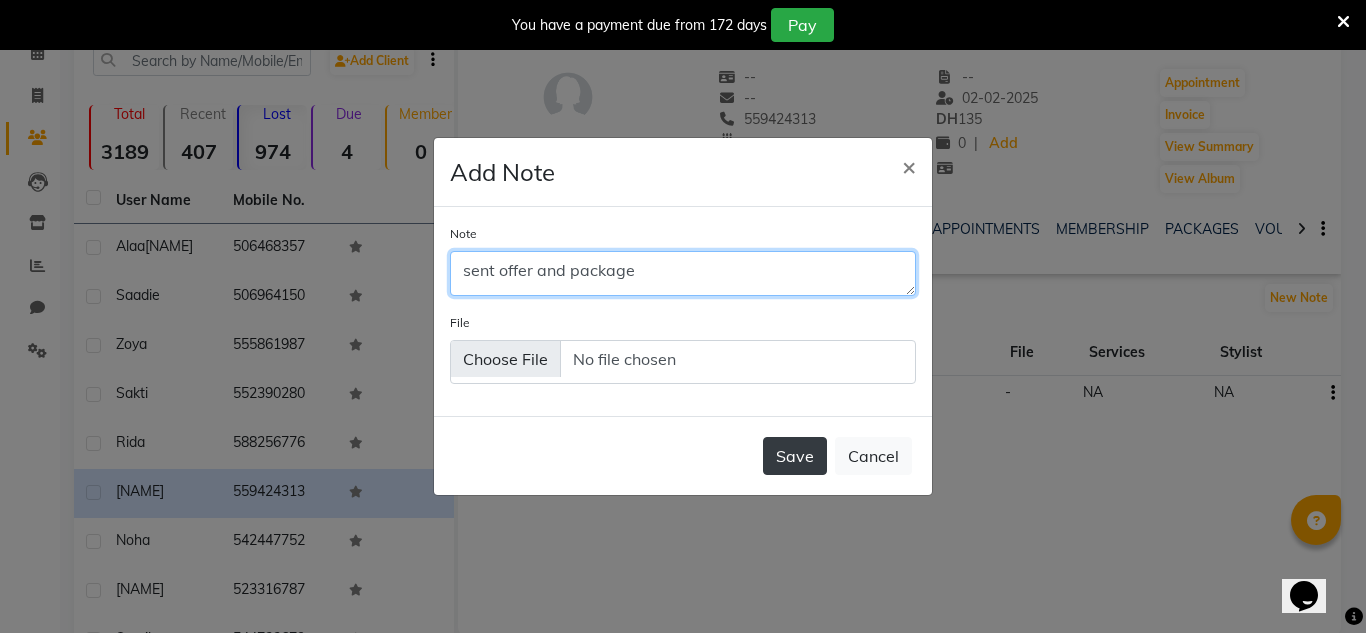 type on "sent offer and package" 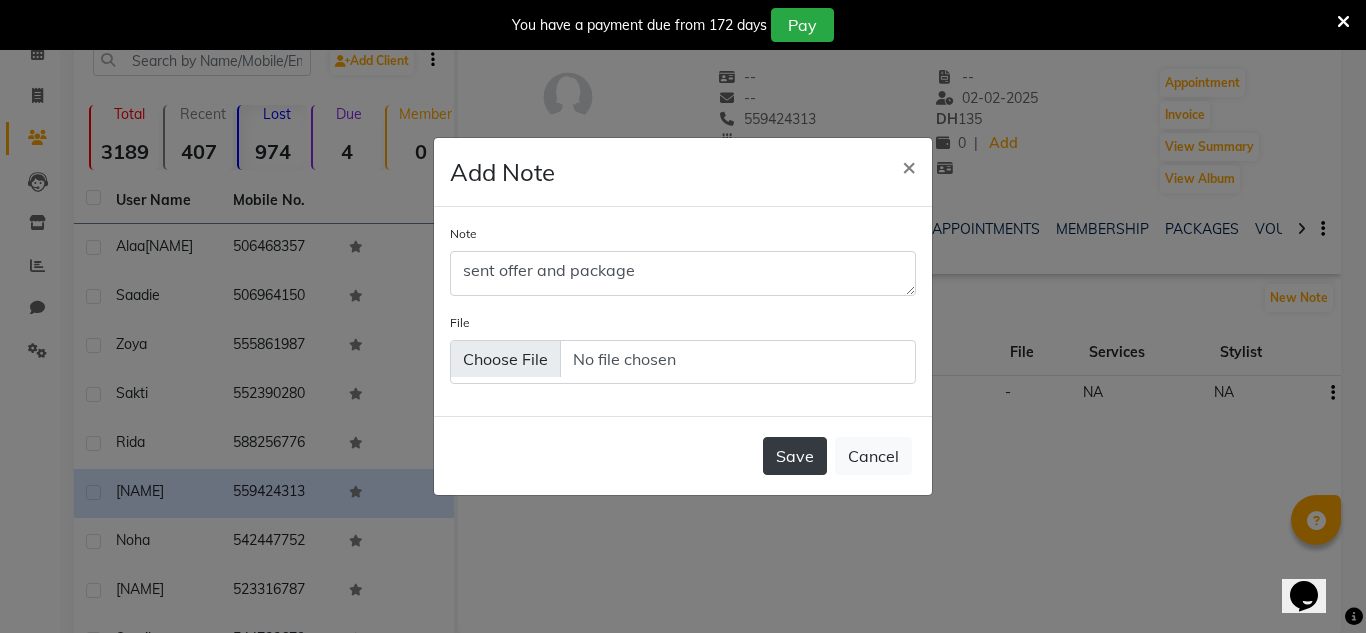 click on "Save" 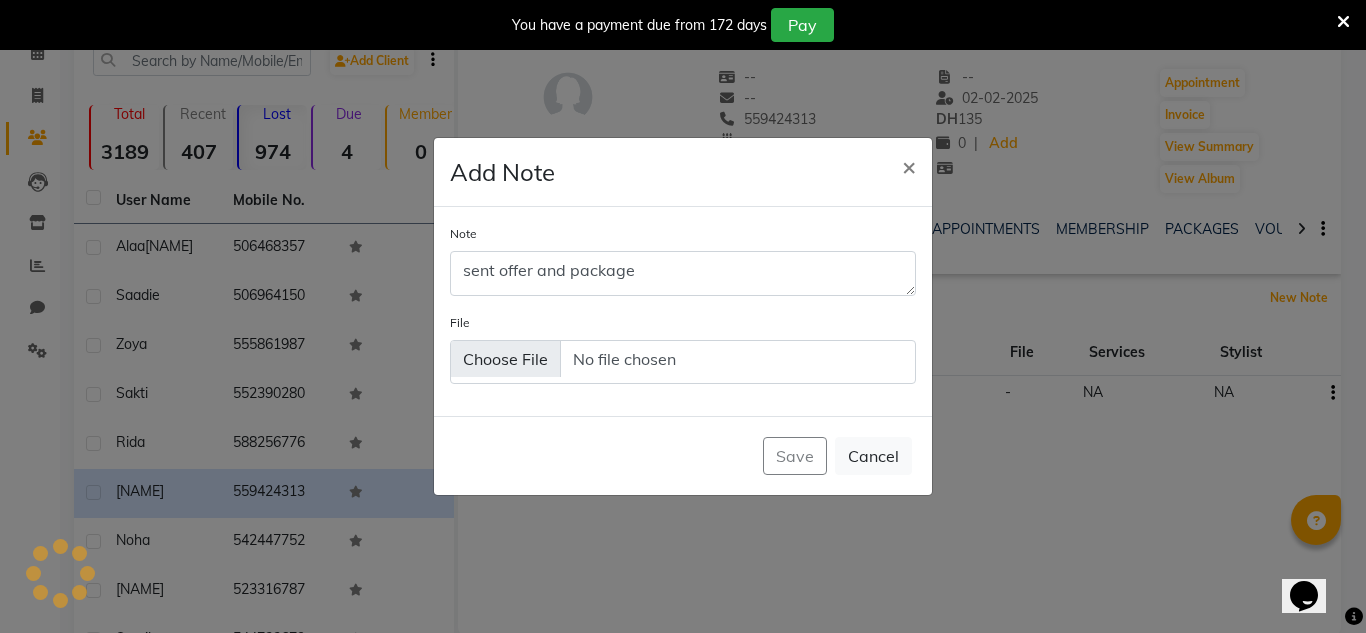 type 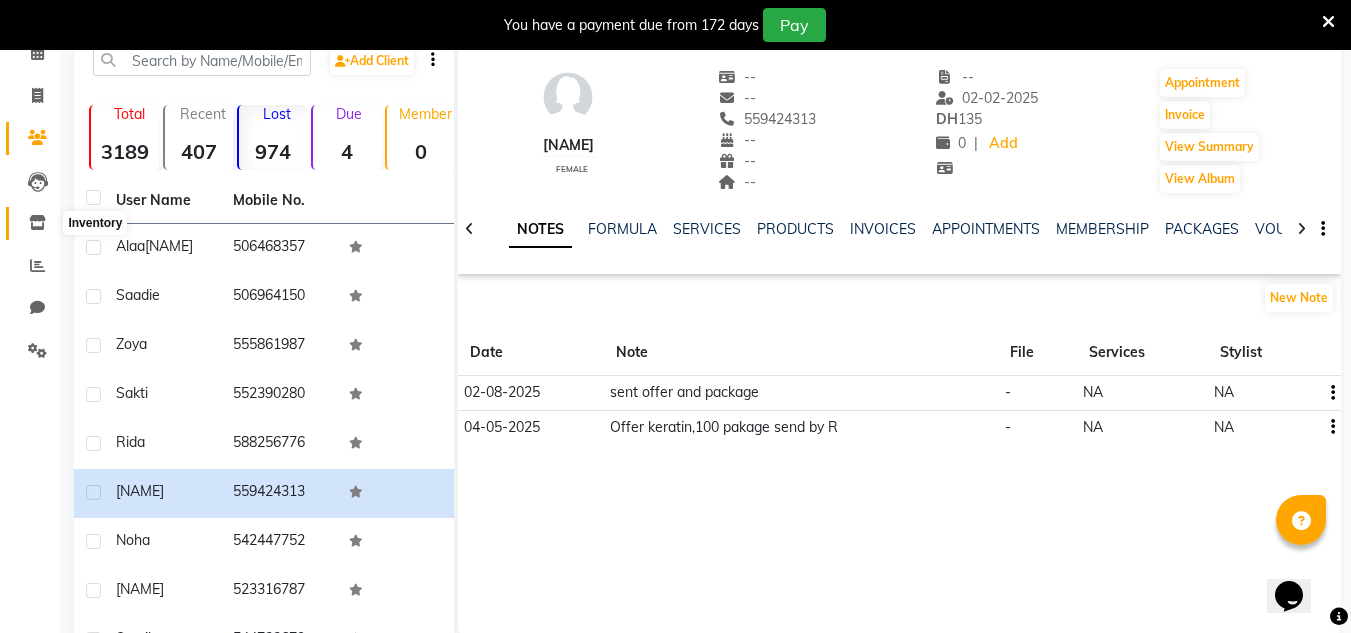 click 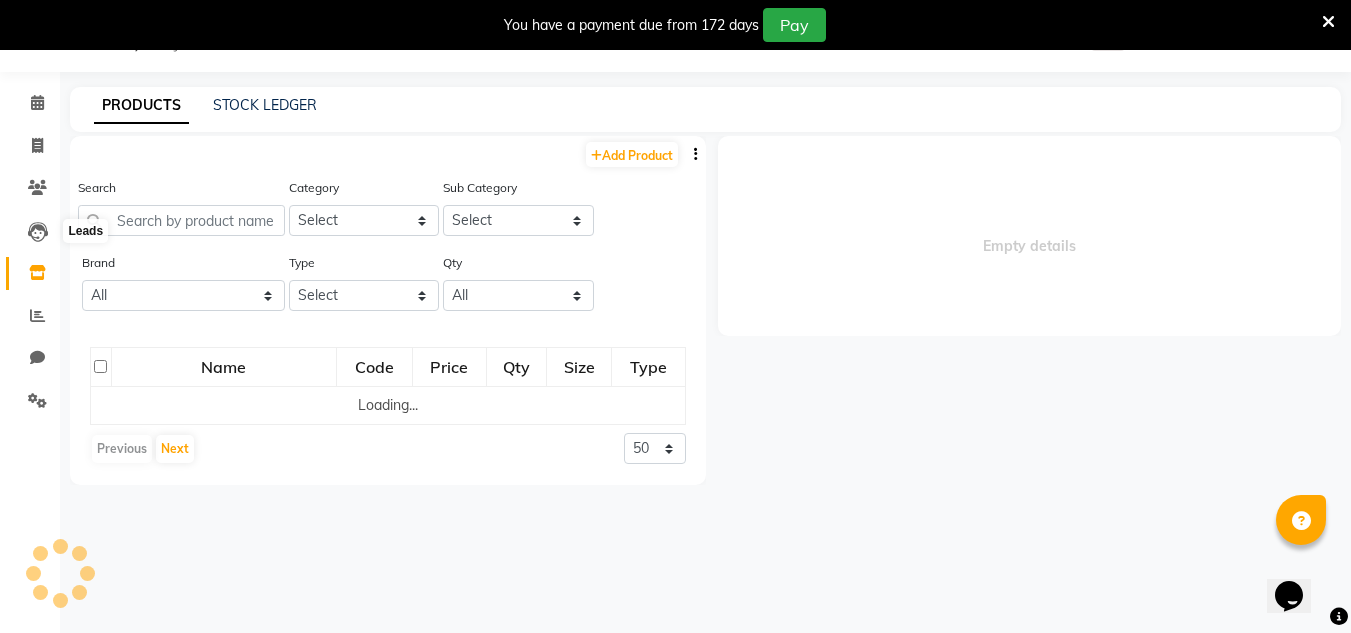 select 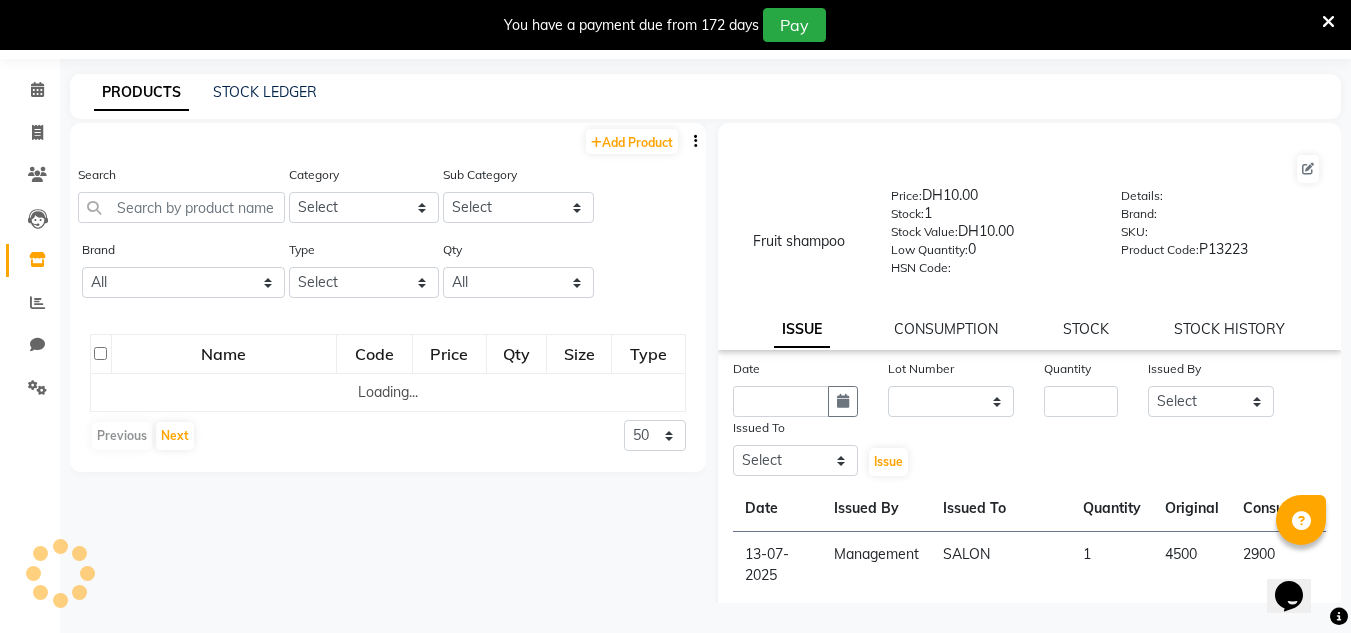 scroll, scrollTop: 63, scrollLeft: 0, axis: vertical 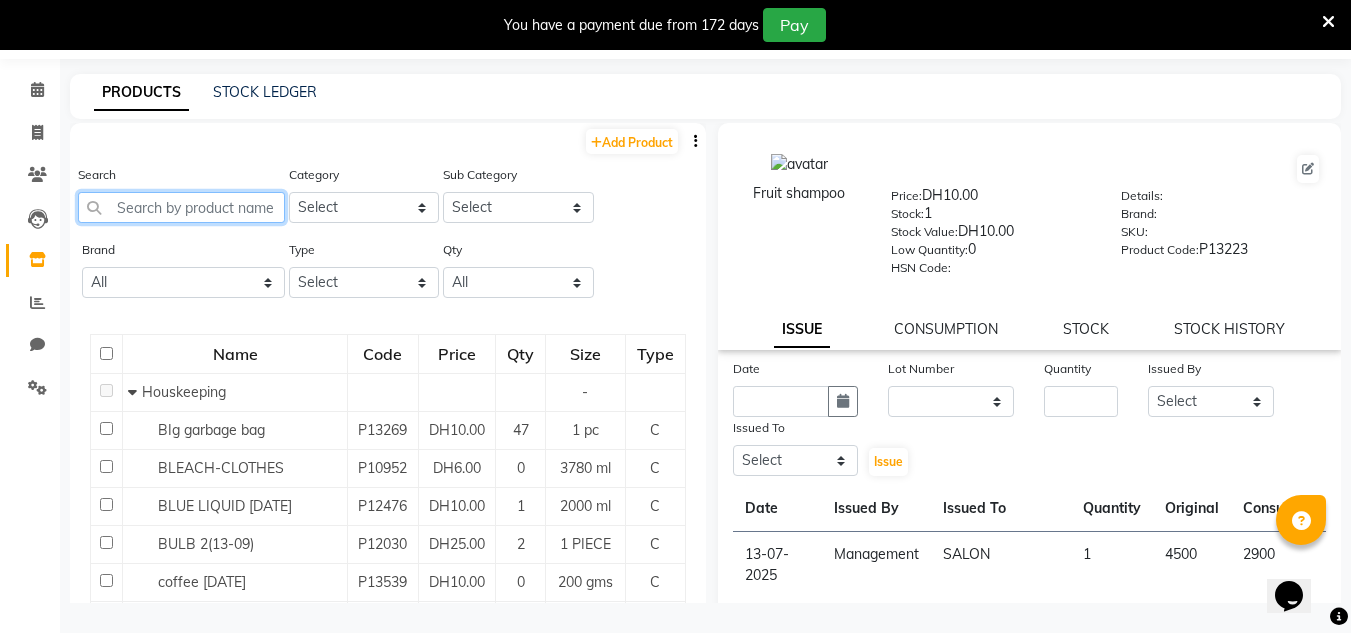 click 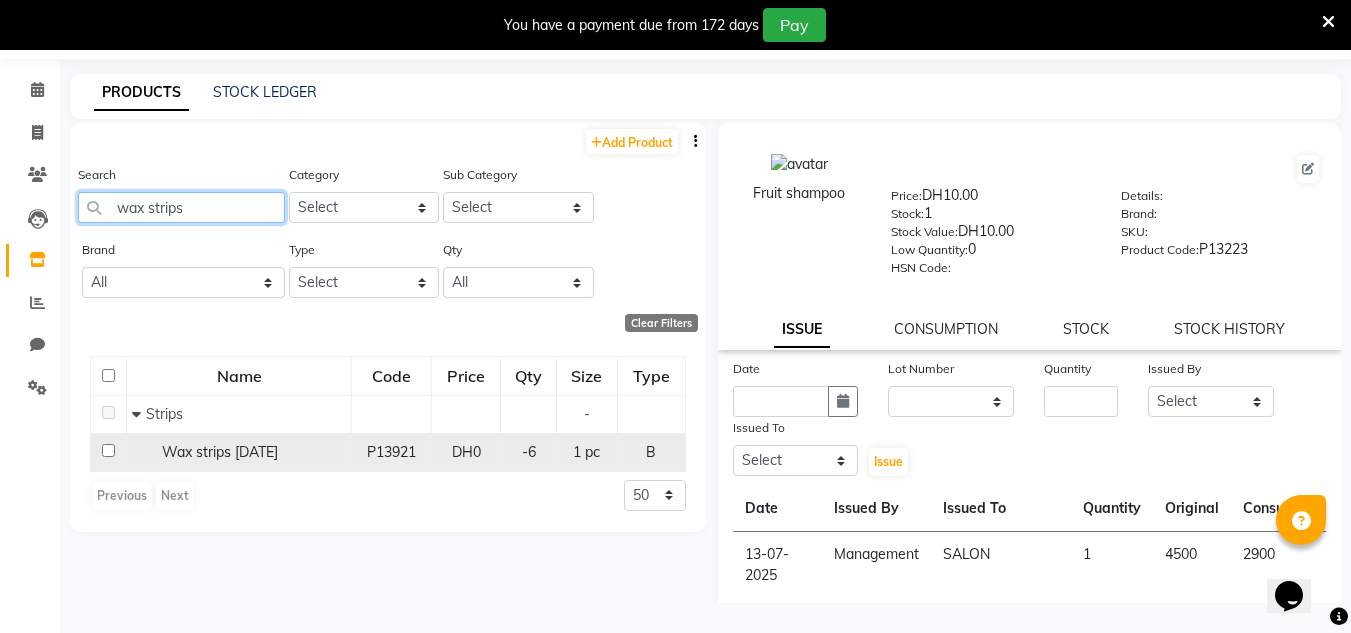 type on "wax strips" 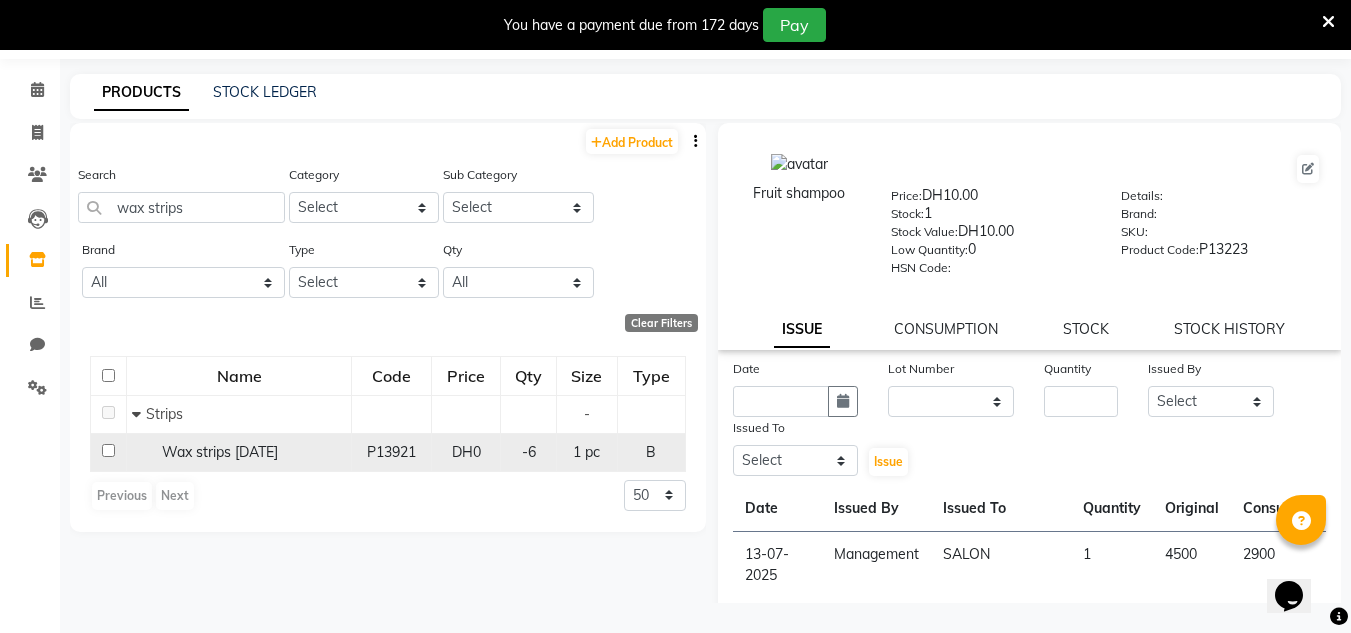 click on "Wax strips  [DATE]" 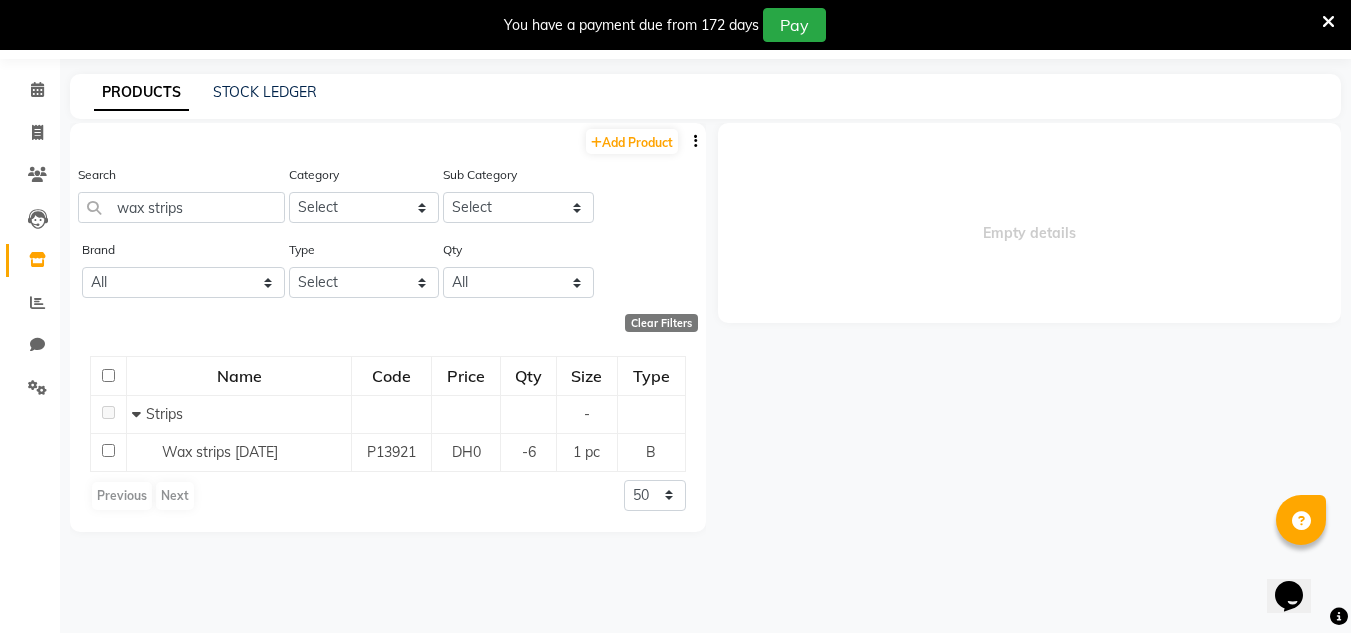 select 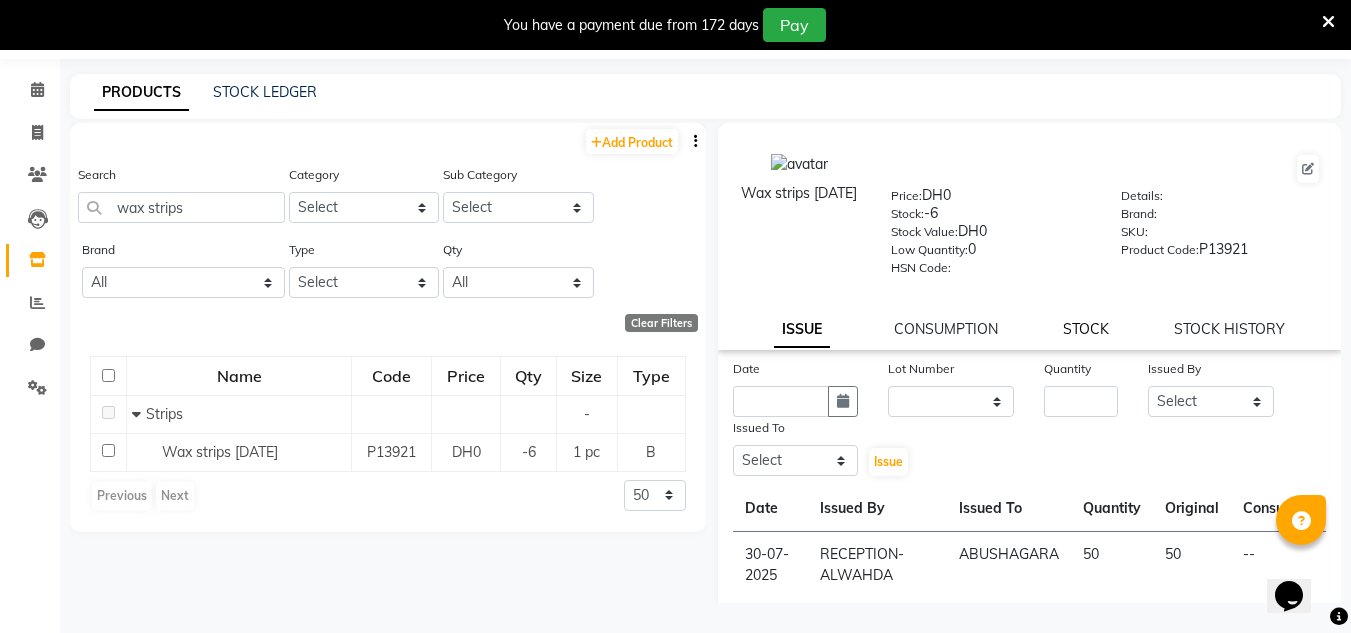 click on "STOCK" 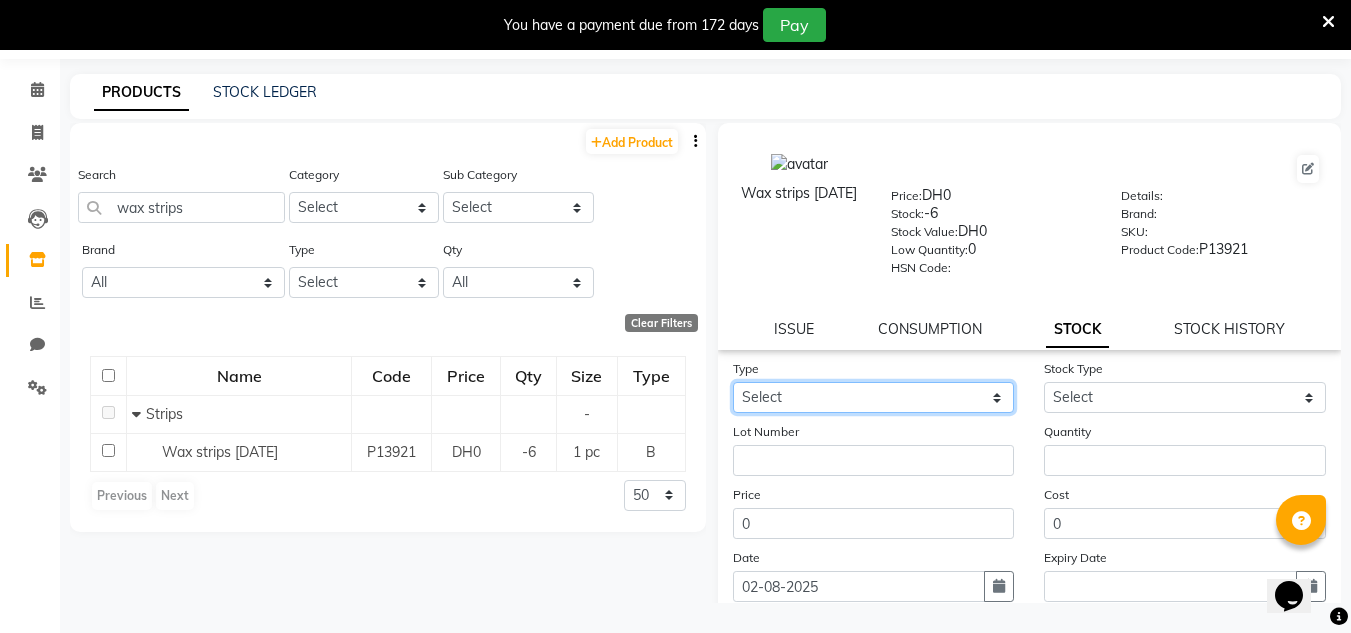 drag, startPoint x: 892, startPoint y: 390, endPoint x: 875, endPoint y: 407, distance: 24.04163 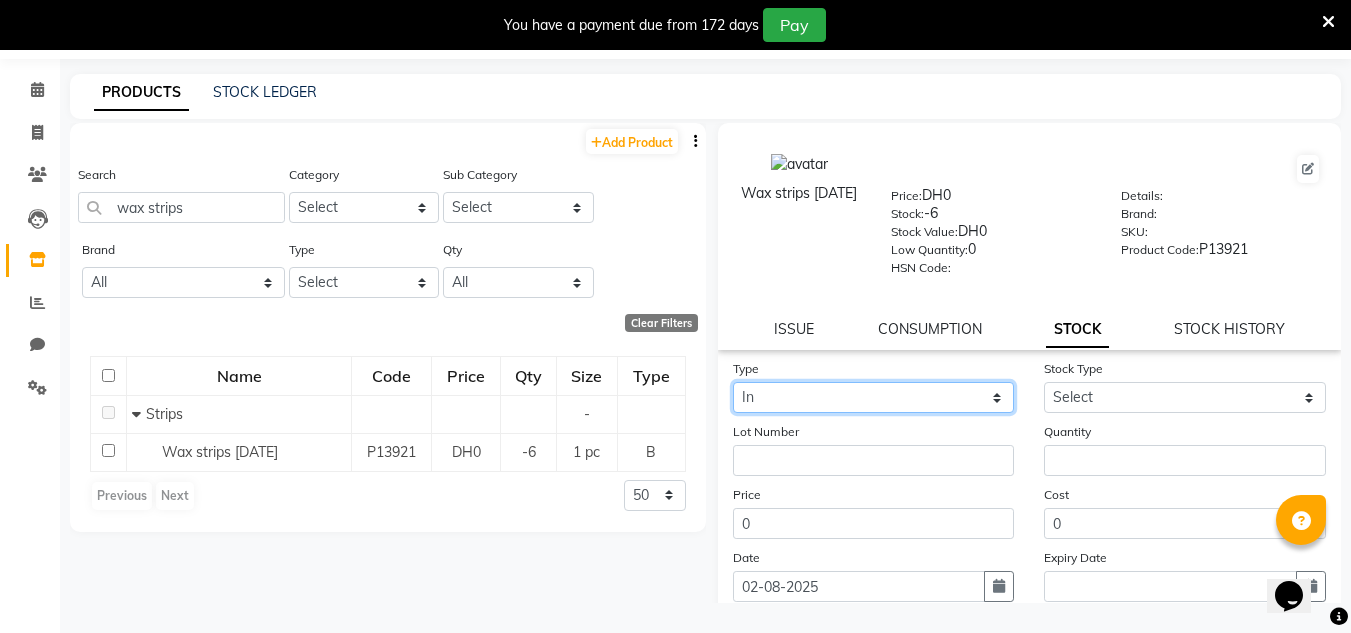 click on "Select In" 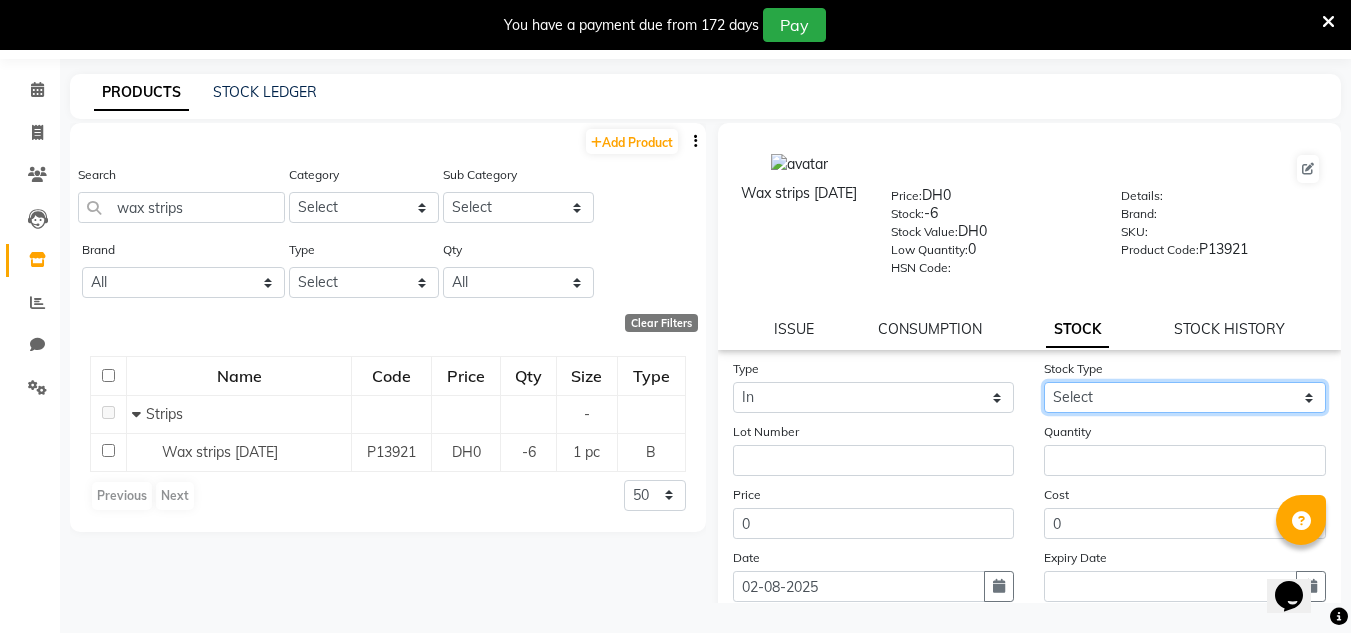 click on "Select New Stock Adjustment Return Other" 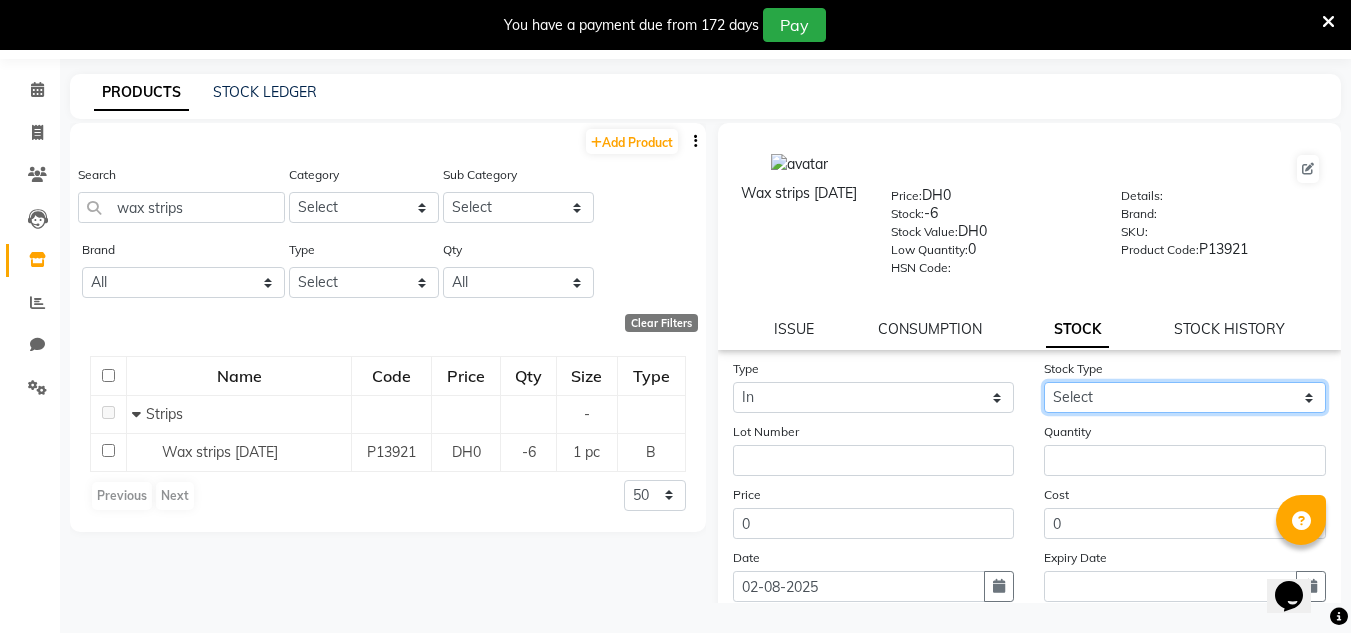select on "new stock" 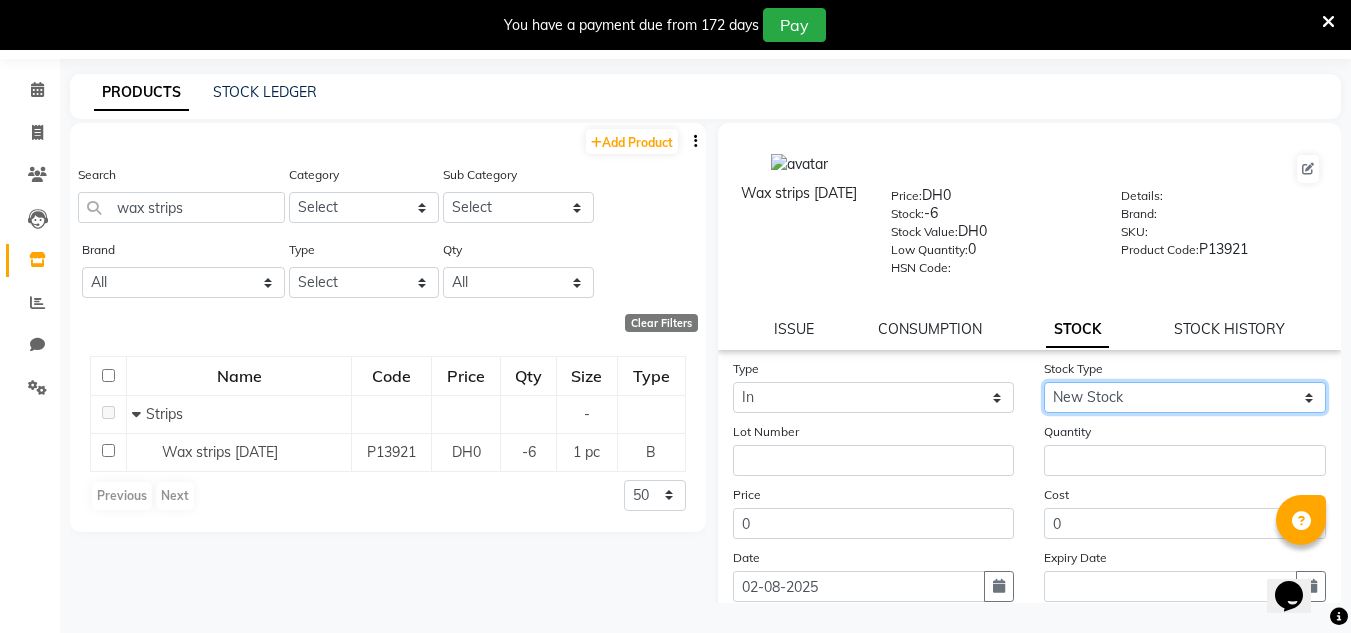 click on "Select New Stock Adjustment Return Other" 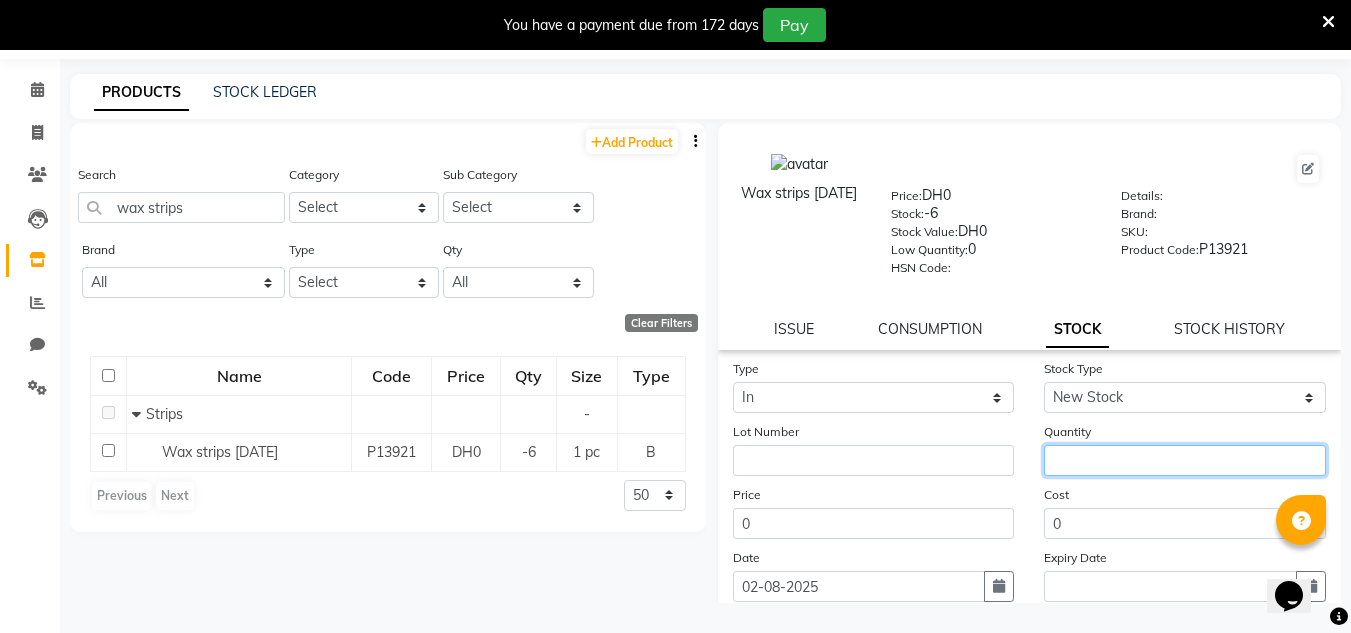 click 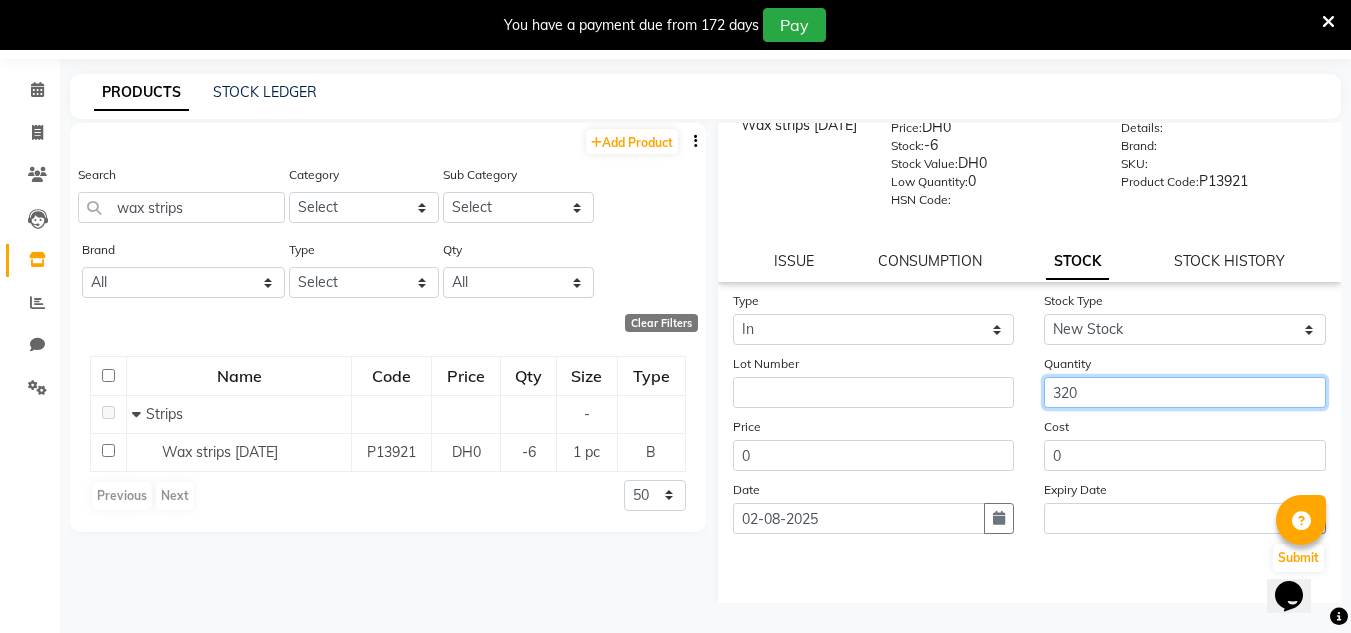 scroll, scrollTop: 155, scrollLeft: 0, axis: vertical 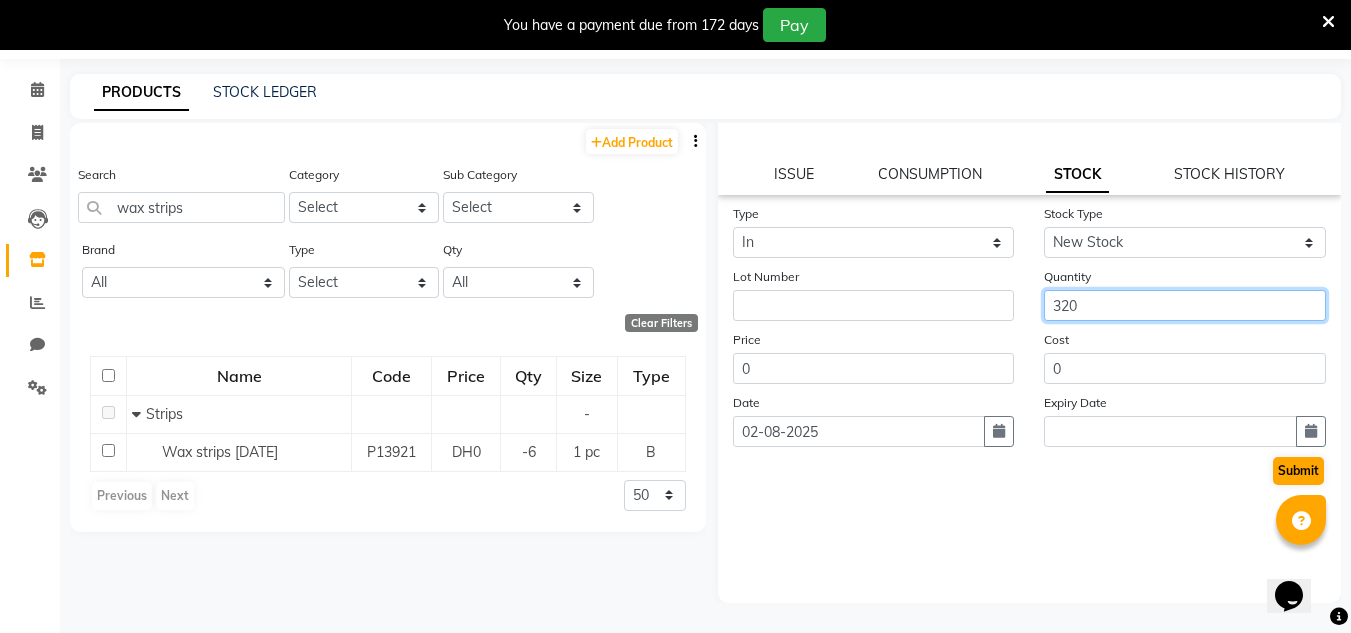 type on "320" 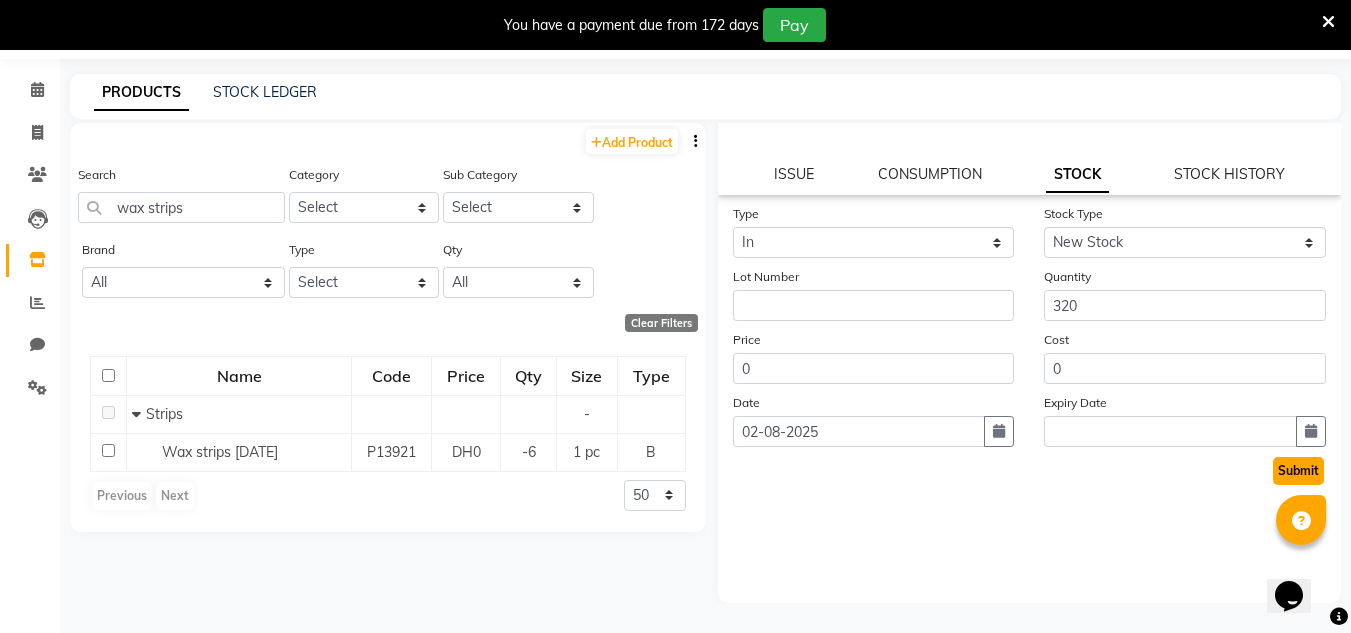 click on "Submit" 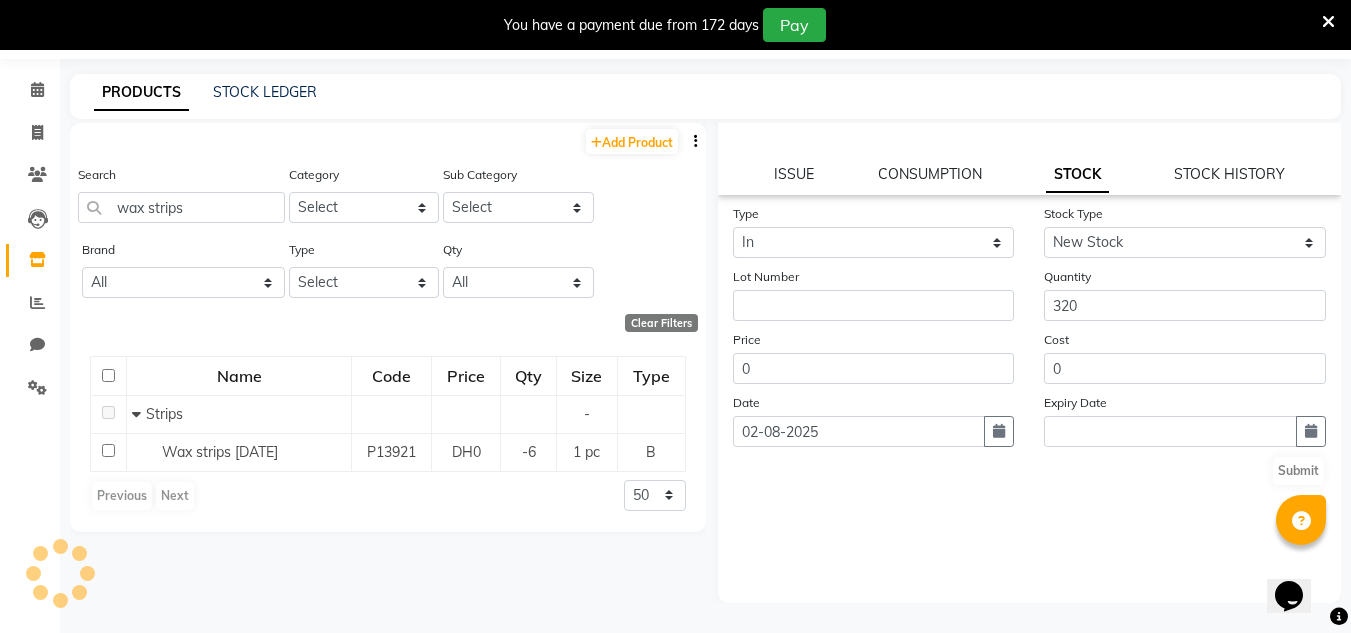 scroll, scrollTop: 0, scrollLeft: 0, axis: both 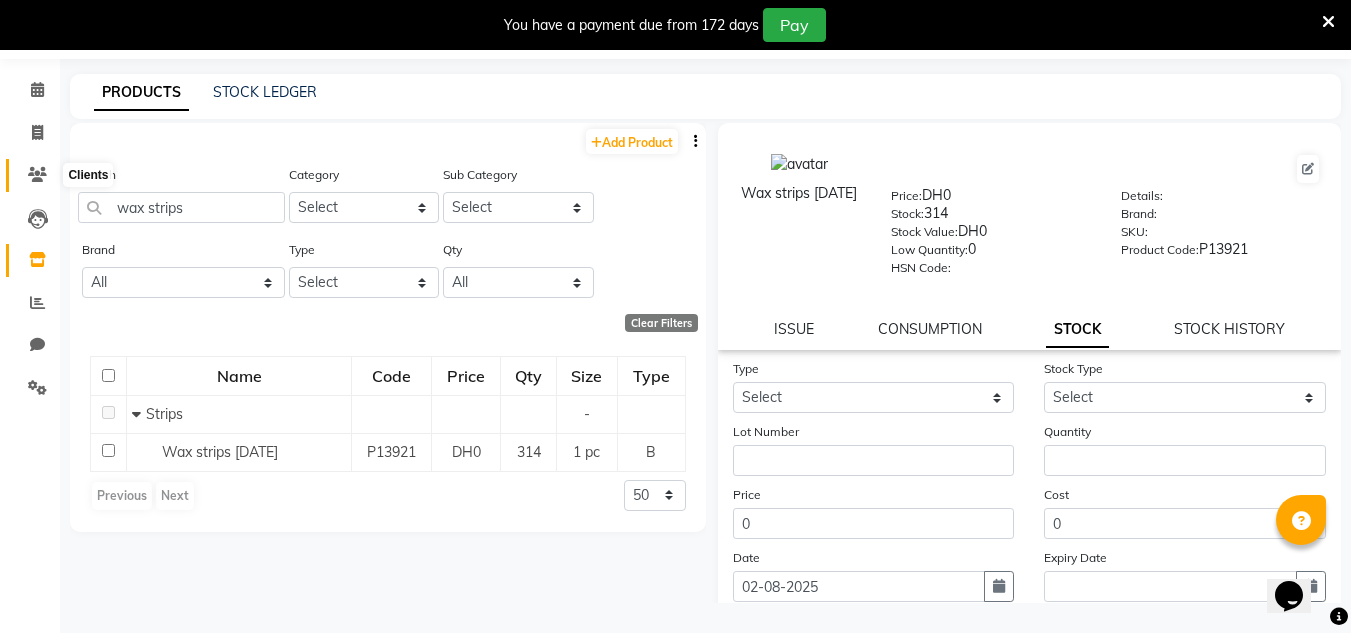 click 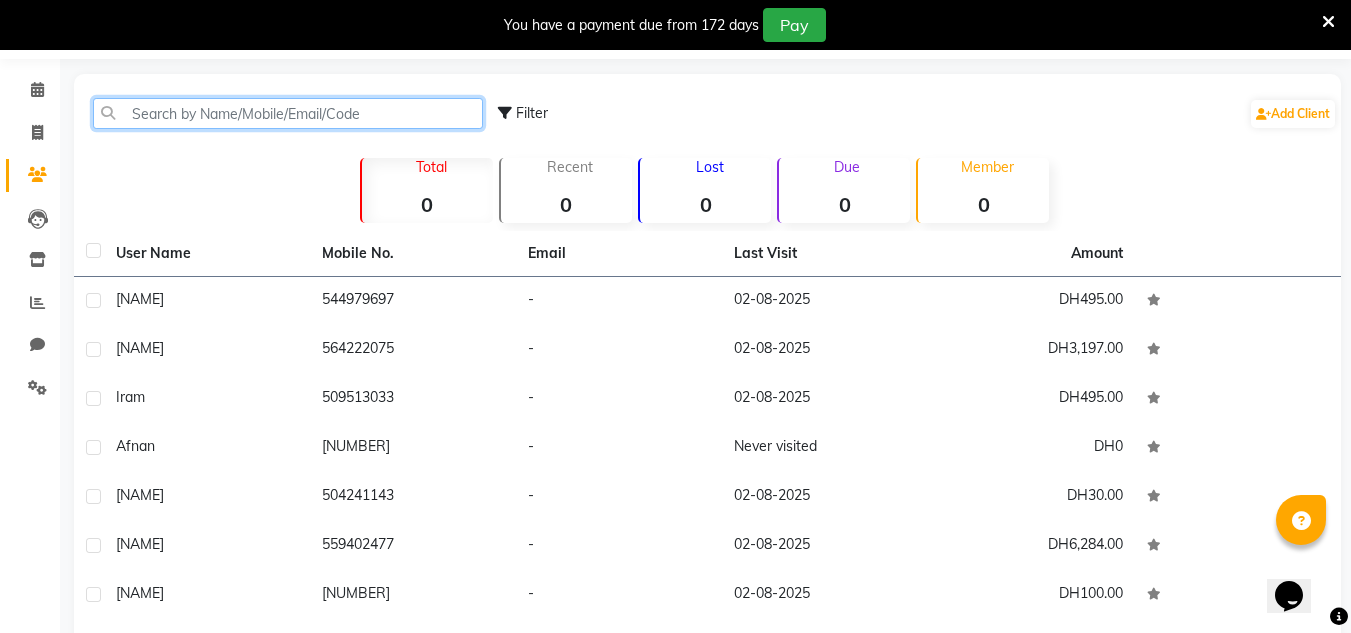 click 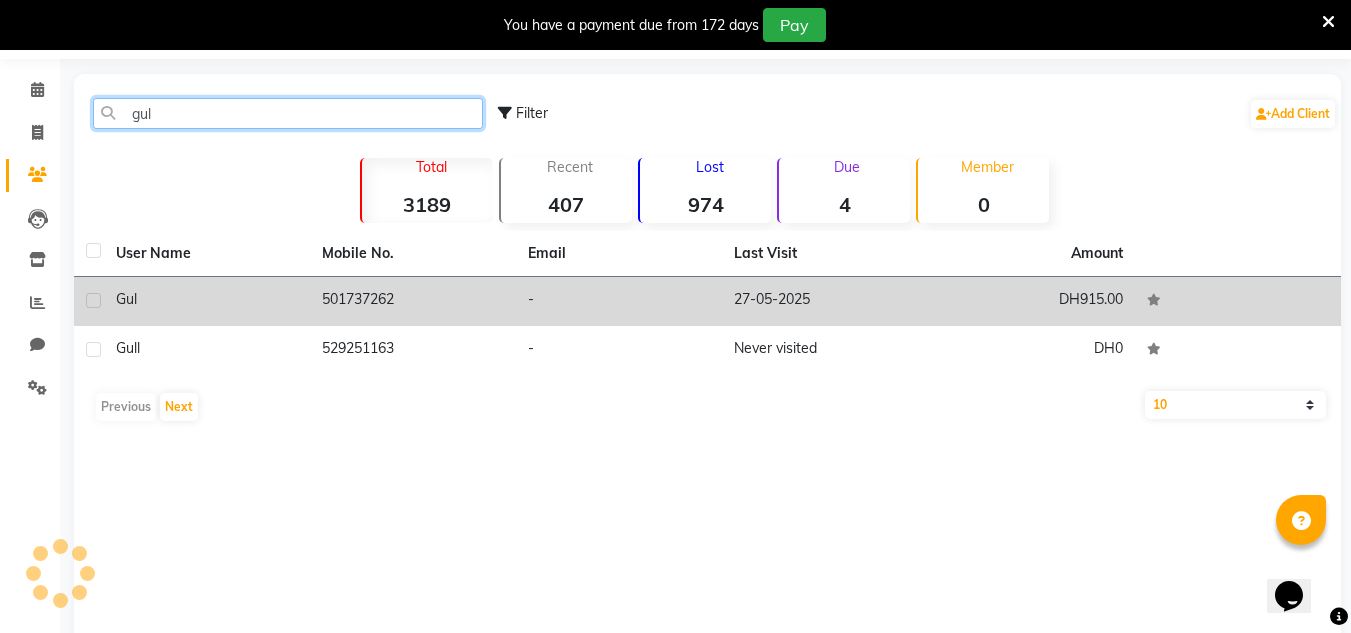 type on "gul" 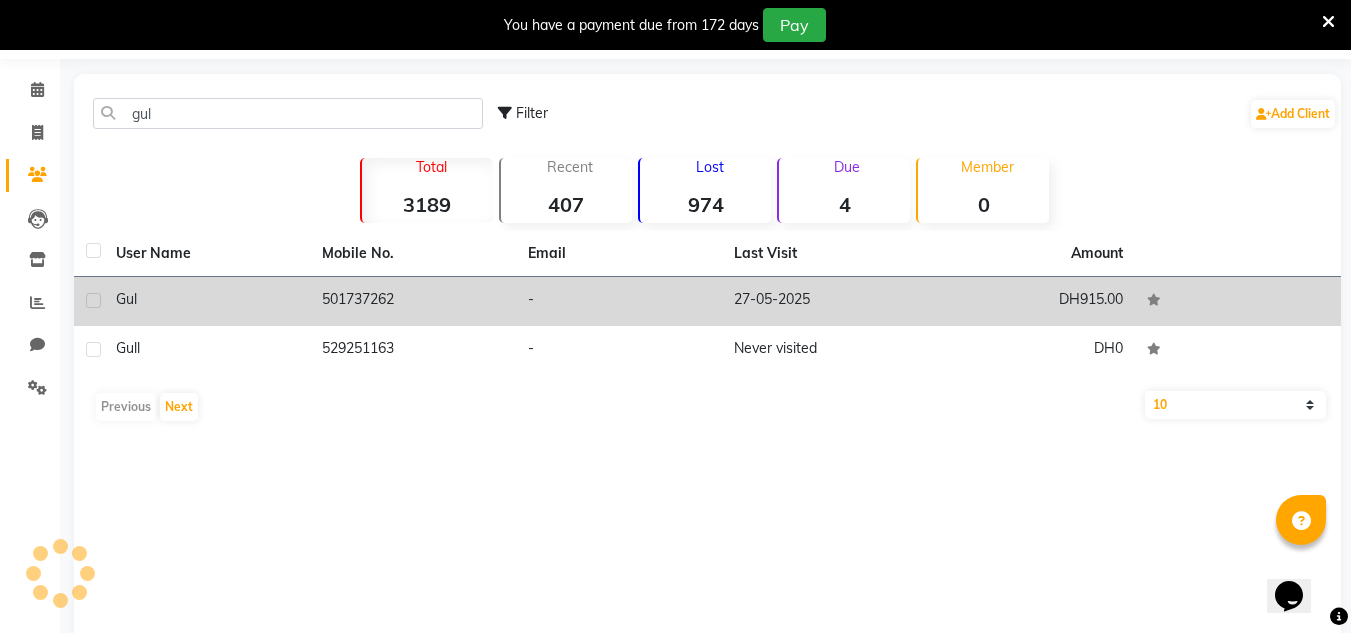 click on "27-05-2025" 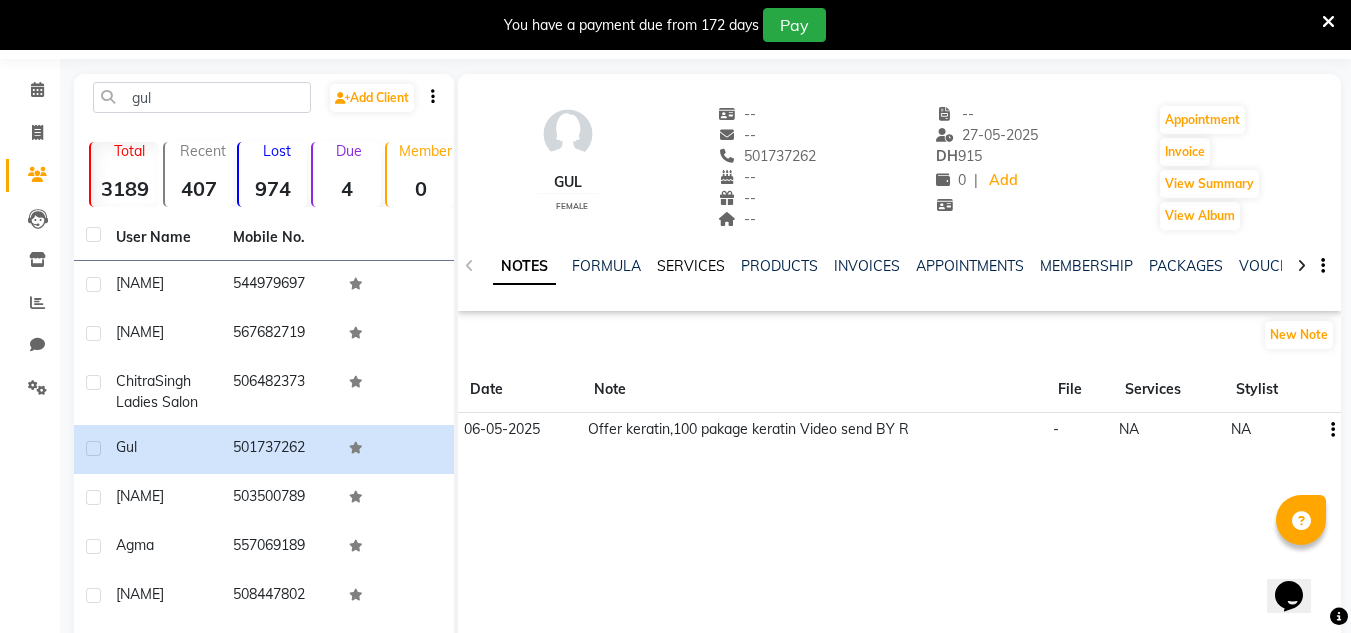 click on "SERVICES" 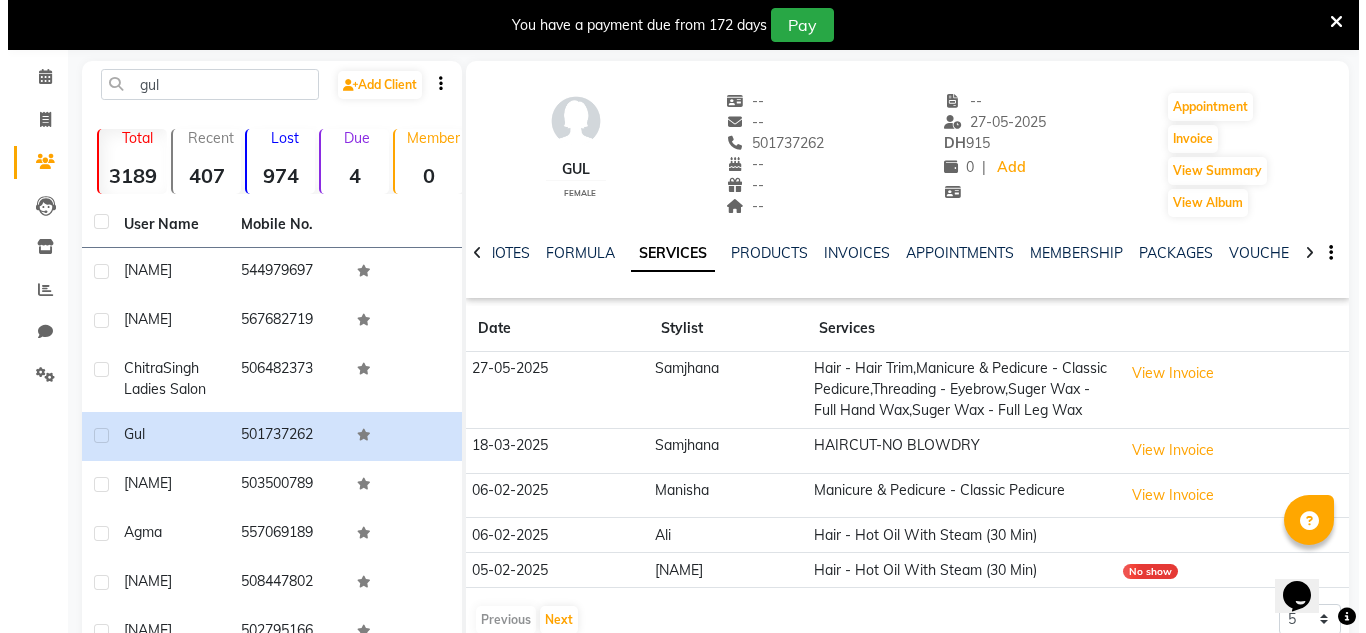 scroll, scrollTop: 63, scrollLeft: 0, axis: vertical 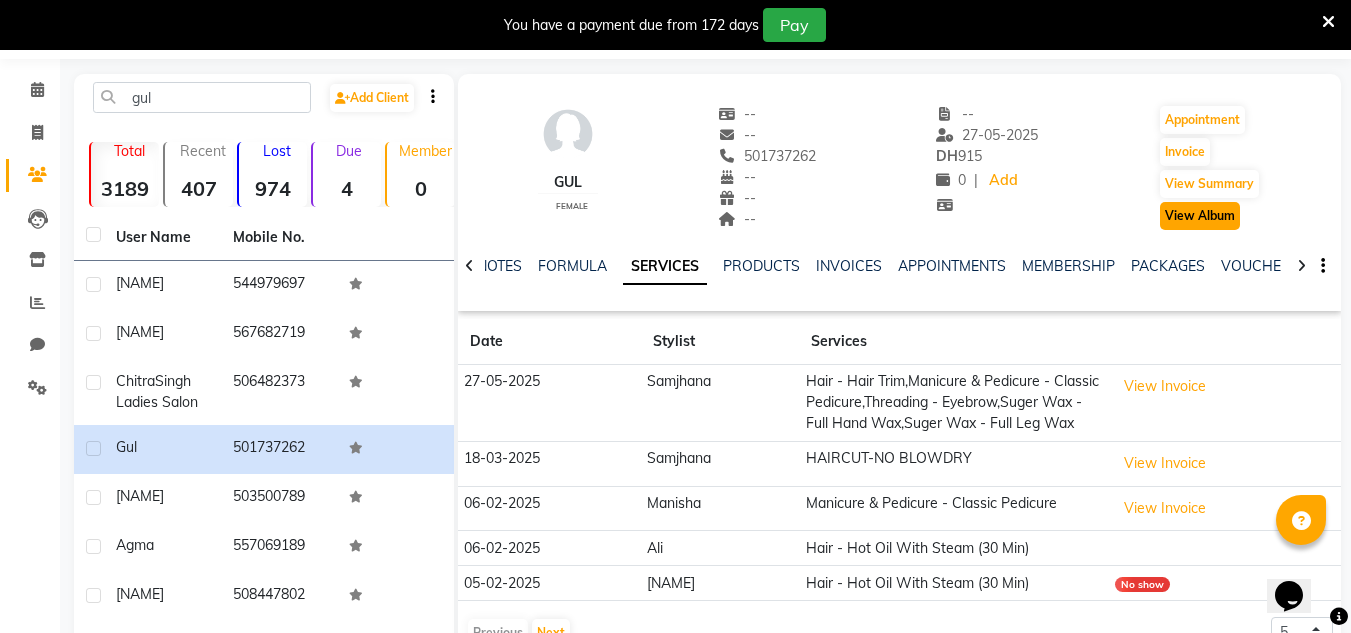 click on "View Album" 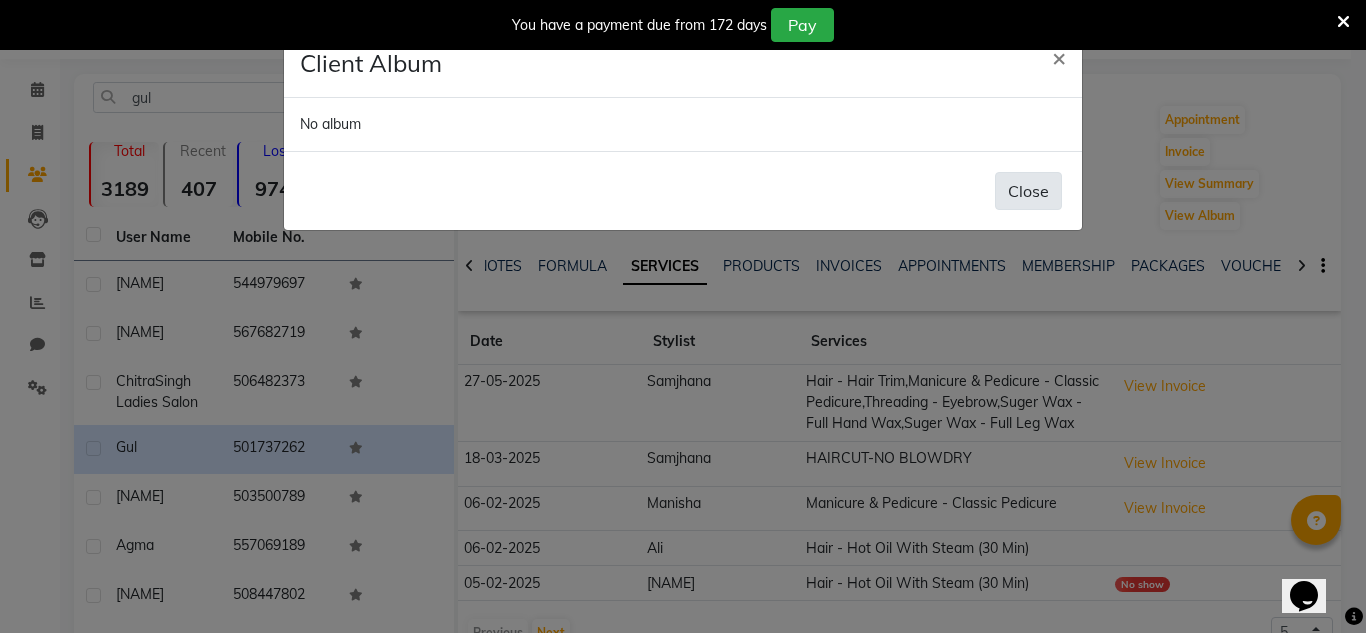 click on "Close" 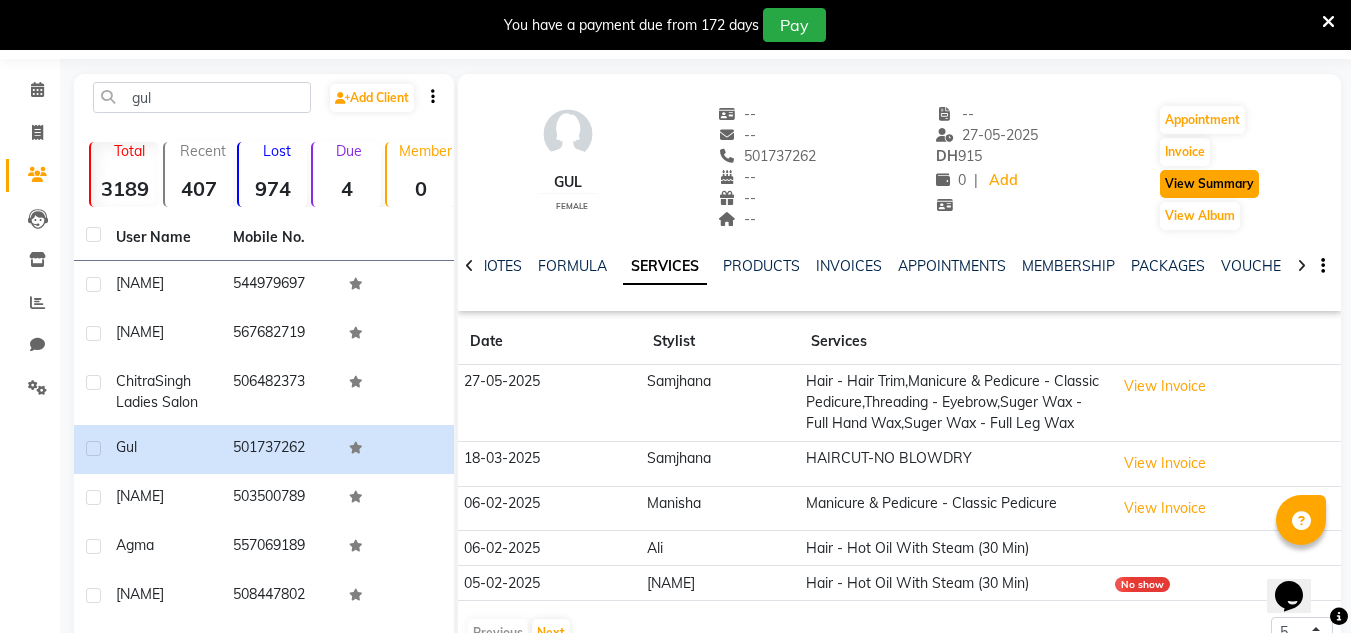 click on "View Summary" 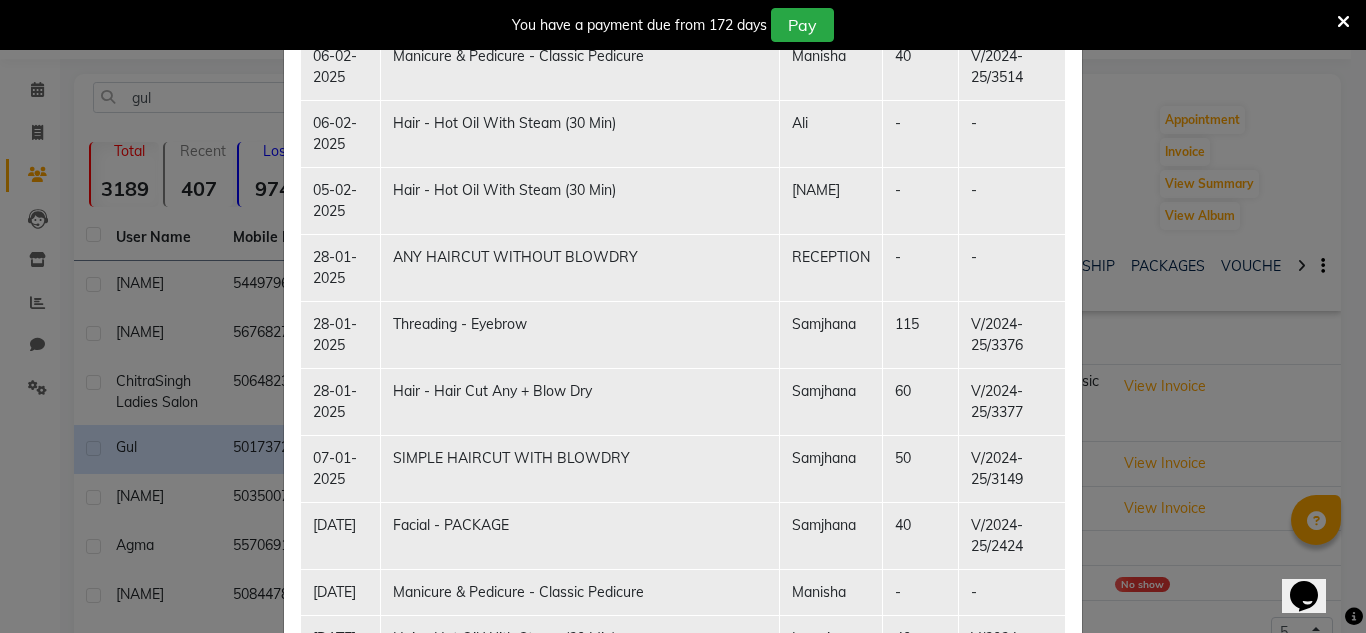 scroll, scrollTop: 700, scrollLeft: 0, axis: vertical 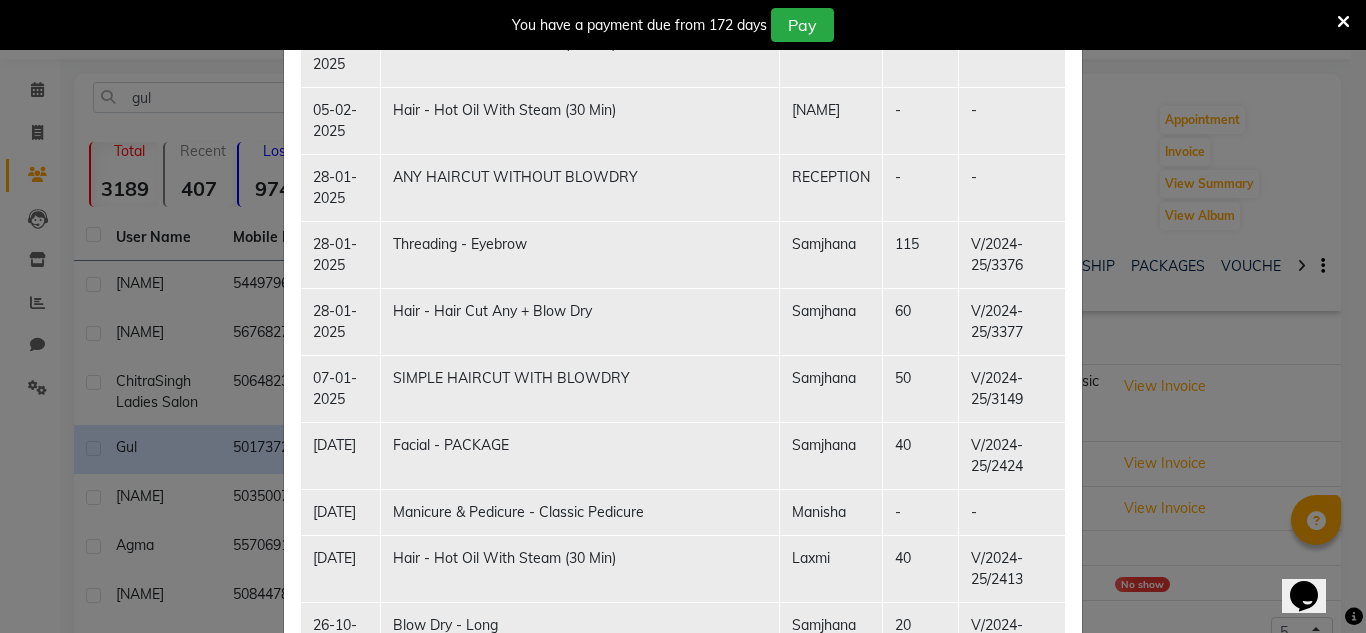 click on "Client Summary Print Gul  501737262 2025-05-27 Membership 6.75 Points Packages Services Date Service Staff Amount Invoice No. 27-05-2025 Hair  - Hair Trim,Manicure & Pedicure - Classic Pedicure,Threading  - Eyebrow,Suger Wax - Full Hand Wax,Suger Wax - Full Leg Wax Samjhana 100 V/2025-26/0761 18-03-2025 HAIRCUT-NO BLOWDRY Samjhana 50 V/2024-25/4013 06-02-2025 Manicure & Pedicure - Classic Pedicure Manisha 40 V/2024-25/3514 06-02-2025 Hair  - Hot Oil With Steam (30 Min) Ali - - 05-02-2025 Hair  - Hot Oil With Steam (30 Min) Menka - - 28-01-2025 ANY HAIRCUT WITHOUT BLOWDRY RECEPTION - - 28-01-2025 Threading  - Eyebrow Samjhana 115 V/2024-25/3376 28-01-2025 Hair  - Hair Cut Any + Blow Dry Samjhana 60 V/2024-25/3377 07-01-2025 SIMPLE HAIRCUT WITH BLOWDRY Samjhana 50 V/2024-25/3149 06-11-2024 Facial  - PACKAGE Samjhana 40 V/2024-25/2424 05-11-2024 Manicure & Pedicure - Classic Pedicure Manisha - - 05-11-2024 Hair  - Hot Oil With Steam (30 Min) Laxmi 40 V/2024-25/2413 26-10-2024 Blow Dry  - Long Samjhana 20 Puja 40" 